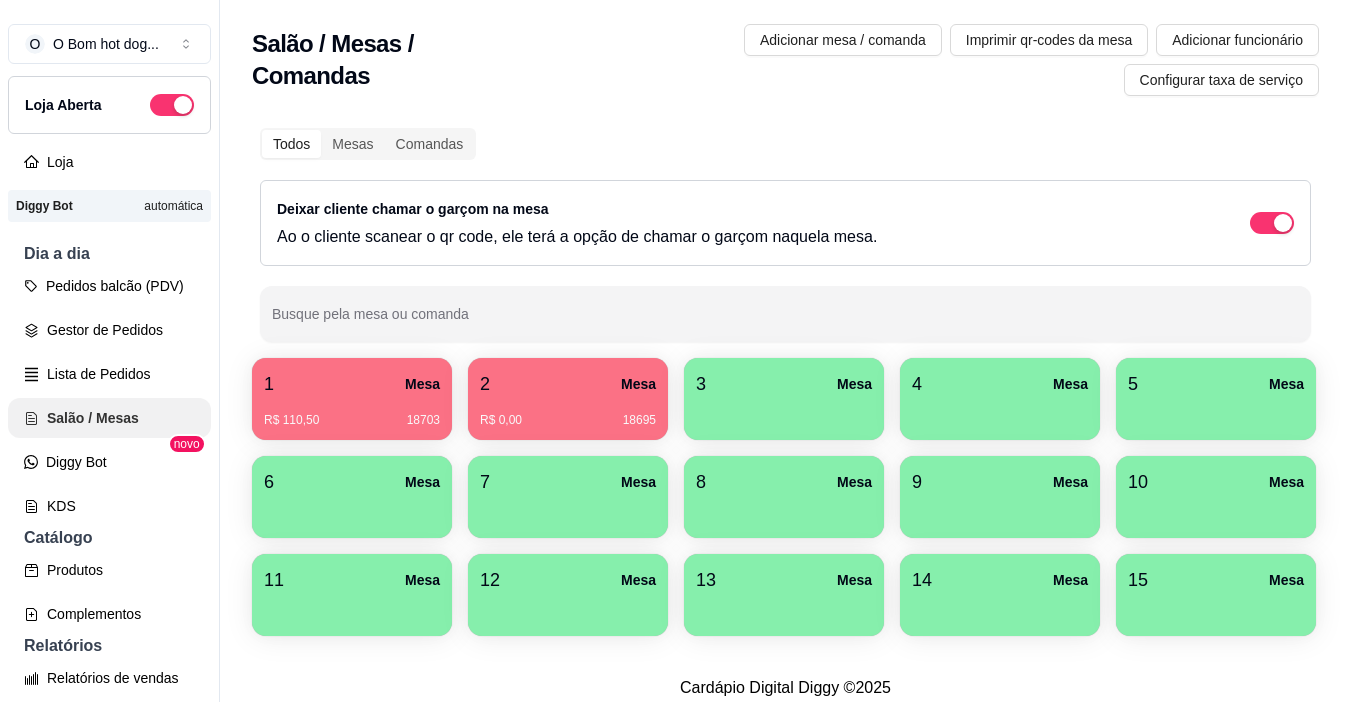 scroll, scrollTop: 0, scrollLeft: 0, axis: both 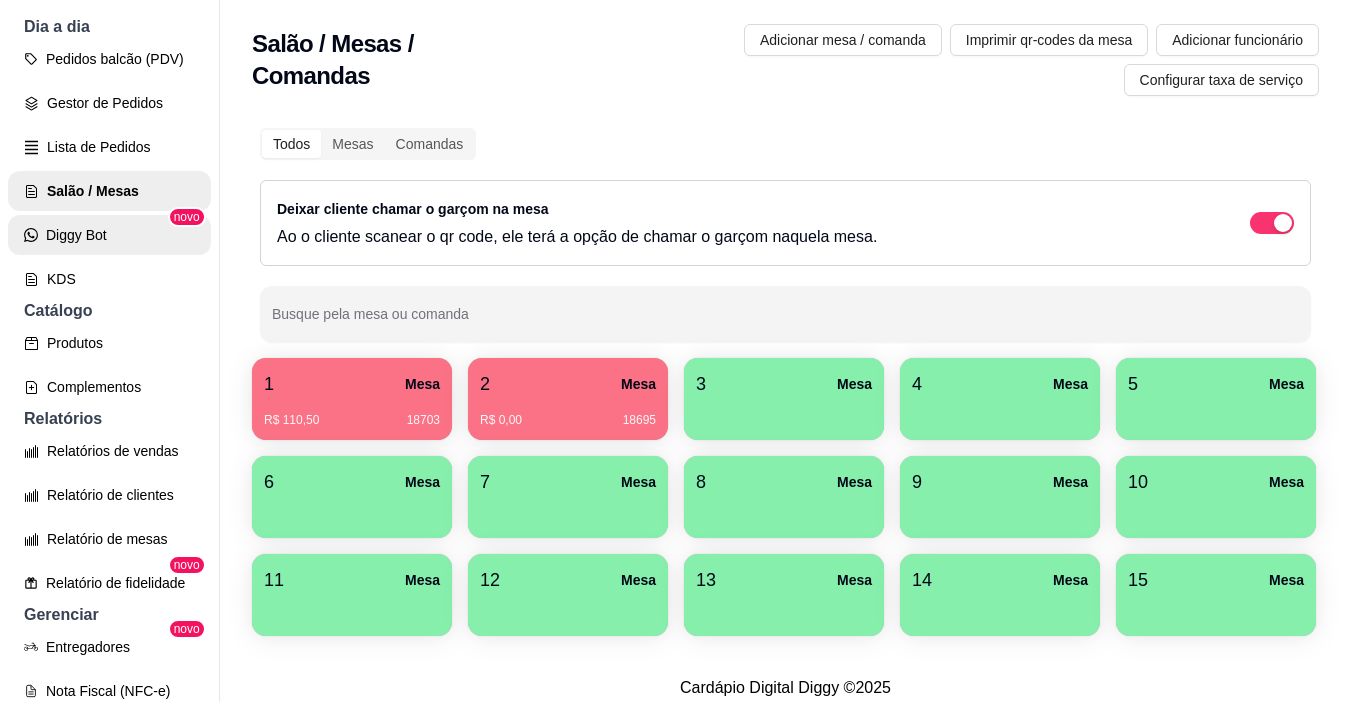 click on "Diggy Bot" at bounding box center (109, 235) 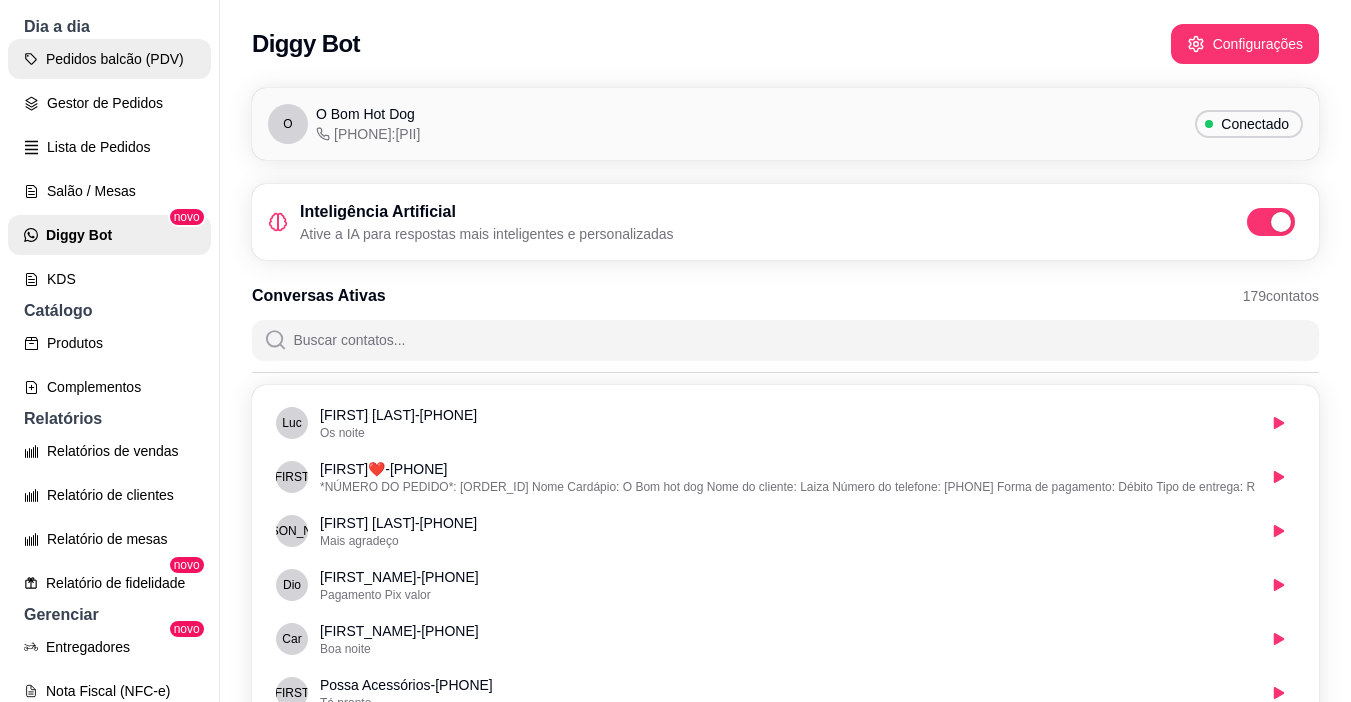 click on "Pedidos balcão (PDV)" at bounding box center (109, 59) 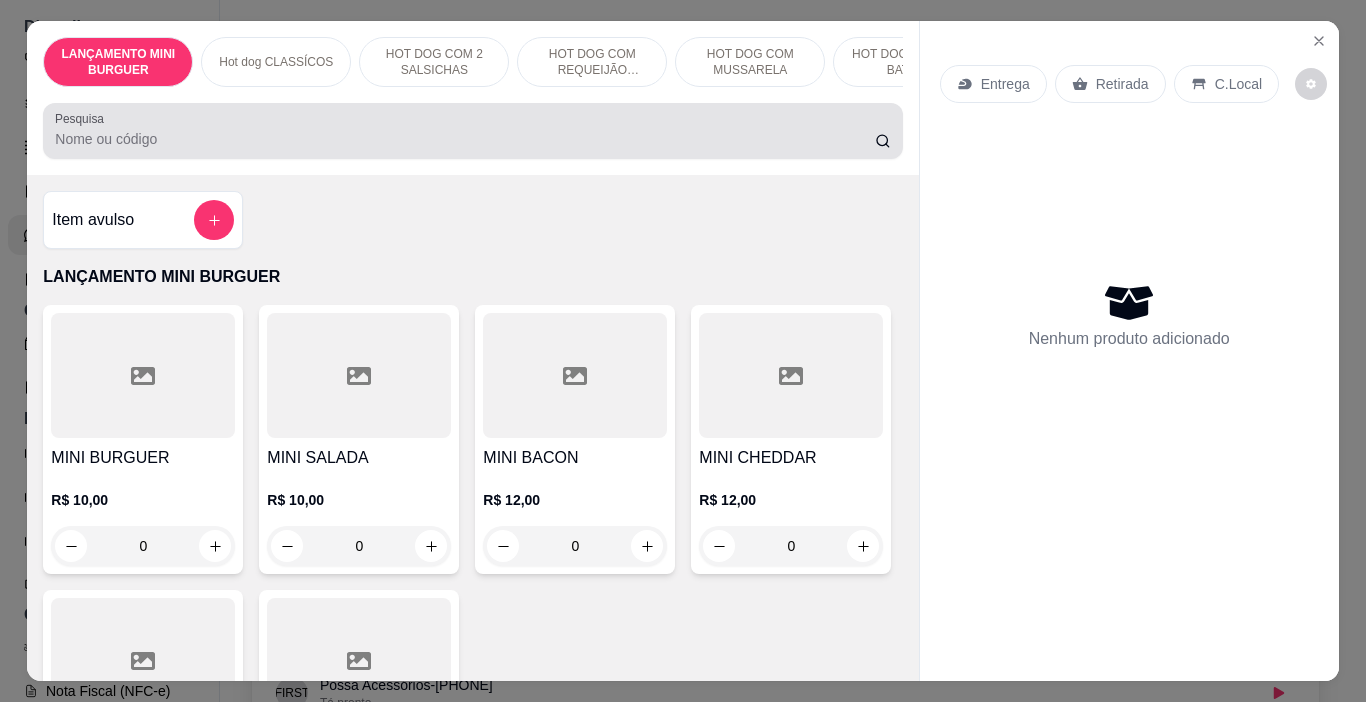 click on "Pesquisa" at bounding box center (465, 139) 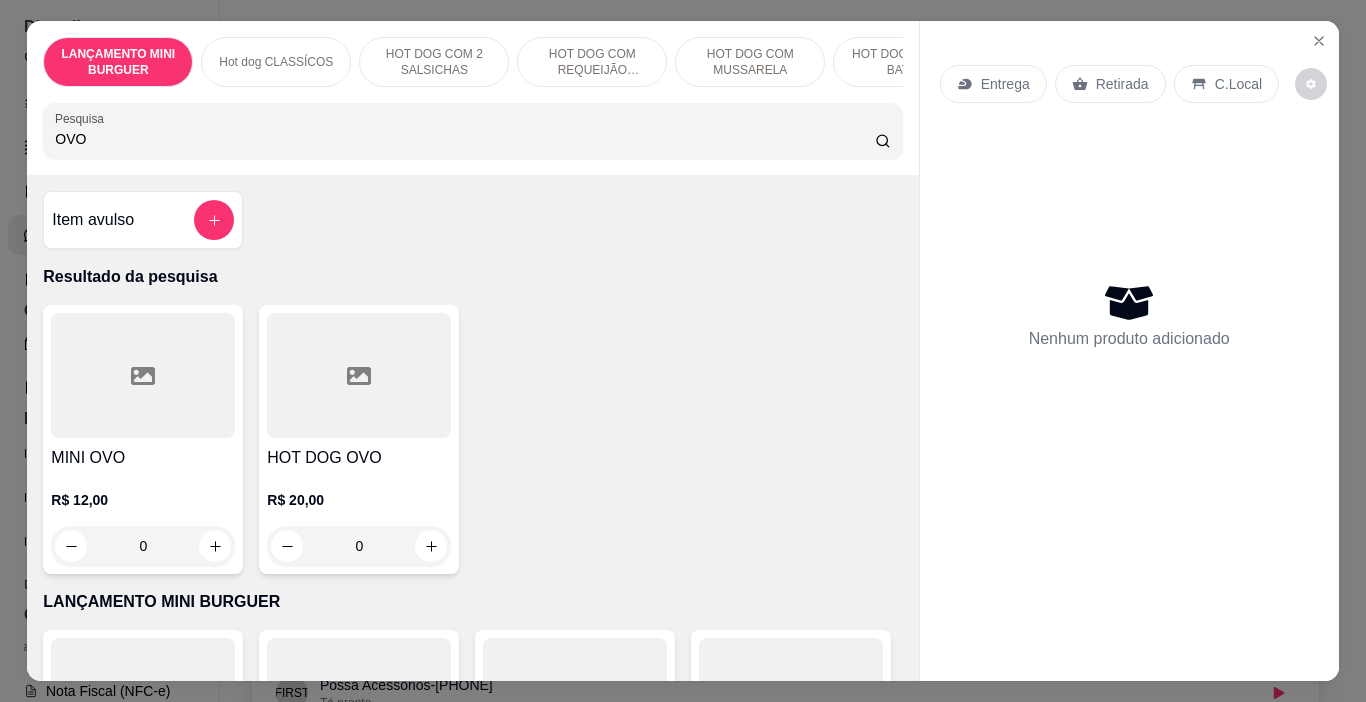 type on "OVO" 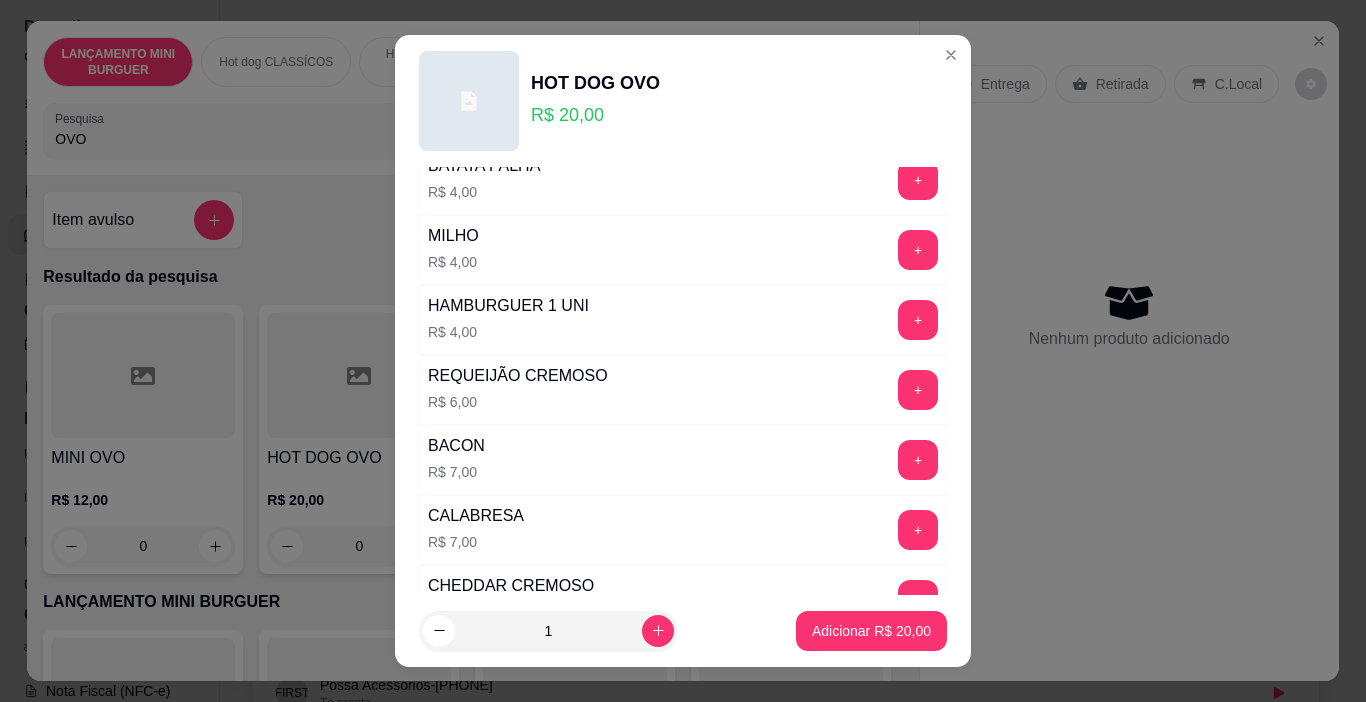 scroll, scrollTop: 410, scrollLeft: 0, axis: vertical 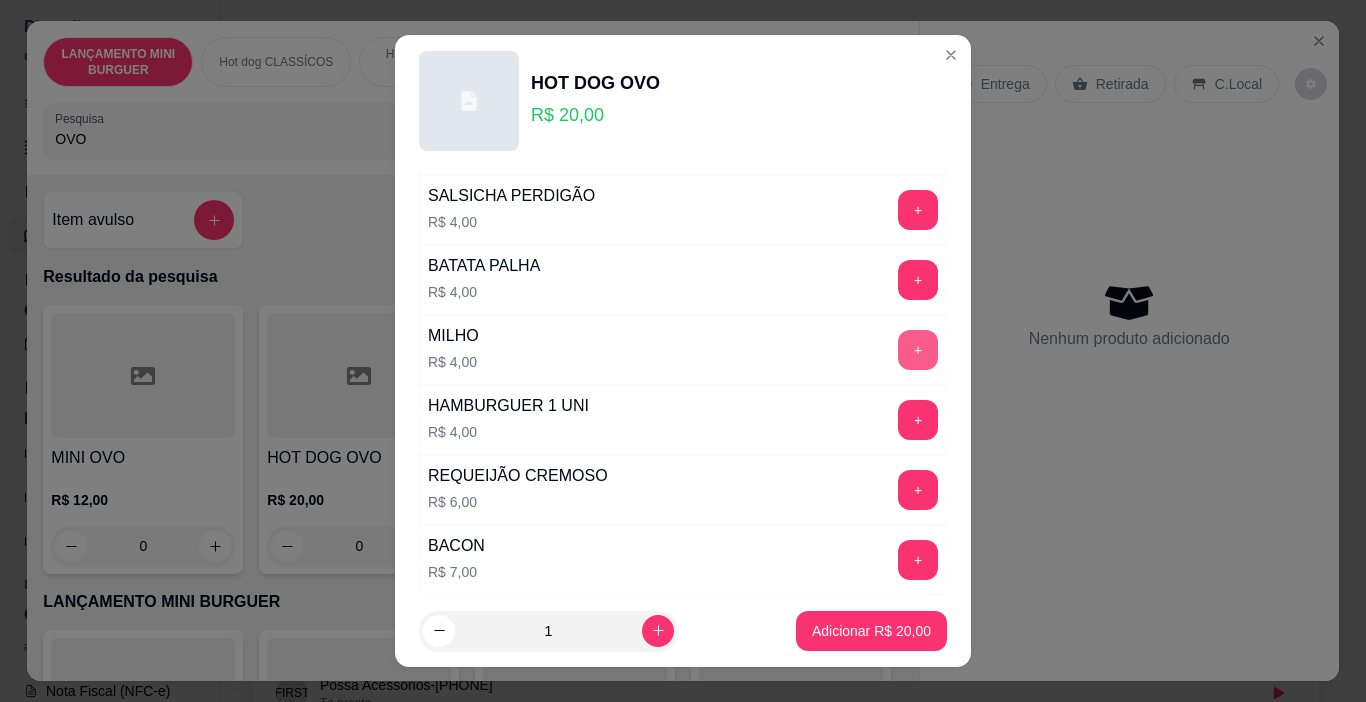 click on "+" at bounding box center [918, 350] 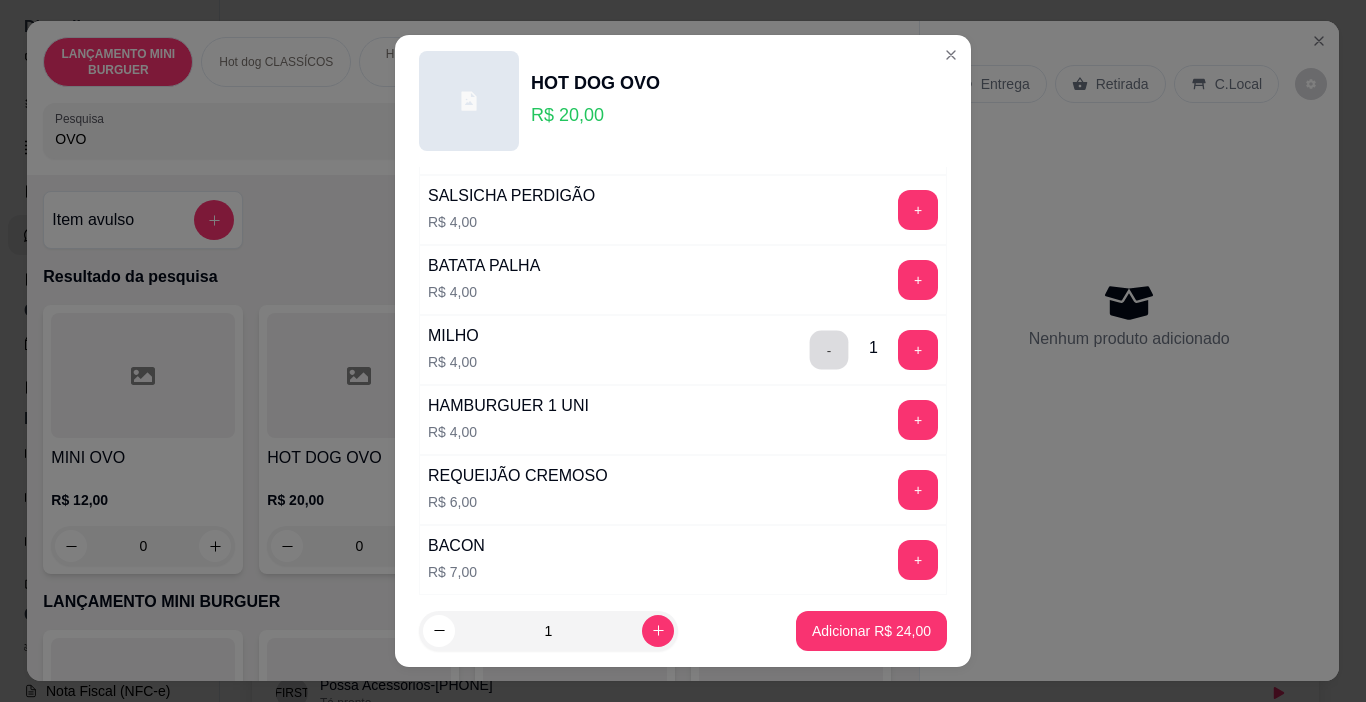 click on "-" at bounding box center (829, 350) 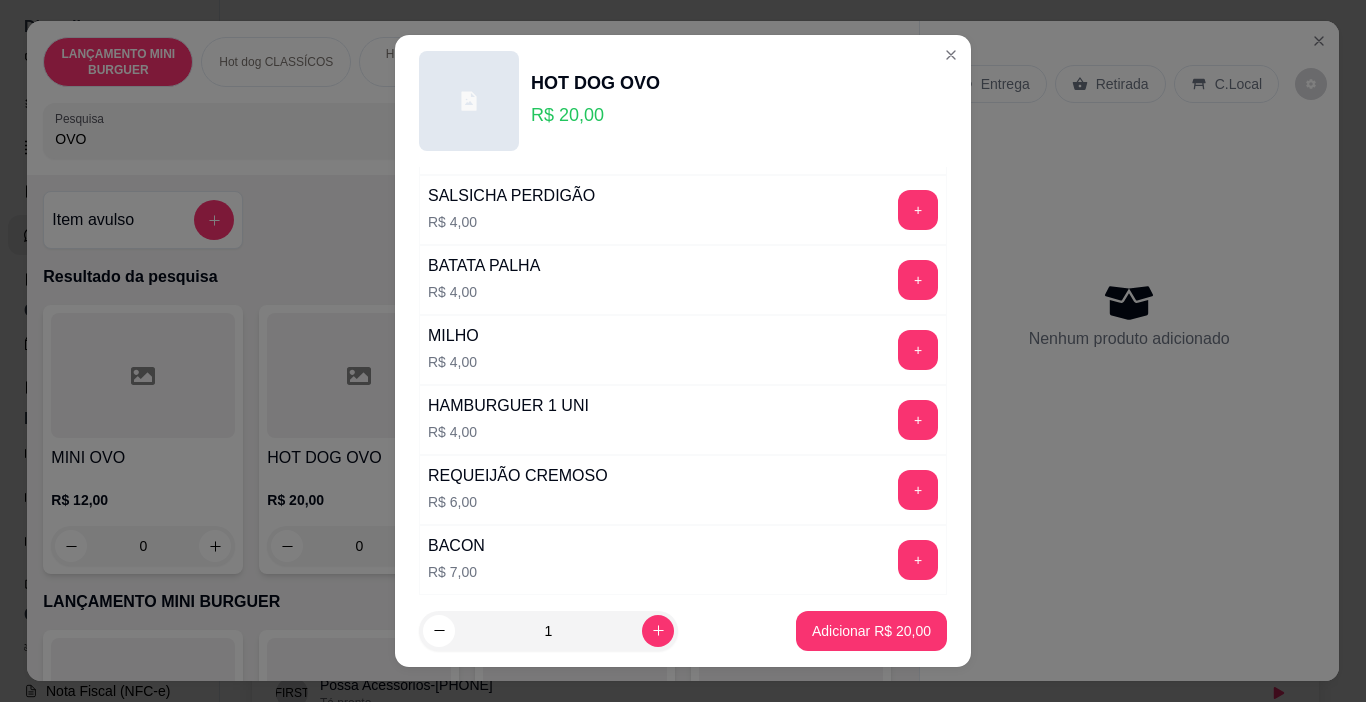 scroll, scrollTop: 910, scrollLeft: 0, axis: vertical 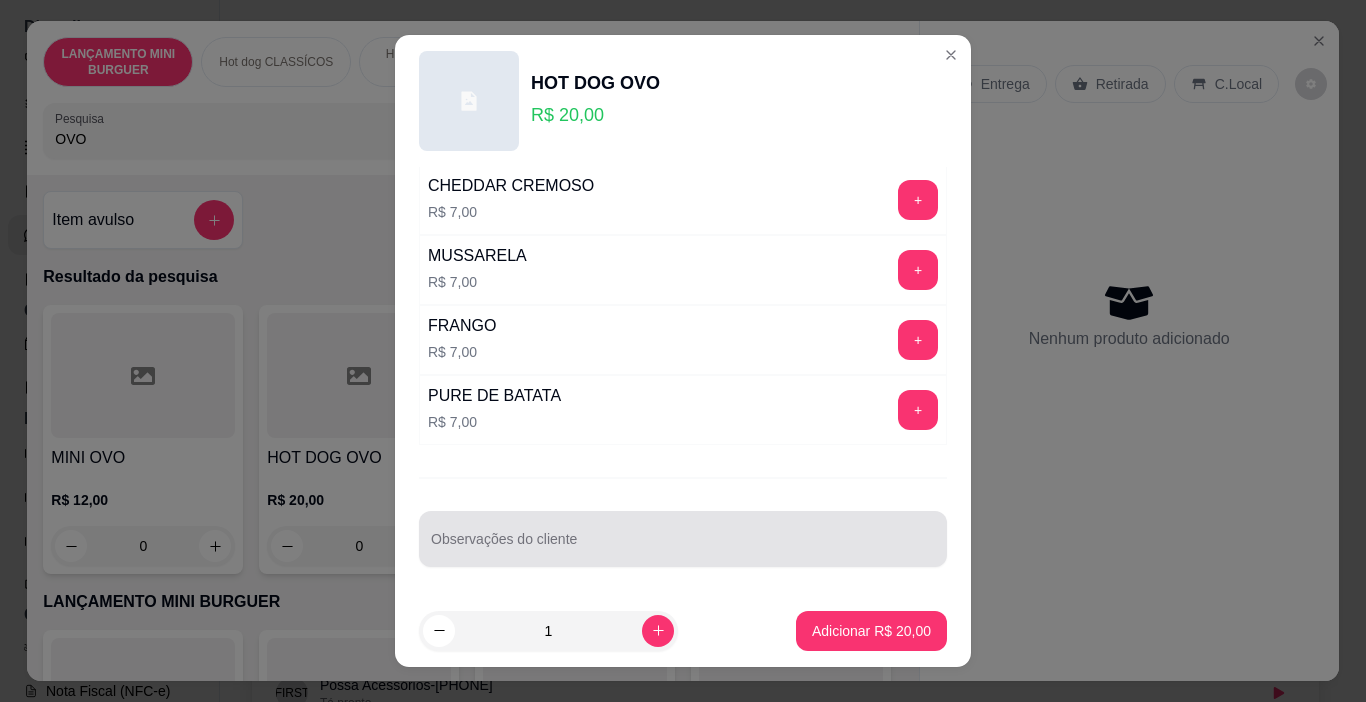 click on "Observações do cliente" at bounding box center (683, 547) 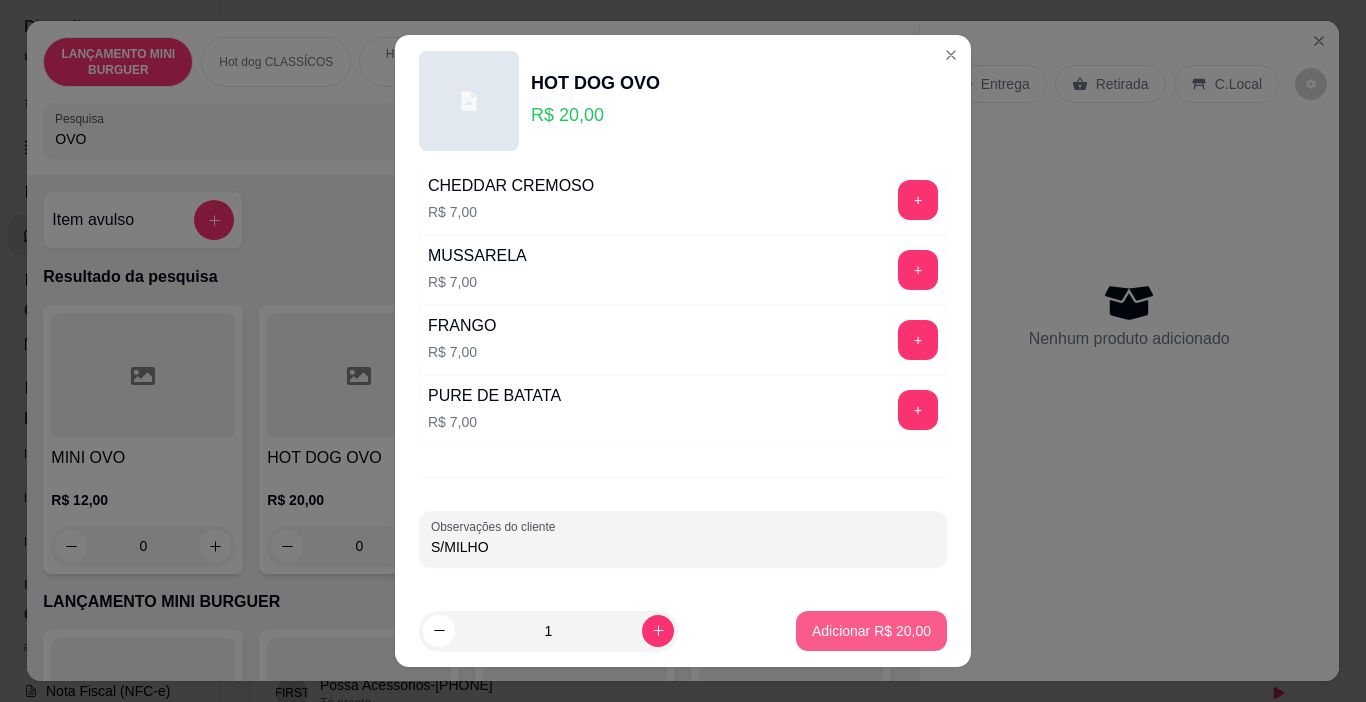 type on "S/MILHO" 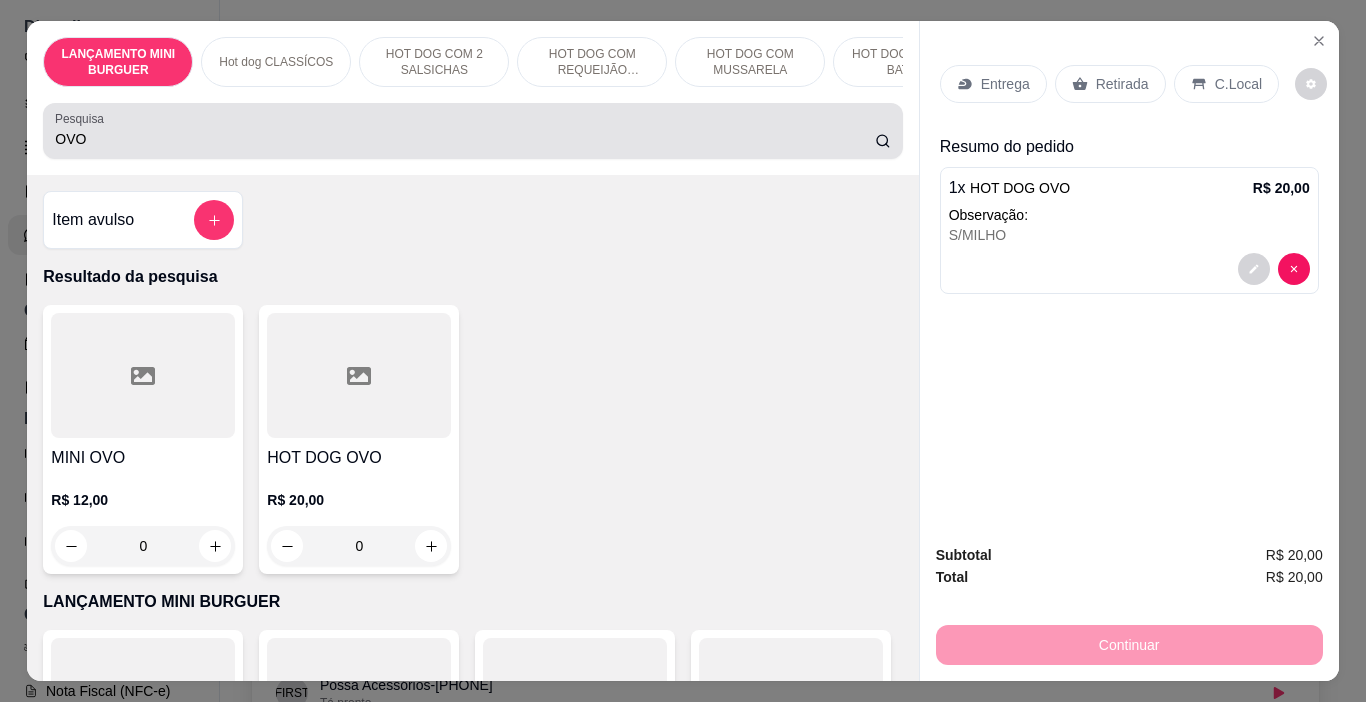 click on "OVO" at bounding box center [472, 131] 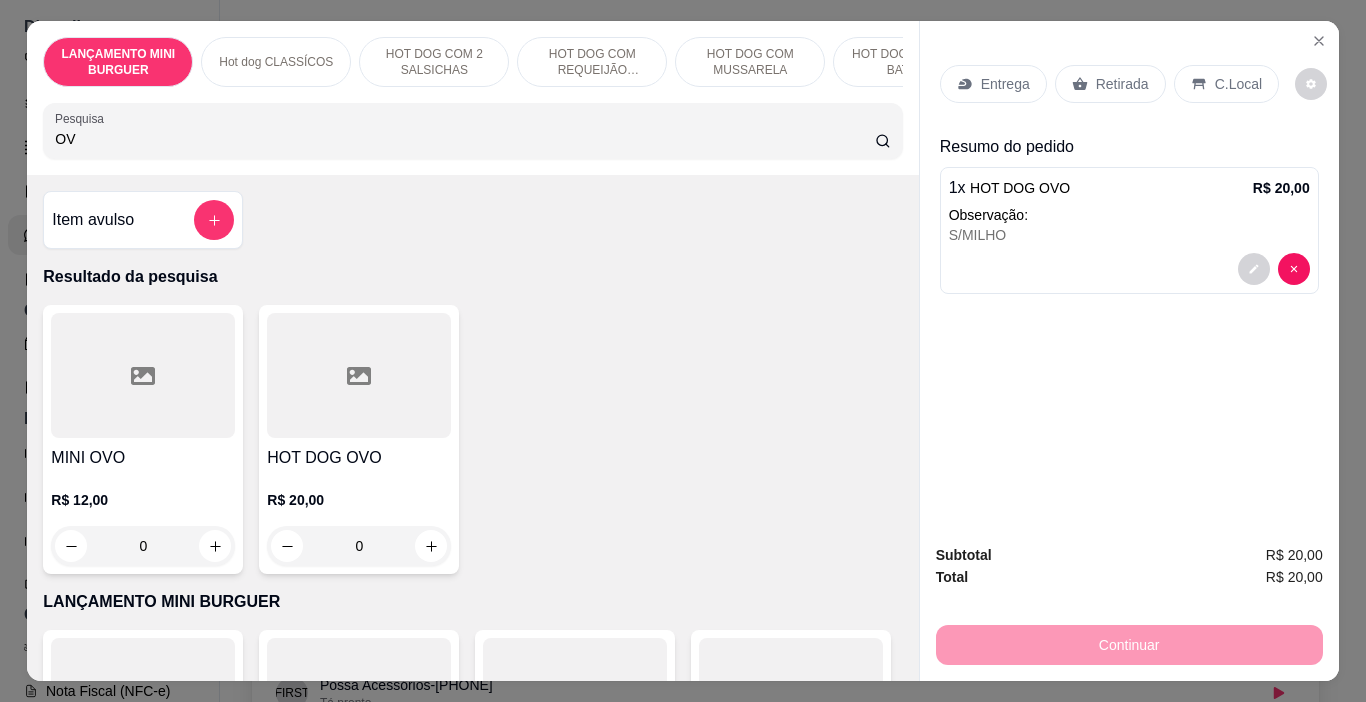 type on "O" 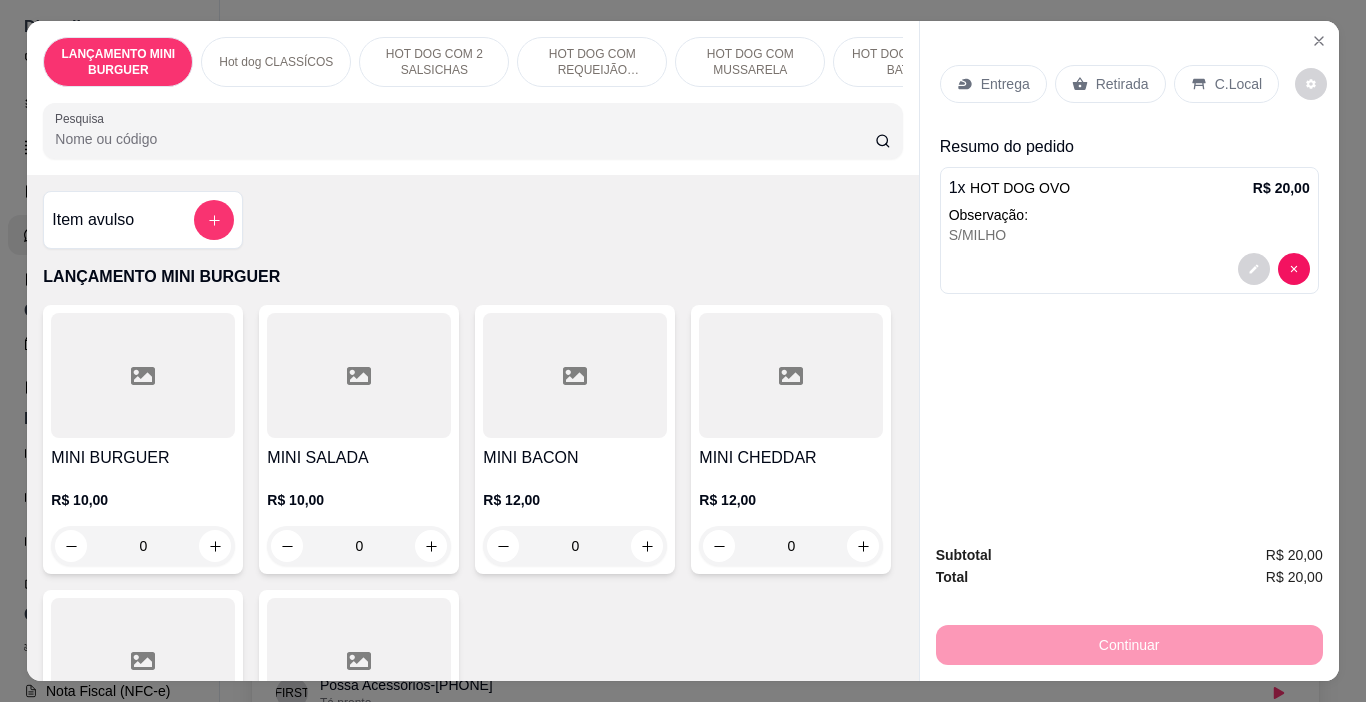 scroll, scrollTop: 200, scrollLeft: 0, axis: vertical 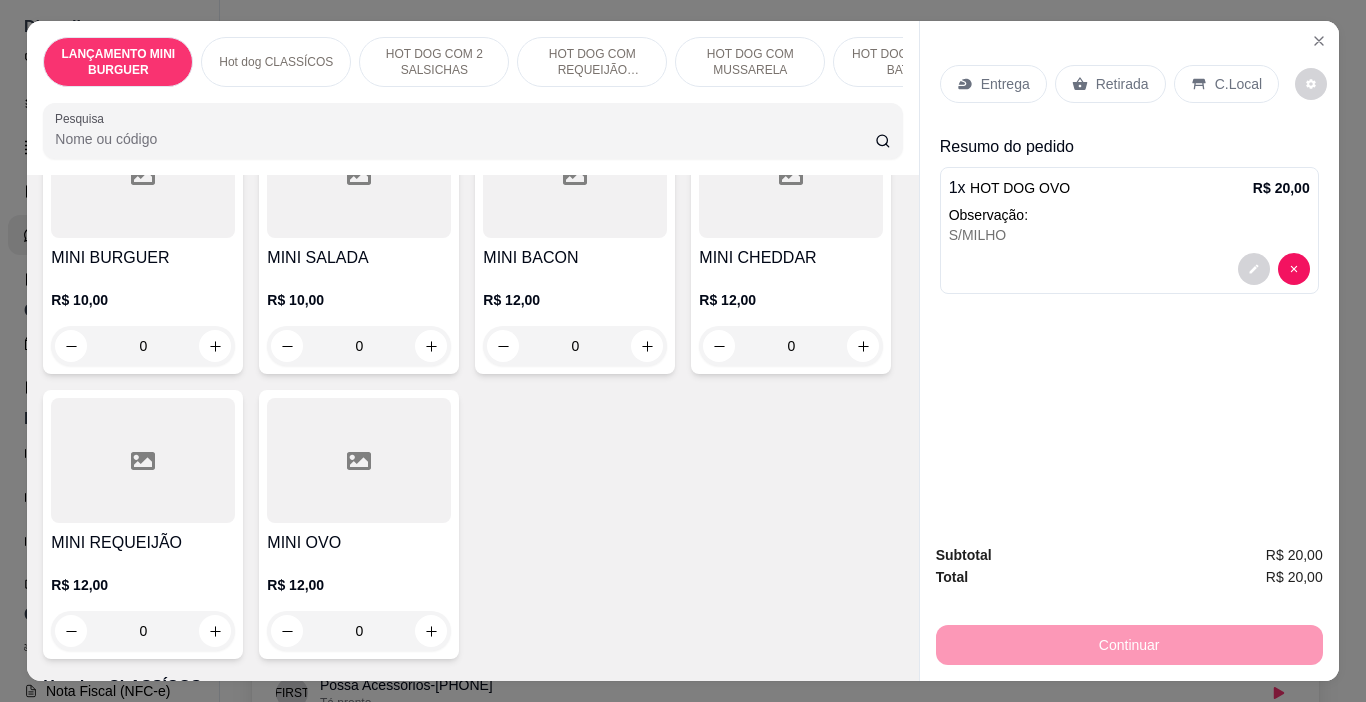 click on "0" at bounding box center (575, 346) 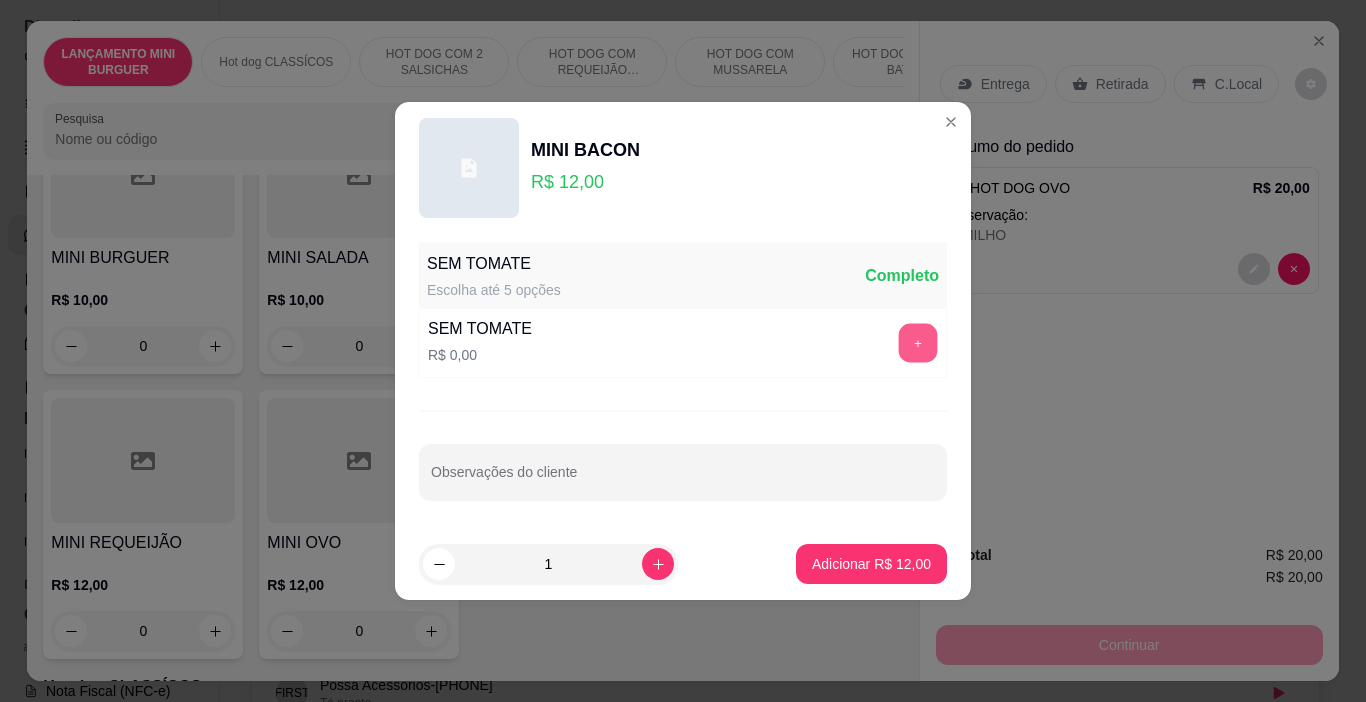 click on "+" at bounding box center (918, 343) 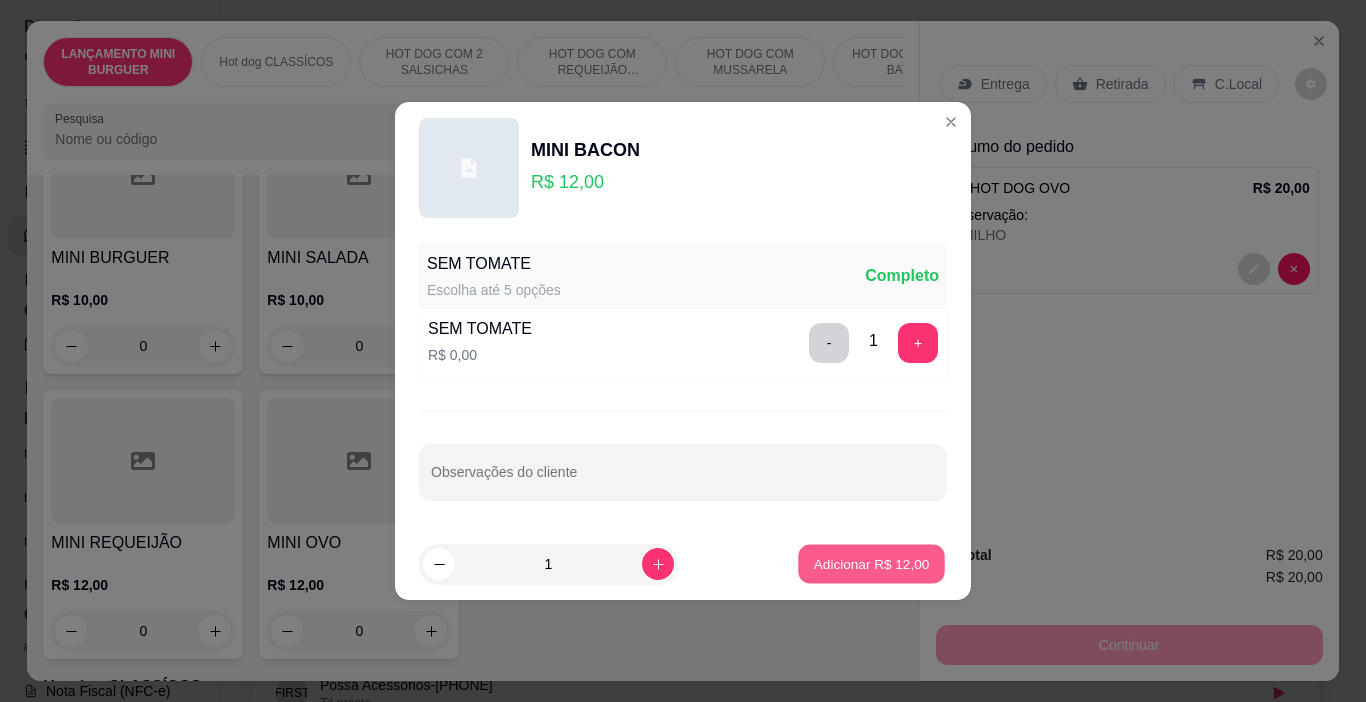 click on "Adicionar   R$ 12,00" at bounding box center [872, 563] 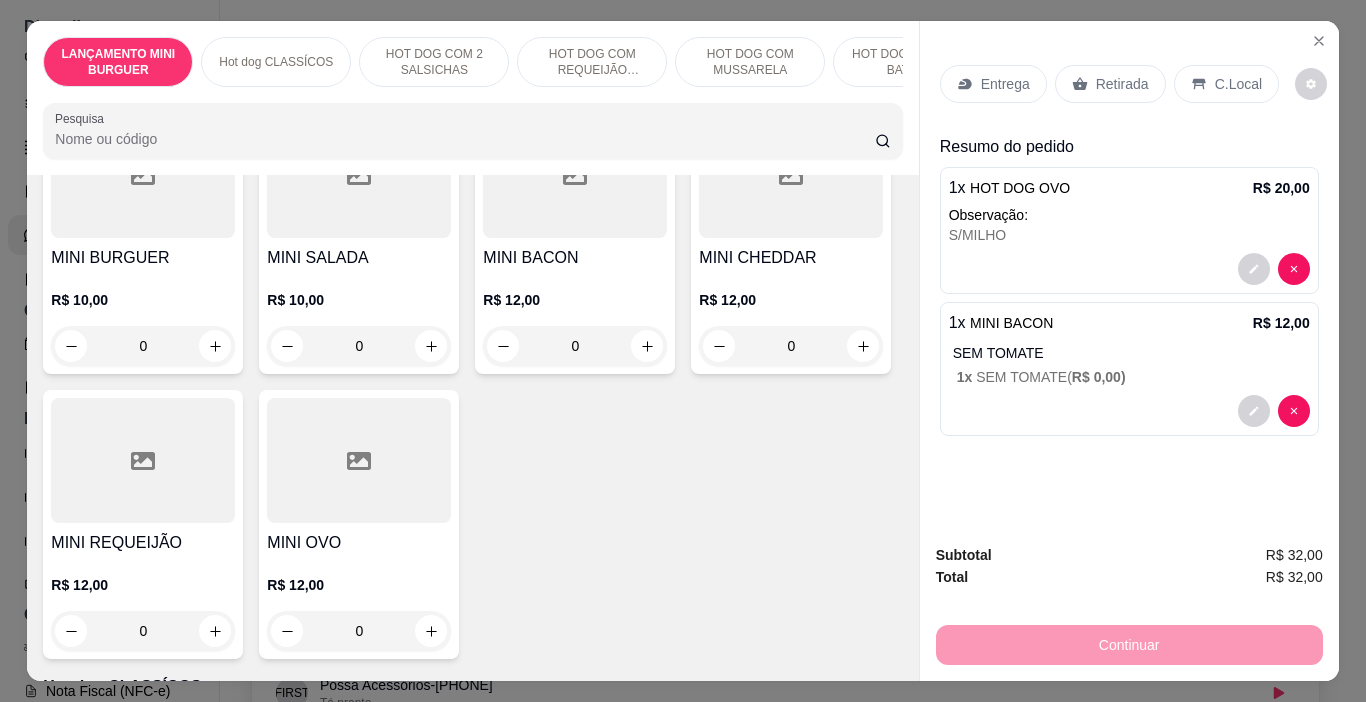 click on "Pesquisa" at bounding box center (465, 139) 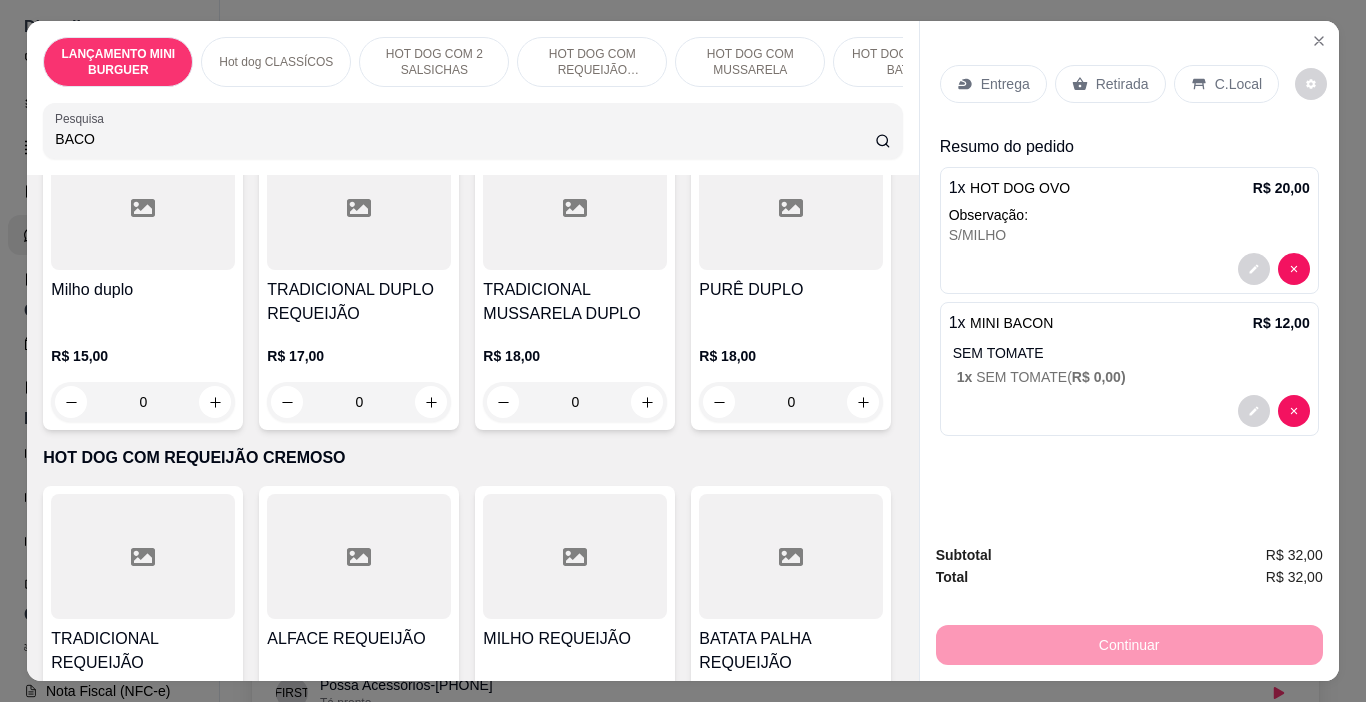 scroll, scrollTop: 1404, scrollLeft: 0, axis: vertical 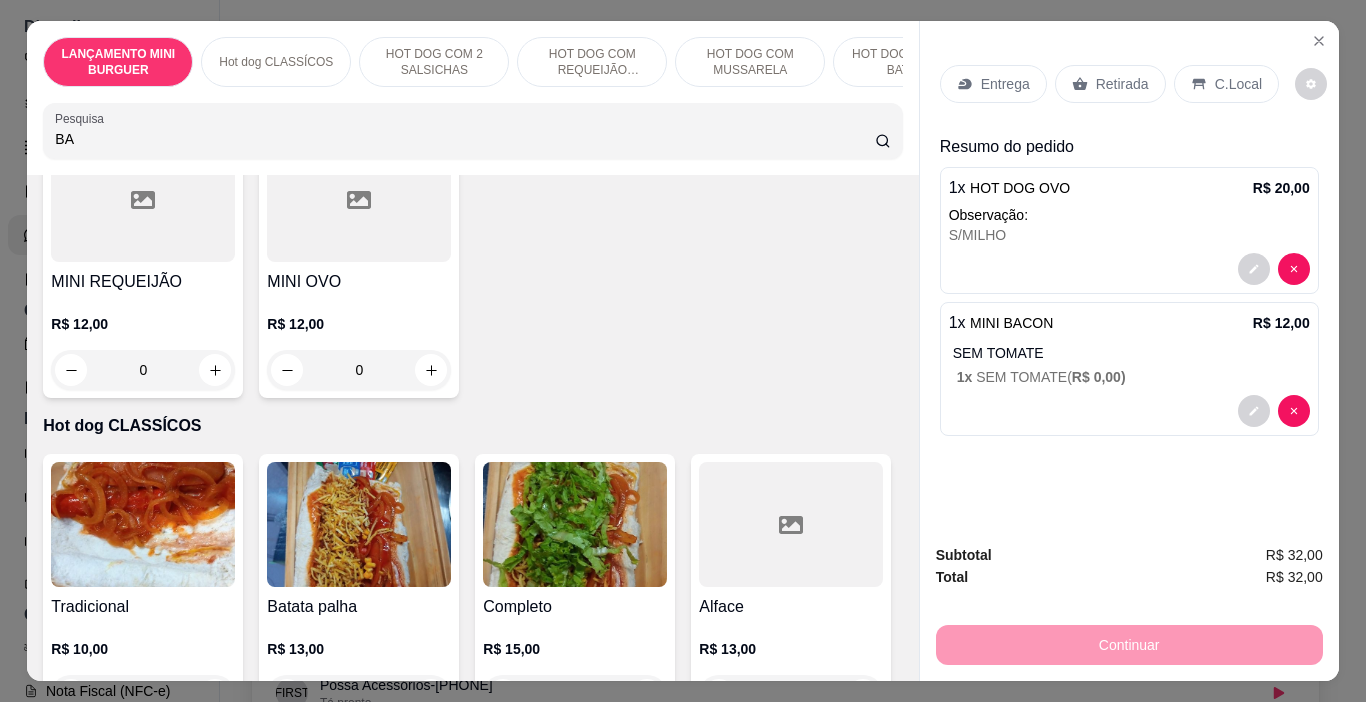 type on "B" 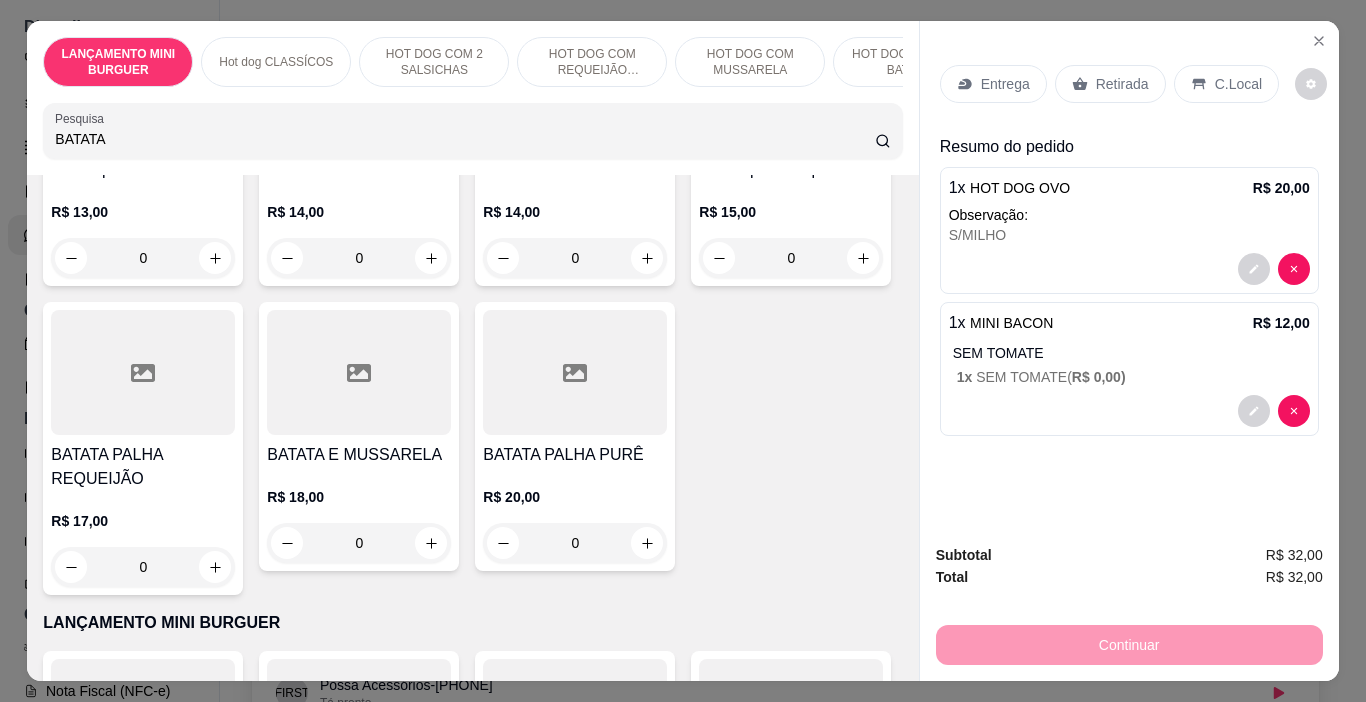 scroll, scrollTop: 319, scrollLeft: 0, axis: vertical 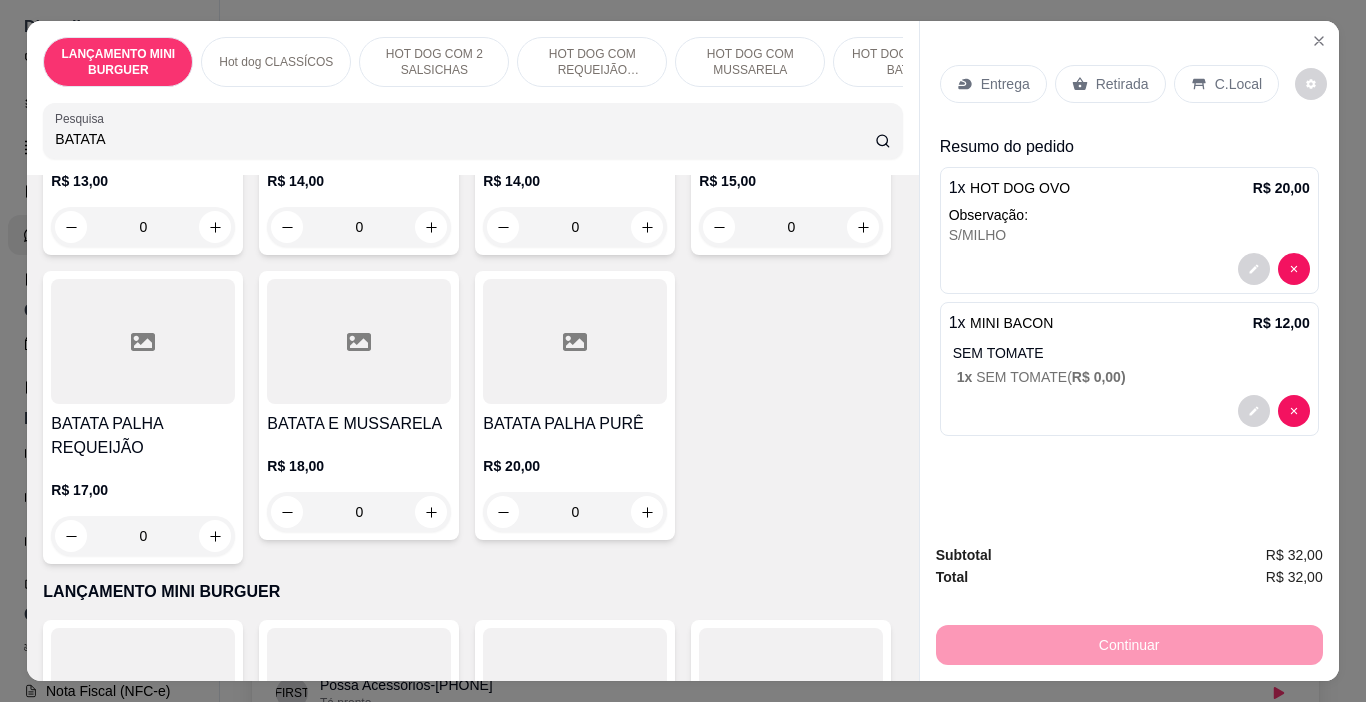 type on "BATATA" 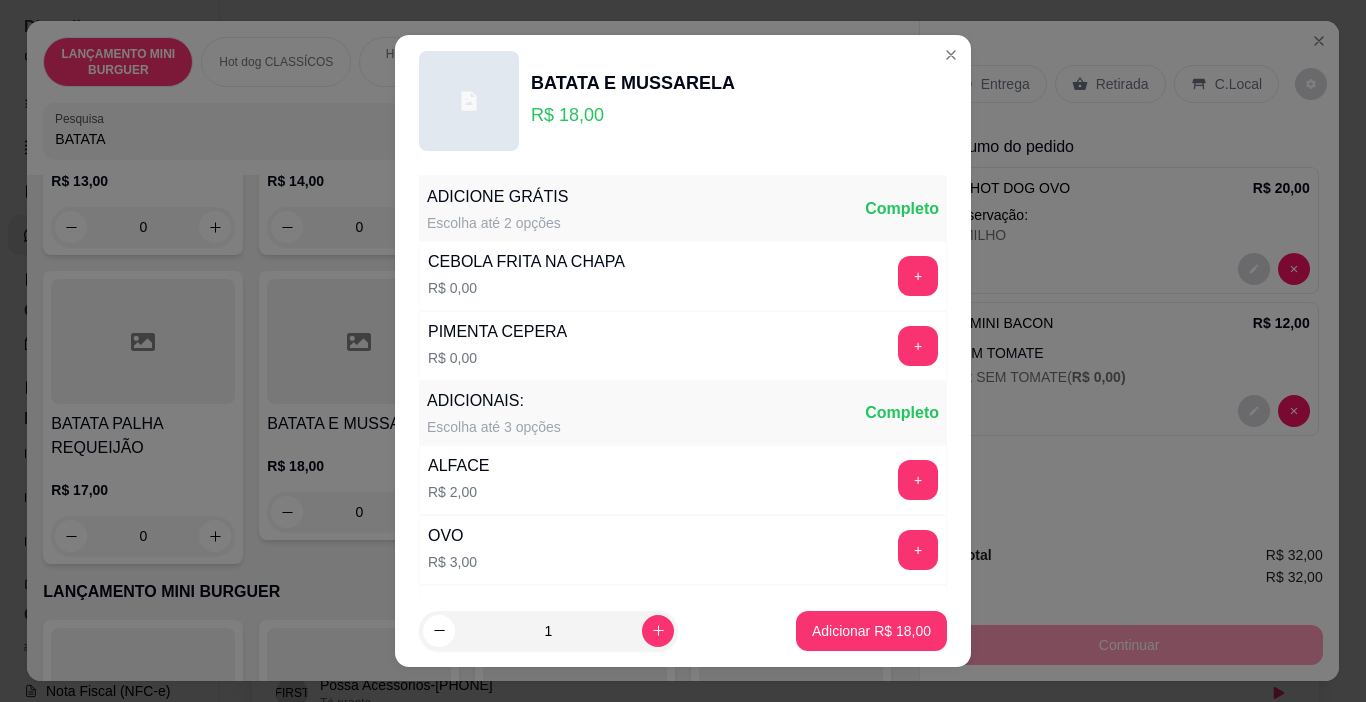 scroll, scrollTop: 400, scrollLeft: 0, axis: vertical 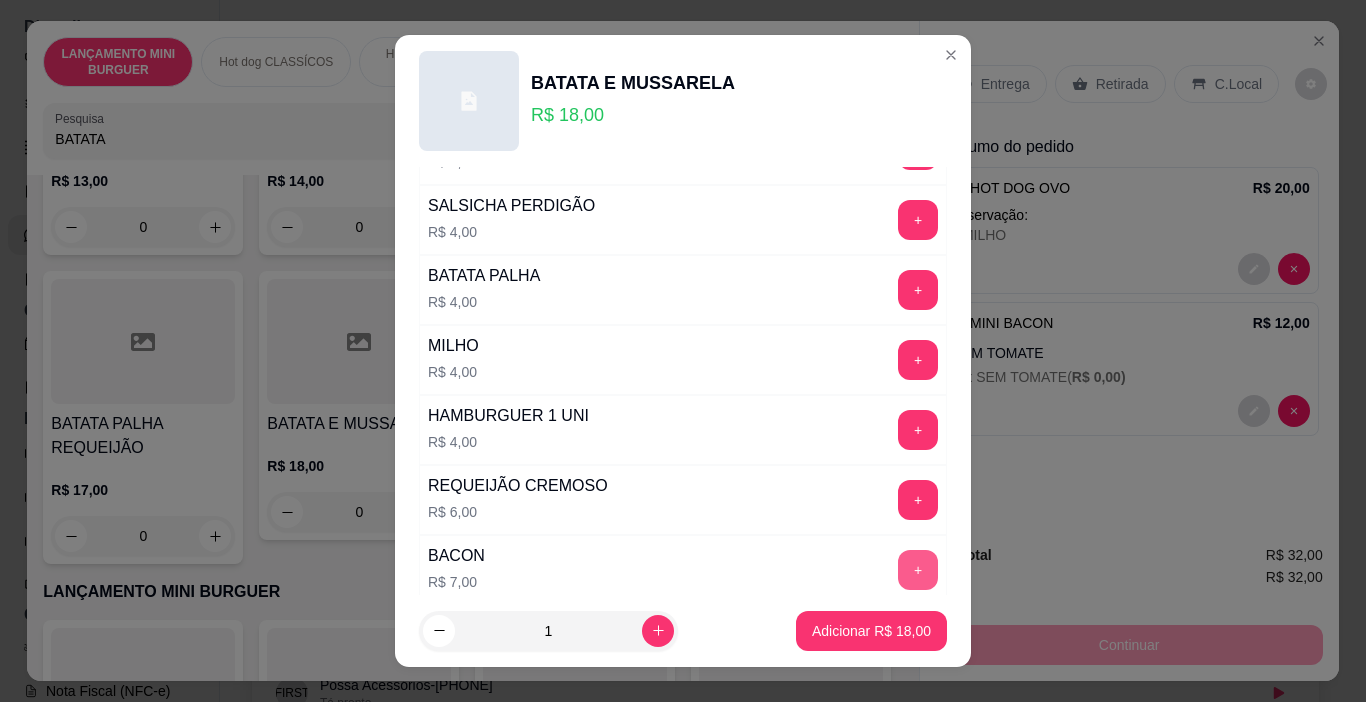 click on "+" at bounding box center (918, 570) 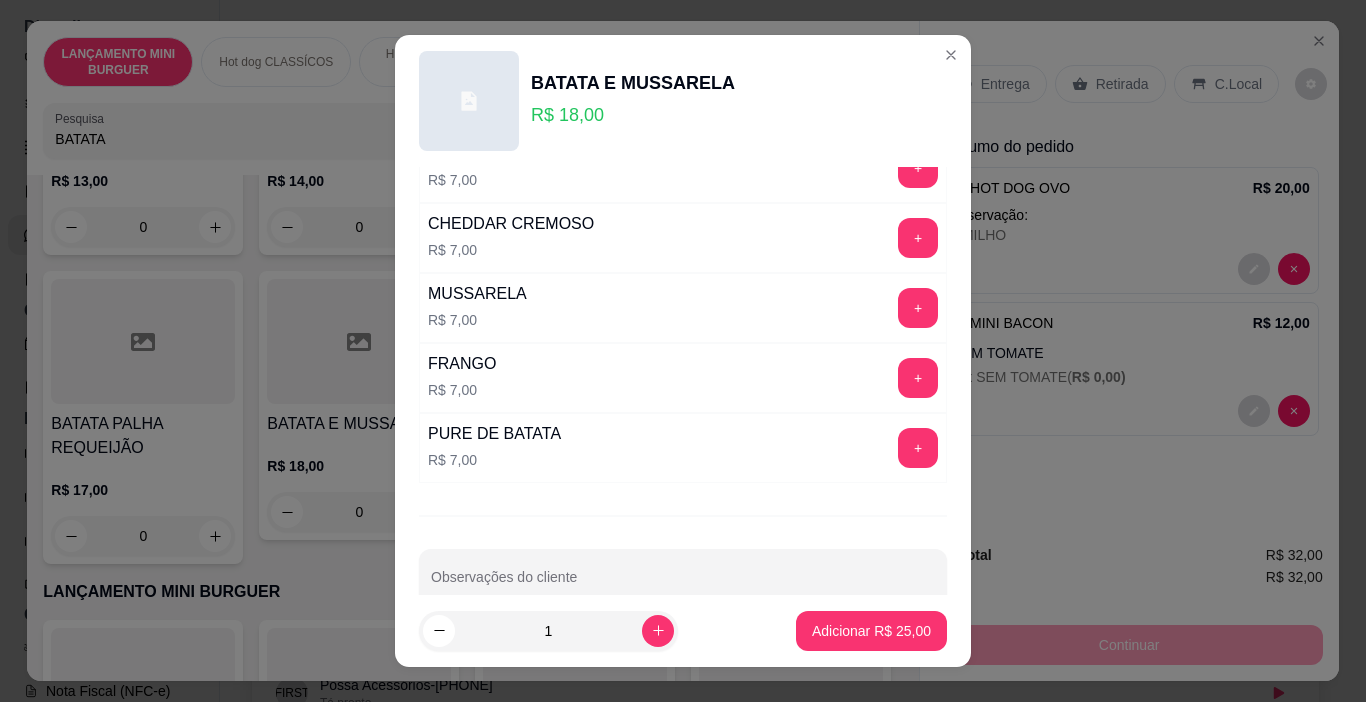 scroll, scrollTop: 910, scrollLeft: 0, axis: vertical 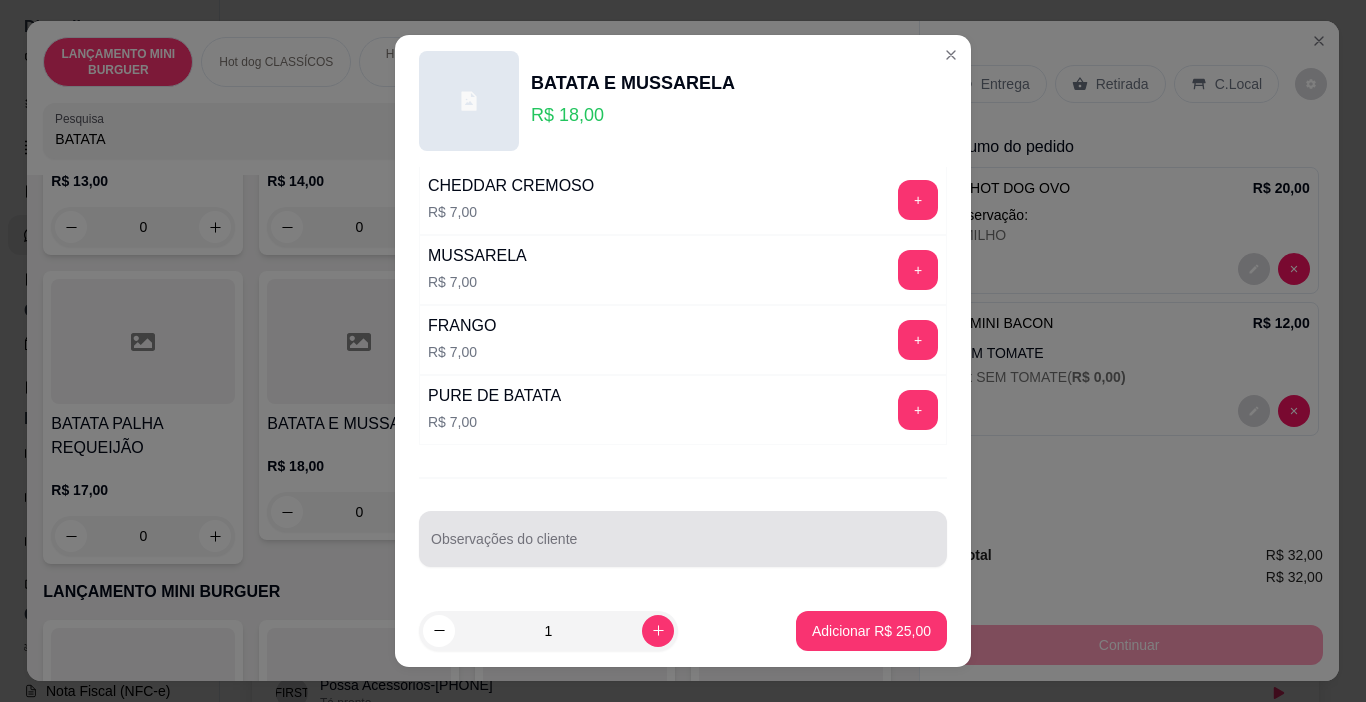 click at bounding box center [683, 539] 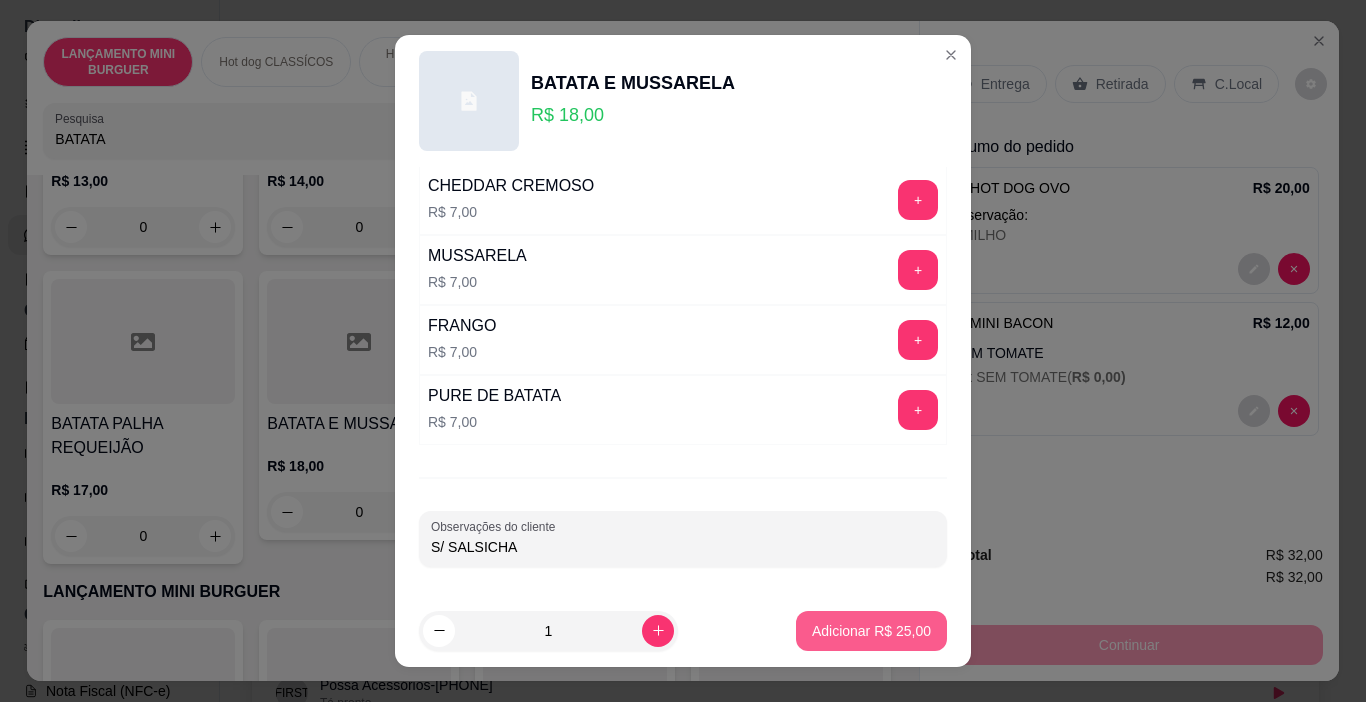 type on "S/ SALSICHA" 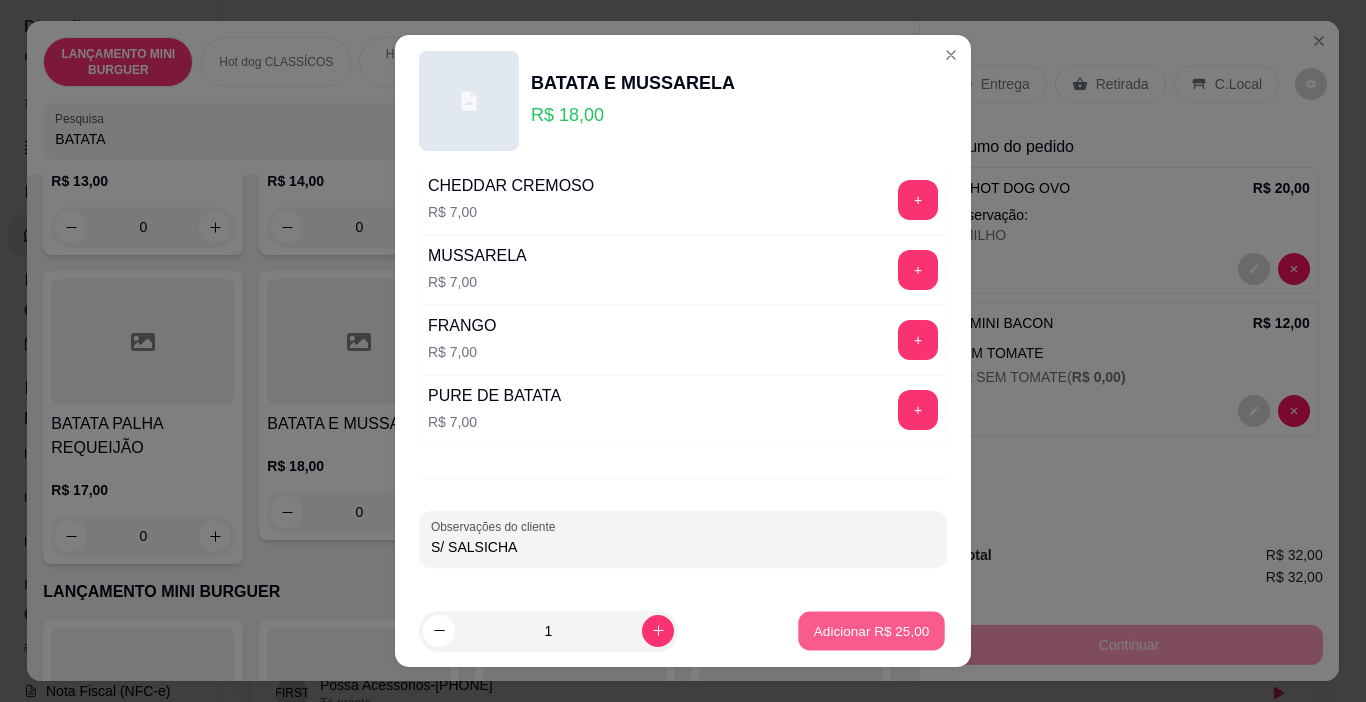 click on "Adicionar   R$ 25,00" at bounding box center [871, 631] 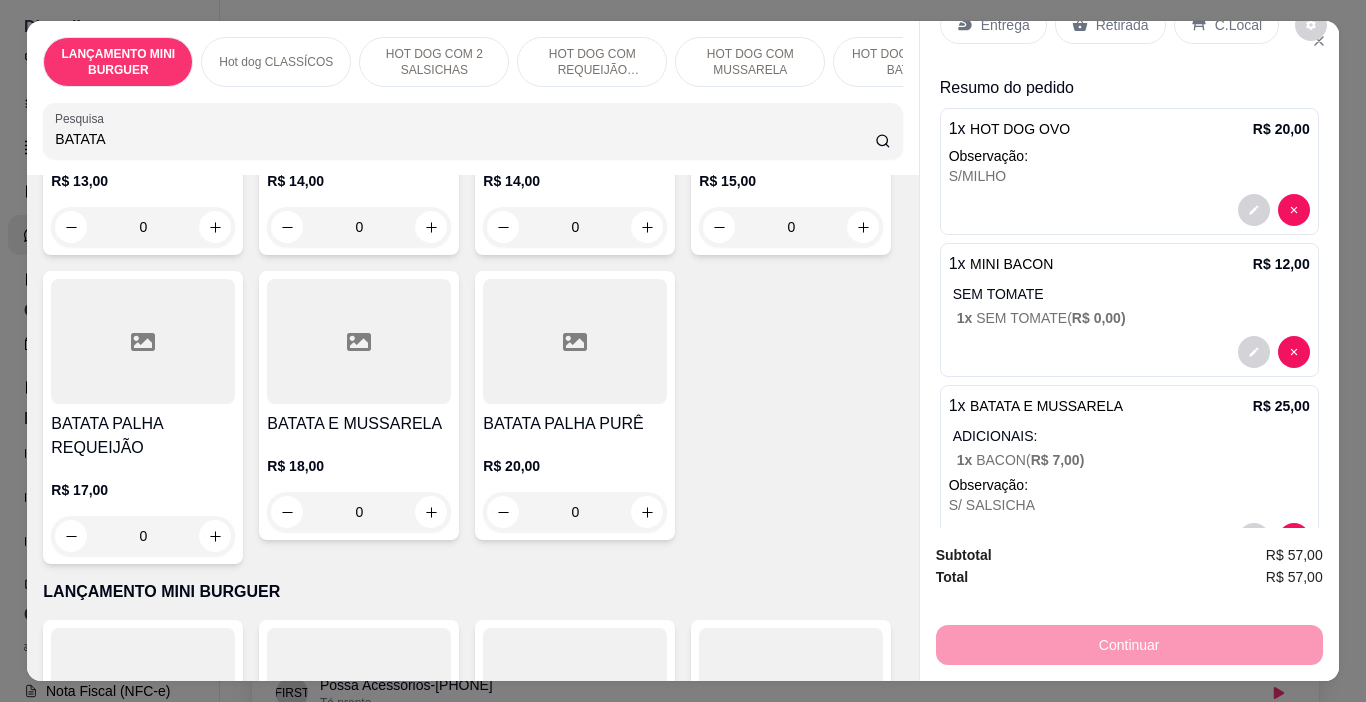 scroll, scrollTop: 123, scrollLeft: 0, axis: vertical 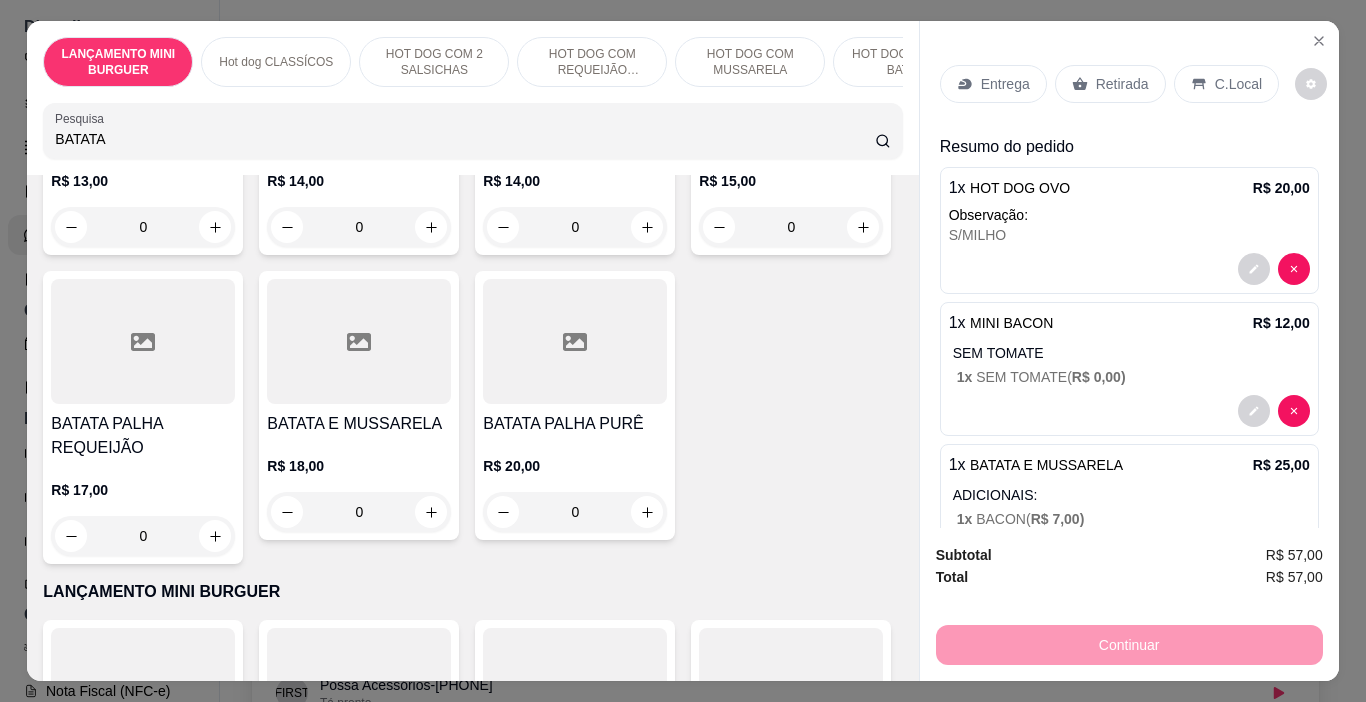 click on "Retirada" at bounding box center [1122, 84] 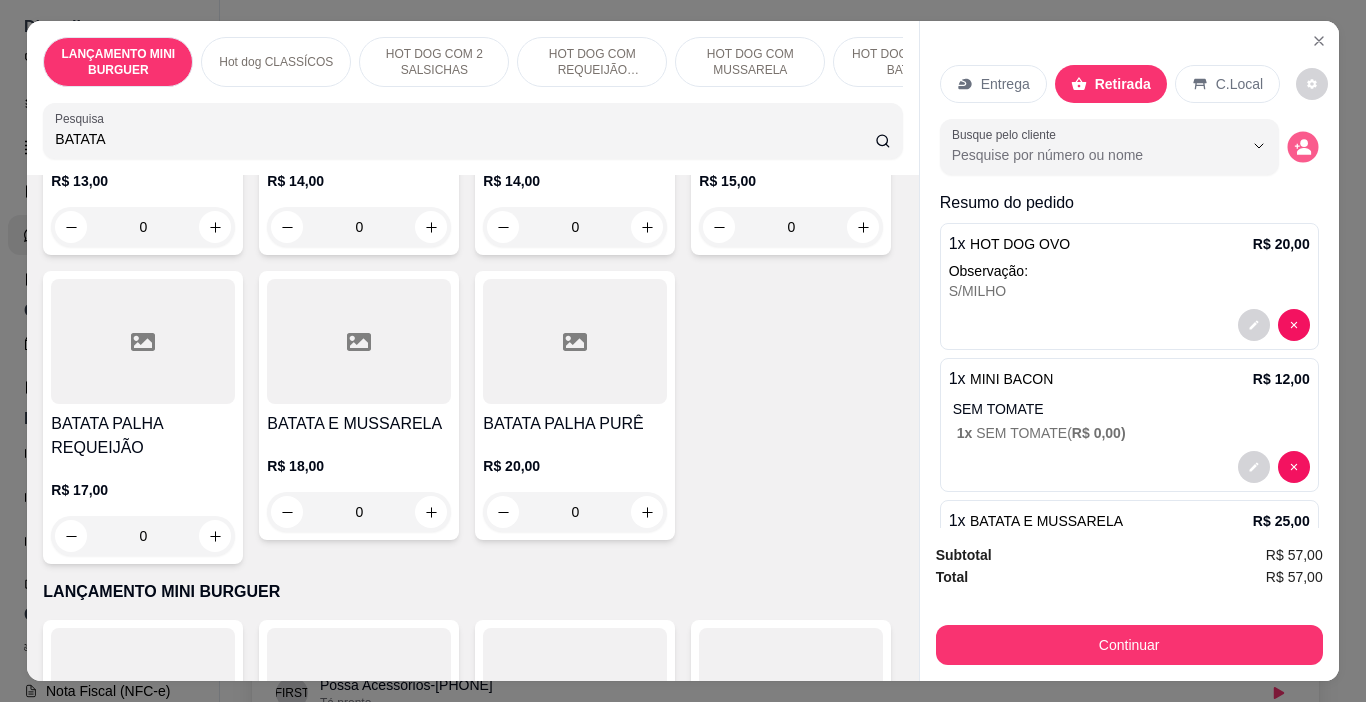 click 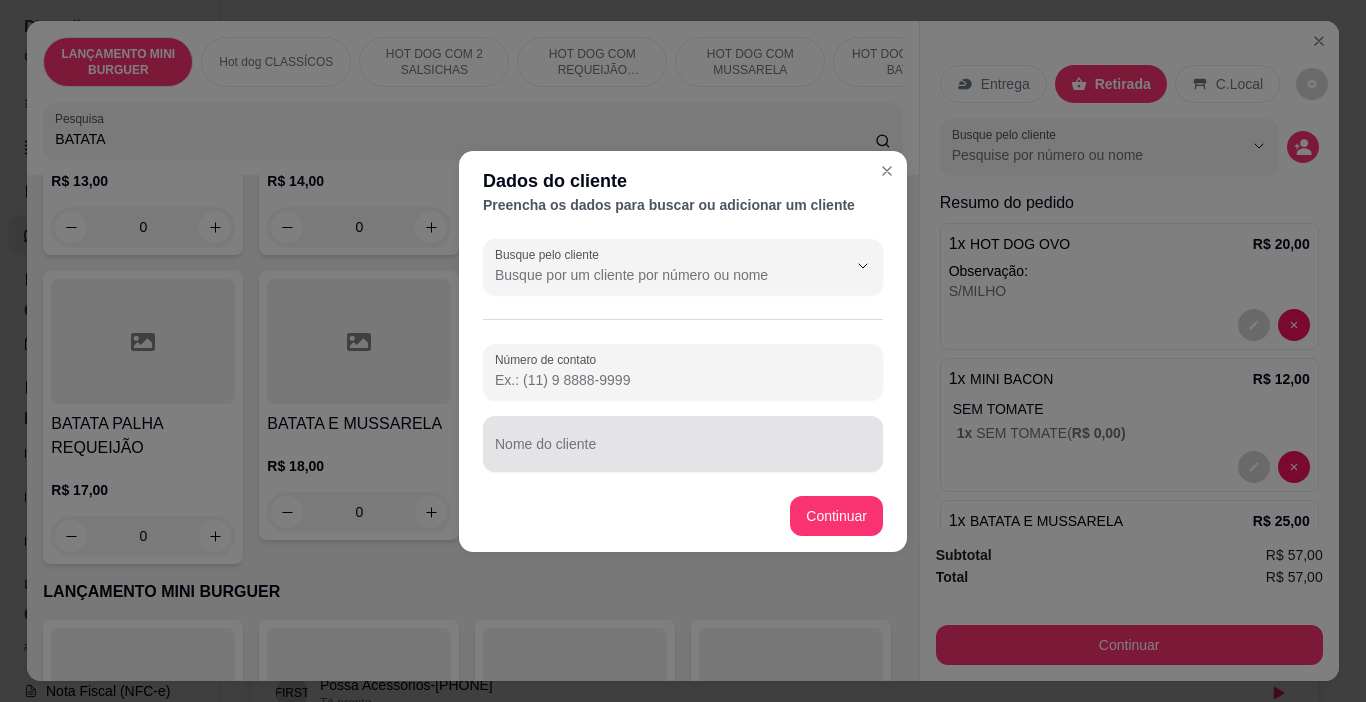 click on "Nome do cliente" at bounding box center (683, 444) 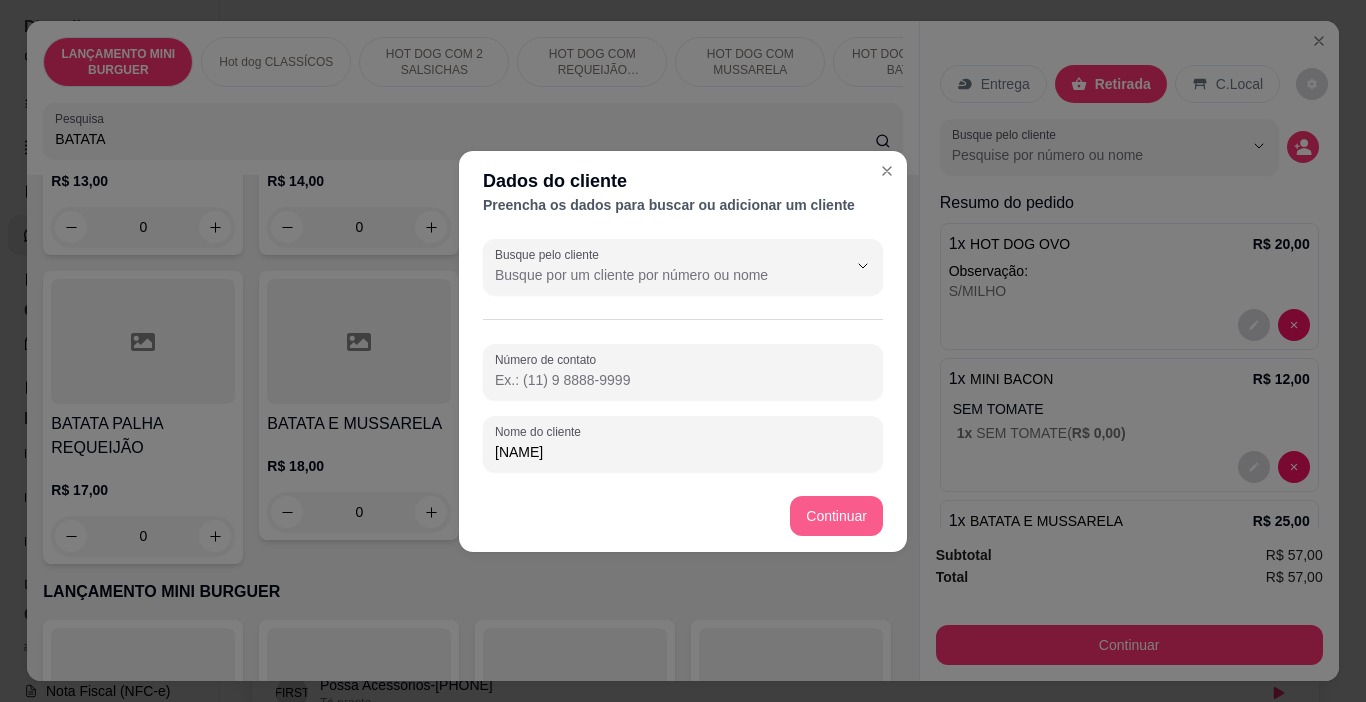 type on "[NAME]" 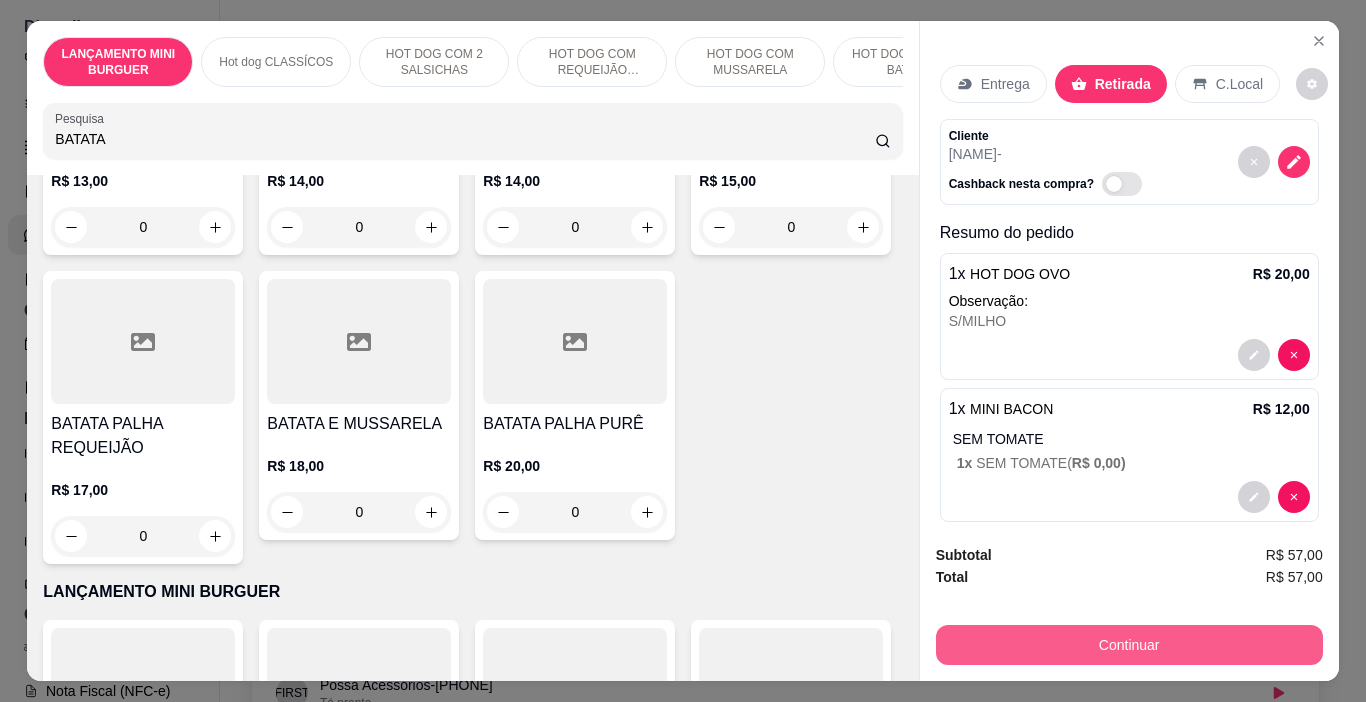 click on "Continuar" at bounding box center [1129, 645] 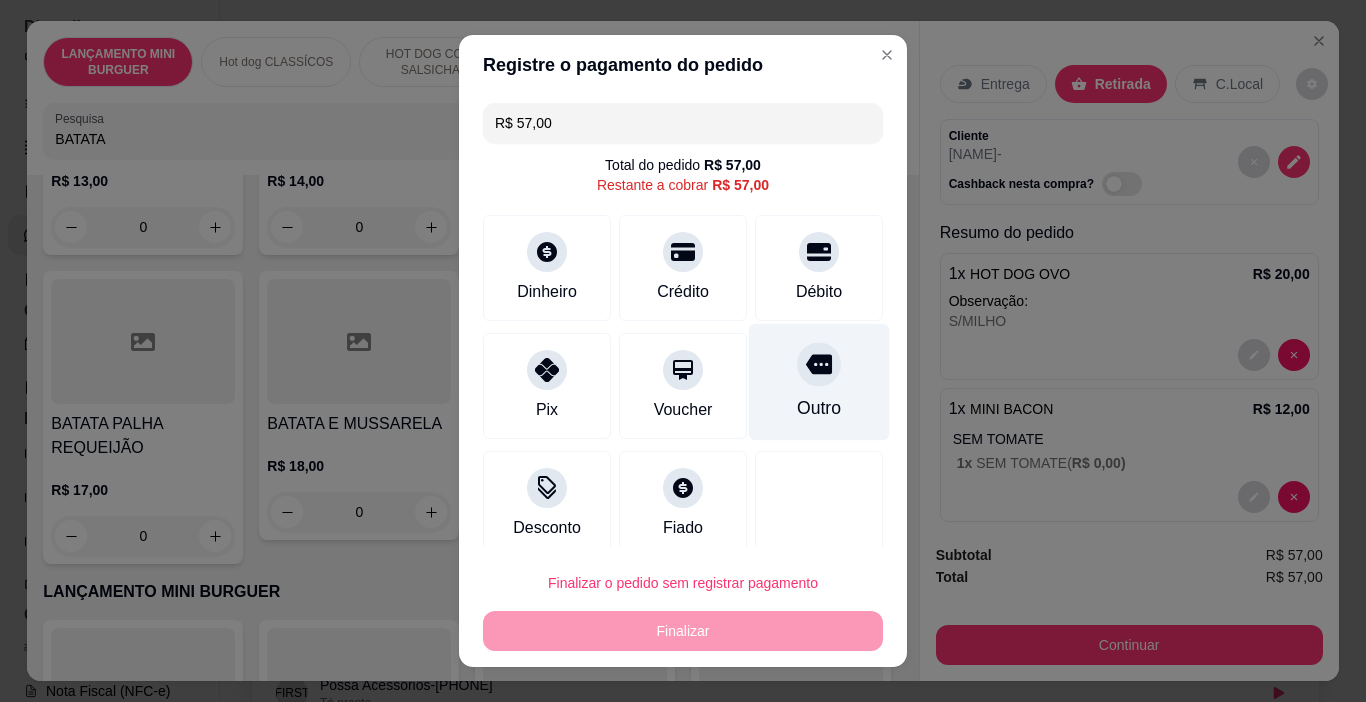 click at bounding box center (819, 365) 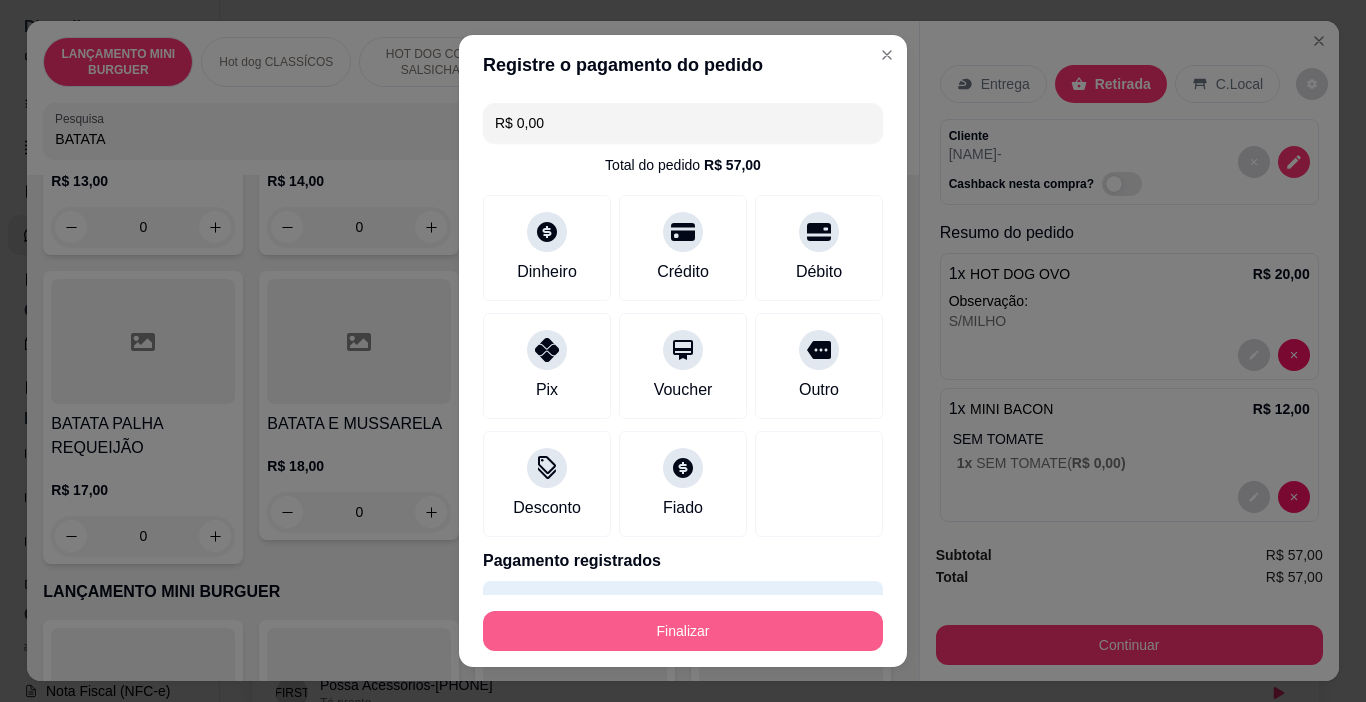 click on "Finalizar" at bounding box center (683, 631) 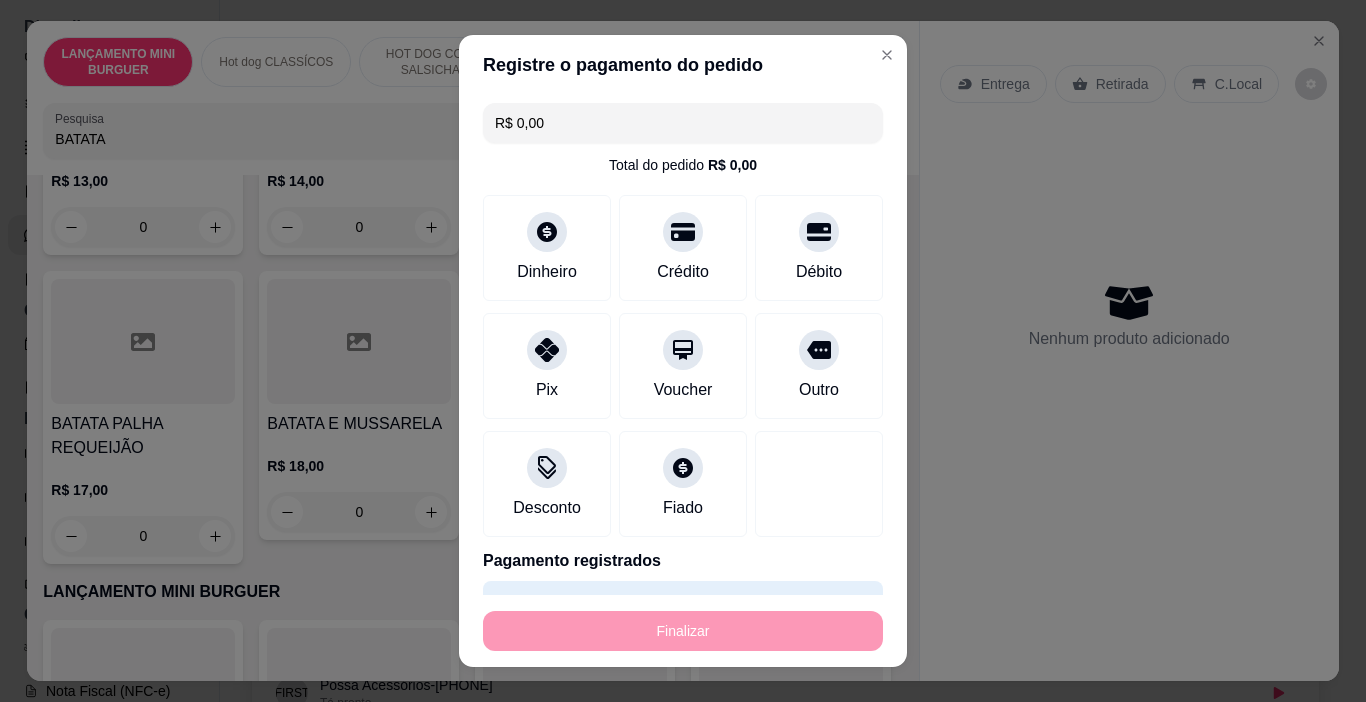 type on "-R$ 57,00" 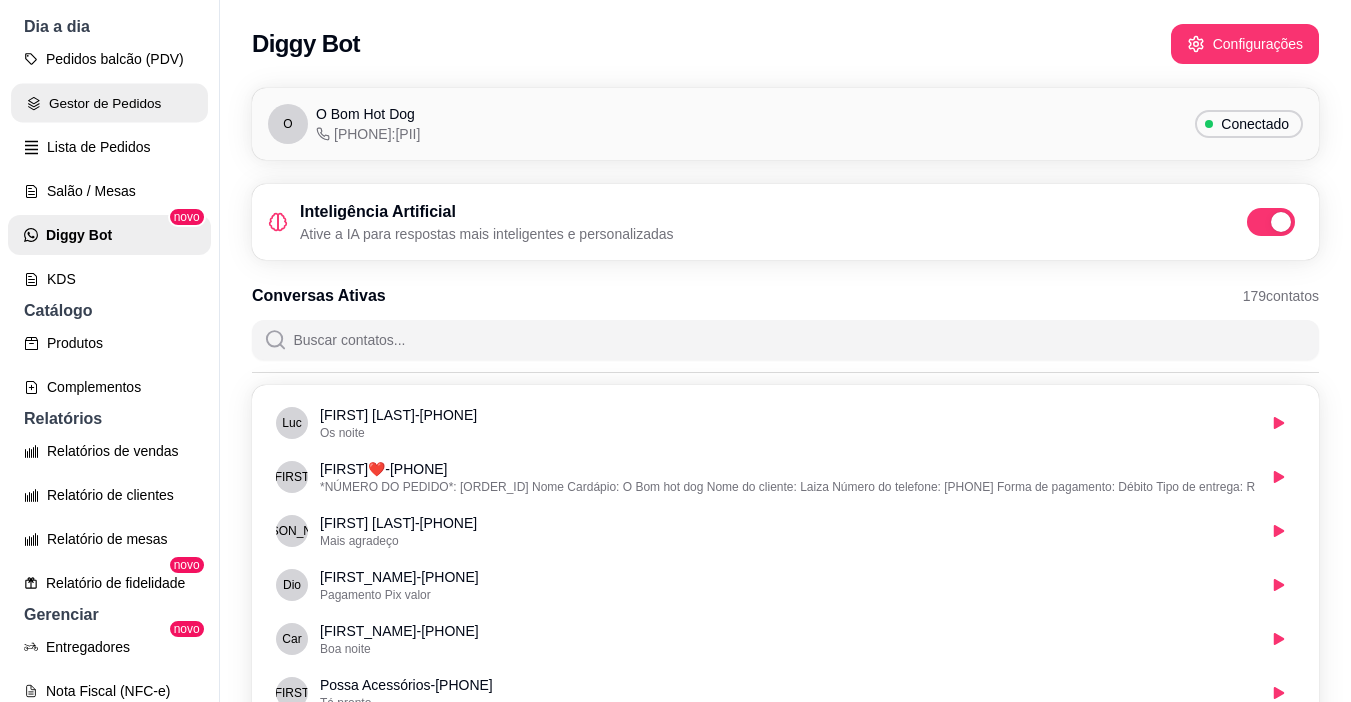 click on "Gestor de Pedidos" at bounding box center (109, 103) 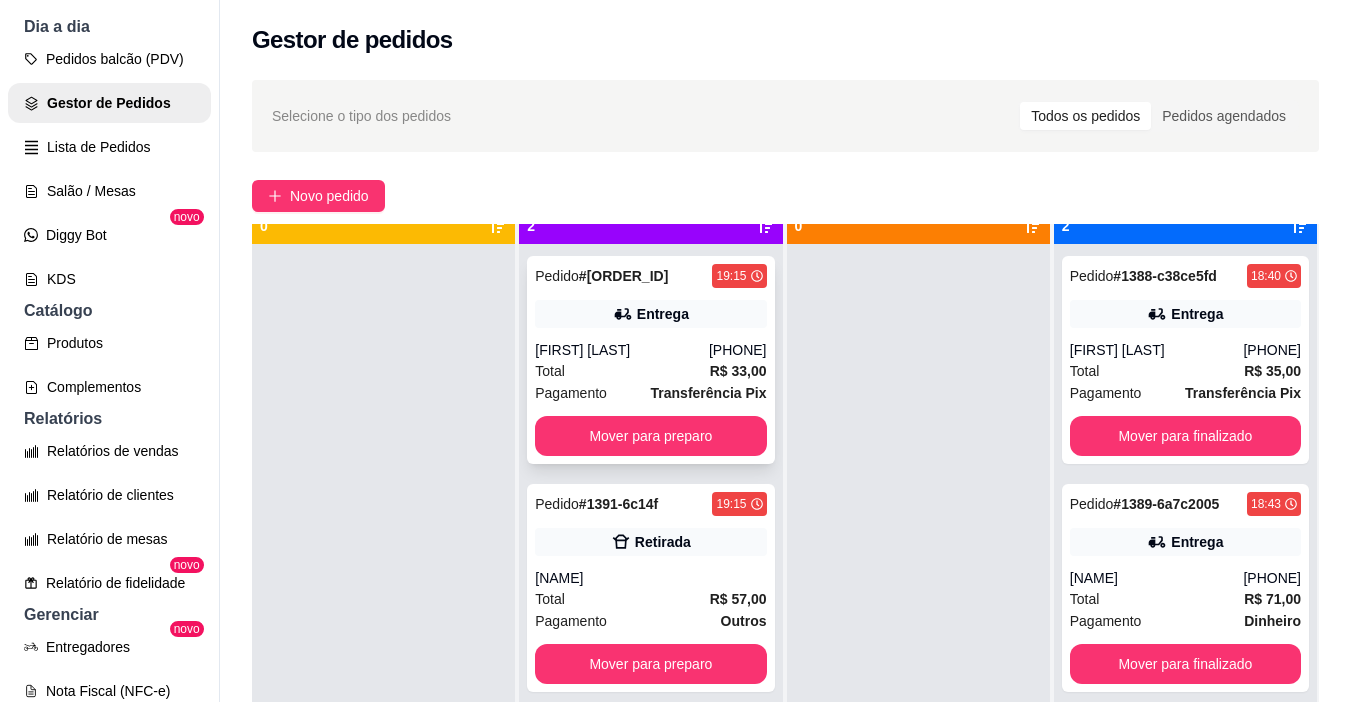 scroll, scrollTop: 56, scrollLeft: 0, axis: vertical 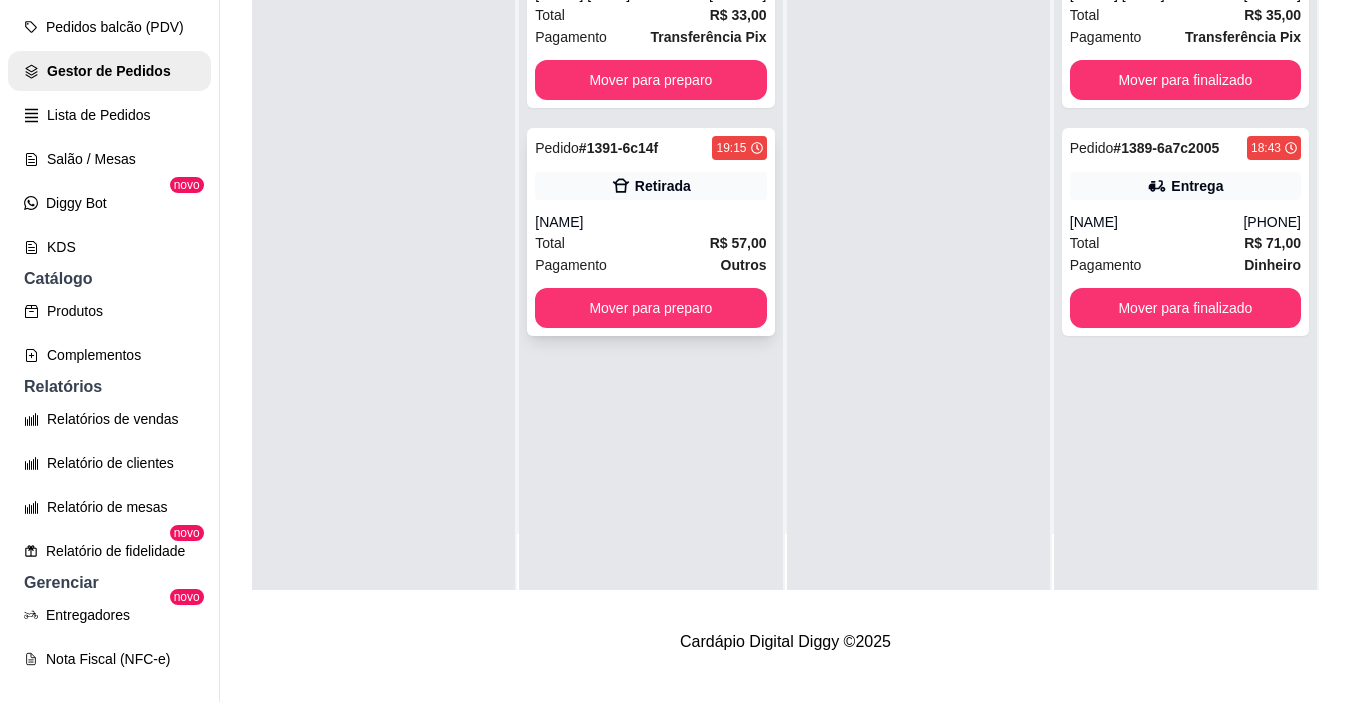 click on "[NAME]" at bounding box center [650, 222] 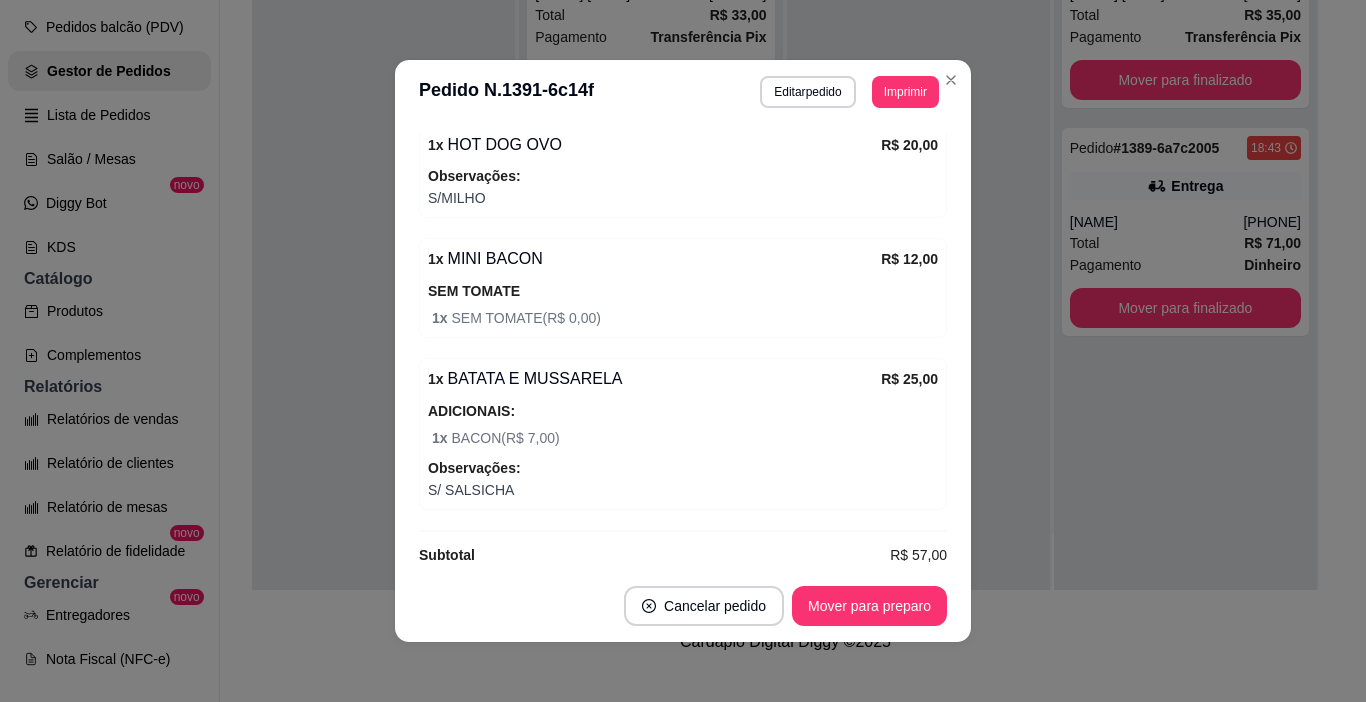 scroll, scrollTop: 475, scrollLeft: 0, axis: vertical 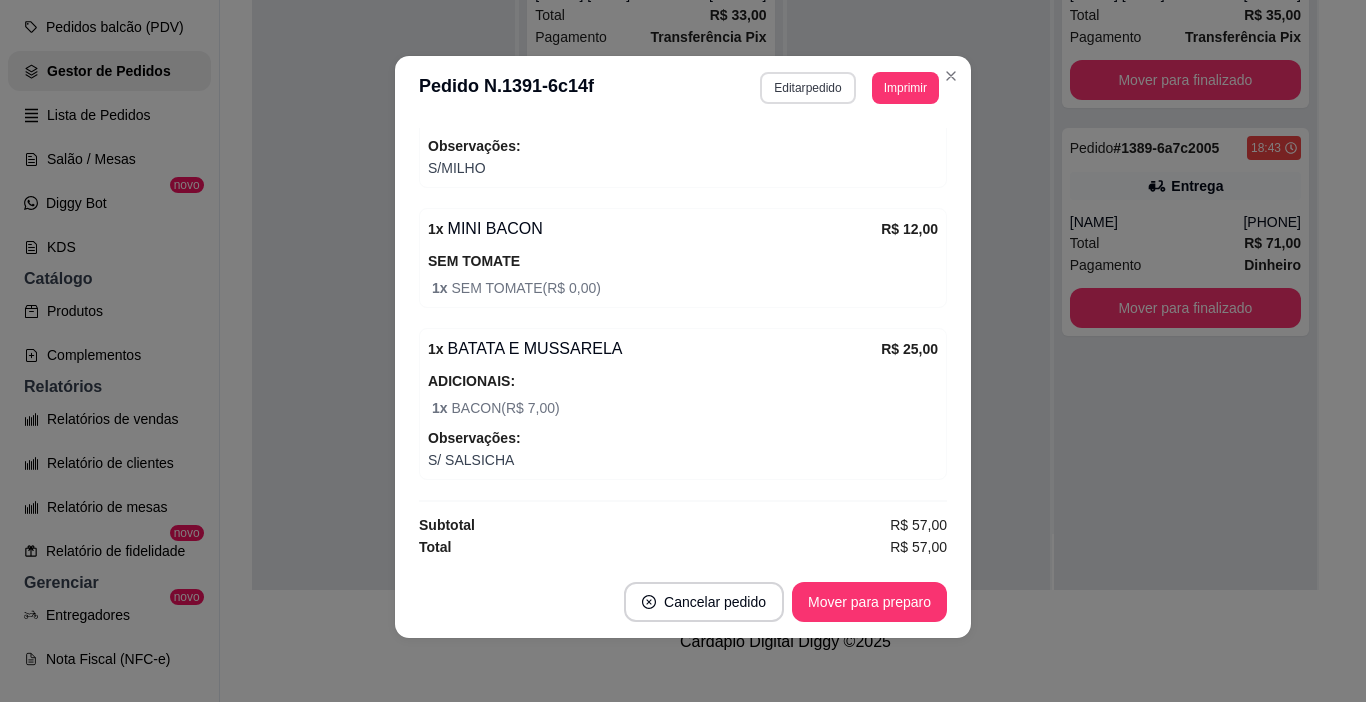 click on "Editar  pedido" at bounding box center (807, 88) 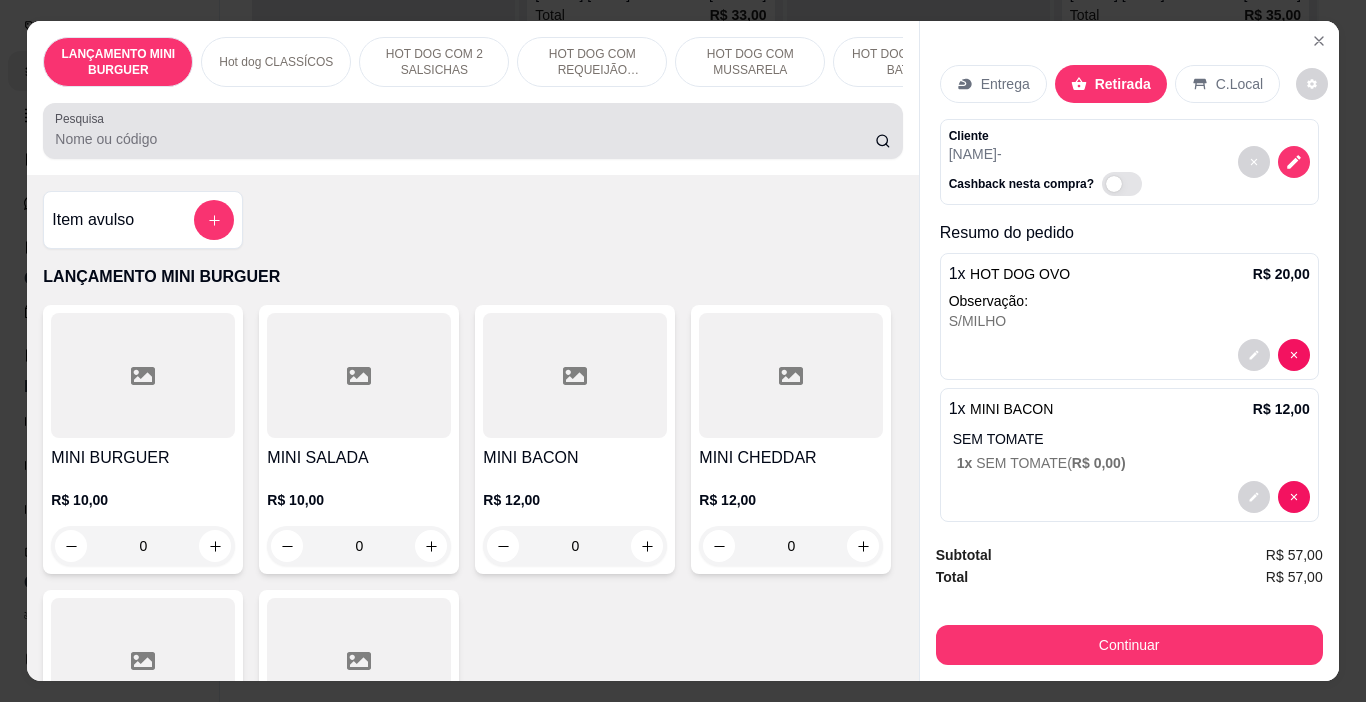 click at bounding box center (472, 131) 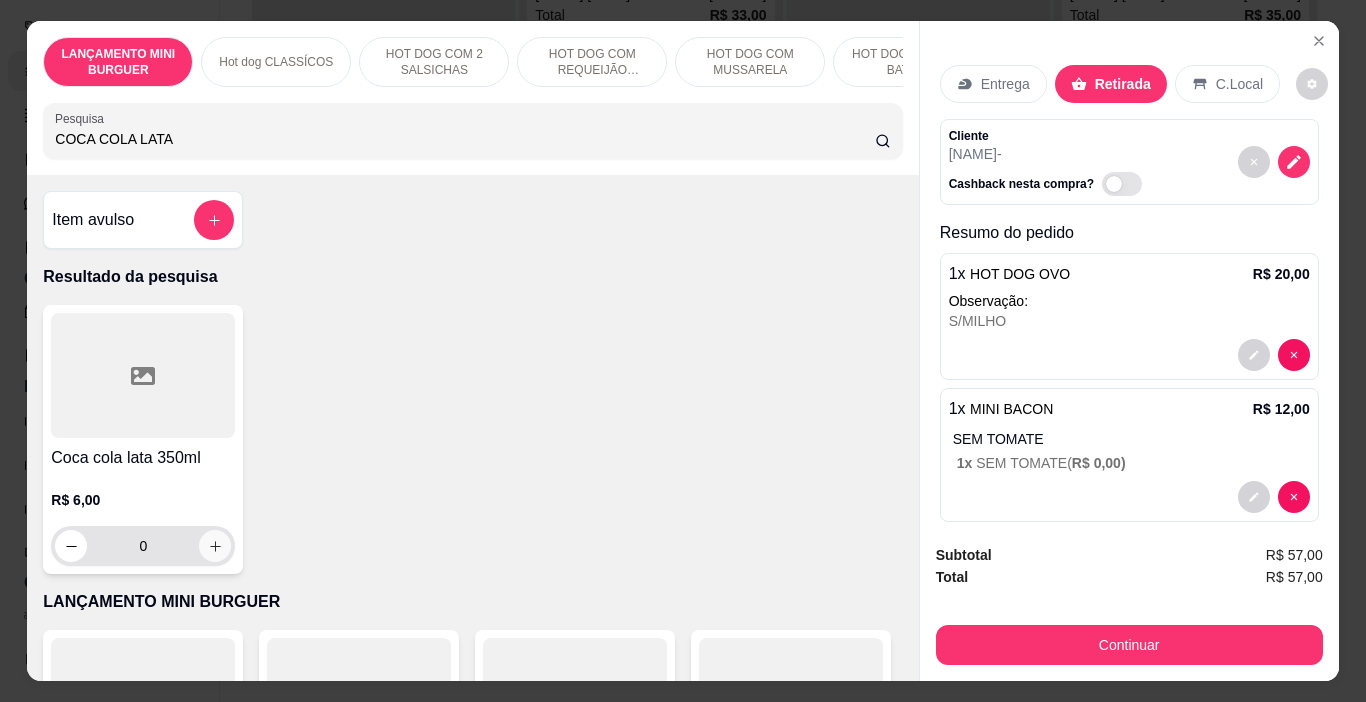 type on "COCA COLA LATA" 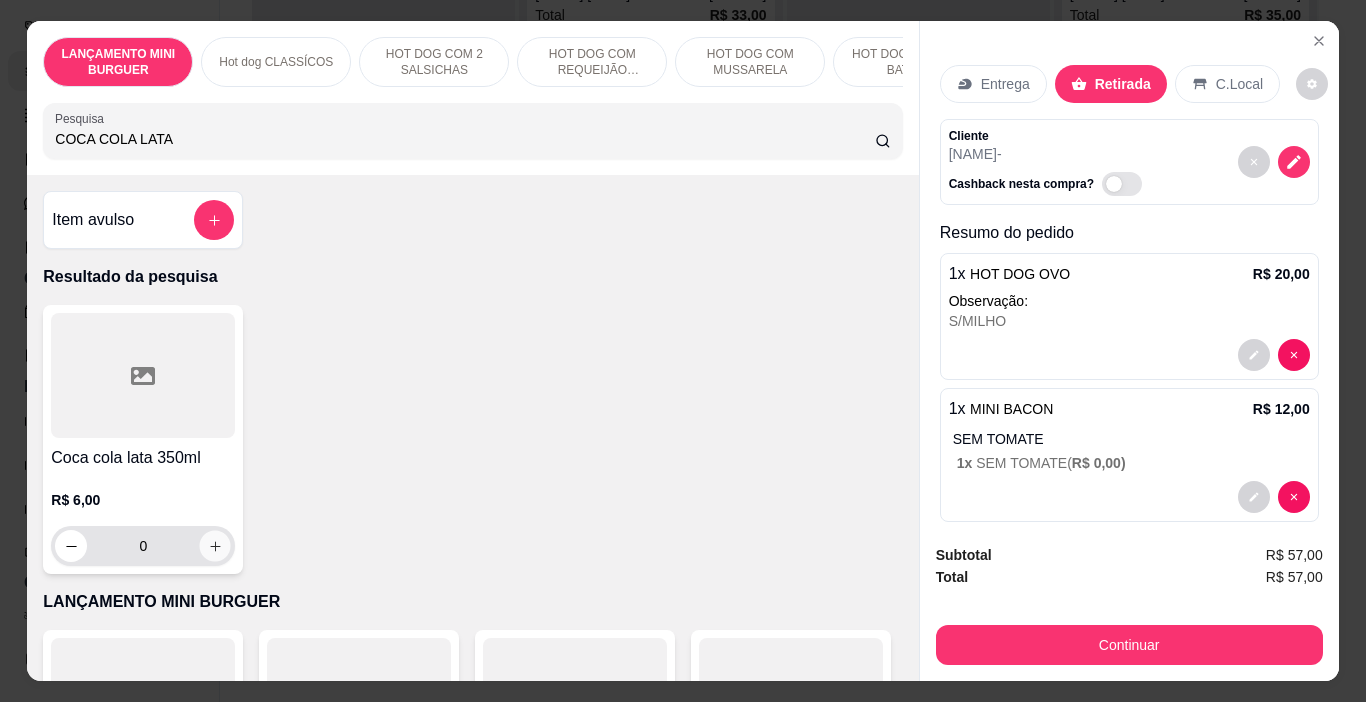 click 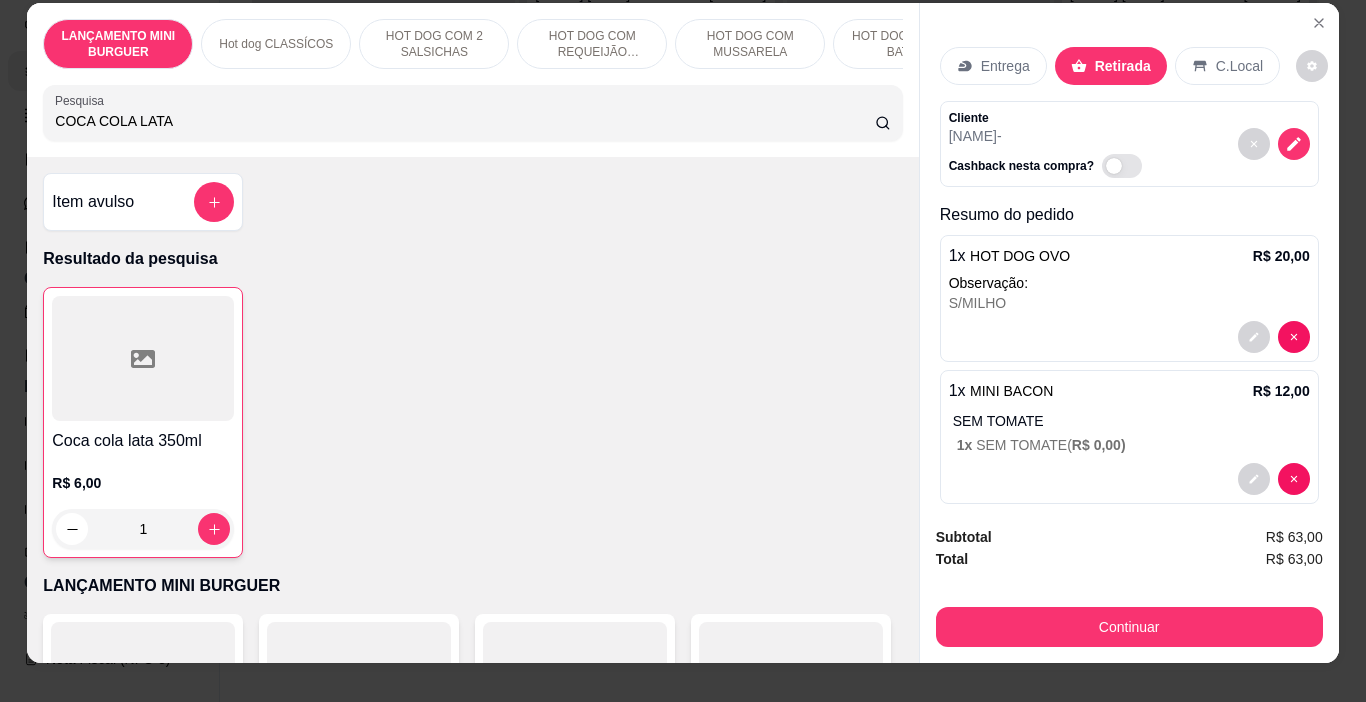 scroll, scrollTop: 50, scrollLeft: 0, axis: vertical 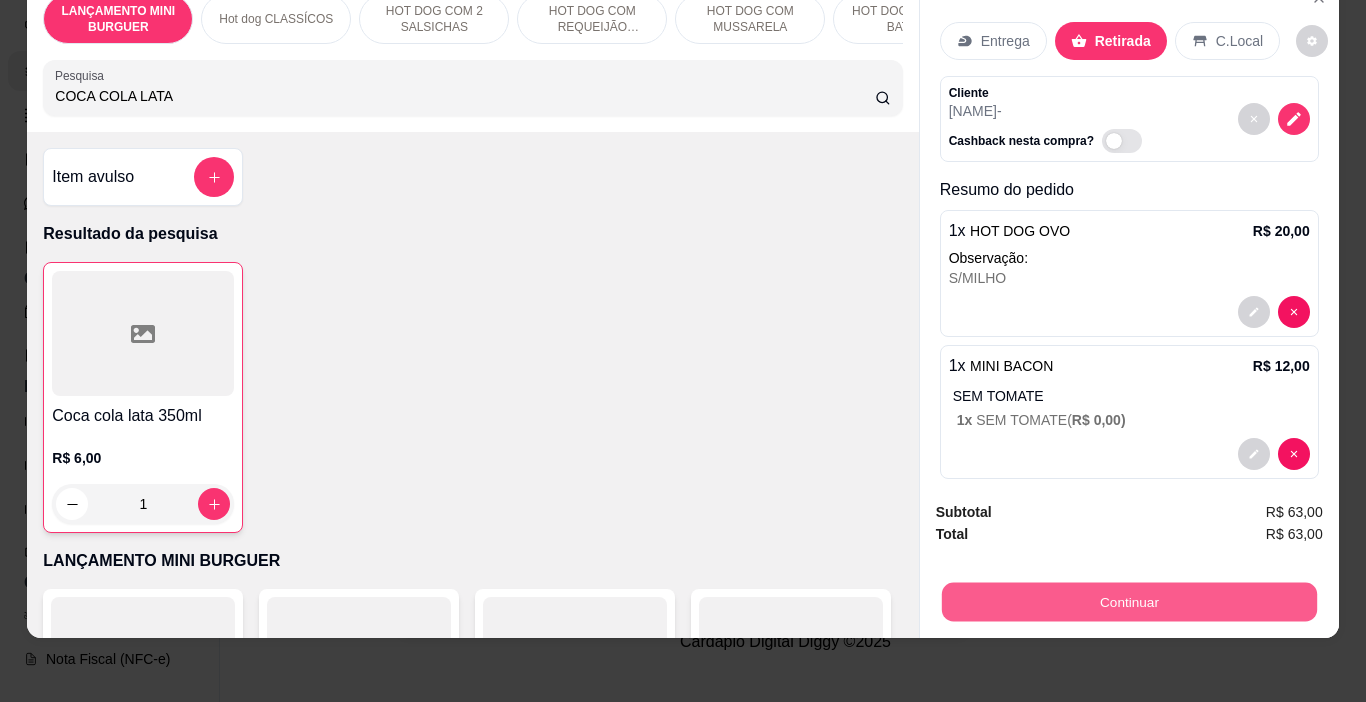 click on "Continuar" at bounding box center (1128, 602) 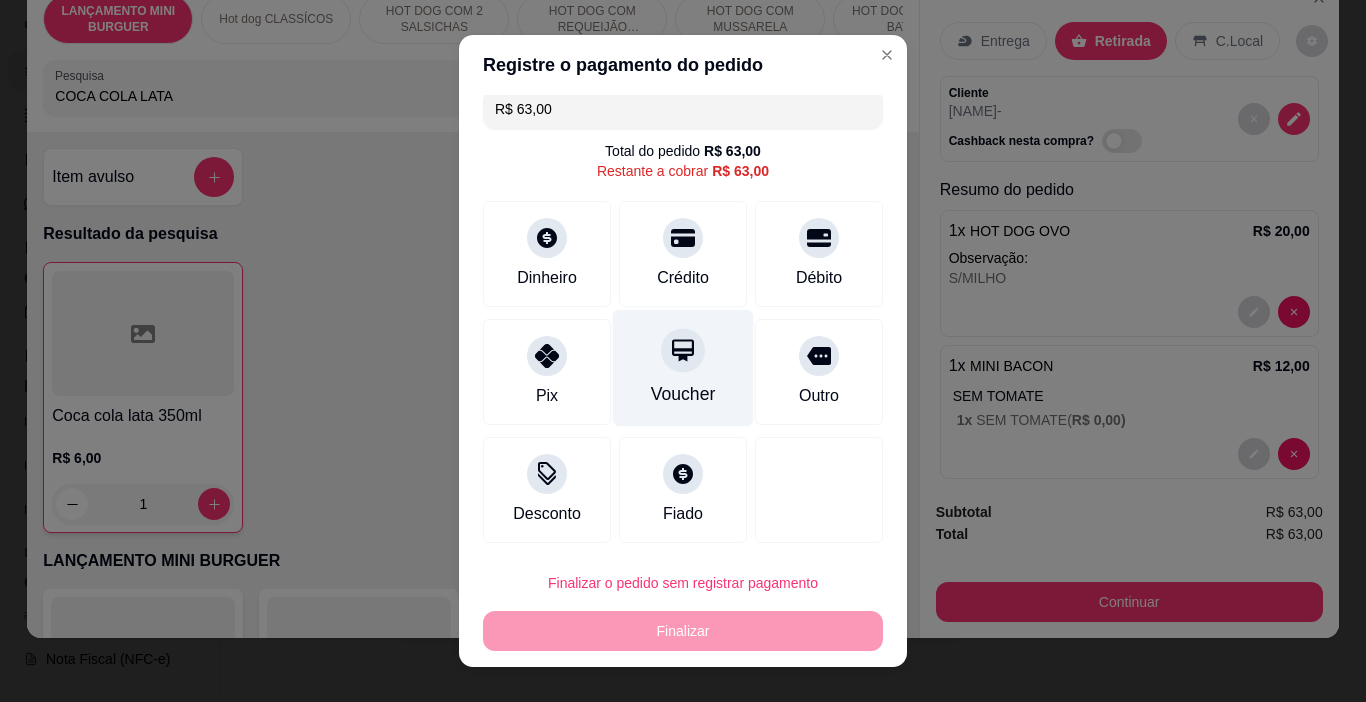 scroll, scrollTop: 18, scrollLeft: 0, axis: vertical 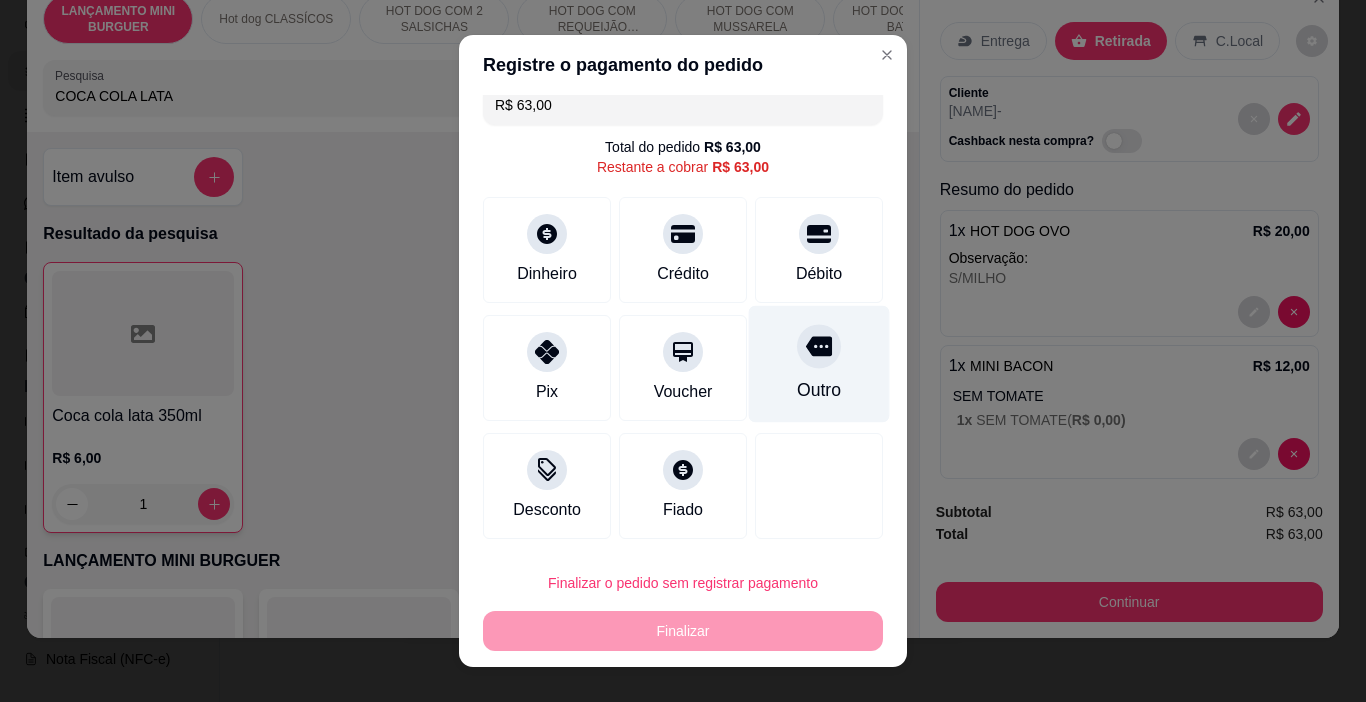 click on "Outro" at bounding box center [819, 364] 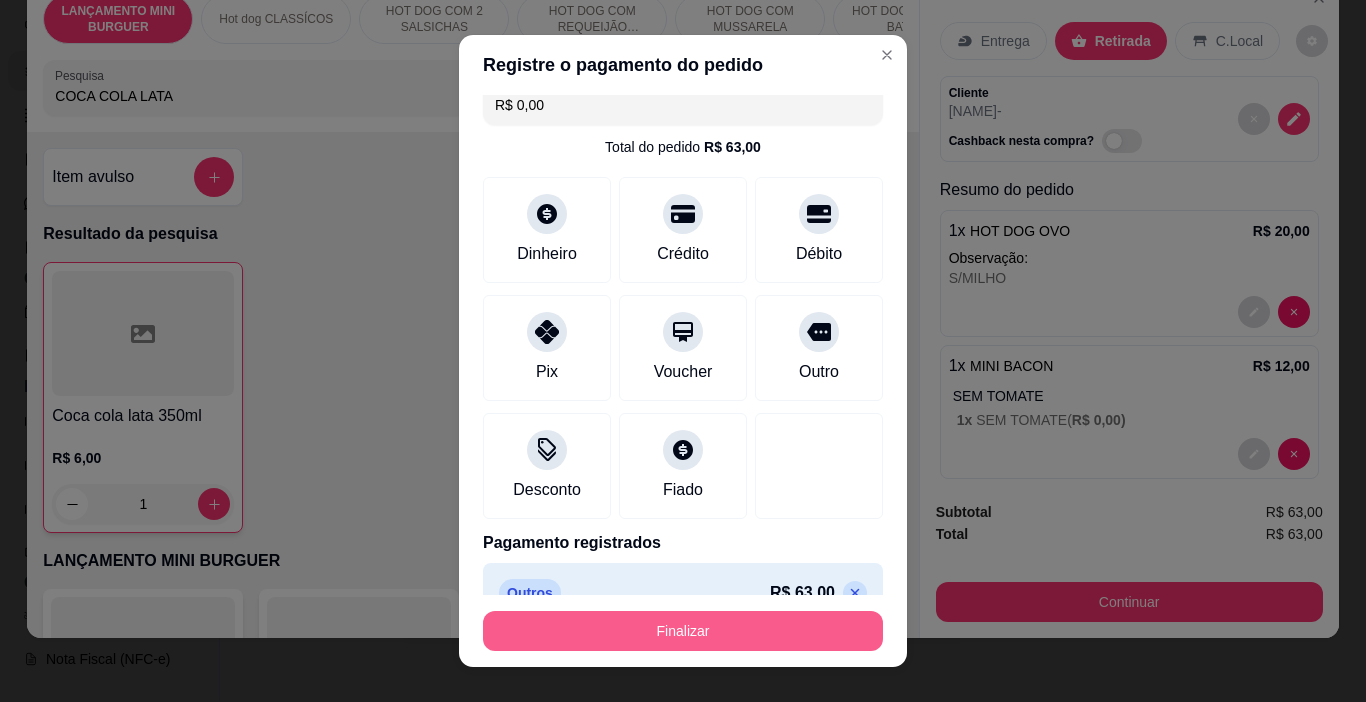 click on "Finalizar" at bounding box center (683, 631) 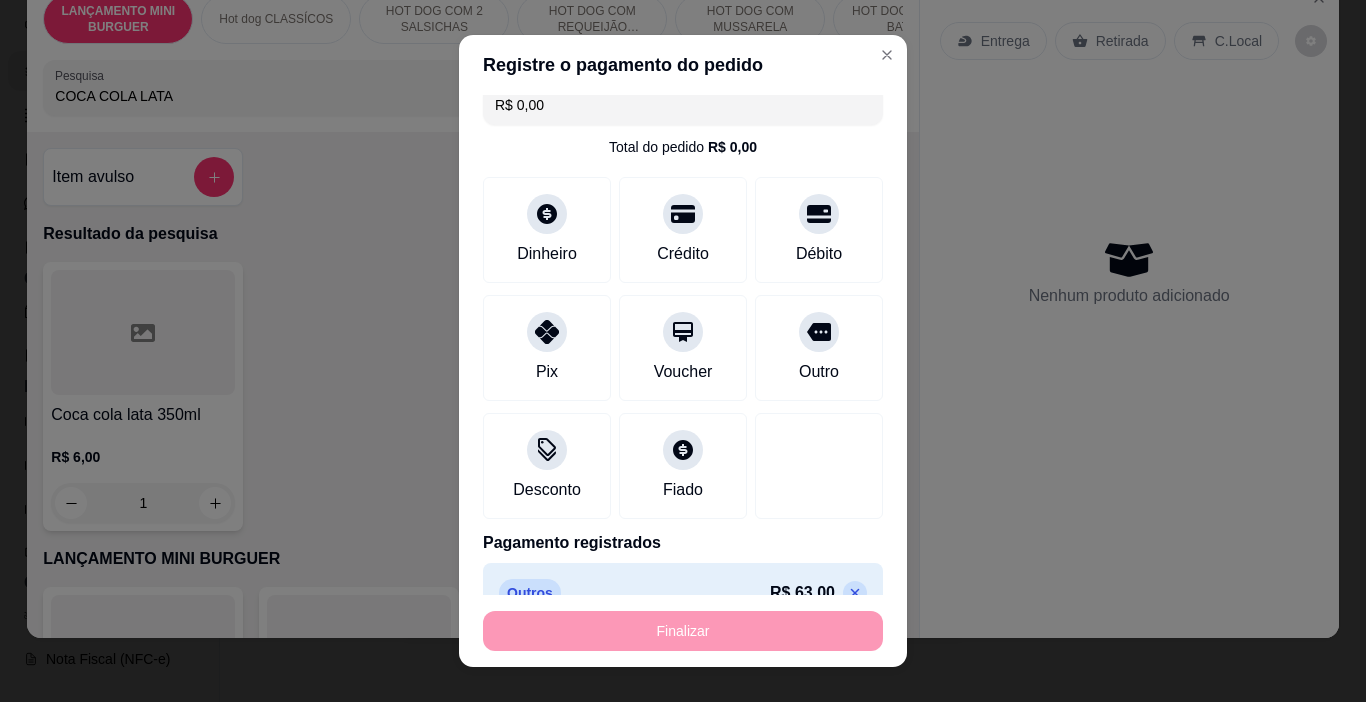 type on "0" 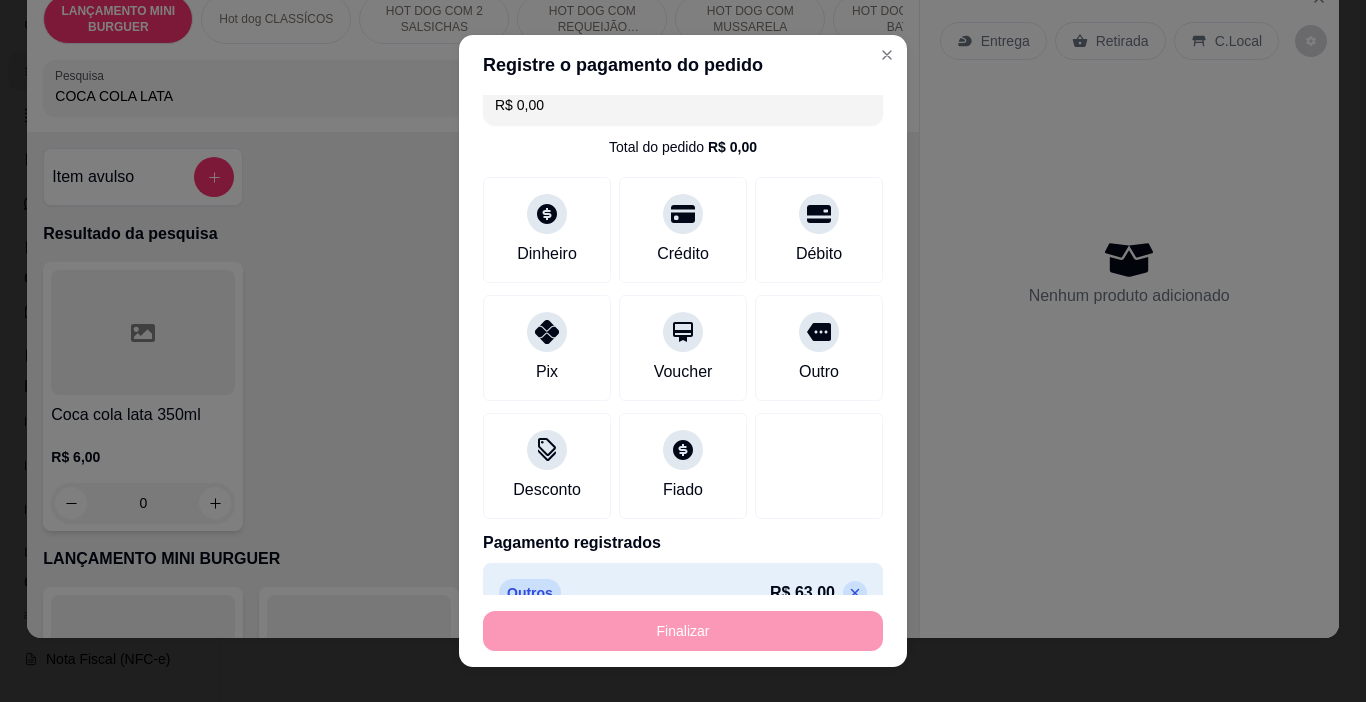type on "-R$ 63,00" 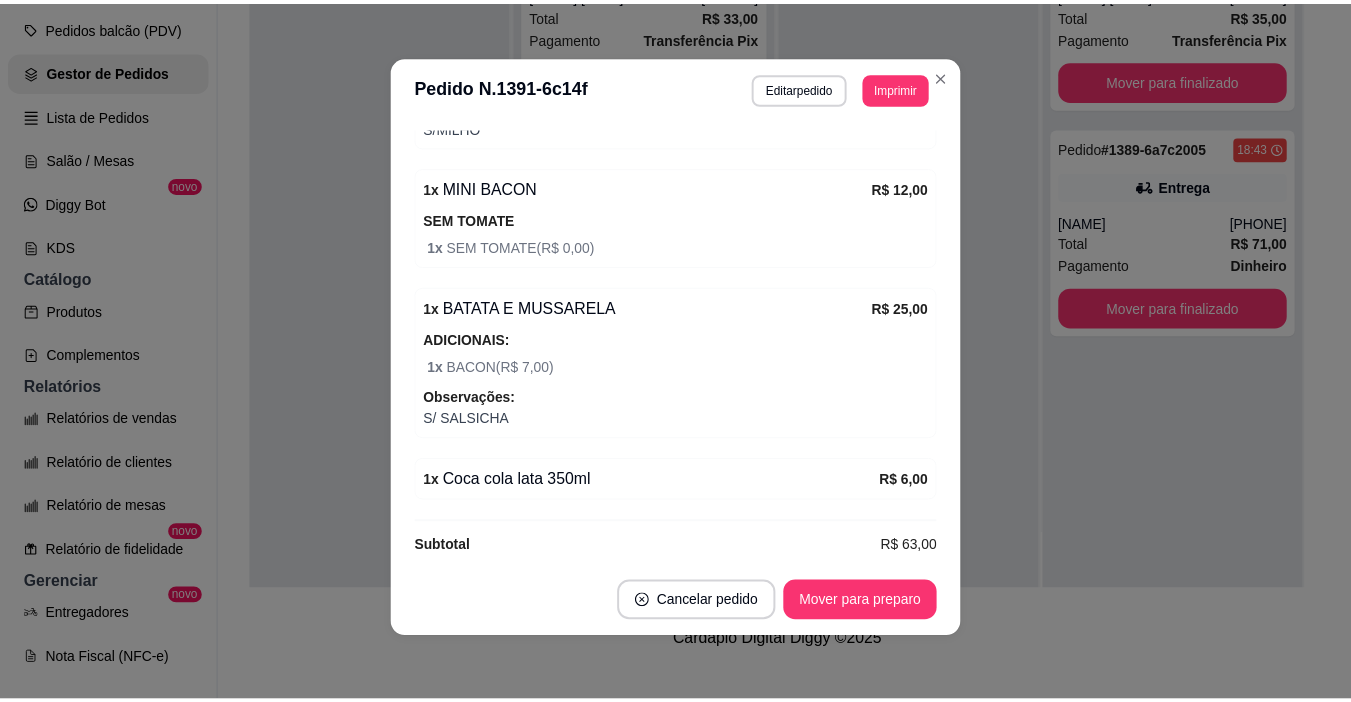 scroll, scrollTop: 581, scrollLeft: 0, axis: vertical 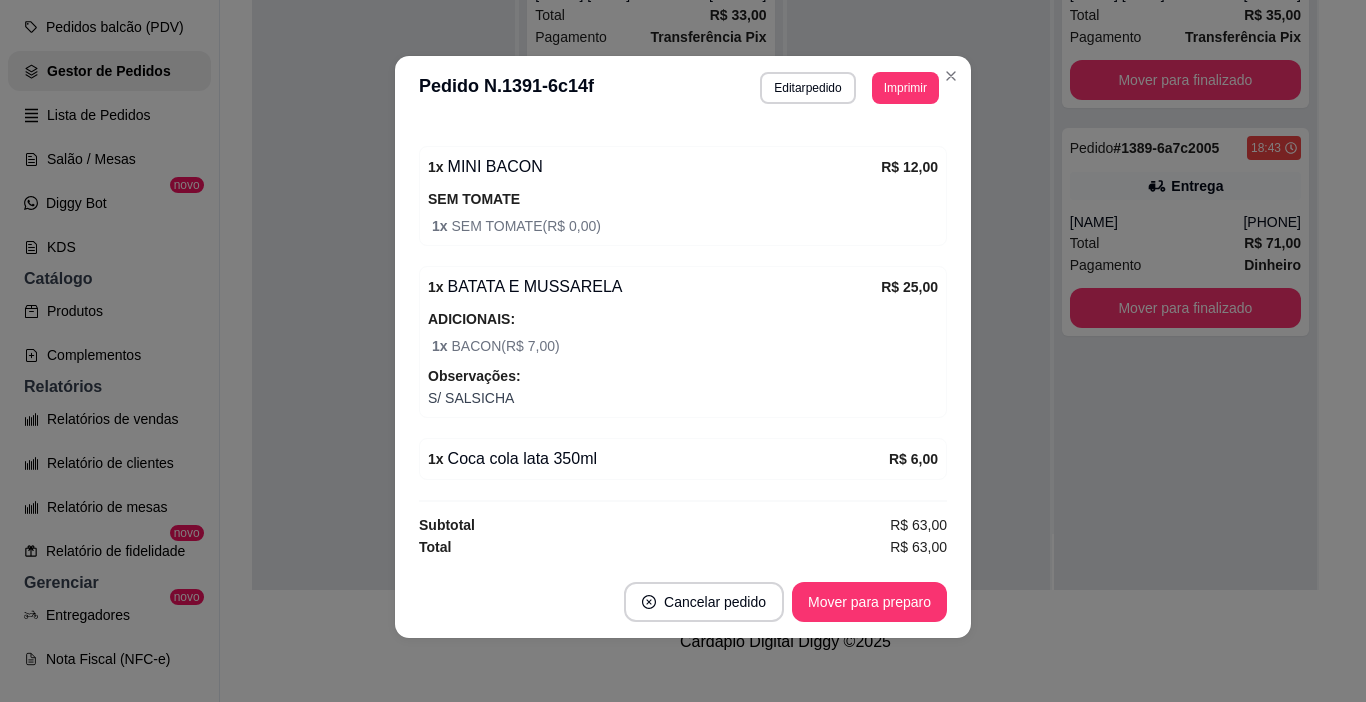 drag, startPoint x: 930, startPoint y: 114, endPoint x: 956, endPoint y: 18, distance: 99.458534 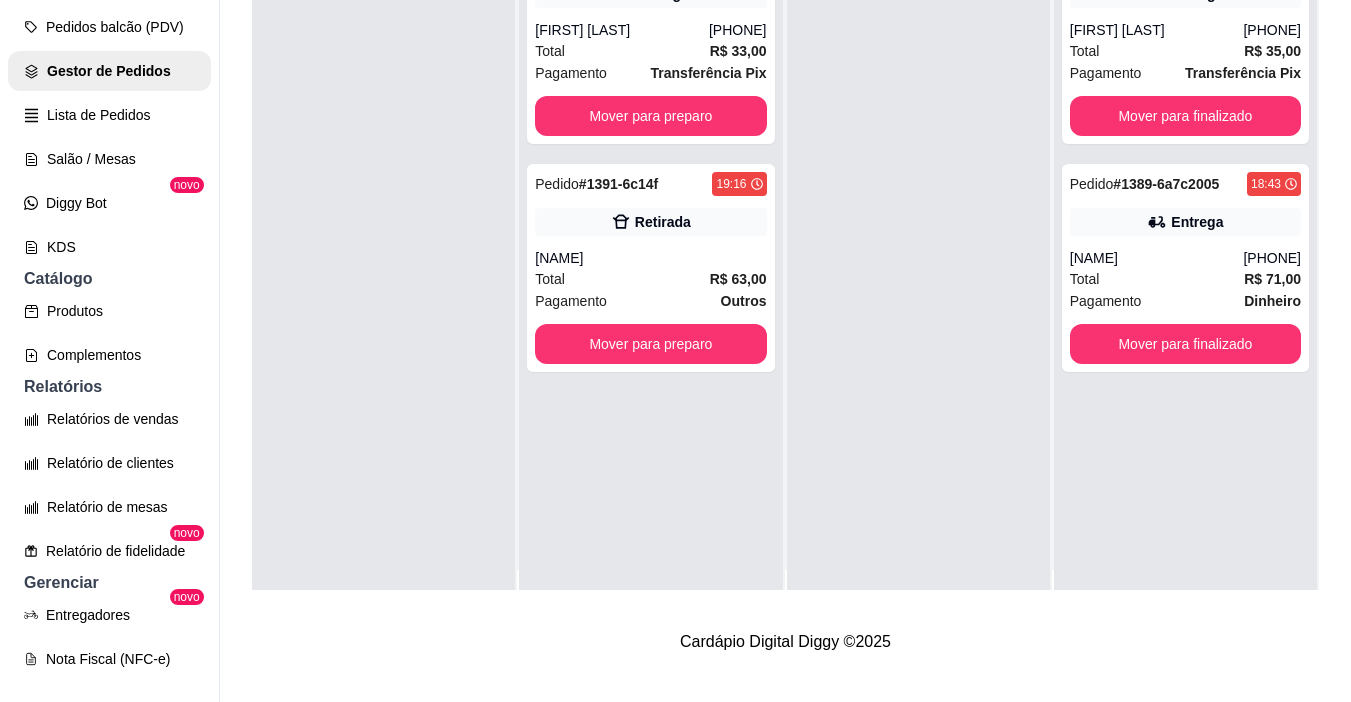 scroll, scrollTop: 0, scrollLeft: 0, axis: both 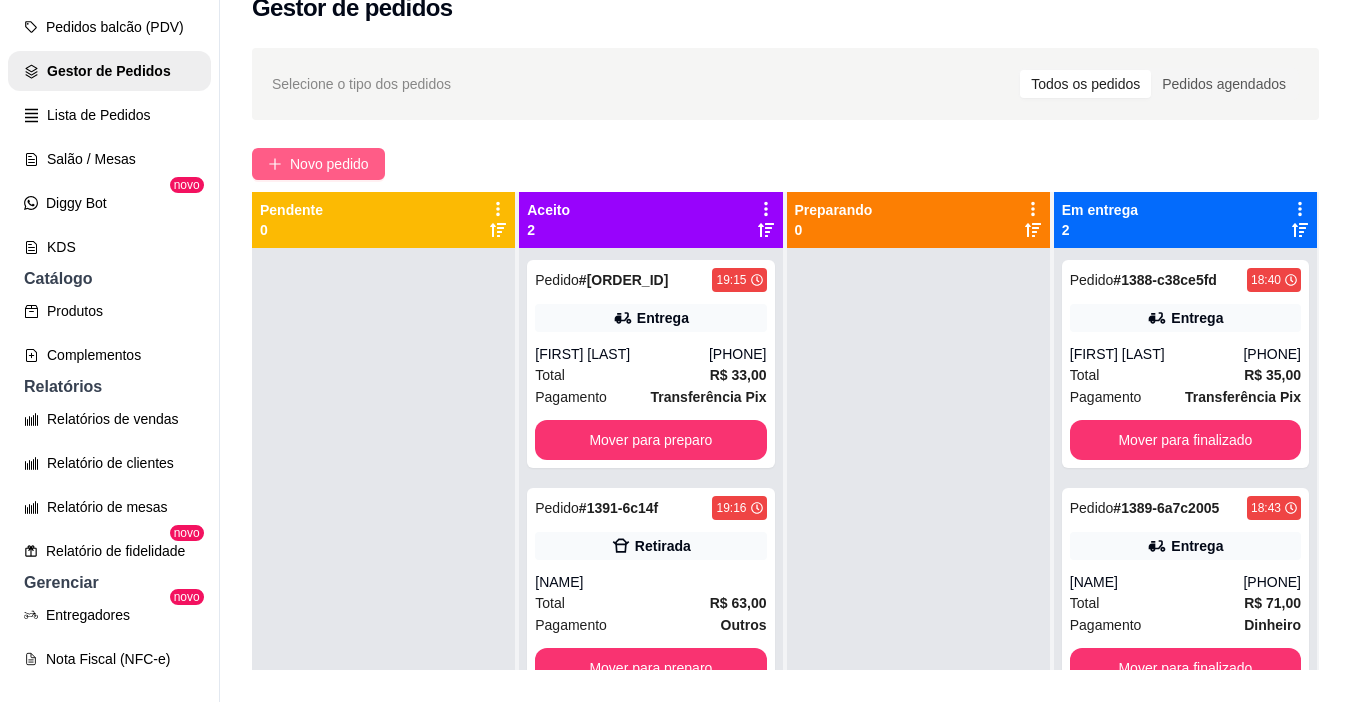 click on "Novo pedido" at bounding box center [318, 164] 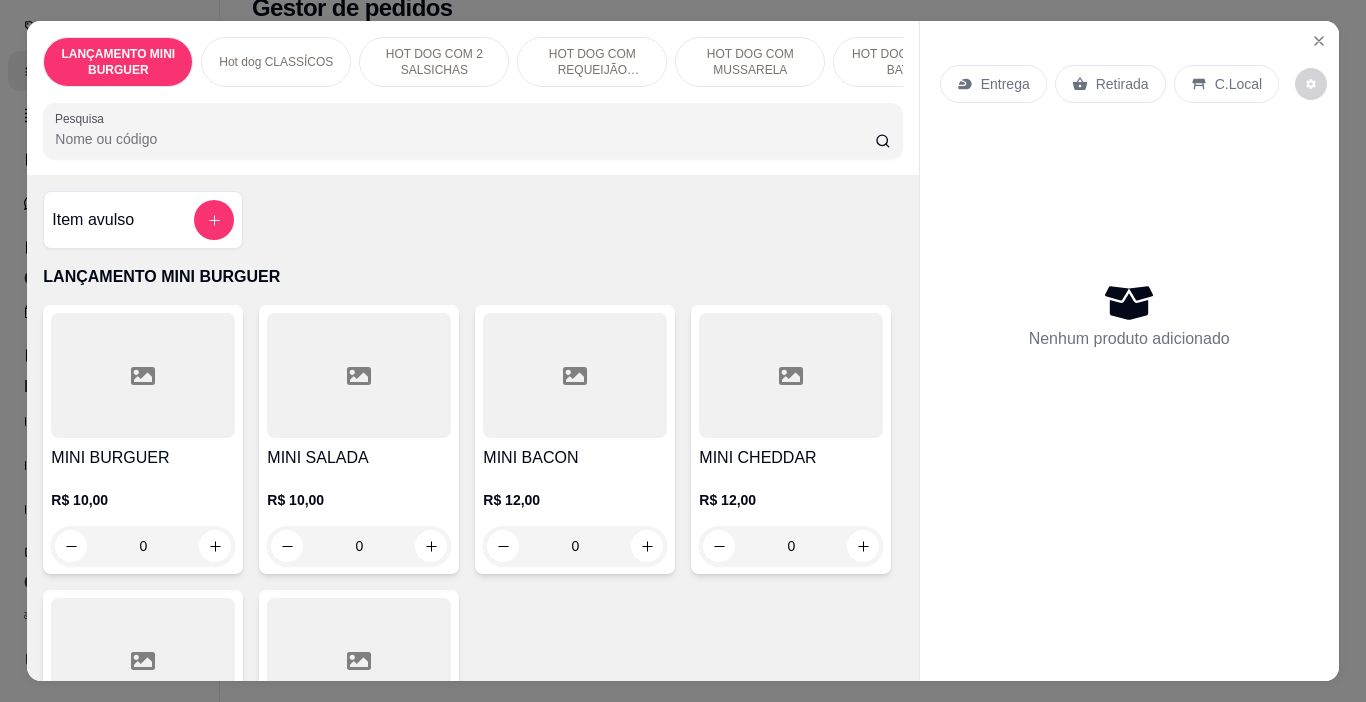 click on "Pesquisa" at bounding box center (465, 139) 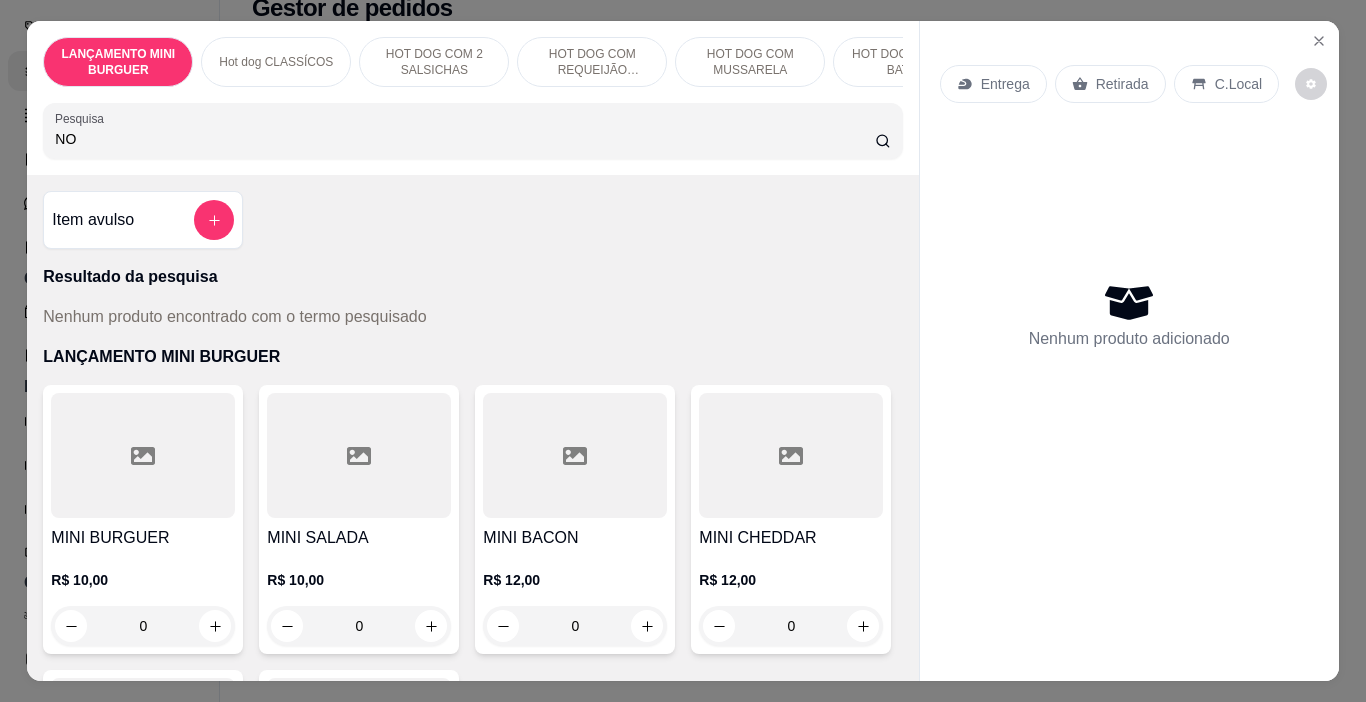 type on "N" 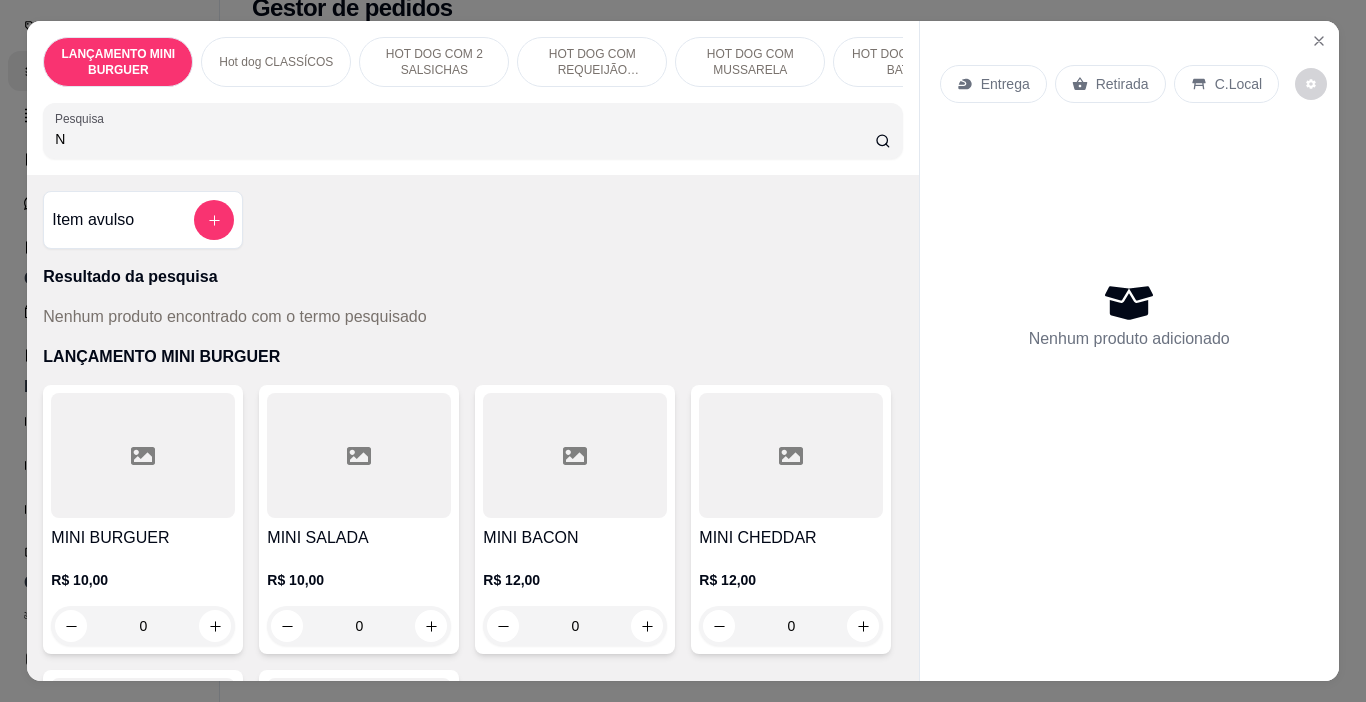 type 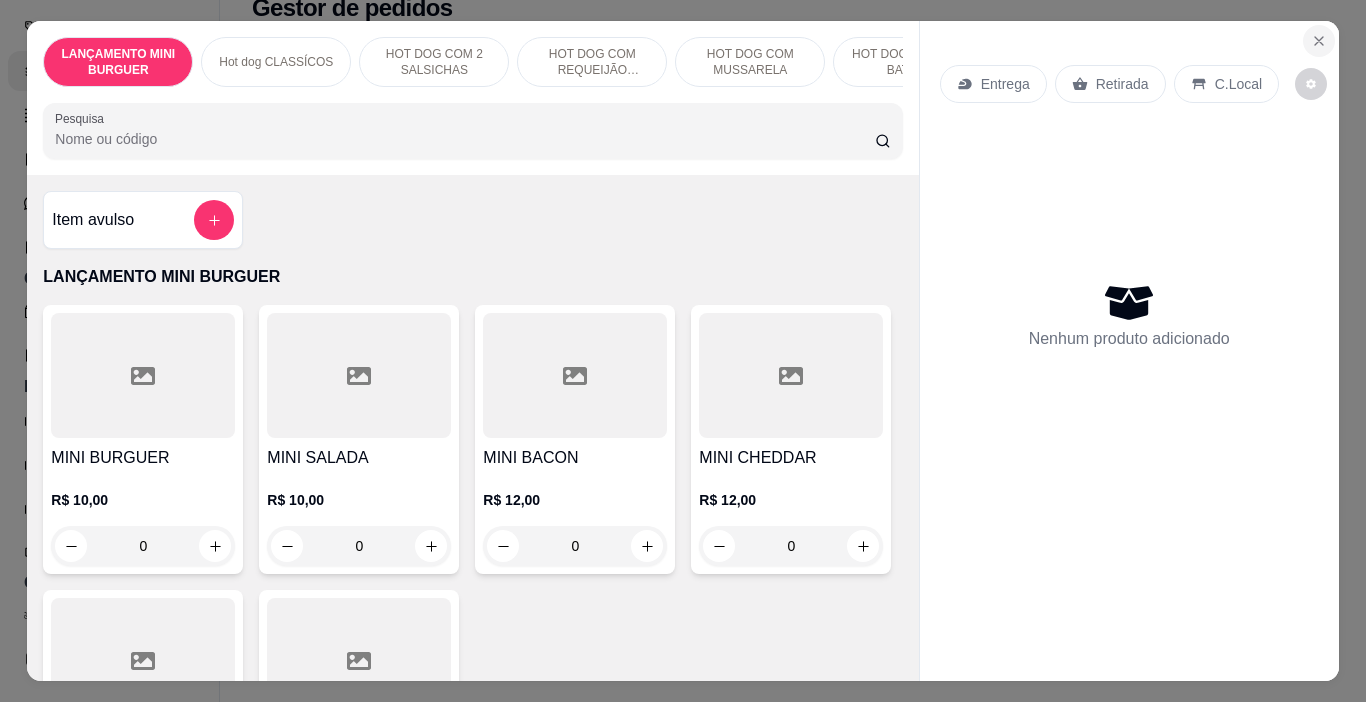 click 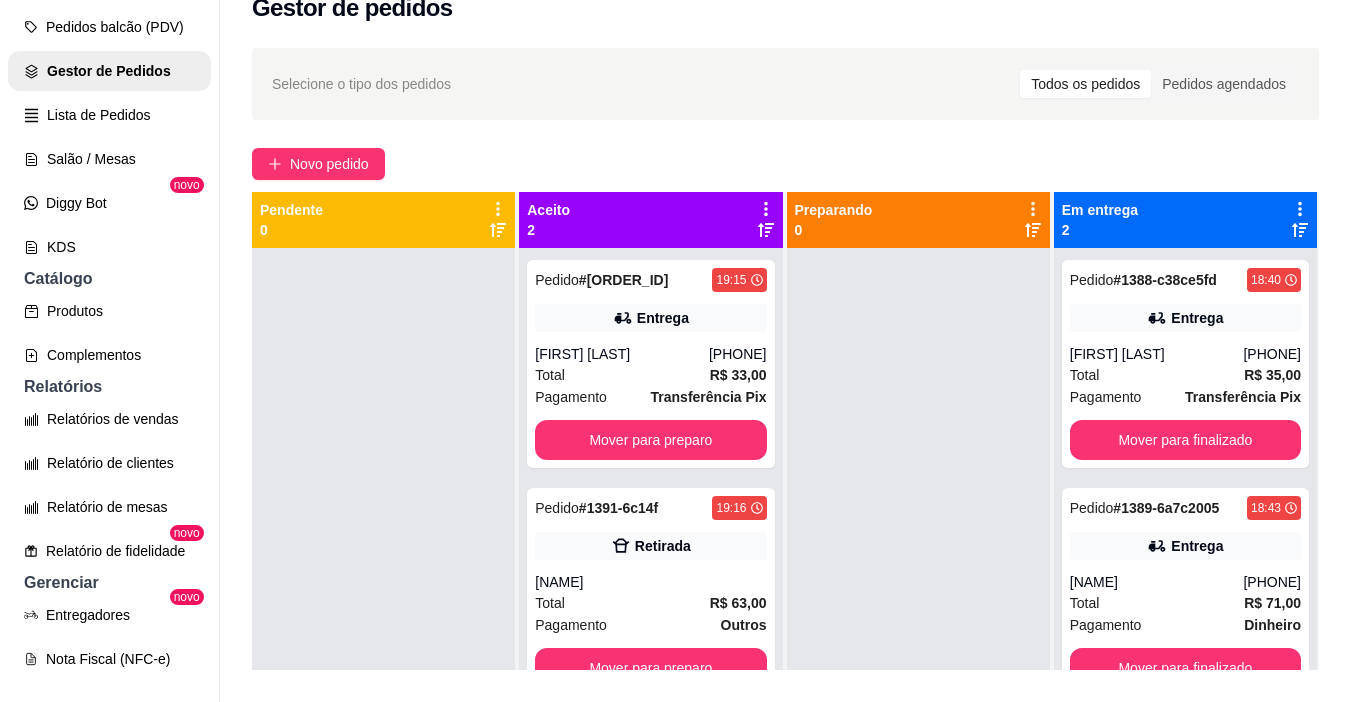 click on "Selecione o tipo dos pedidos Todos os pedidos Pedidos agendados Novo pedido Pendente 0 Aceito 2 Pedido  # [ORDER_ID] [TIME] Entrega [FIRST] [LAST]  [PHONE] Total R$ 33,00 Pagamento Transferência Pix Mover para preparo Pedido  # [ORDER_ID] [TIME] Retirada [FIRST] Total R$ 63,00 Pagamento Outros Mover para preparo Preparando 0 Em entrega 2 Pedido  # [ORDER_ID] [TIME] Entrega [FIRST] [LAST]  [PHONE] Total R$ 35,00 Pagamento Transferência Pix Mover para finalizado Pedido  # [ORDER_ID] [TIME] Entrega [FIRST] [LAST]  [PHONE] Total R$ 71,00 Pagamento Dinheiro Mover para finalizado" at bounding box center [785, 477] 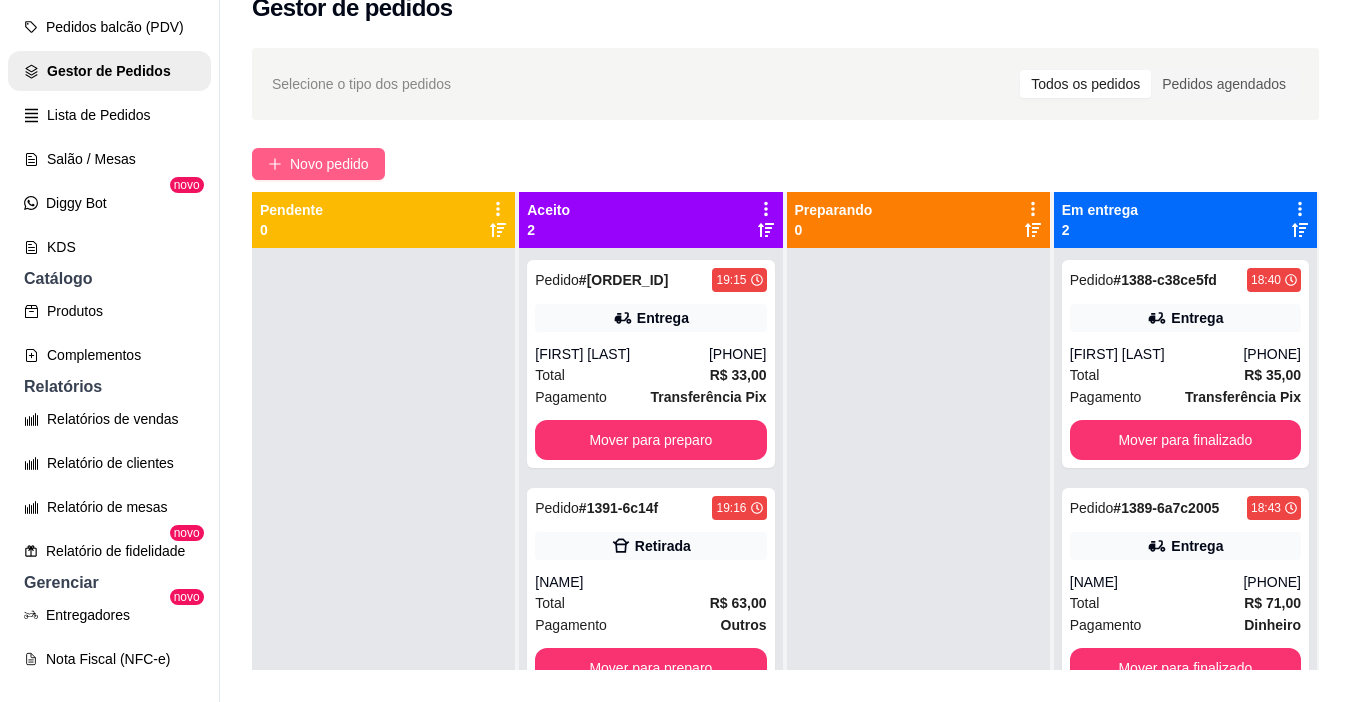 drag, startPoint x: 285, startPoint y: 169, endPoint x: 311, endPoint y: 151, distance: 31.622776 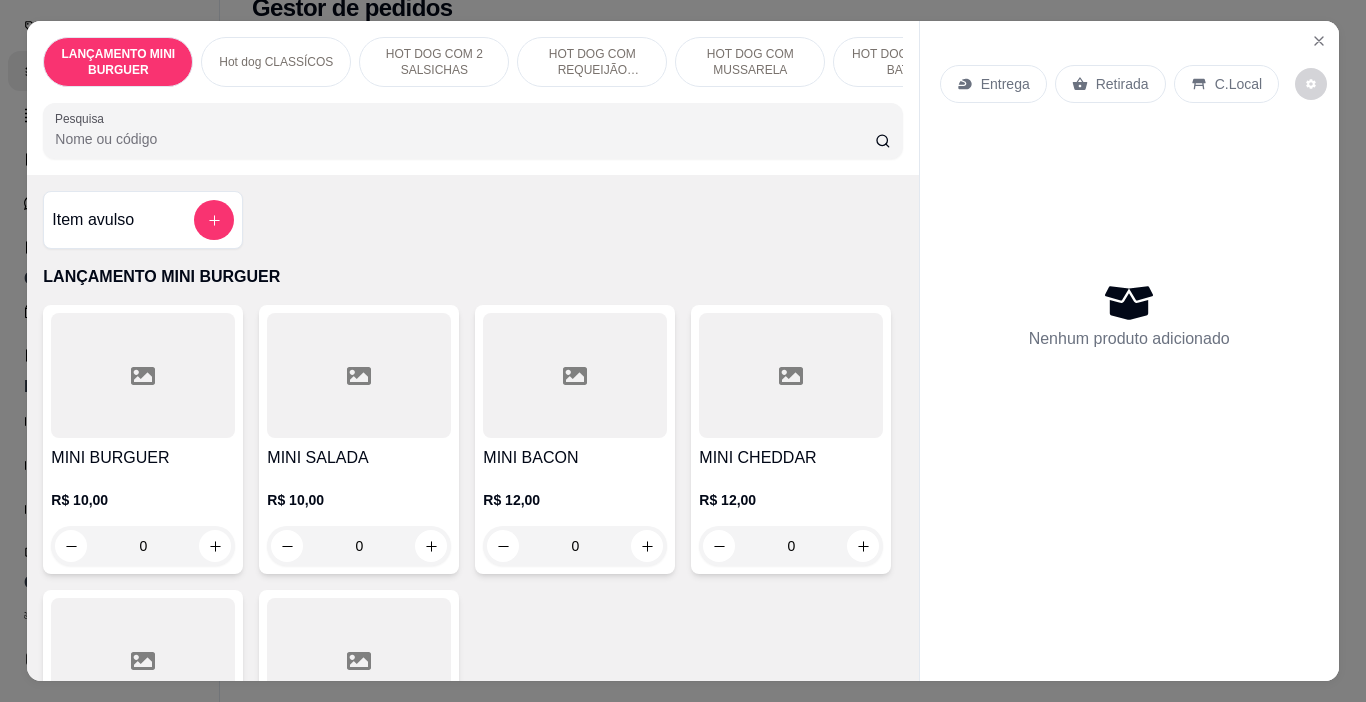 click at bounding box center (472, 131) 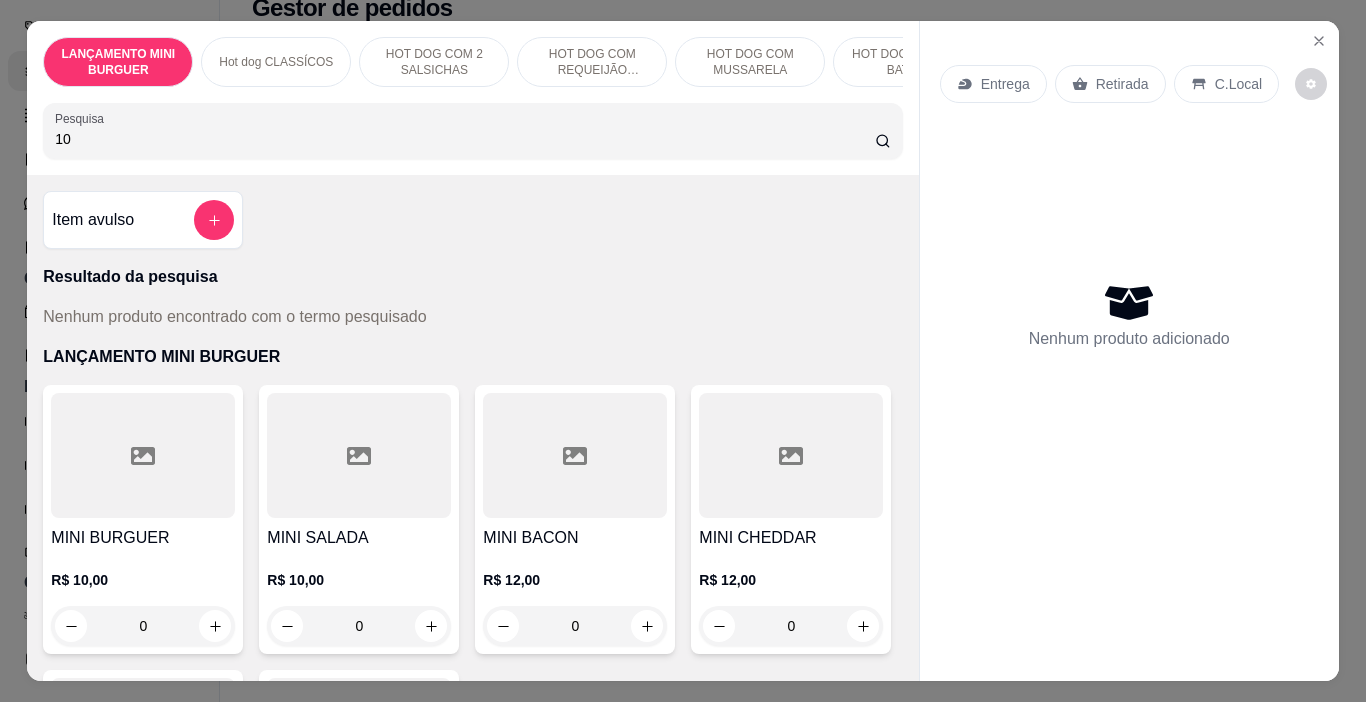 type on "1" 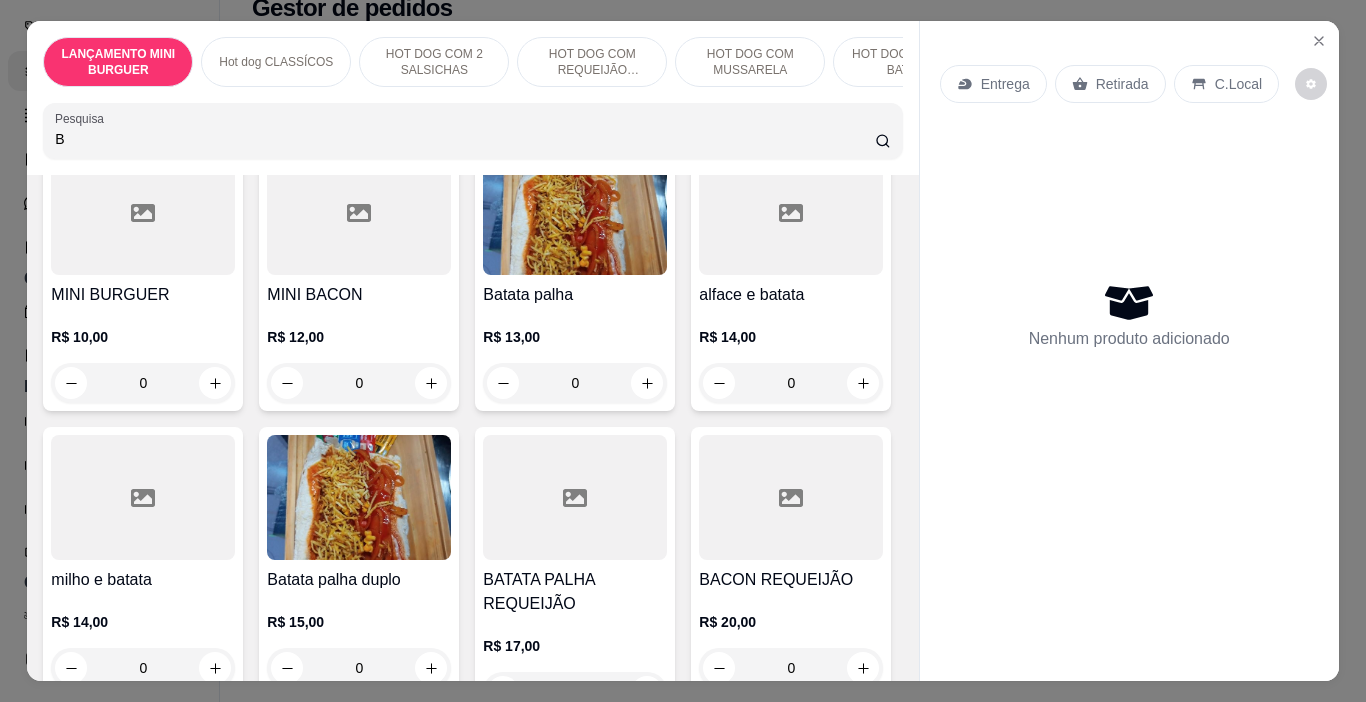 scroll, scrollTop: 200, scrollLeft: 0, axis: vertical 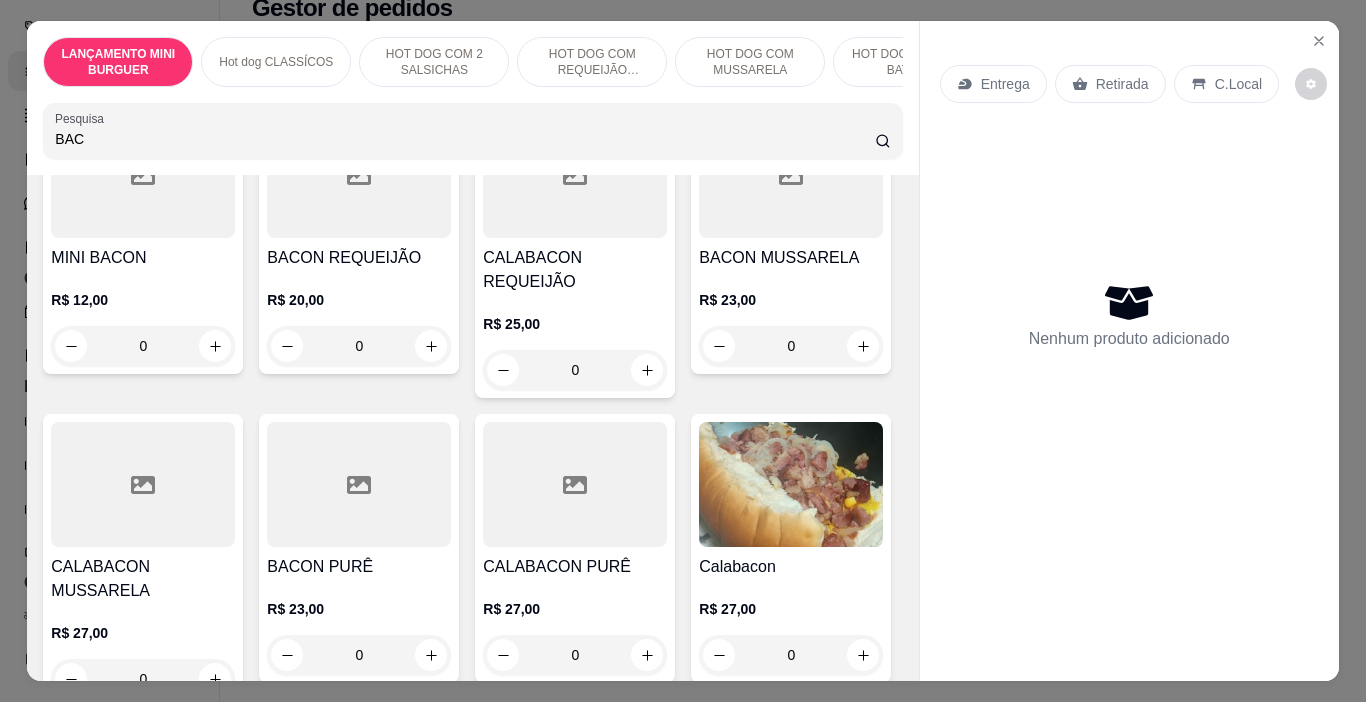 click on "BAC" at bounding box center [465, 139] 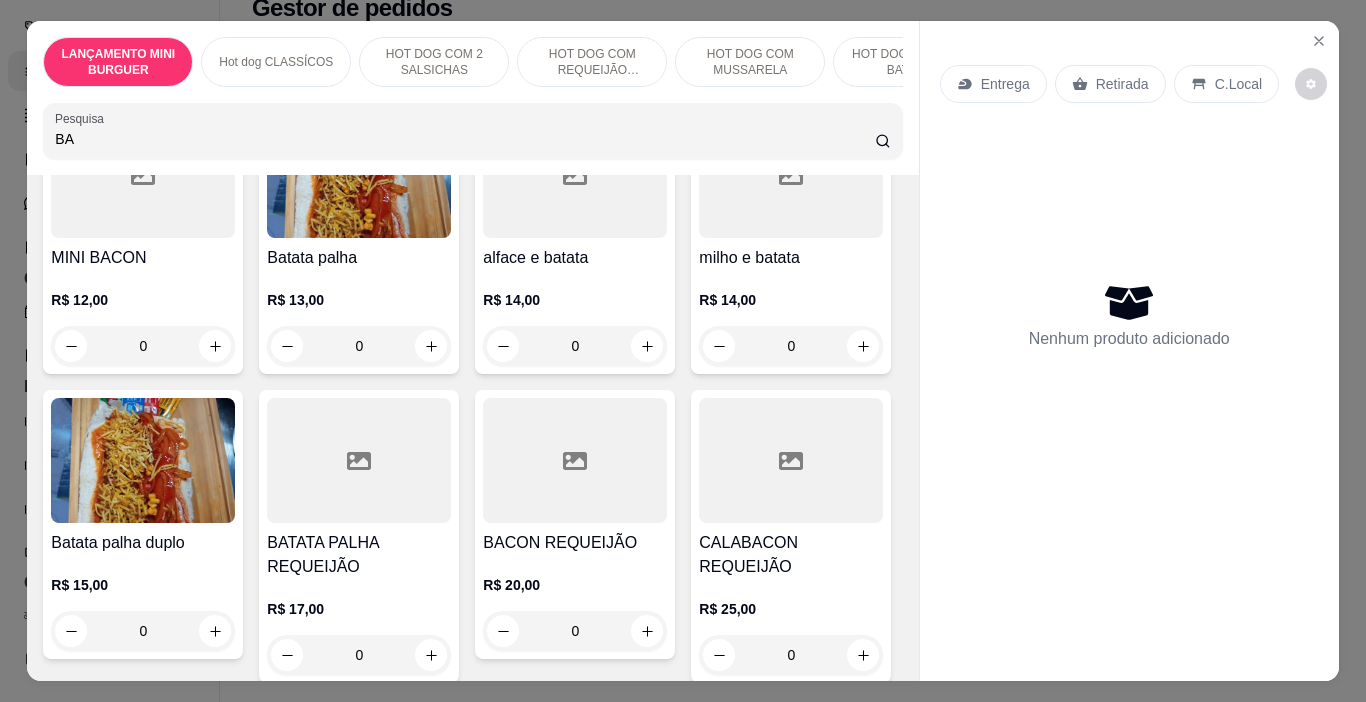 type on "B" 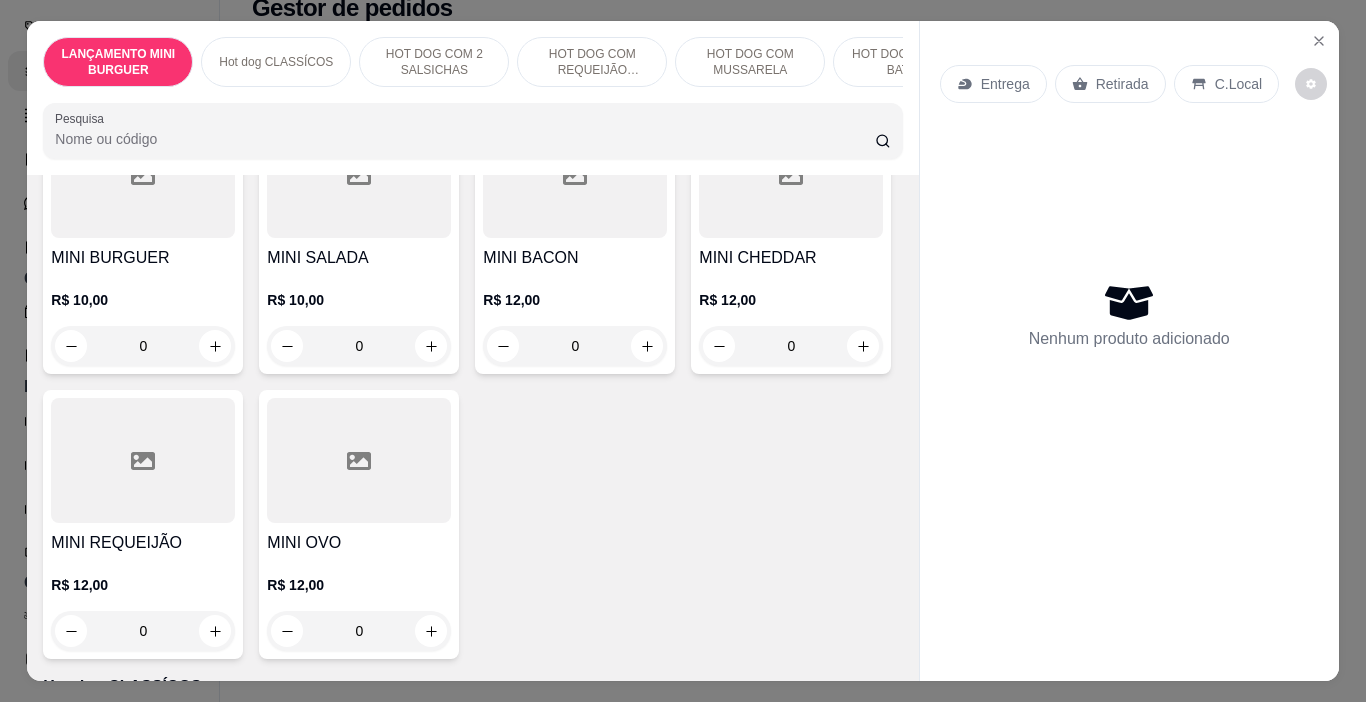 drag, startPoint x: 54, startPoint y: 152, endPoint x: 57, endPoint y: 141, distance: 11.401754 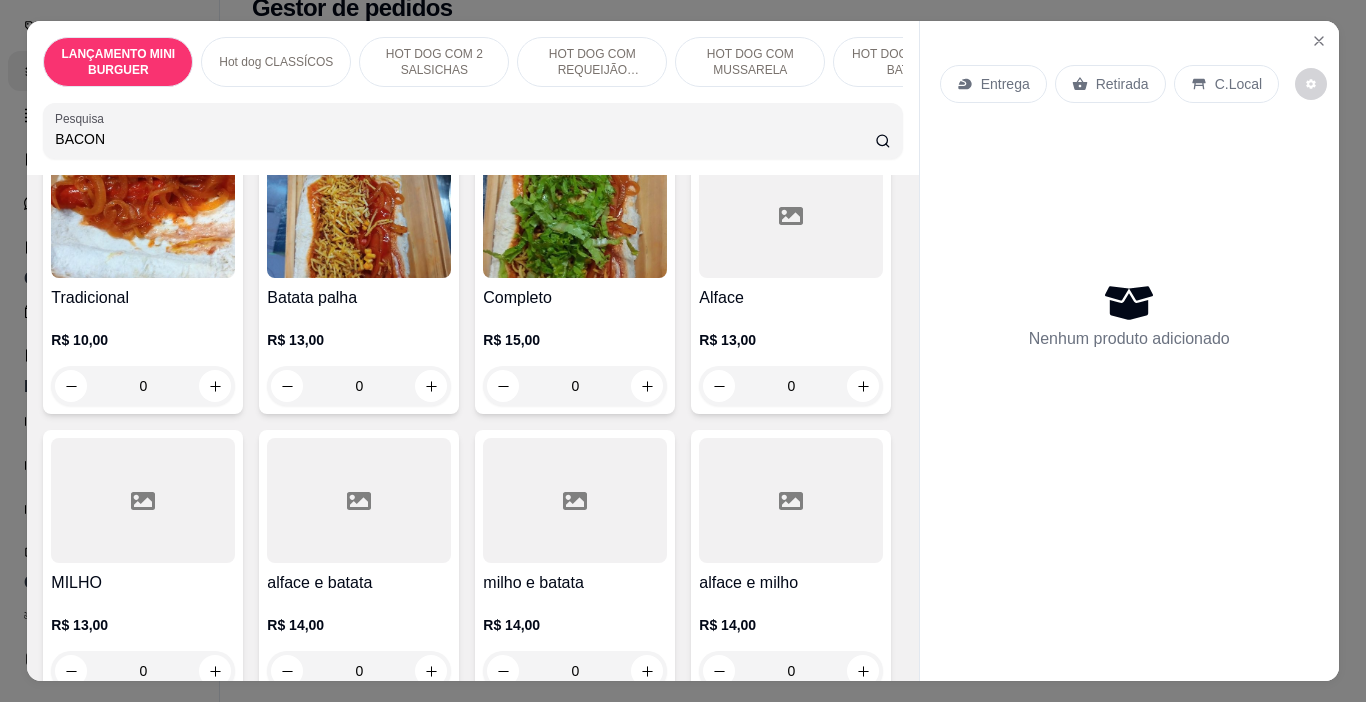 scroll, scrollTop: 1119, scrollLeft: 0, axis: vertical 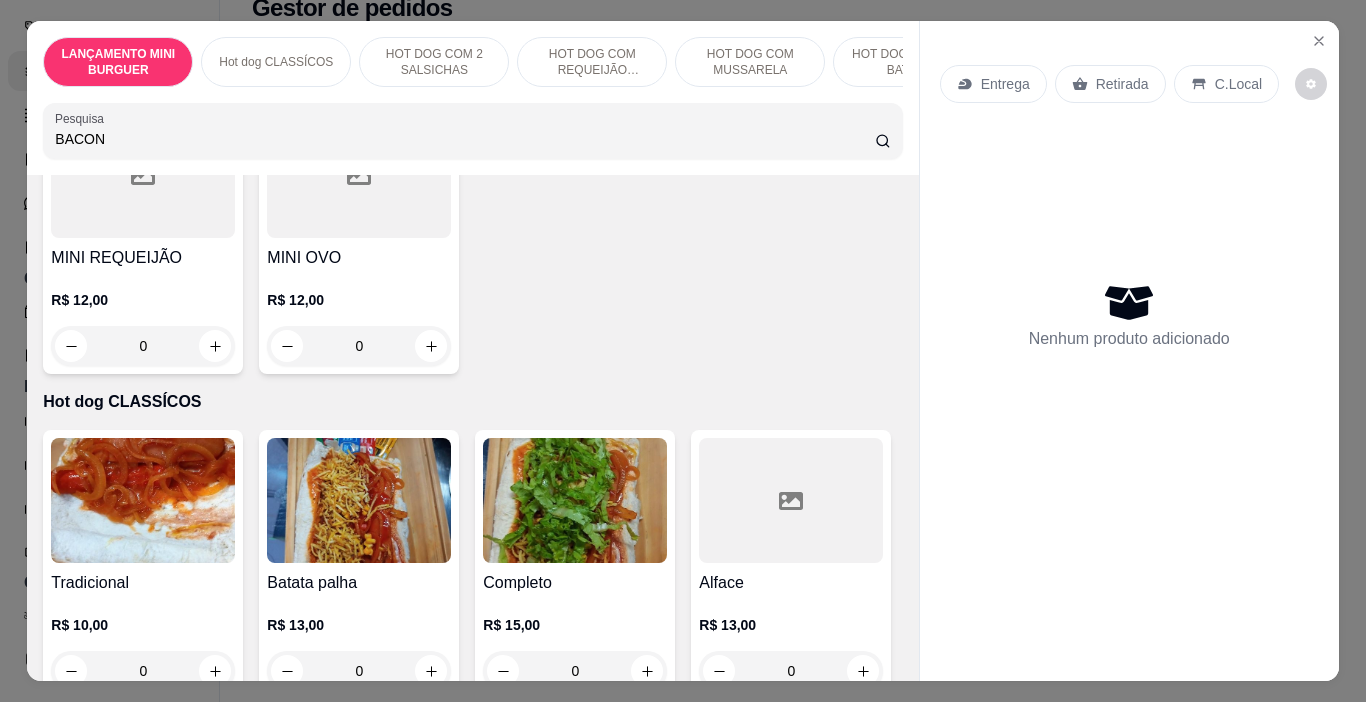click on "BACON" at bounding box center (472, 131) 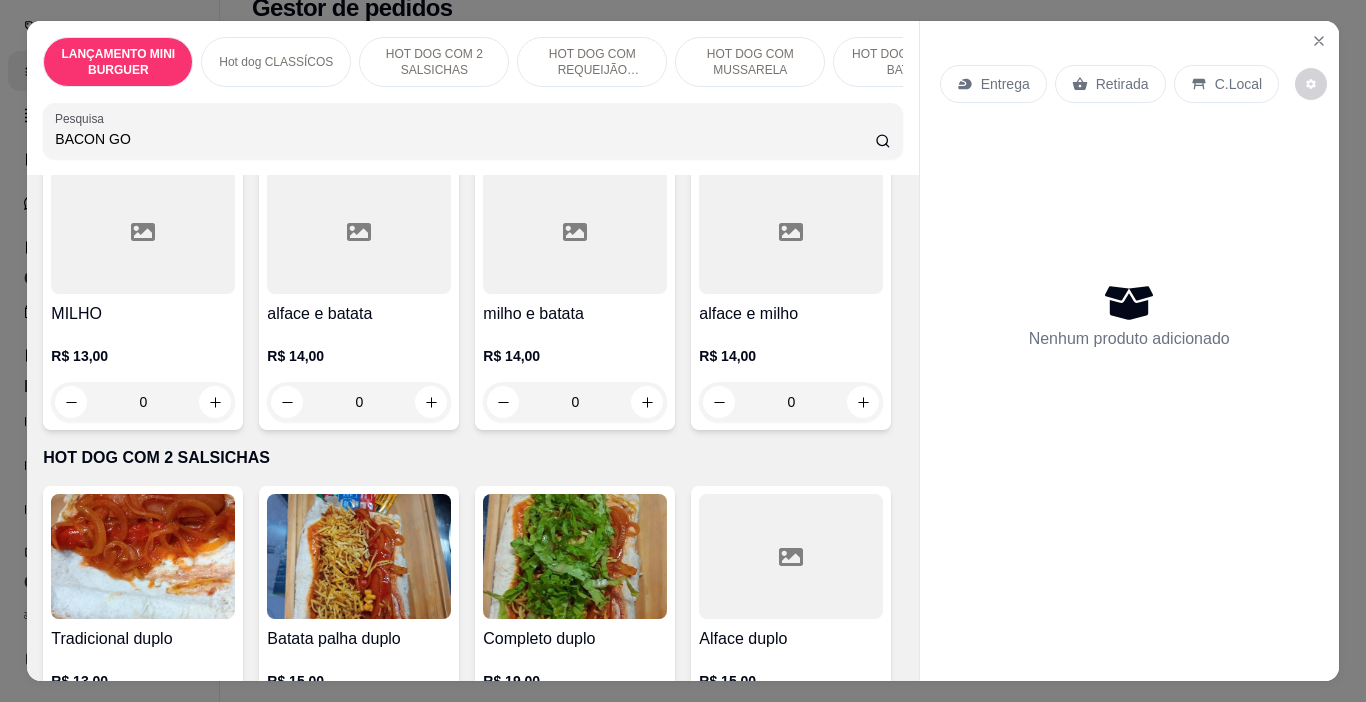 scroll, scrollTop: 280, scrollLeft: 0, axis: vertical 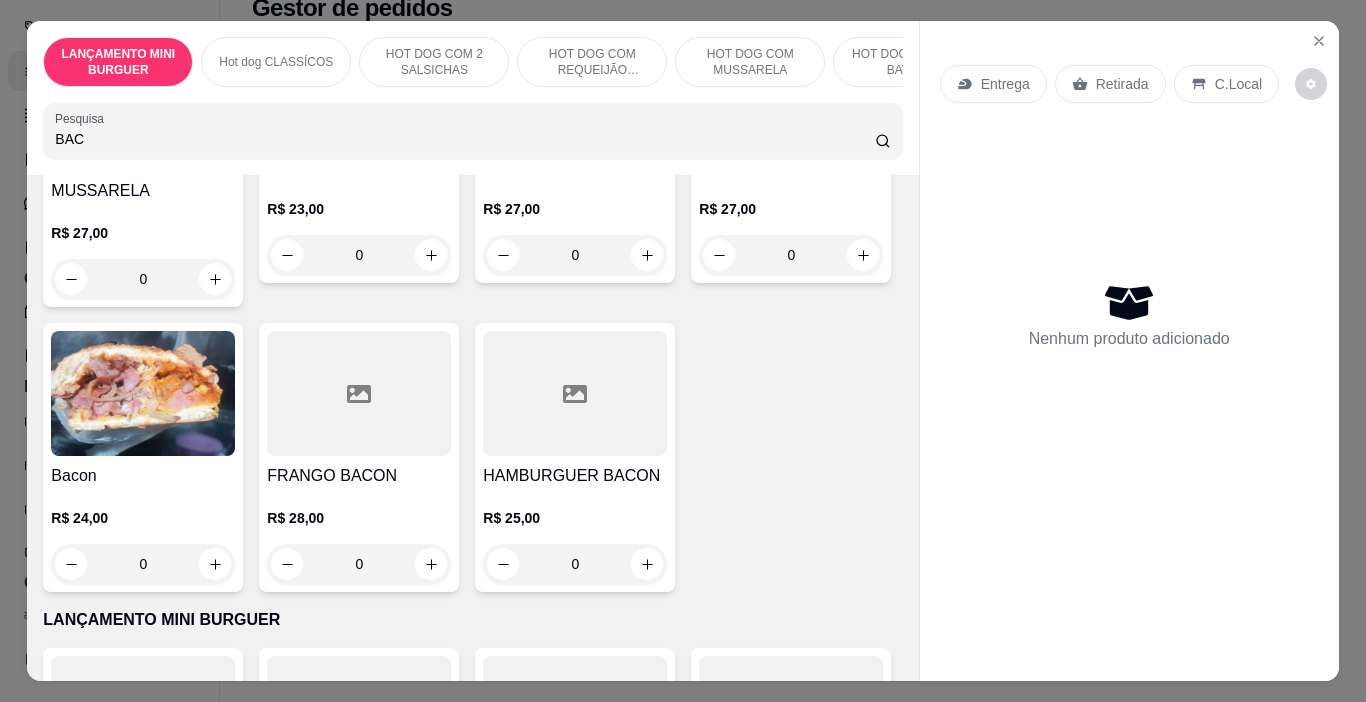 type on "BAC" 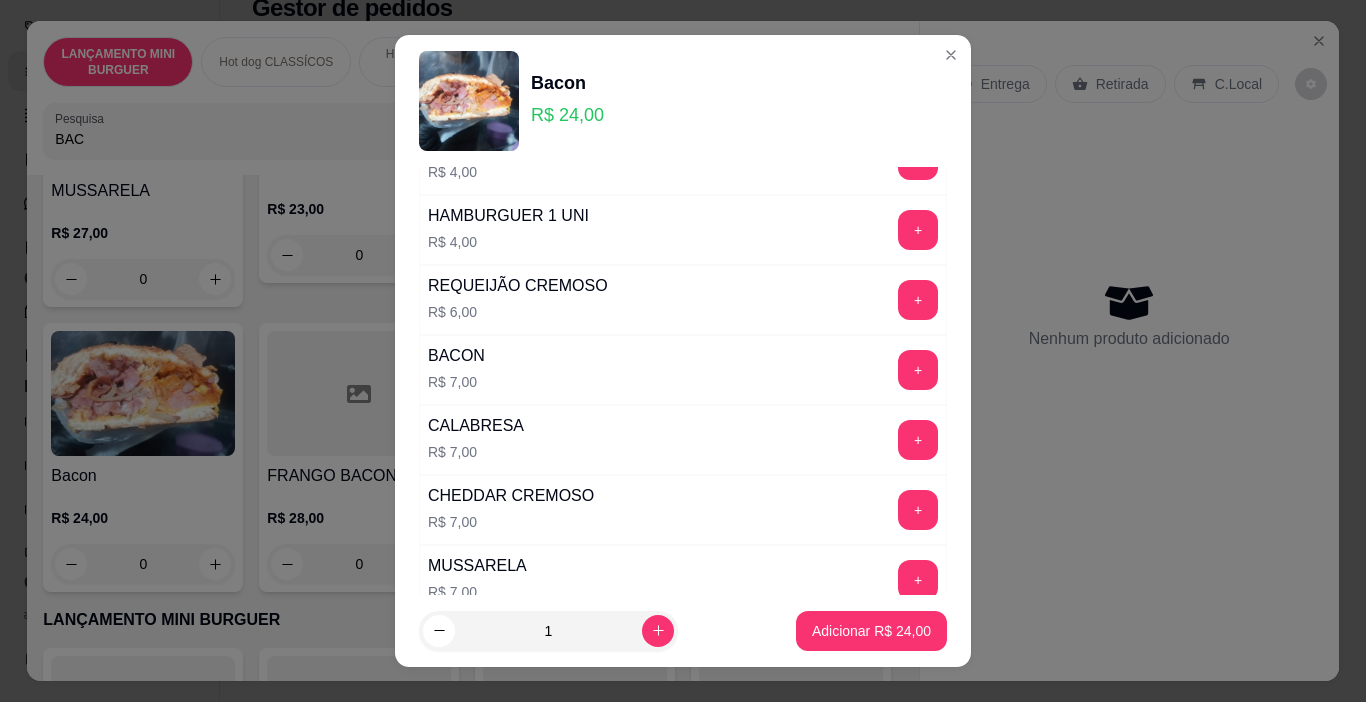 scroll, scrollTop: 910, scrollLeft: 0, axis: vertical 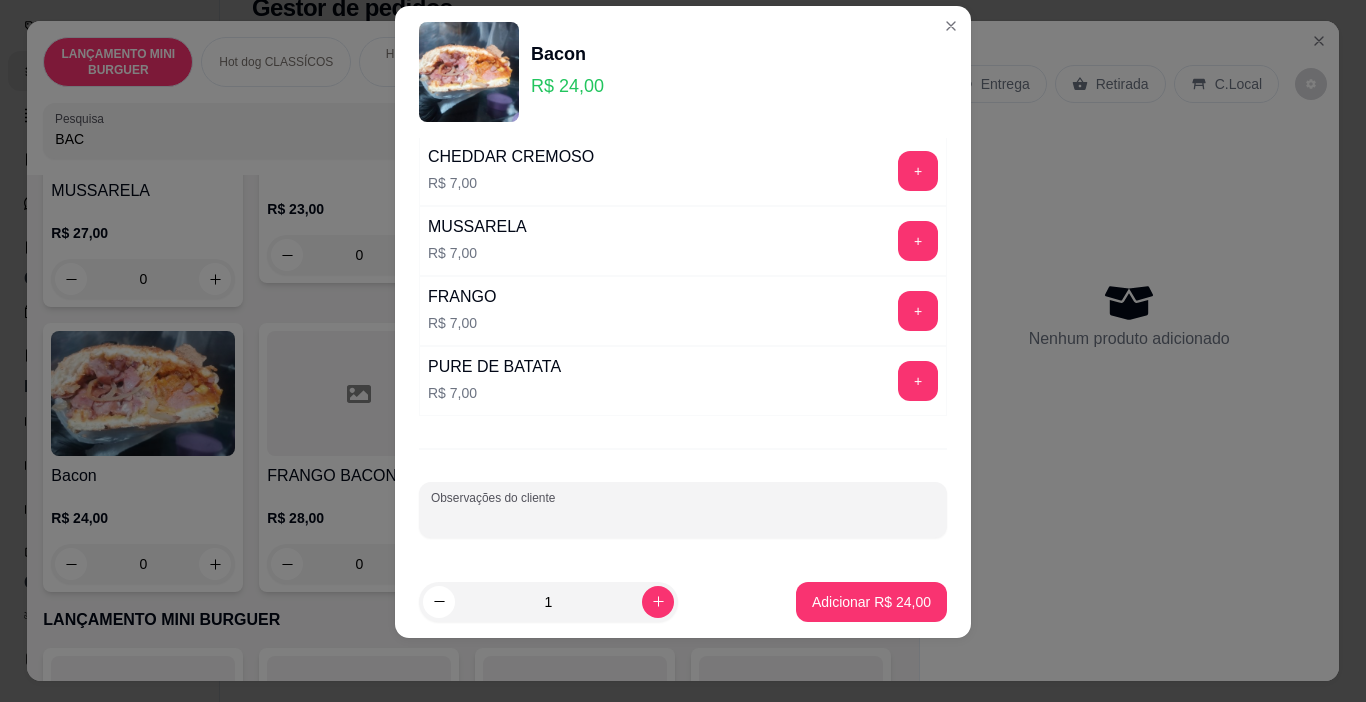 click on "Observações do cliente" at bounding box center (683, 510) 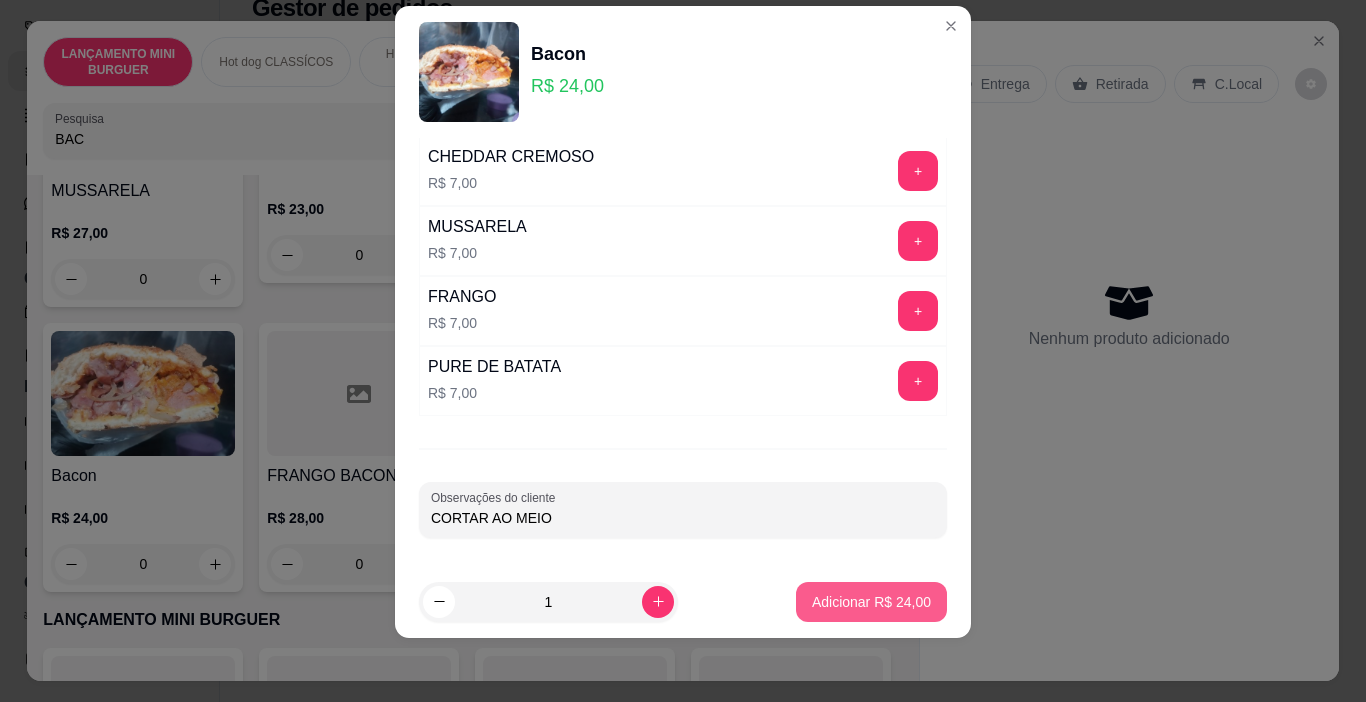 type on "CORTAR AO MEIO" 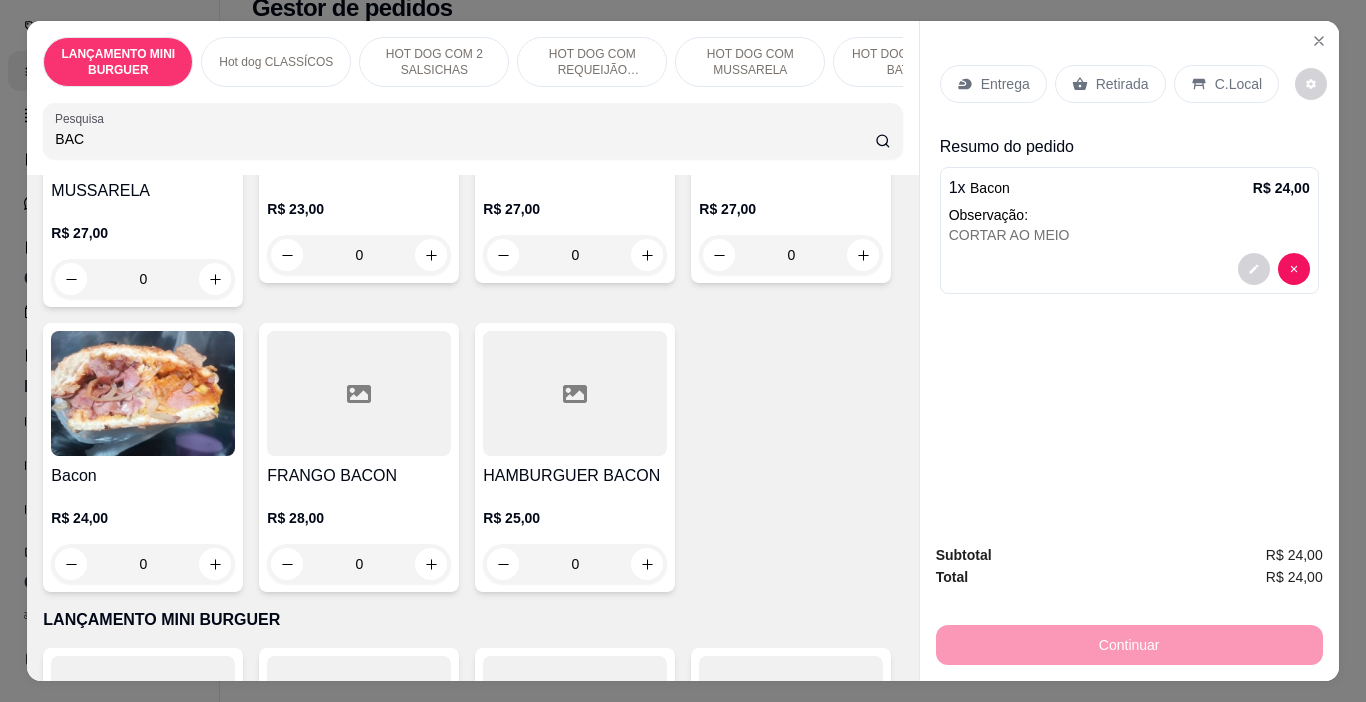 drag, startPoint x: 1202, startPoint y: 71, endPoint x: 1190, endPoint y: 85, distance: 18.439089 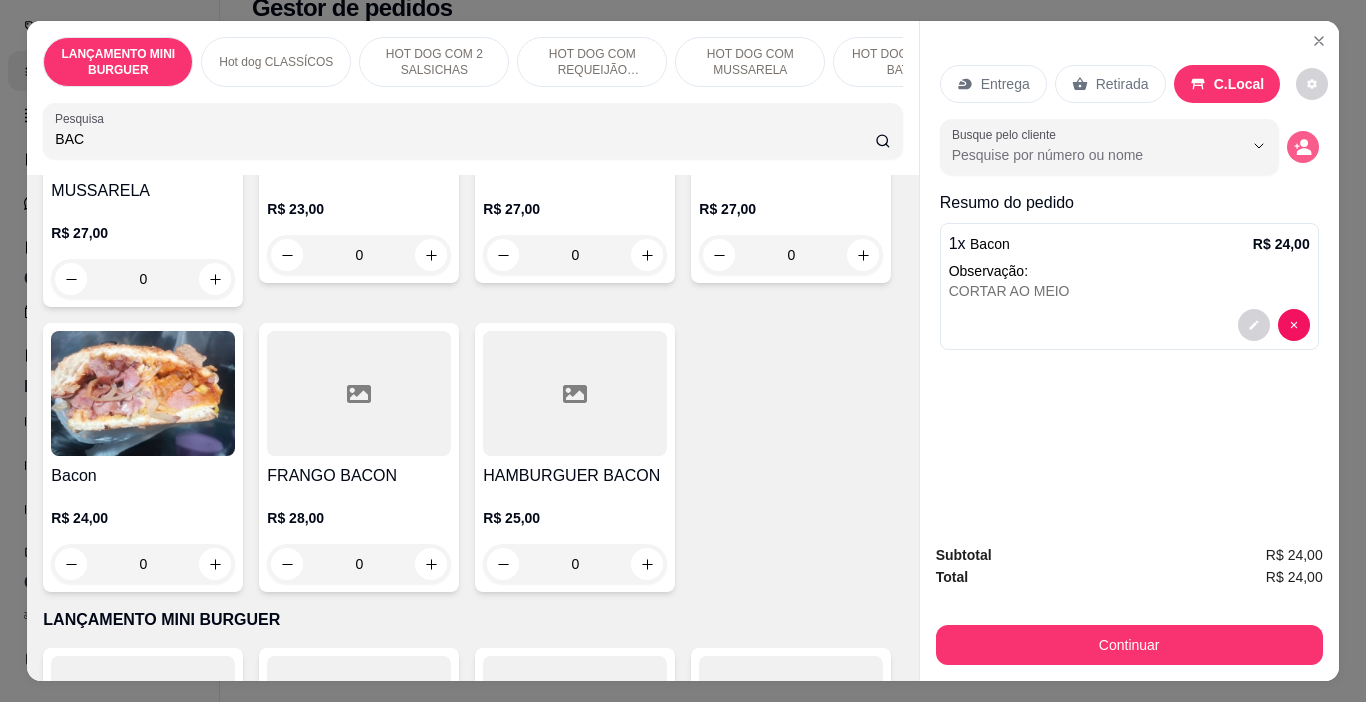 click 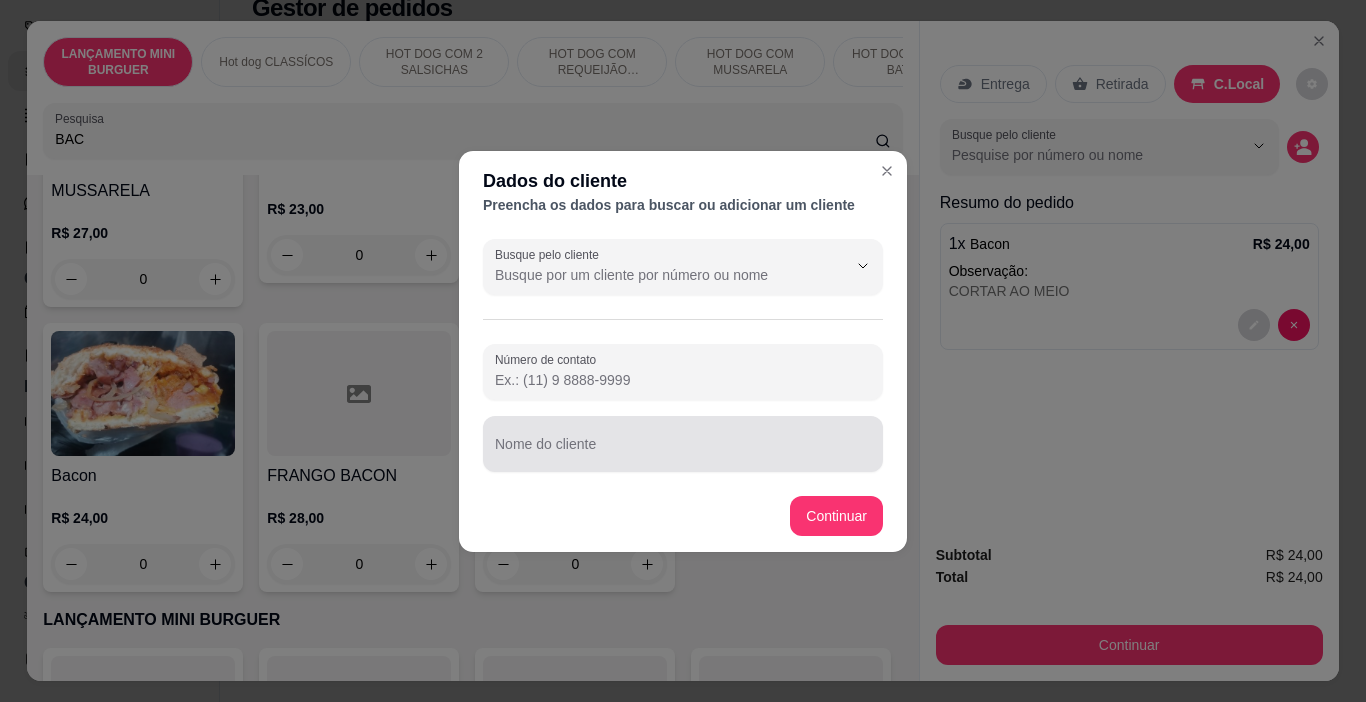click on "Nome do cliente" at bounding box center (683, 444) 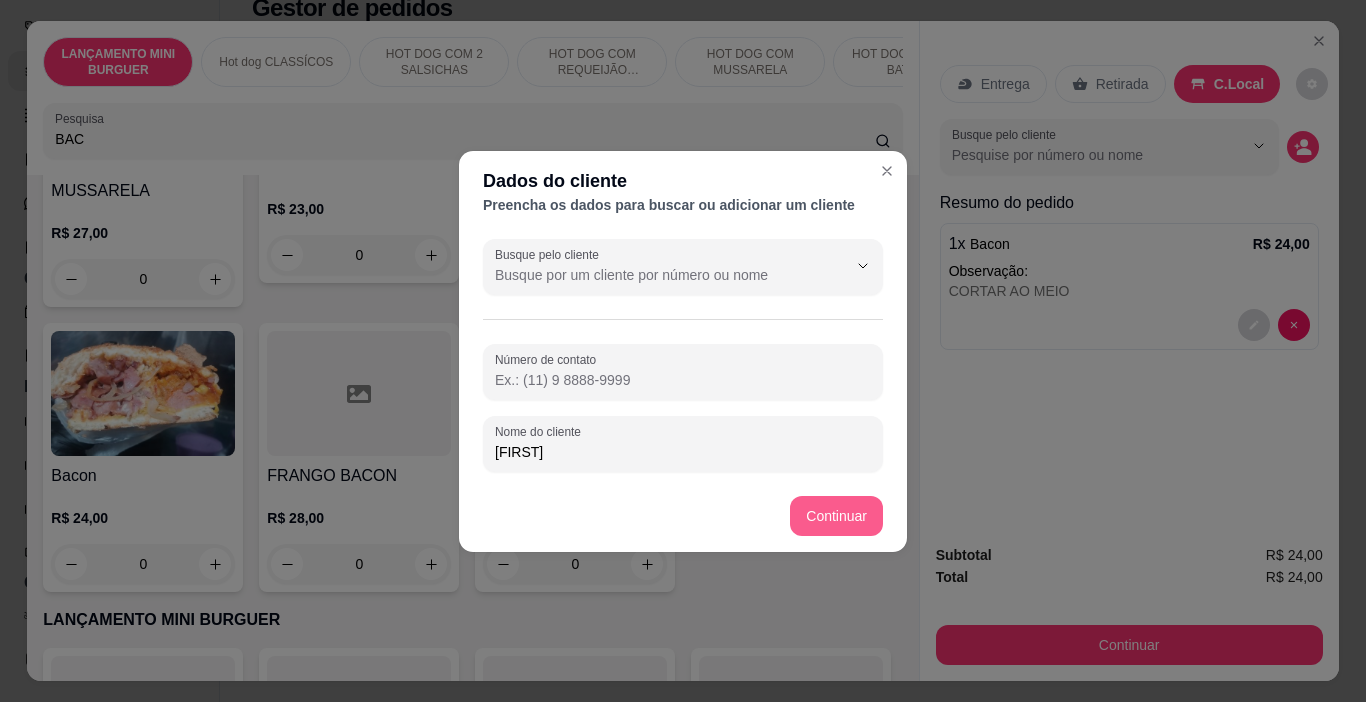 type on "[FIRST]" 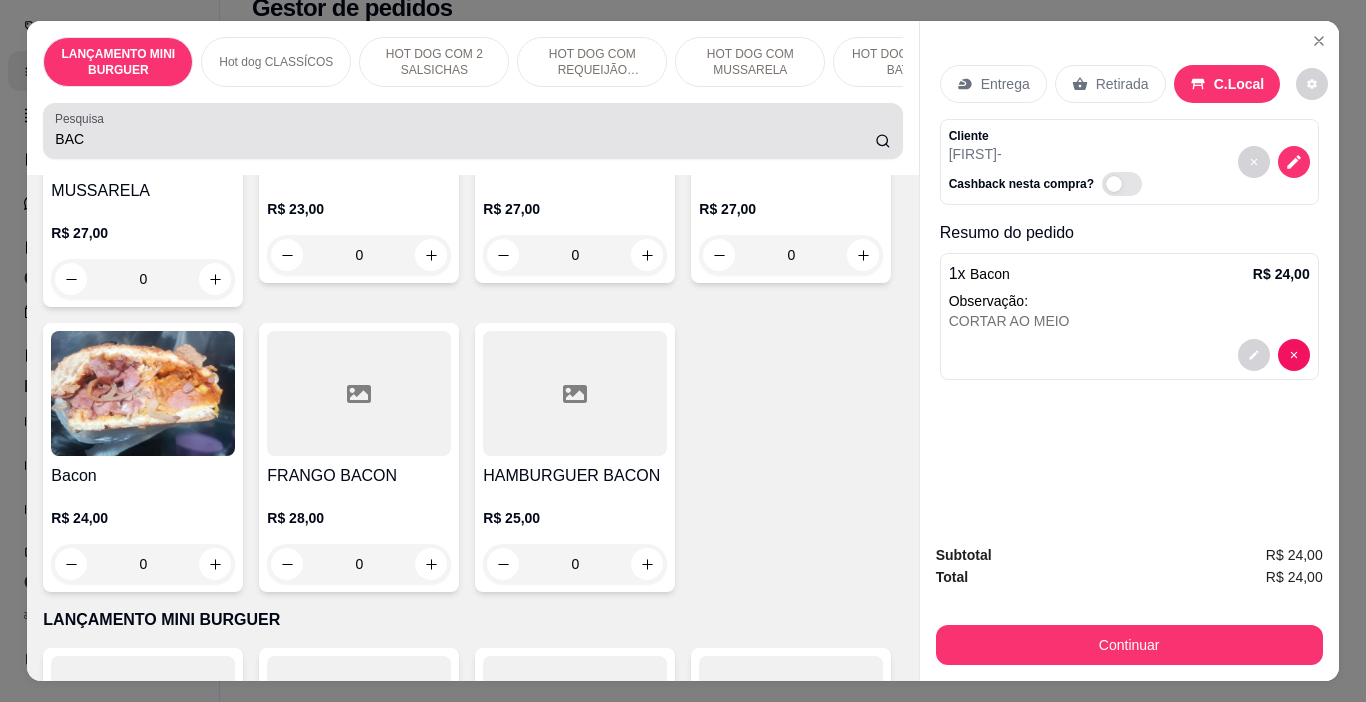 click on "BAC" at bounding box center (465, 139) 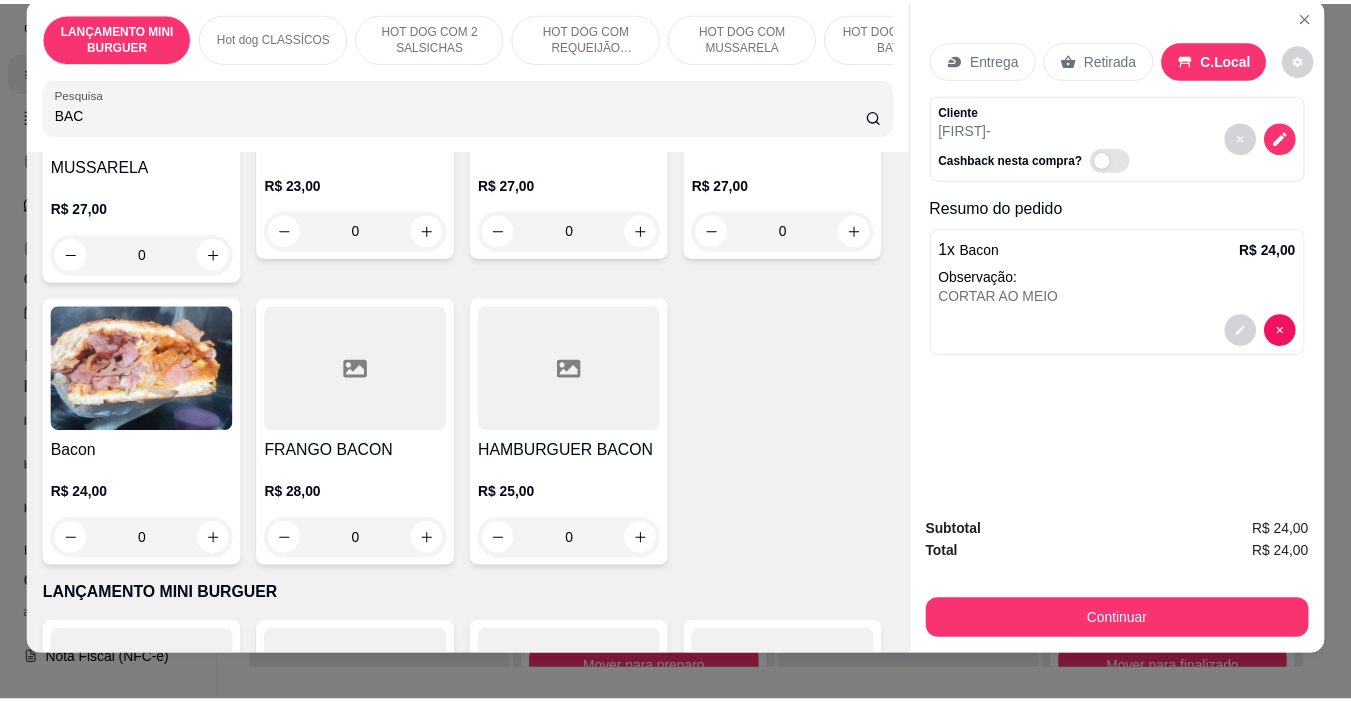 scroll, scrollTop: 50, scrollLeft: 0, axis: vertical 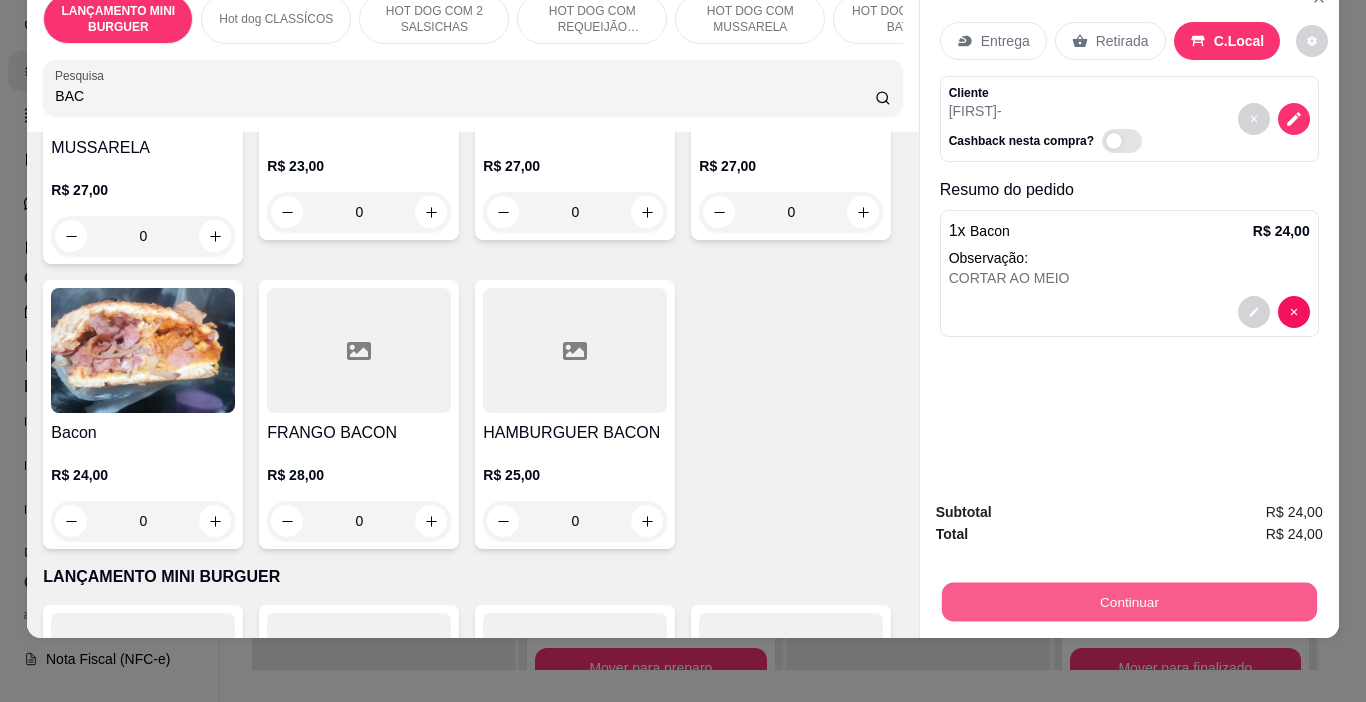 click on "Continuar" at bounding box center (1128, 602) 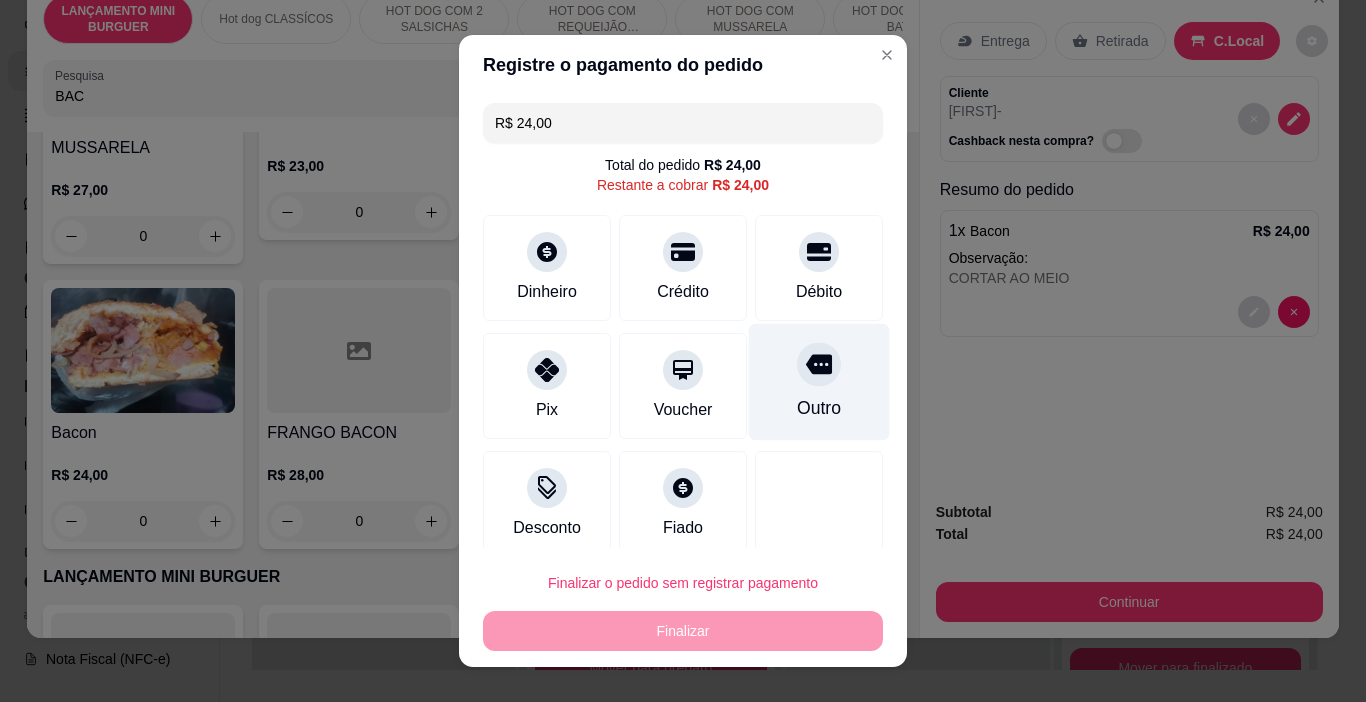 click 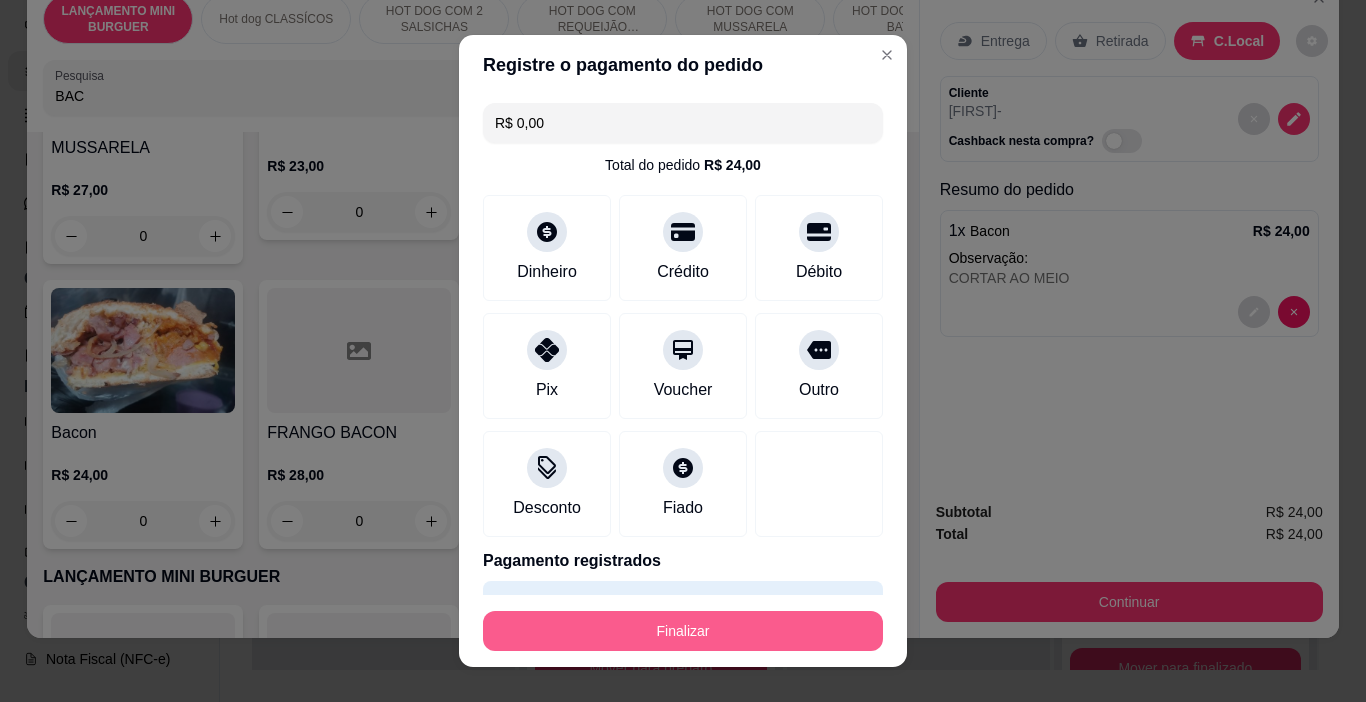 click on "Finalizar" at bounding box center [683, 631] 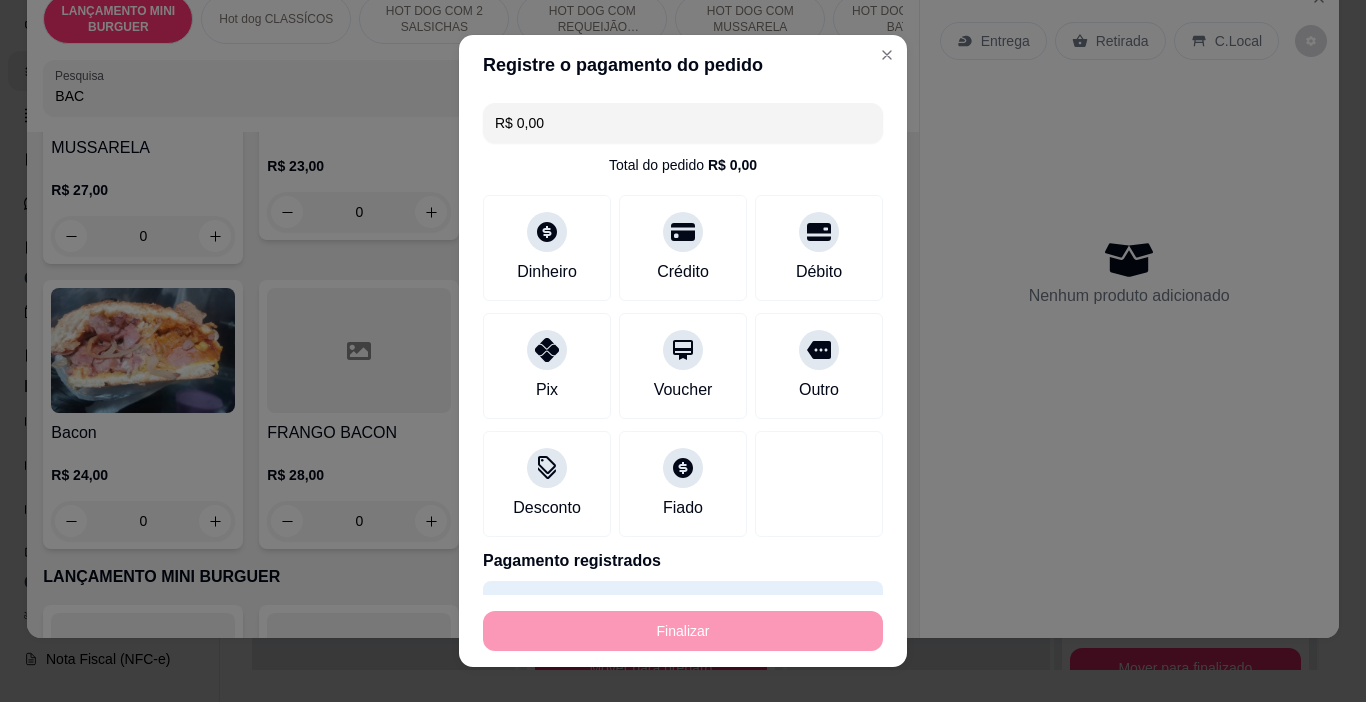type on "-R$ 24,00" 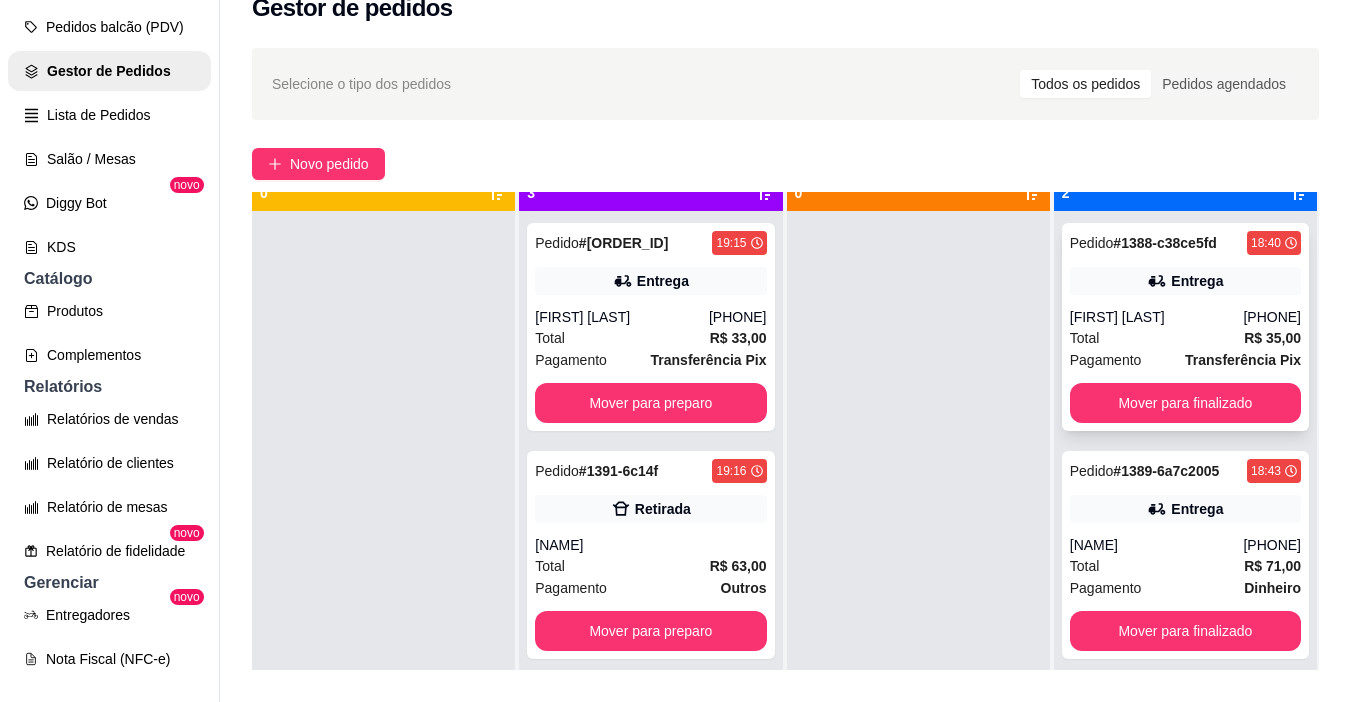 scroll, scrollTop: 56, scrollLeft: 0, axis: vertical 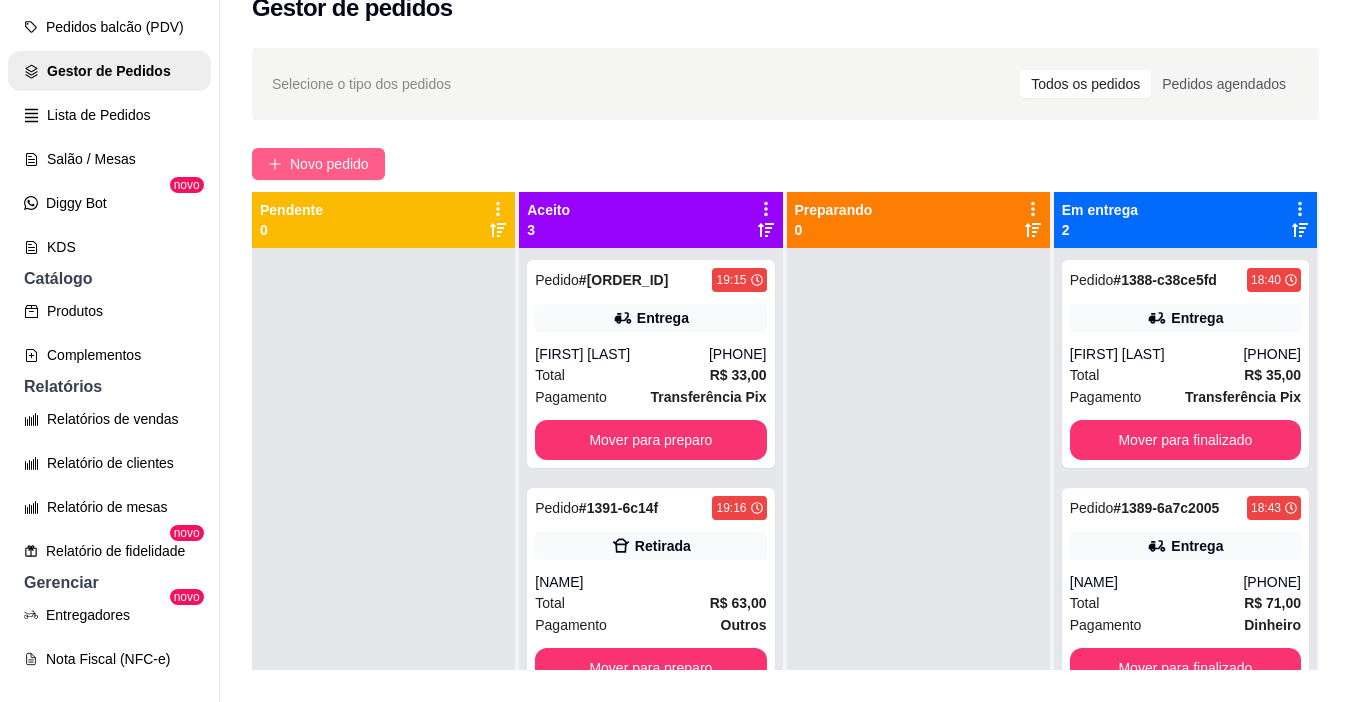click on "Novo pedido" at bounding box center (318, 164) 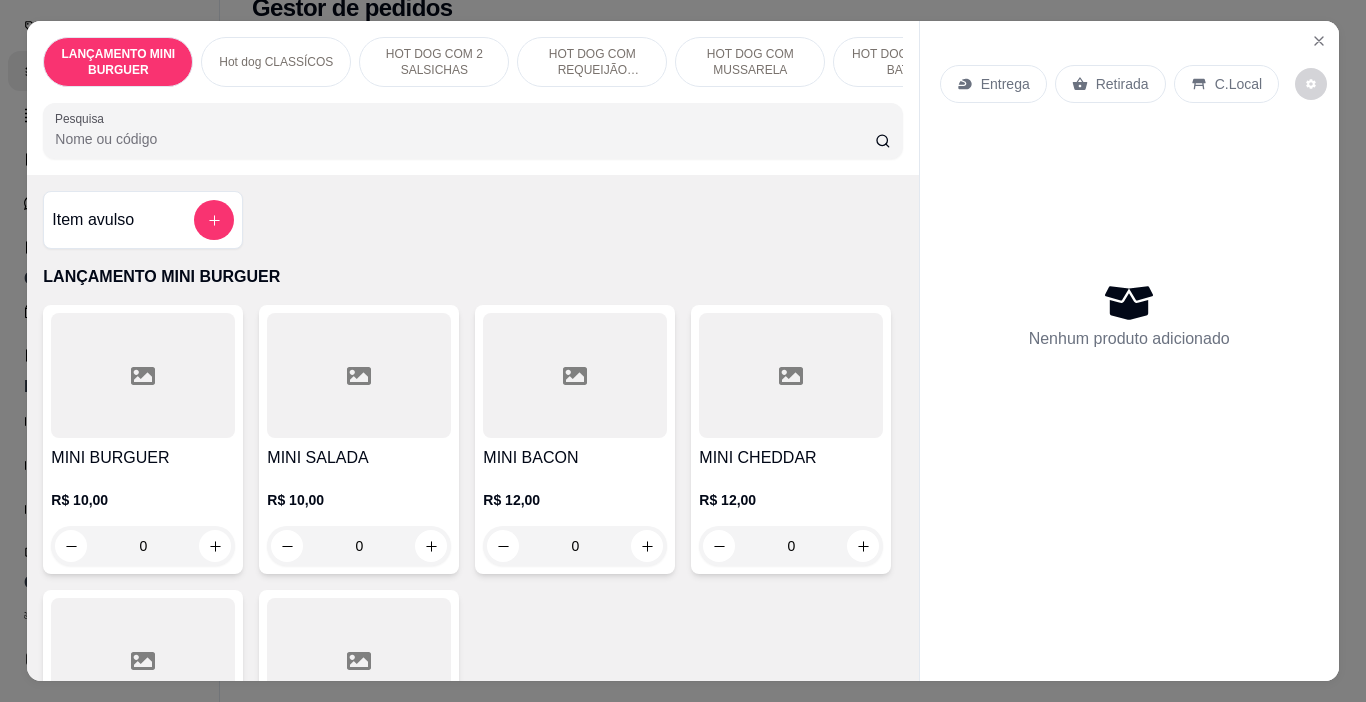 click on "Pesquisa" at bounding box center [465, 139] 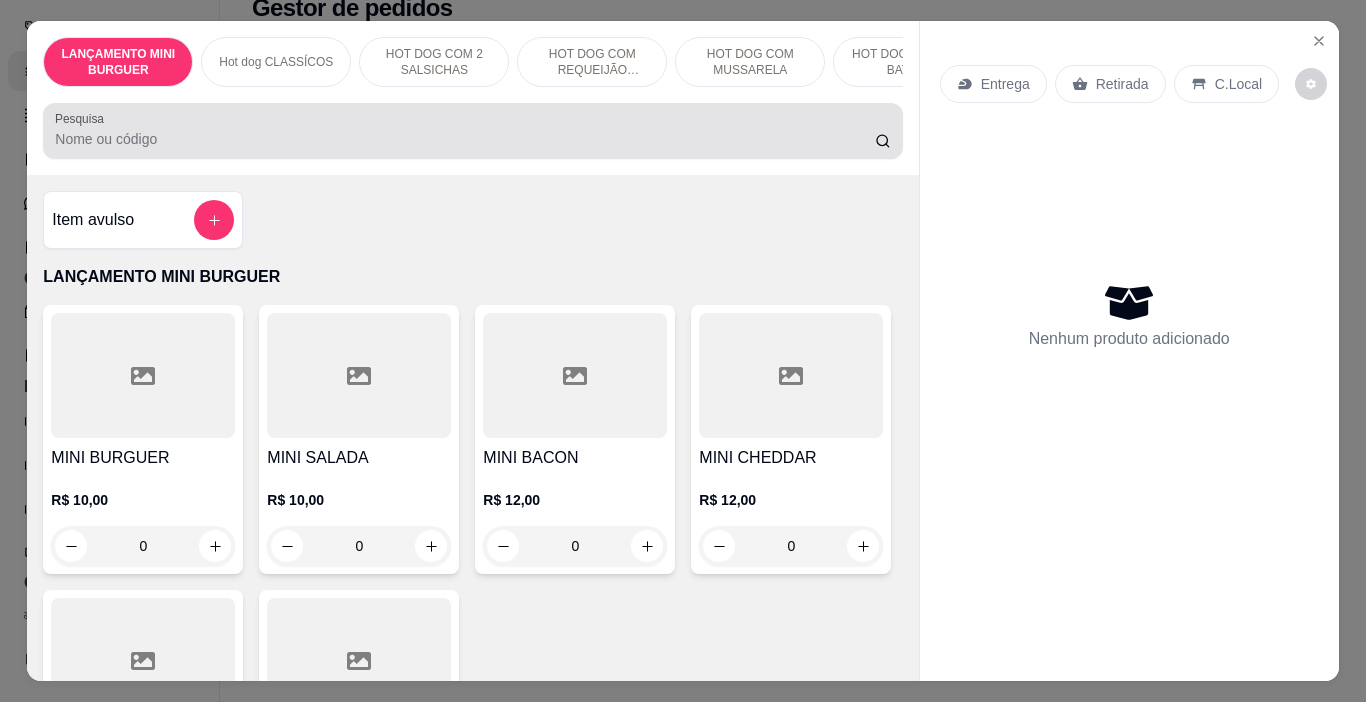 click on "Pesquisa" at bounding box center [83, 118] 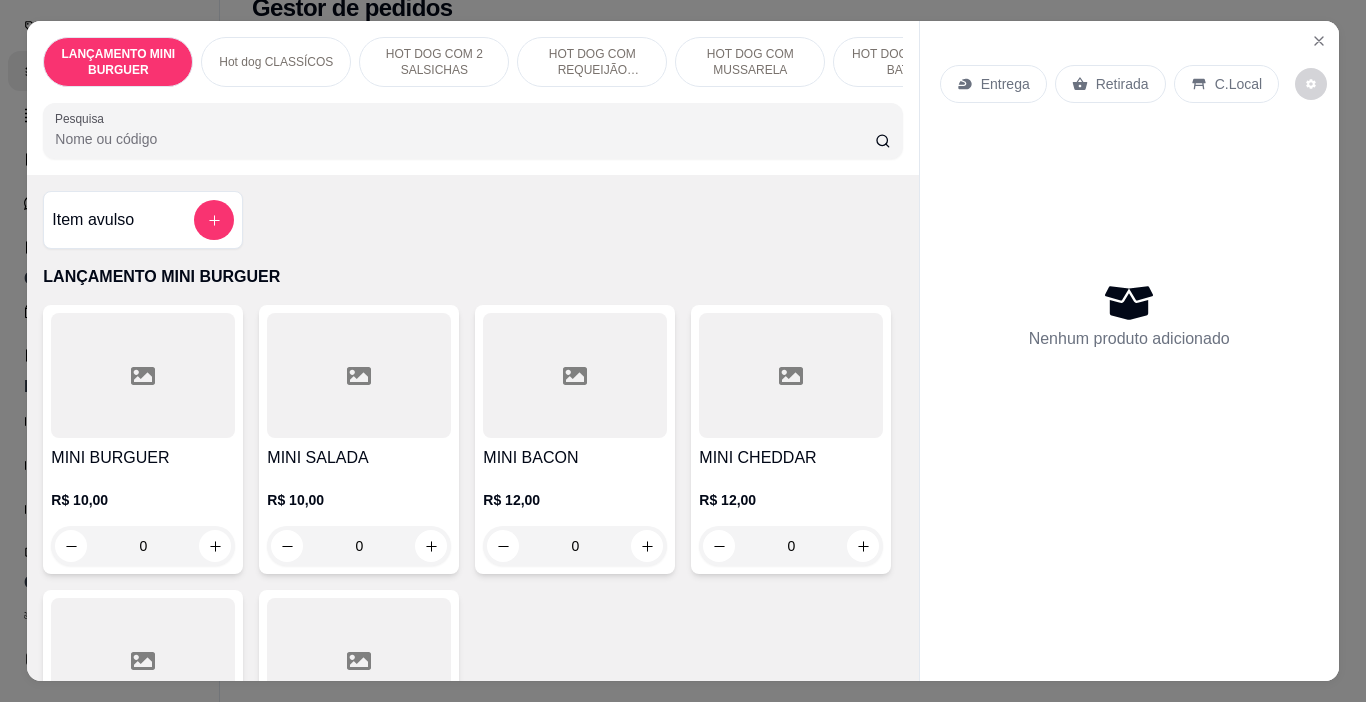click on "Entrega Retirada C.Local Nenhum produto adicionado" at bounding box center (1129, 335) 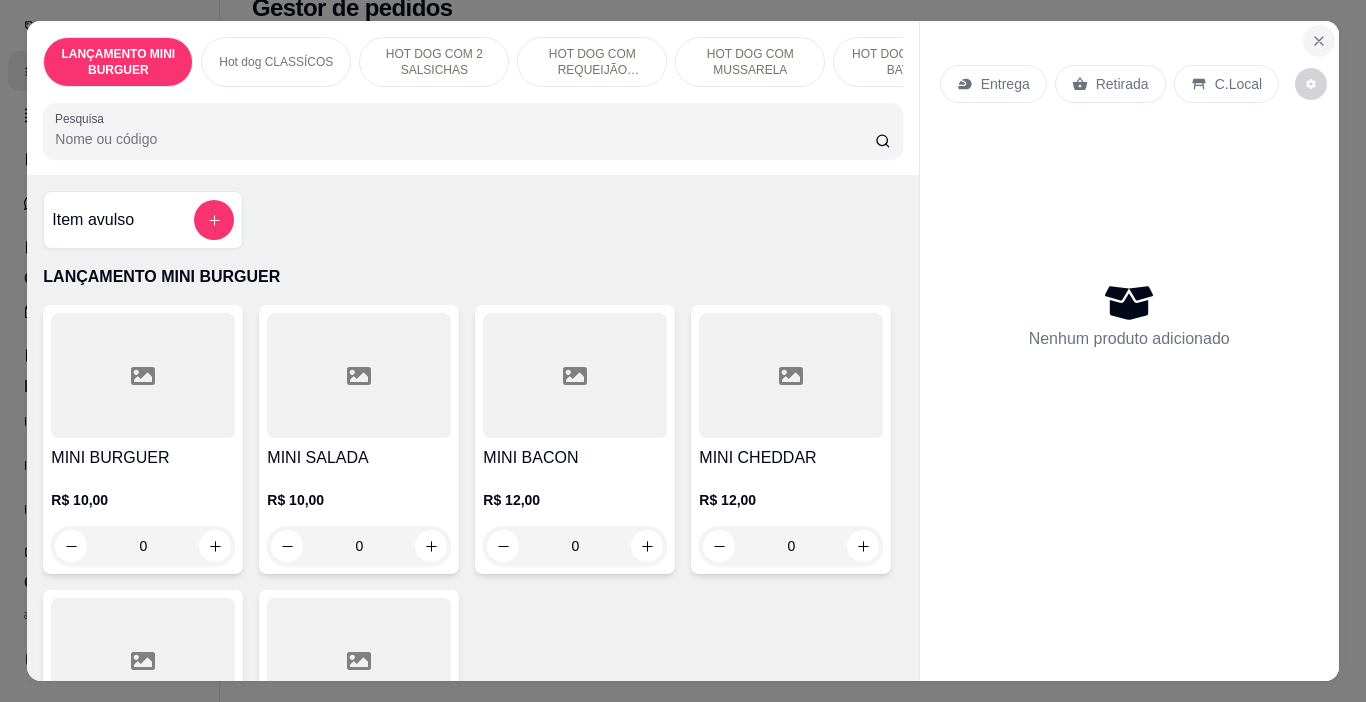click at bounding box center (1319, 41) 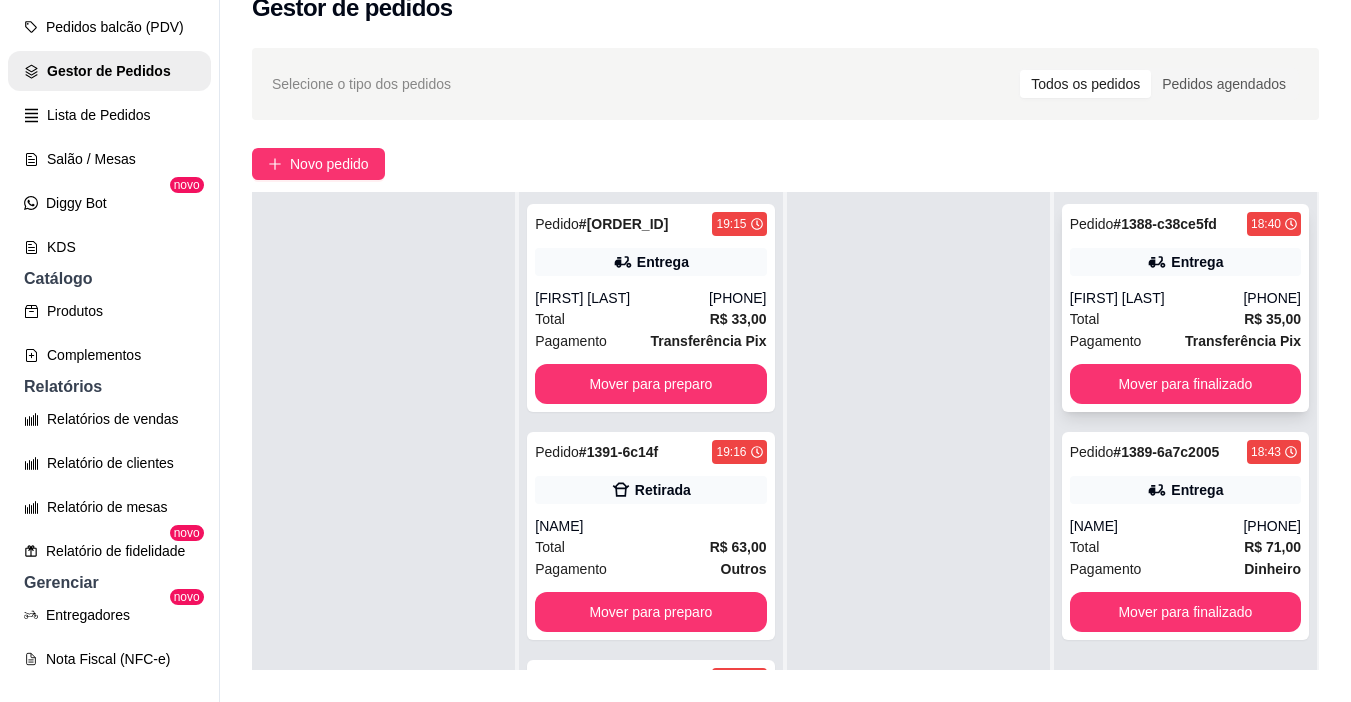scroll, scrollTop: 0, scrollLeft: 0, axis: both 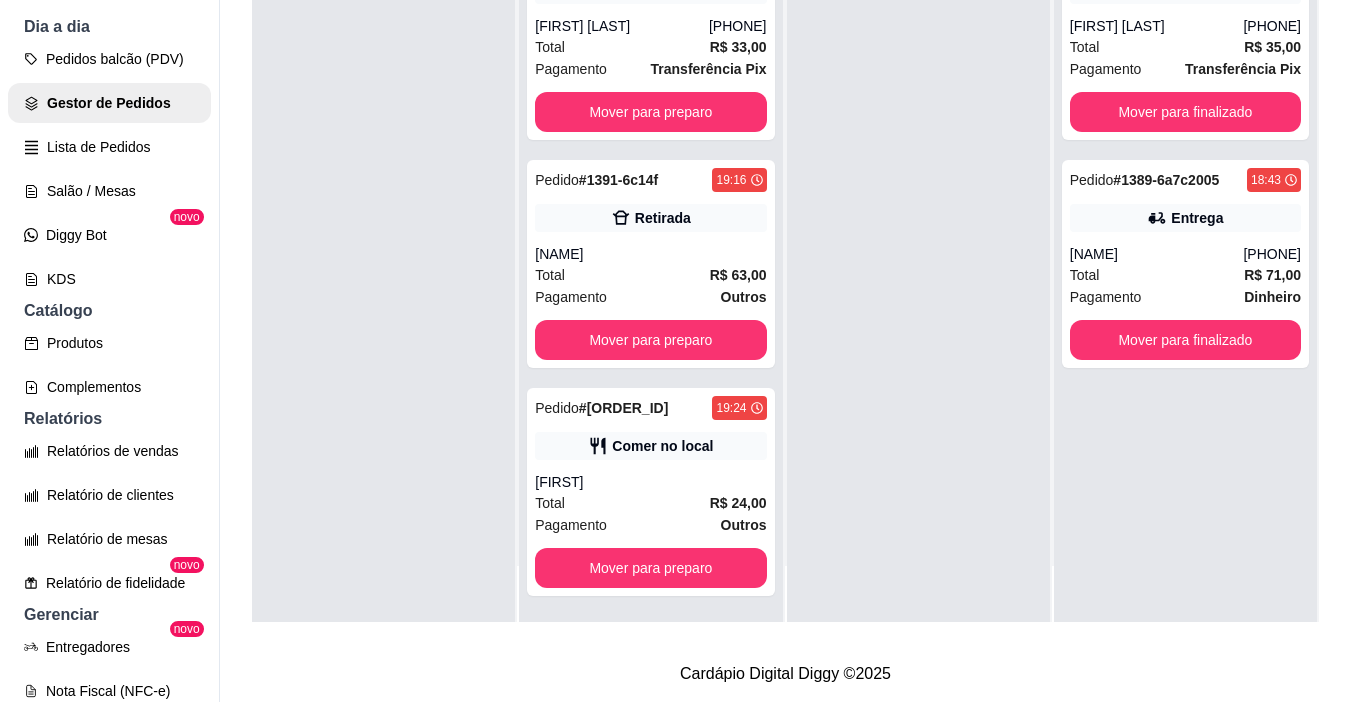drag, startPoint x: 812, startPoint y: 313, endPoint x: 822, endPoint y: 340, distance: 28.79236 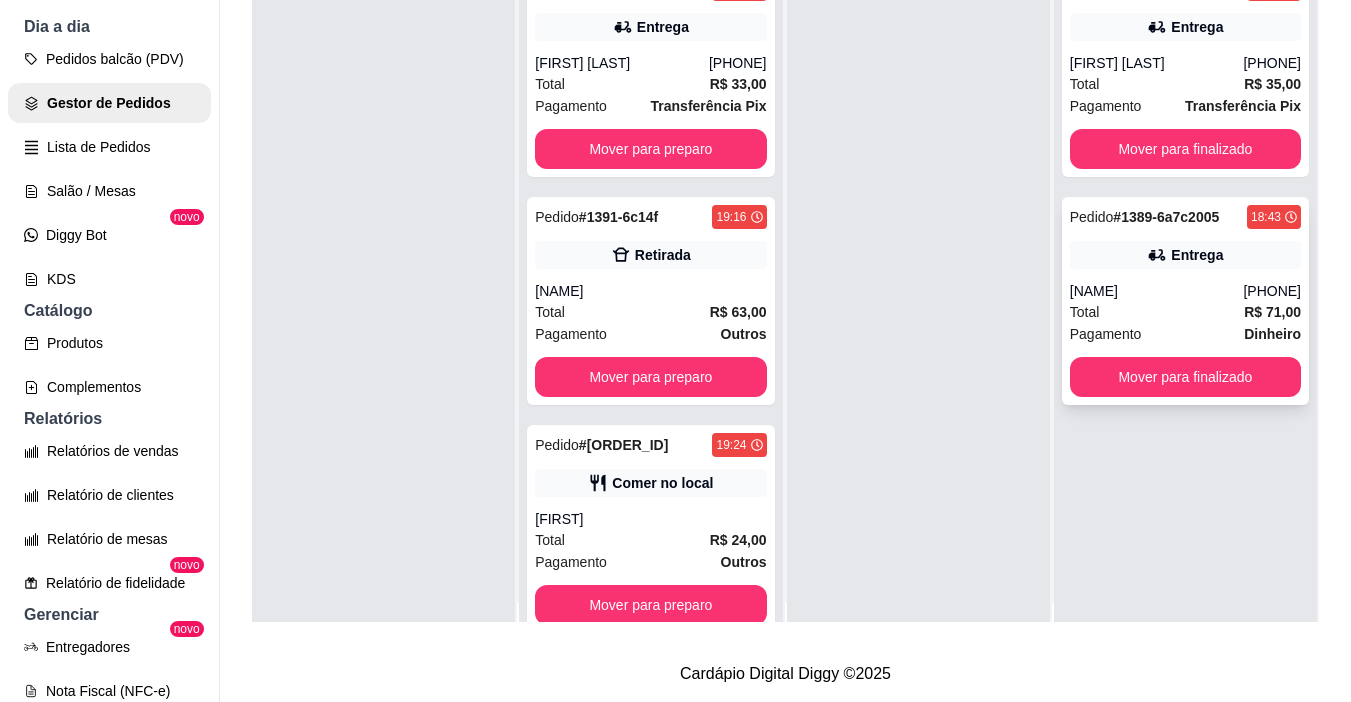 scroll, scrollTop: 0, scrollLeft: 0, axis: both 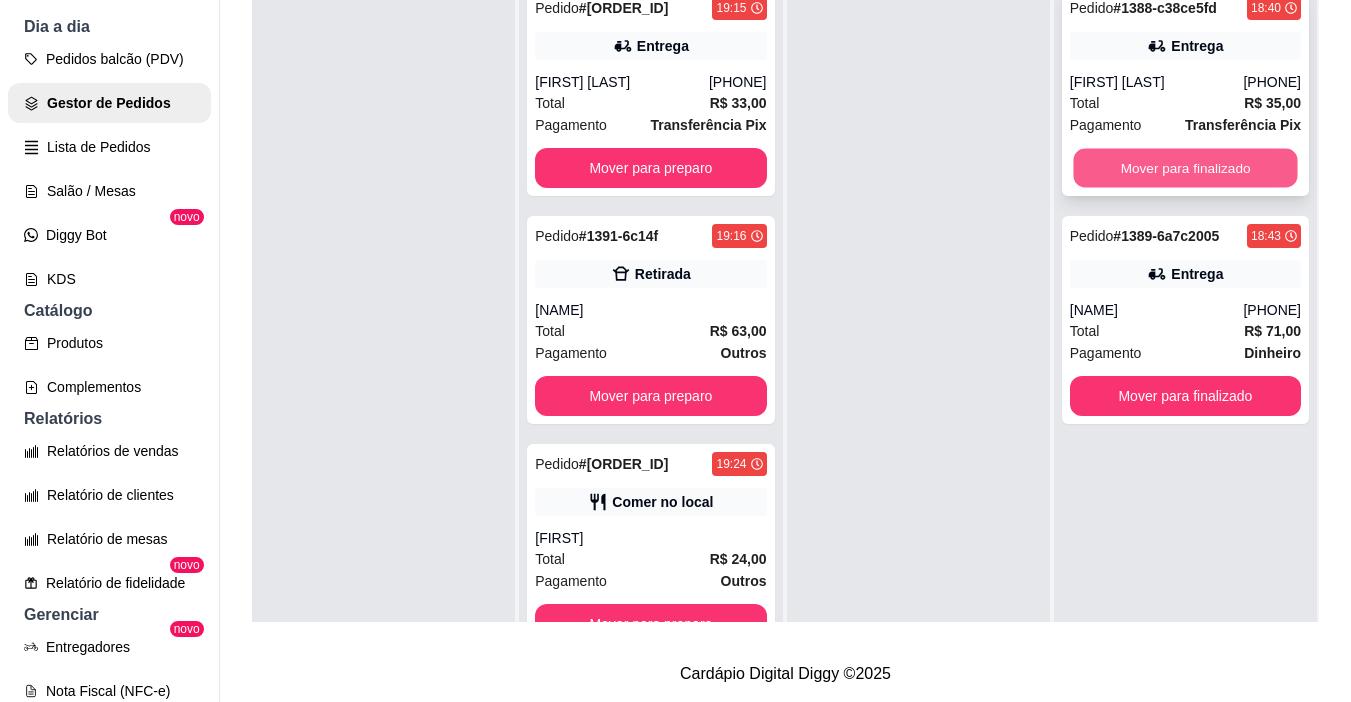 click on "Mover para finalizado" at bounding box center [1185, 168] 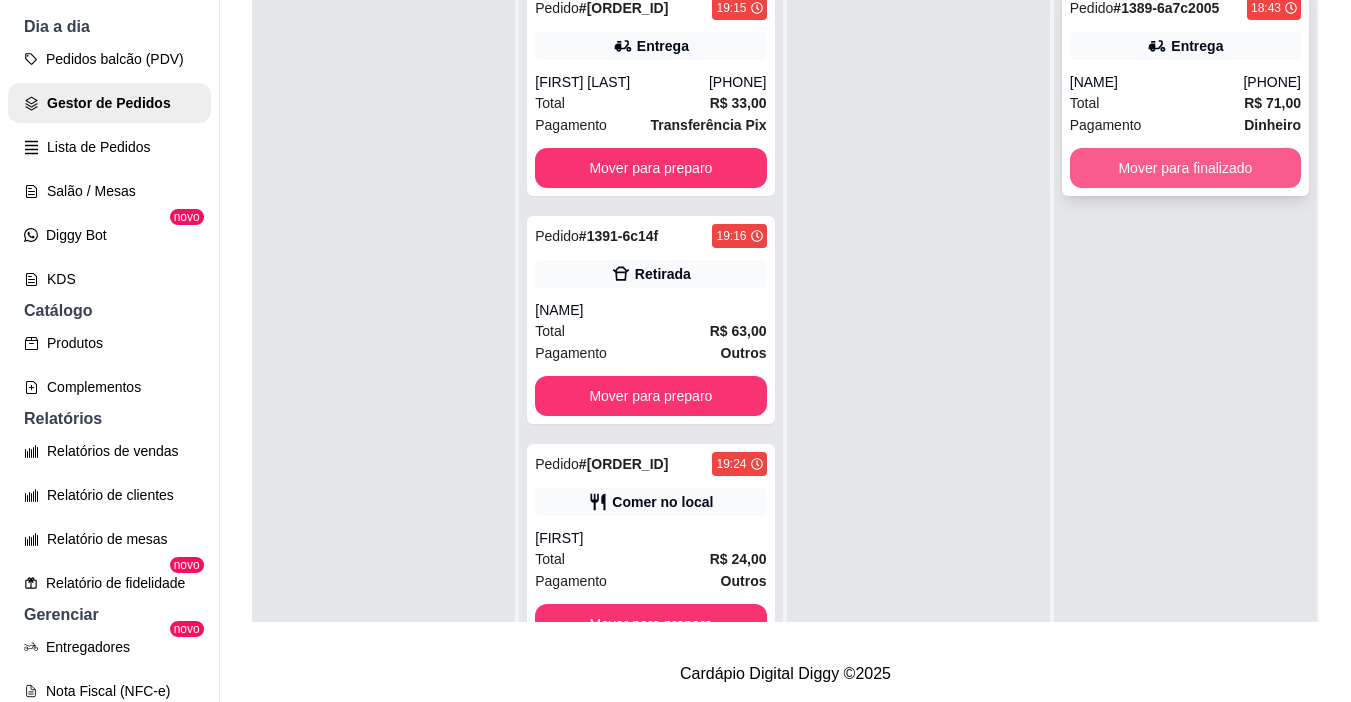 click on "Mover para finalizado" at bounding box center (1185, 168) 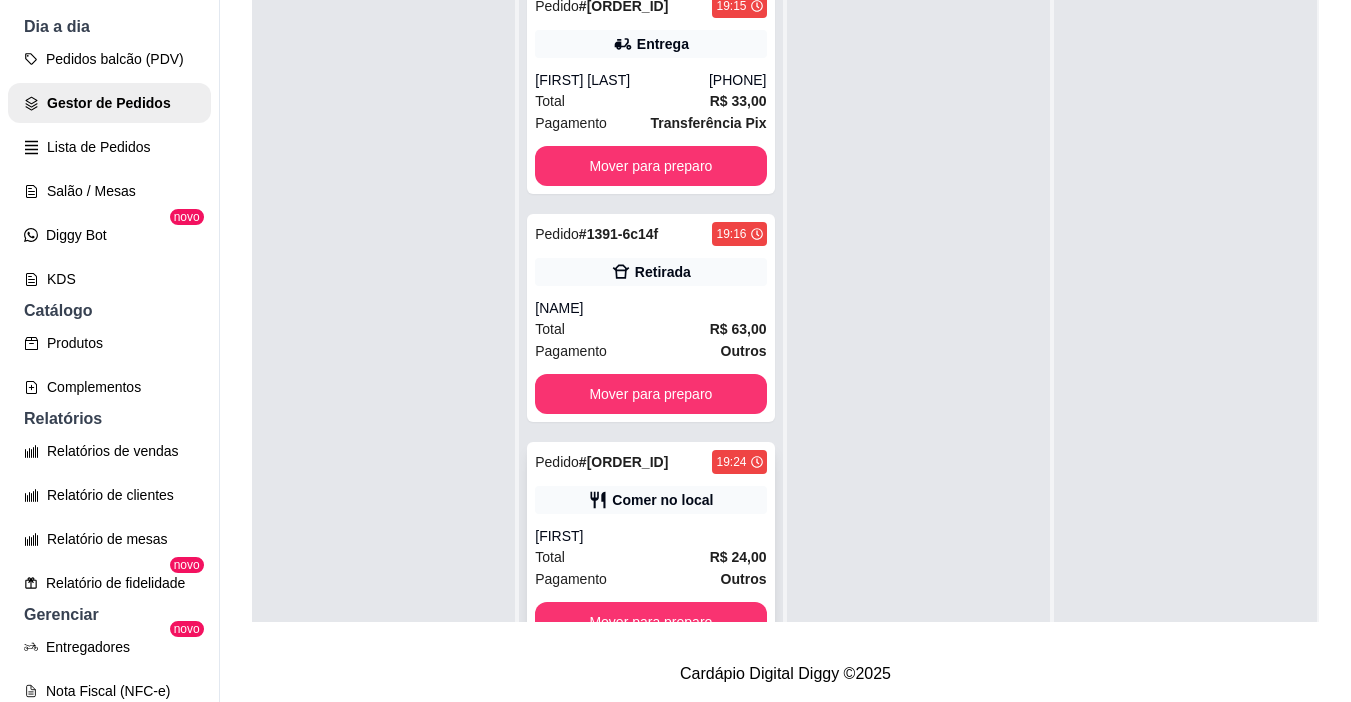 scroll, scrollTop: 22, scrollLeft: 0, axis: vertical 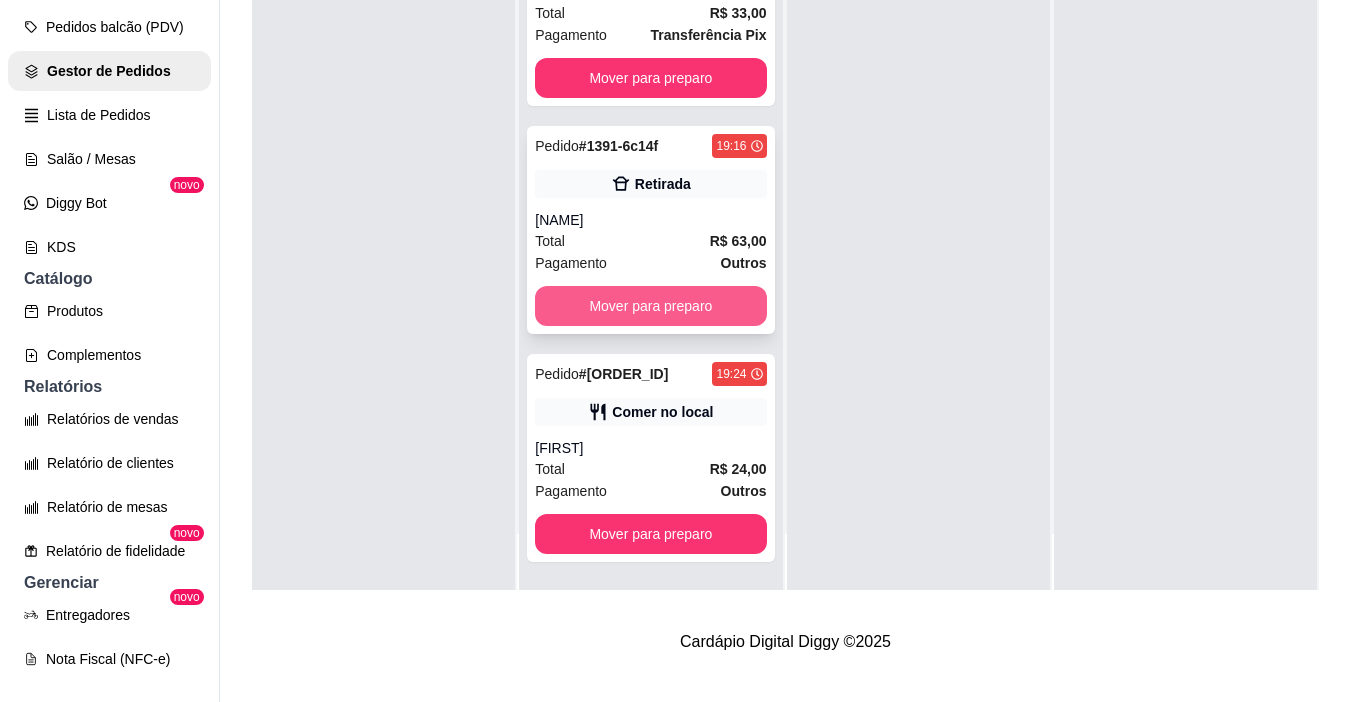 click on "Mover para preparo" at bounding box center [650, 306] 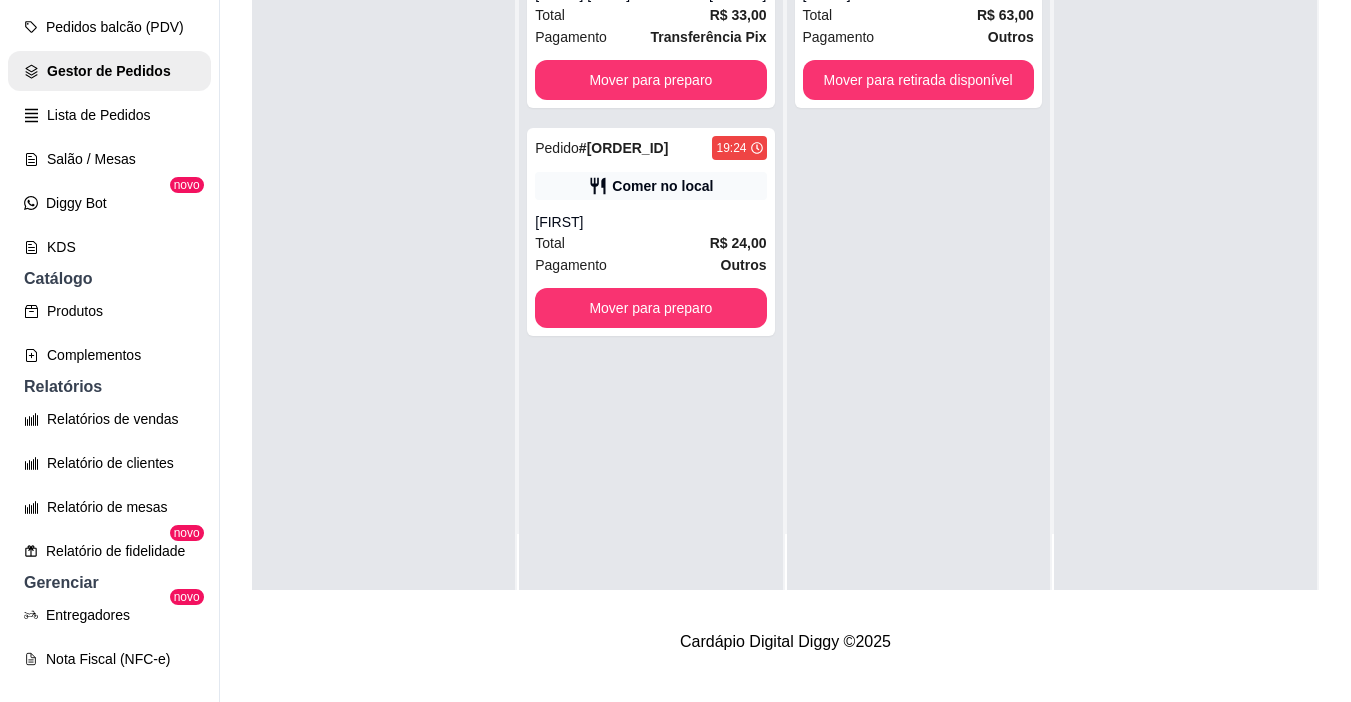scroll, scrollTop: 0, scrollLeft: 0, axis: both 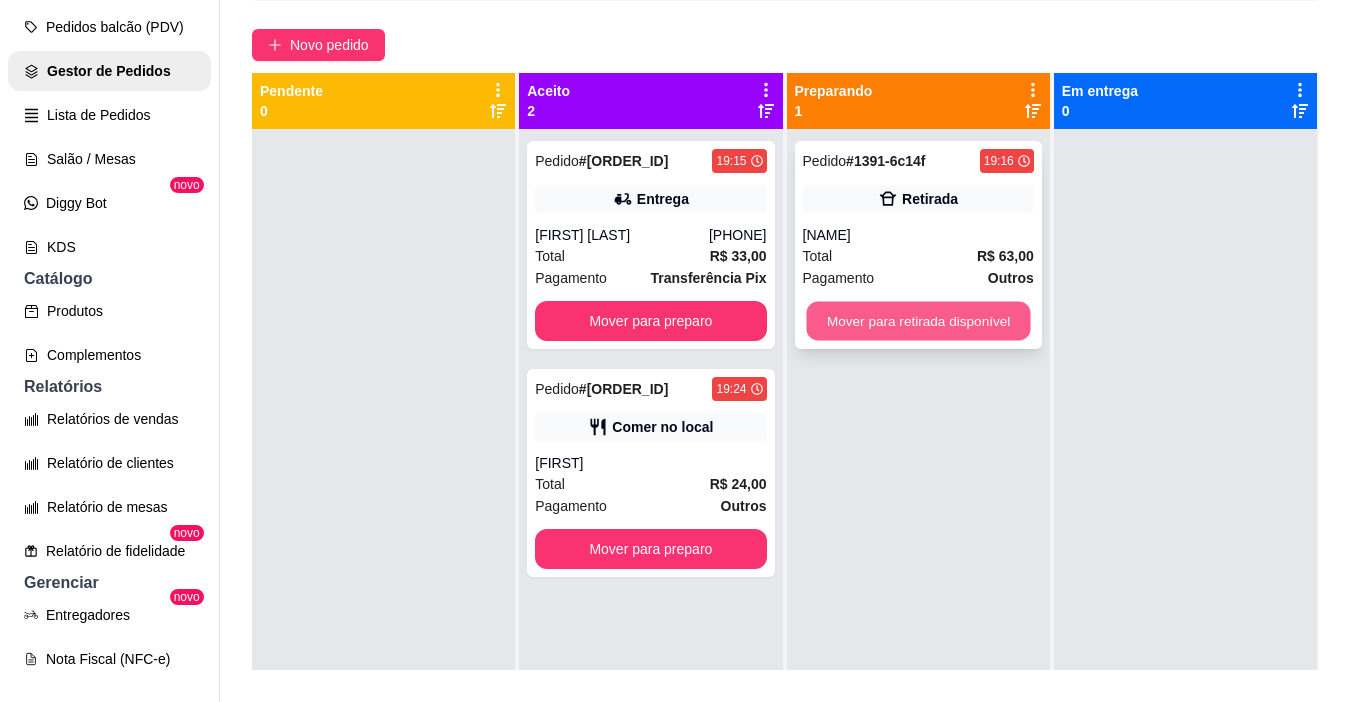 click on "Mover para retirada disponível" at bounding box center (918, 321) 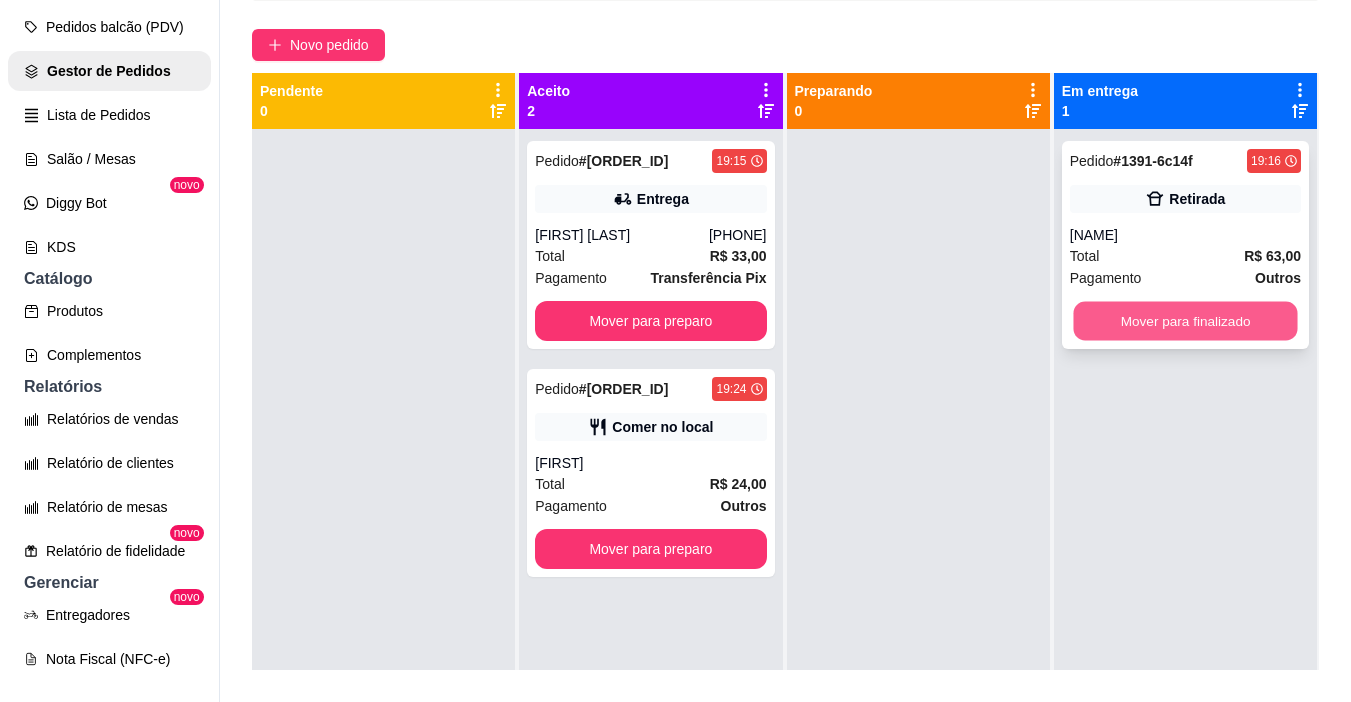 click on "Mover para finalizado" at bounding box center [1185, 321] 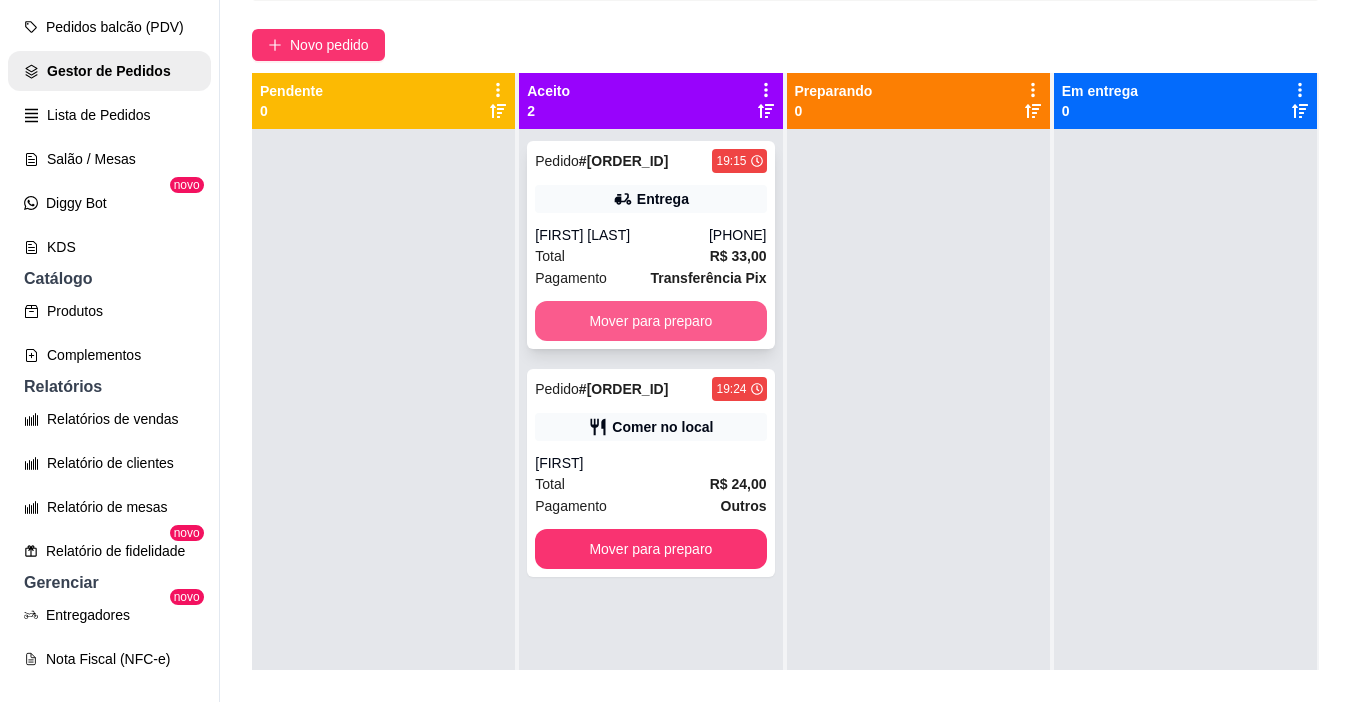 click on "Mover para preparo" at bounding box center [650, 321] 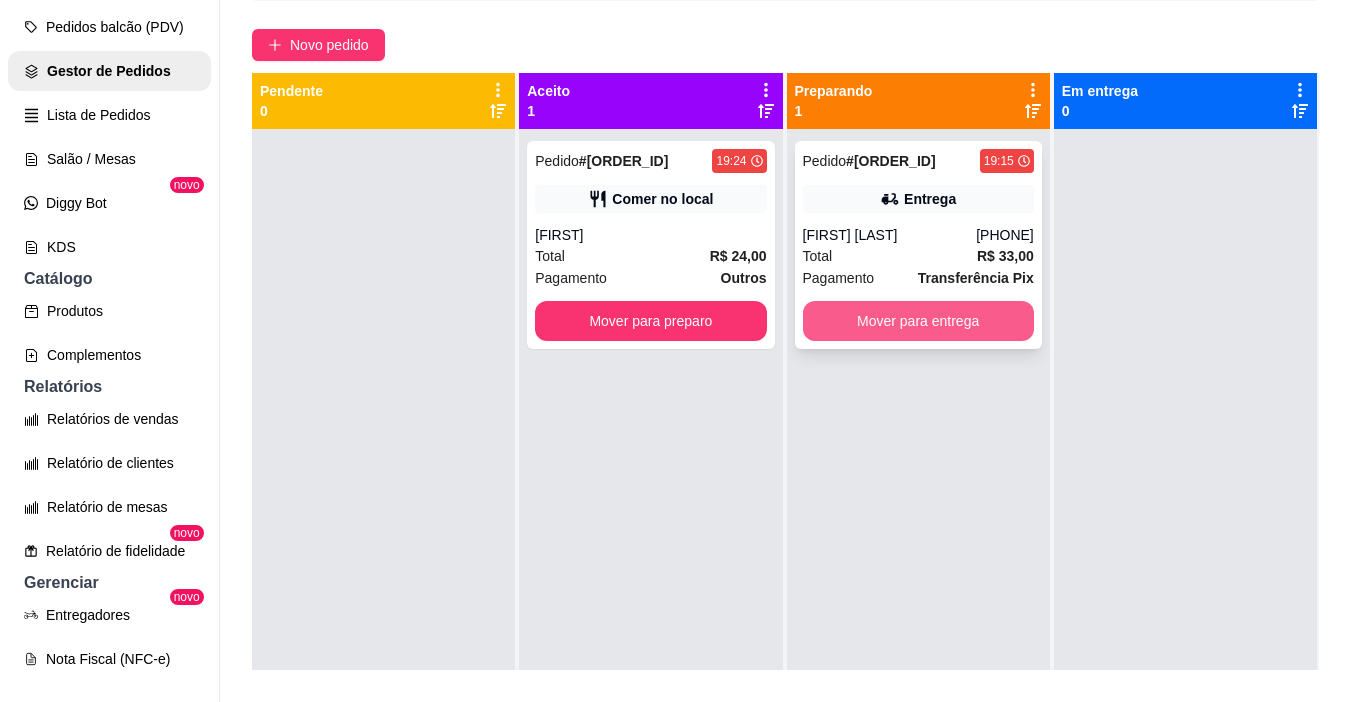 click on "Mover para entrega" at bounding box center (918, 321) 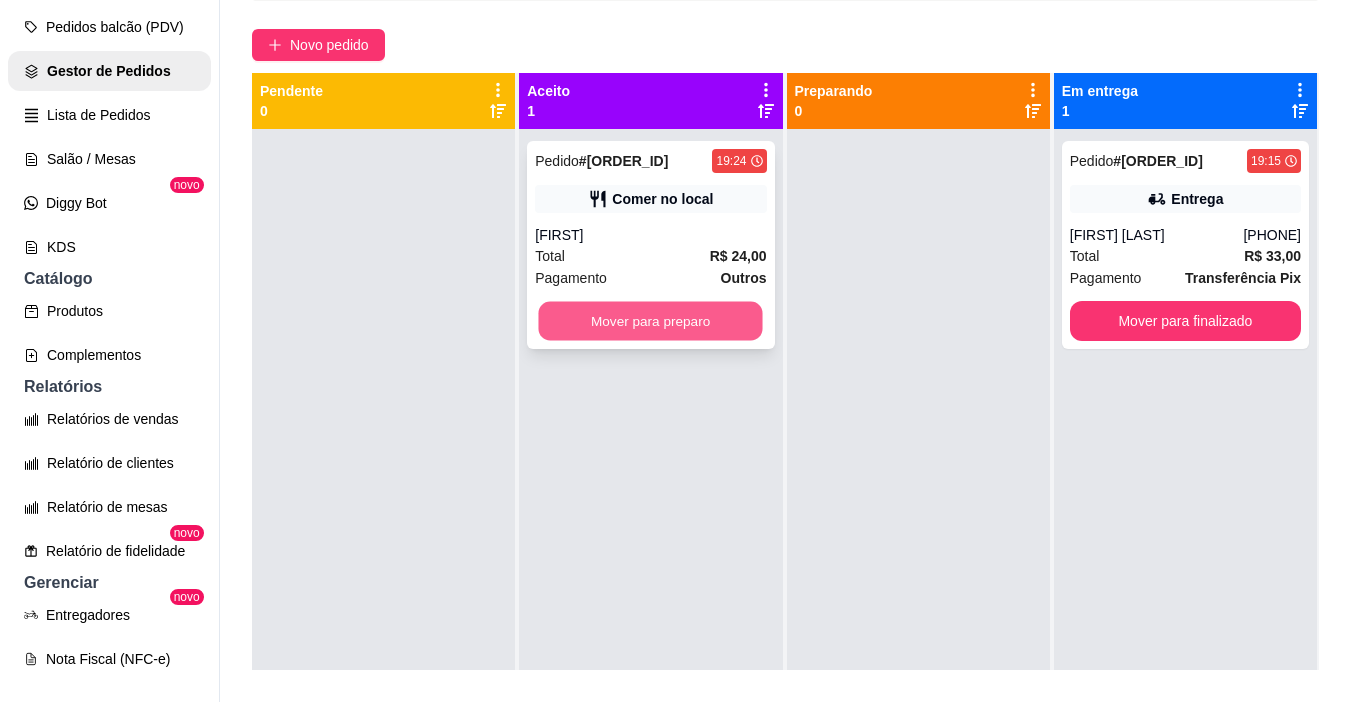 click on "Mover para preparo" at bounding box center [651, 321] 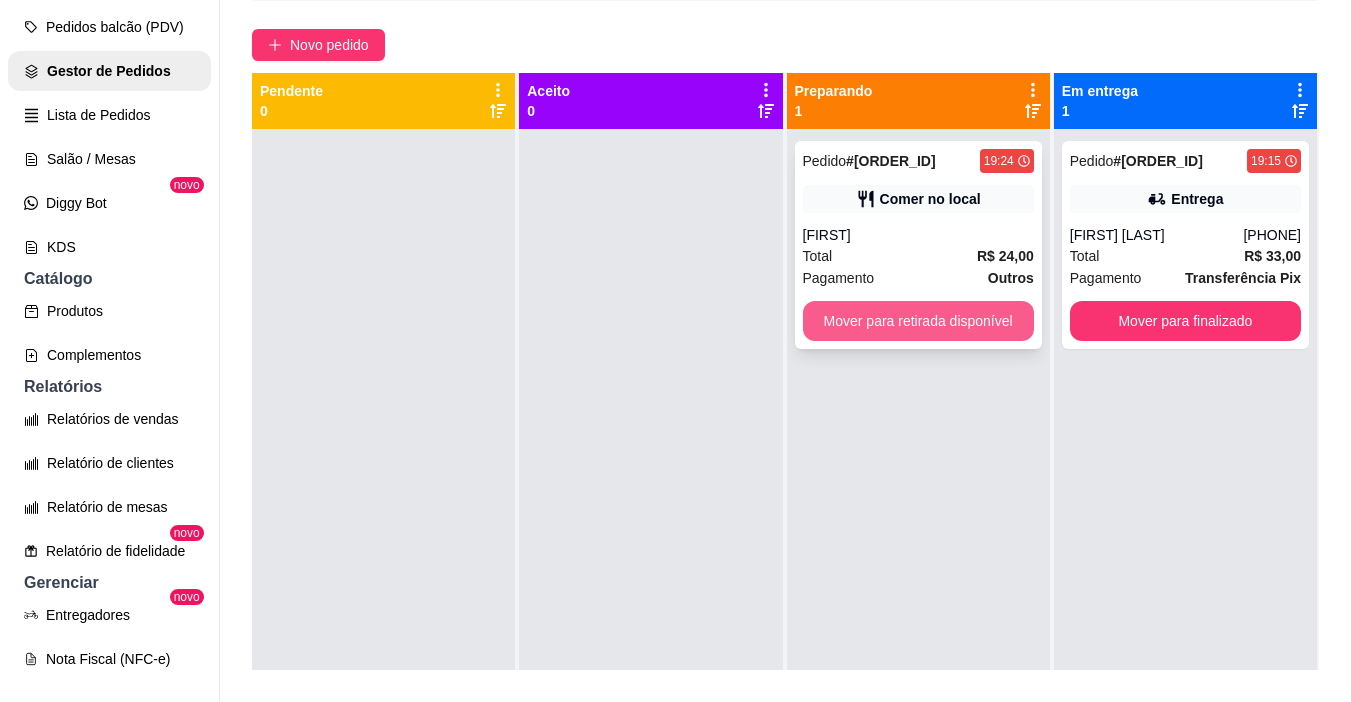 click on "Mover para retirada disponível" at bounding box center [918, 321] 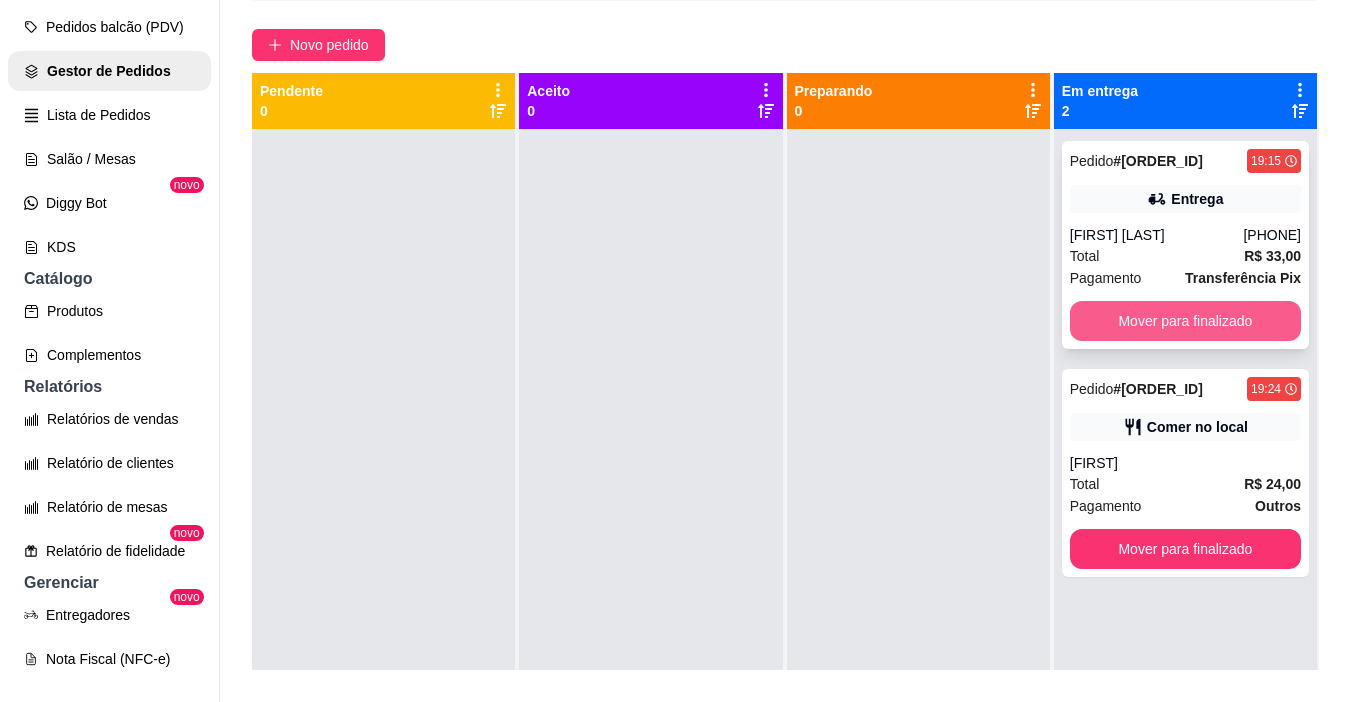 click on "Mover para finalizado" at bounding box center [1185, 321] 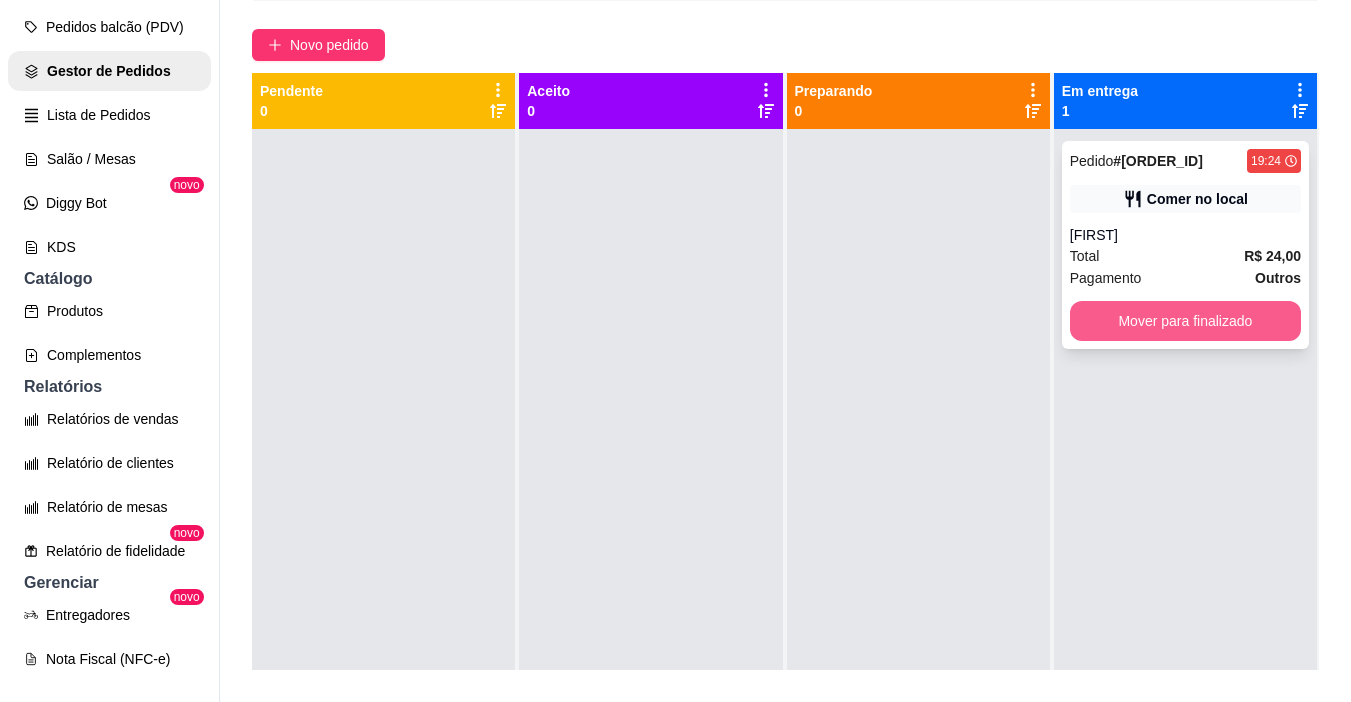 click on "Mover para finalizado" at bounding box center [1185, 321] 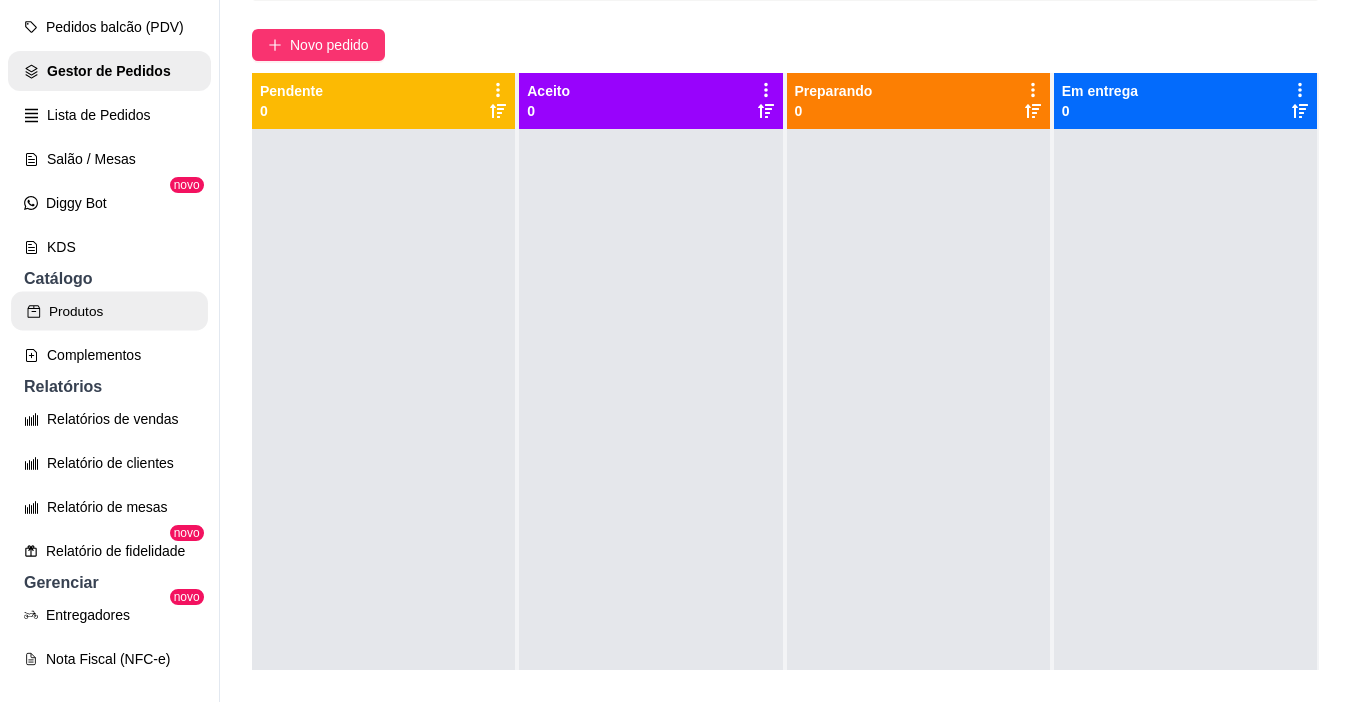 click on "Produtos" at bounding box center [109, 311] 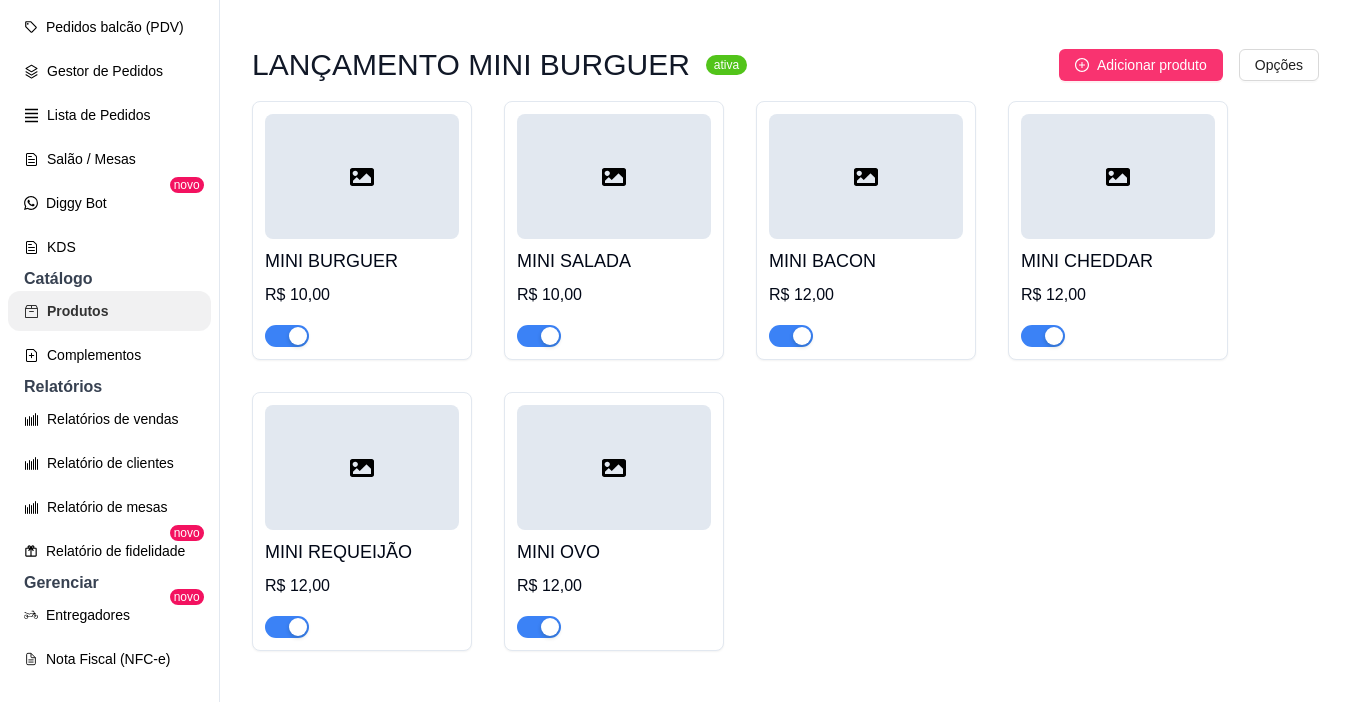 scroll, scrollTop: 0, scrollLeft: 0, axis: both 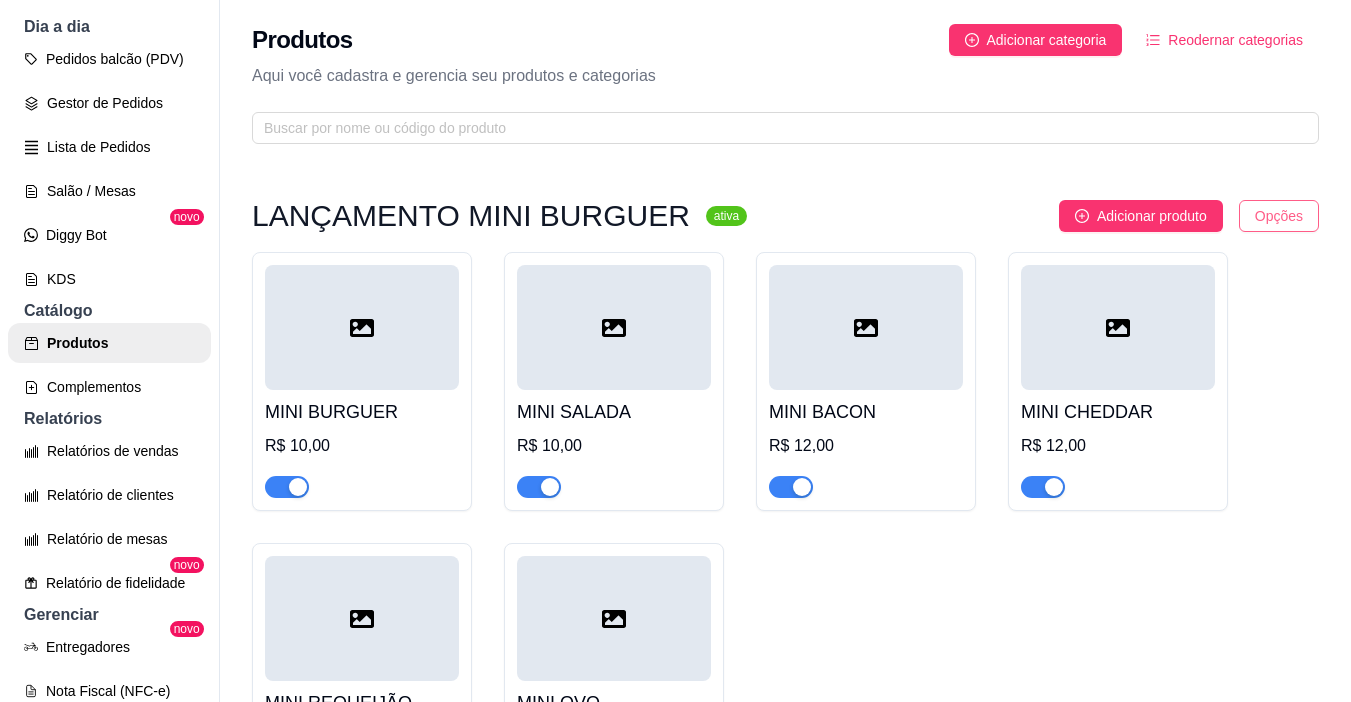 click on "O O Bom hot dog ... Loja Aberta Loja Diggy Bot automática   Dia a dia Pedidos balcão (PDV) Gestor de Pedidos Lista de Pedidos Salão / Mesas Diggy Bot novo KDS Catálogo Produtos Complementos Relatórios Relatórios de vendas Relatório de clientes Relatório de mesas Relatório de fidelidade novo Gerenciar Entregadores novo Nota Fiscal (NFC-e) Controle de caixa Controle de fiado Cupons Clientes Estoque Configurações Diggy Planos Precisa de ajuda? Sair Produtos Adicionar categoria Reodernar categorias Aqui você cadastra e gerencia seu produtos e categorias LANÇAMENTO MINI BURGUER  ativa Adicionar produto Opções MINI BURGUER    R$ 10,00 MINI SALADA    R$ 10,00 MINI BACON   R$ 12,00 MINI CHEDDAR    R$ 12,00 MINI REQUEIJÃO    R$ 12,00 MINI OVO   R$ 12,00 Hot dog CLASSÍCOS ativa Adicionar produto Opções Tradicional    R$ 10,00 Batata palha    R$ 13,00 Completo    R$ 15,00 Alface   R$ 13,00 MILHO   R$ 13,00 alface e batata   R$ 14,00 milho e batata   R$ 14,00 alface e milho   R$ 14,00" at bounding box center [675, 351] 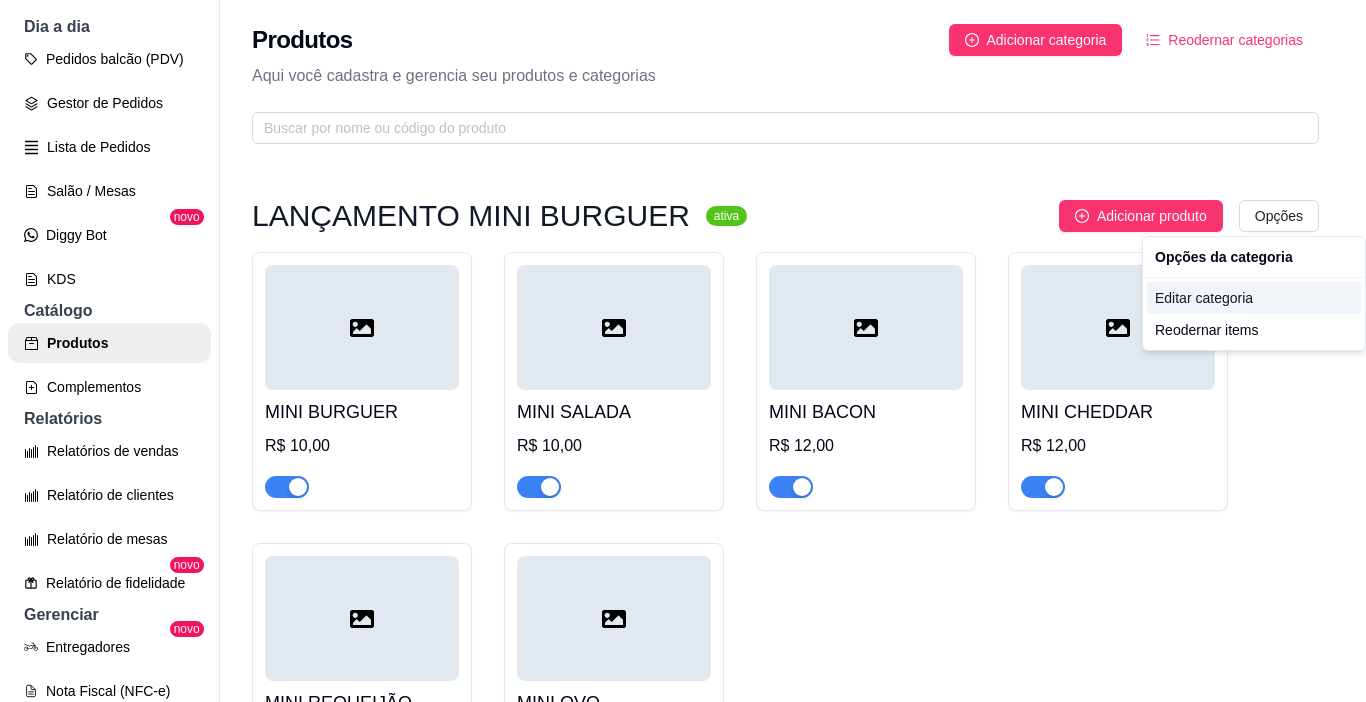click on "Editar categoria" at bounding box center [1254, 298] 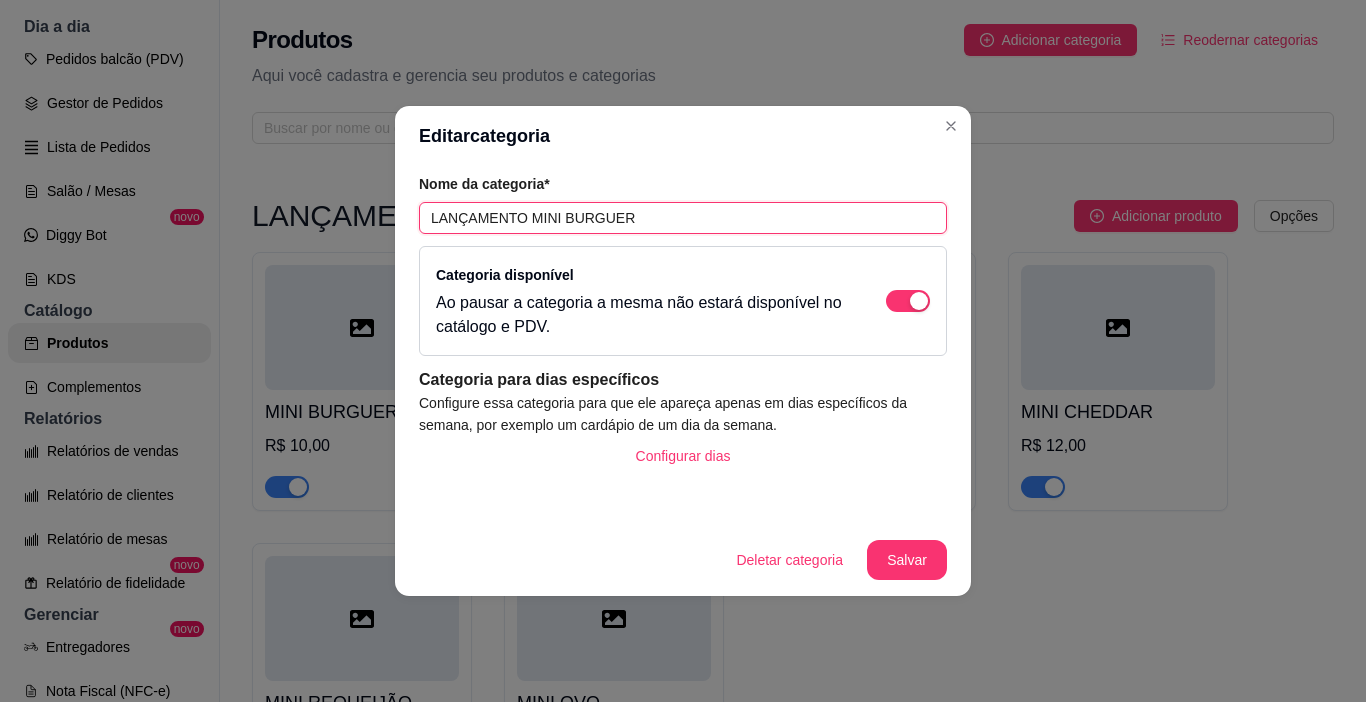 drag, startPoint x: 525, startPoint y: 217, endPoint x: 404, endPoint y: 222, distance: 121.103264 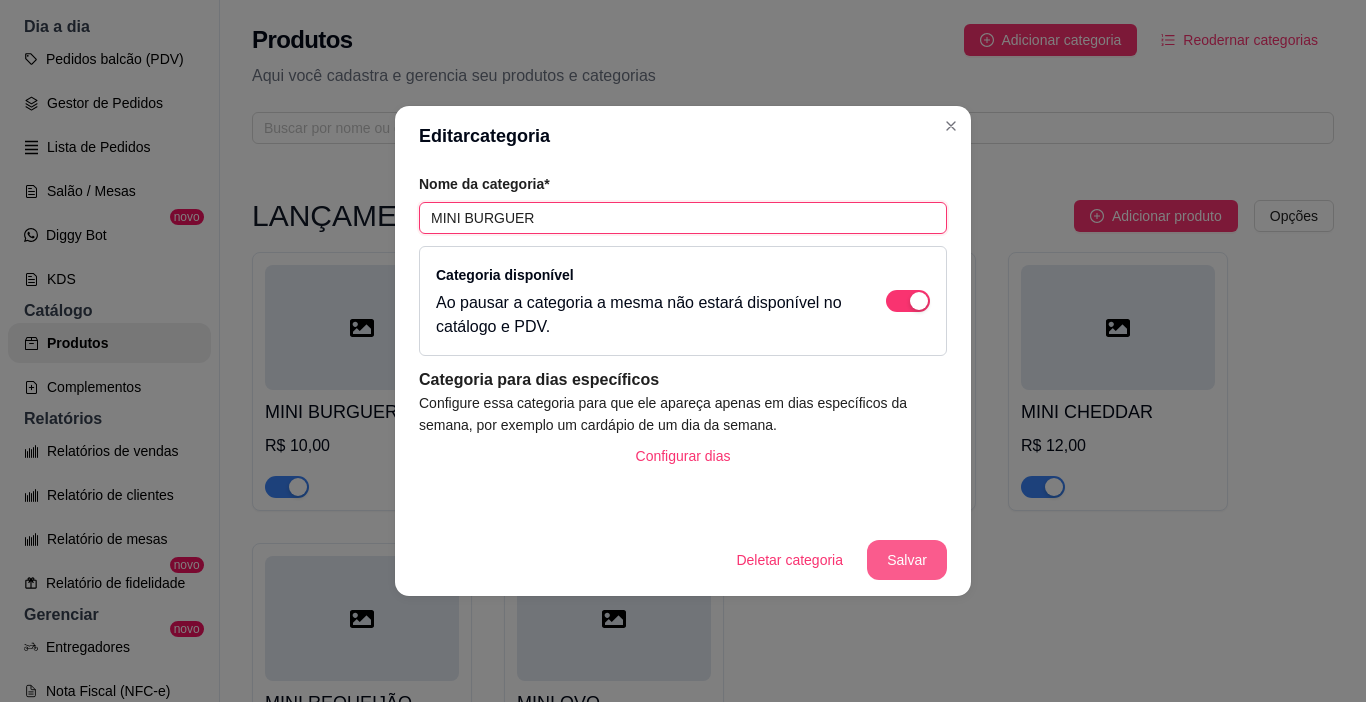 type on "MINI BURGUER" 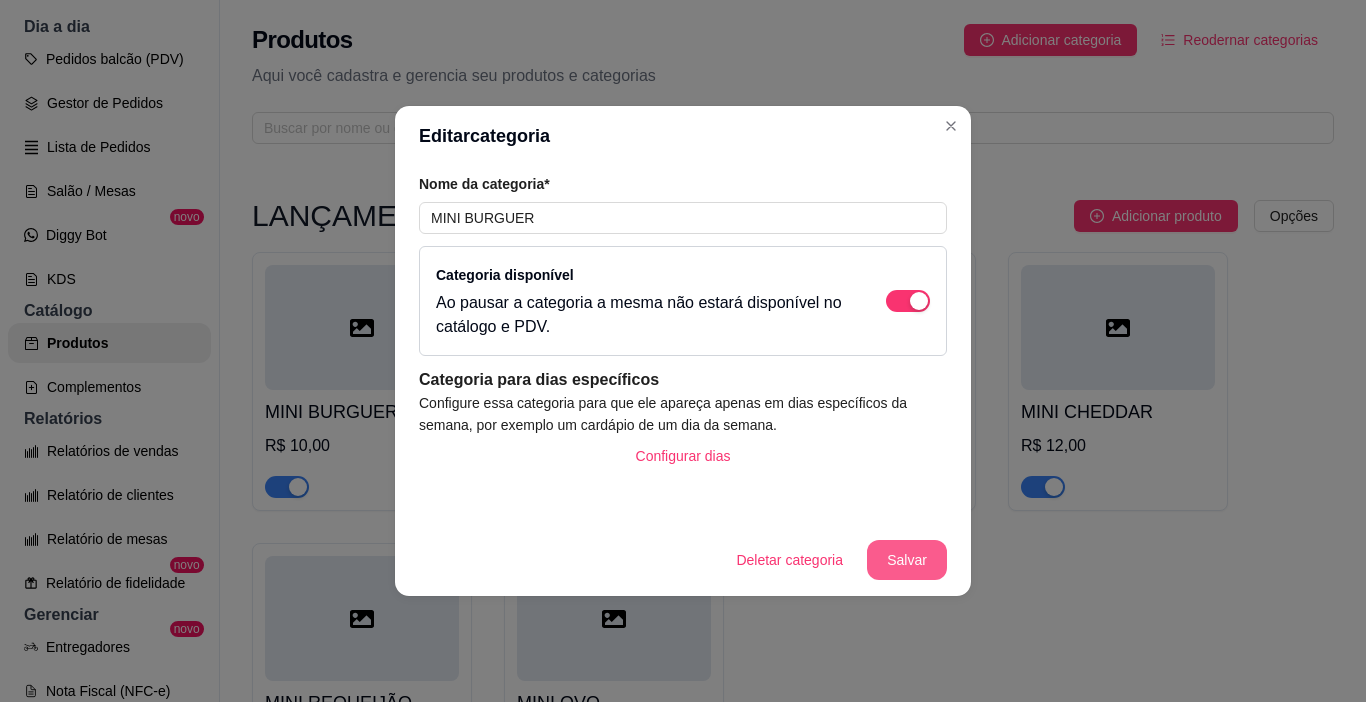 click on "Salvar" at bounding box center [907, 560] 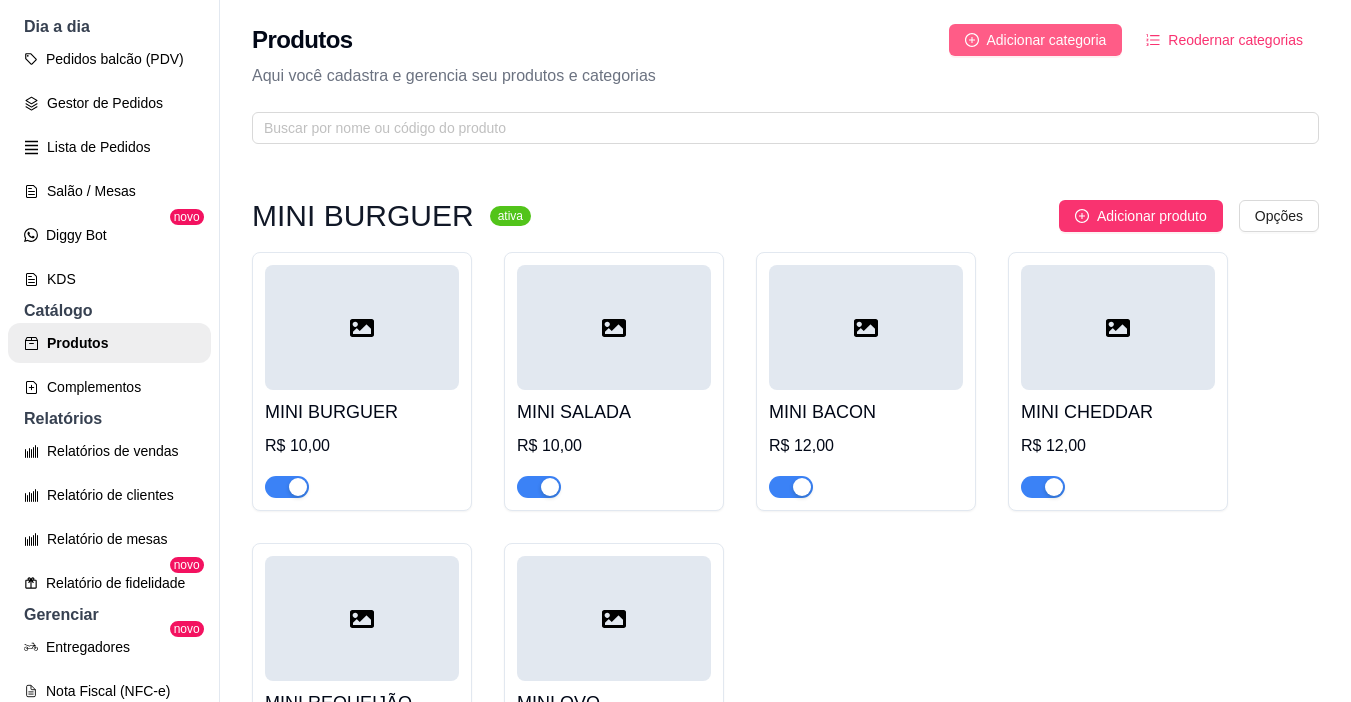 click on "Adicionar categoria" at bounding box center (1047, 40) 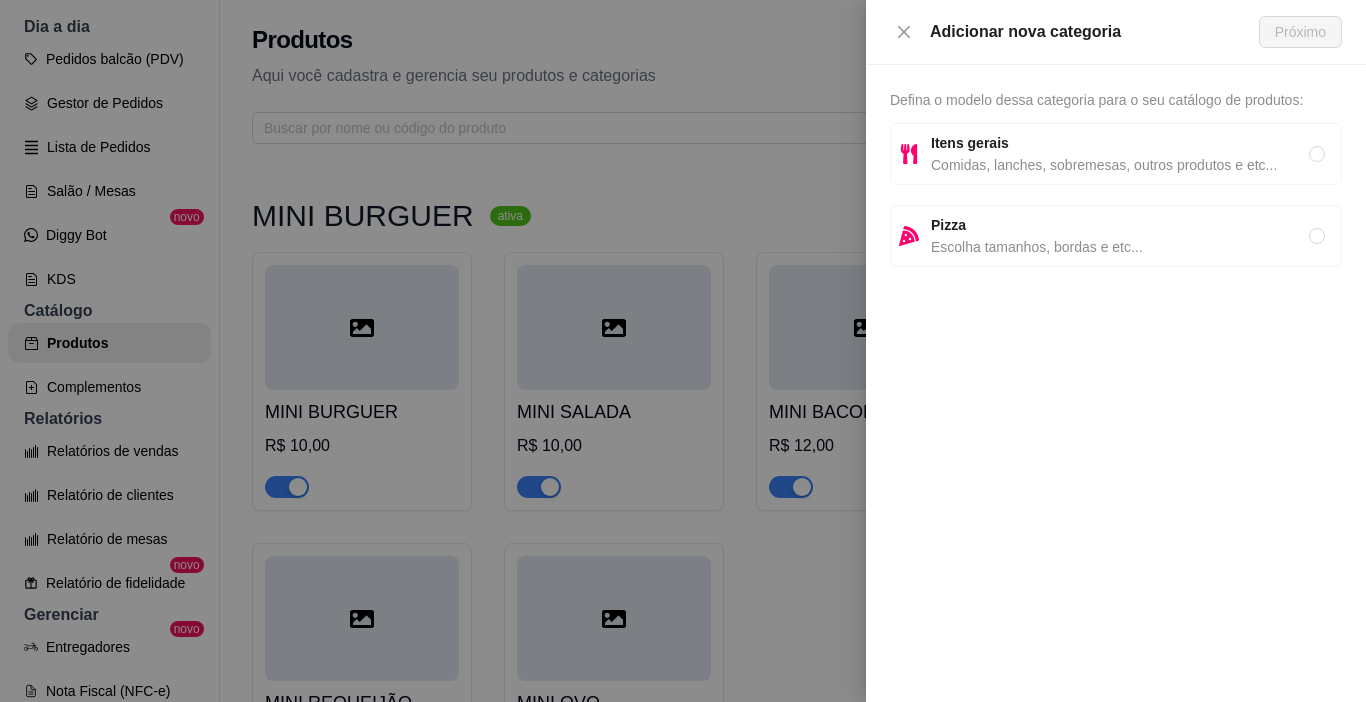 click on "Comidas, lanches, sobremesas, outros produtos e etc..." at bounding box center [1120, 165] 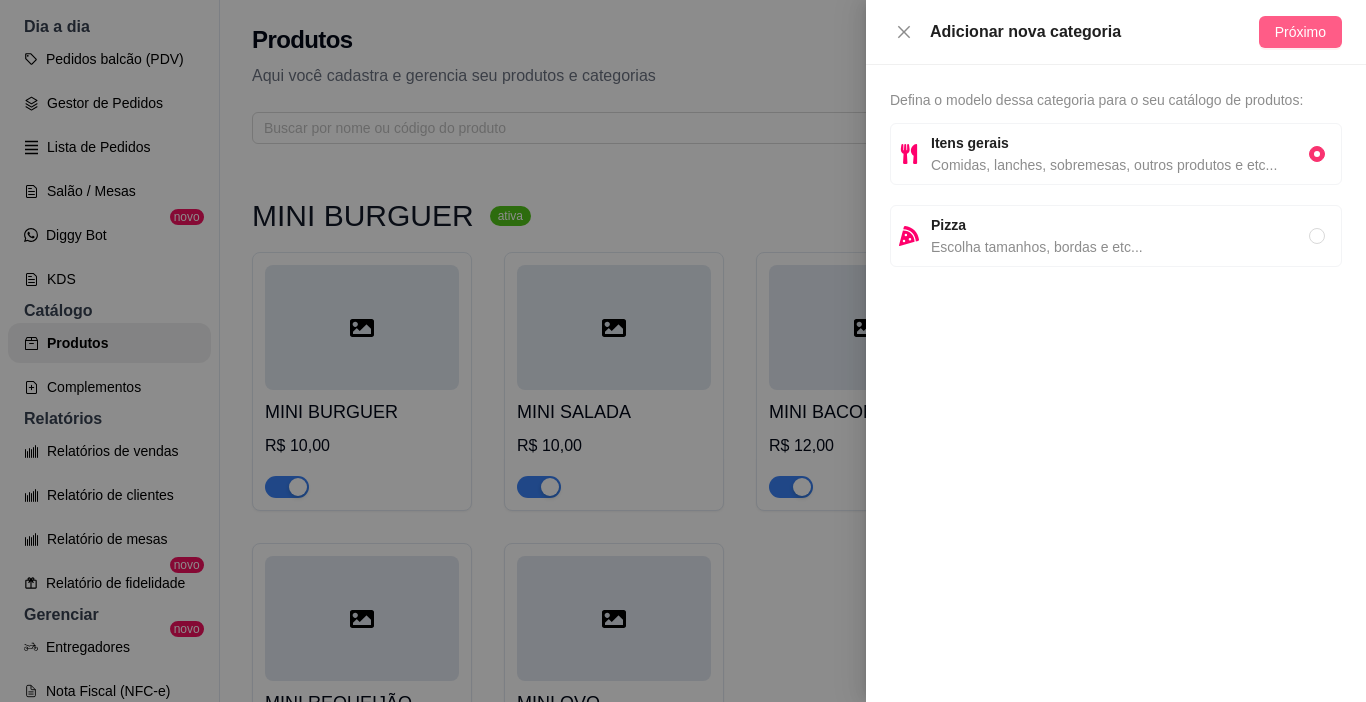 click on "Próximo" at bounding box center [1300, 32] 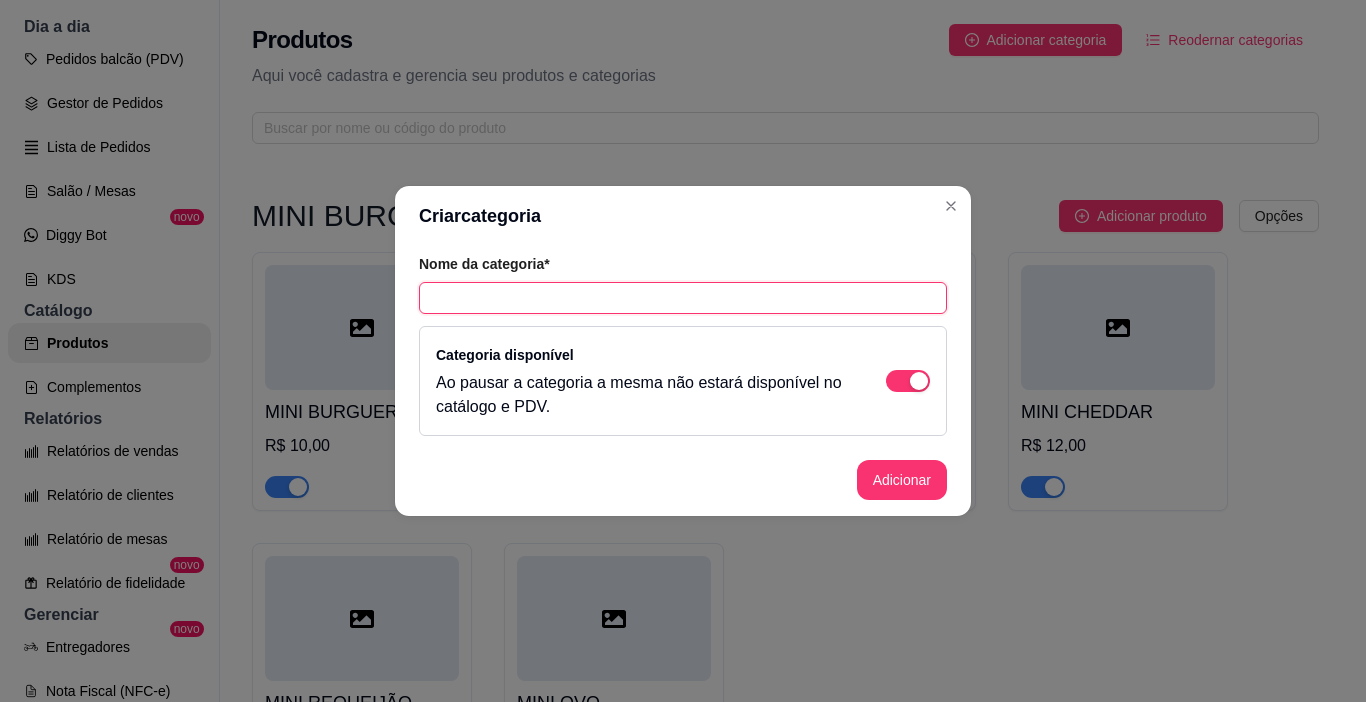 click at bounding box center (683, 298) 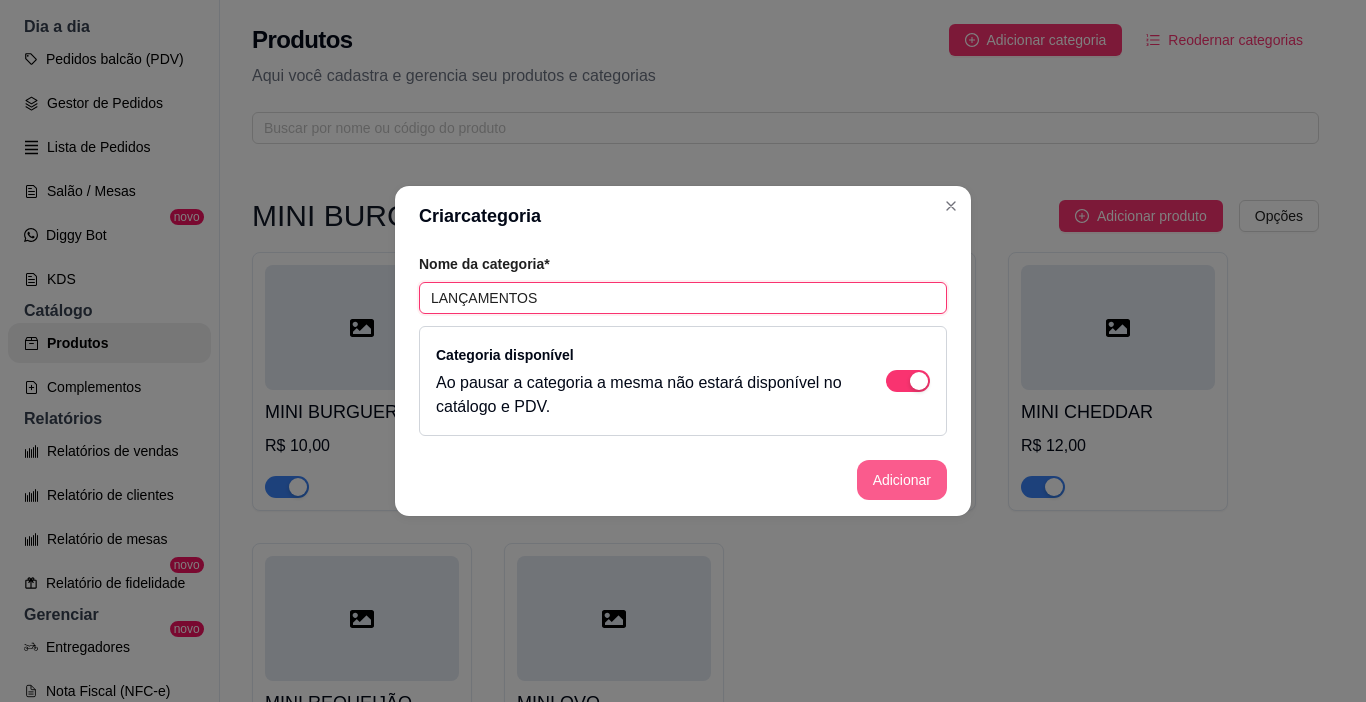 type on "LANÇAMENTOS" 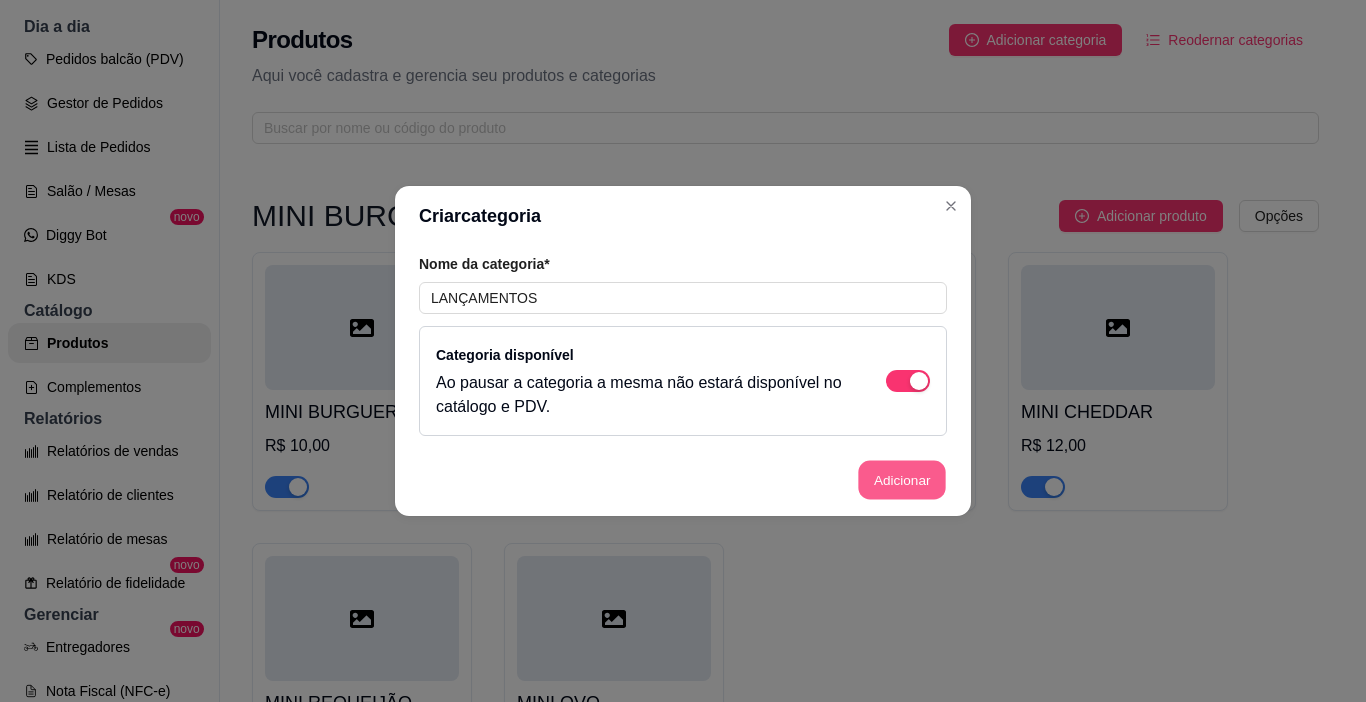 click on "Adicionar" at bounding box center [902, 480] 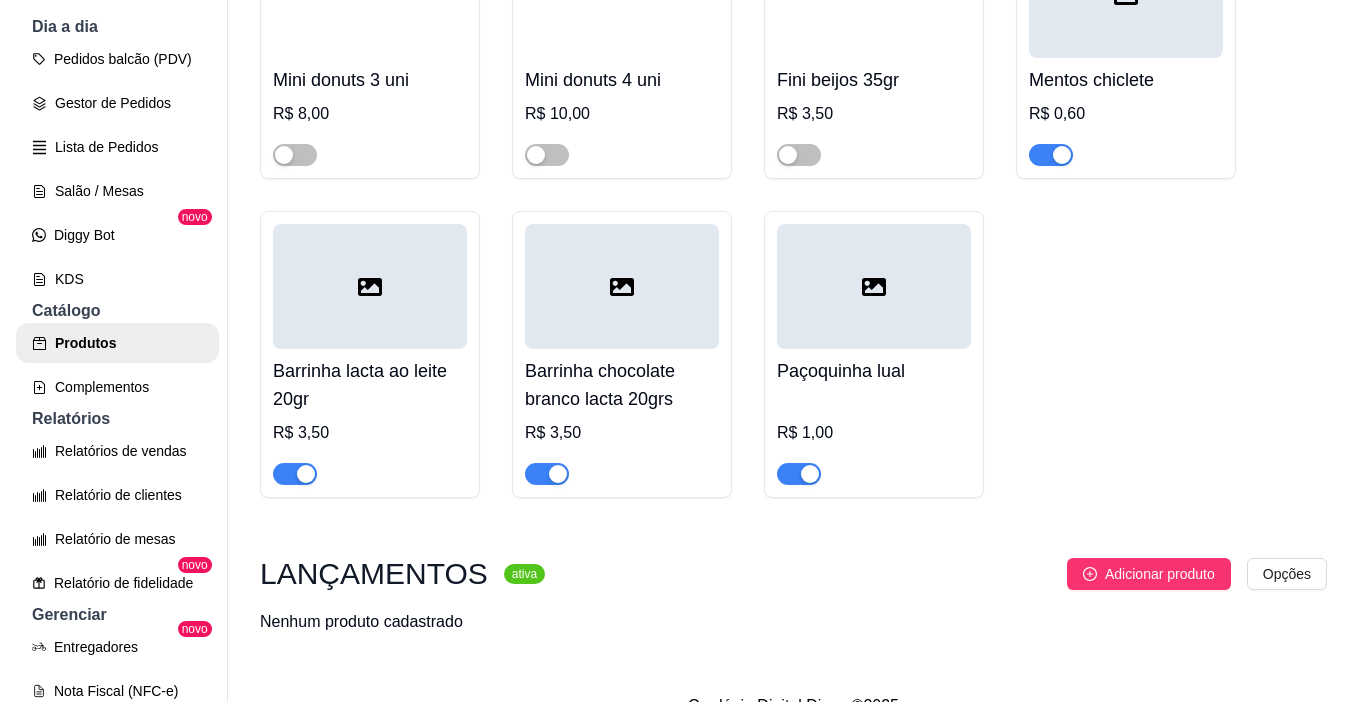 scroll, scrollTop: 10305, scrollLeft: 0, axis: vertical 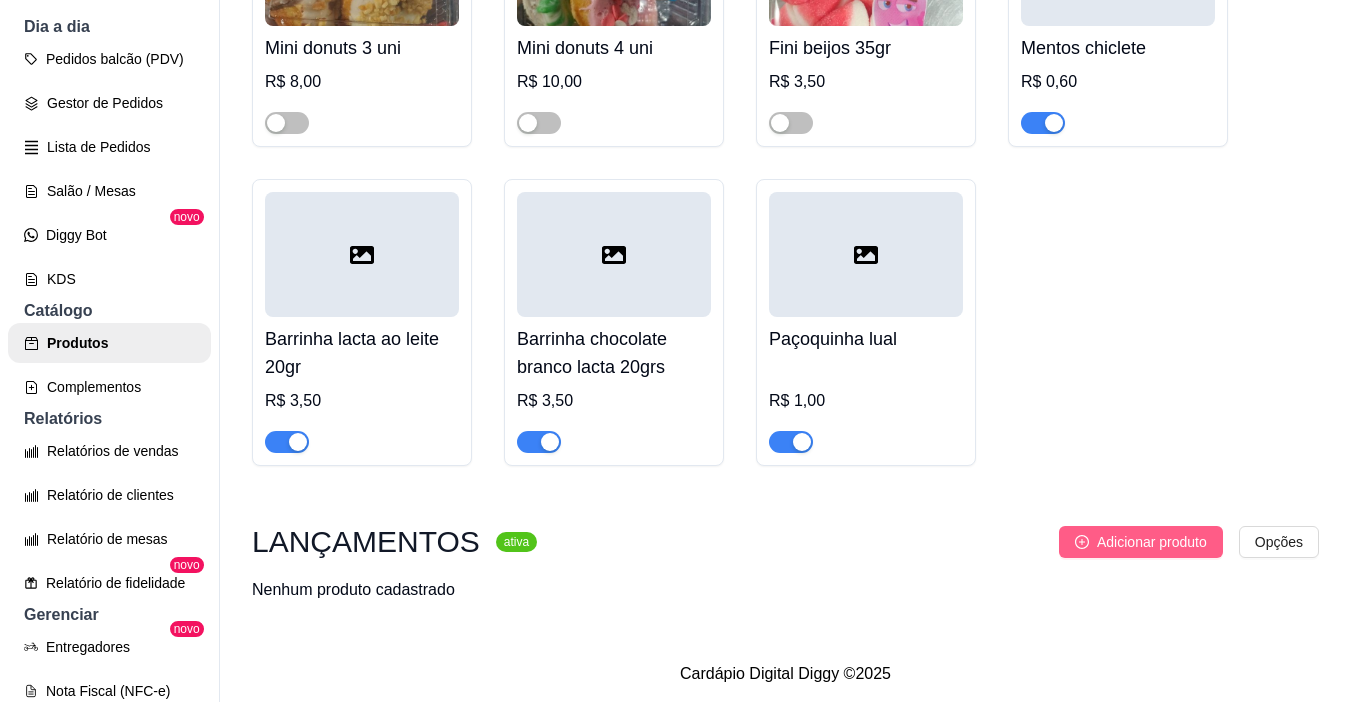 click on "Adicionar produto" at bounding box center (1152, 542) 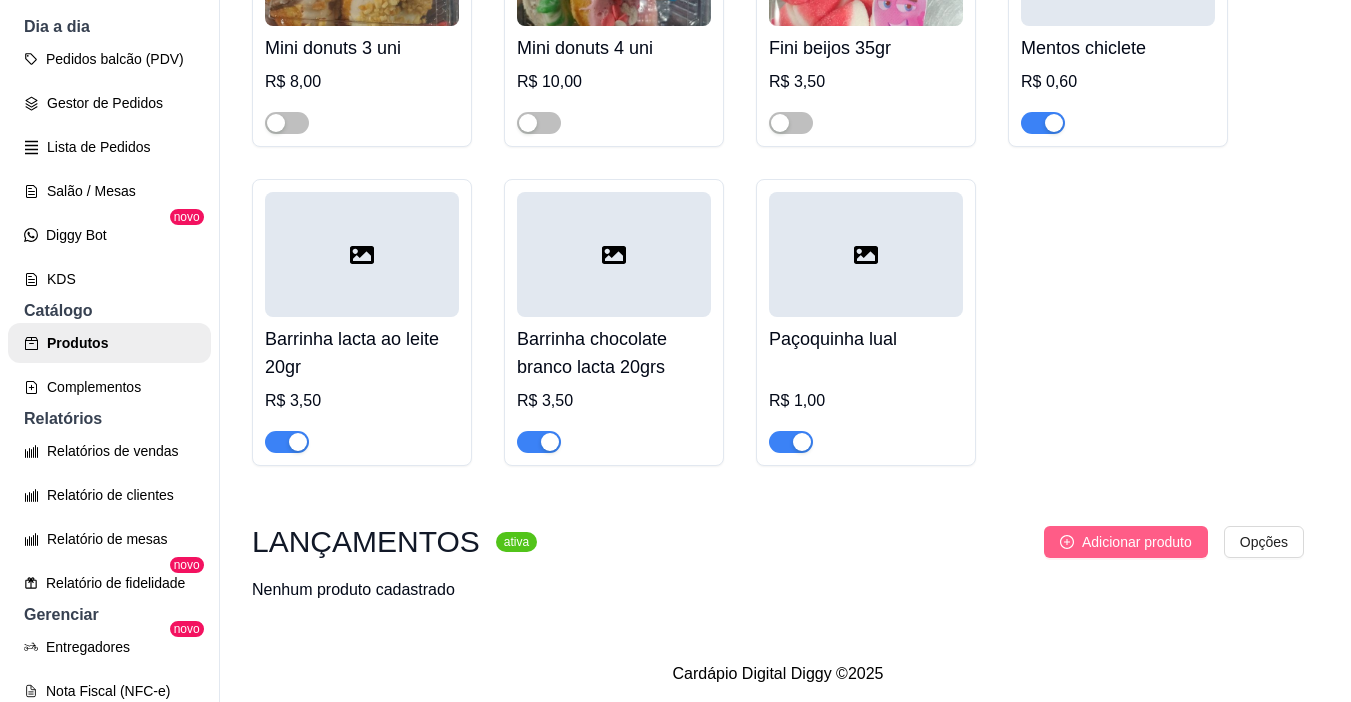 type 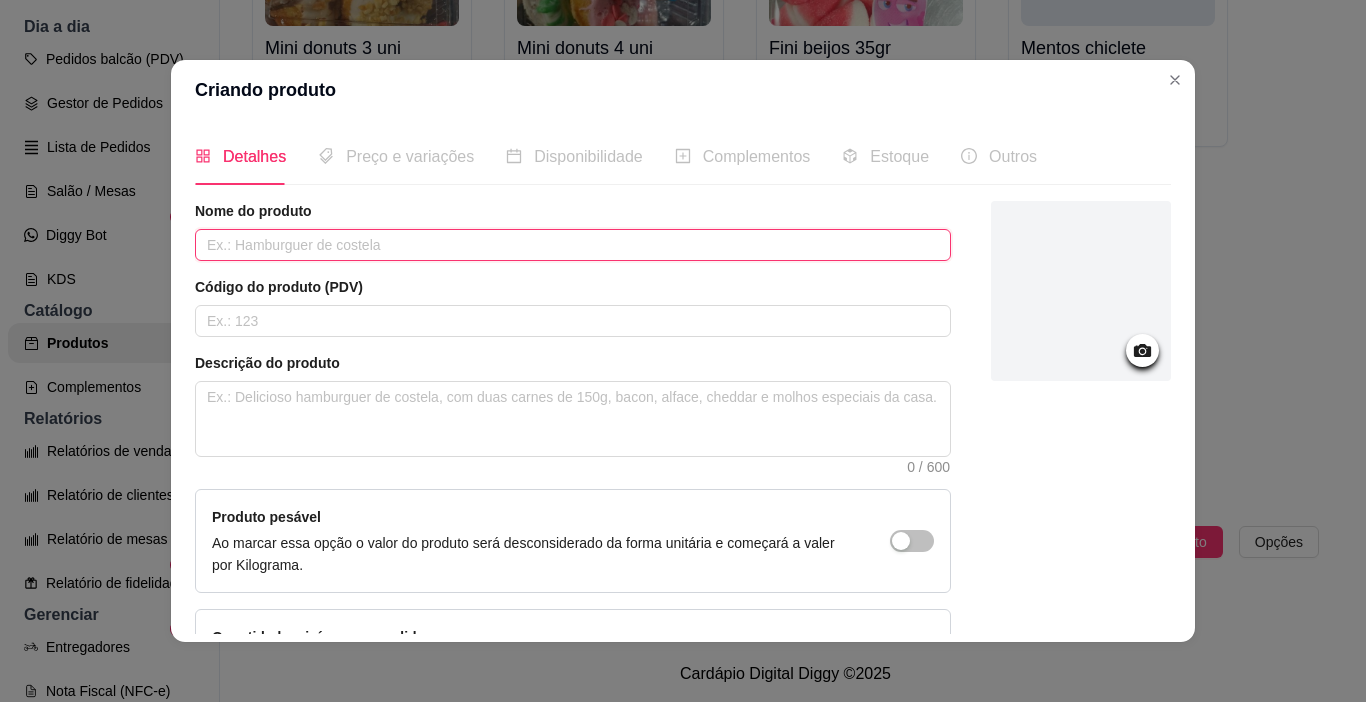 click at bounding box center (573, 245) 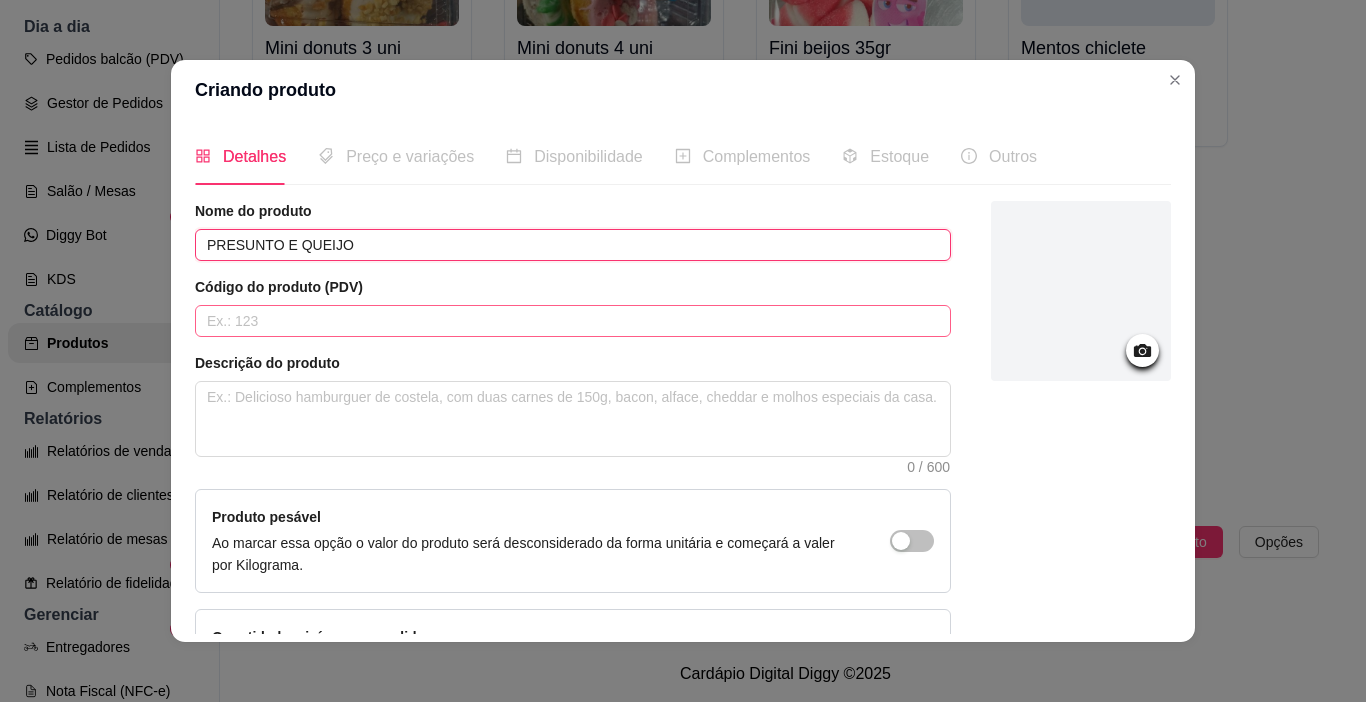 type on "PRESUNTO E QUEIJO" 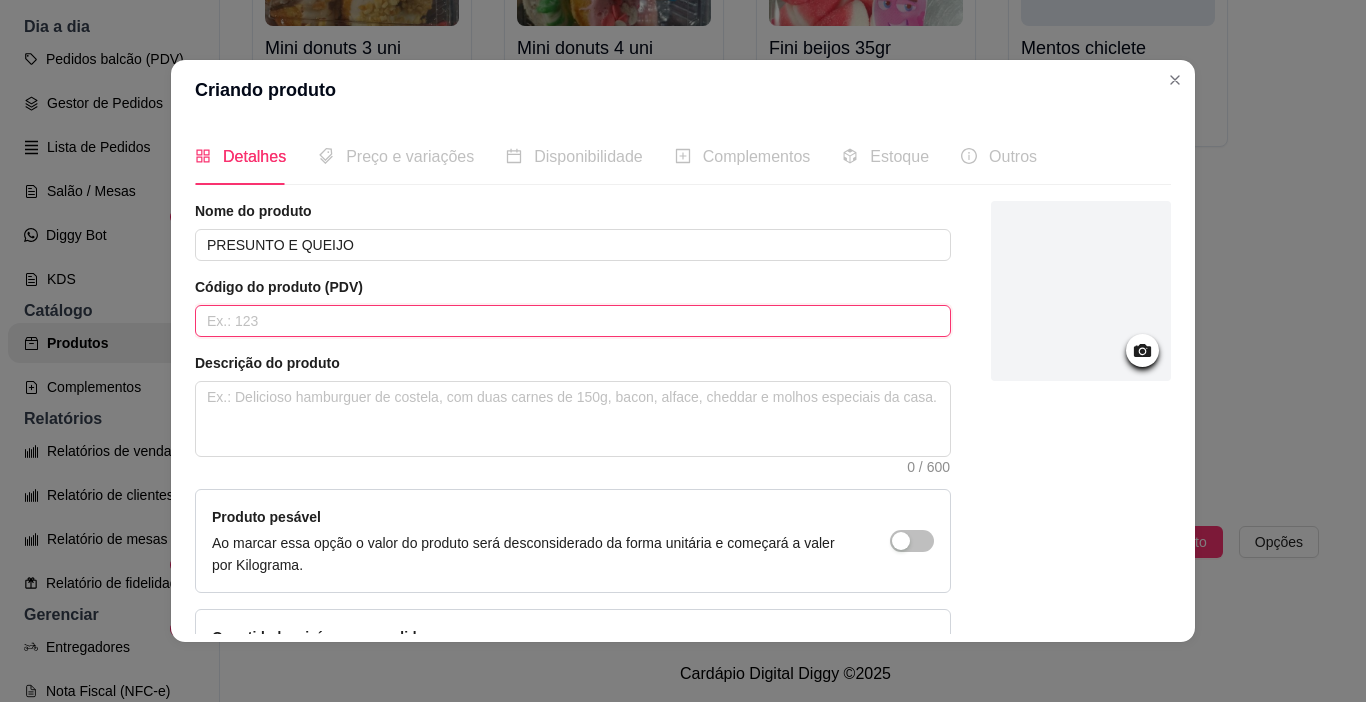 click at bounding box center (573, 321) 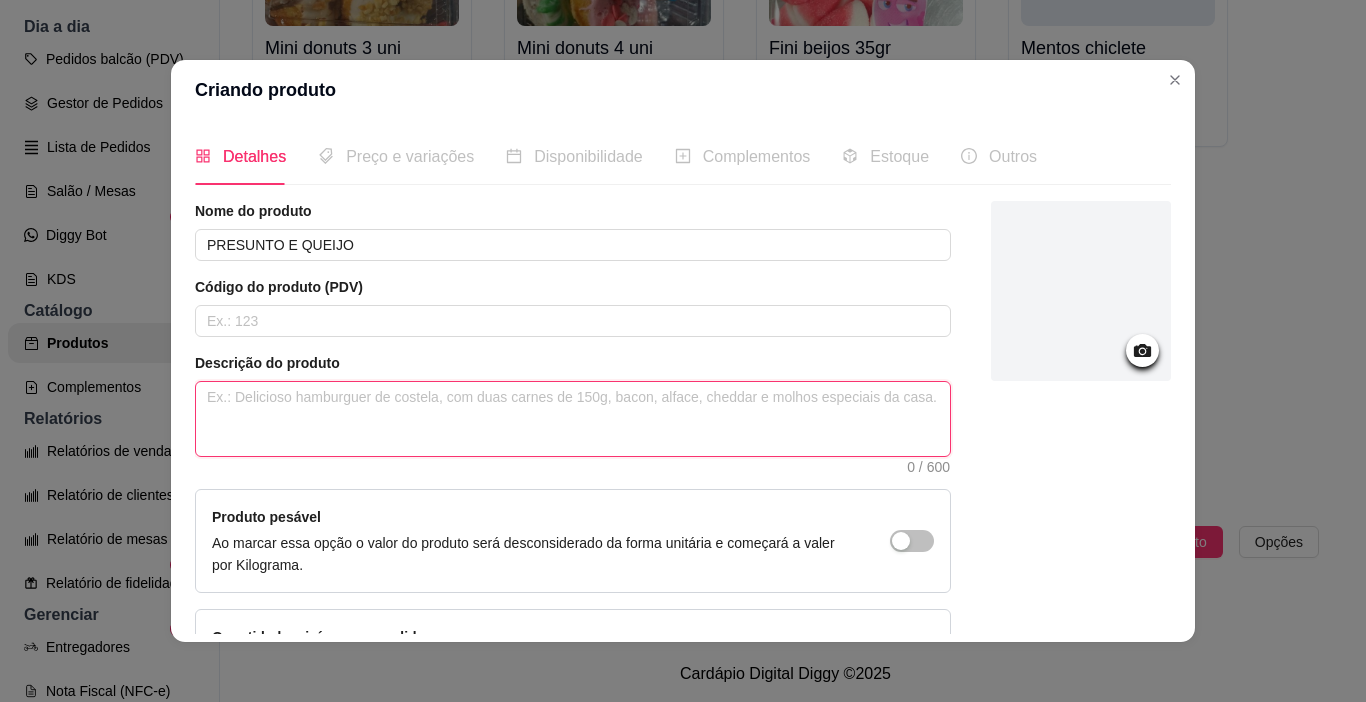 click at bounding box center [573, 419] 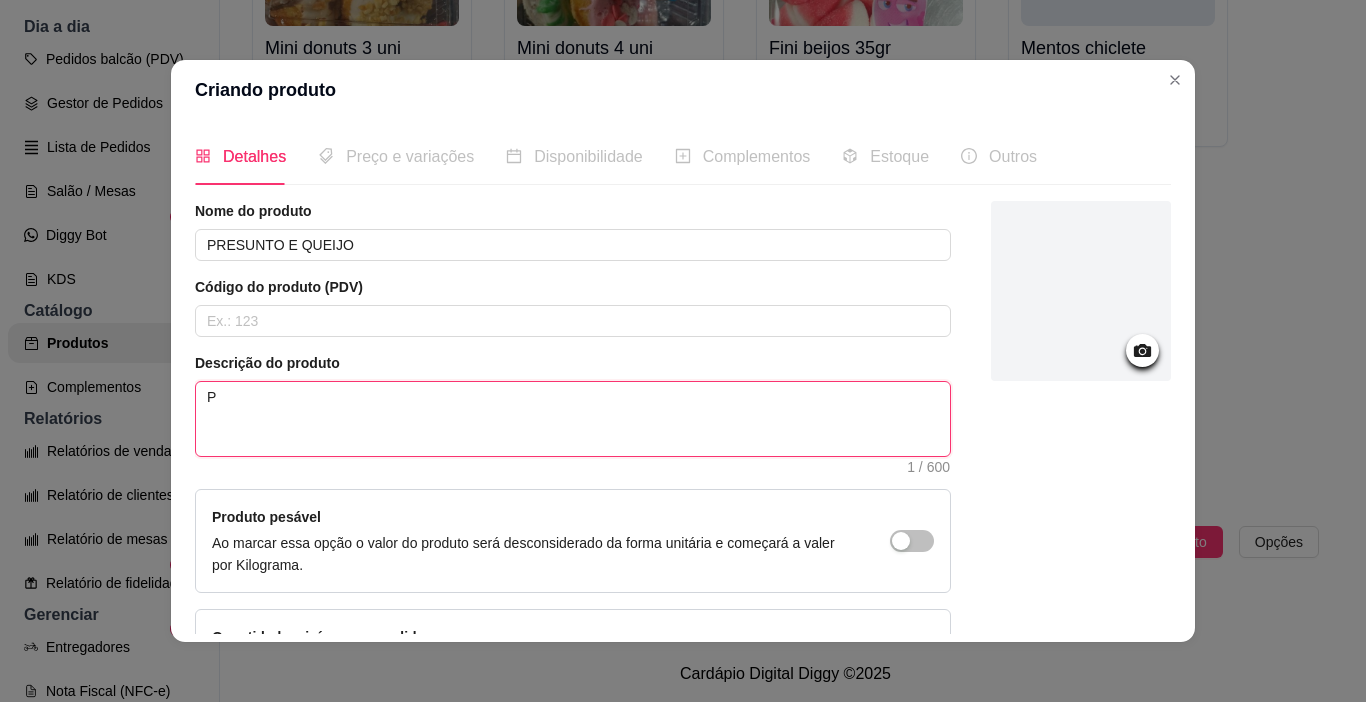 type 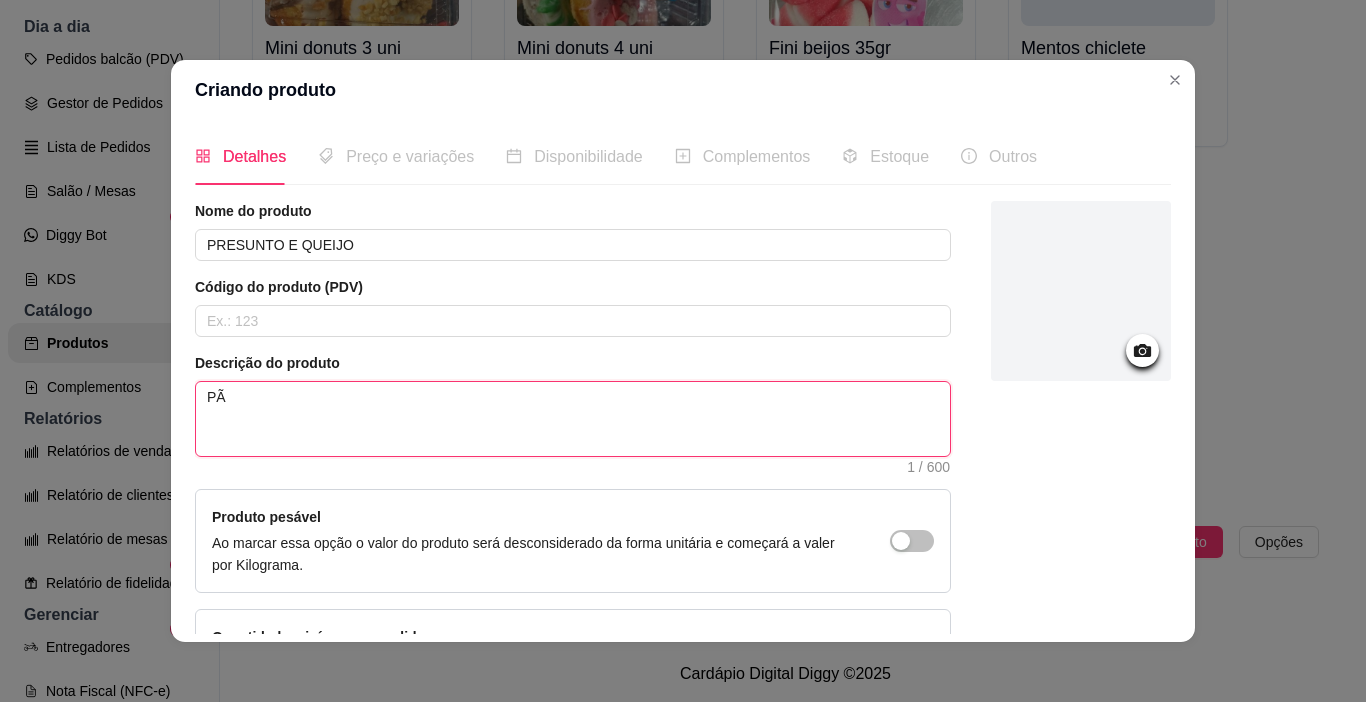 type on "PÃO" 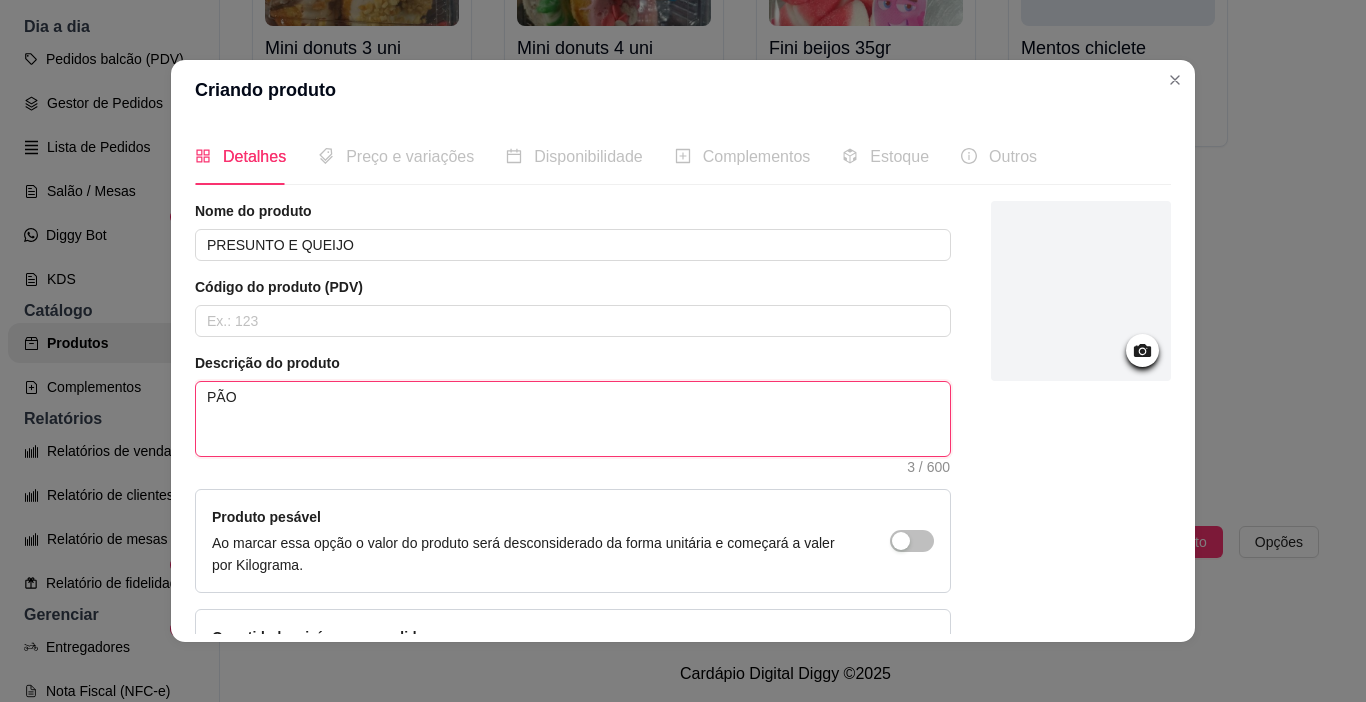 type 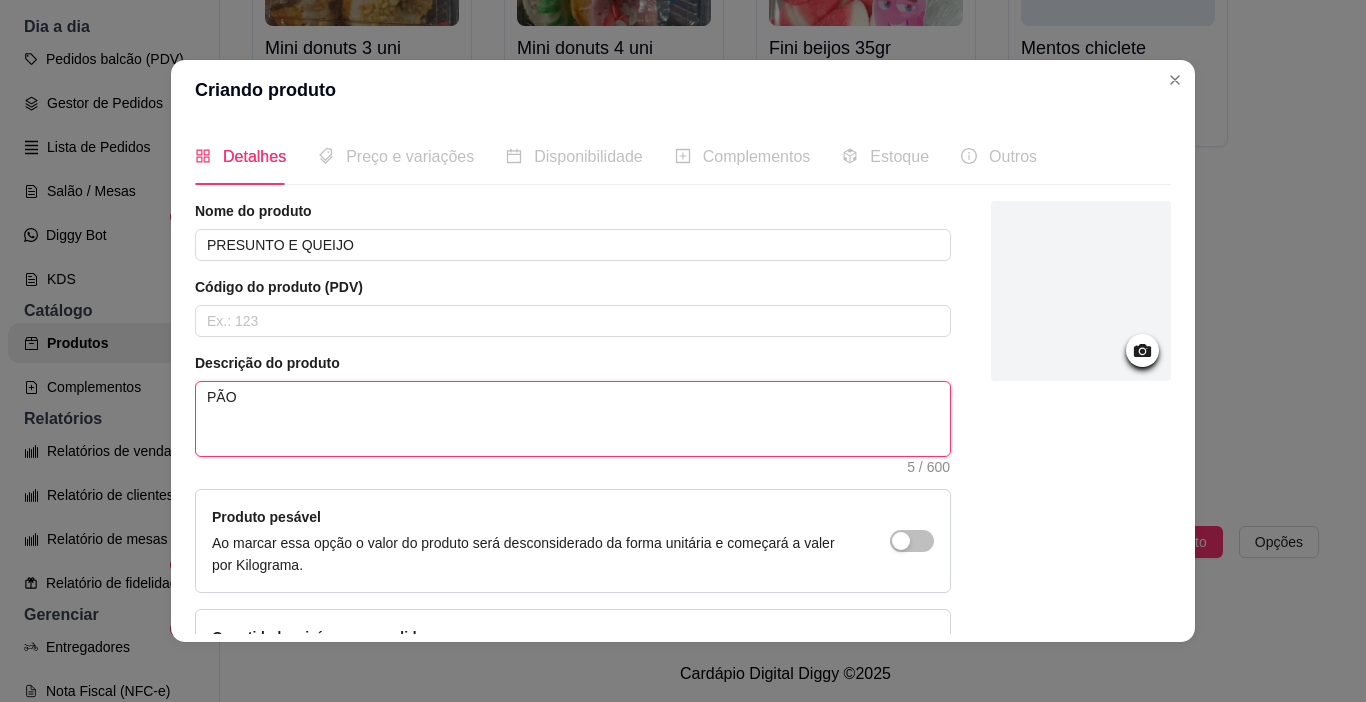 type 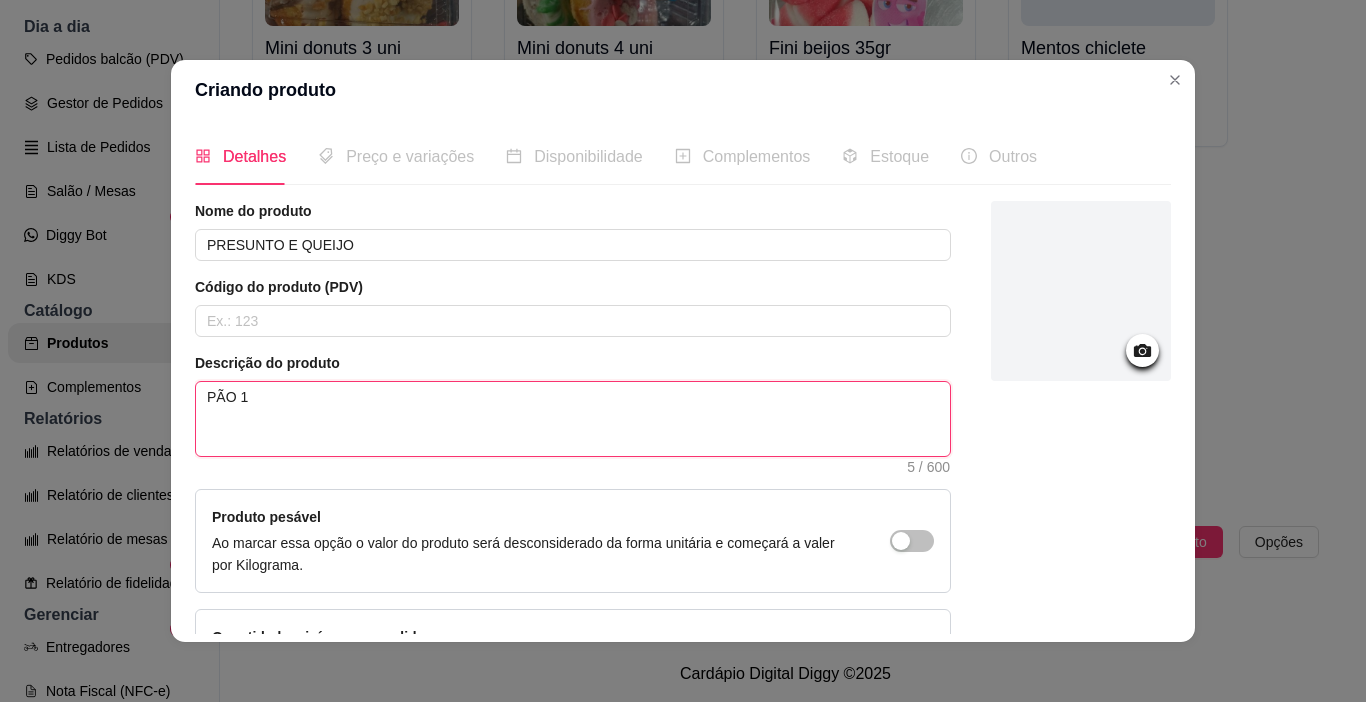 type 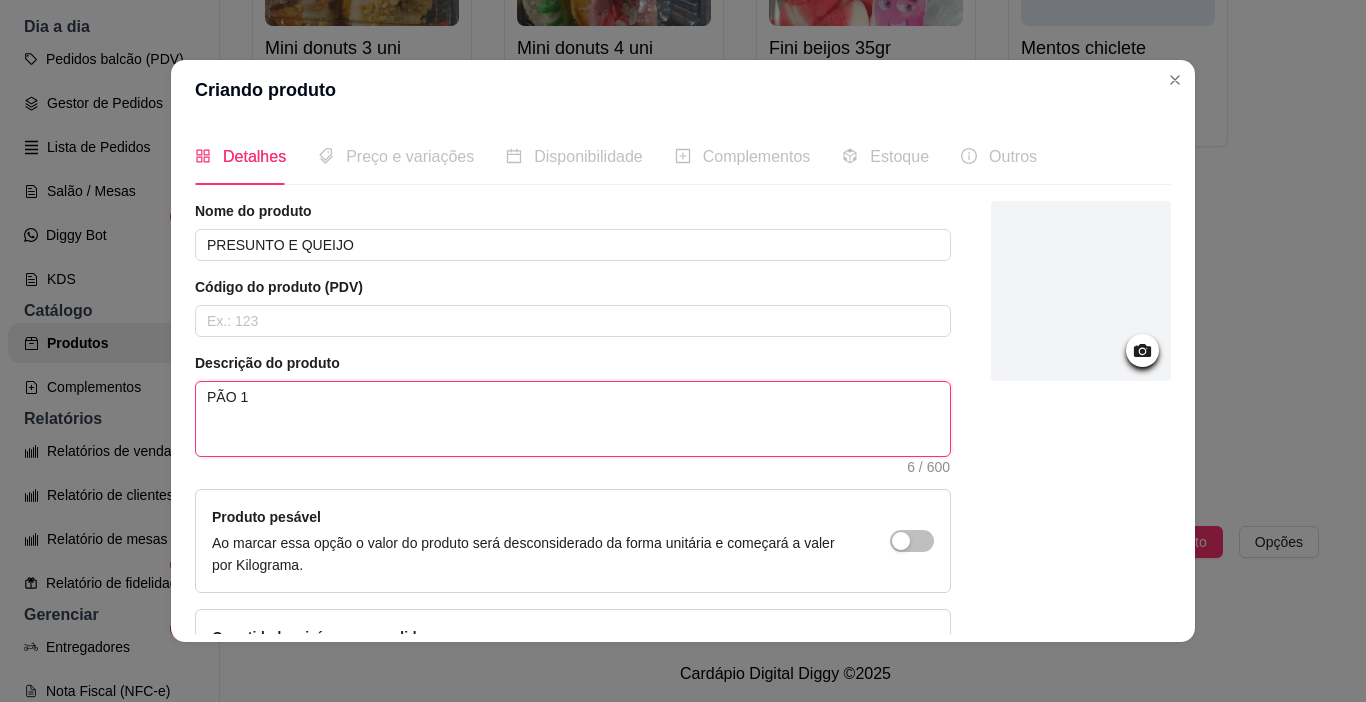 type 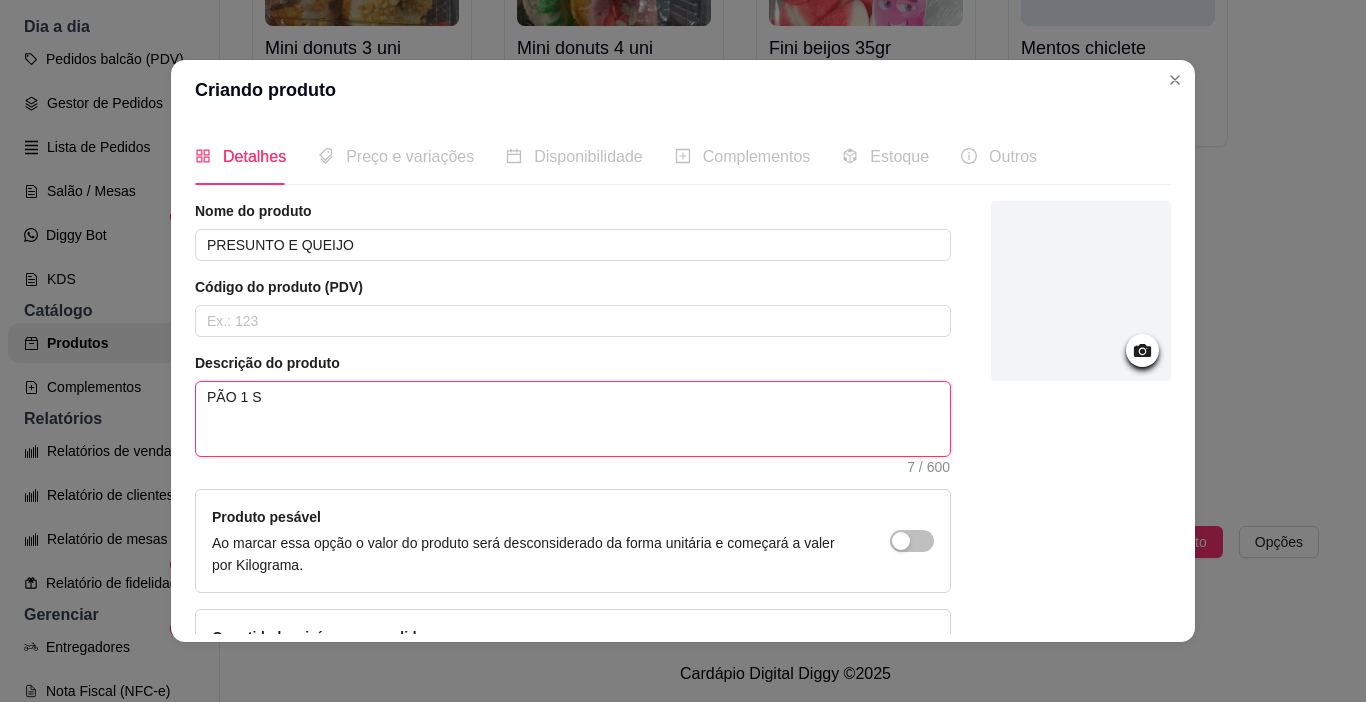 type 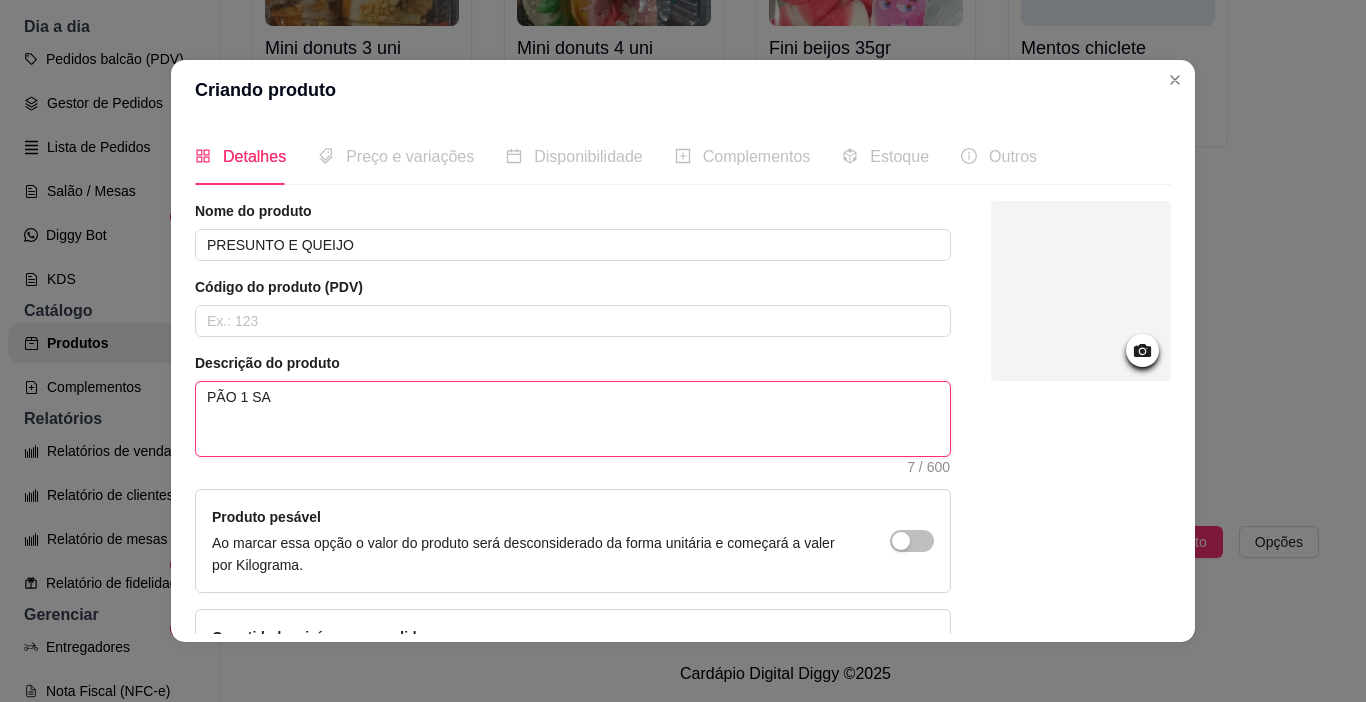 type 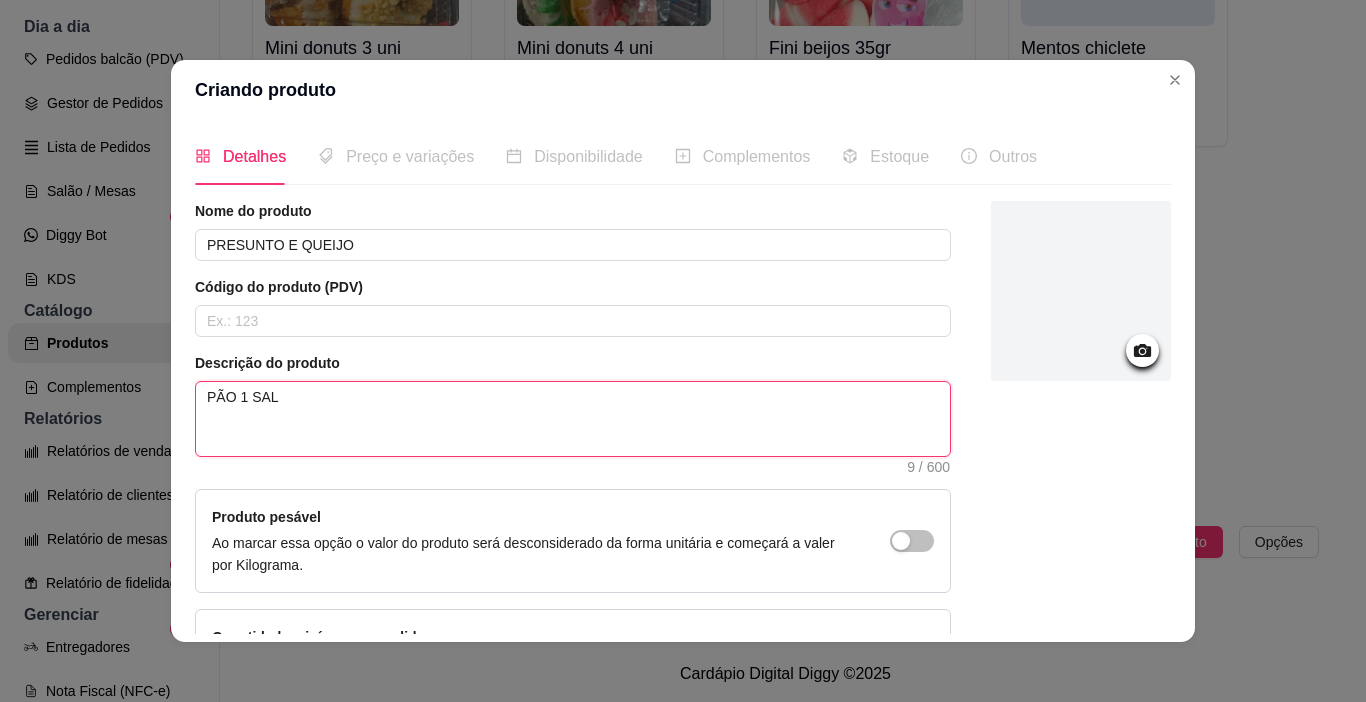 type 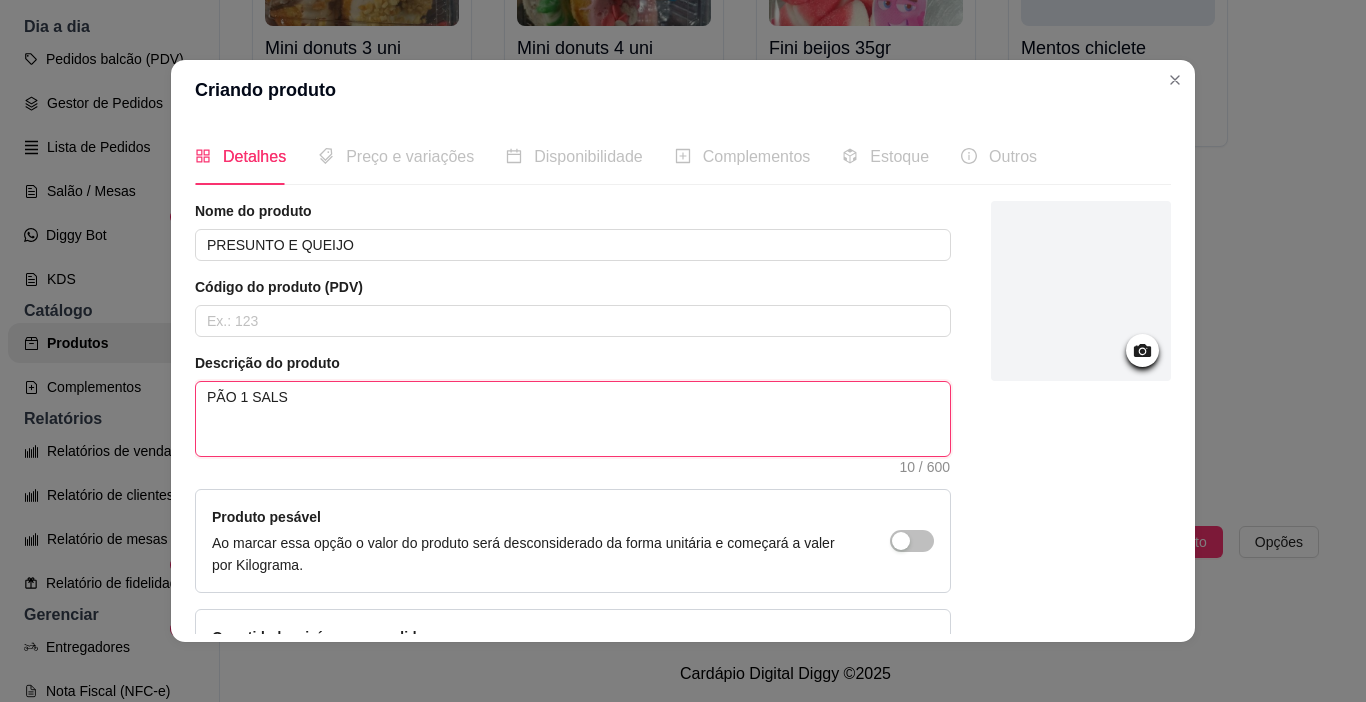 type 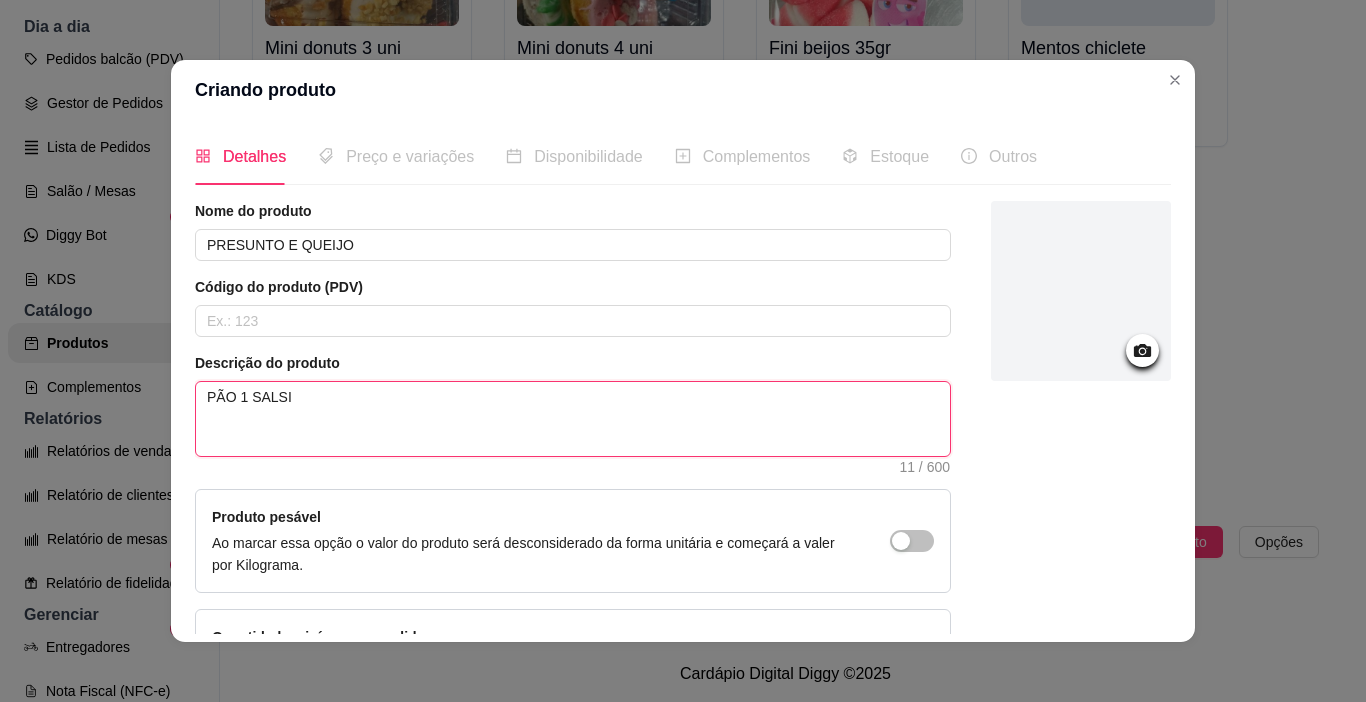 type 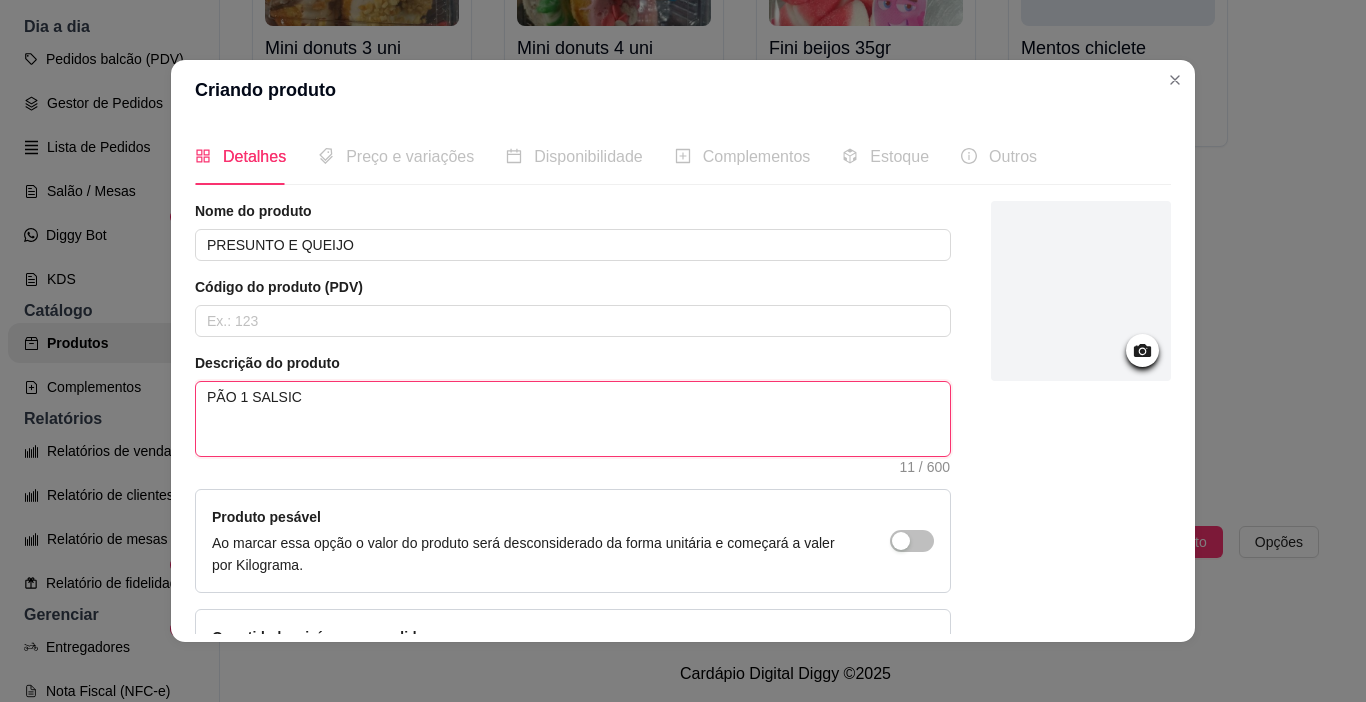 type 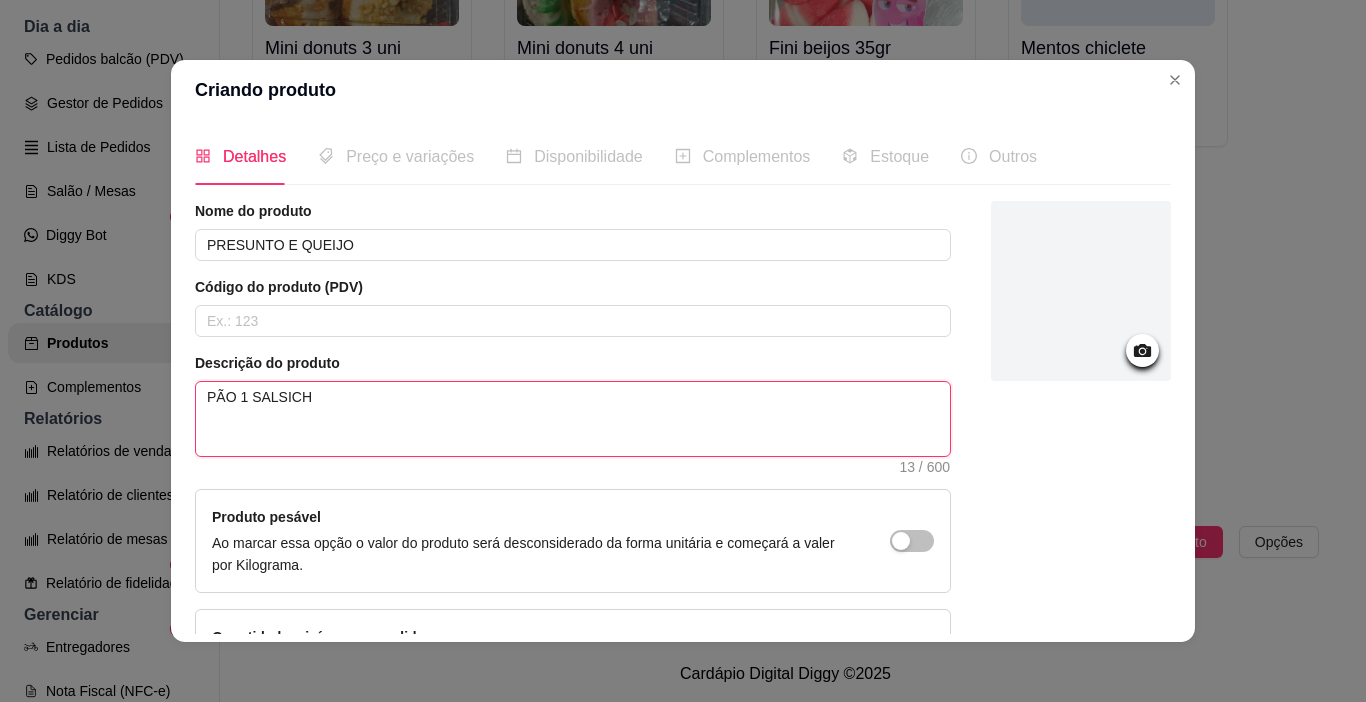 type 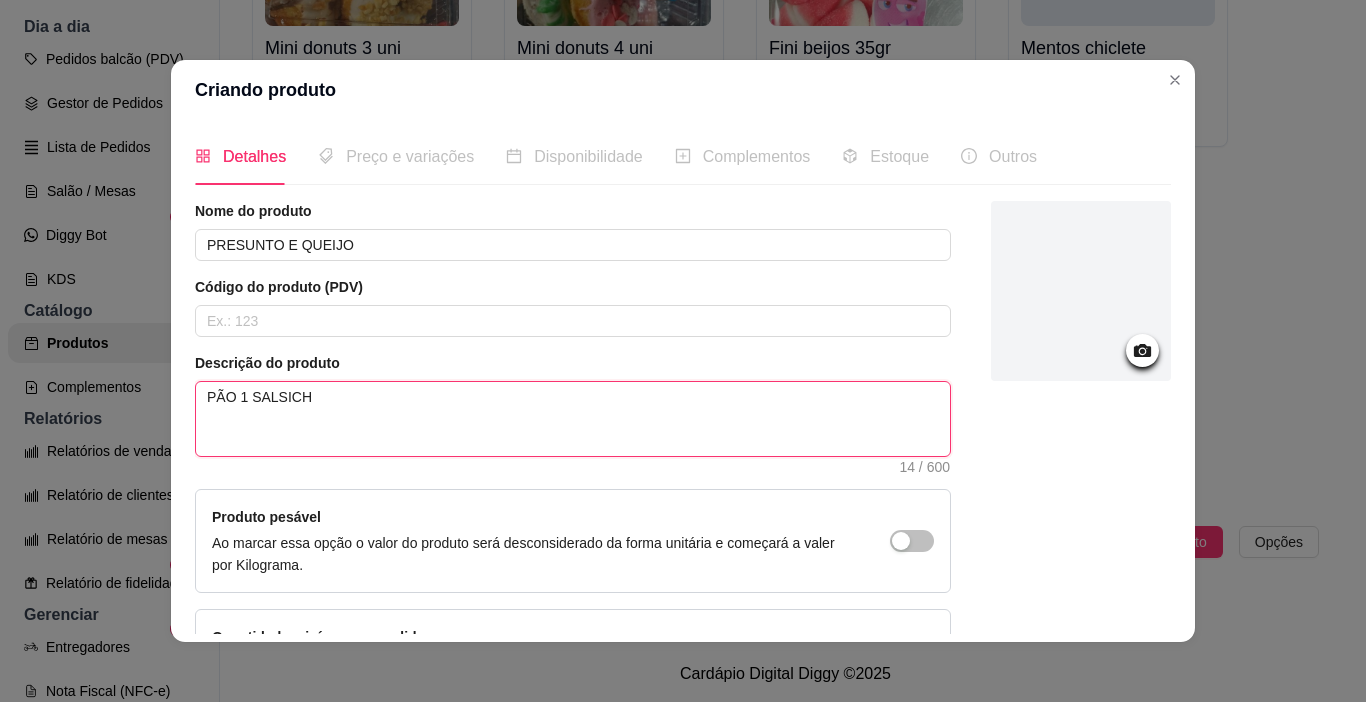 type 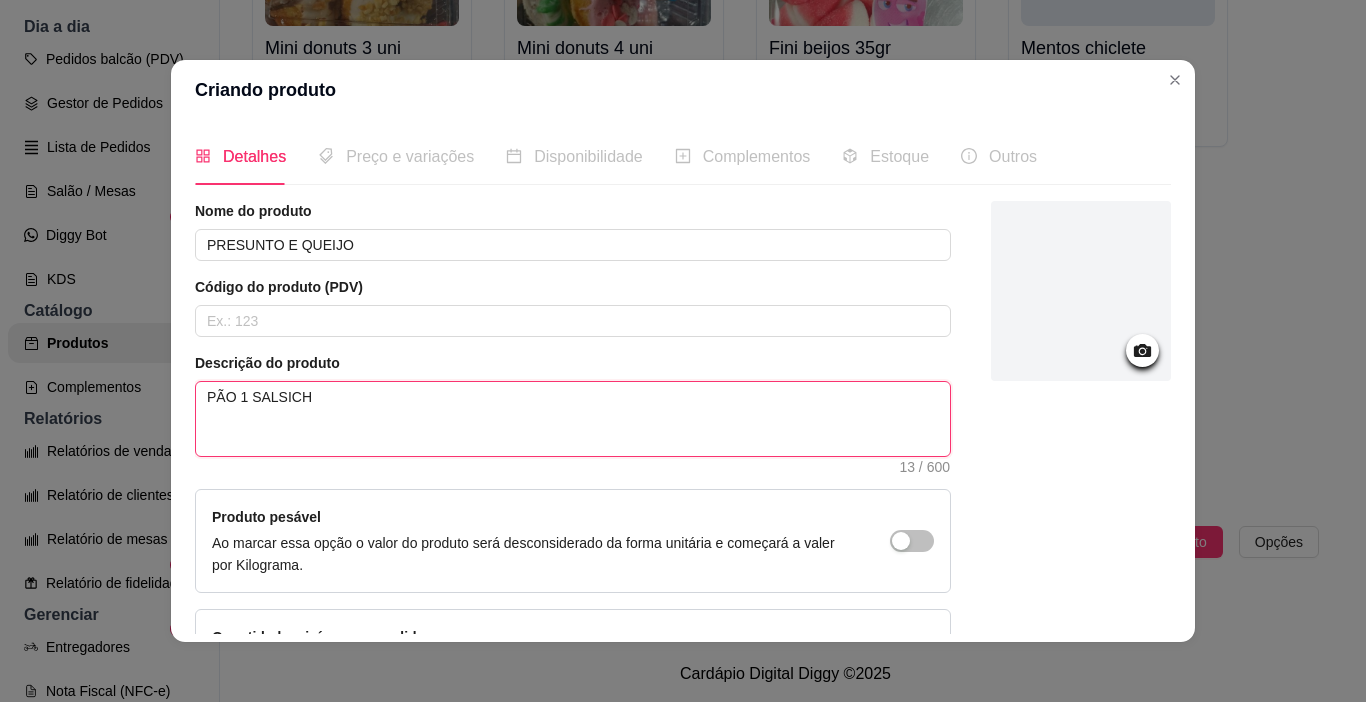 type 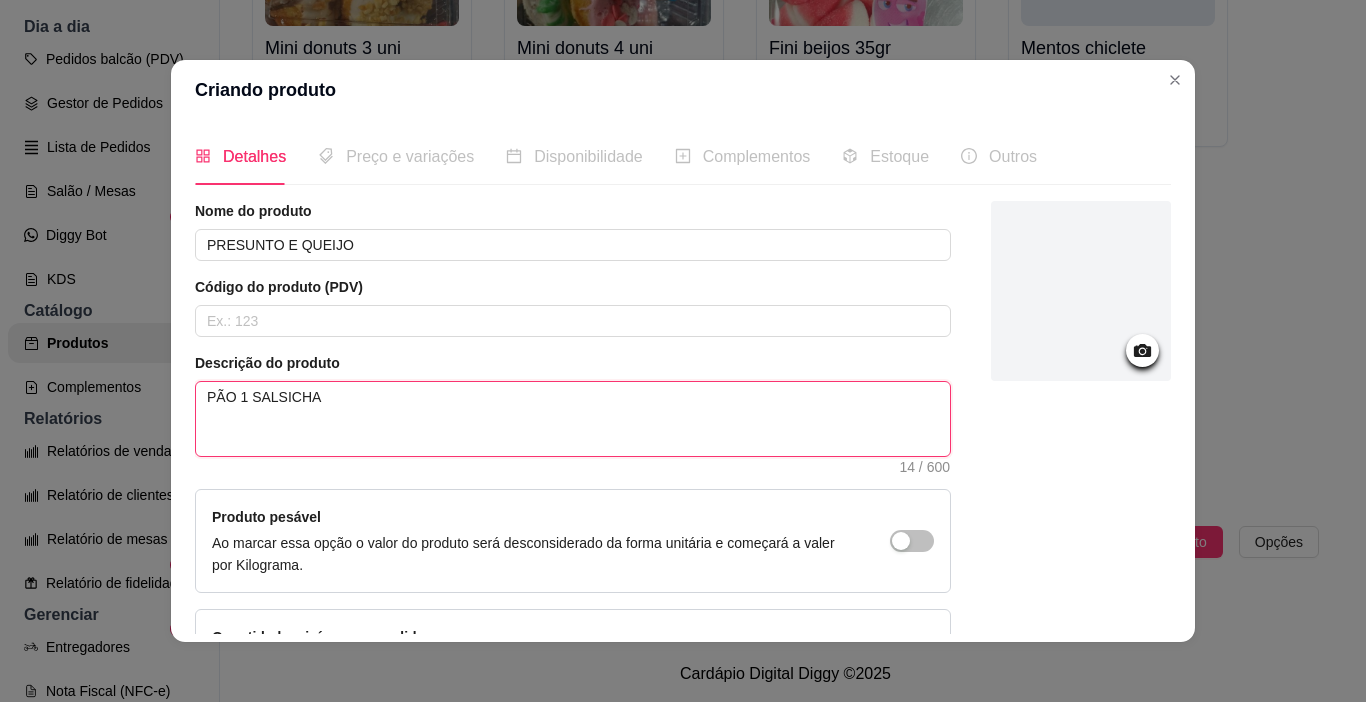 type on "PÃO 1 SALSICHA" 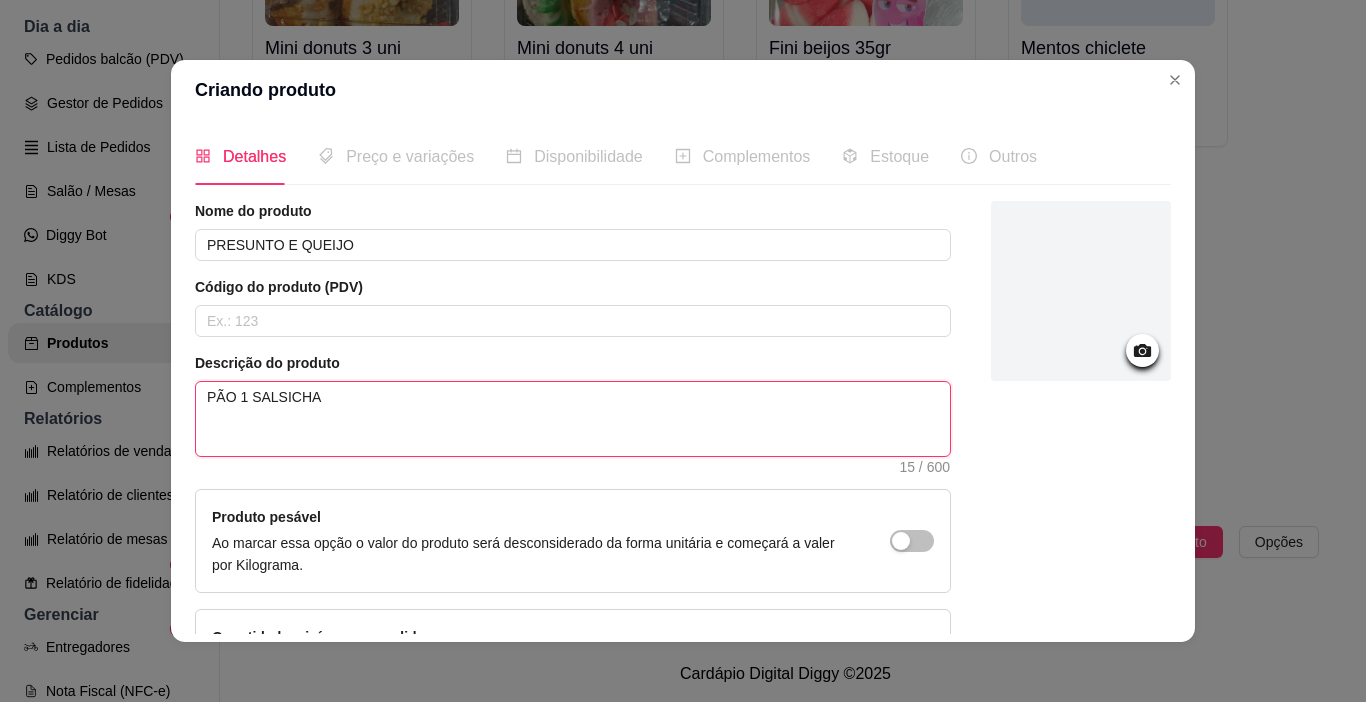 type 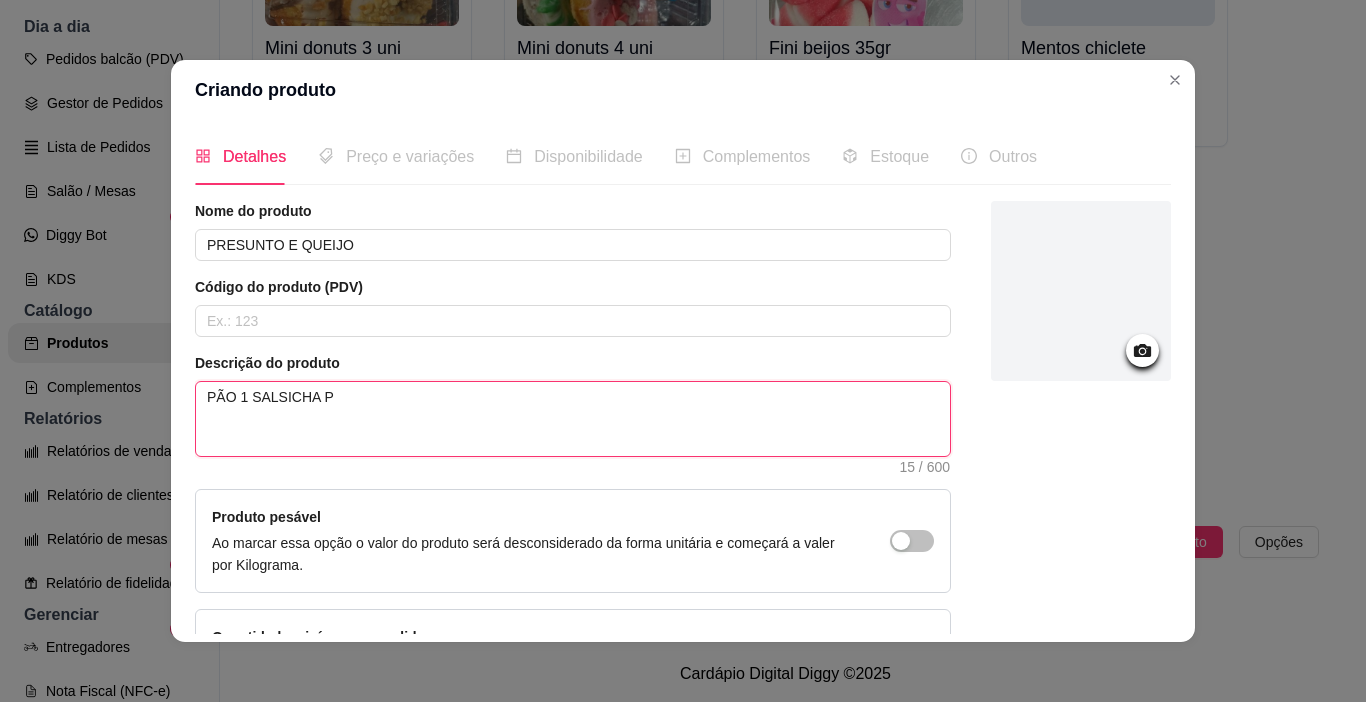 type 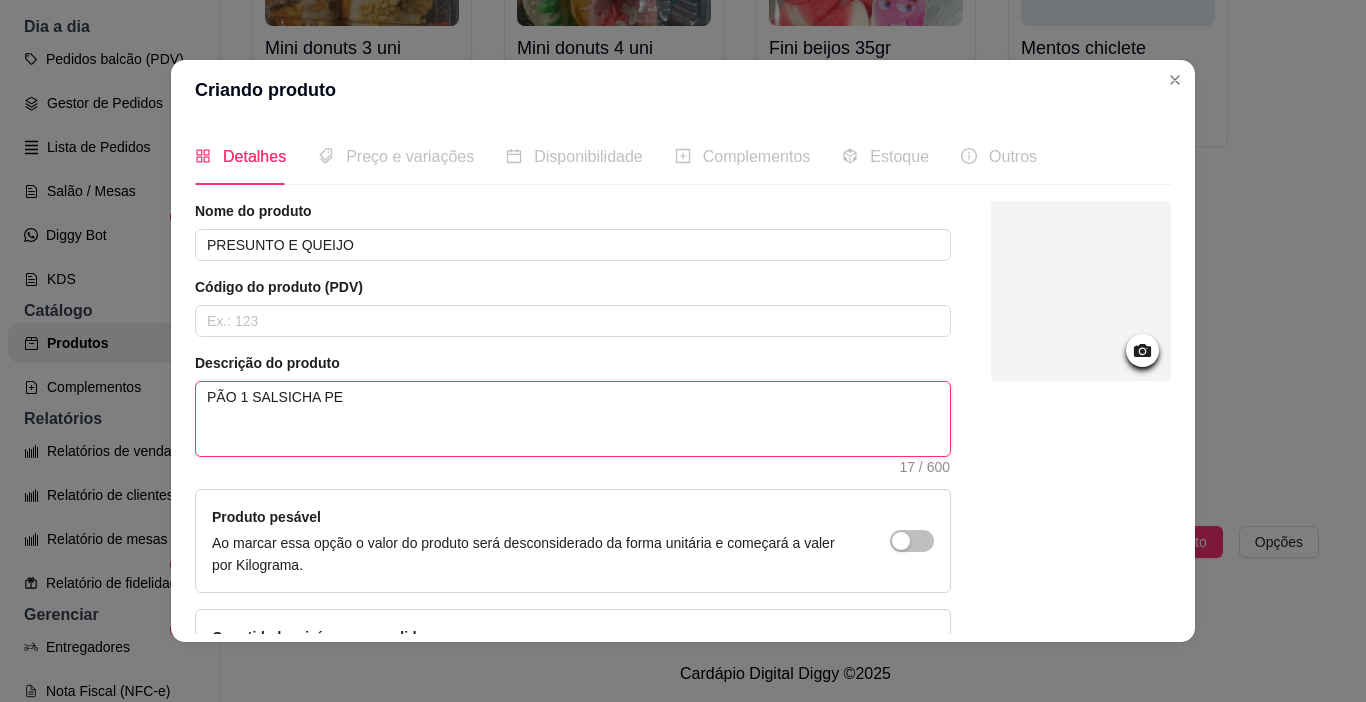 type 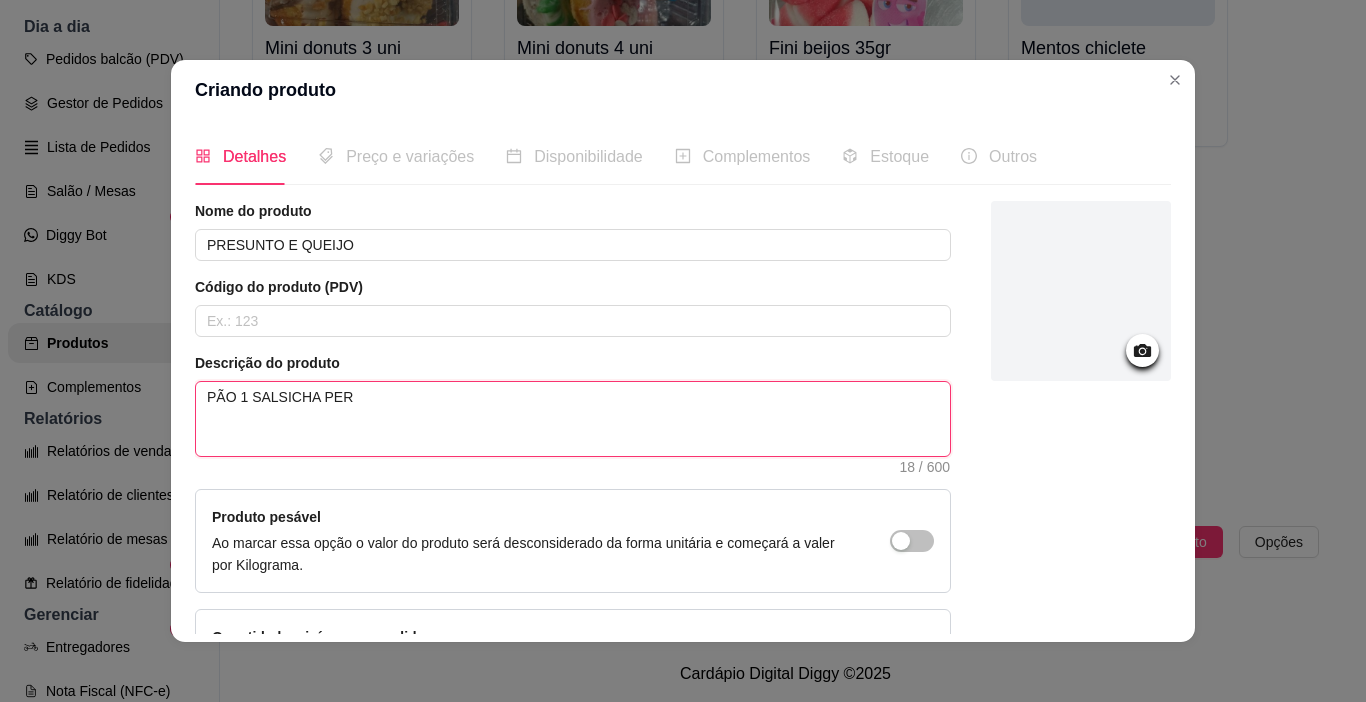 type 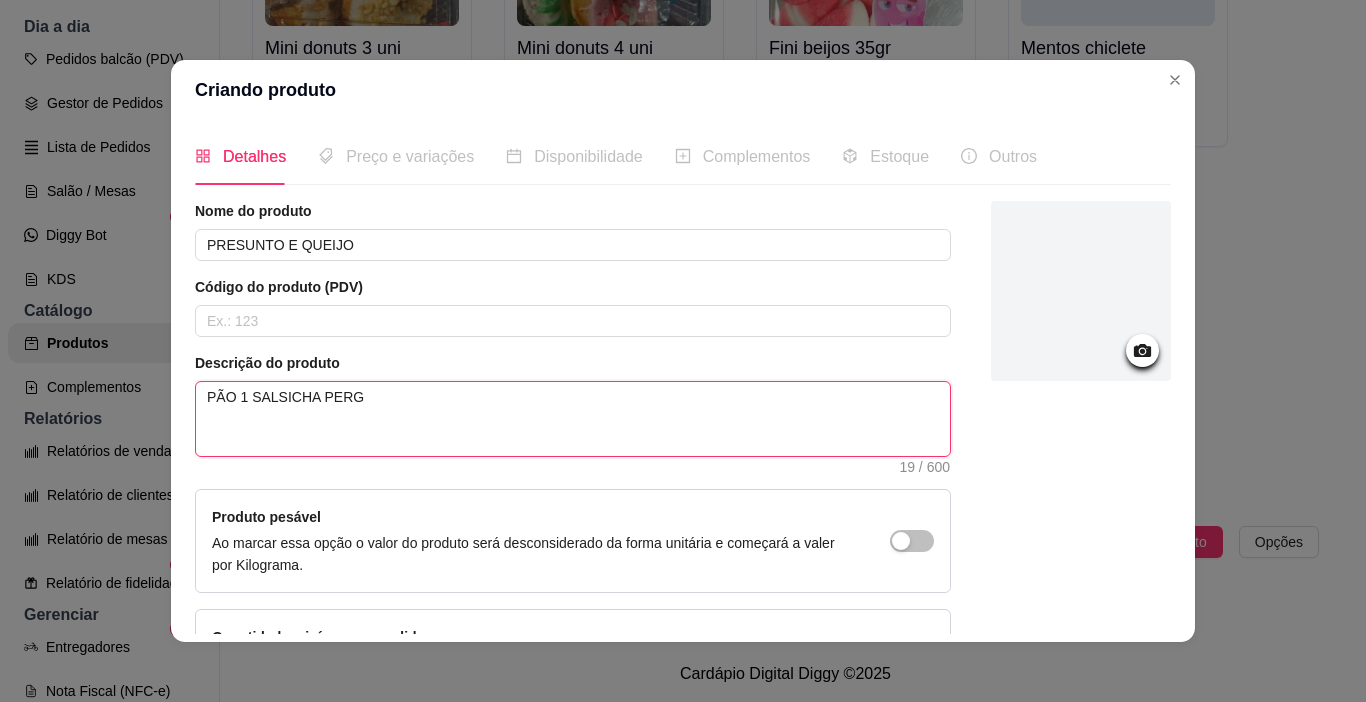 type 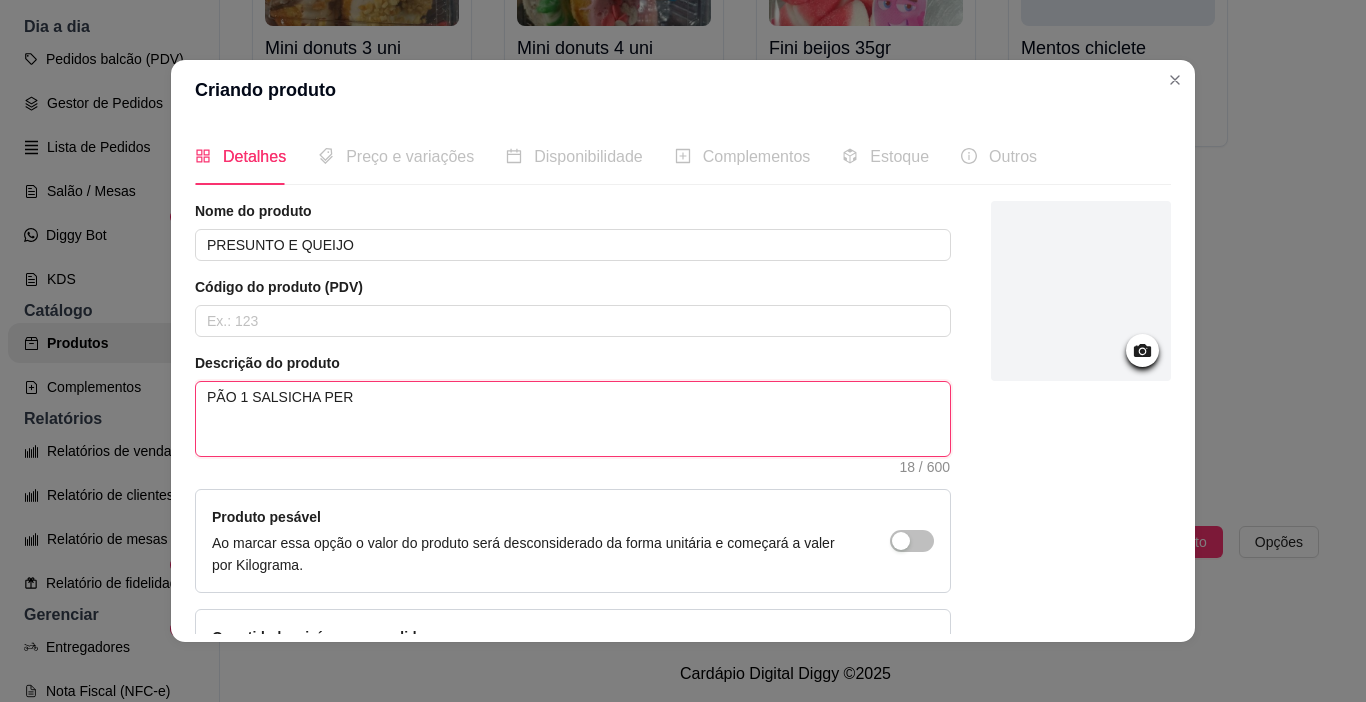 type 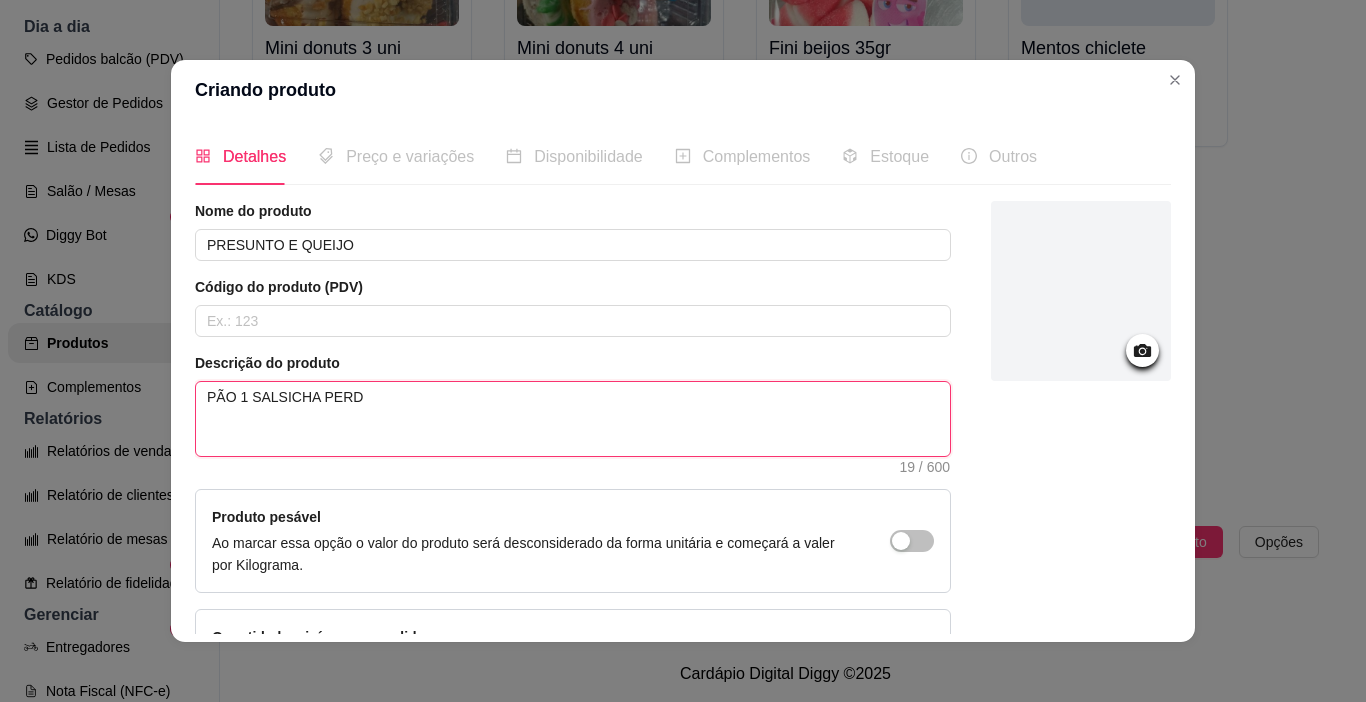 type 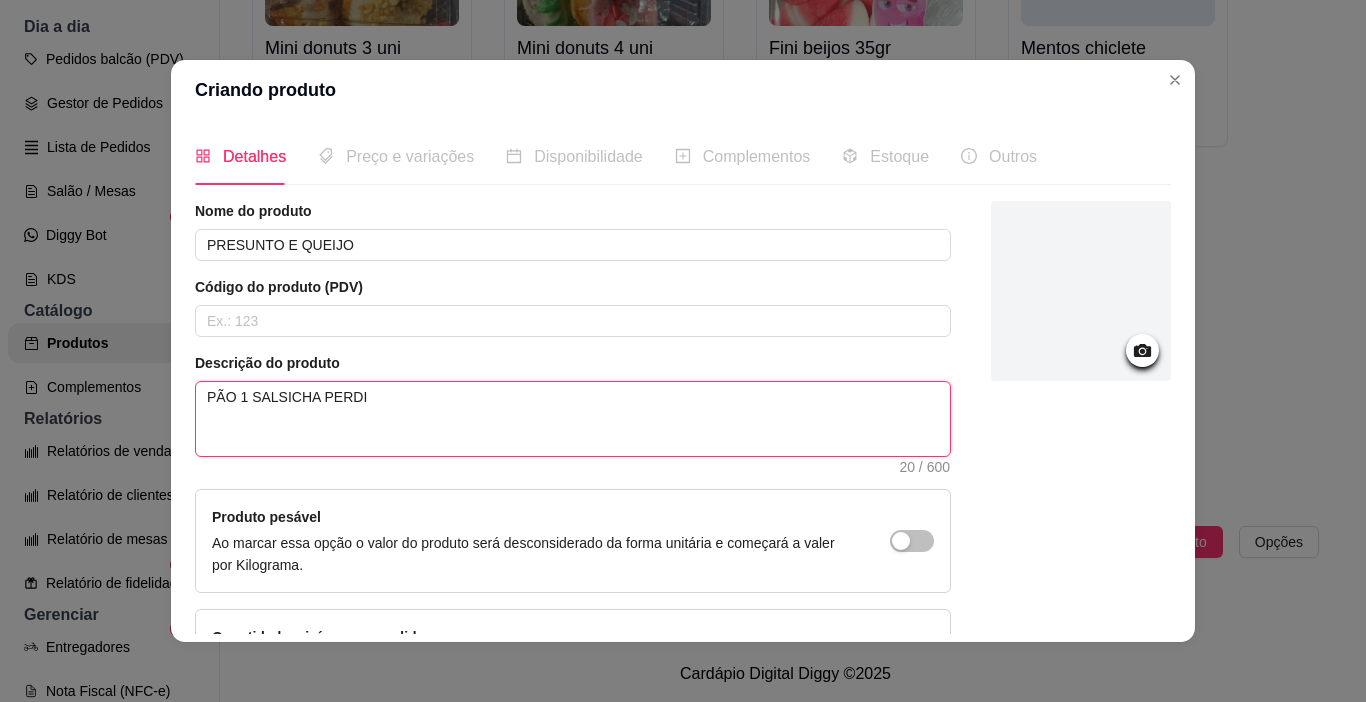 type 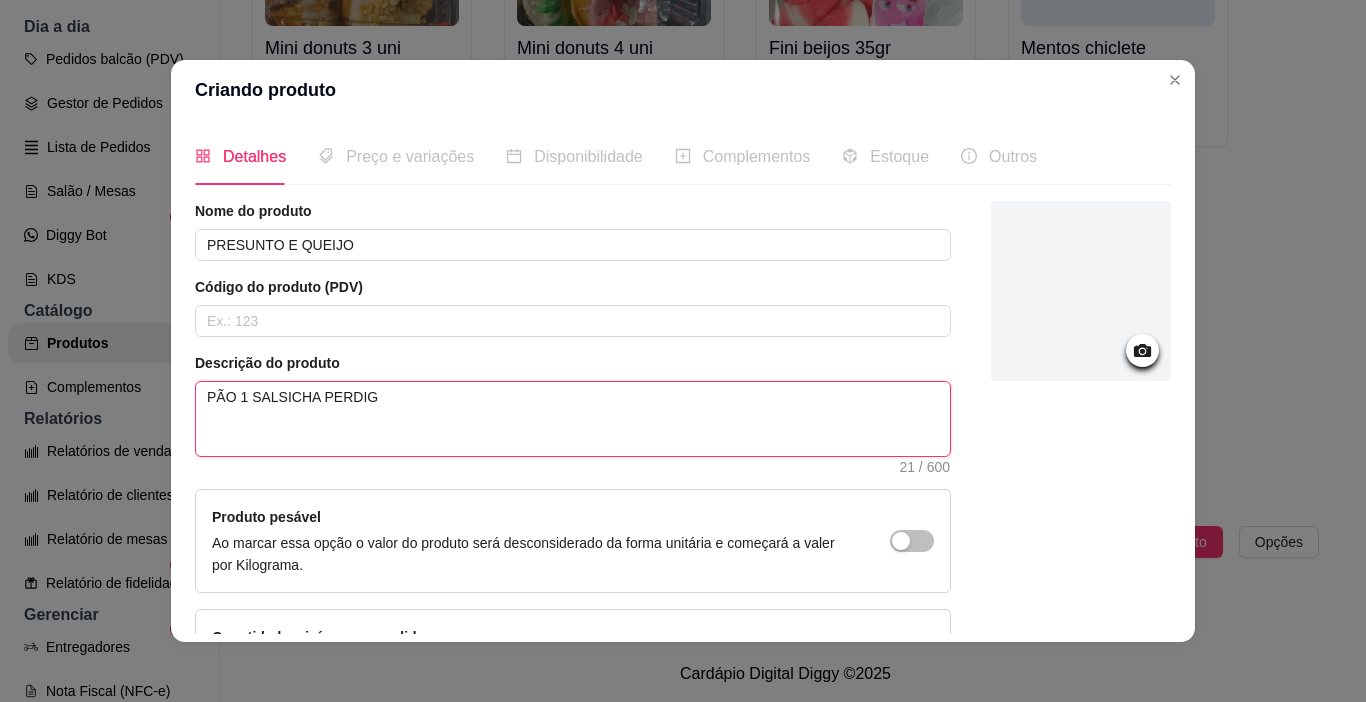 type 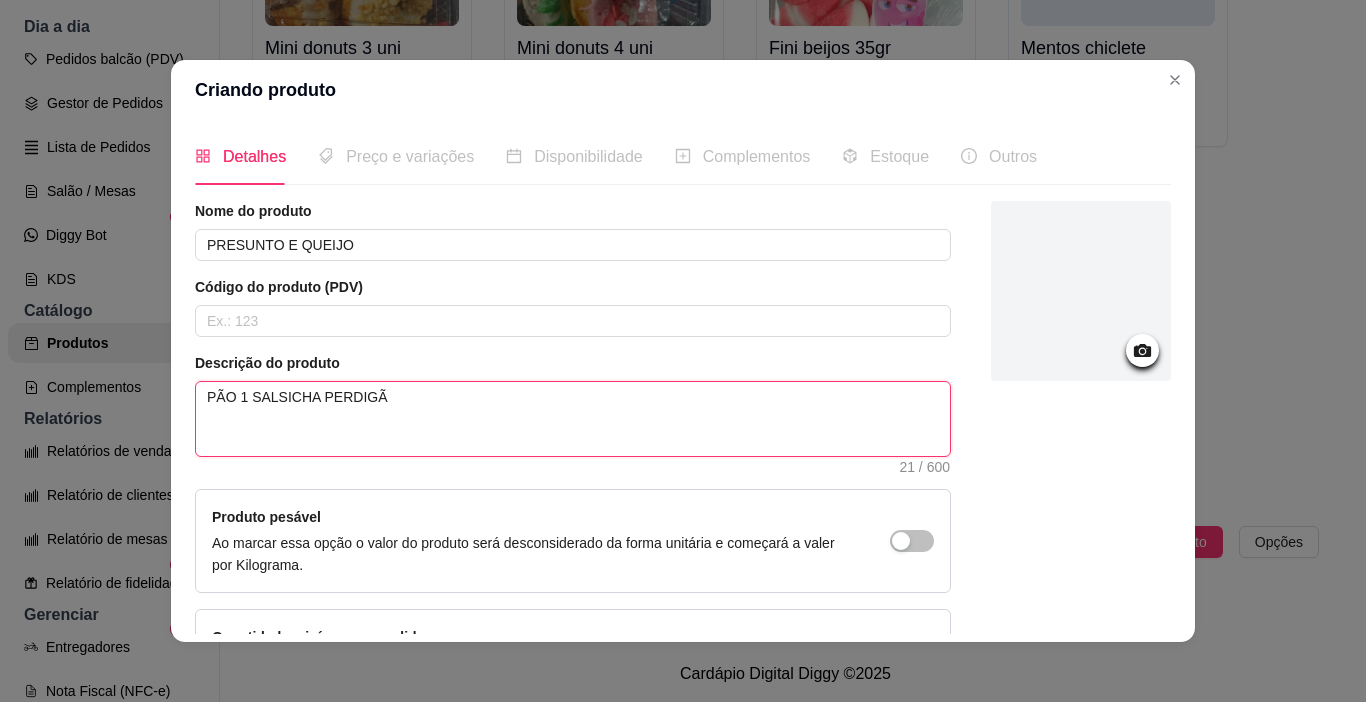 type 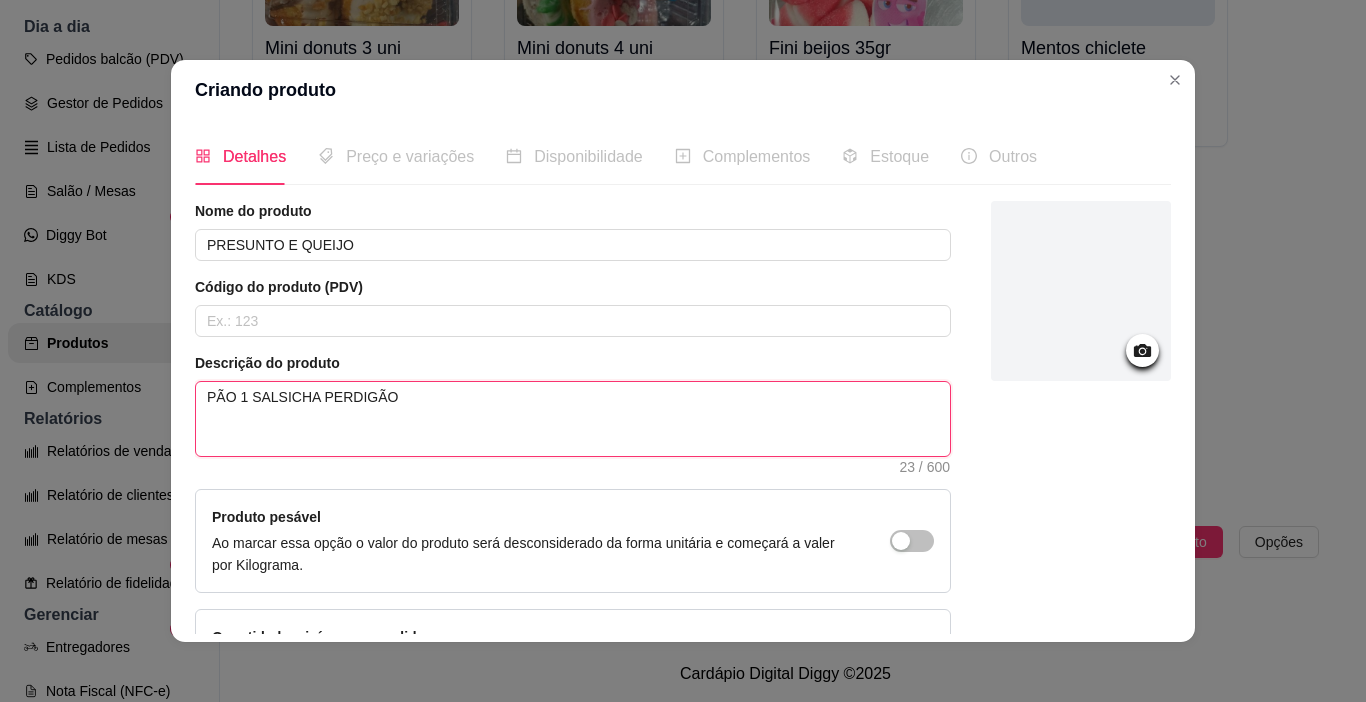 type 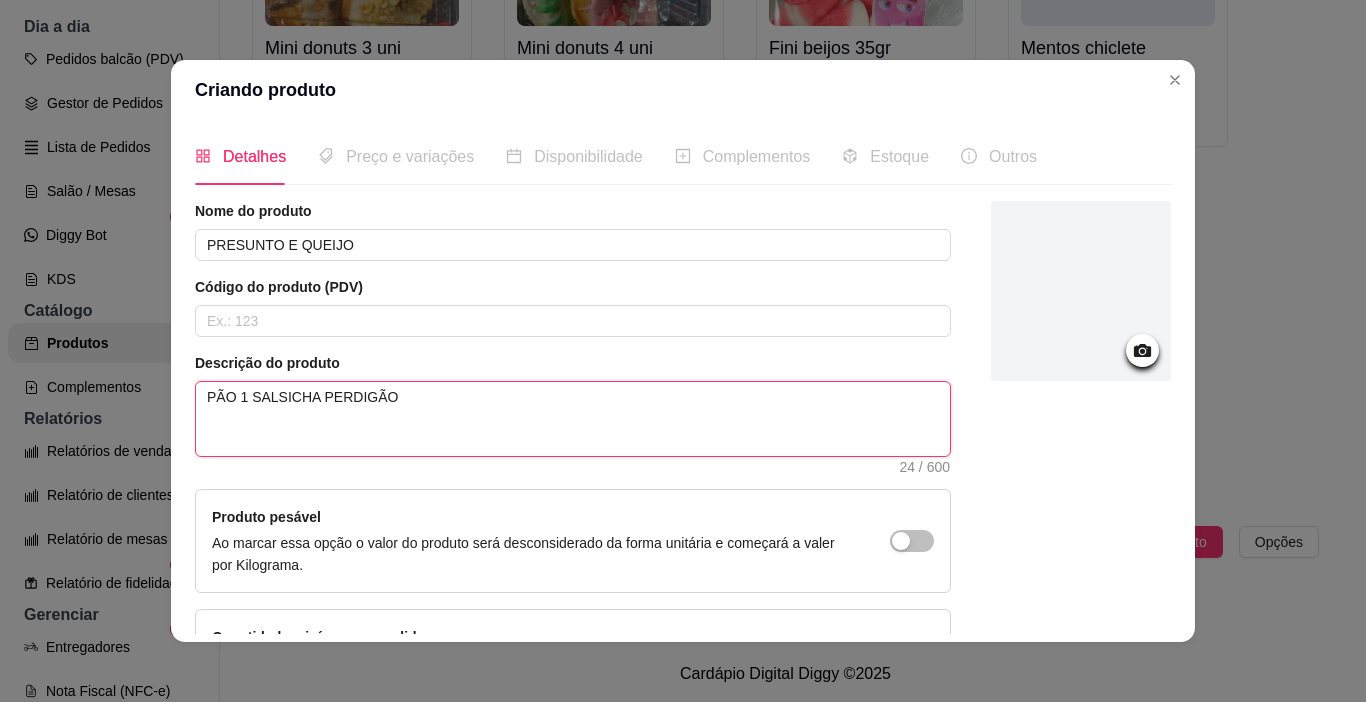 type 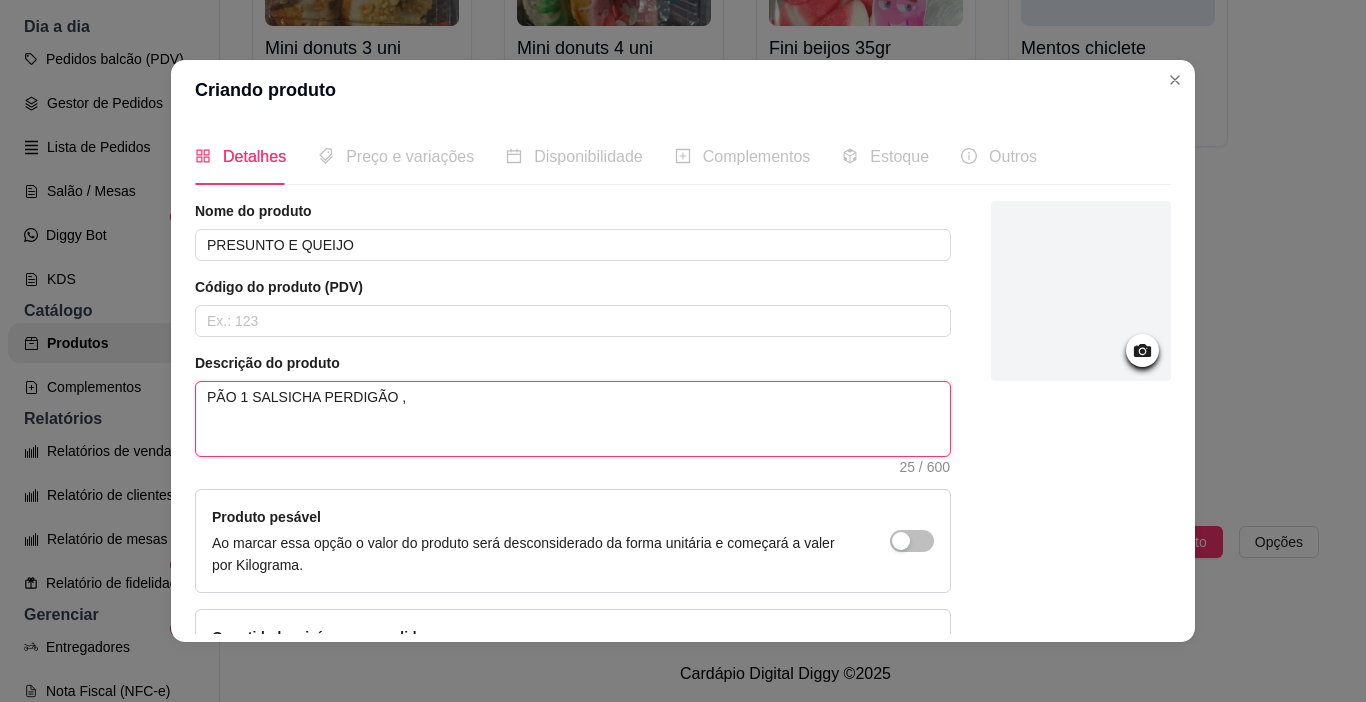 type 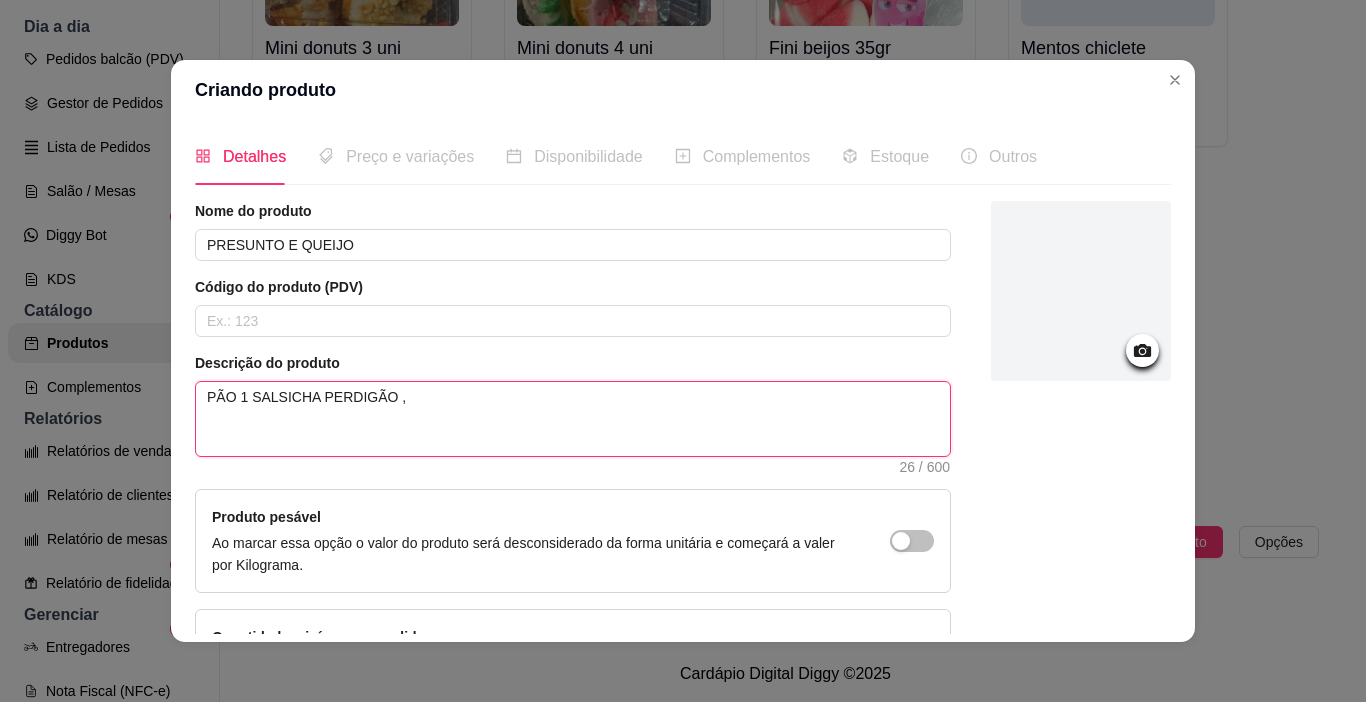 type 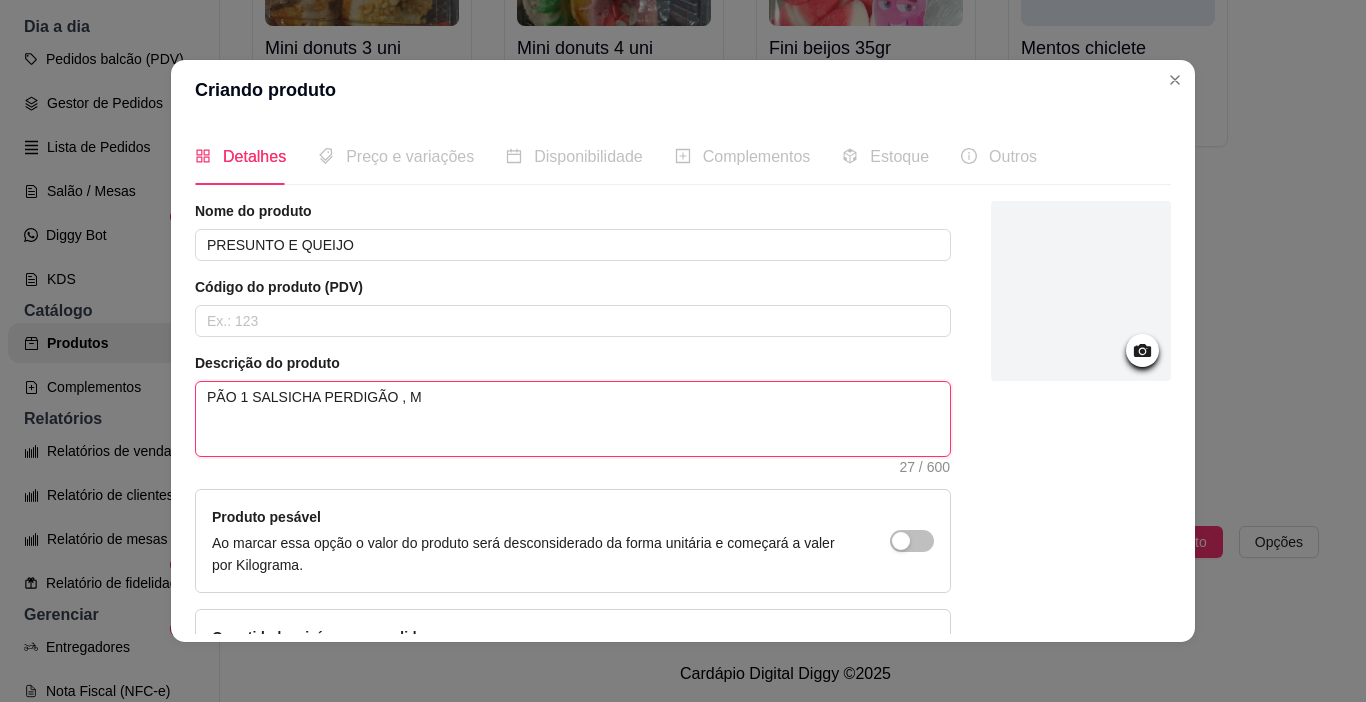 type 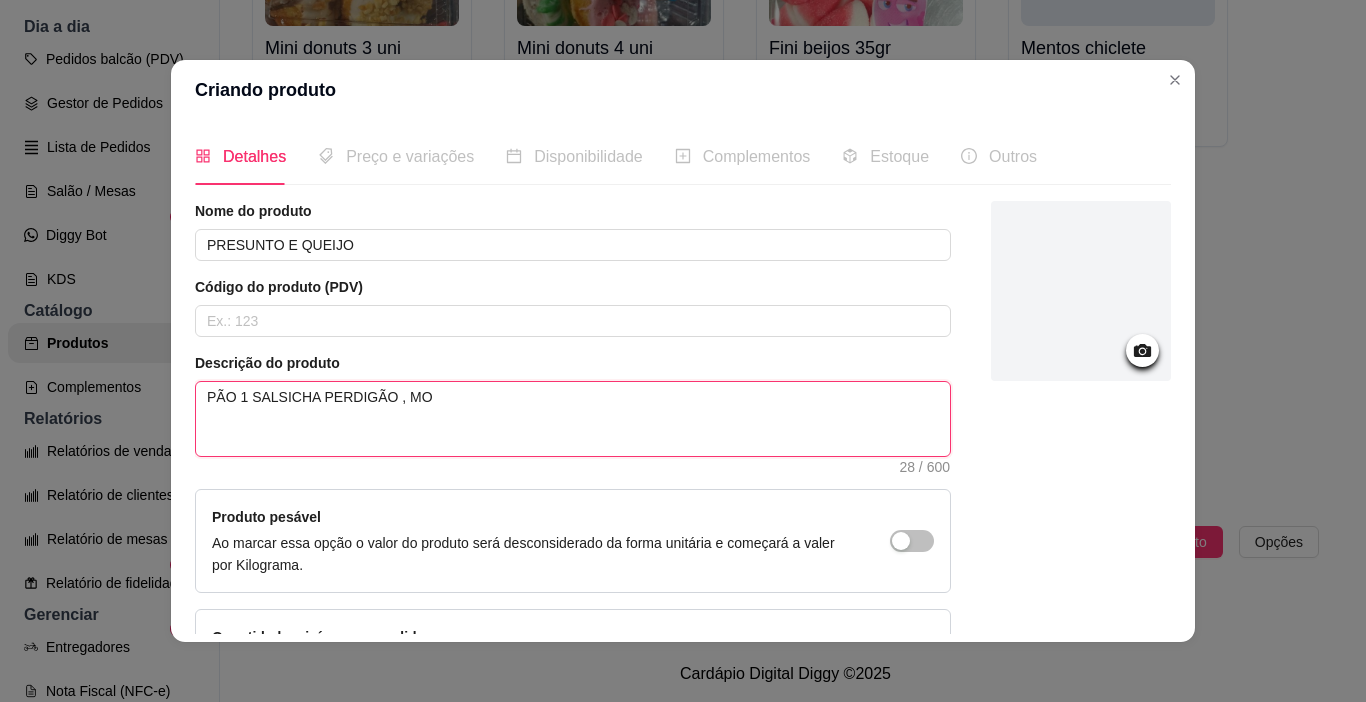 type 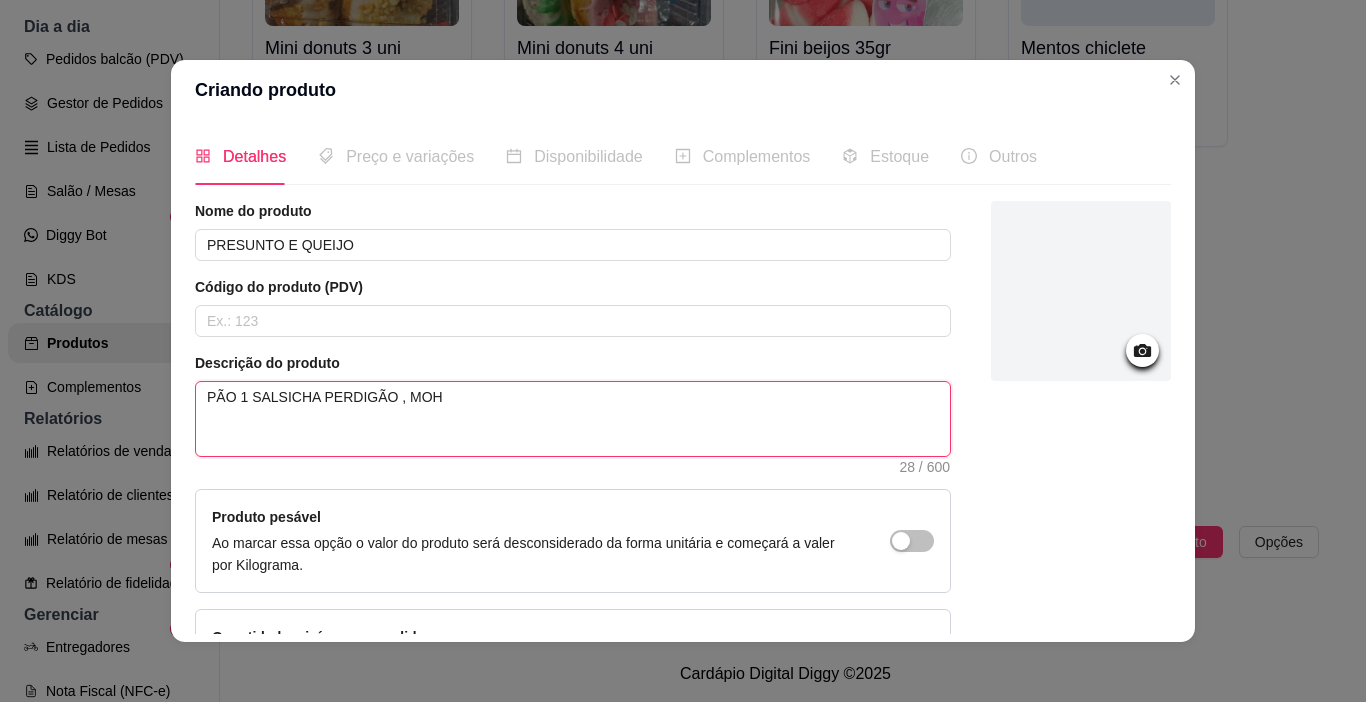 type 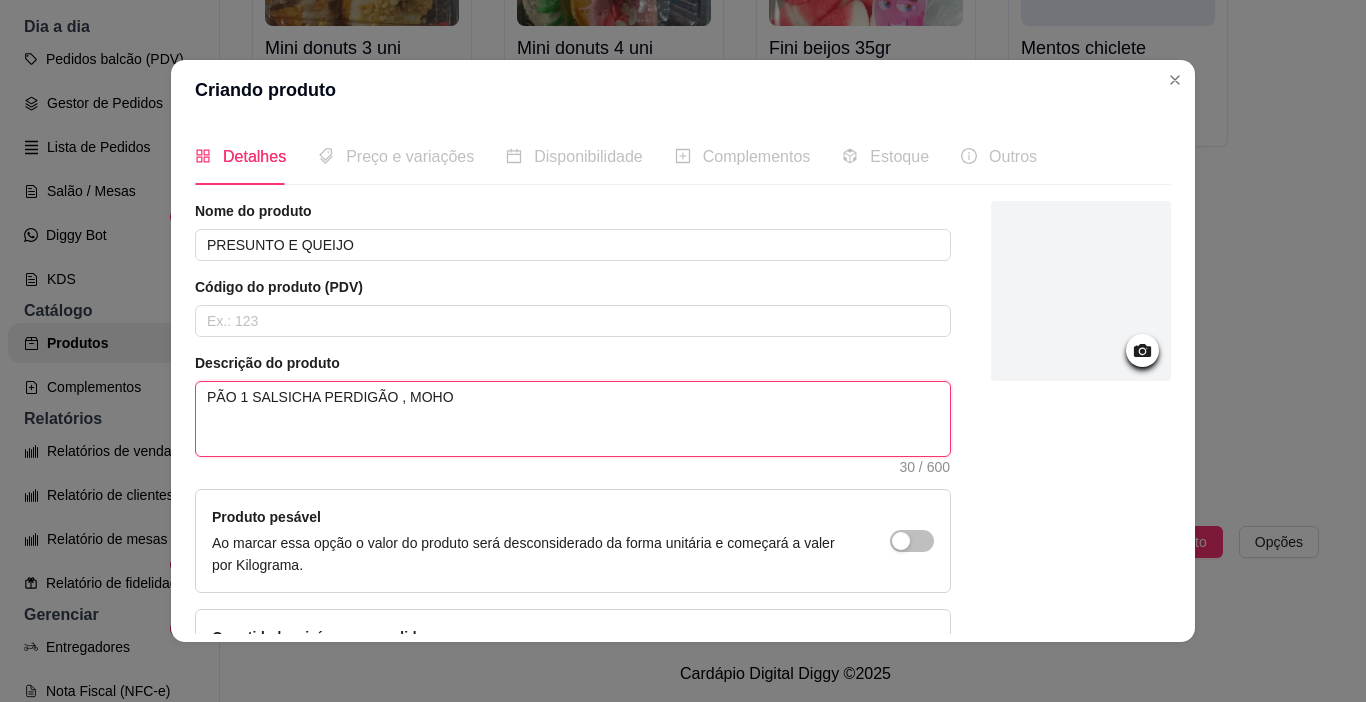 type 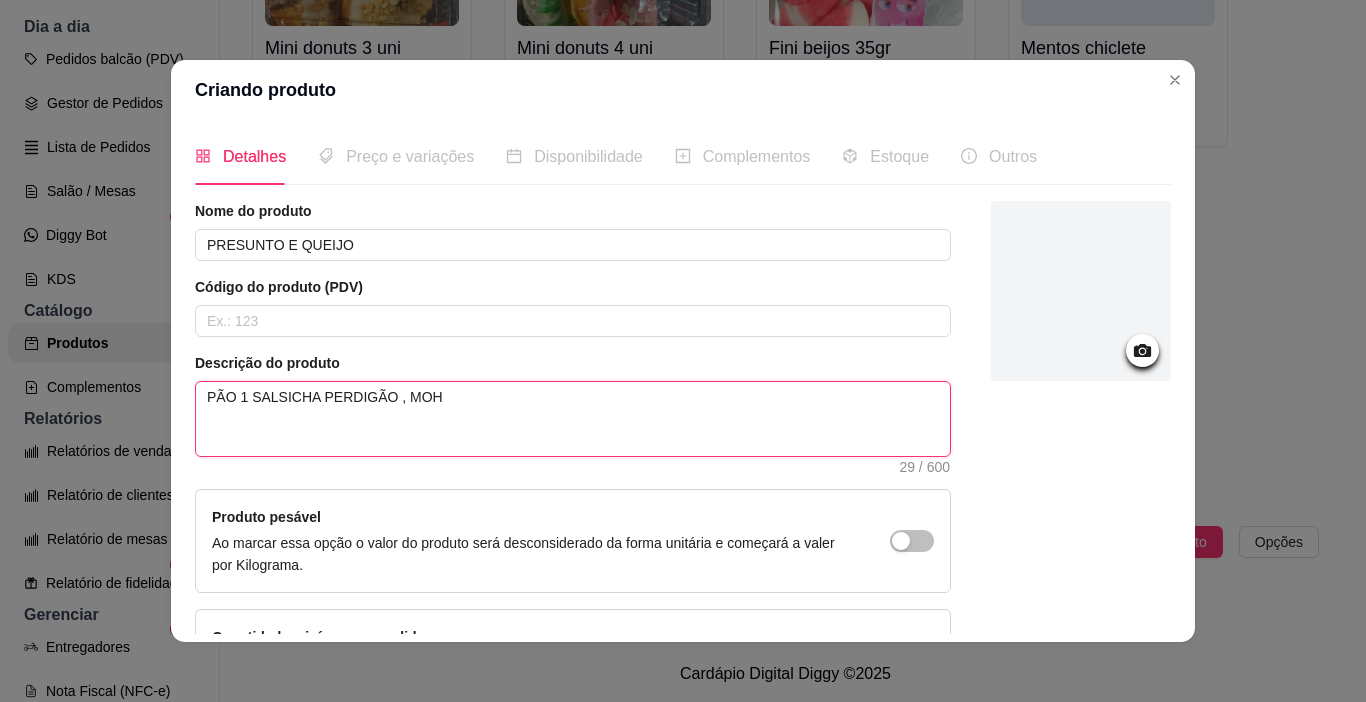 type 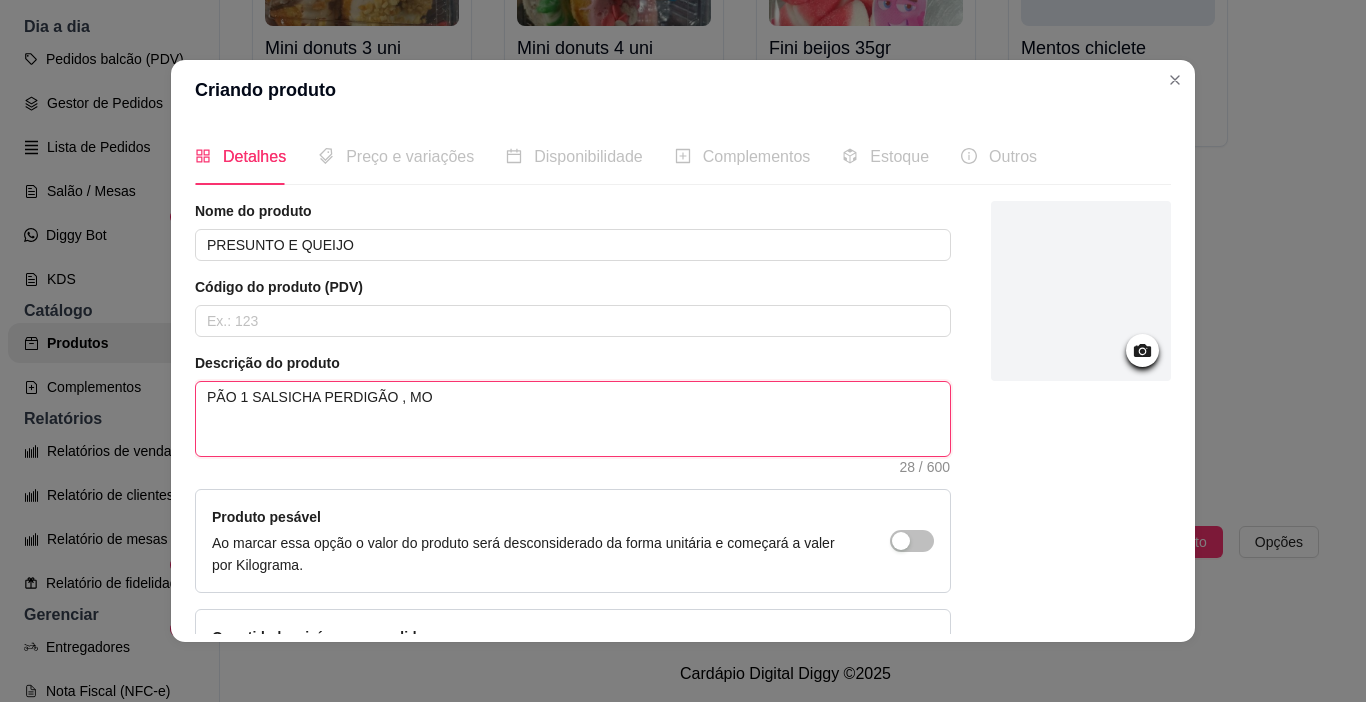 type 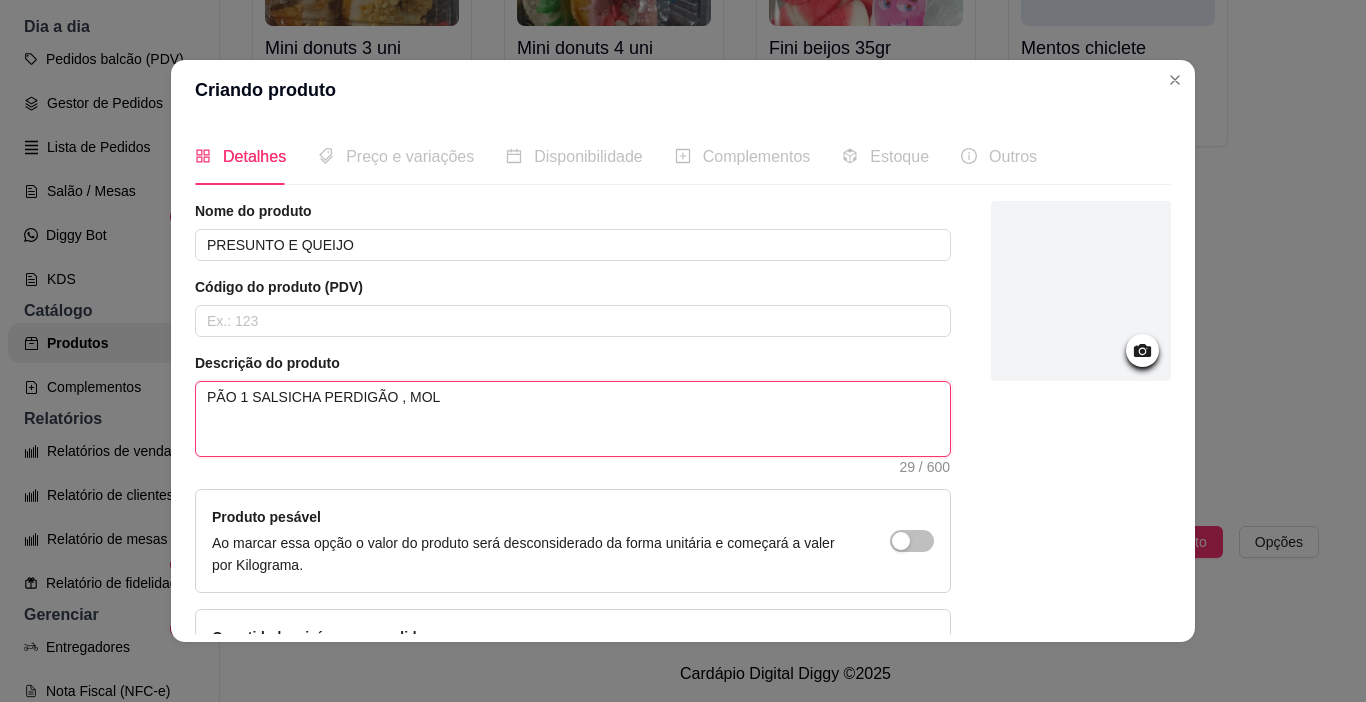 type 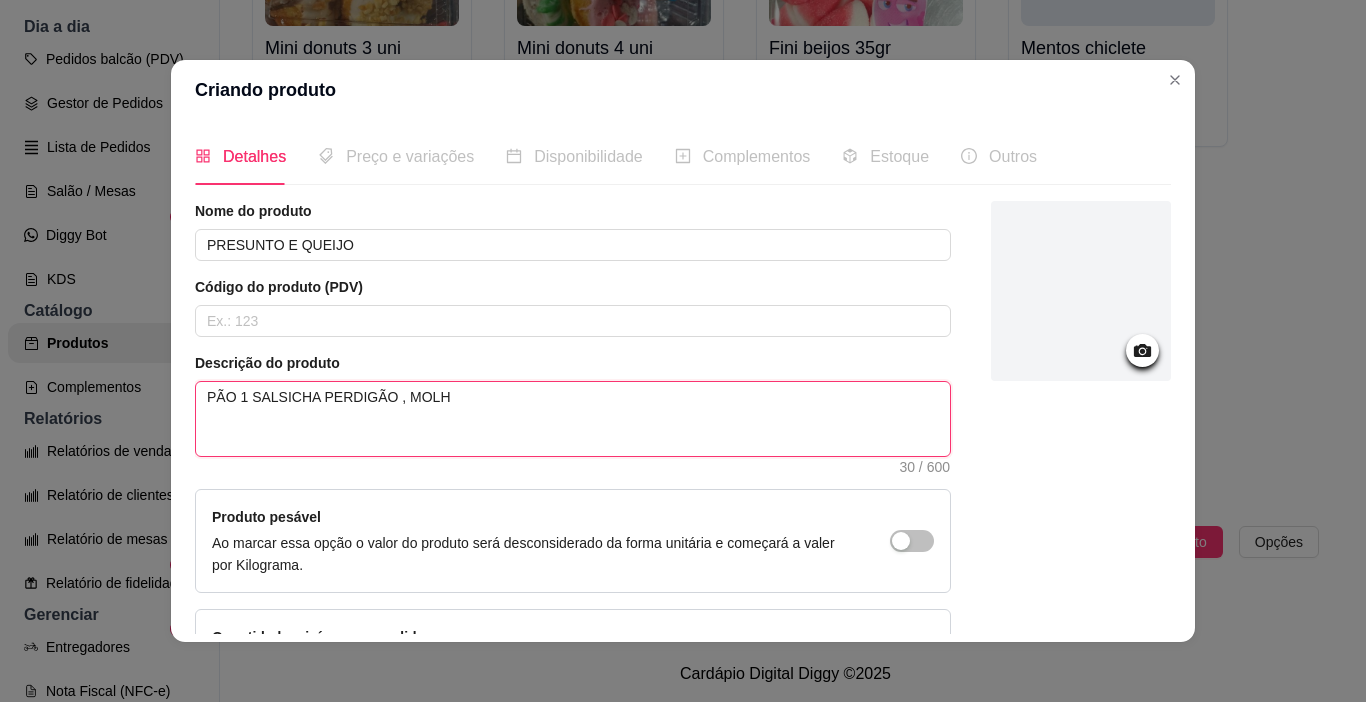 type 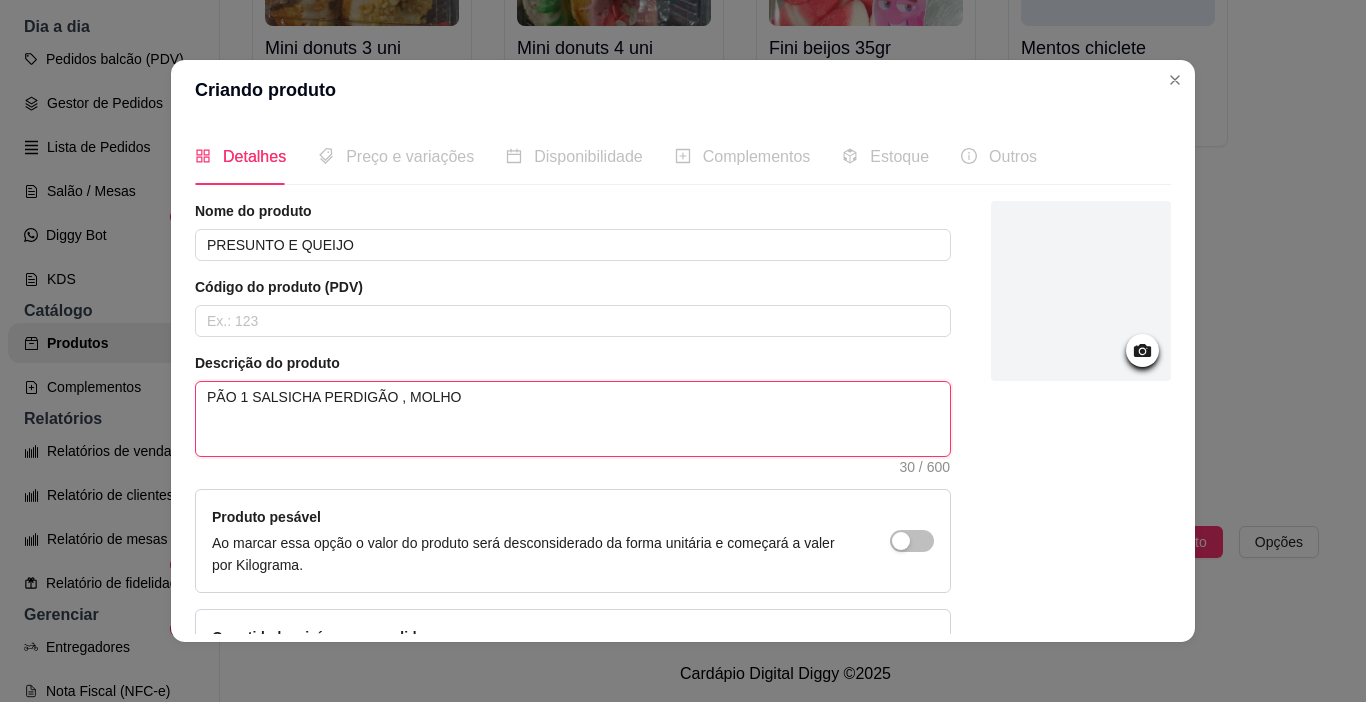 type 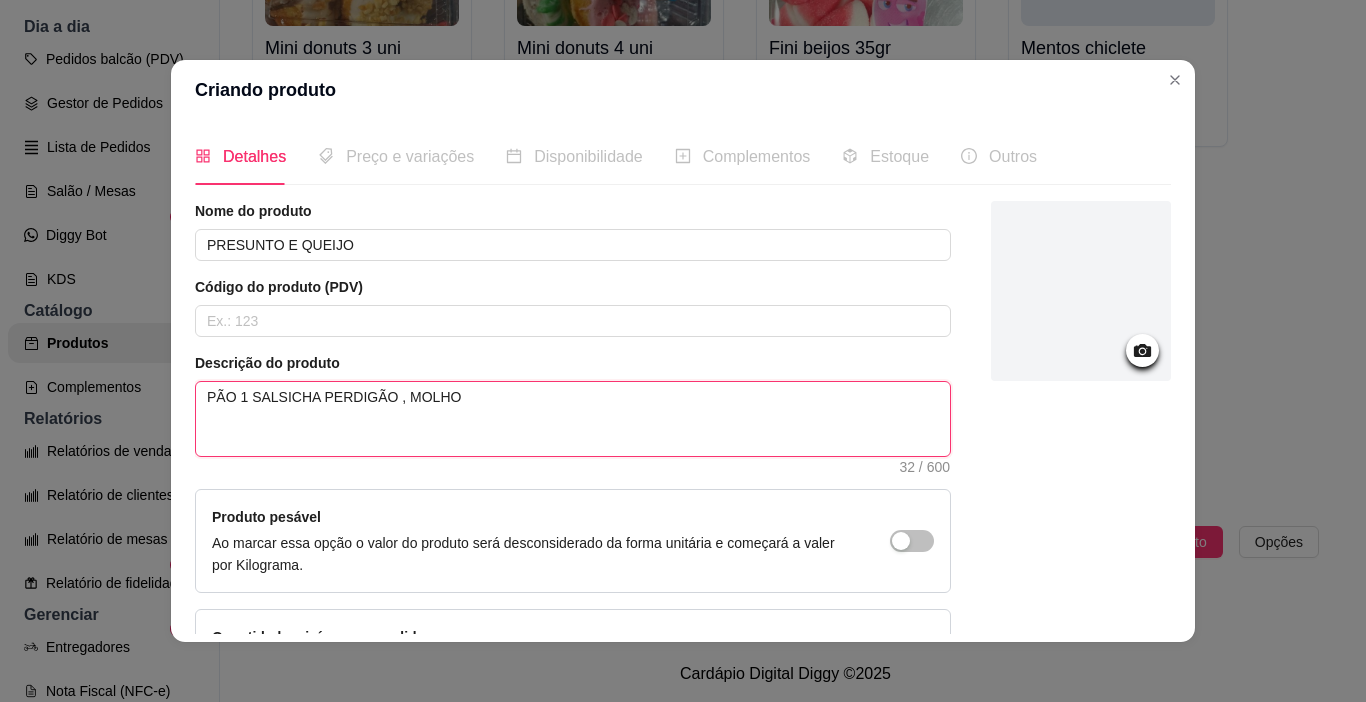 type 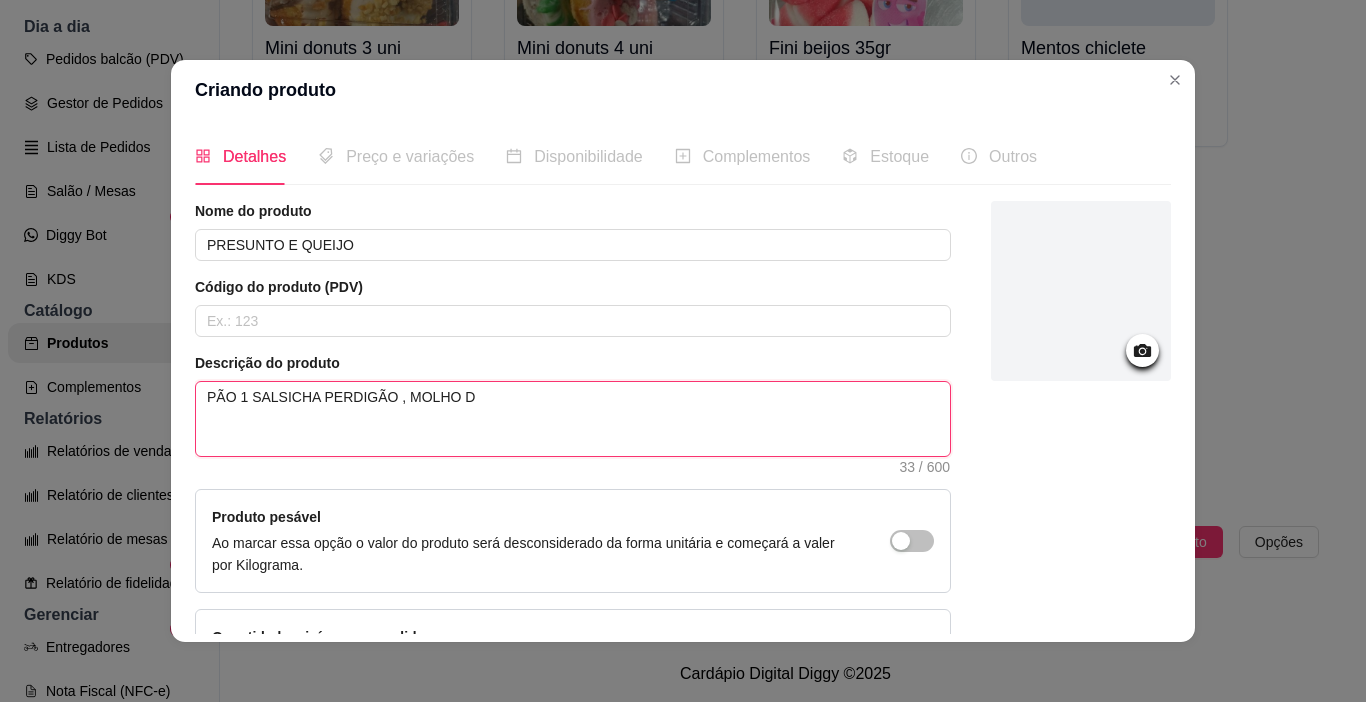 type 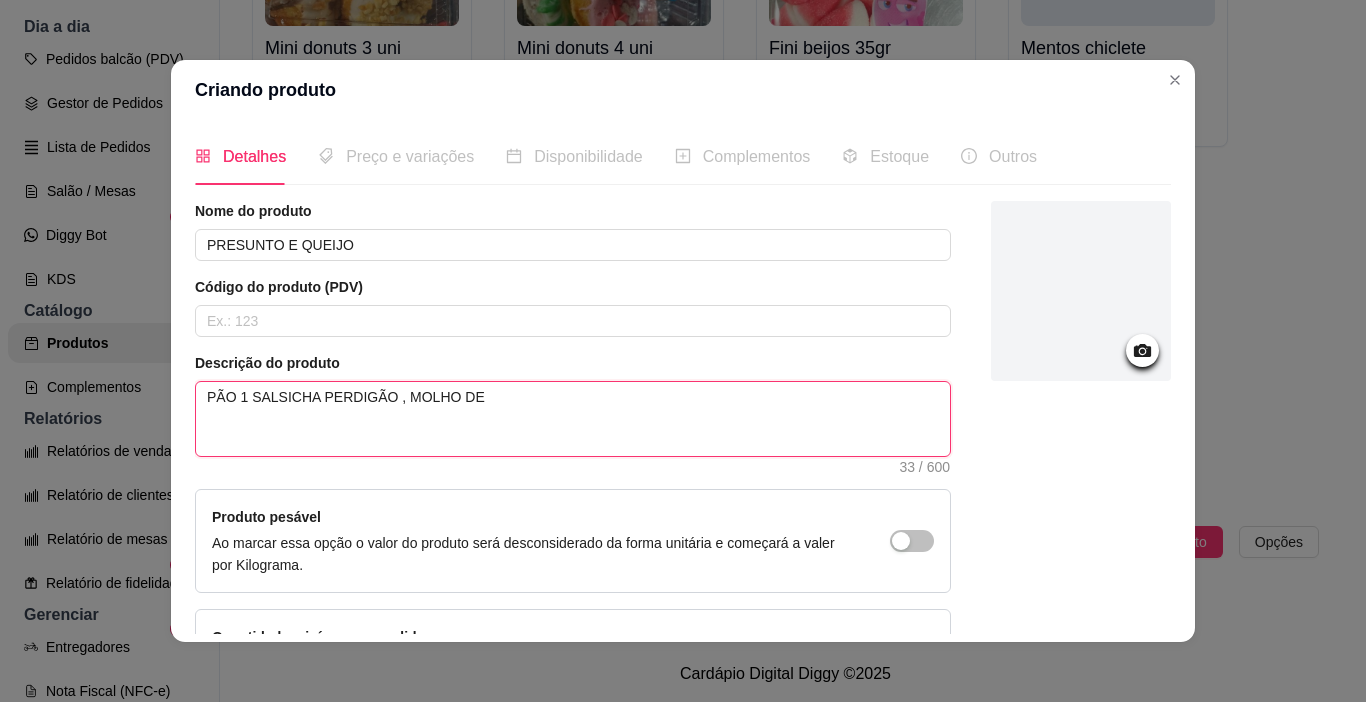 type on "PÃO 1 SALSICHA PERDIGÃO , MOLHO DE" 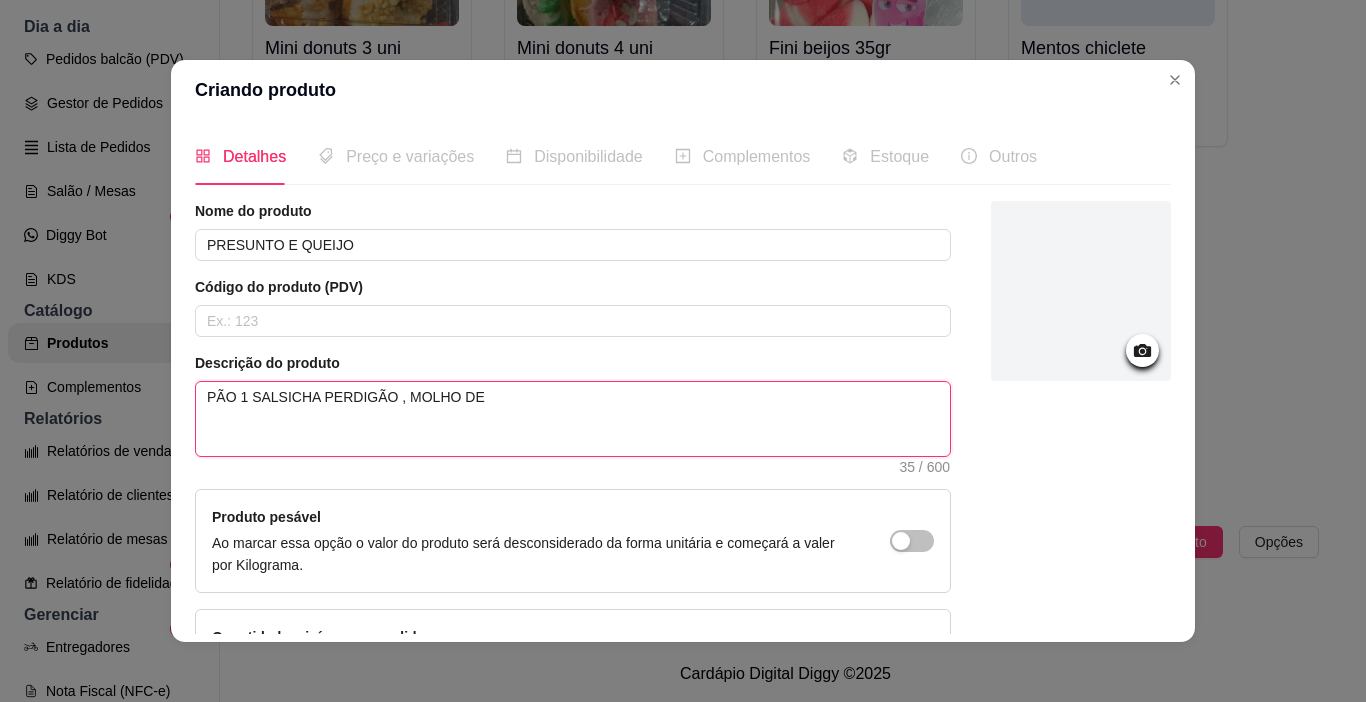 type 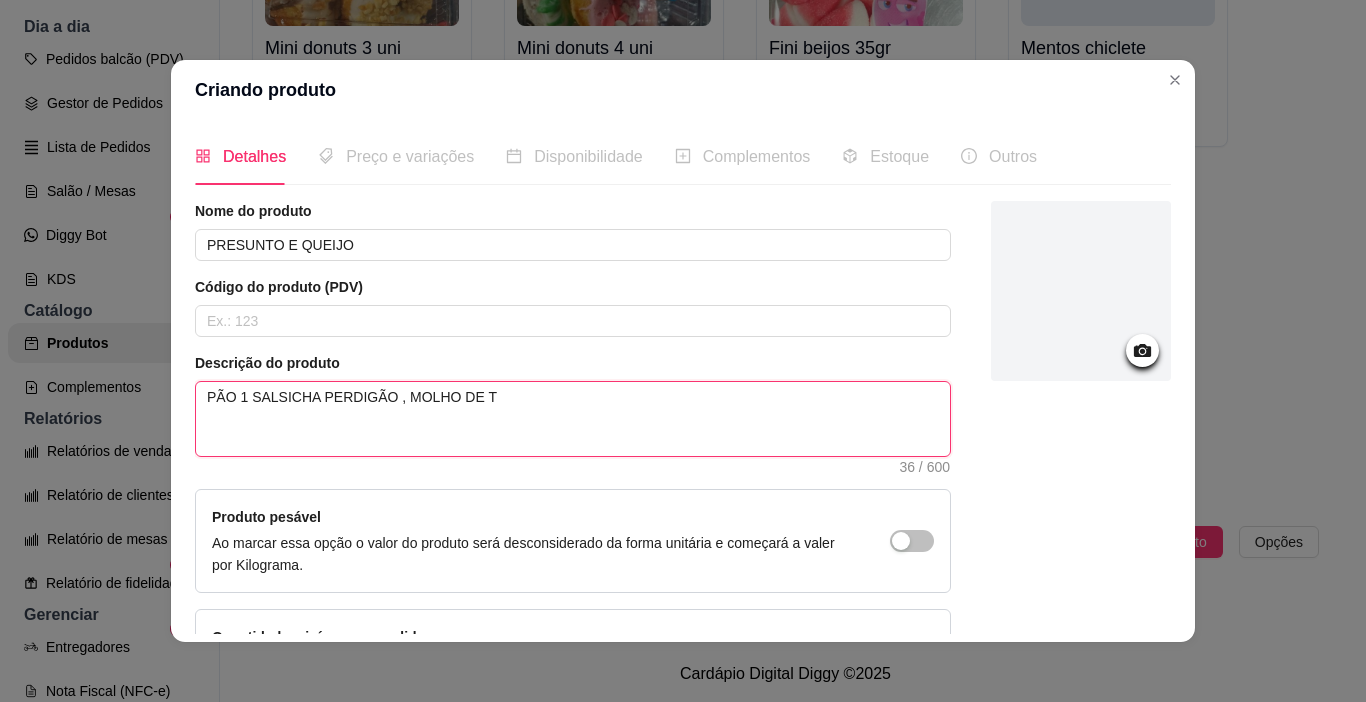 type 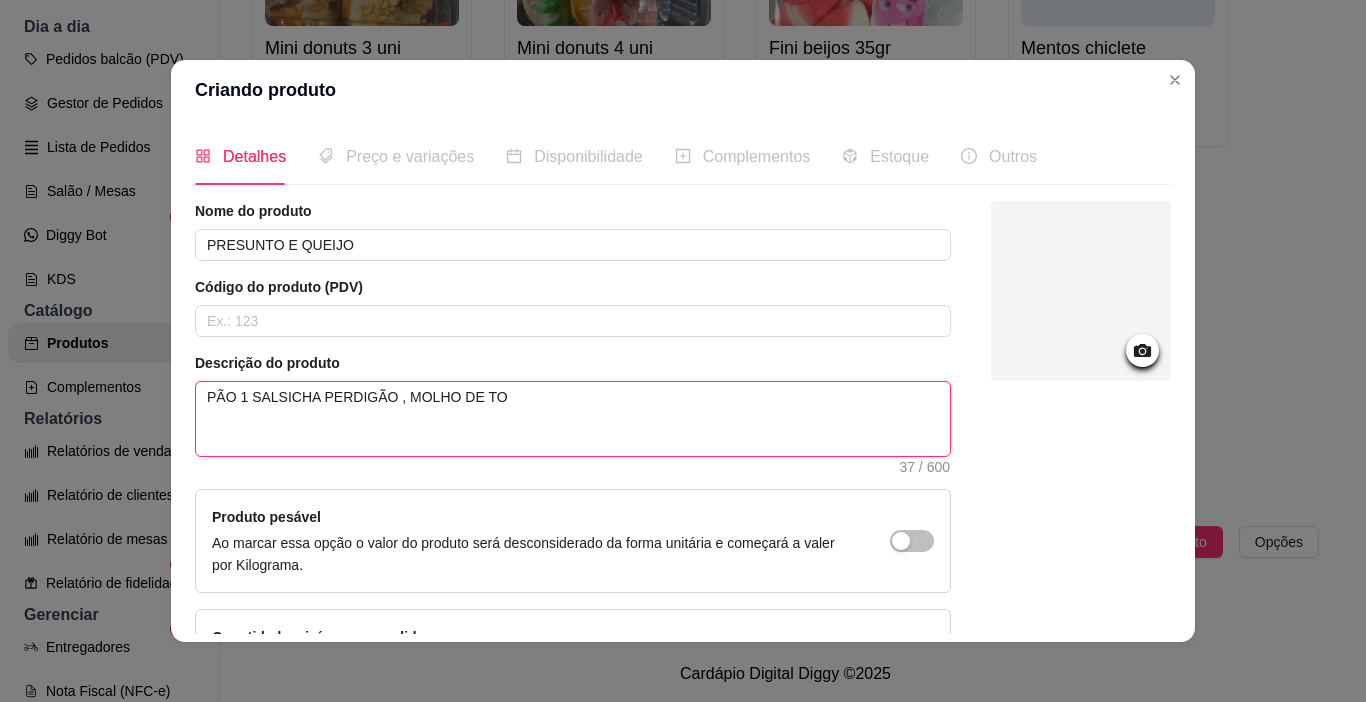 type 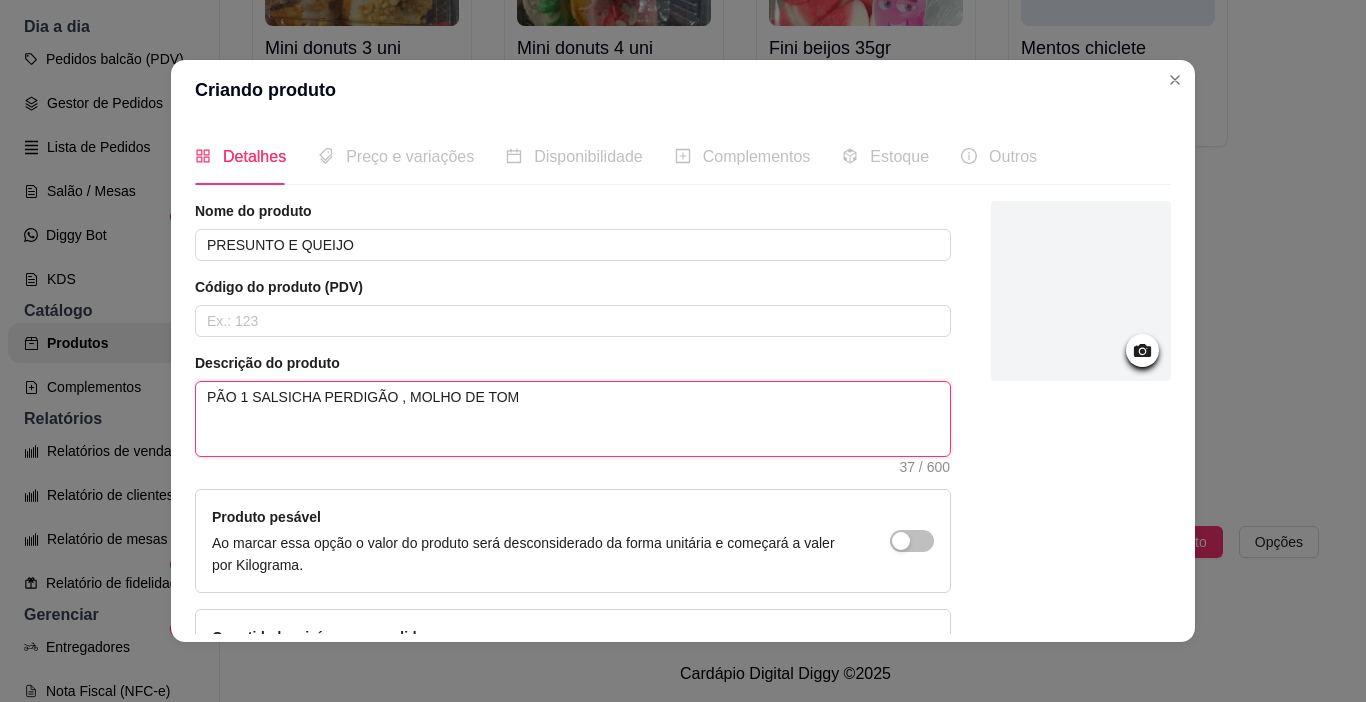 type 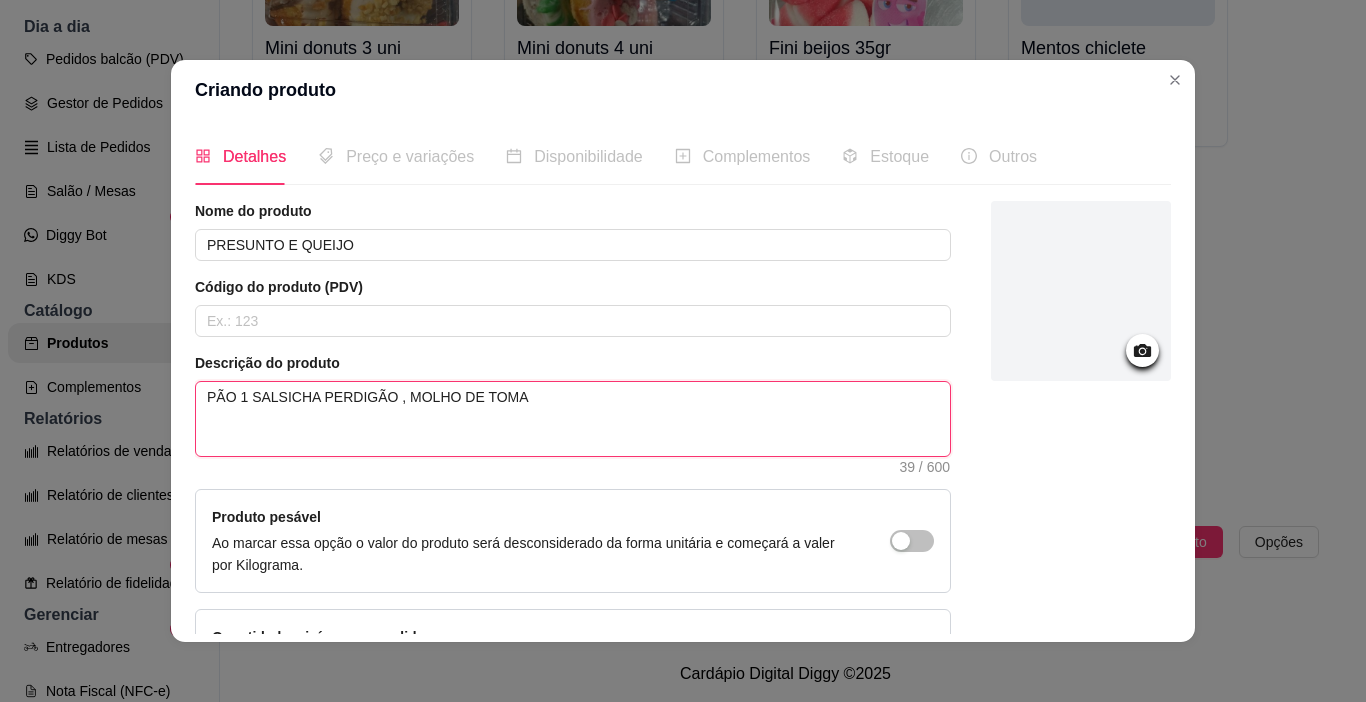 type 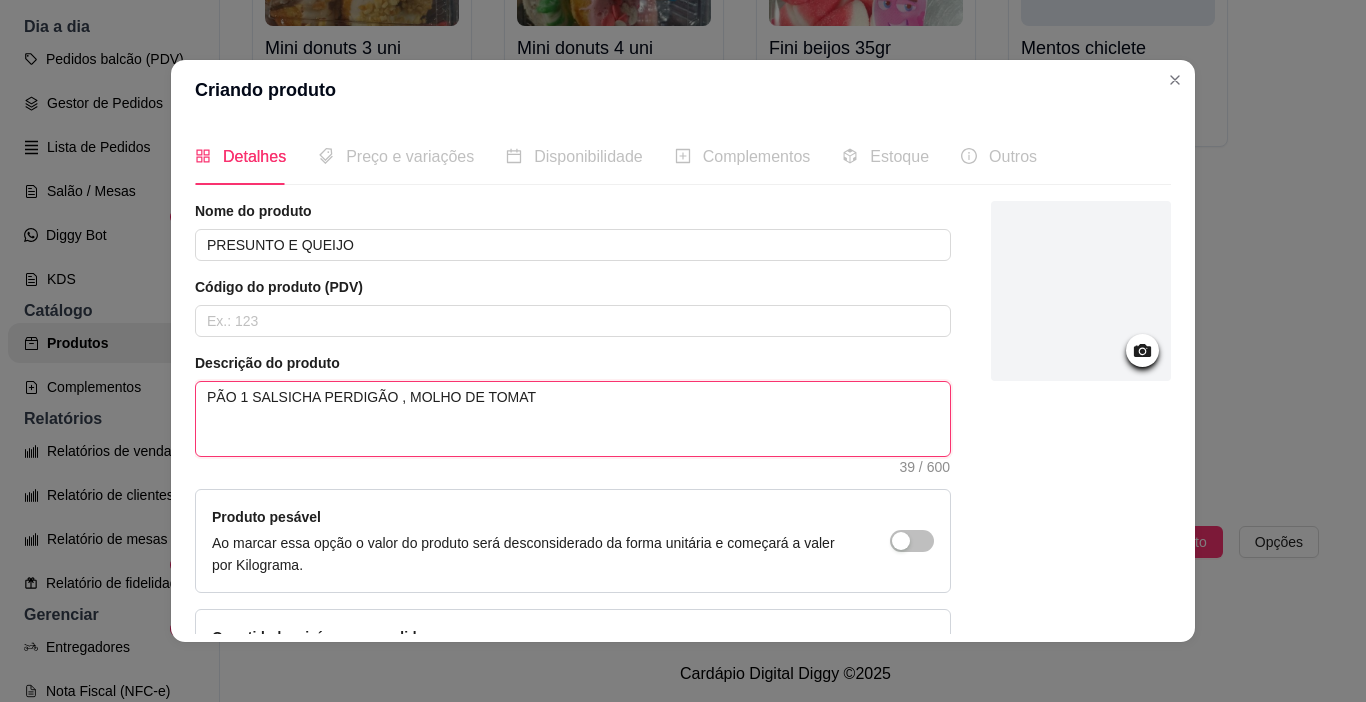 type 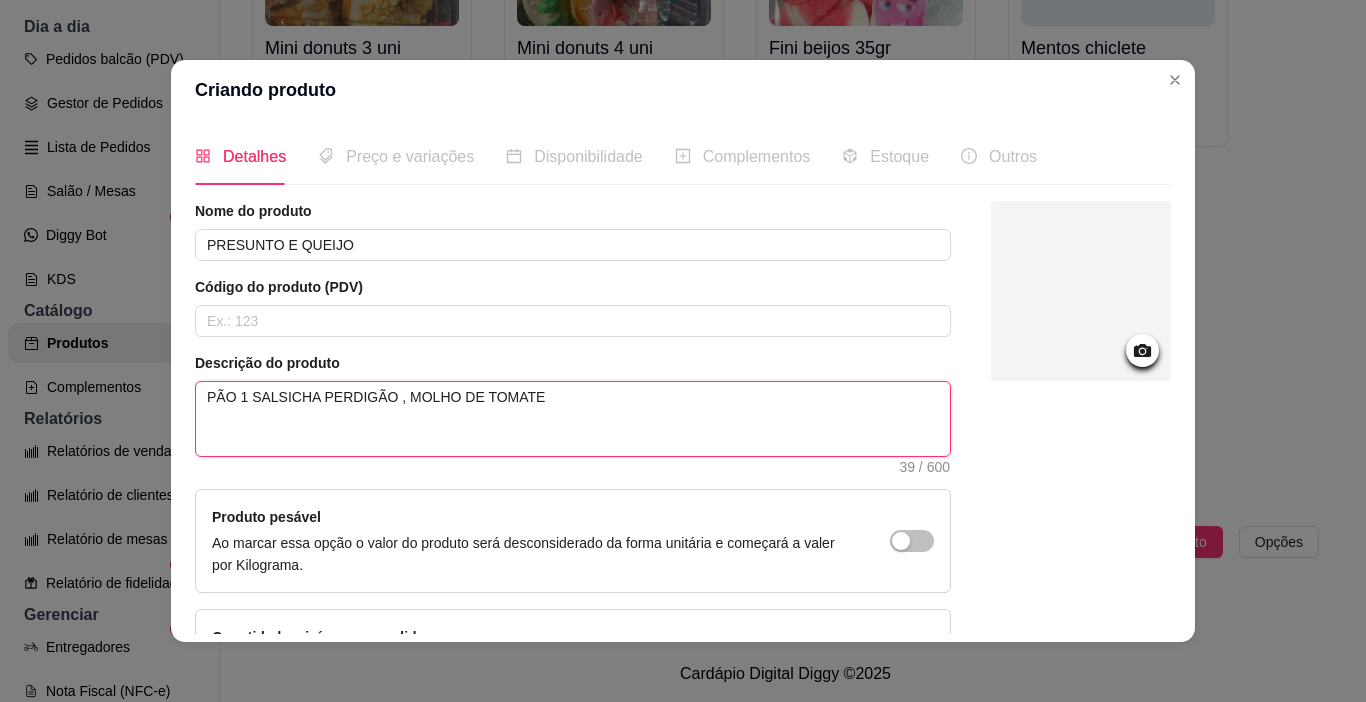 type on "PÃO 1 SALSICHA PERDIGÃO , MOLHO DE TOMATE" 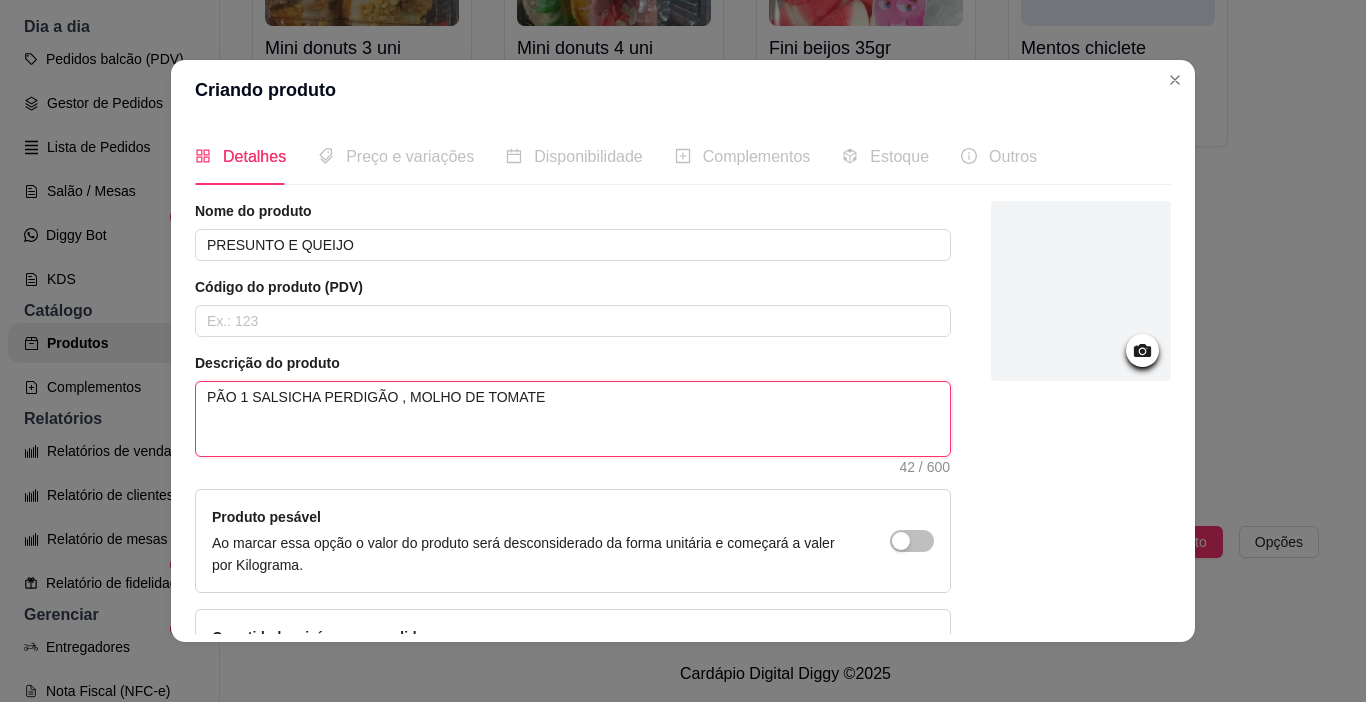 type 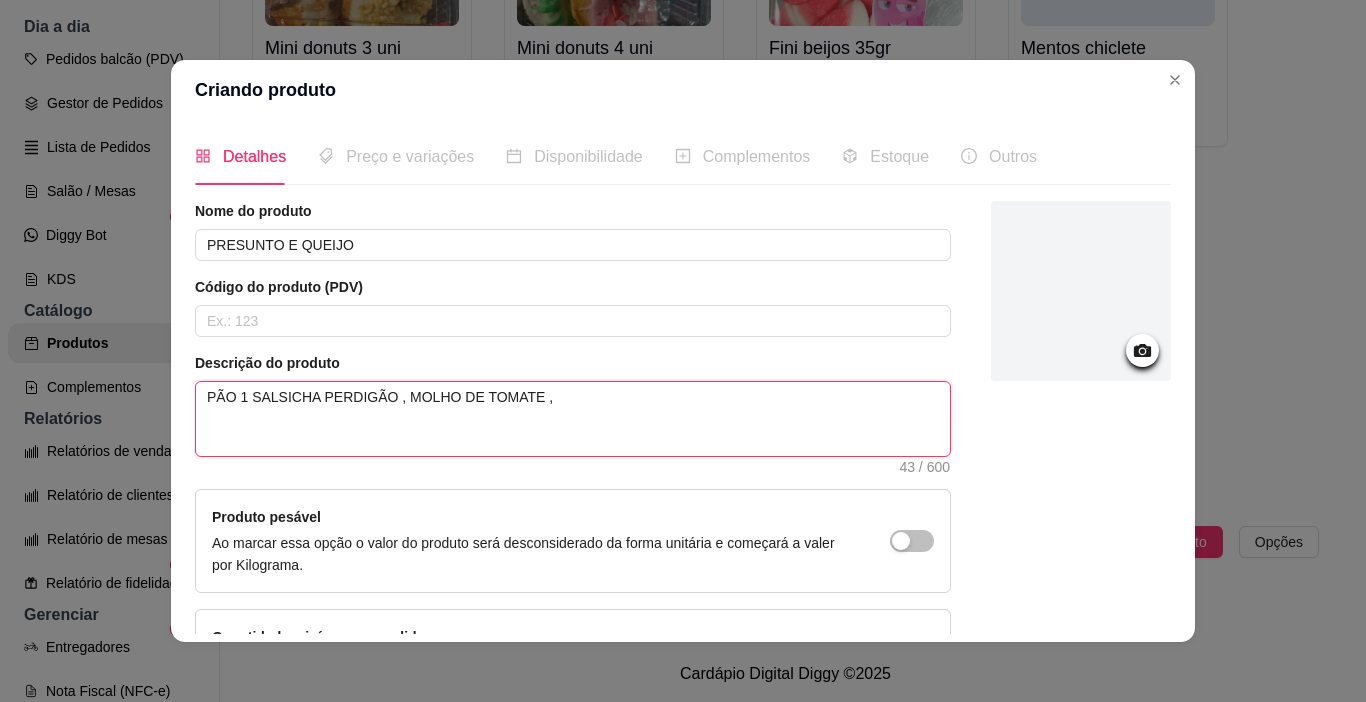 type 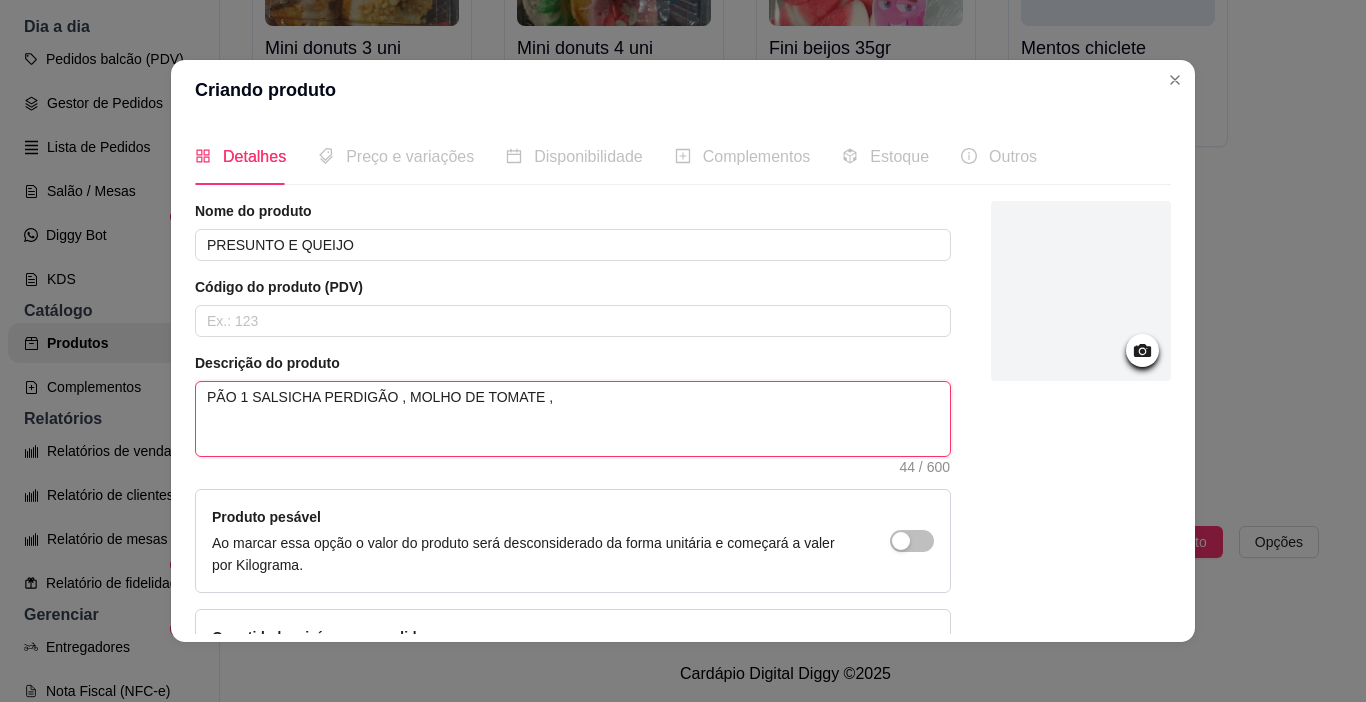 type 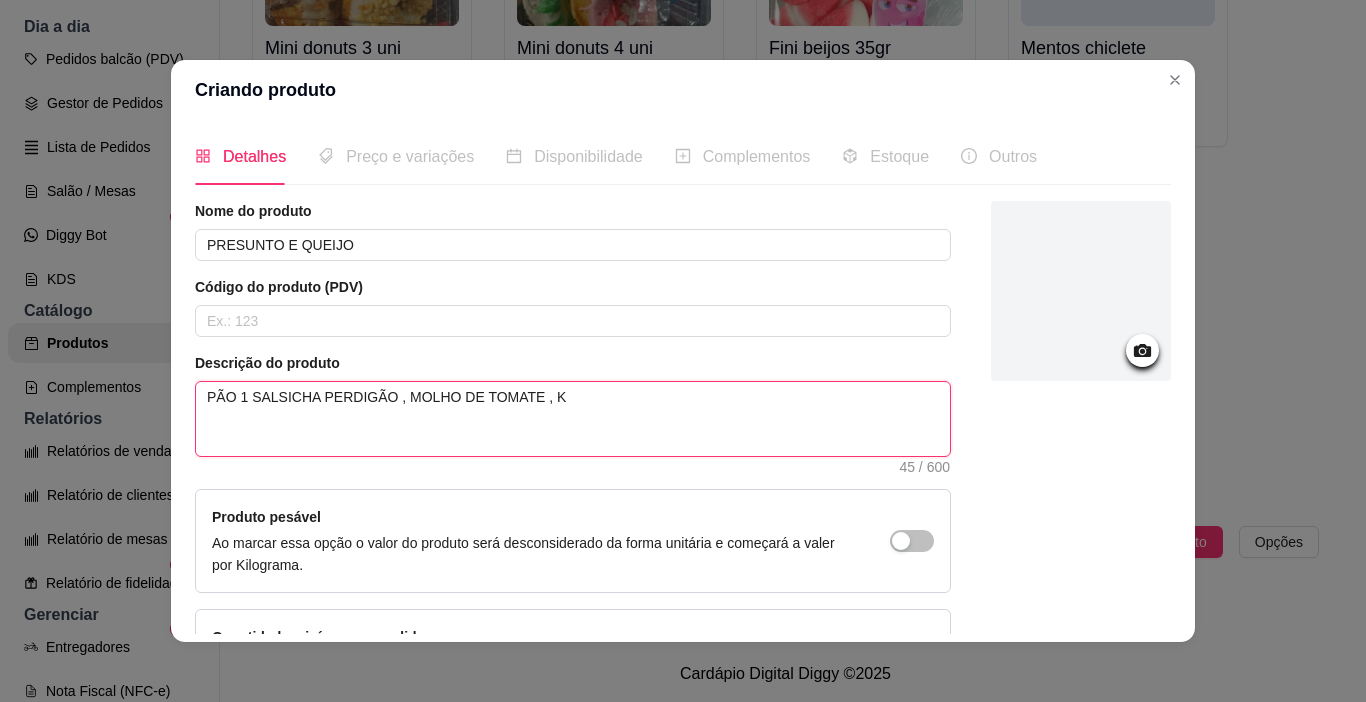 type 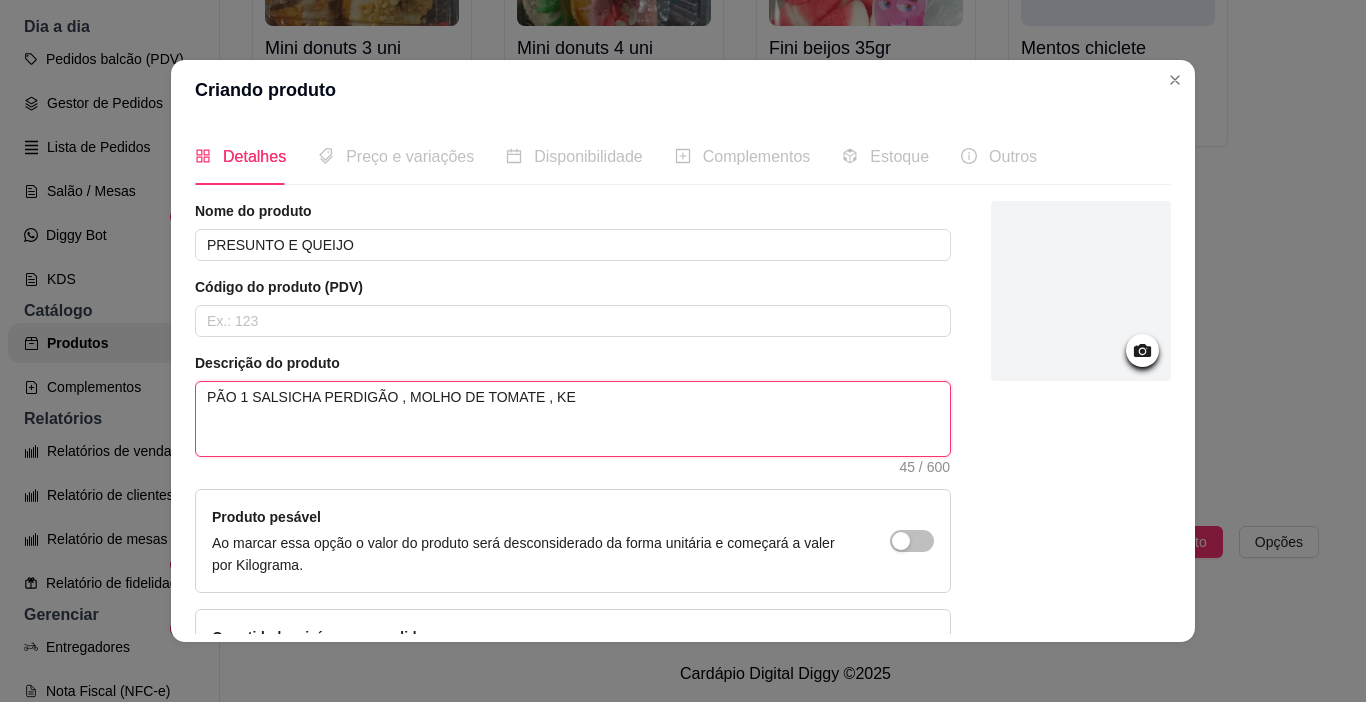 type 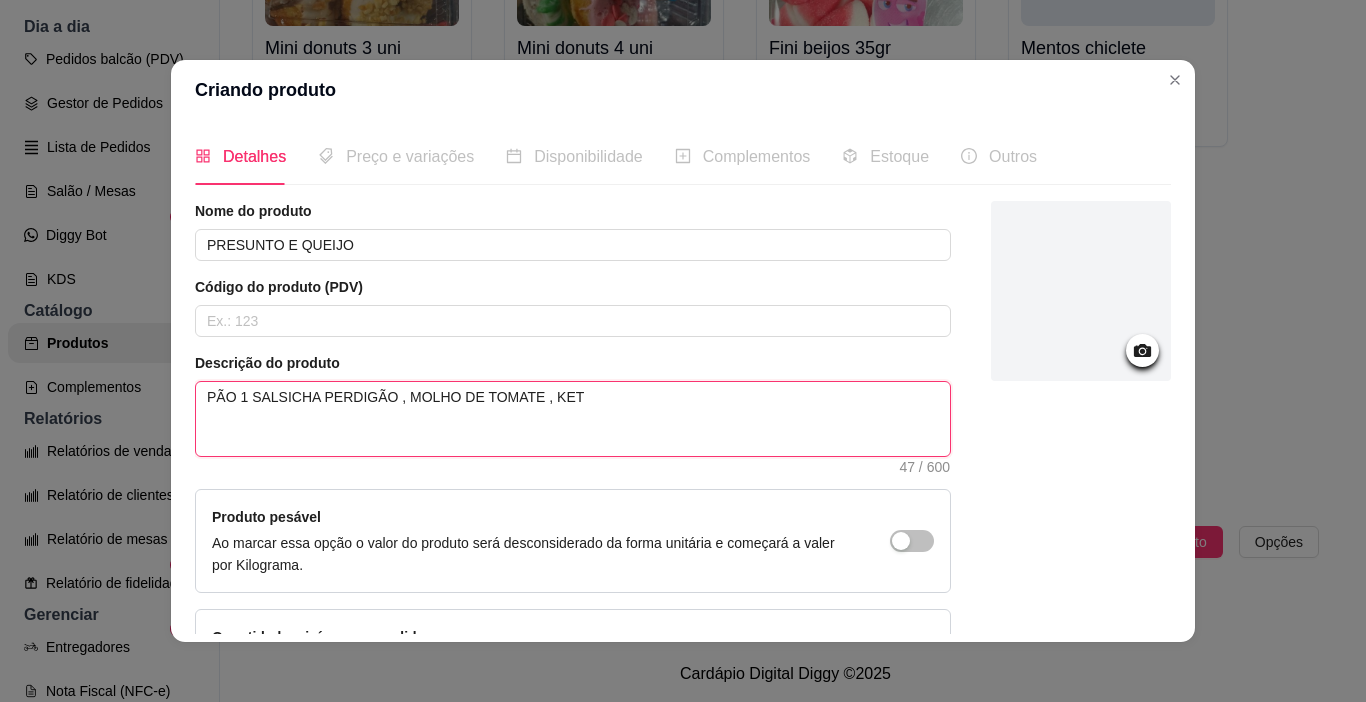 type 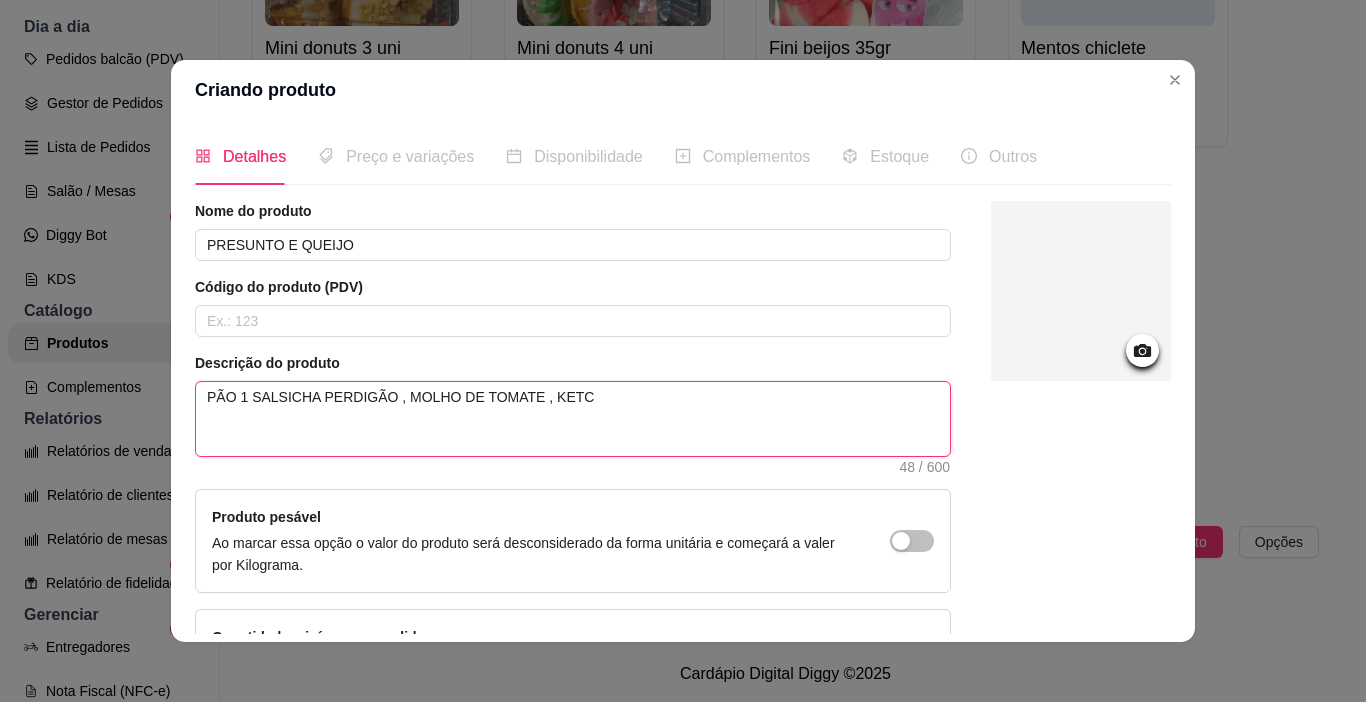 type 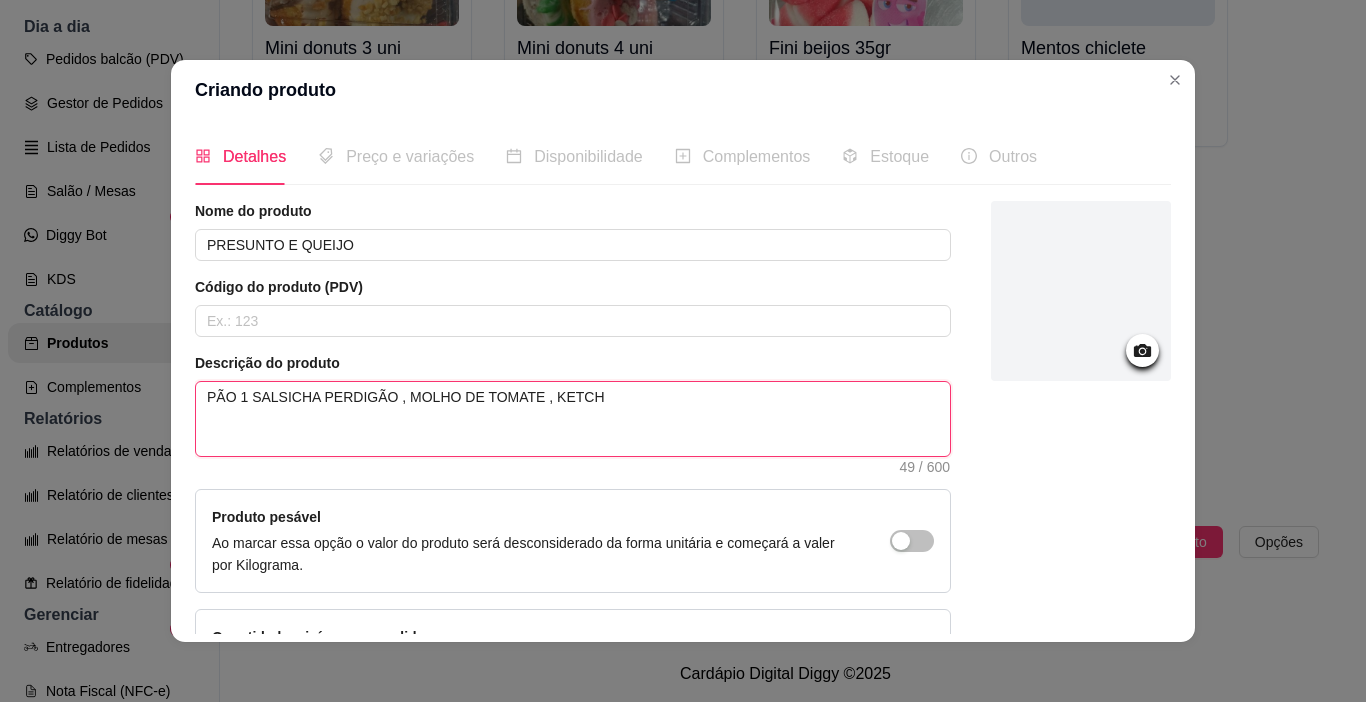 type 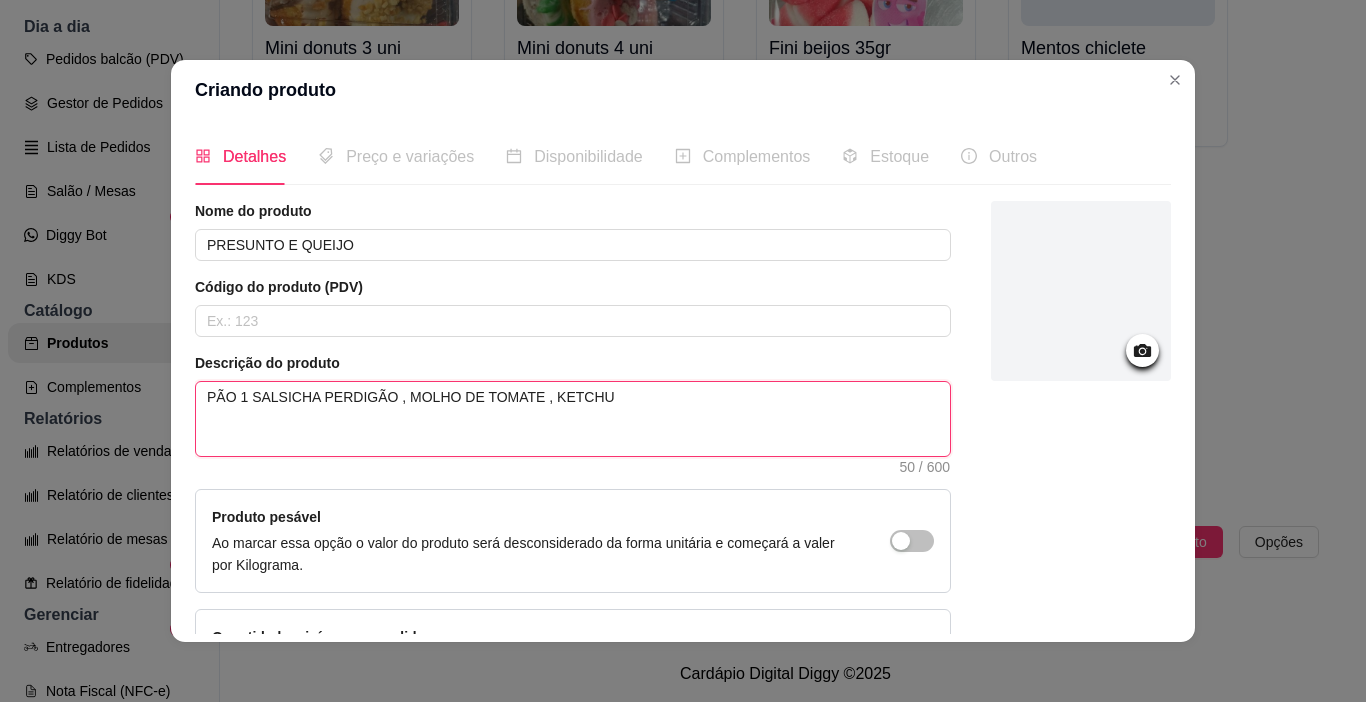 type 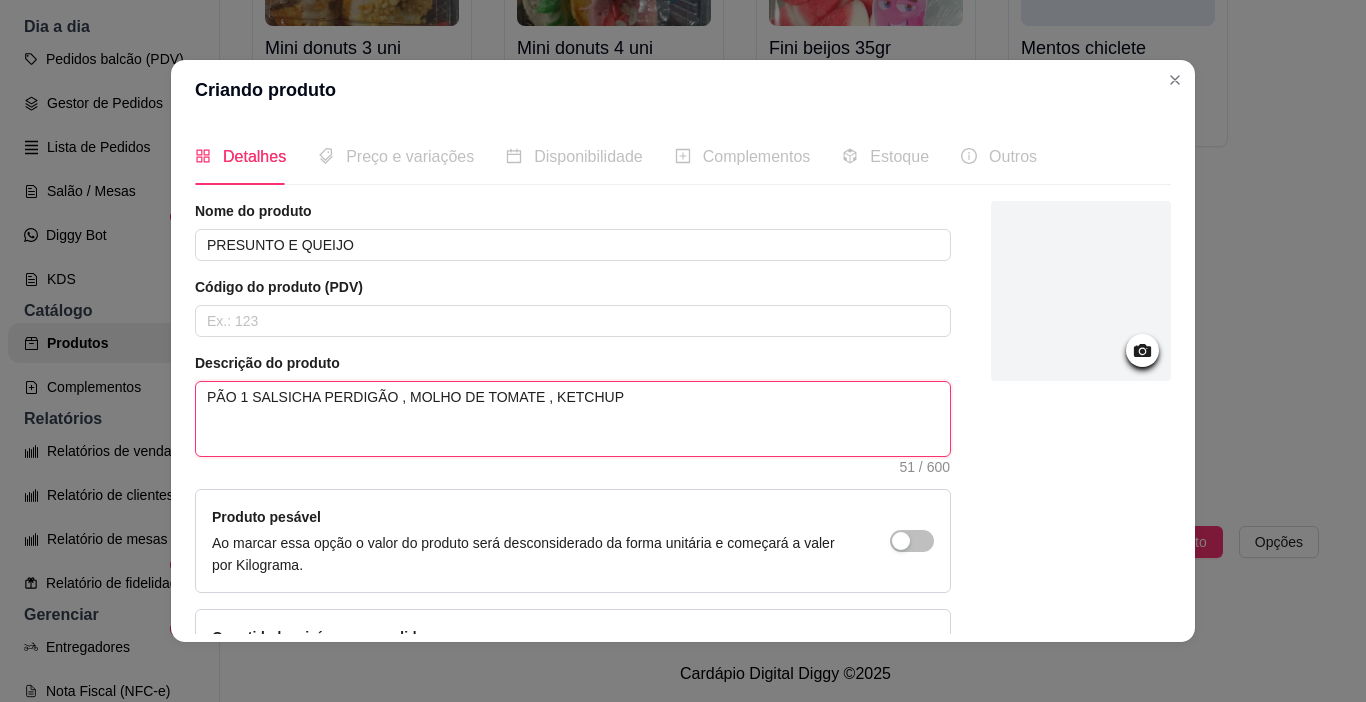 type 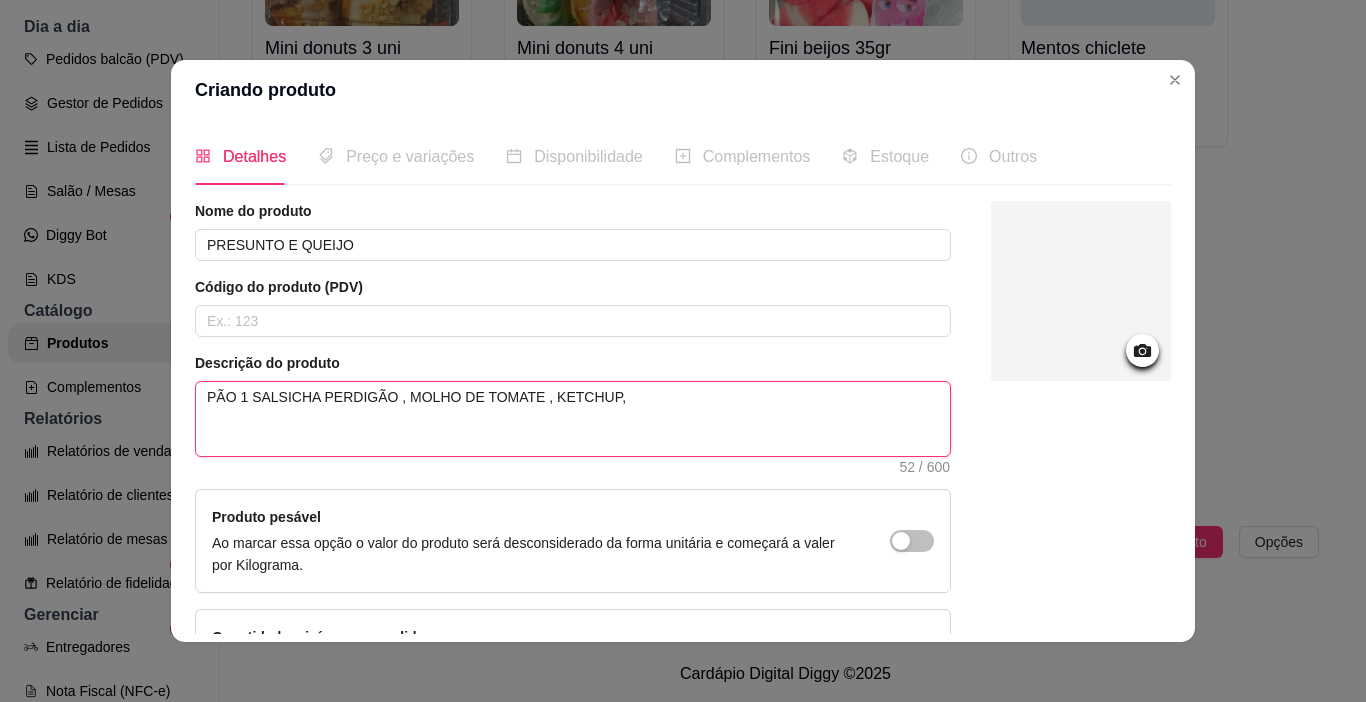 type 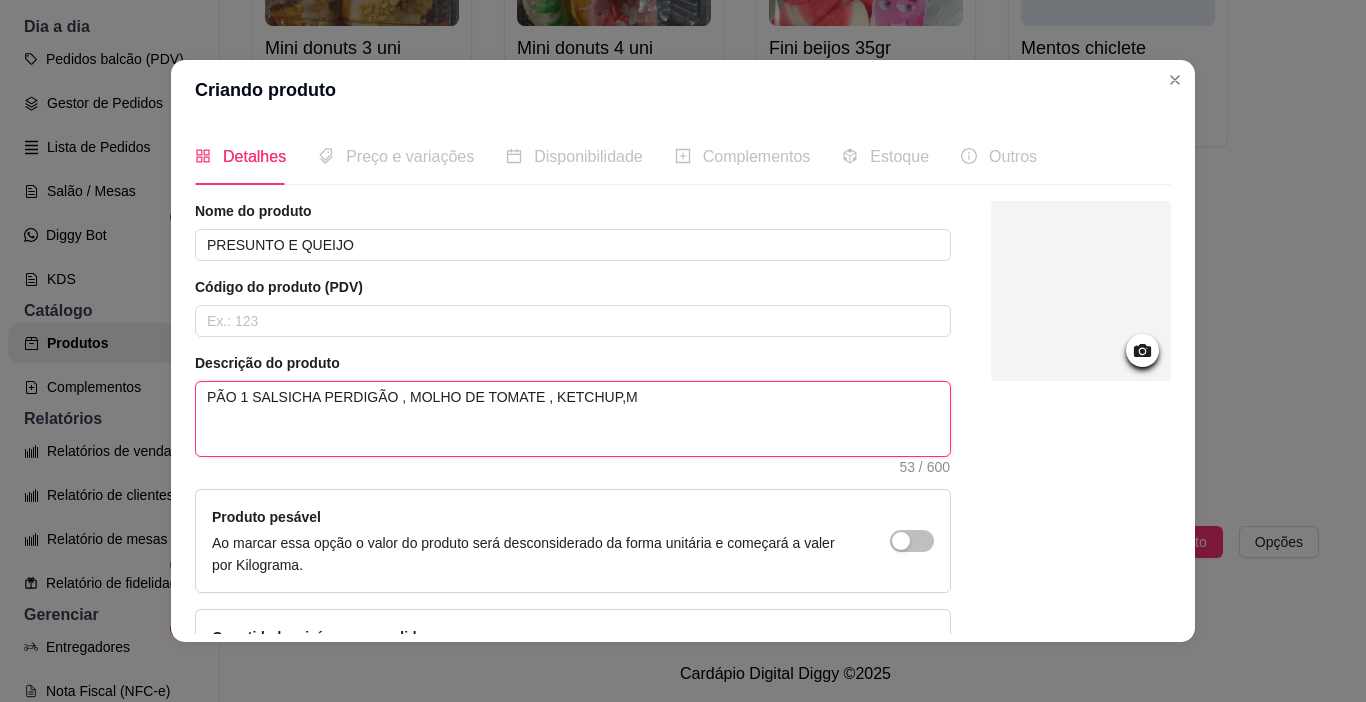 type 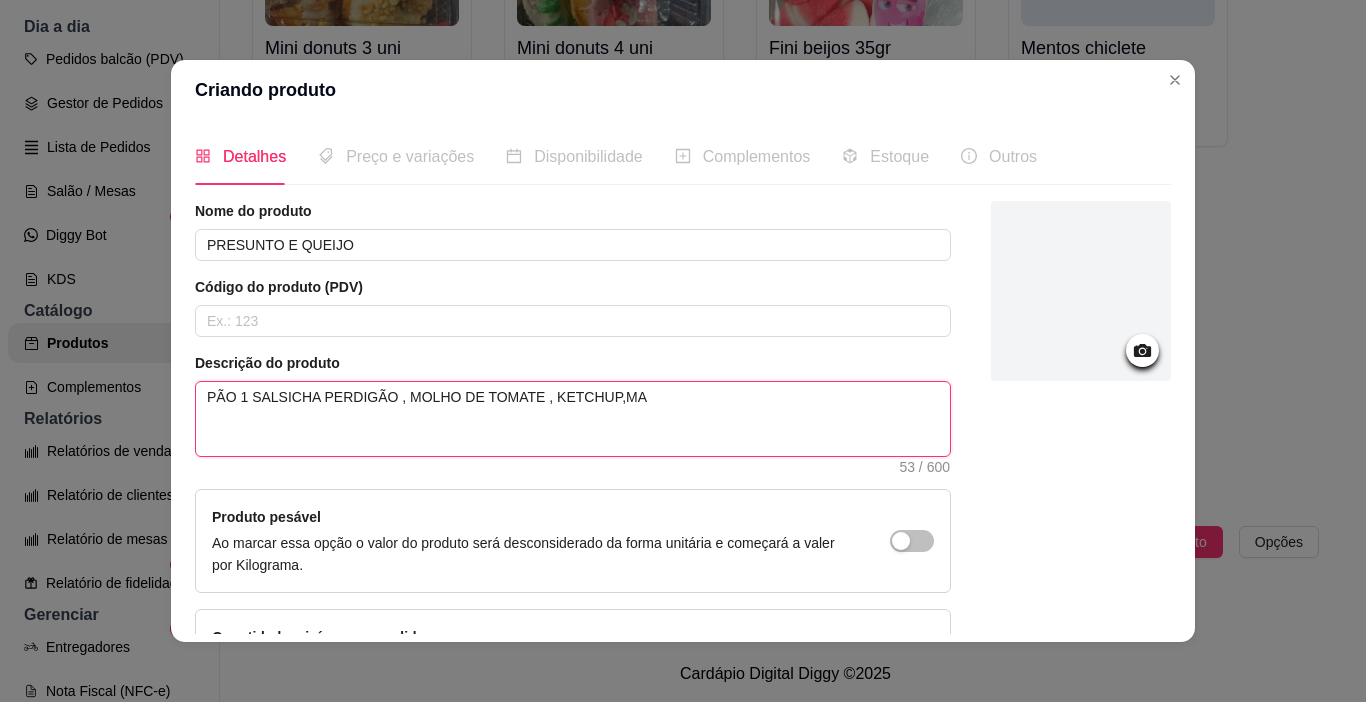type 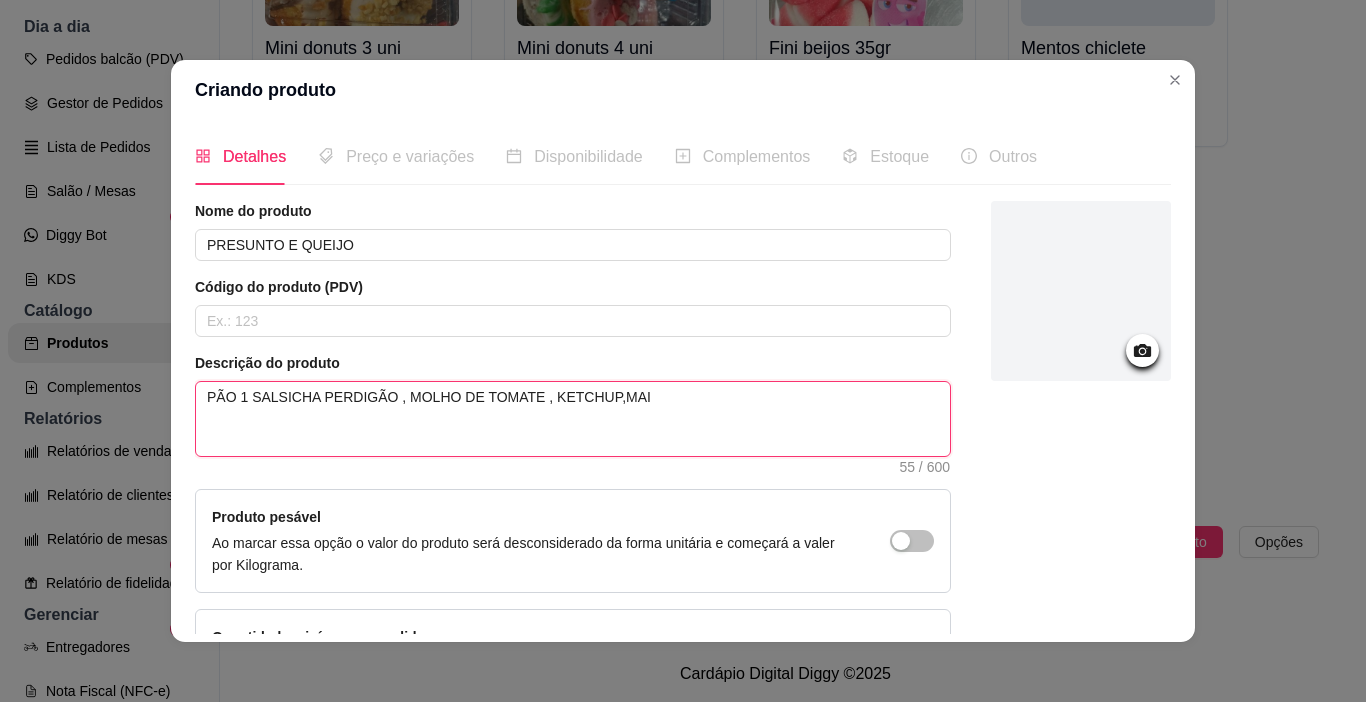 type on "PÃO 1 SALSICHA PERDIGÃO , MOLHO DE TOMATE , KETCHUP,MAIO" 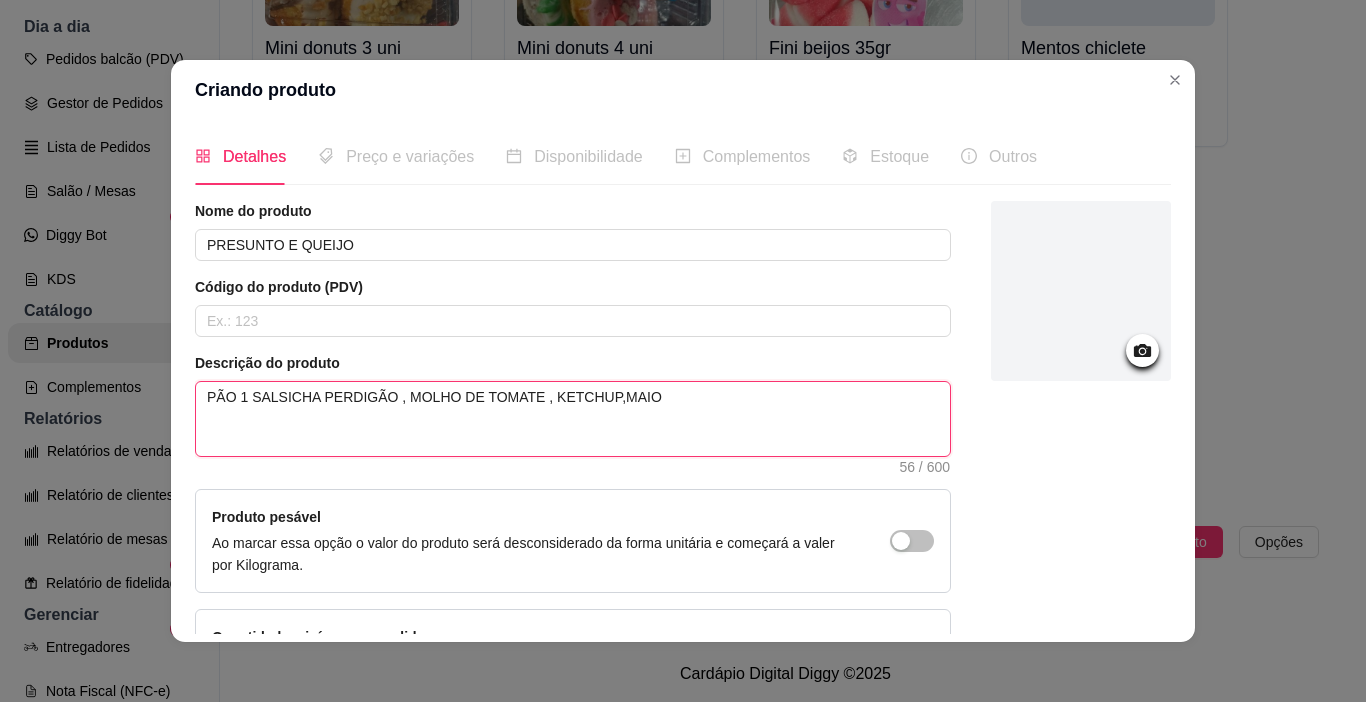 type 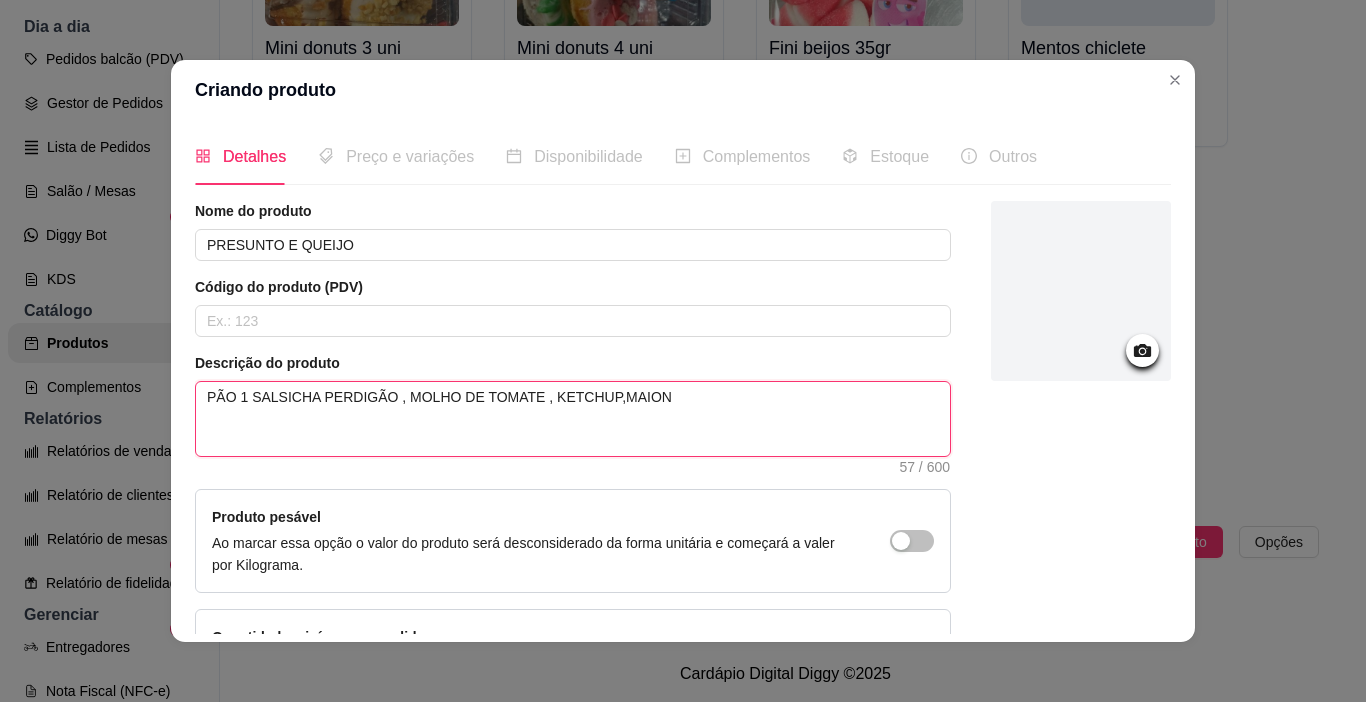type 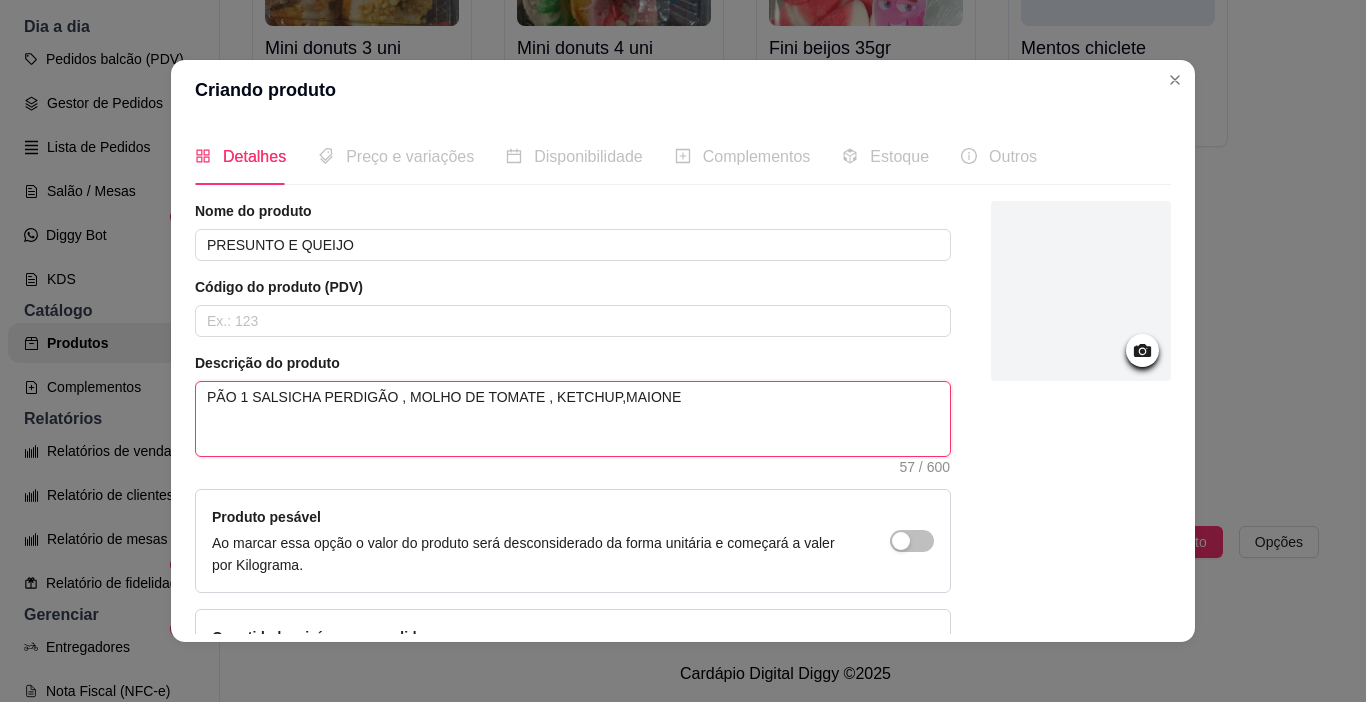 type 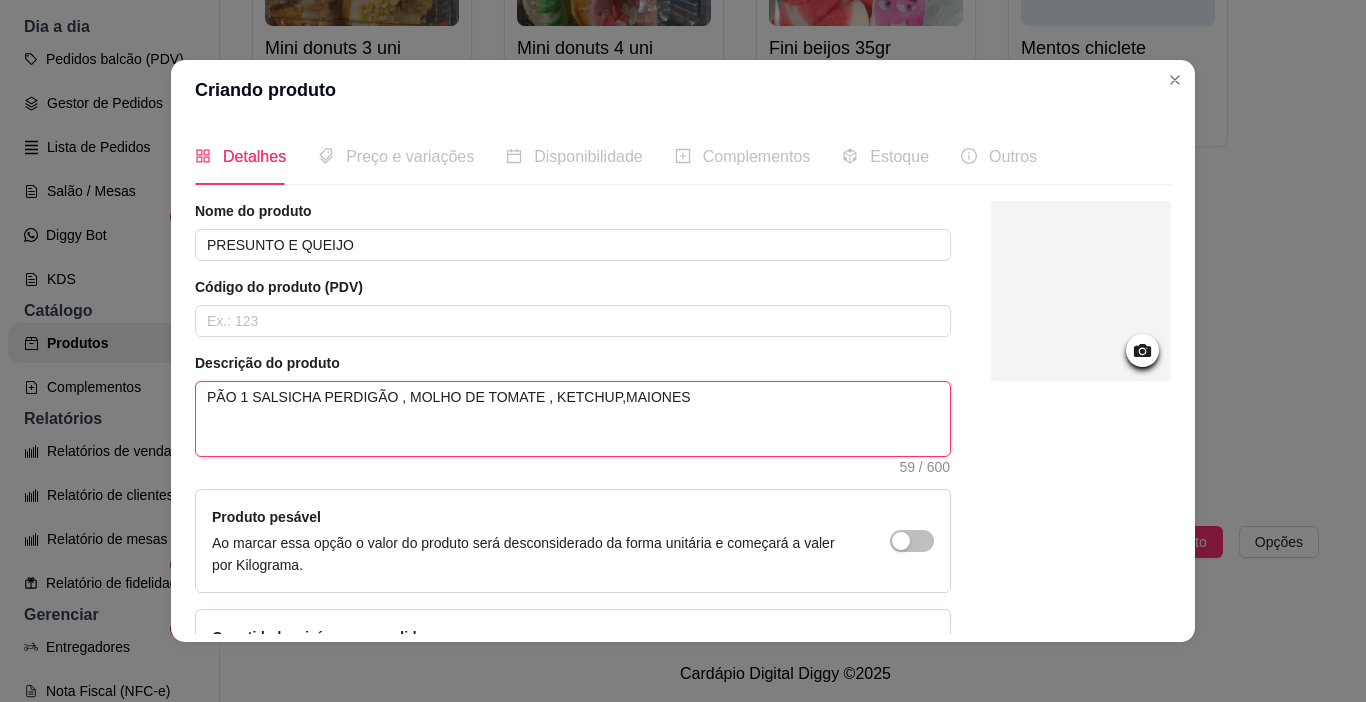 type 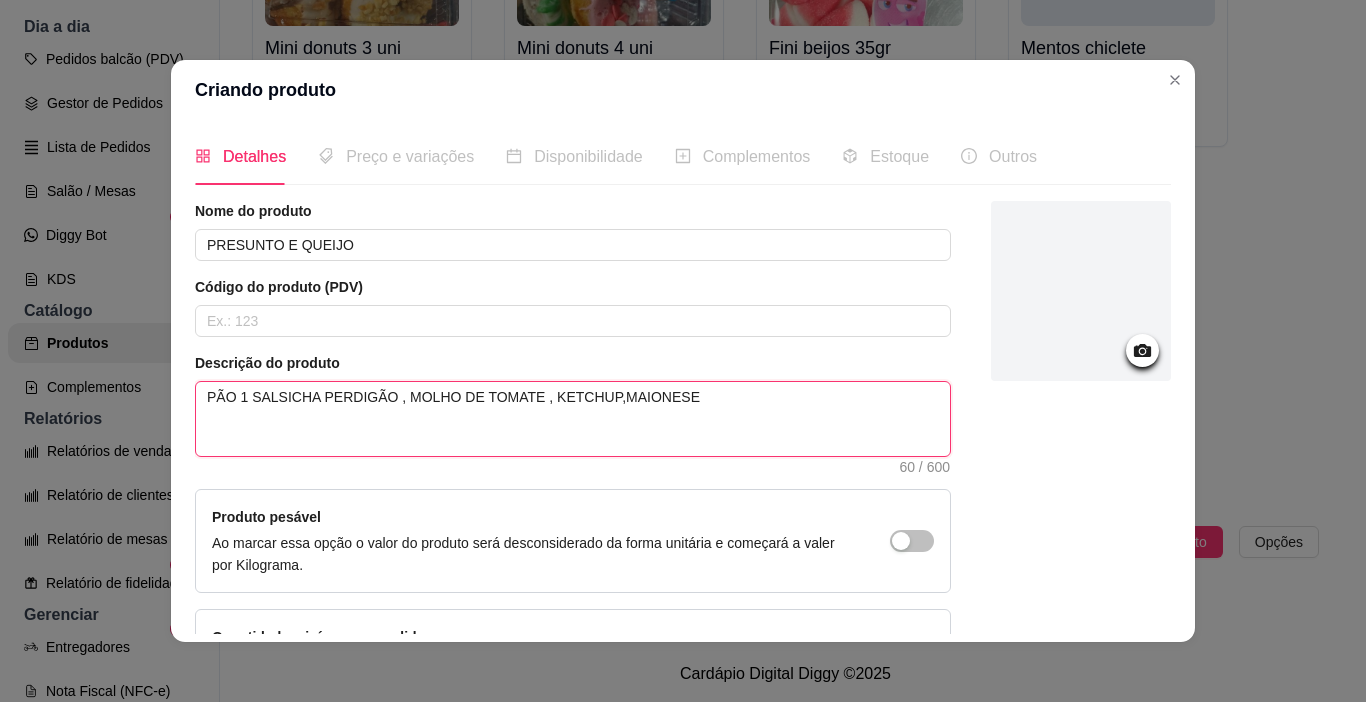 type 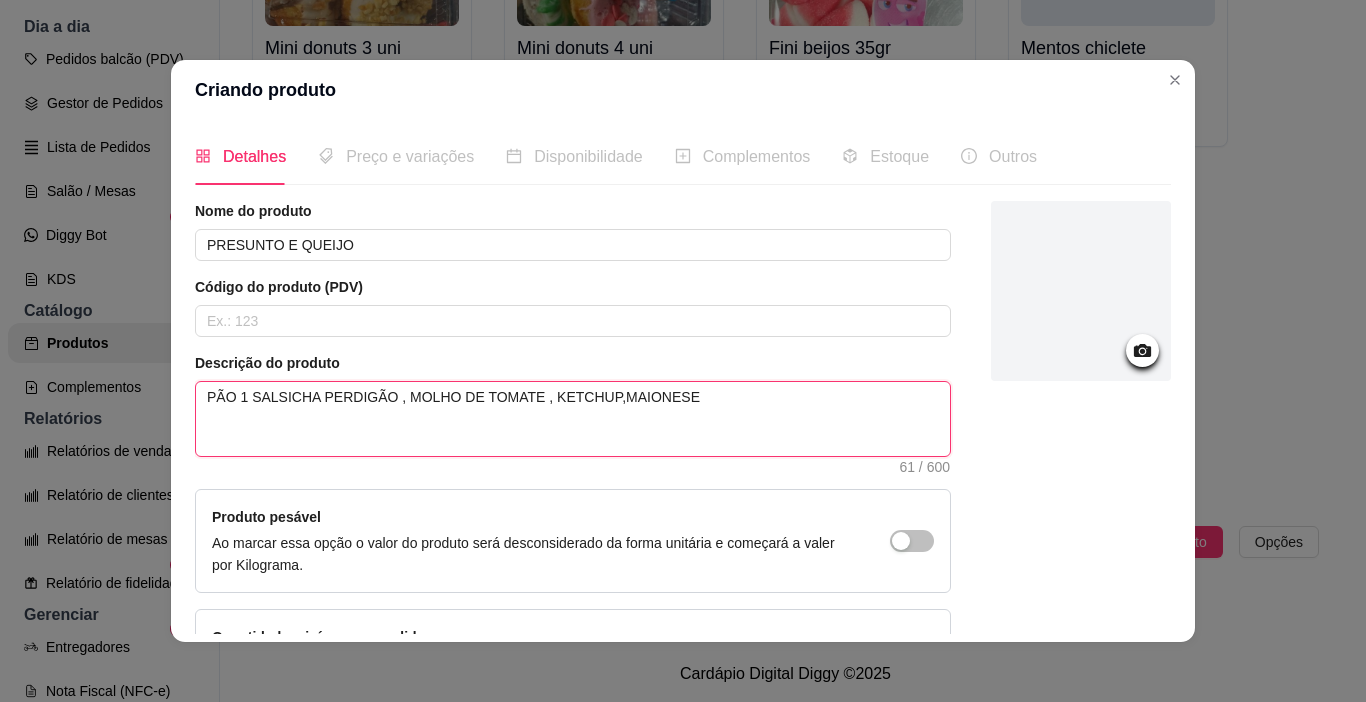 type 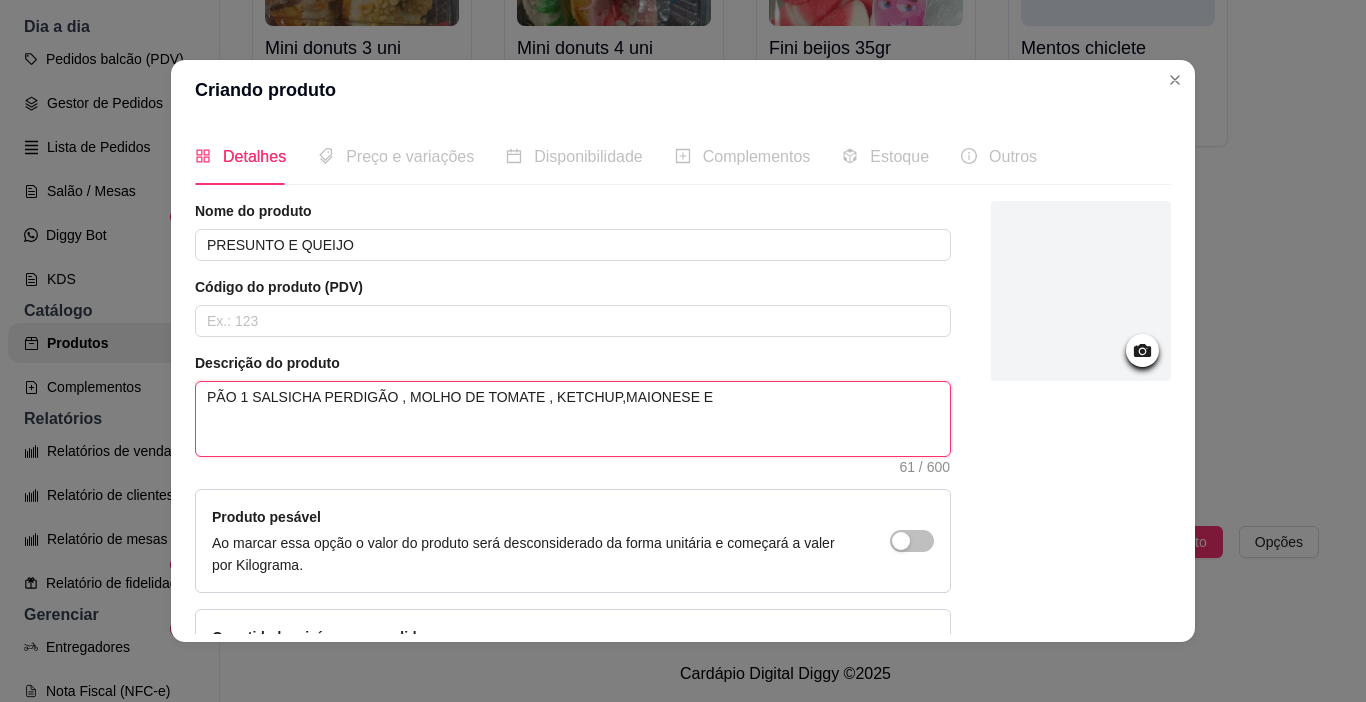 type 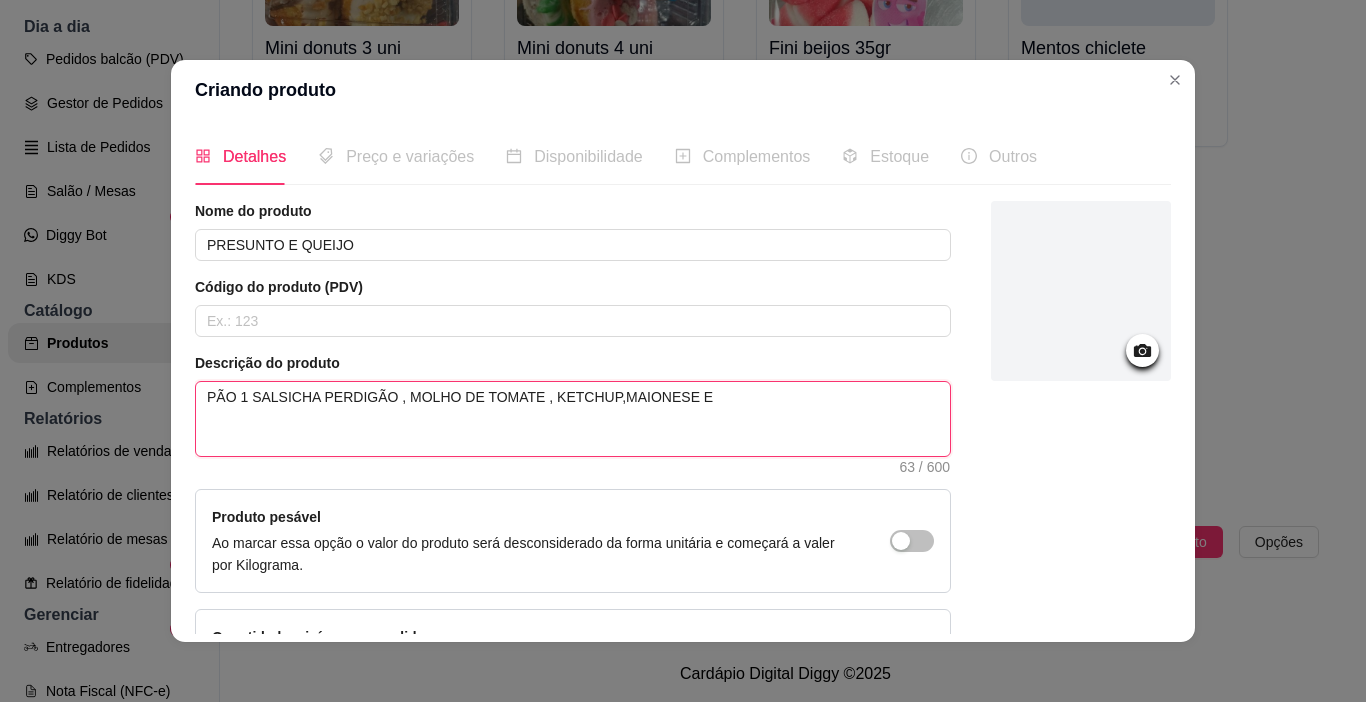 type 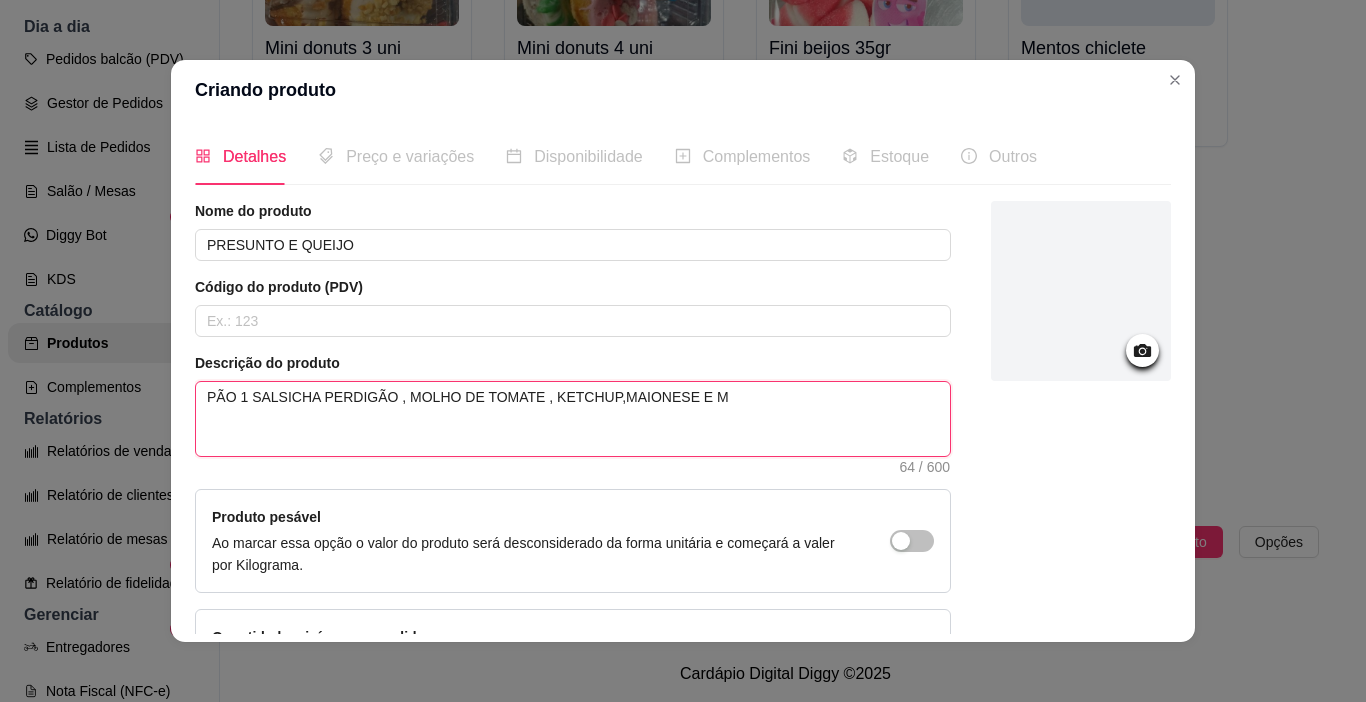 type 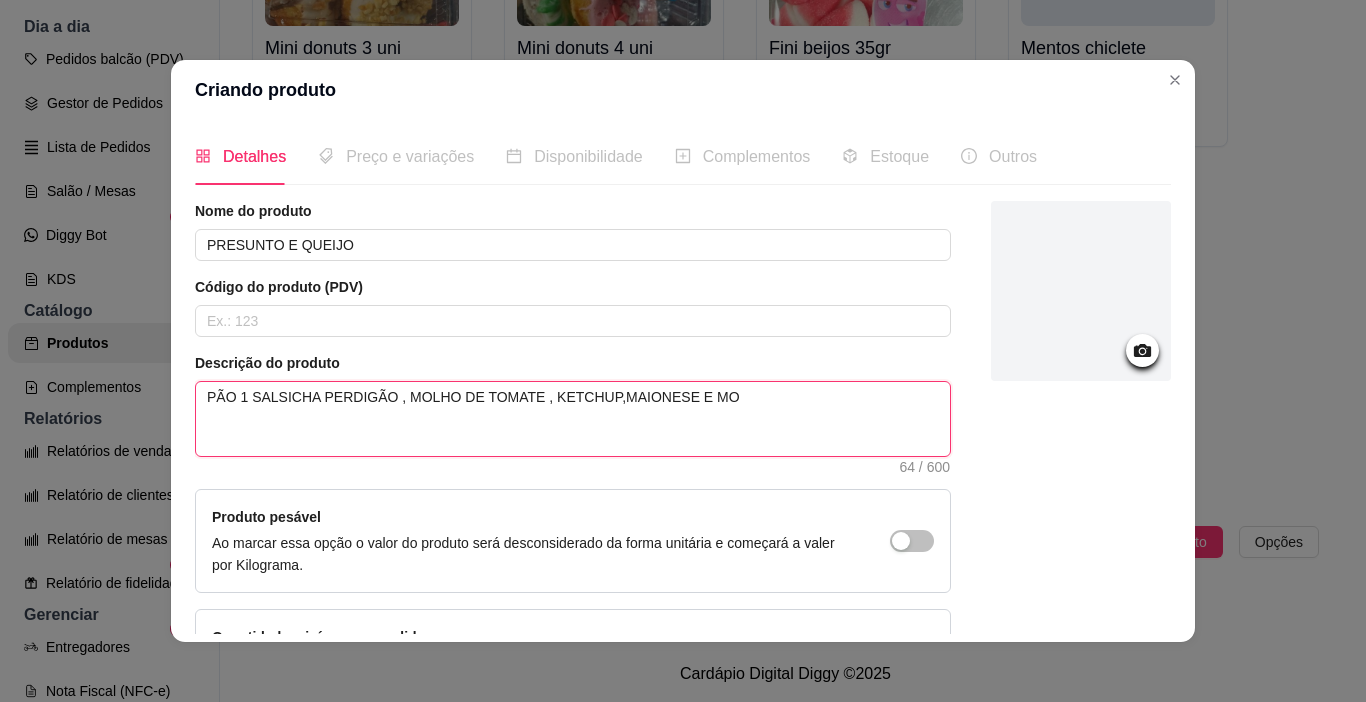 type 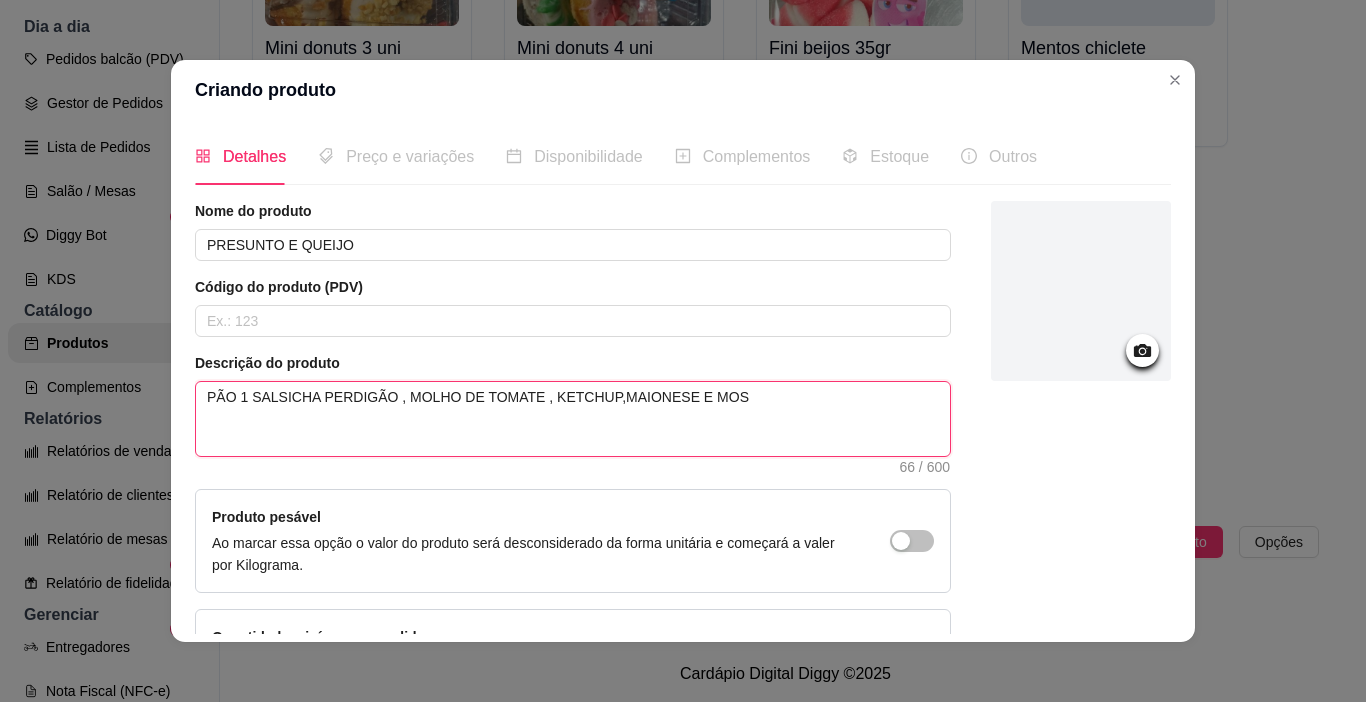 type 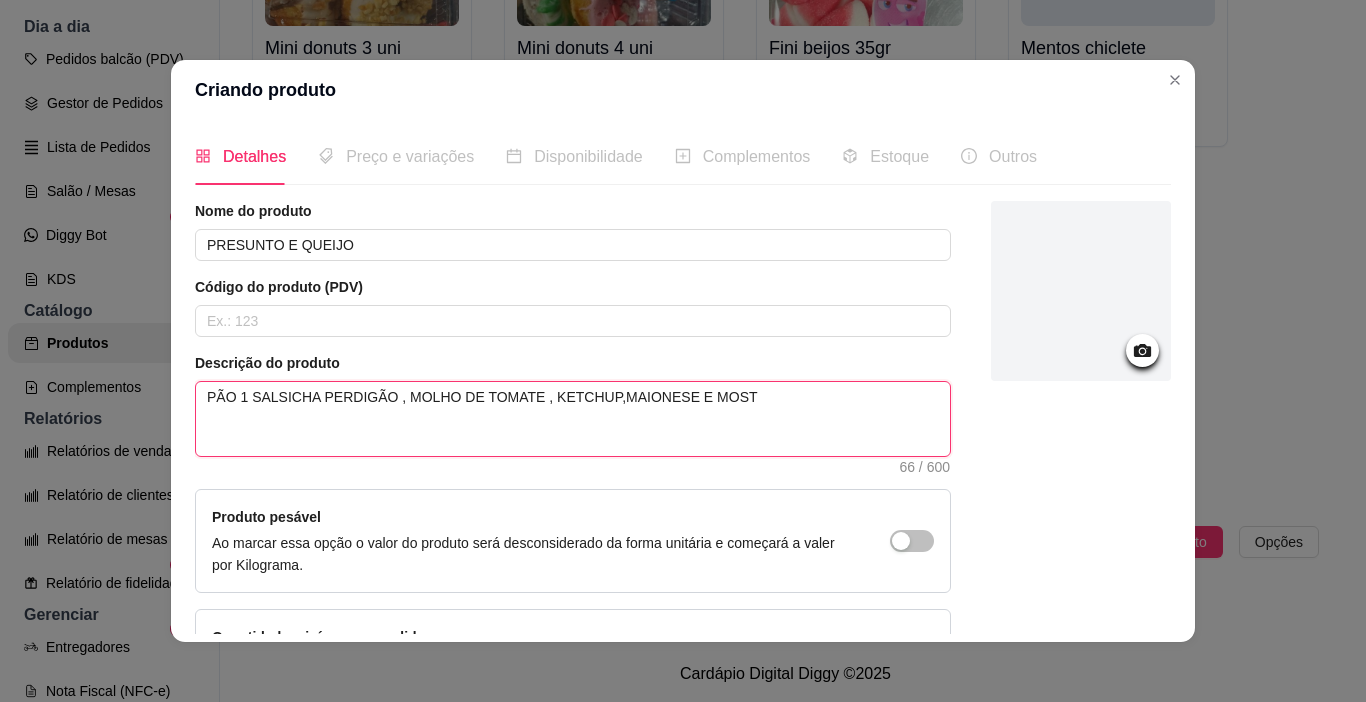 type 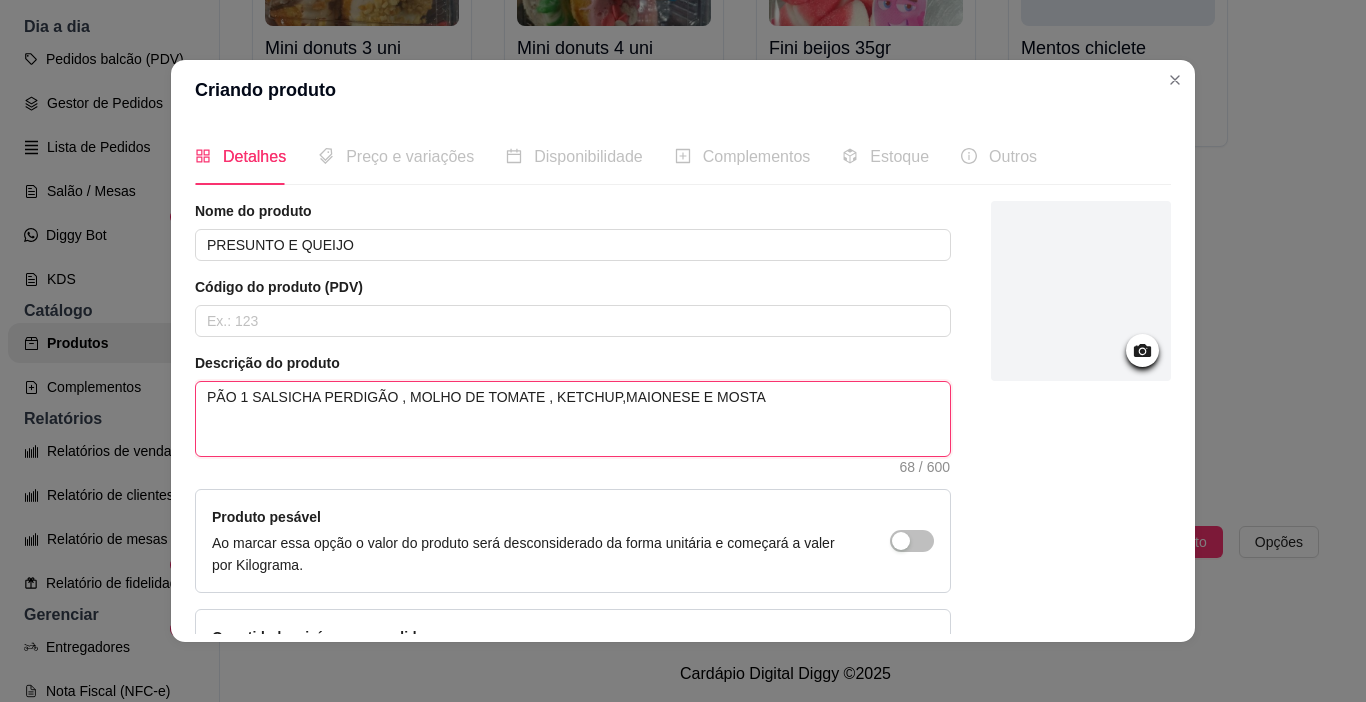 type 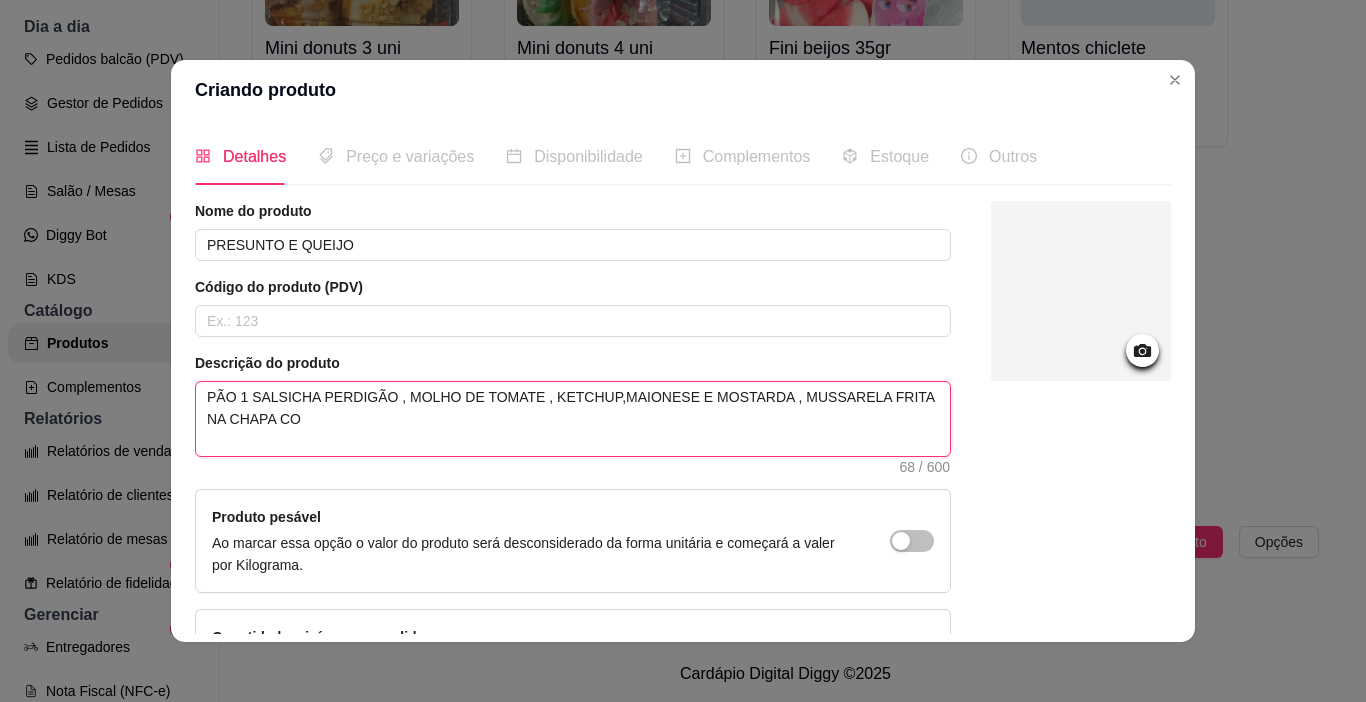type 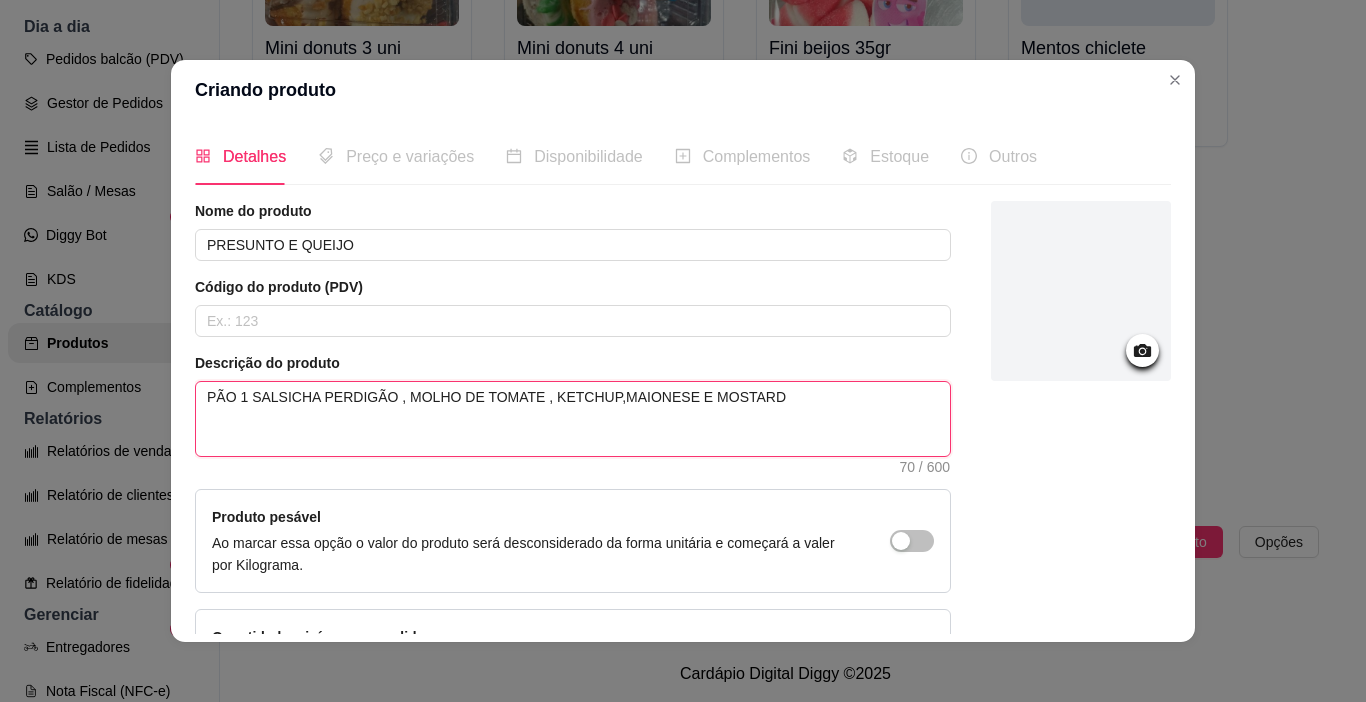 type 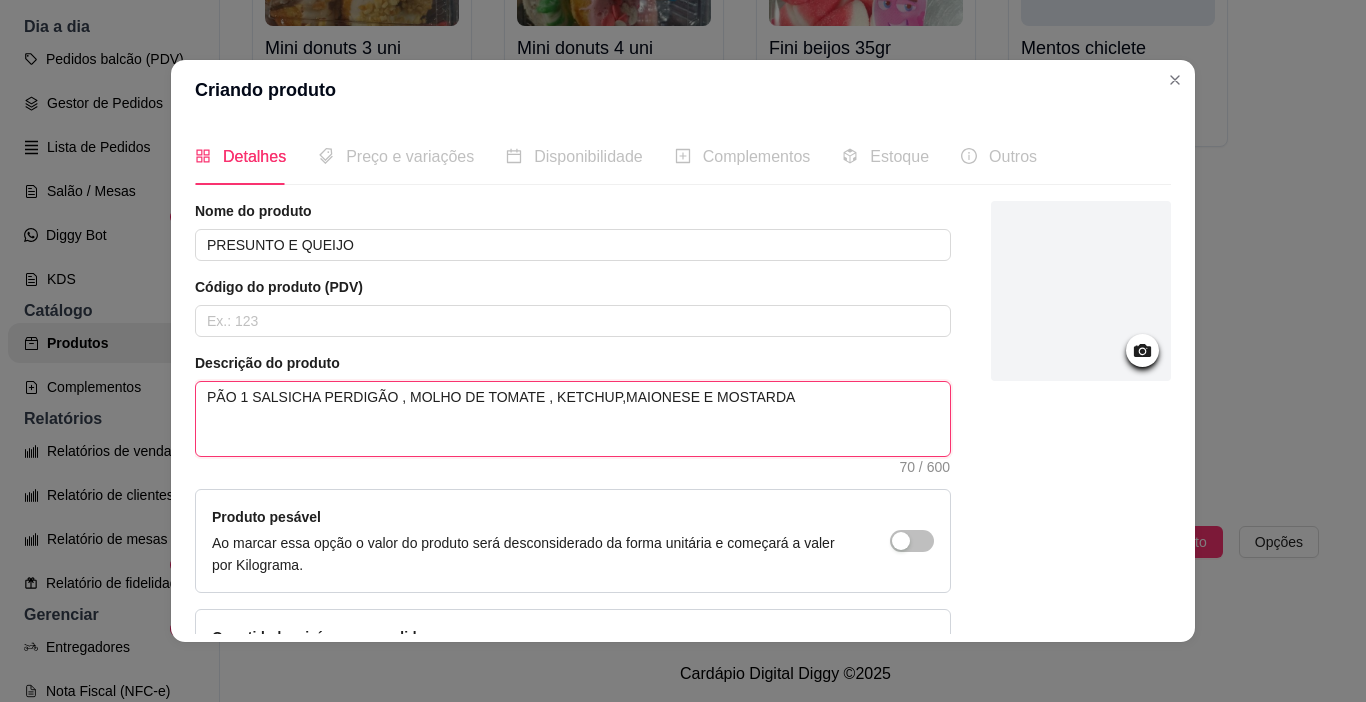 type 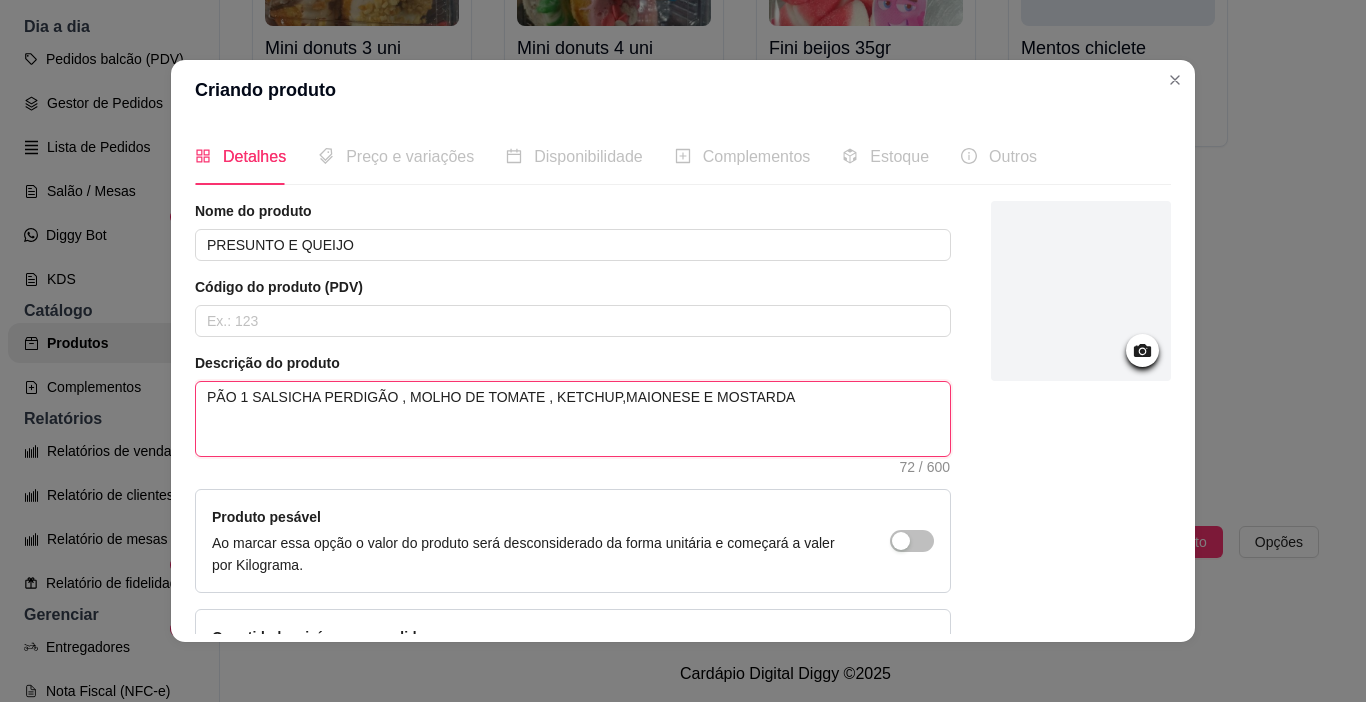 type 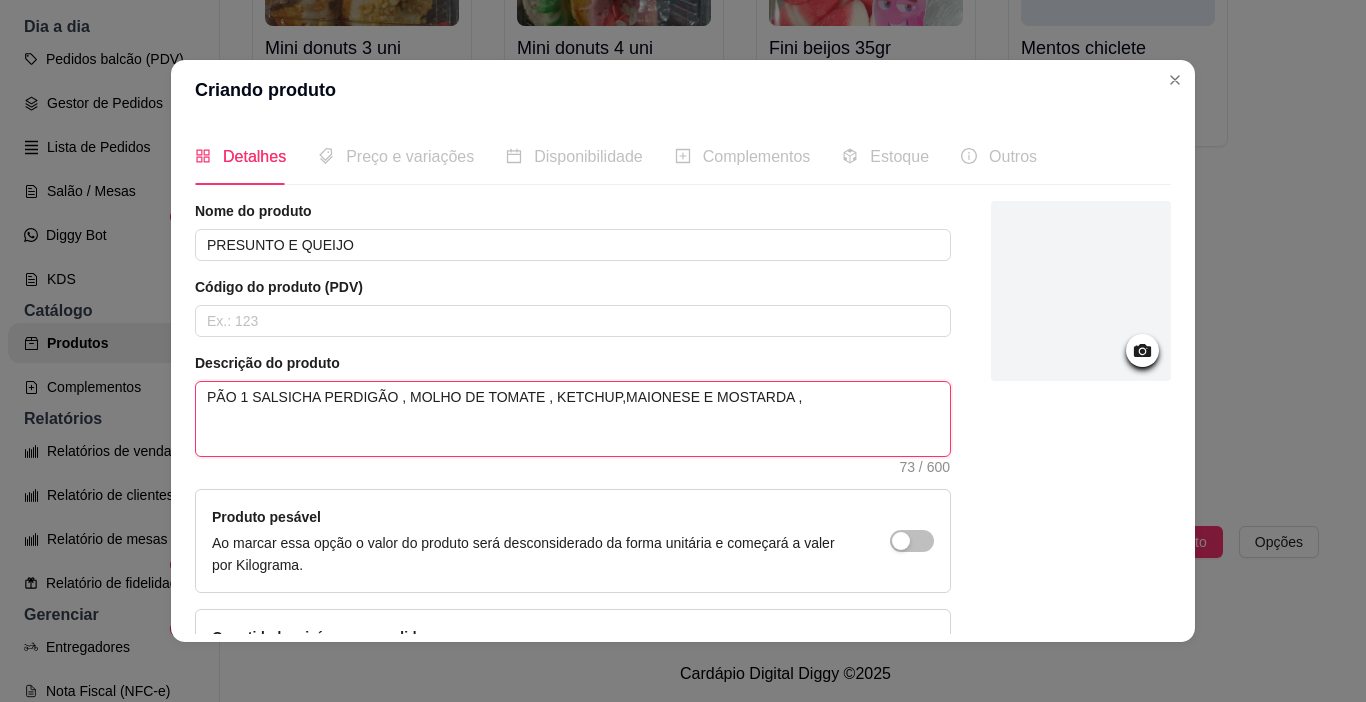 type 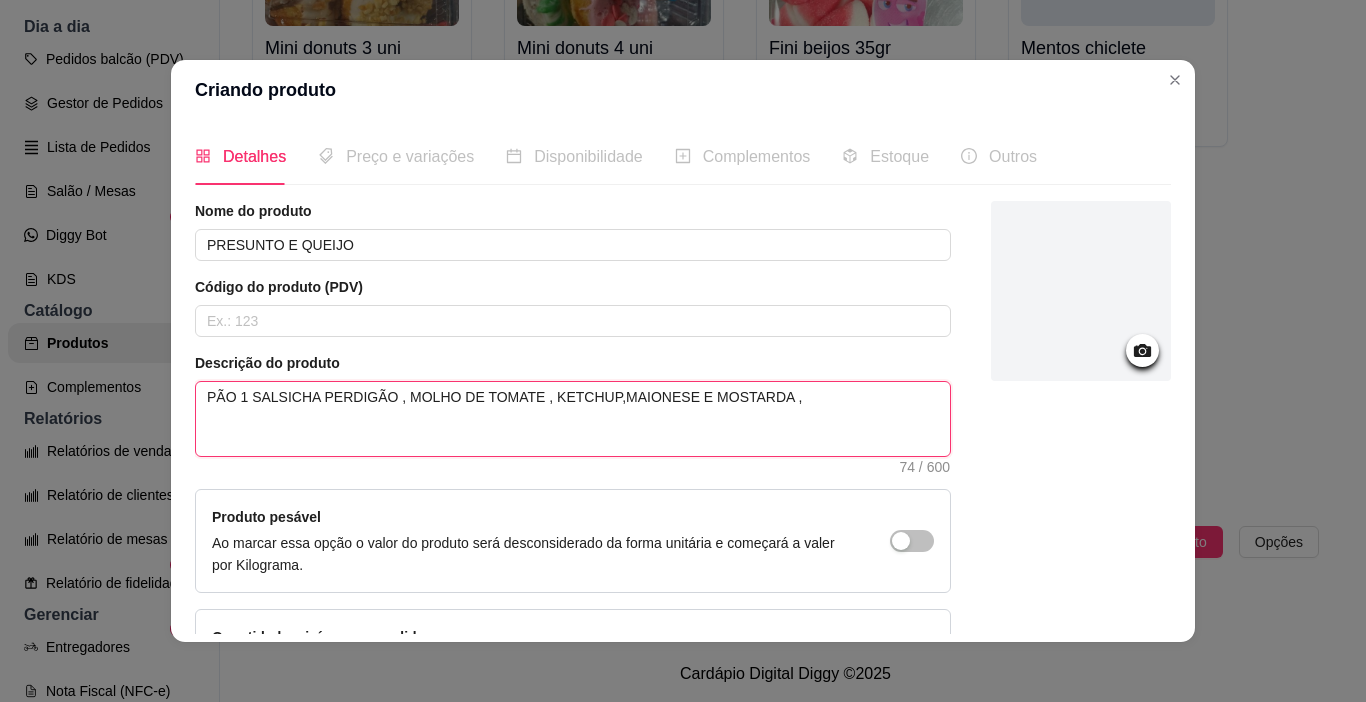 type 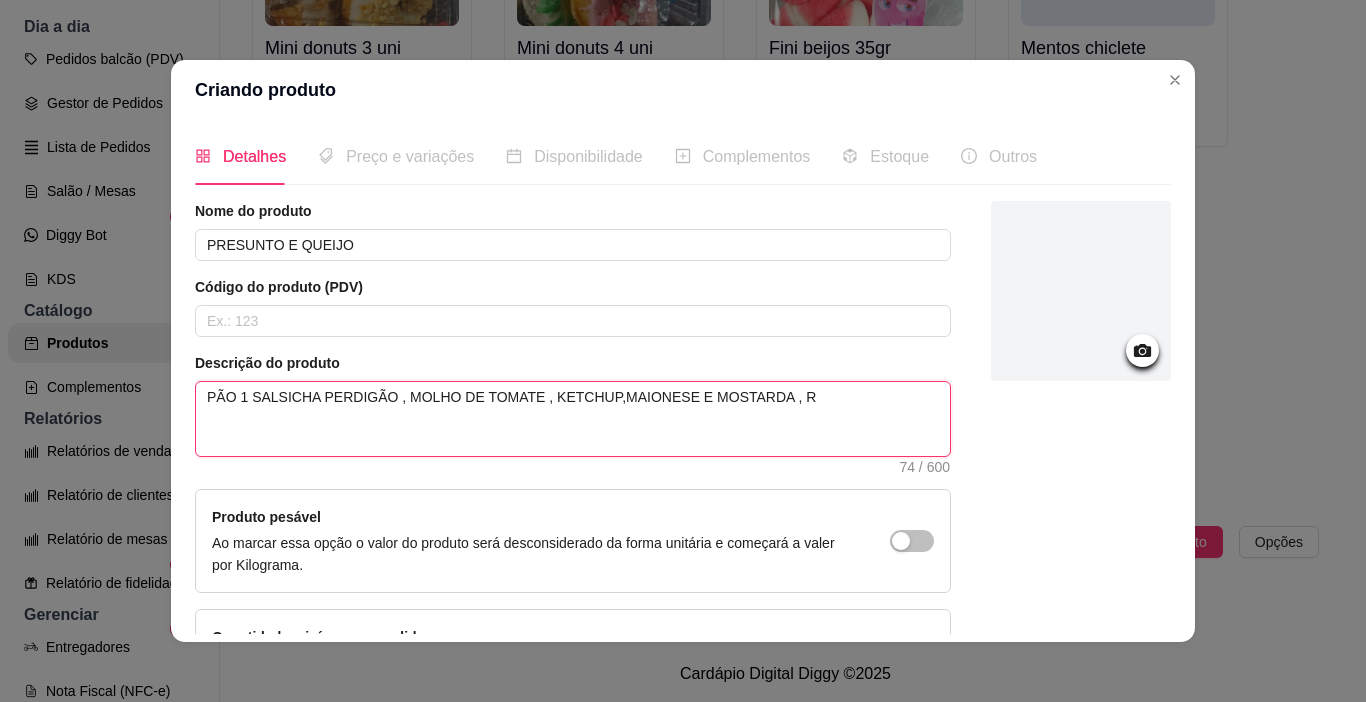 type 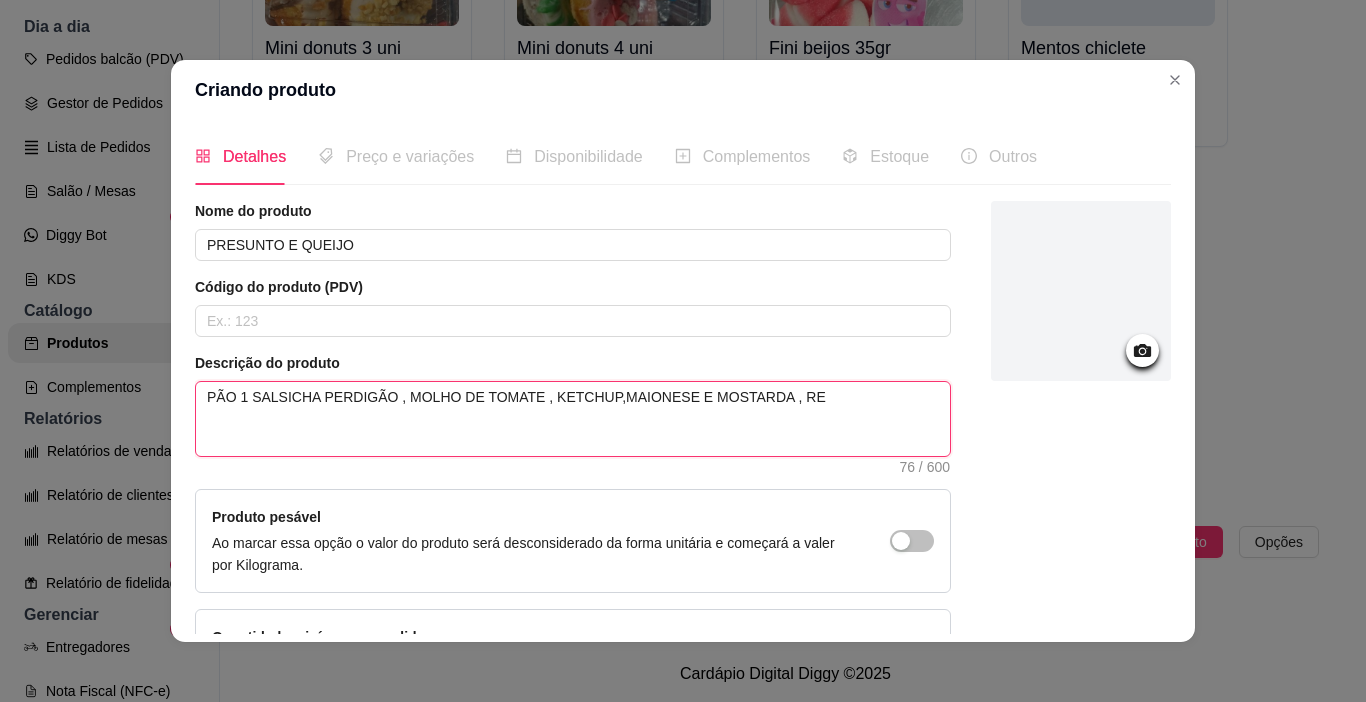 type 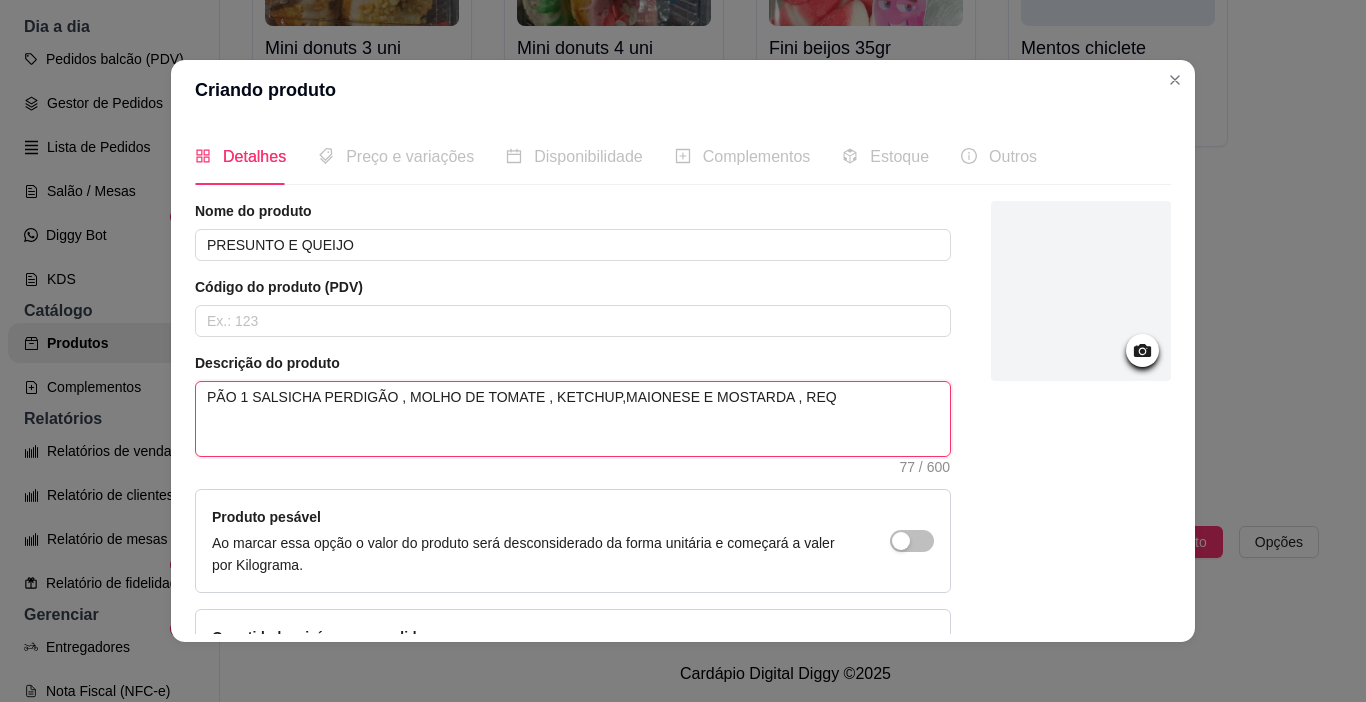 type 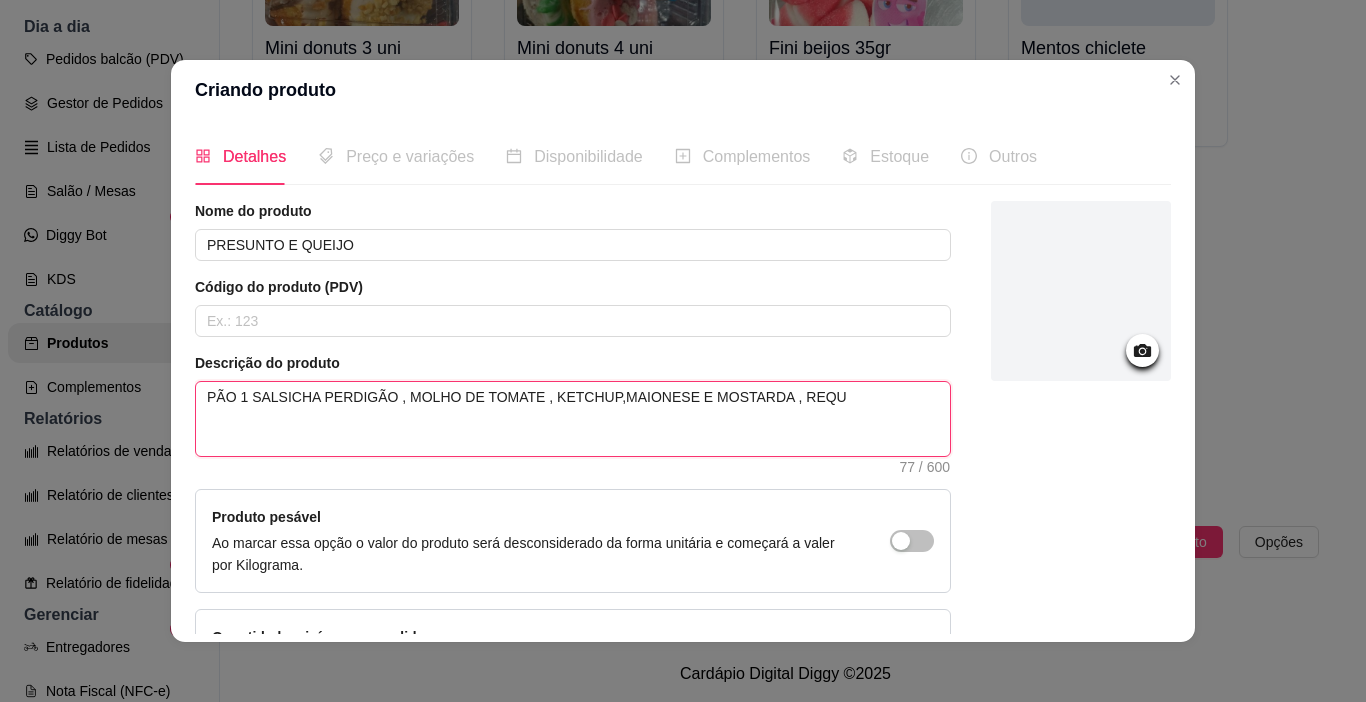 type 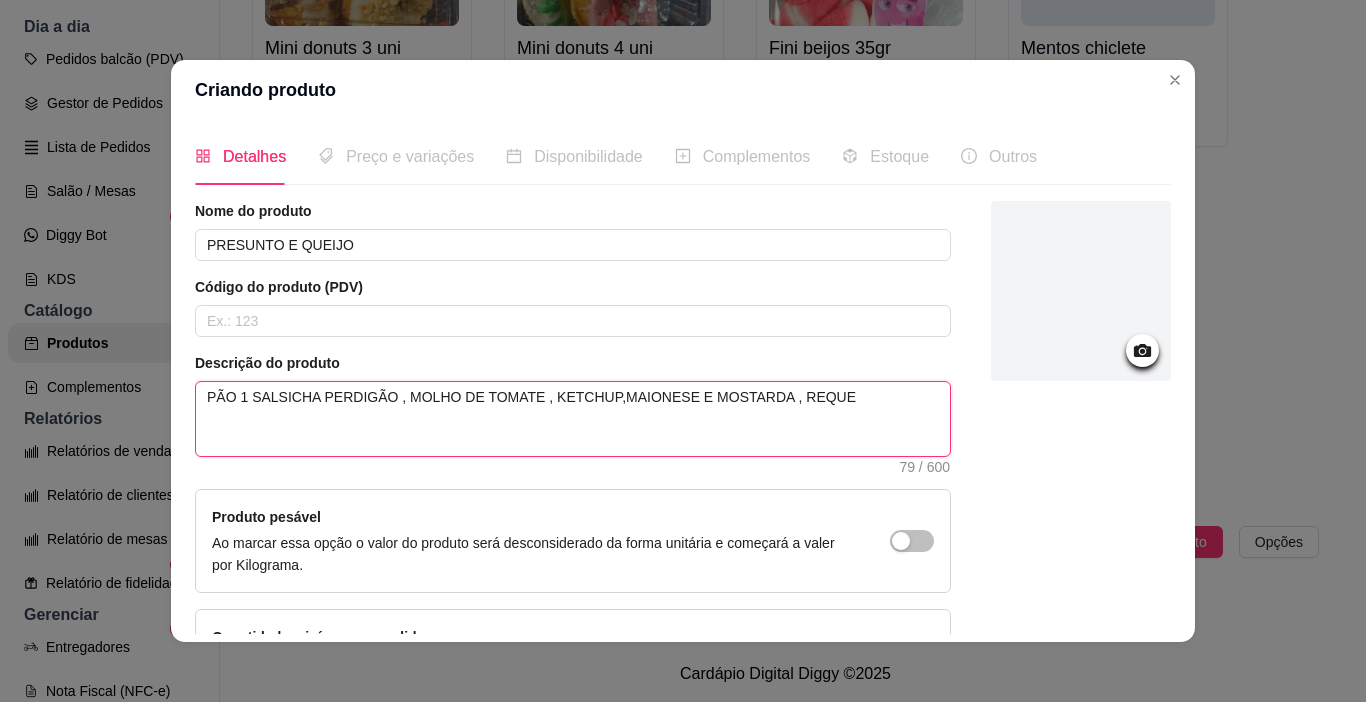 type 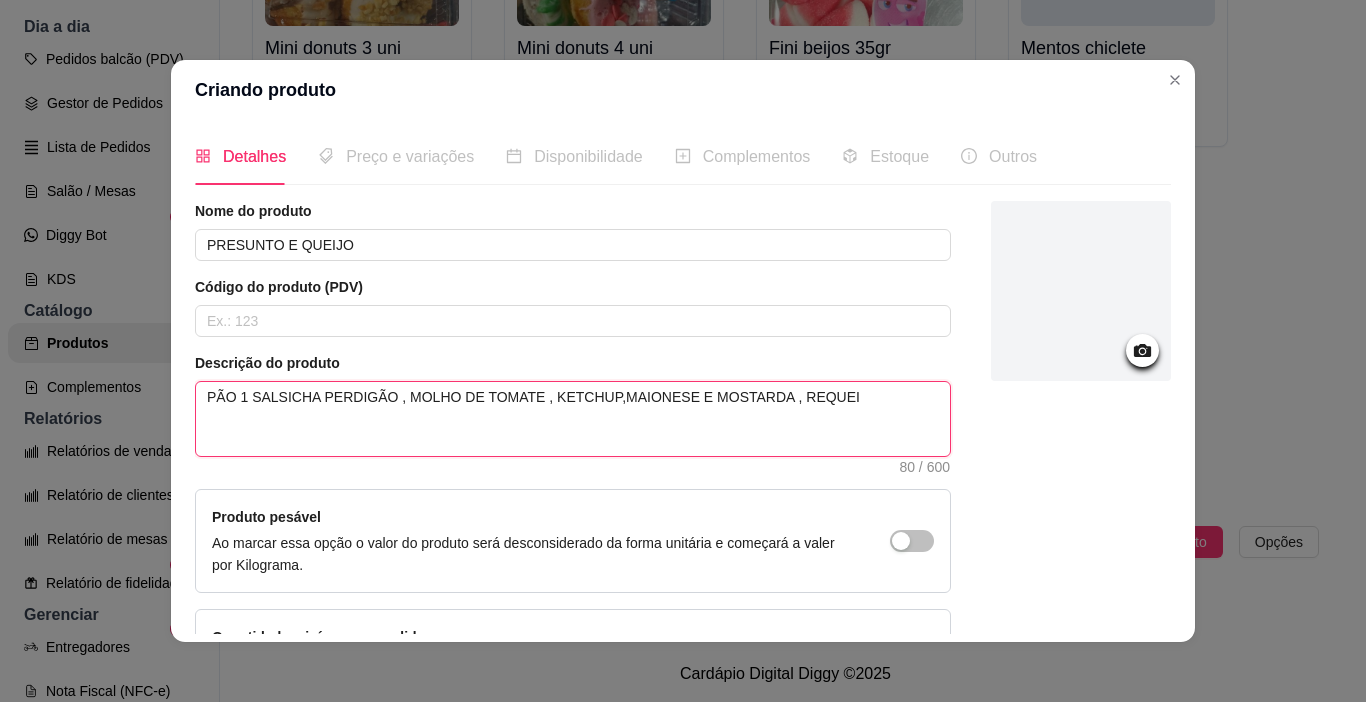 type 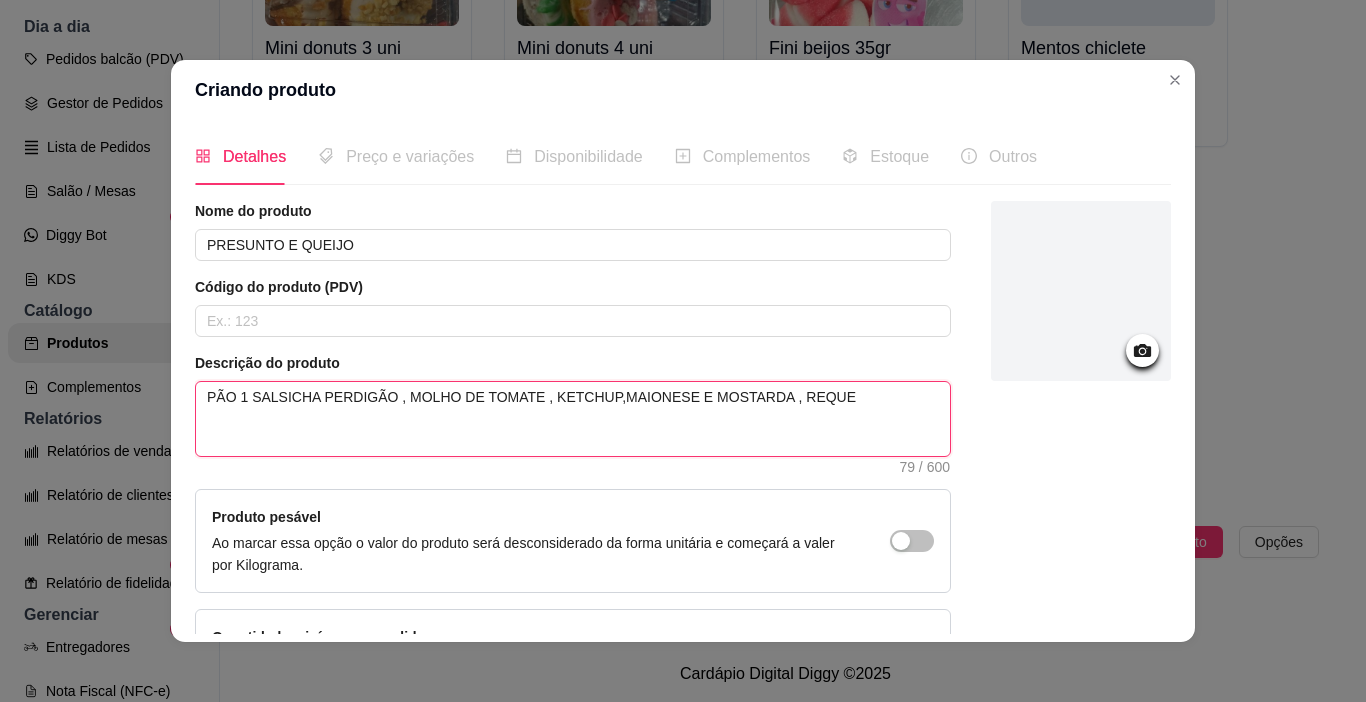 type 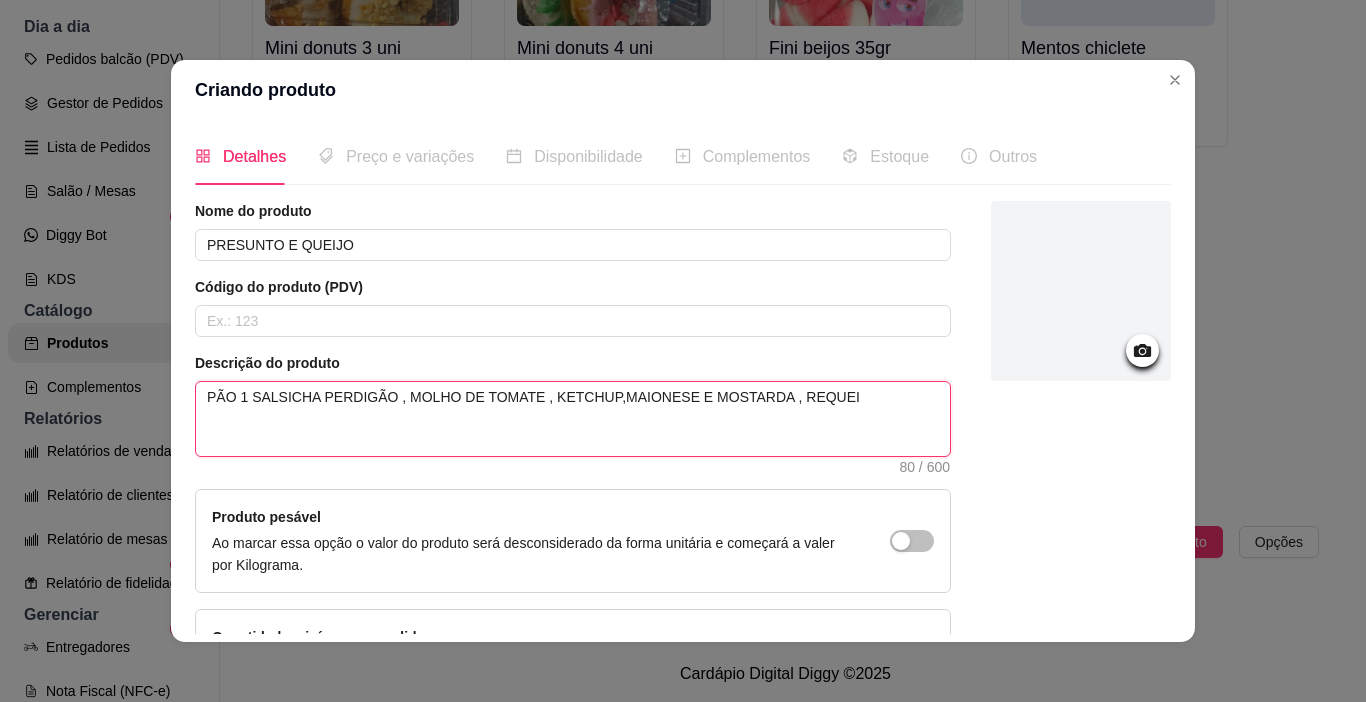 type 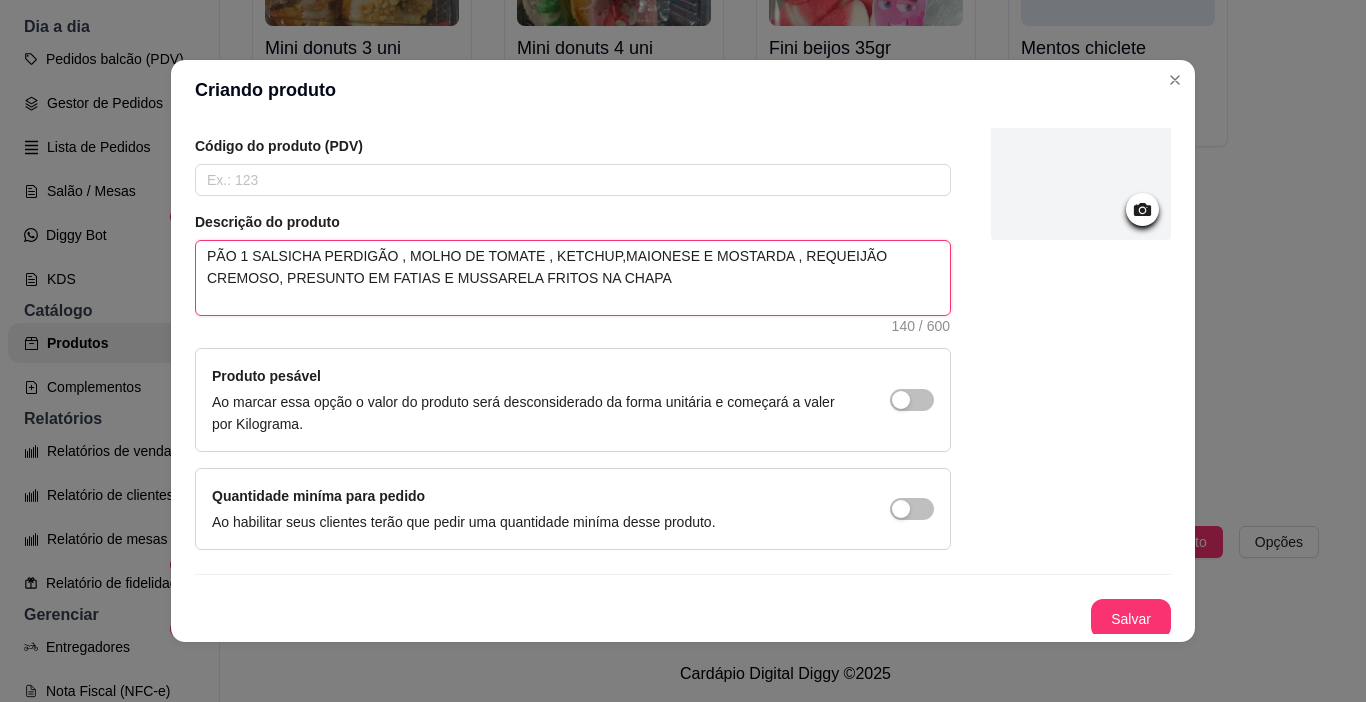 scroll, scrollTop: 146, scrollLeft: 0, axis: vertical 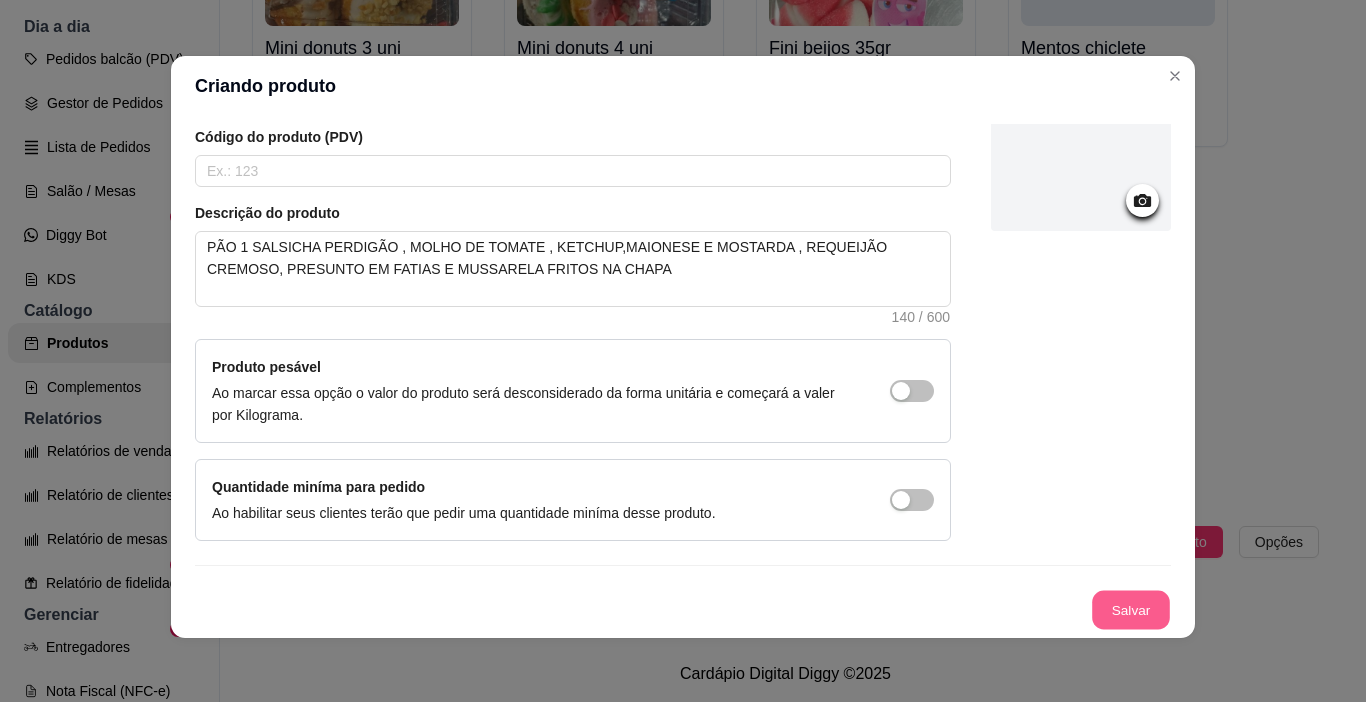 click on "Salvar" at bounding box center (1131, 610) 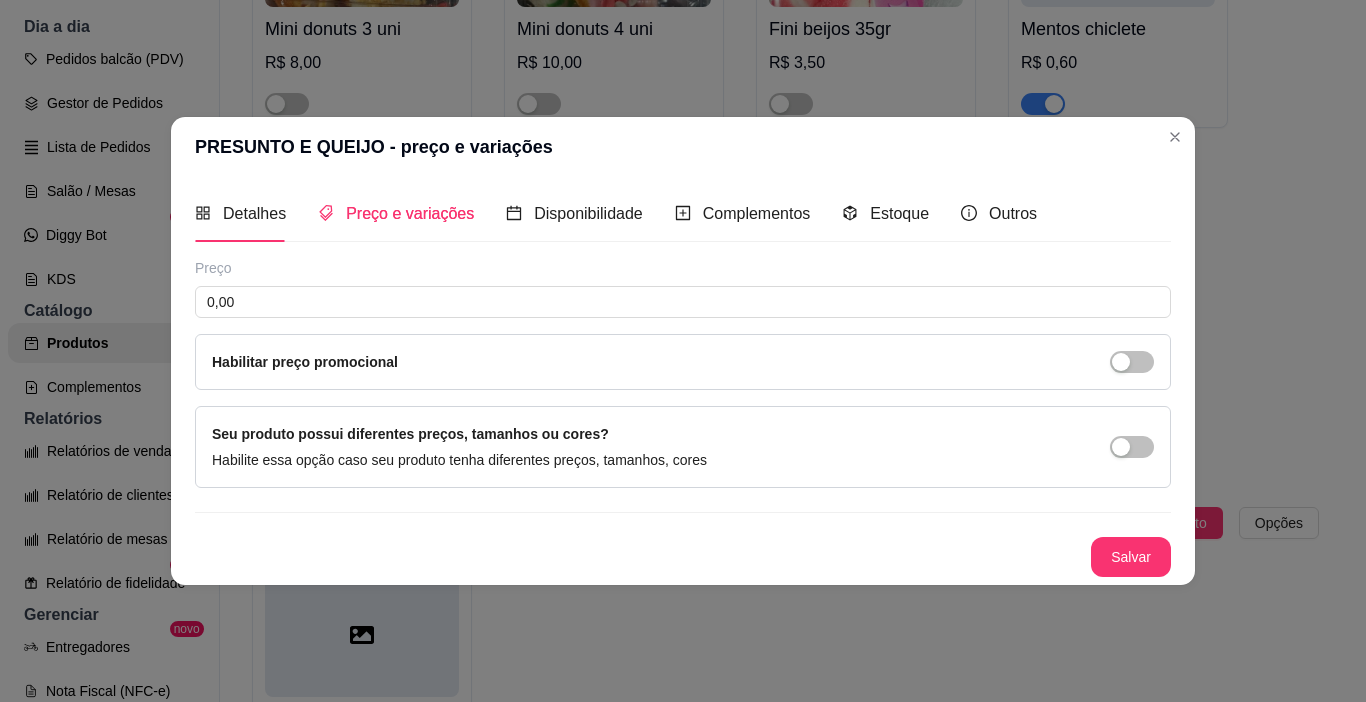 scroll, scrollTop: 0, scrollLeft: 0, axis: both 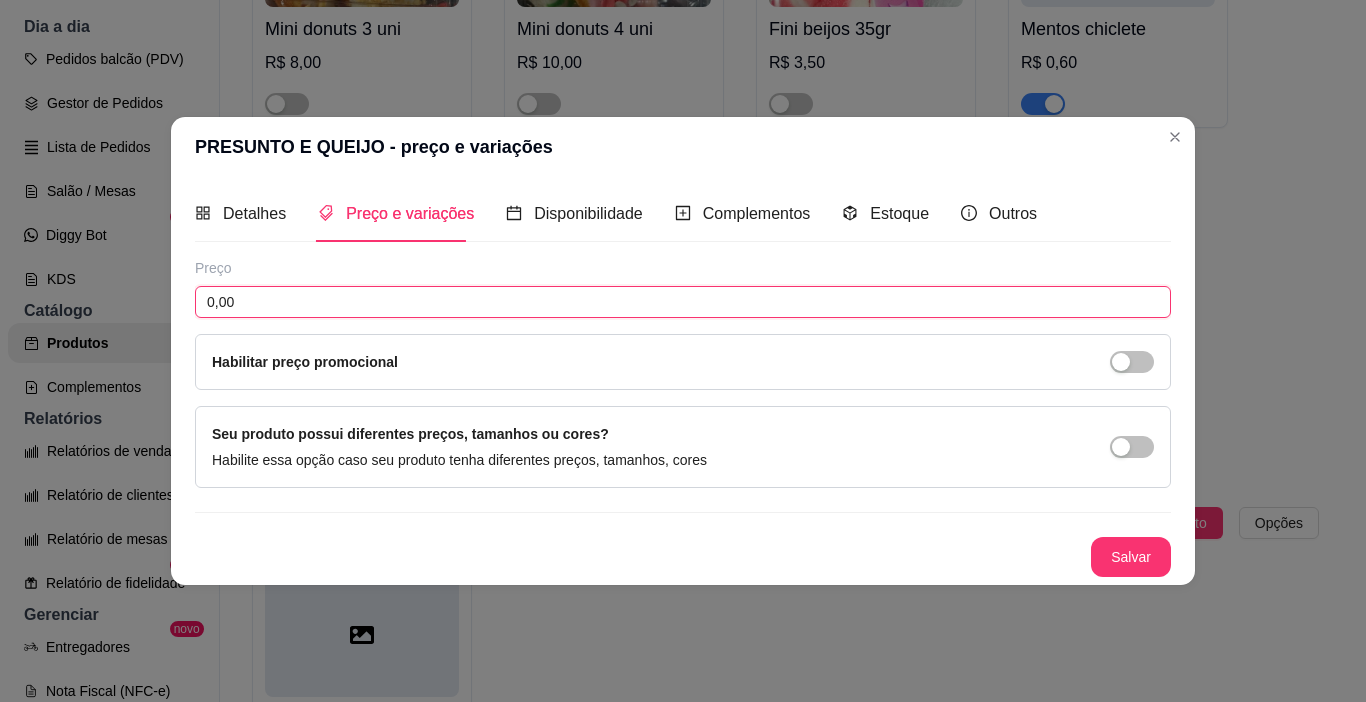 click on "0,00" at bounding box center (683, 302) 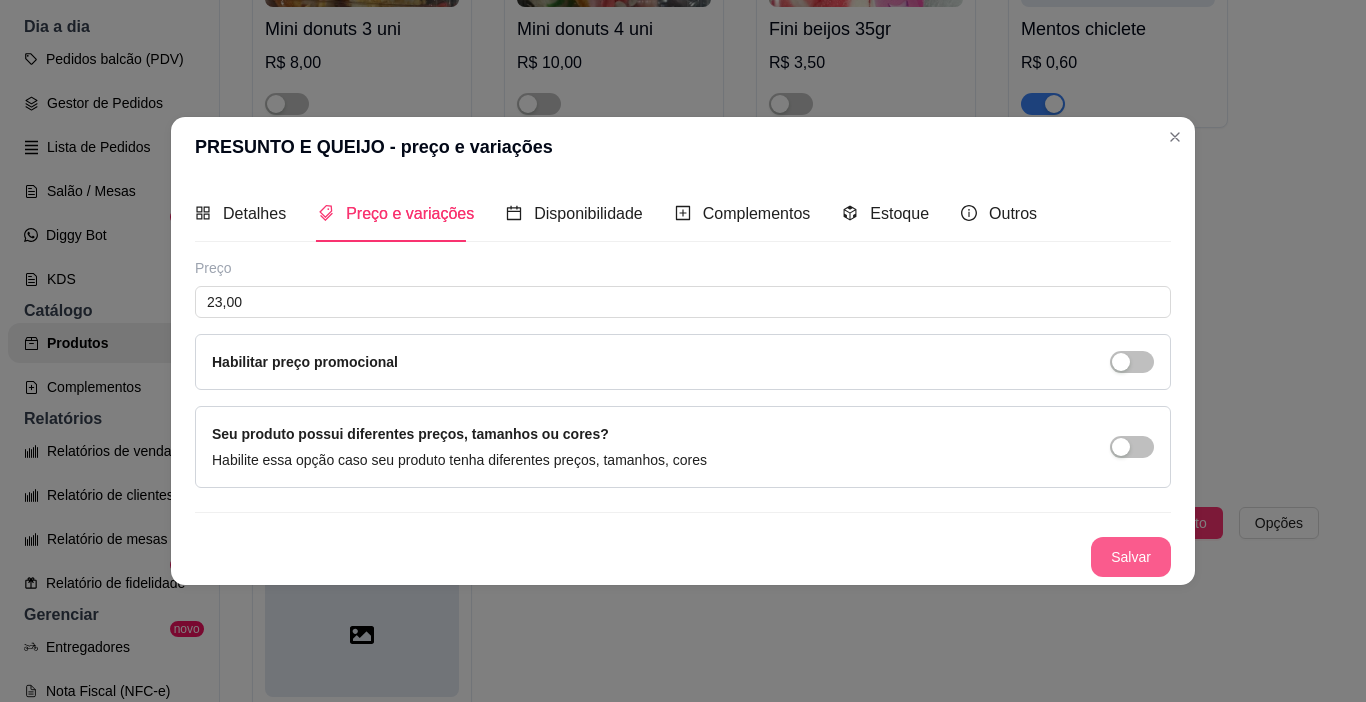 click on "Salvar" at bounding box center [1131, 557] 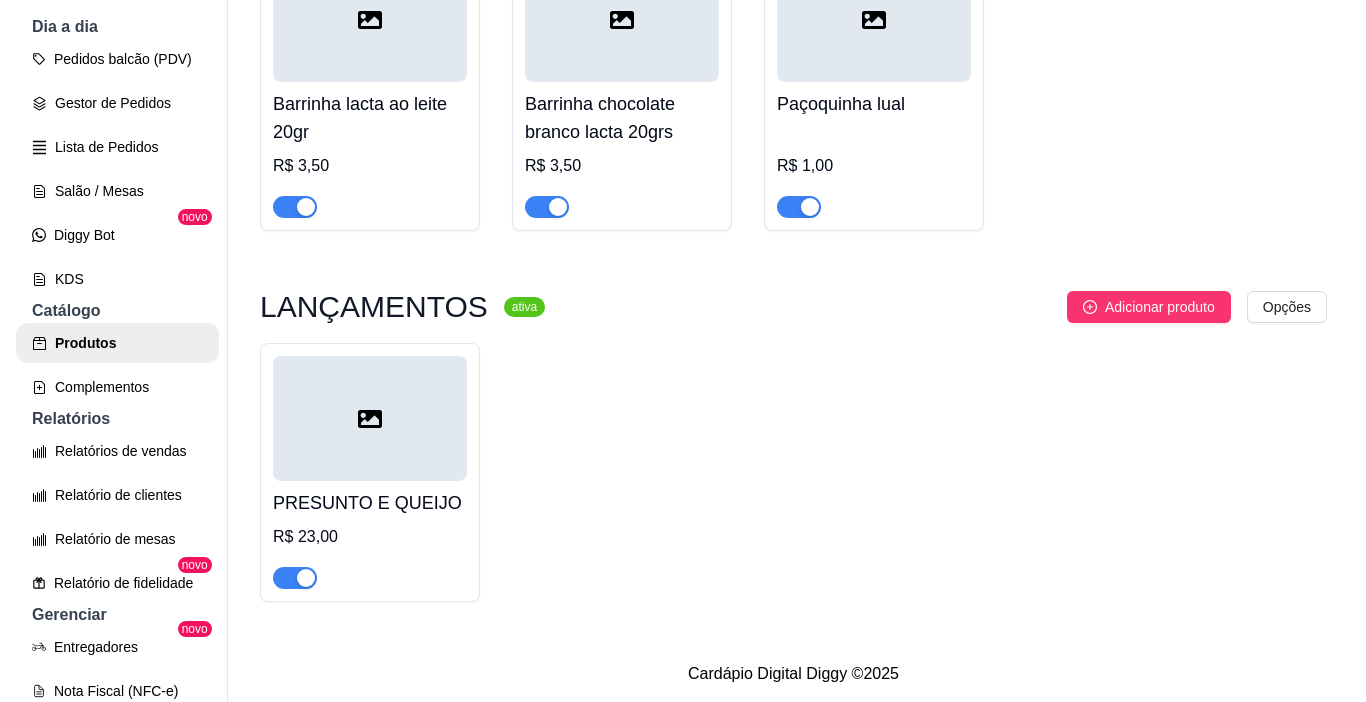 scroll, scrollTop: 10541, scrollLeft: 0, axis: vertical 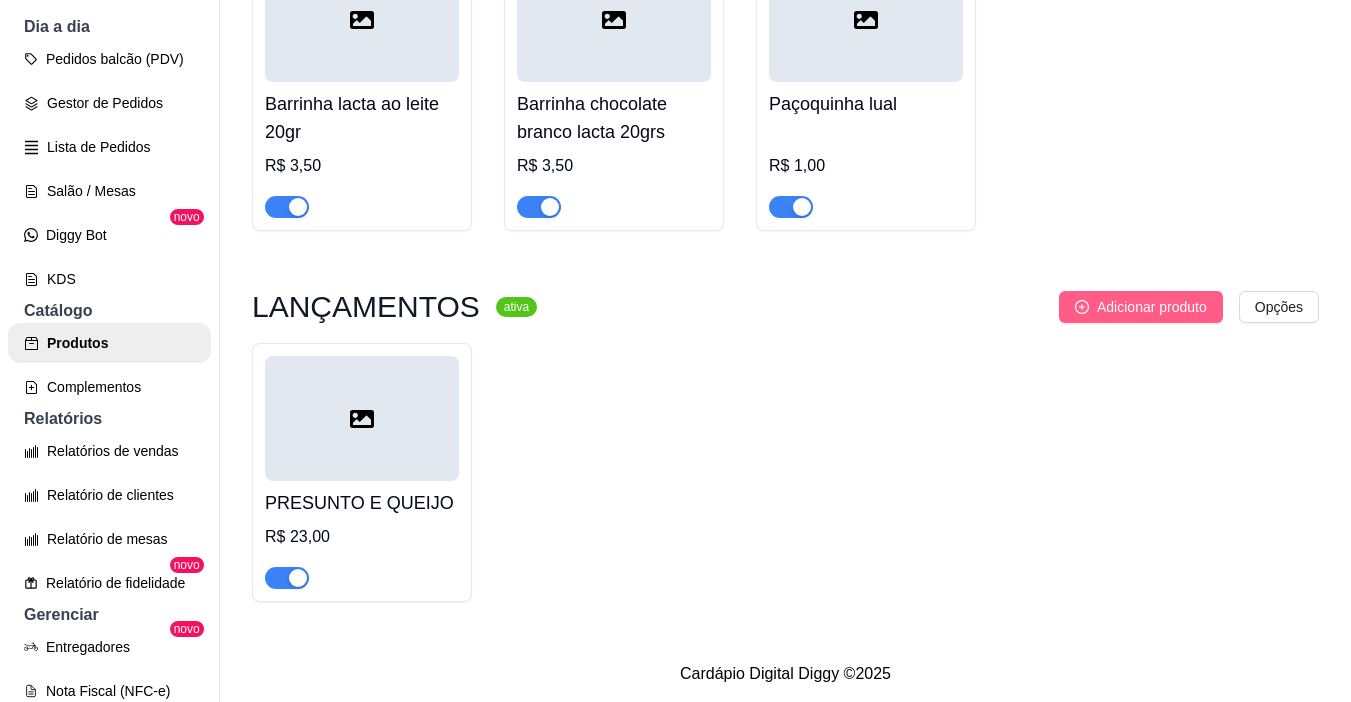 click on "Adicionar produto" at bounding box center [1152, 307] 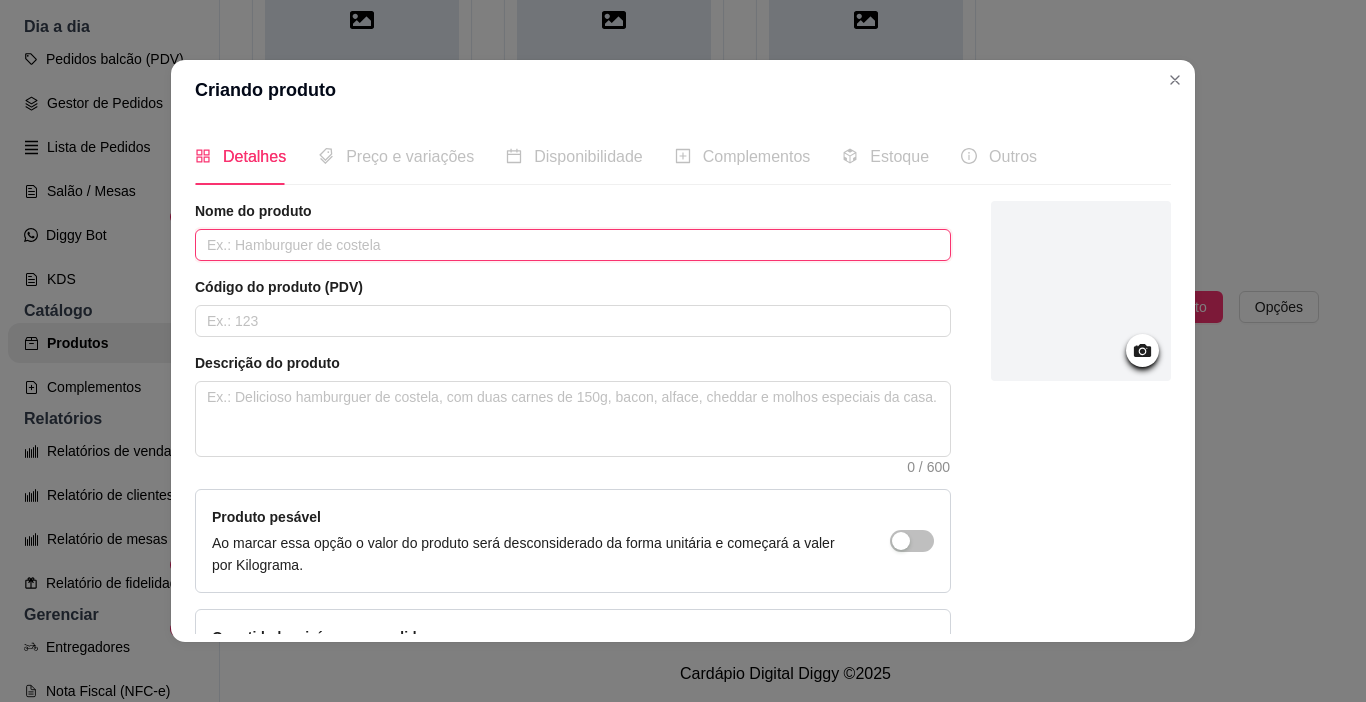 click at bounding box center (573, 245) 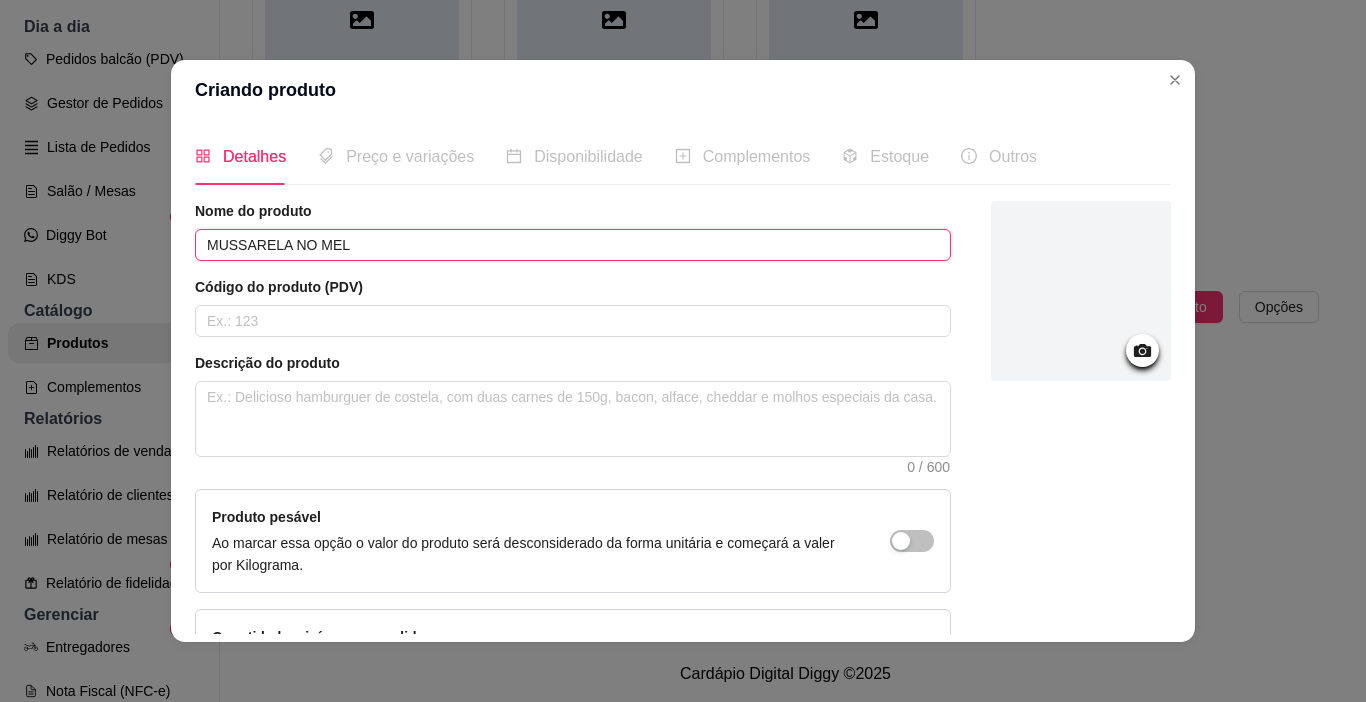 click on "MUSSARELA NO MEL" at bounding box center [573, 245] 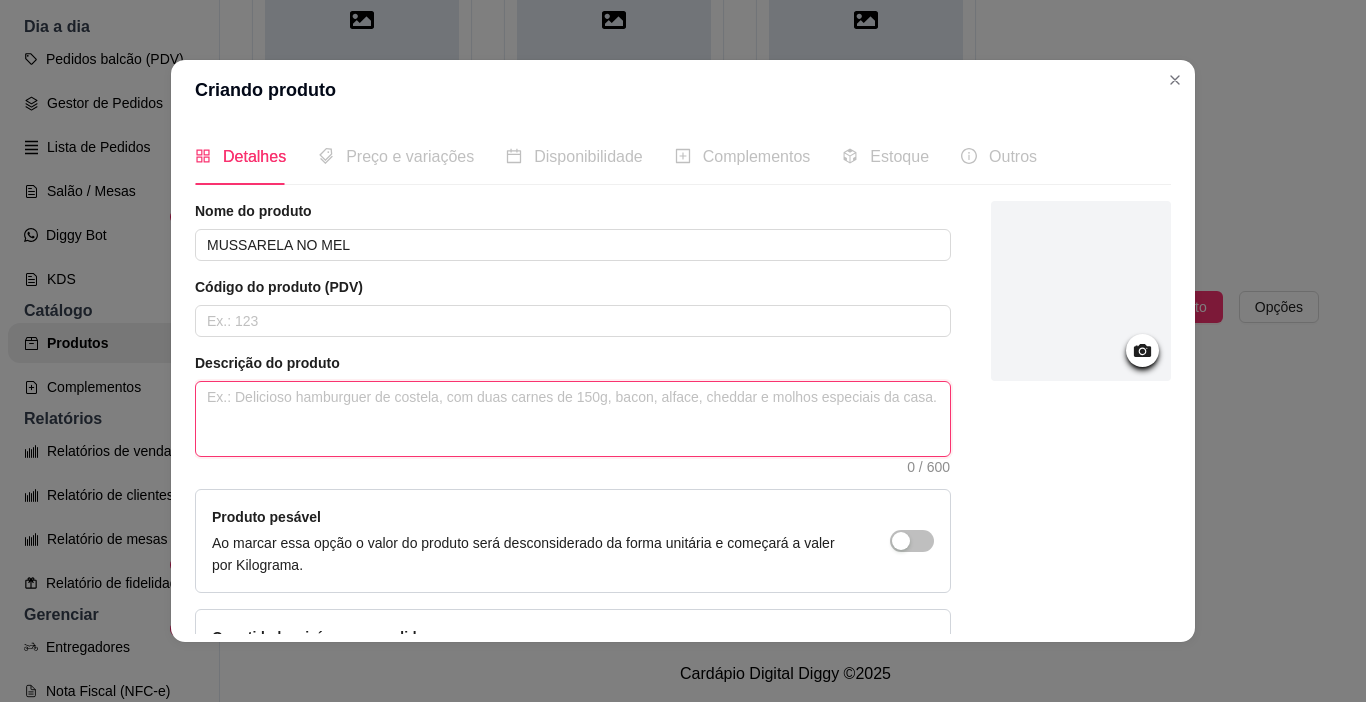 click at bounding box center [573, 419] 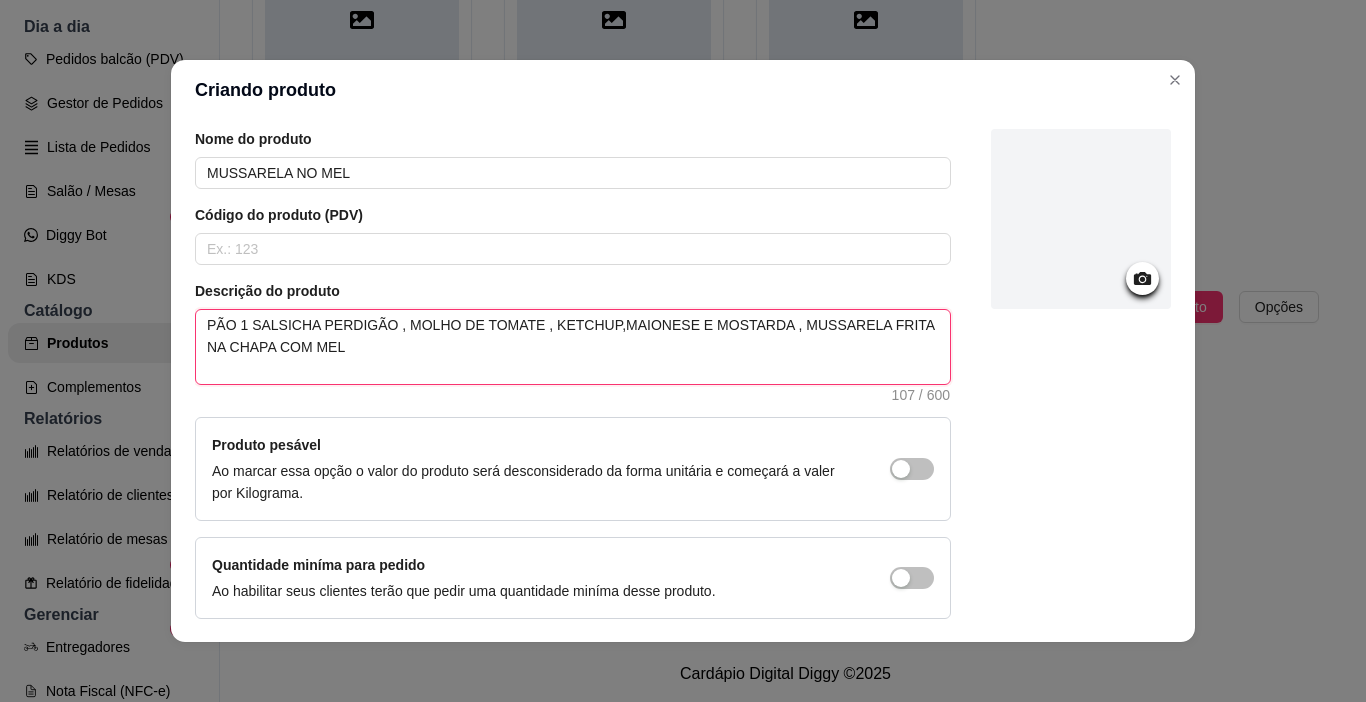 scroll, scrollTop: 146, scrollLeft: 0, axis: vertical 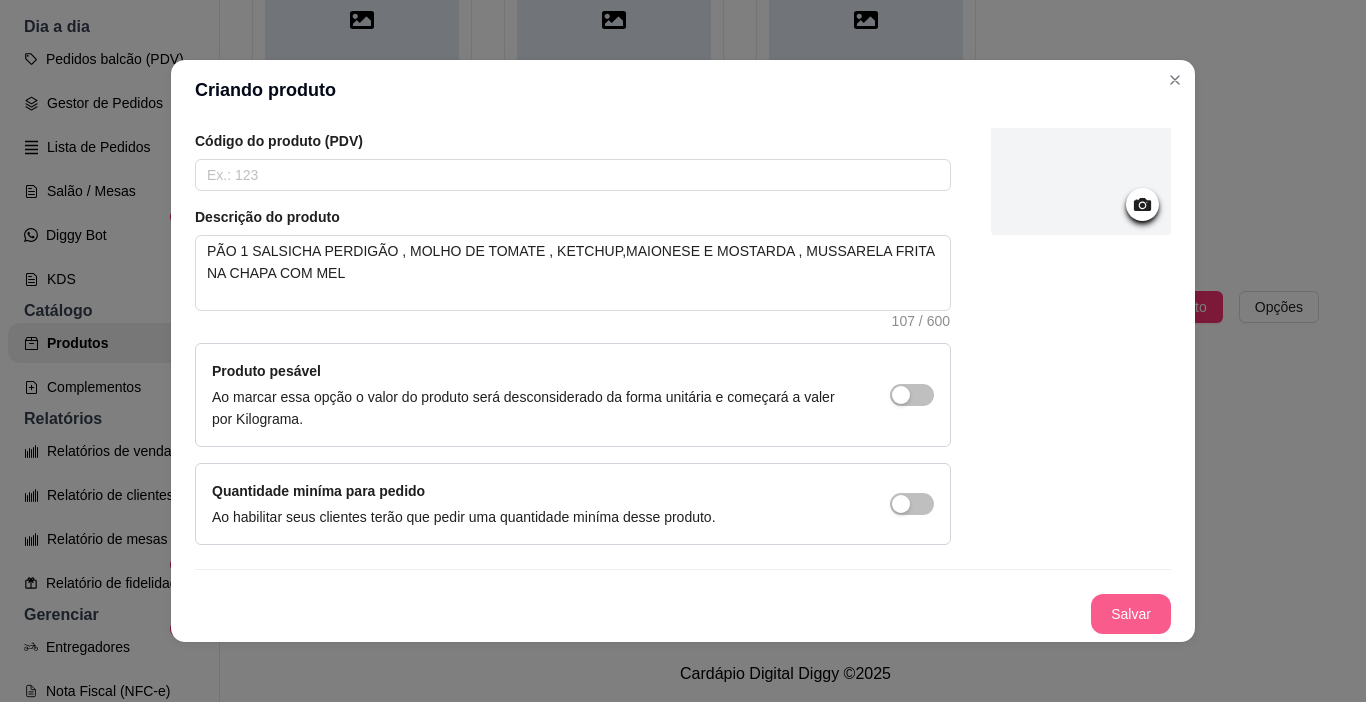 click on "Salvar" at bounding box center (1131, 614) 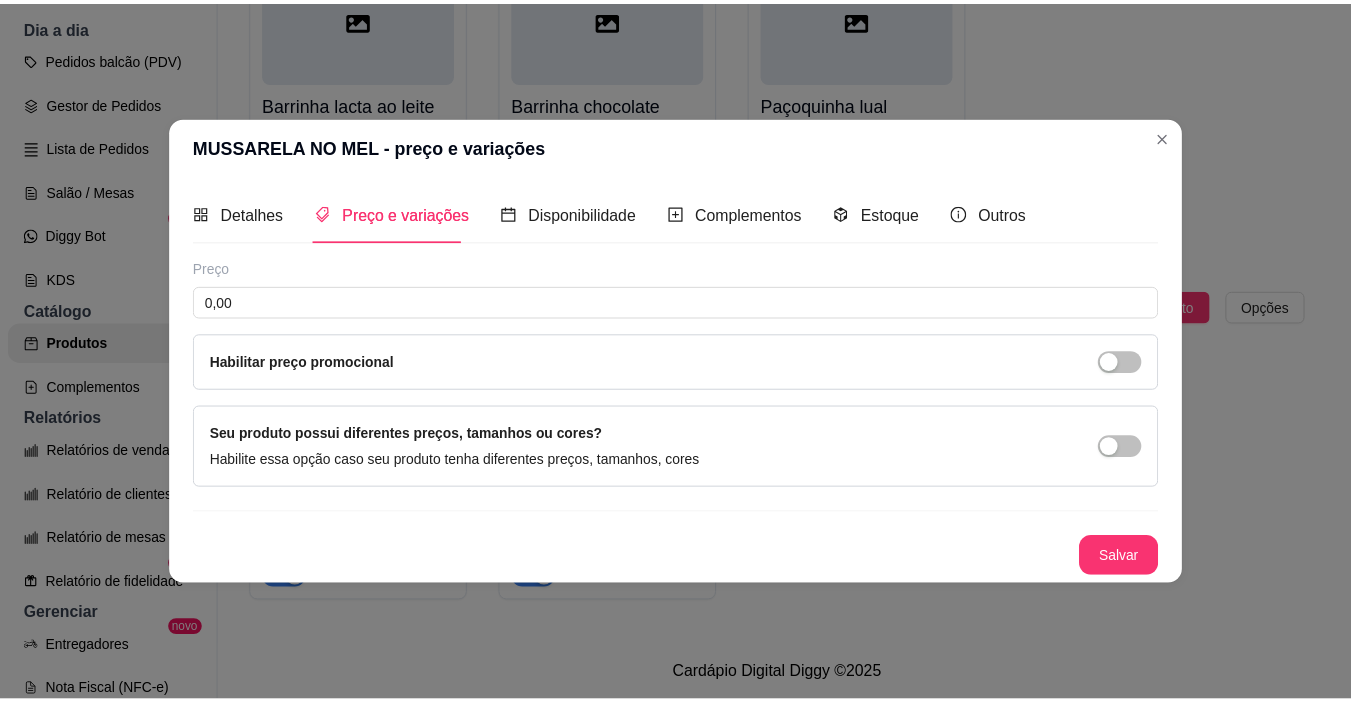 scroll, scrollTop: 0, scrollLeft: 0, axis: both 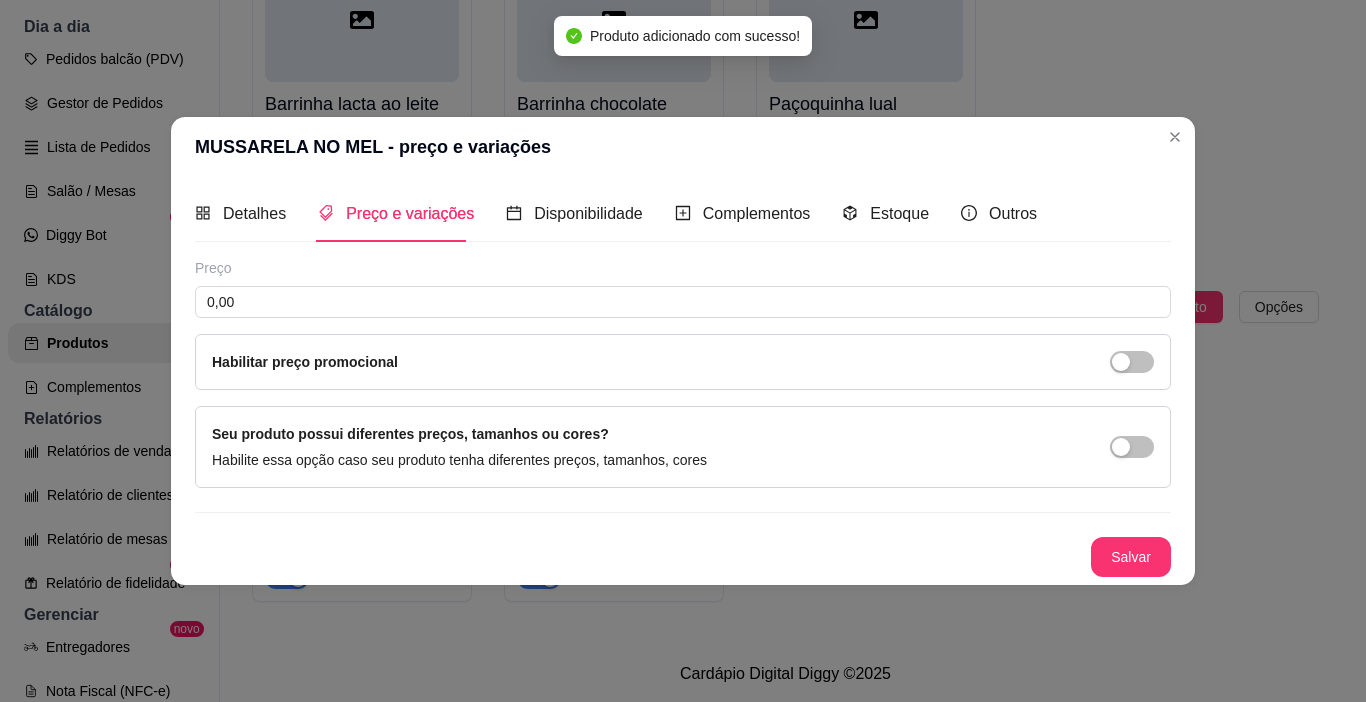 click on "Preço  0,00 Habilitar preço promocional" at bounding box center (683, 324) 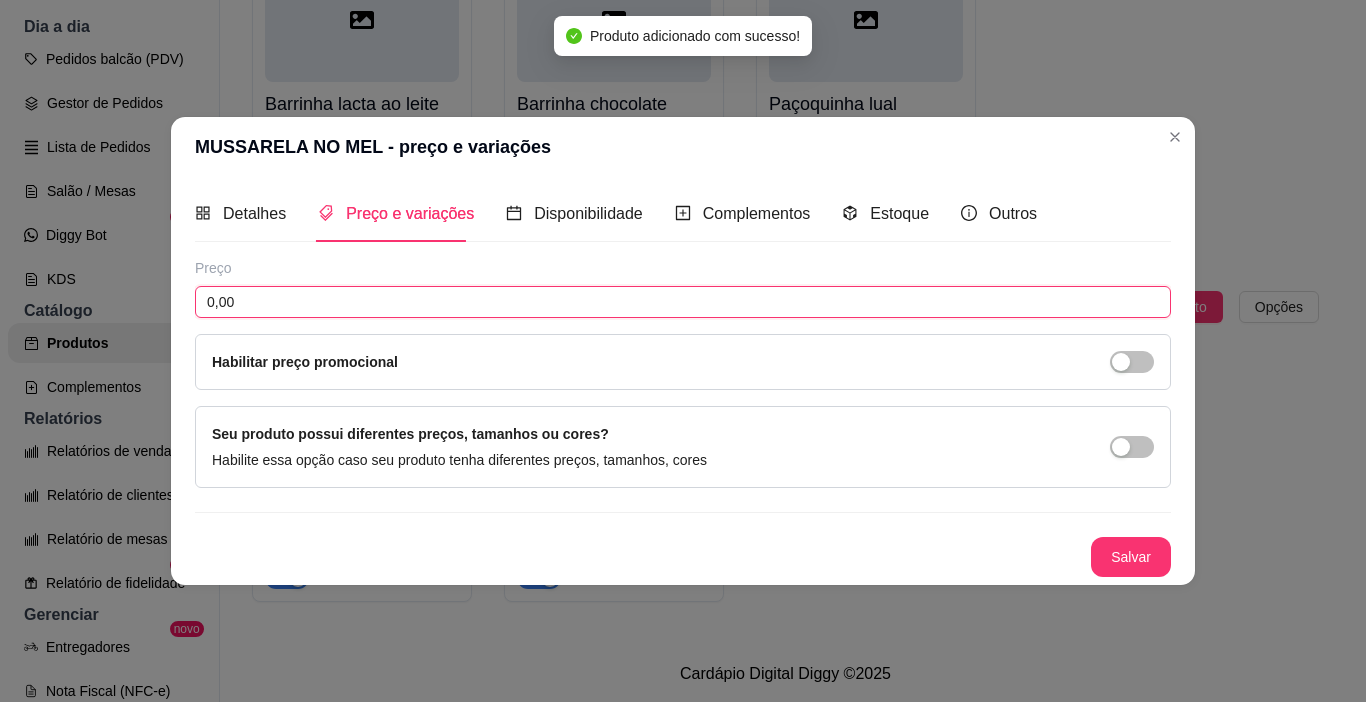 click on "0,00" at bounding box center (683, 302) 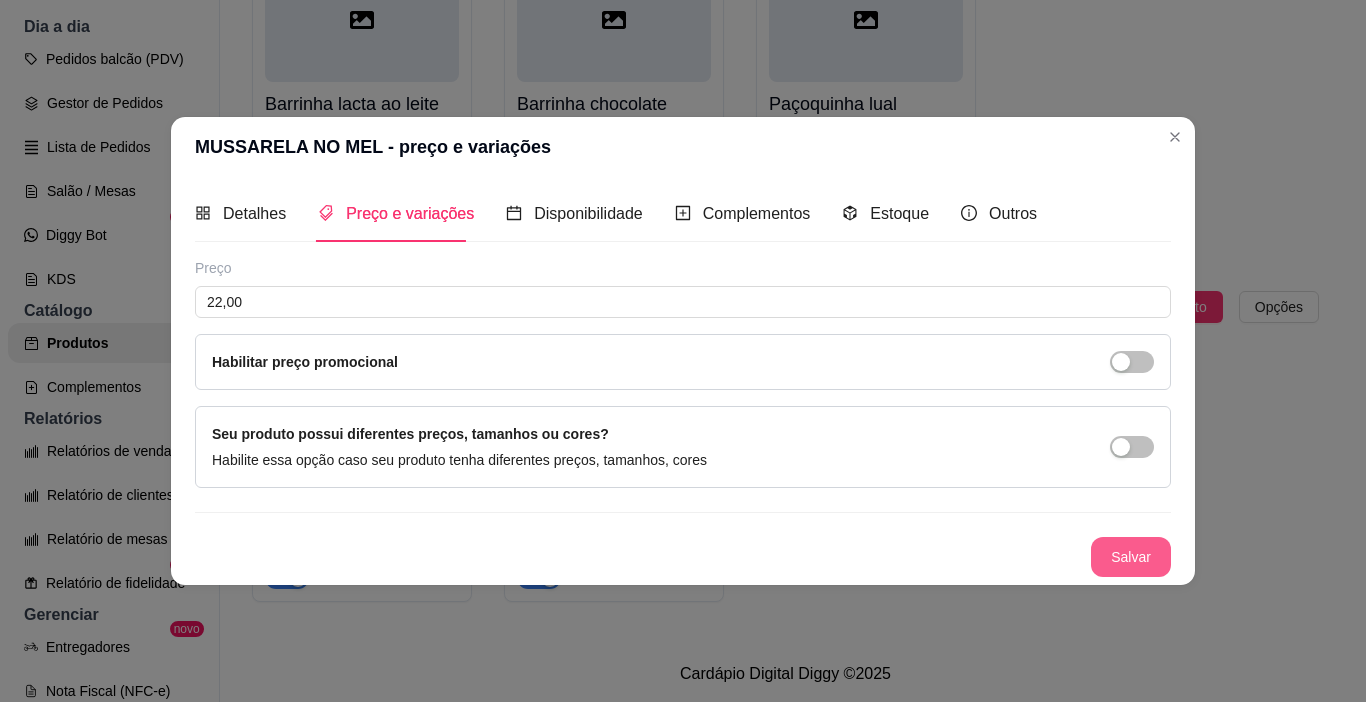 click on "Salvar" at bounding box center [1131, 557] 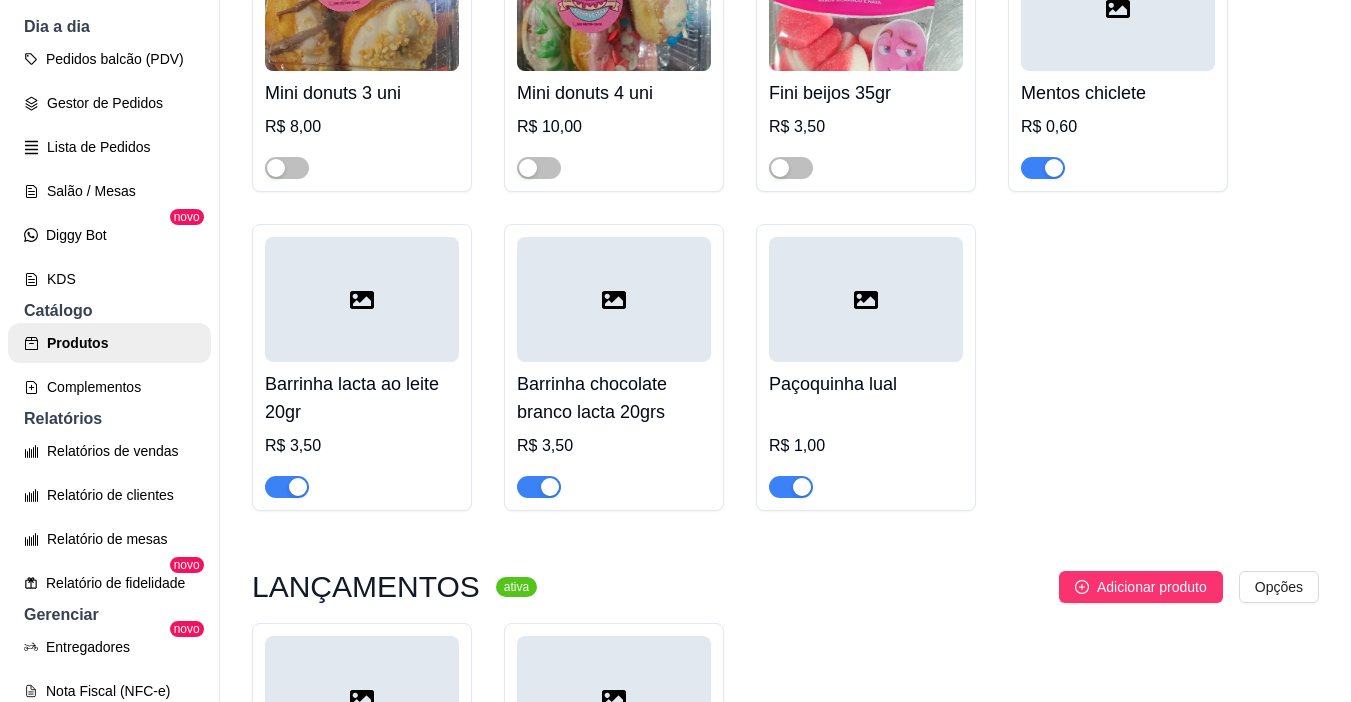 scroll, scrollTop: 10541, scrollLeft: 0, axis: vertical 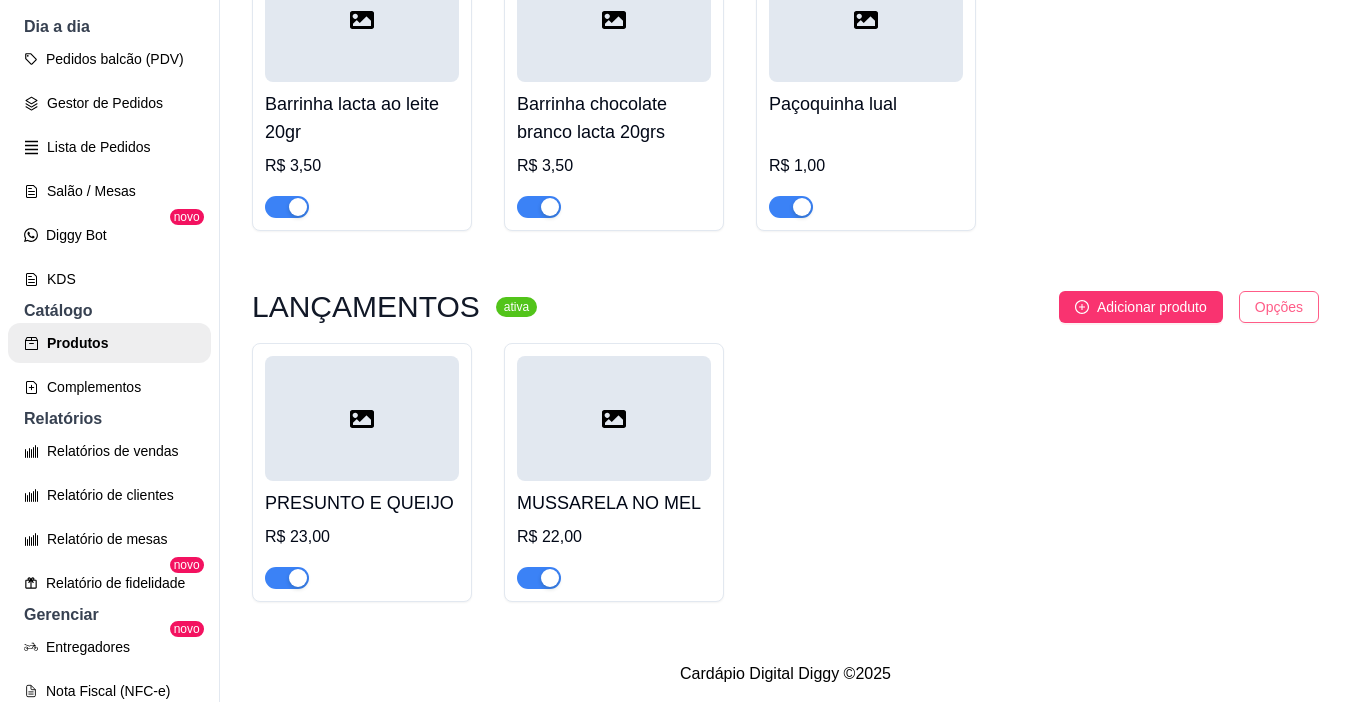 click on "O Bom hot dog ... Loja Aberta Loja Diggy Bot automática   Dia a dia Pedidos balcão (PDV) Gestor de Pedidos Lista de Pedidos Salão / Mesas Diggy Bot novo KDS Catálogo Produtos Complementos Relatórios Relatórios de vendas Relatório de clientes Relatório de mesas Relatório de fidelidade novo Gerenciar Entregadores novo Nota Fiscal (NFC-e) Controle de caixa Controle de fiado Cupons Clientes Estoque Configurações Diggy Planos Precisa de ajuda? Sair Produtos Adicionar categoria Reodernar categorias Aqui você cadastra e gerencia seu produtos e categorias MINI BURGUER  ativa Adicionar produto Opções MINI BURGUER    R$ 10,00 MINI SALADA    R$ 10,00 MINI BACON   R$ 12,00 MINI CHEDDAR    R$ 12,00 MINI REQUEIJÃO    R$ 12,00 MINI OVO   R$ 12,00 Hot dog CLASSÍCOS ativa Adicionar produto Opções Tradicional    R$ 10,00 Batata palha    R$ 13,00 Completo    R$ 15,00 Alface   R$ 13,00 MILHO   R$ 13,00 alface e batata   R$ 14,00 milho e batata   R$ 14,00 alface e milho   R$ 14,00 ativa Opções" at bounding box center [675, 351] 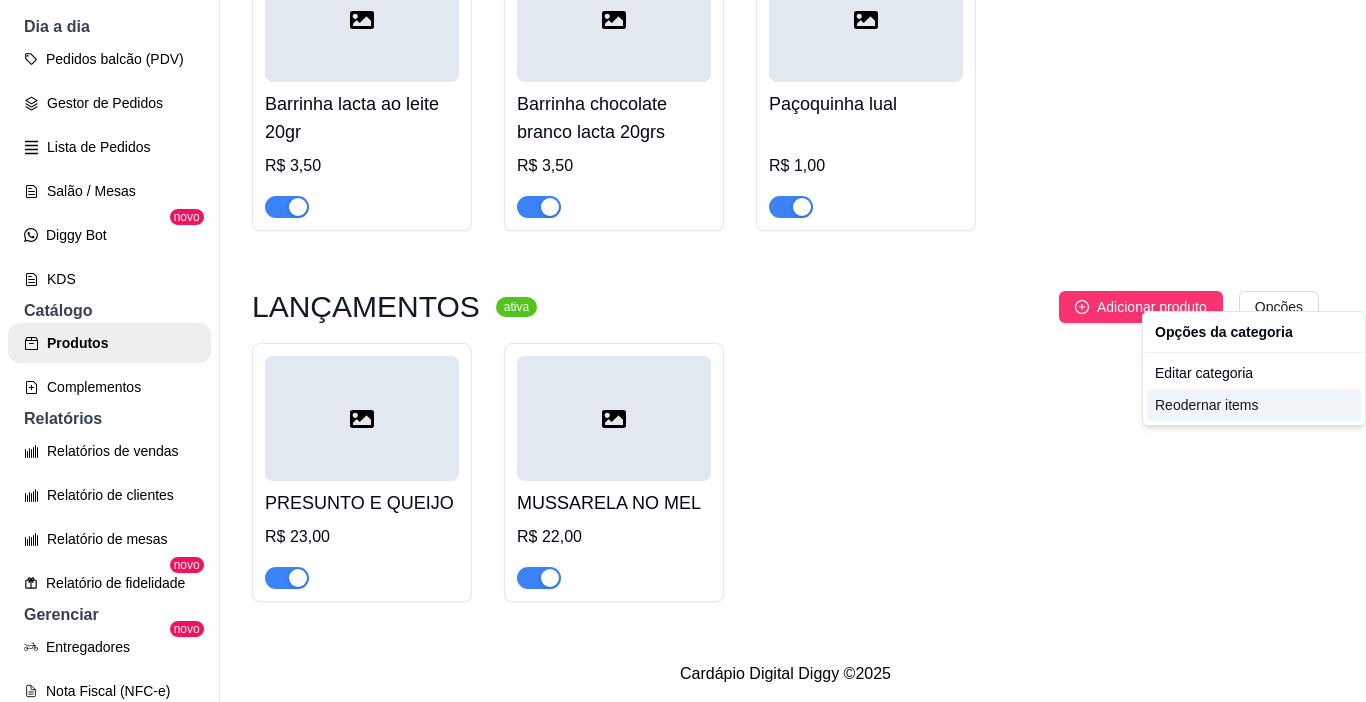 click on "Reodernar items" at bounding box center (1254, 405) 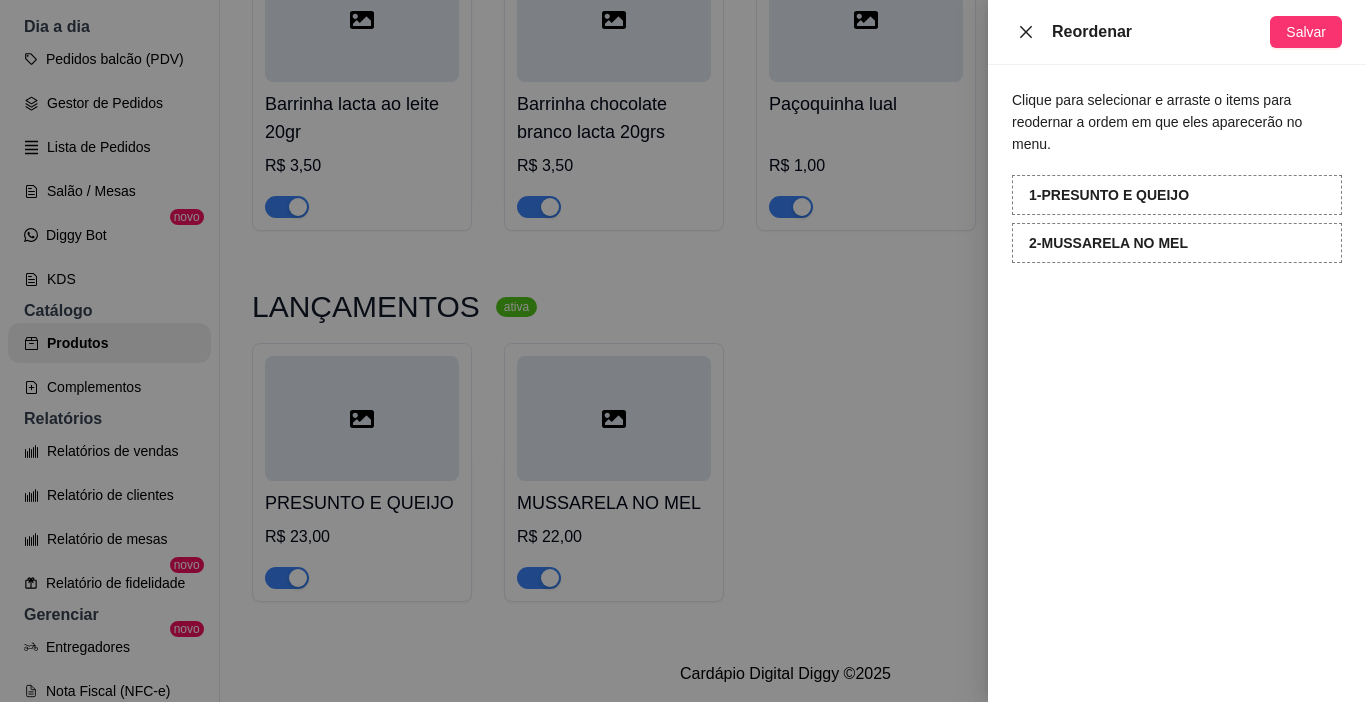 click 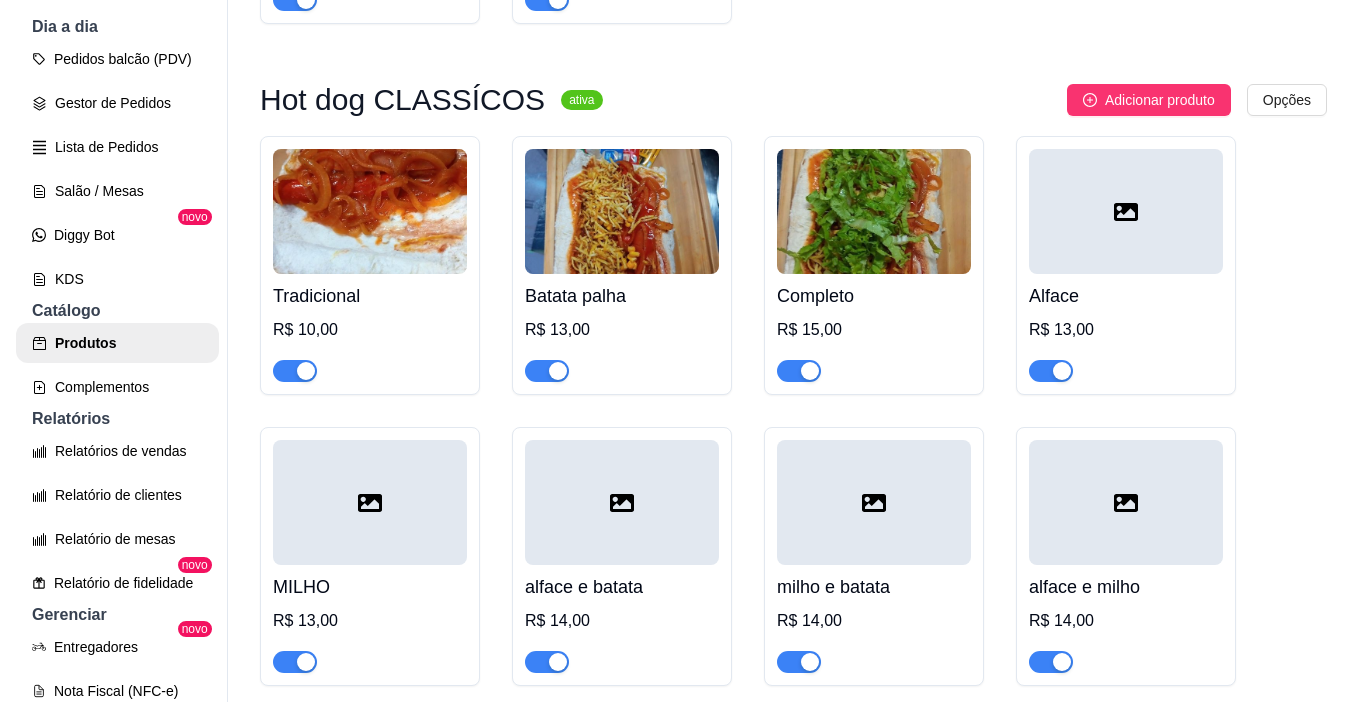 scroll, scrollTop: 0, scrollLeft: 0, axis: both 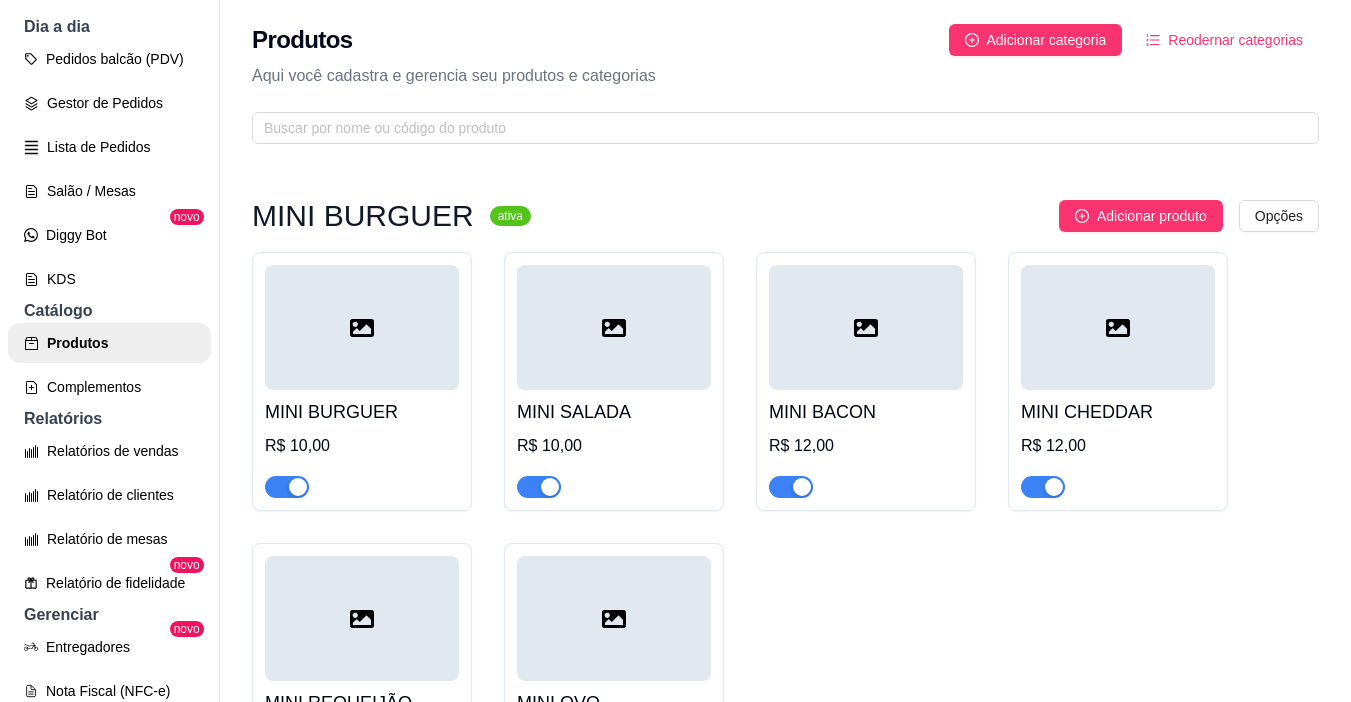 click on "Reodernar categorias" at bounding box center (1235, 40) 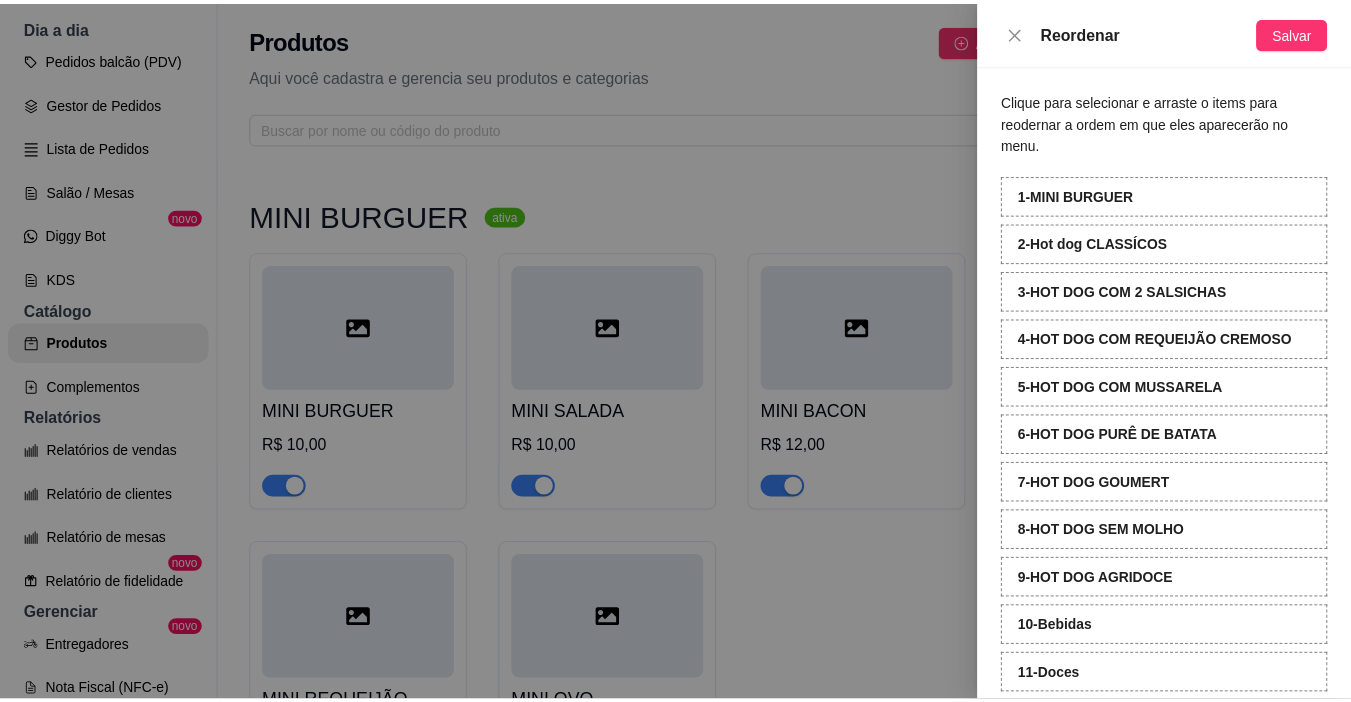 scroll, scrollTop: 73, scrollLeft: 0, axis: vertical 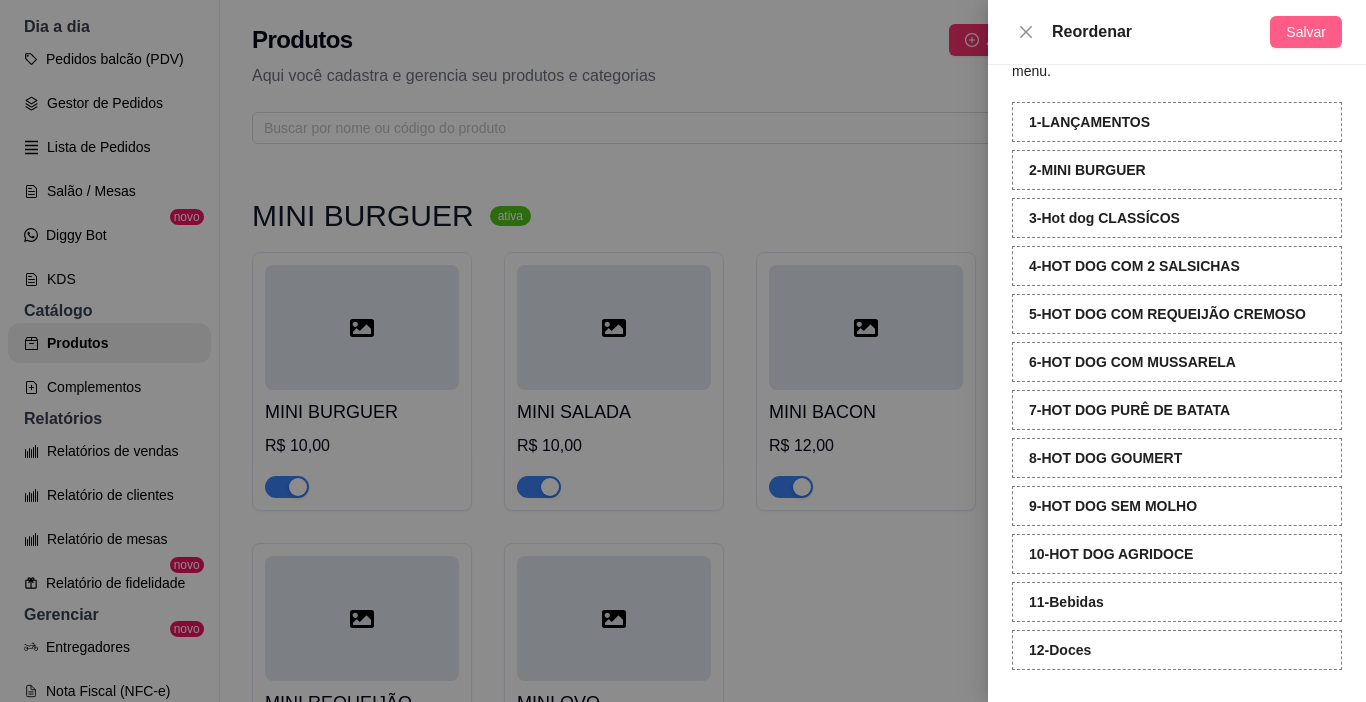 click on "Salvar" at bounding box center (1306, 32) 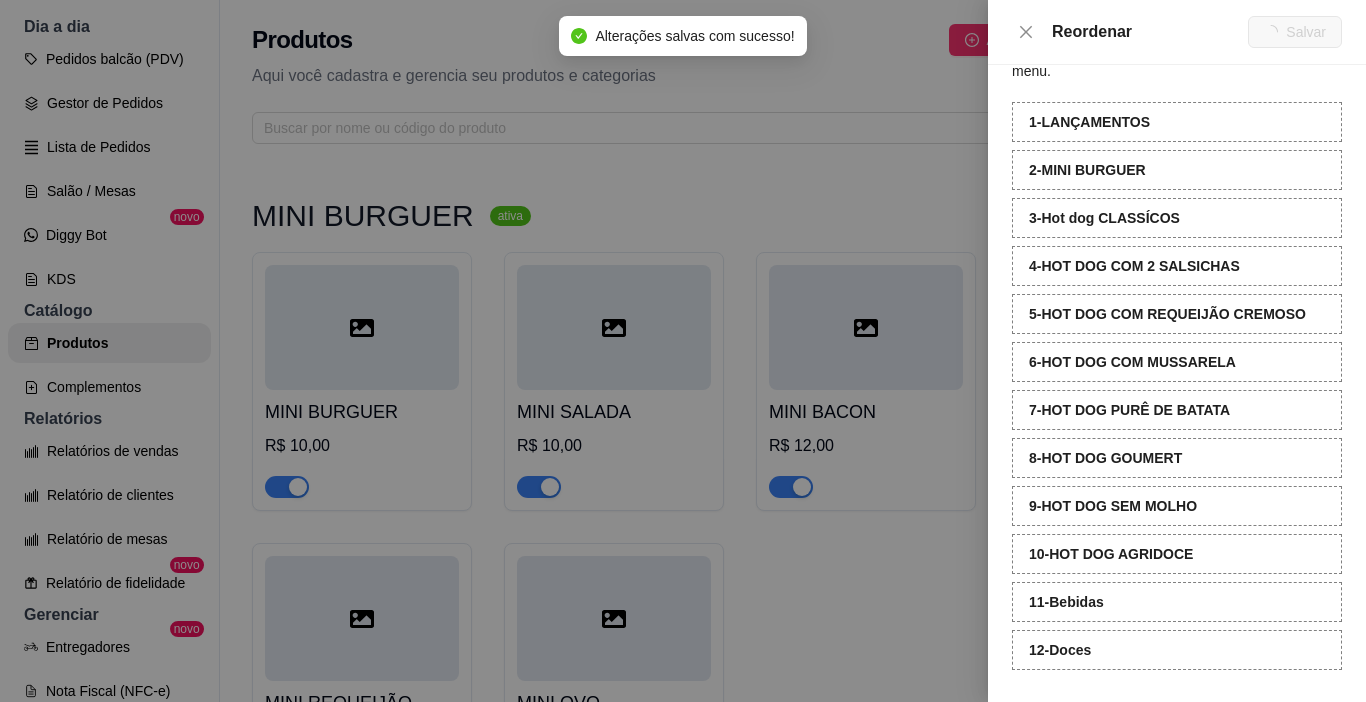 click at bounding box center (683, 351) 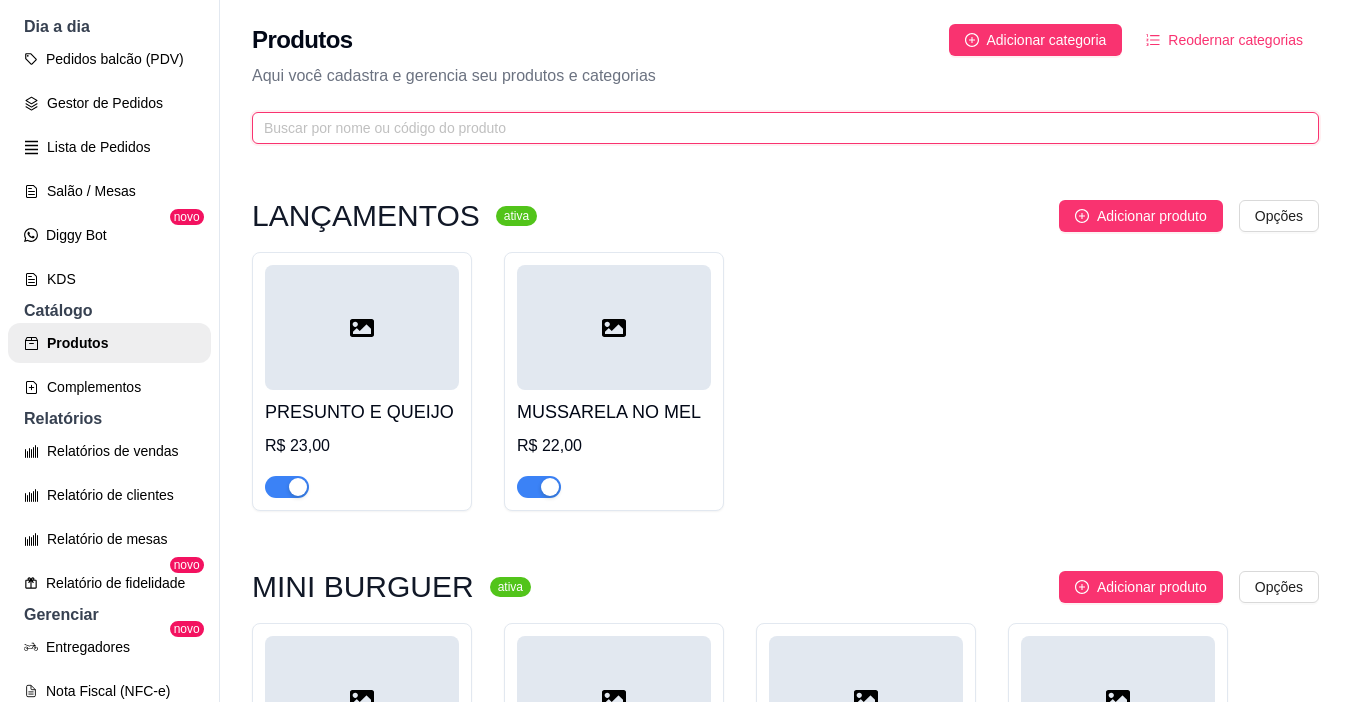 click at bounding box center [777, 128] 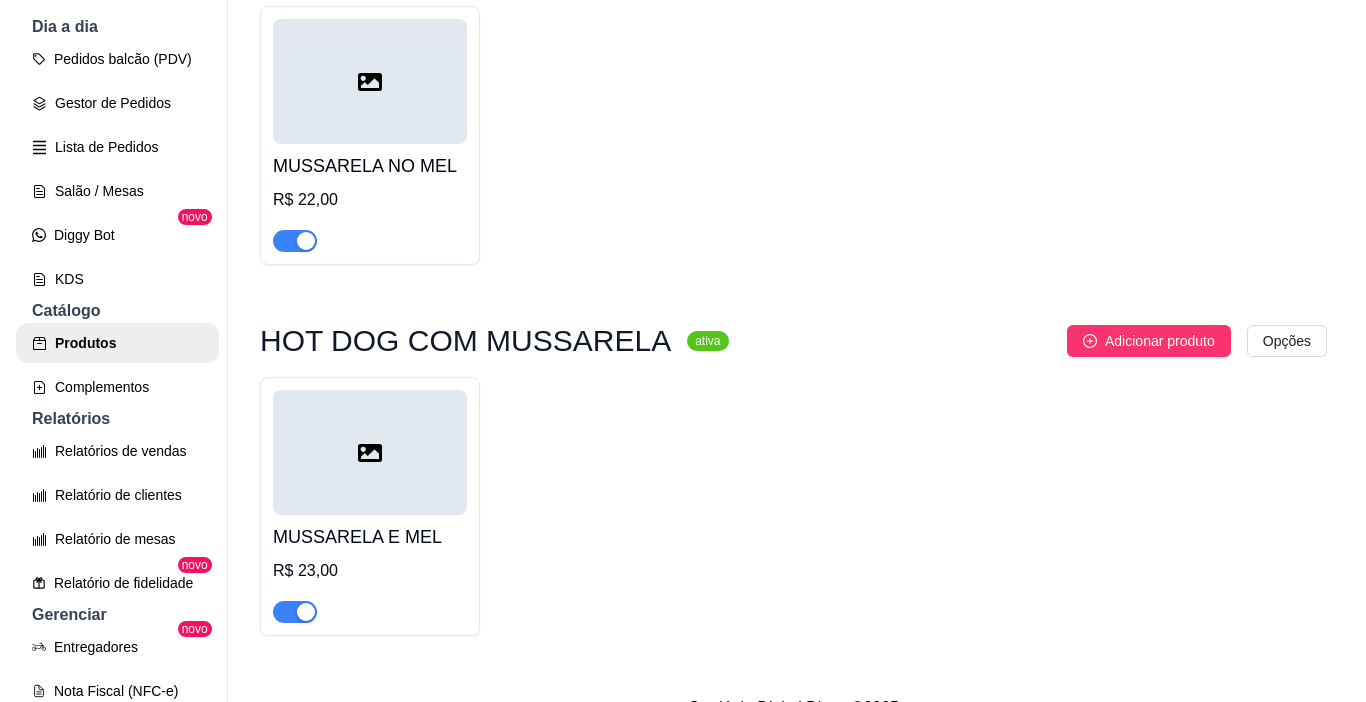 scroll, scrollTop: 297, scrollLeft: 0, axis: vertical 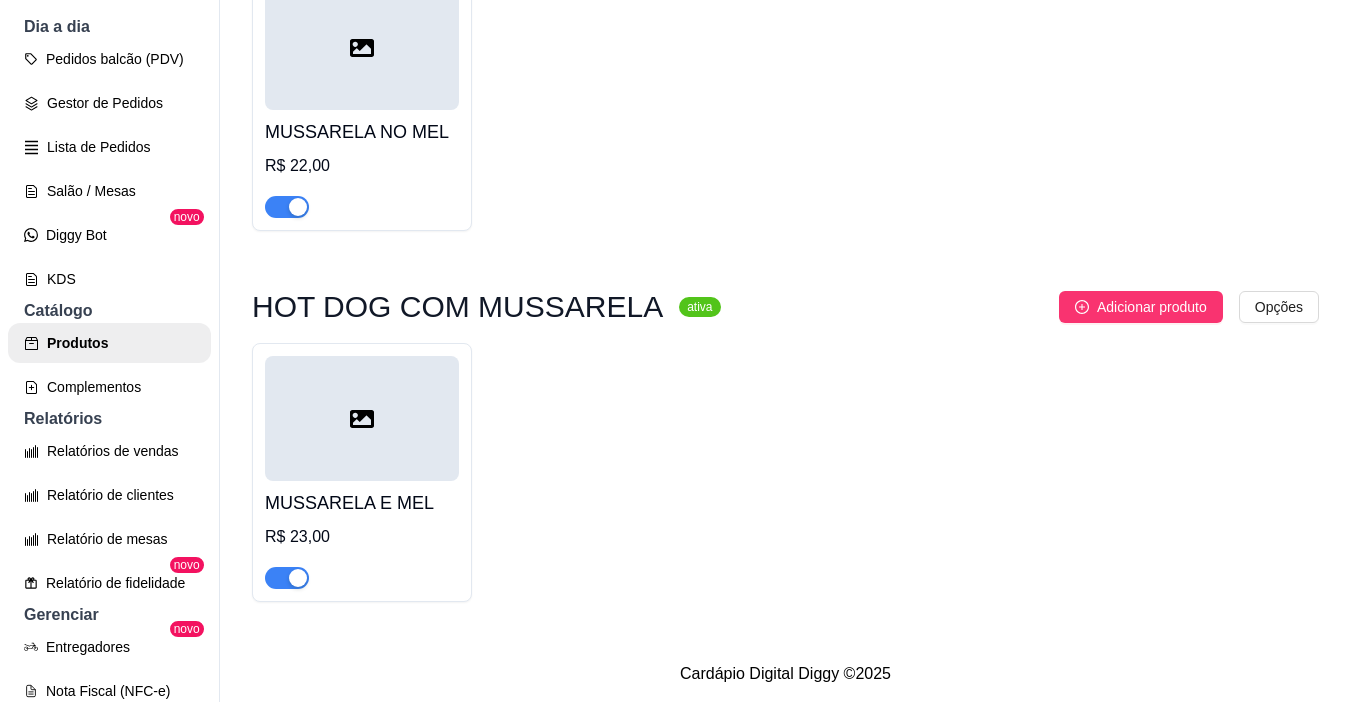 click on "MUSSARELA NO MEL    R$ 22,00" at bounding box center [362, 164] 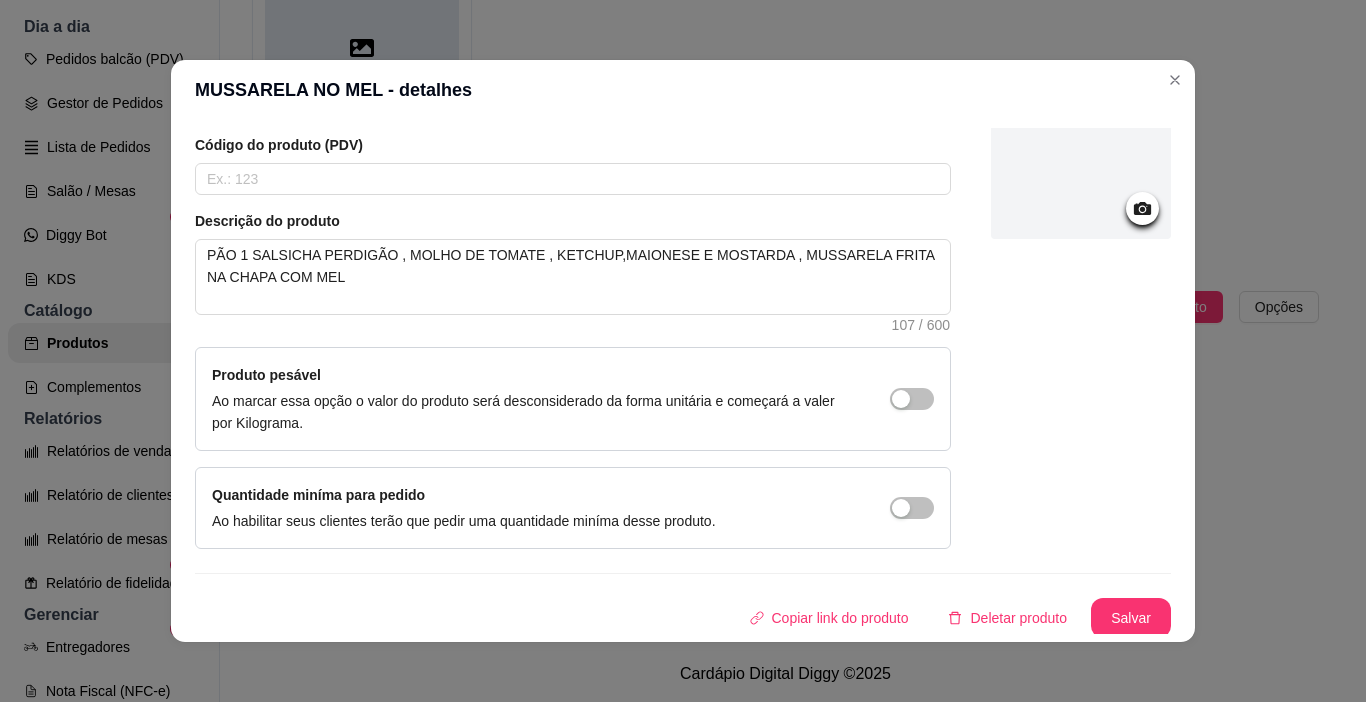 scroll, scrollTop: 146, scrollLeft: 0, axis: vertical 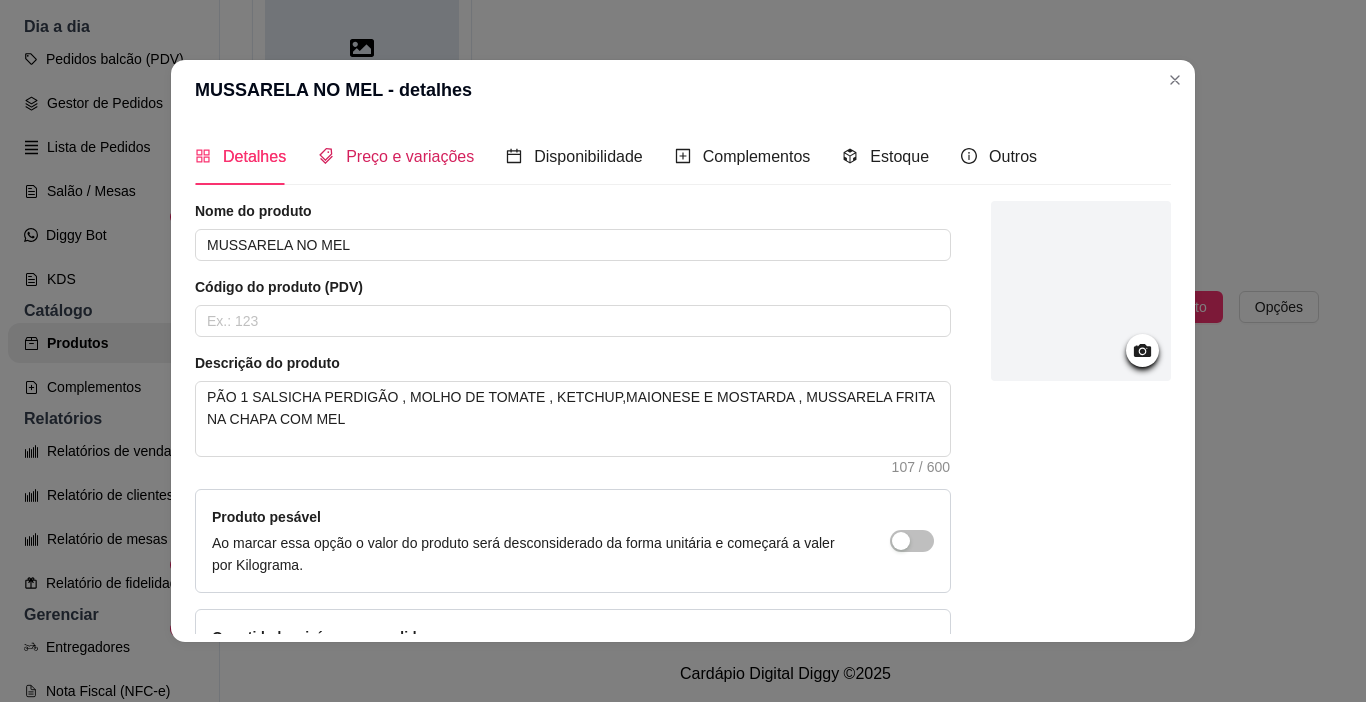 click on "Preço e variações" at bounding box center [410, 156] 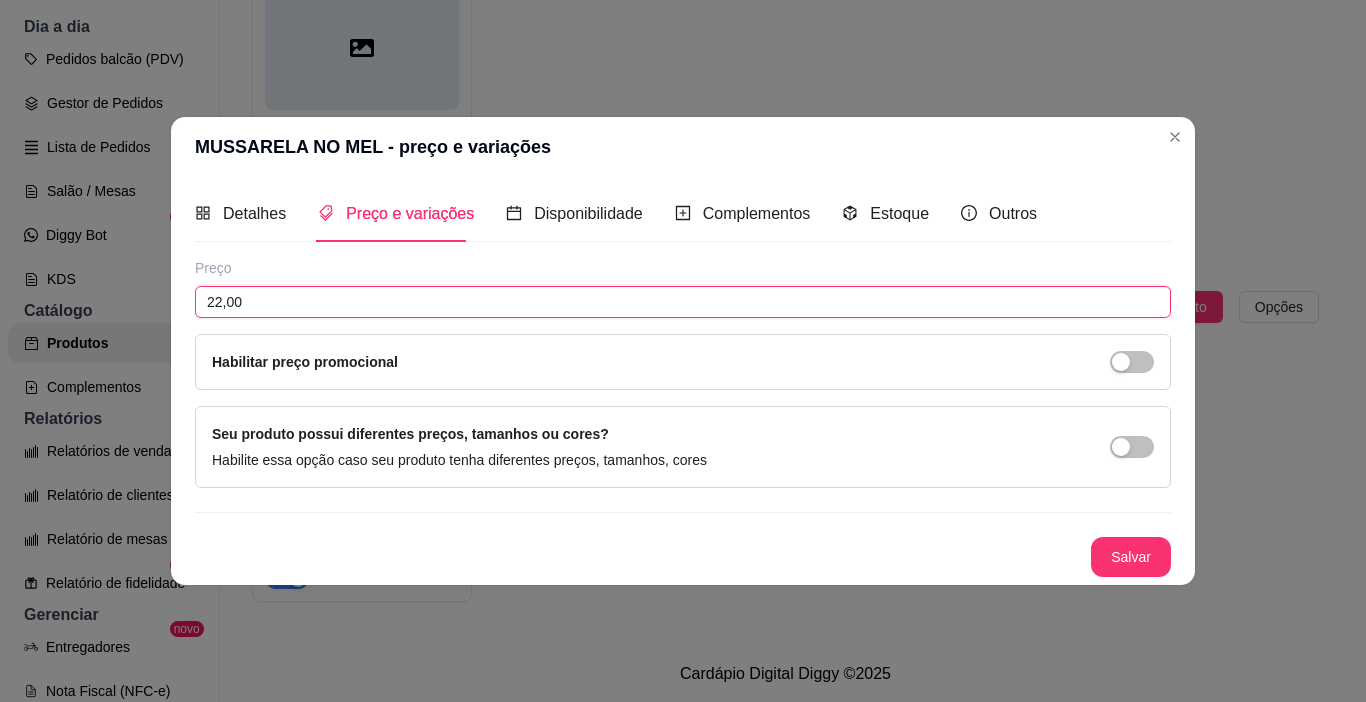 click on "22,00" at bounding box center (683, 302) 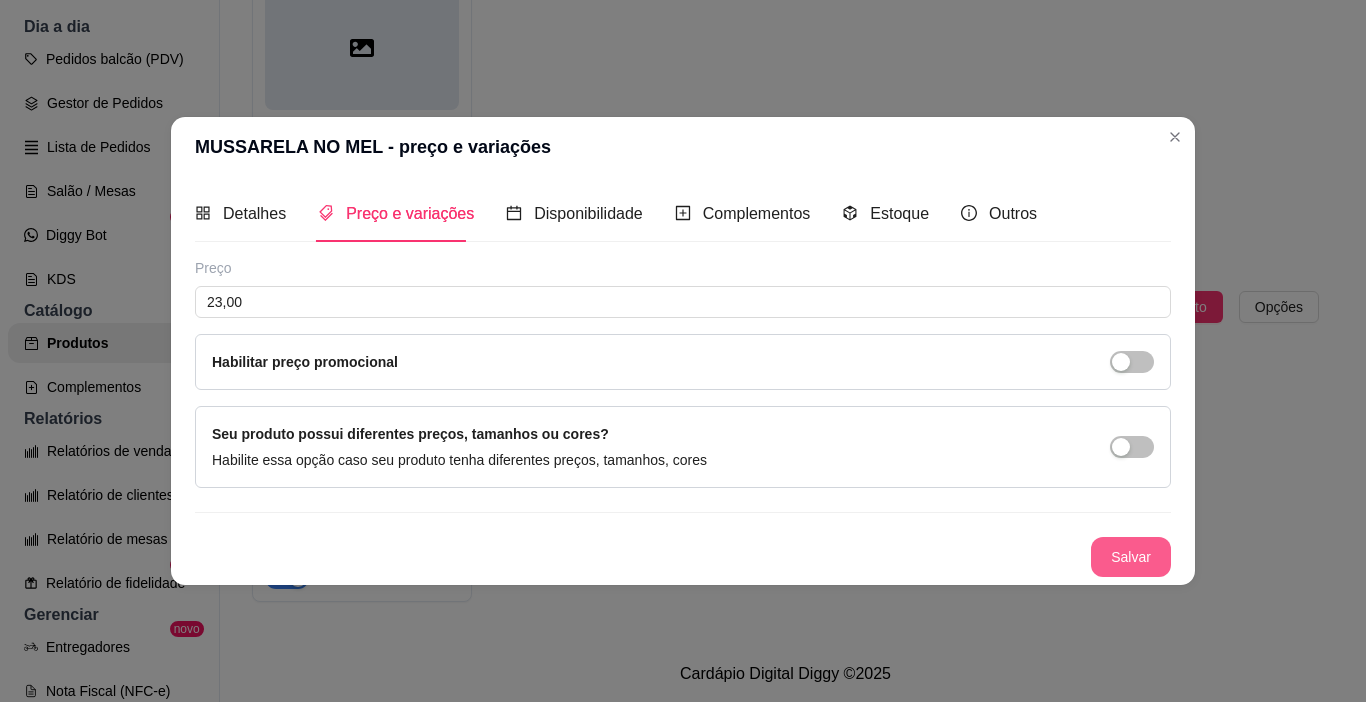 click on "Salvar" at bounding box center (1131, 557) 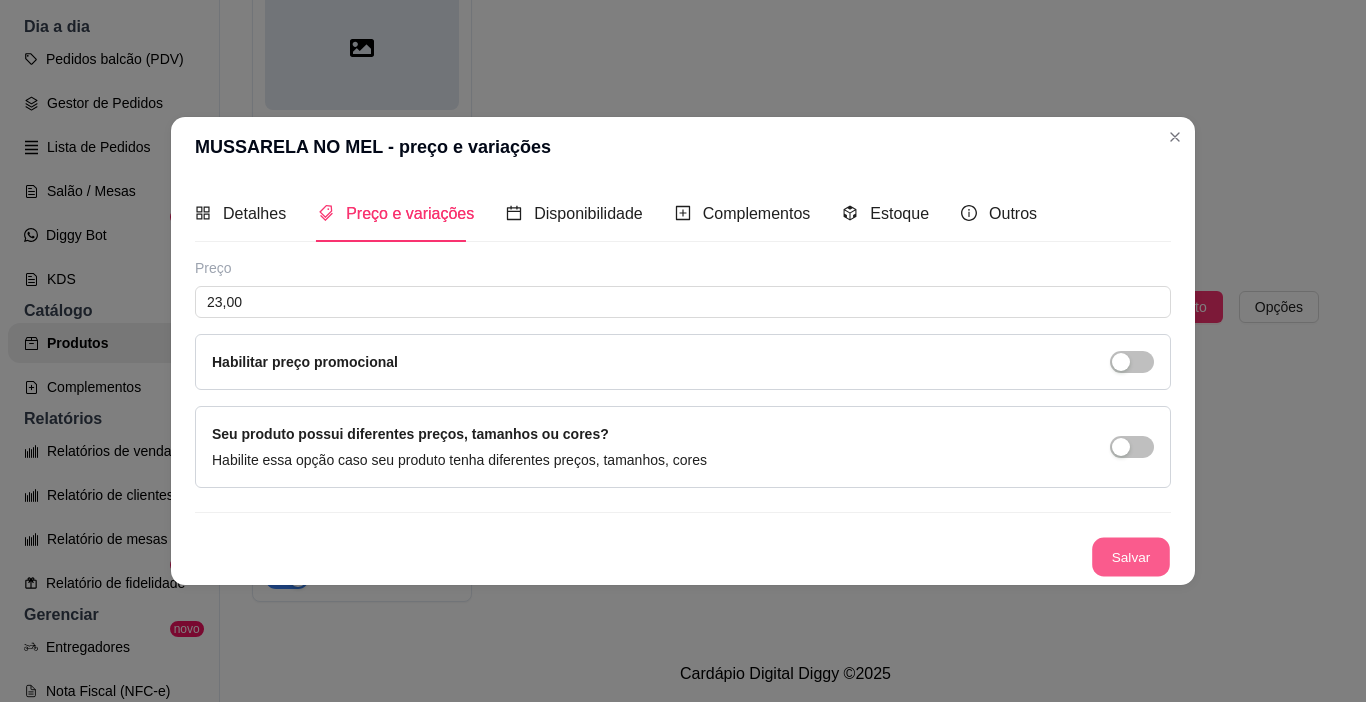 click on "Salvar" at bounding box center [1131, 557] 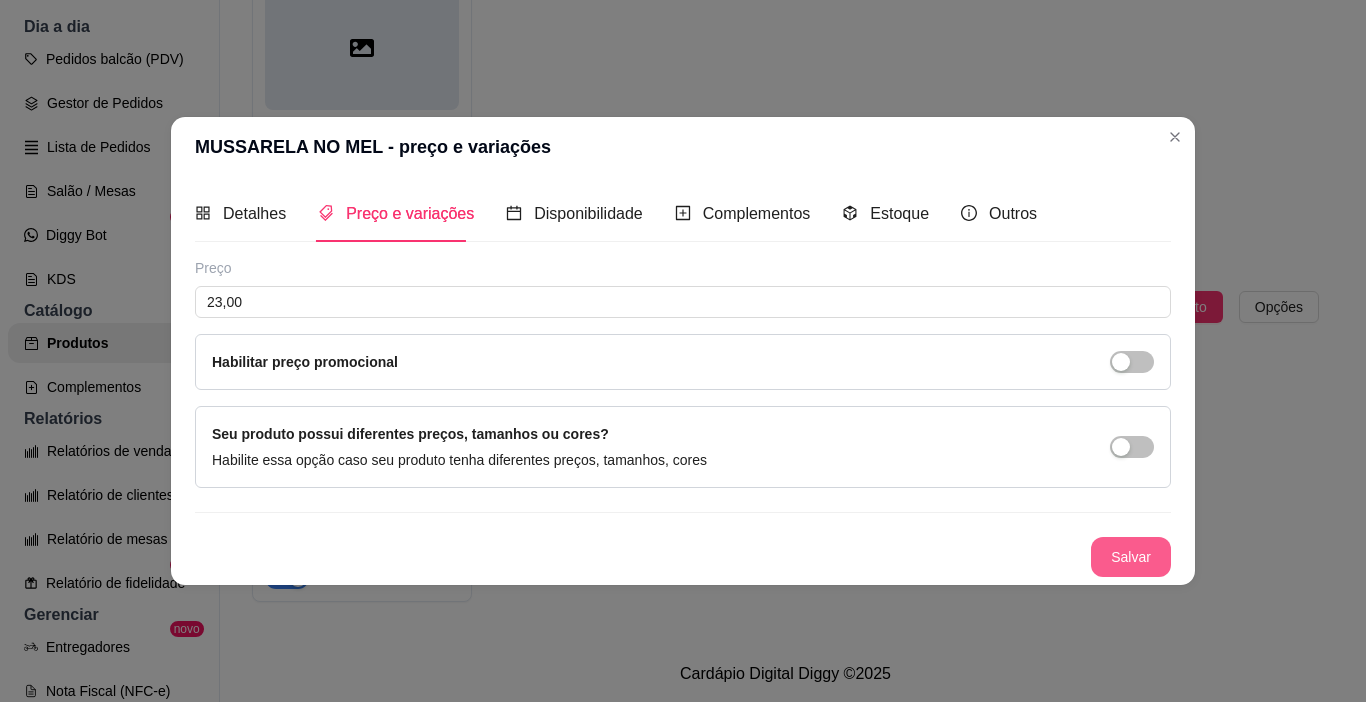 click on "Salvar" at bounding box center (1131, 557) 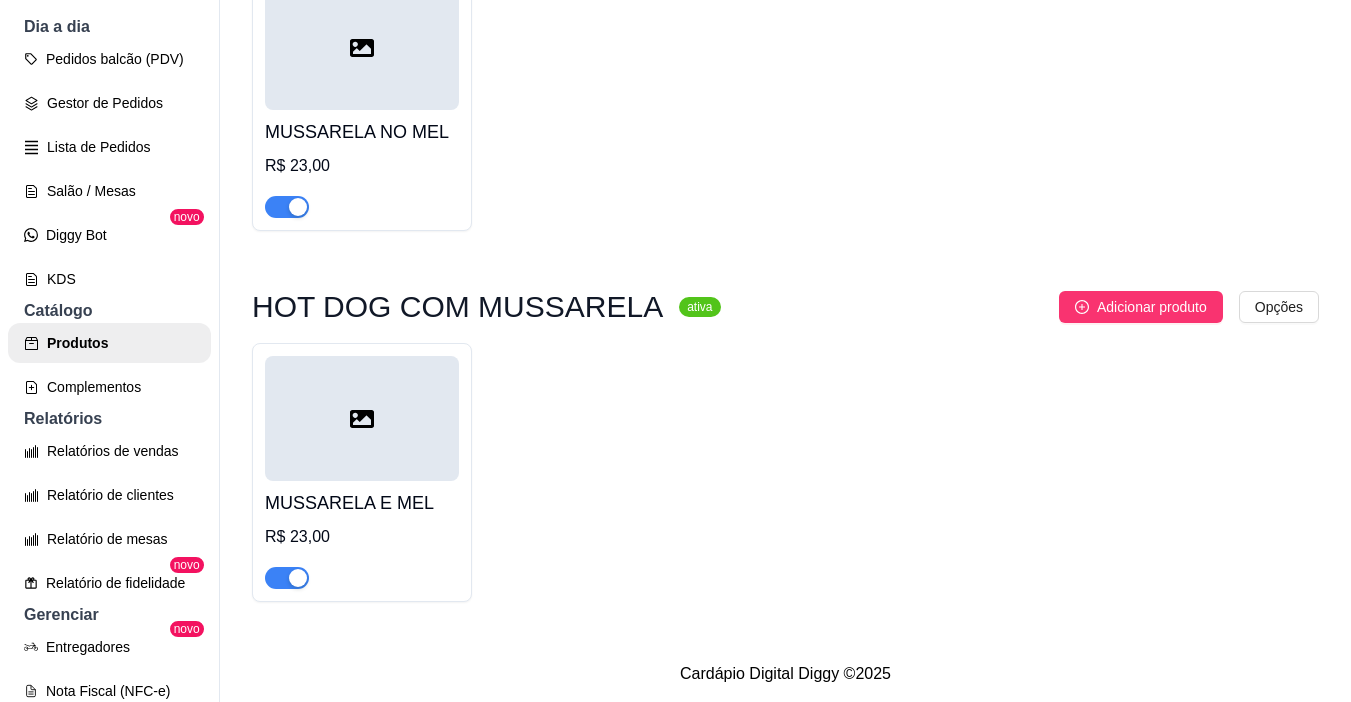 drag, startPoint x: 0, startPoint y: 300, endPoint x: 772, endPoint y: 554, distance: 812.7115 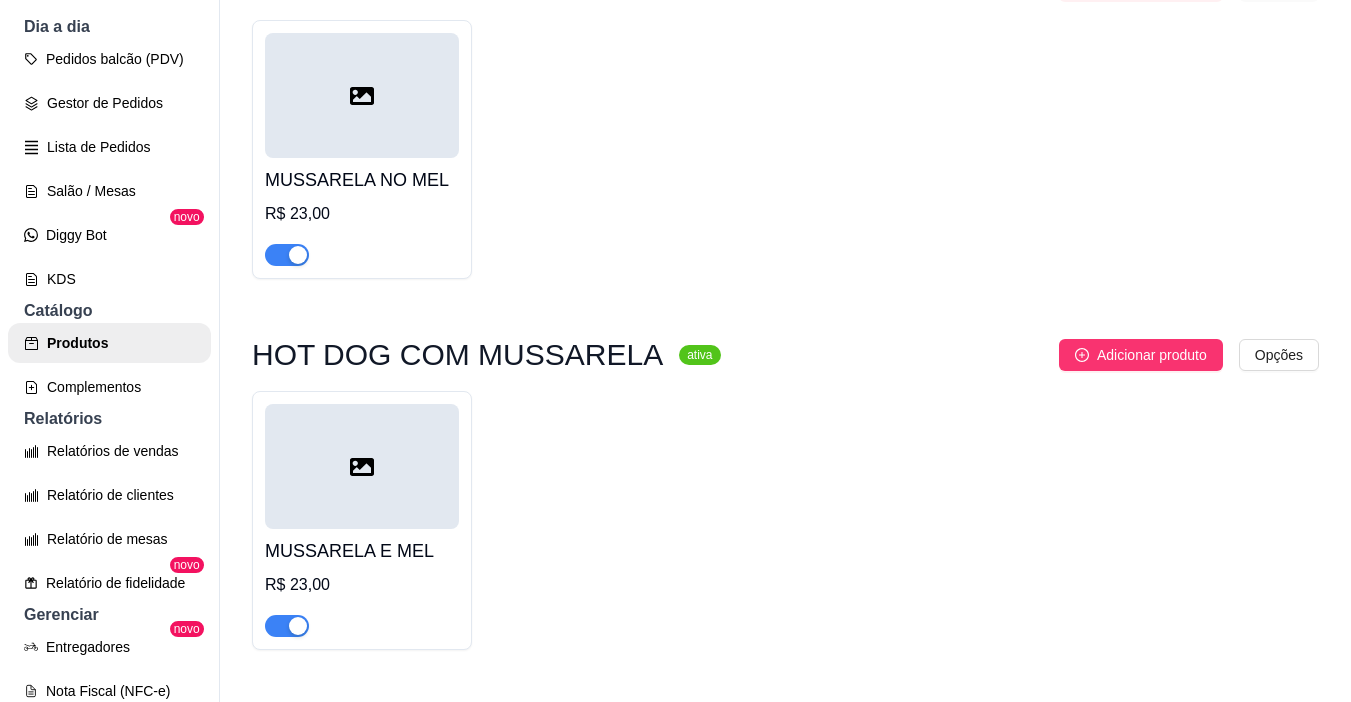 scroll, scrollTop: 197, scrollLeft: 0, axis: vertical 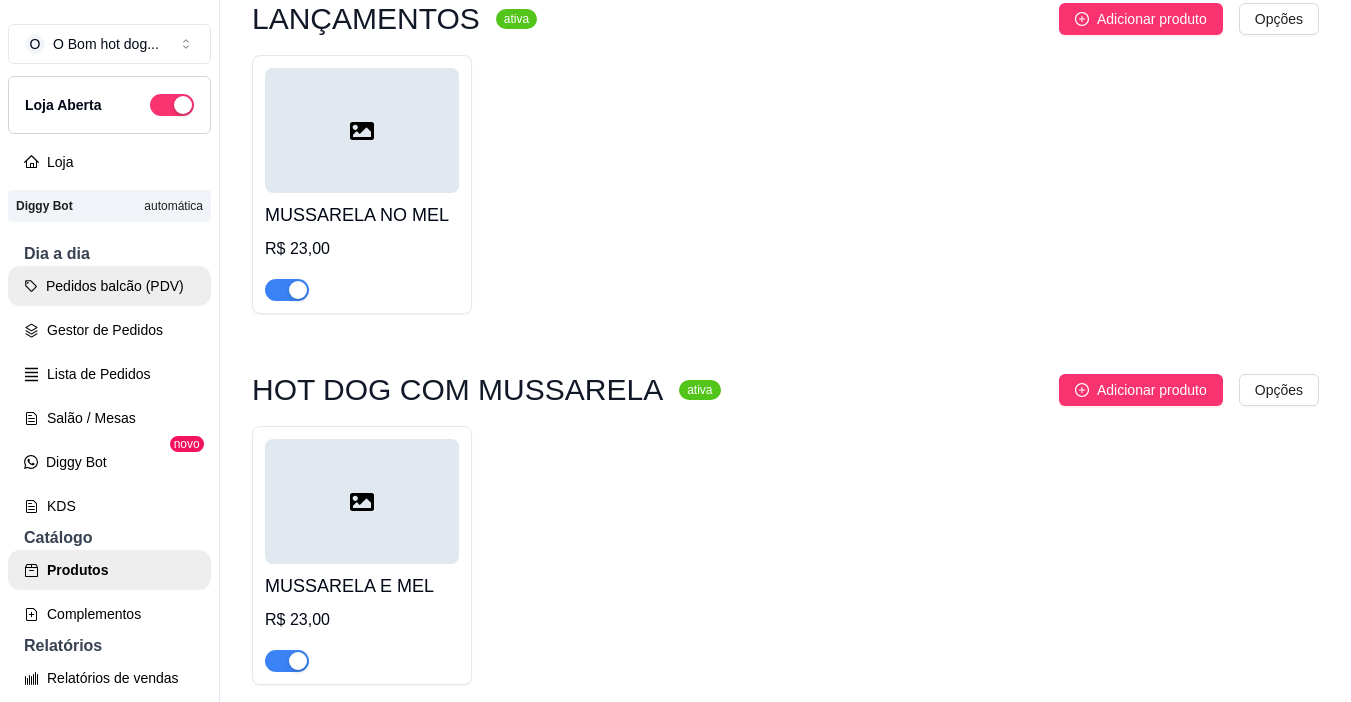 click on "Pedidos balcão (PDV)" at bounding box center [109, 286] 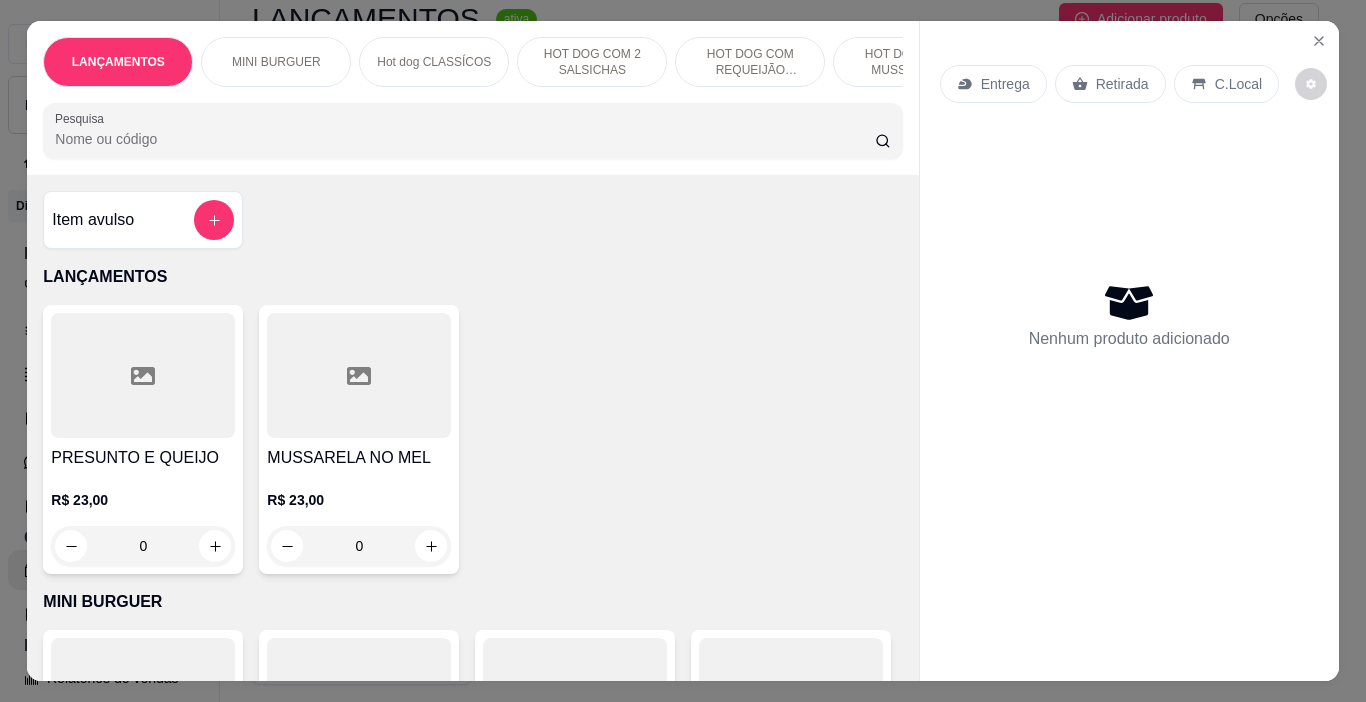 click on "Pesquisa" at bounding box center [465, 139] 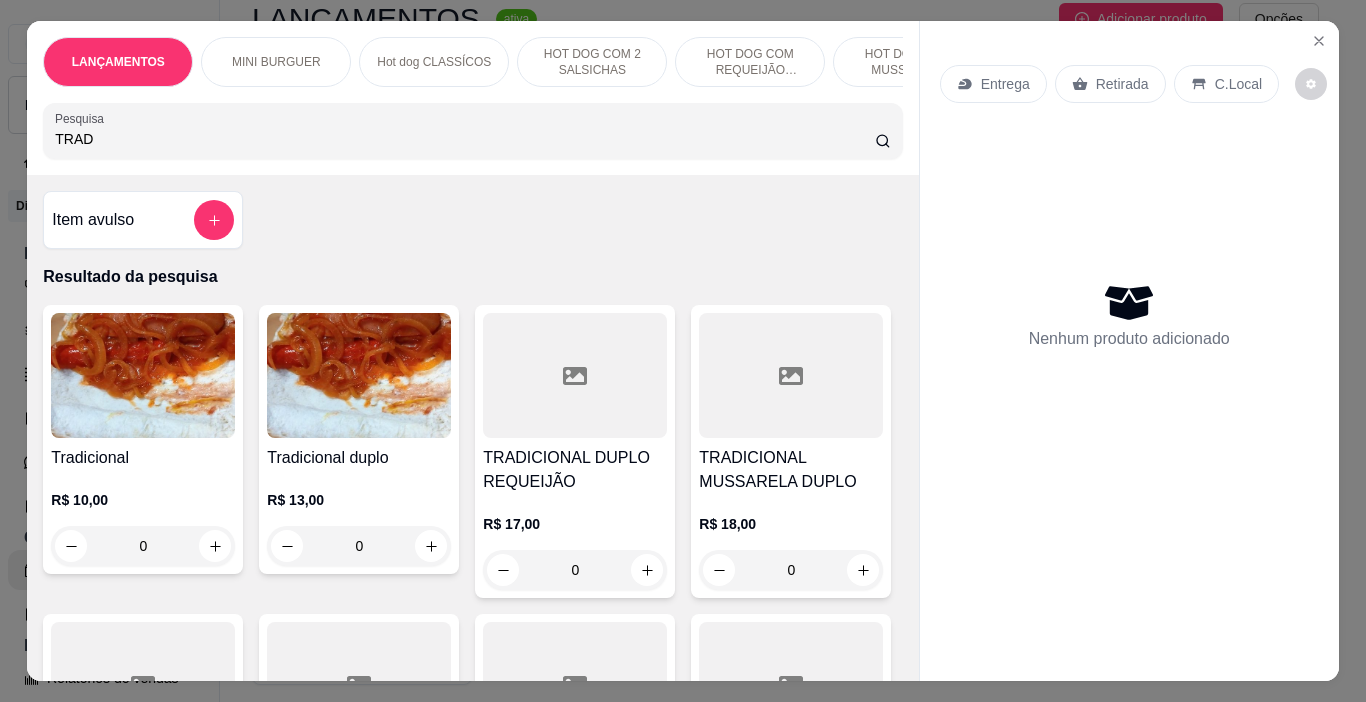 click at bounding box center (143, 375) 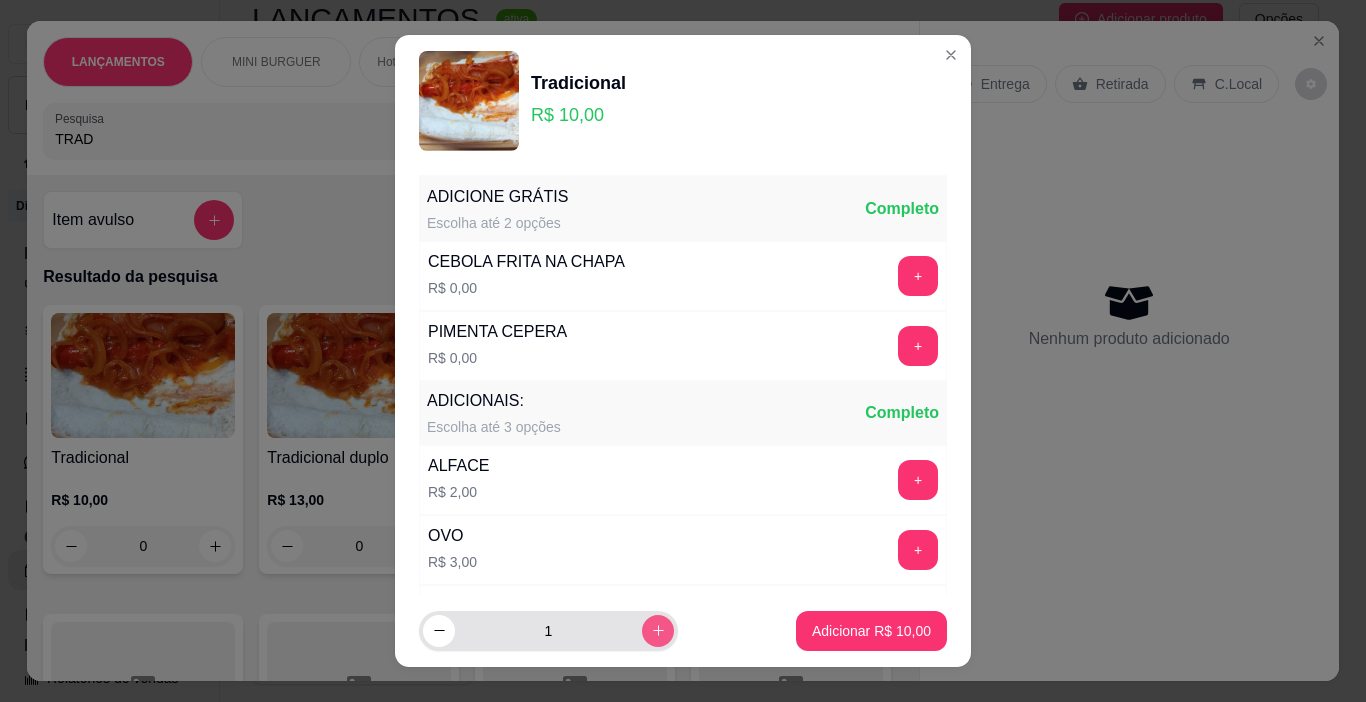 click at bounding box center [658, 631] 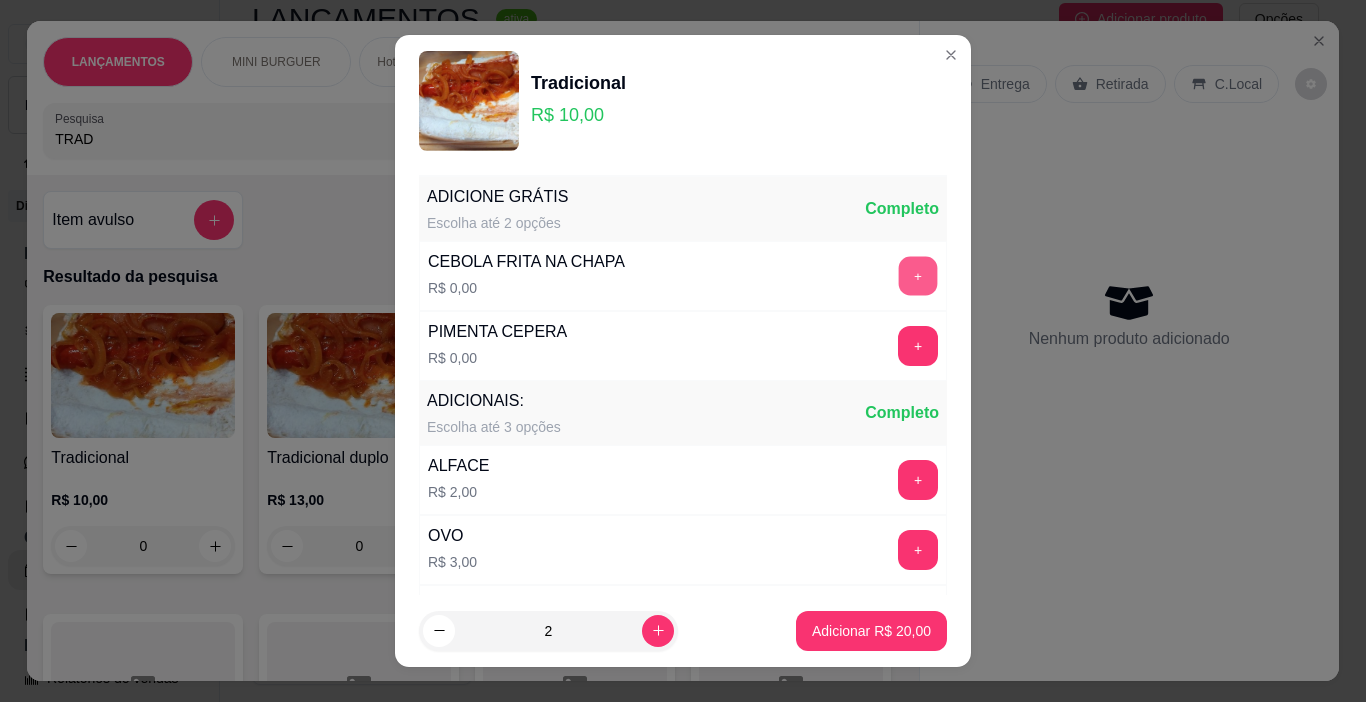 click on "+" at bounding box center [918, 276] 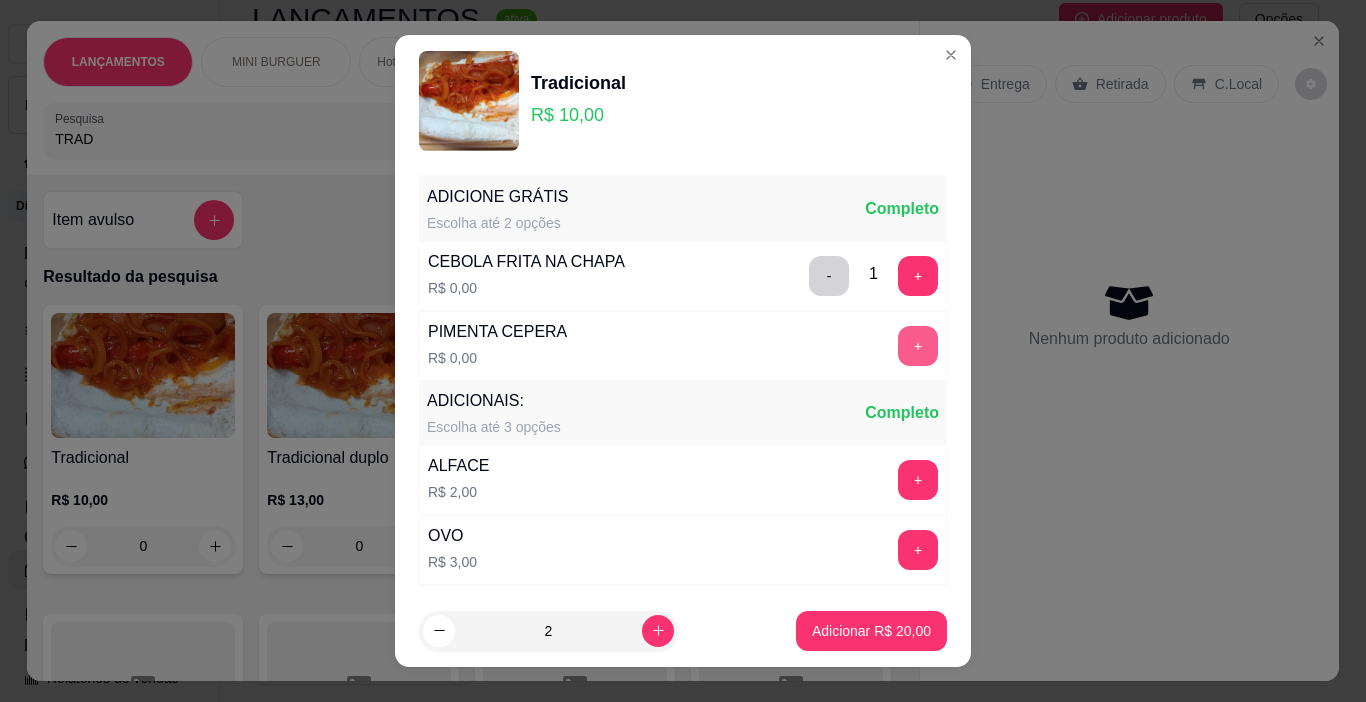 click on "+" at bounding box center [918, 346] 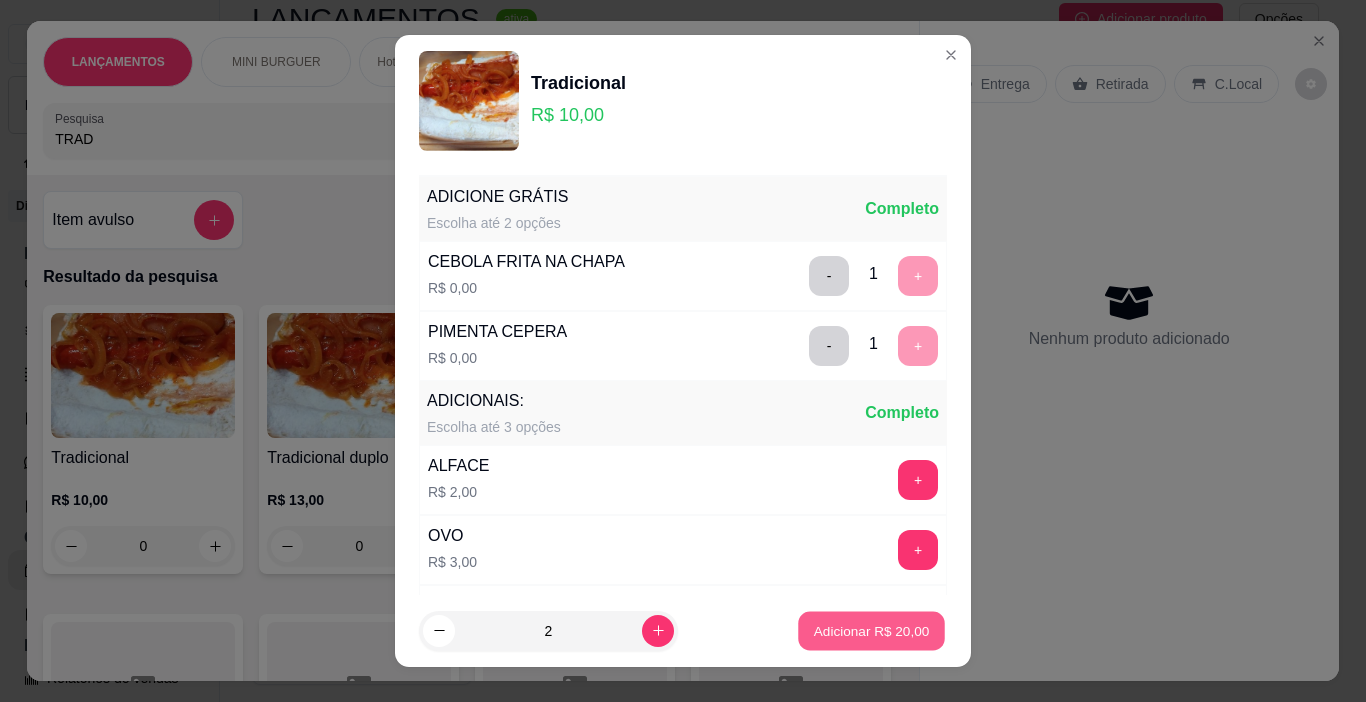 click on "Adicionar   R$ 20,00" at bounding box center (871, 631) 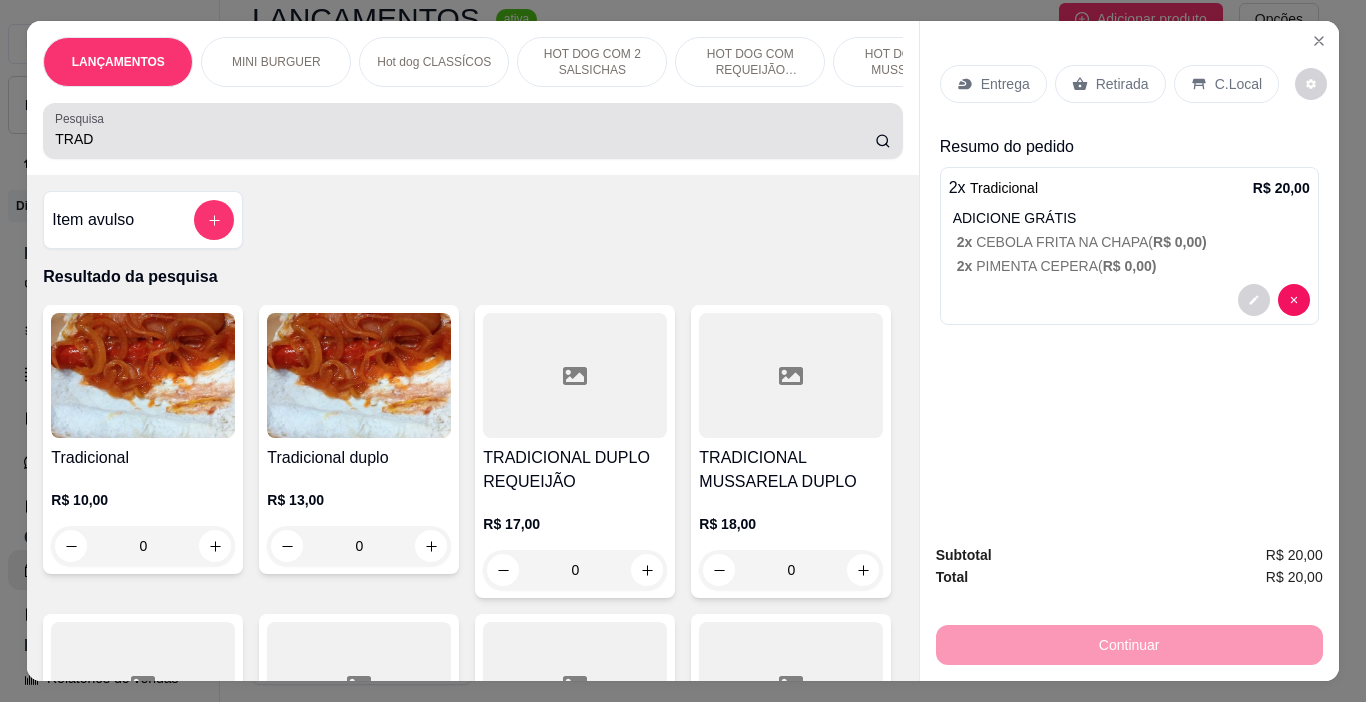 click on "TRAD" at bounding box center (465, 139) 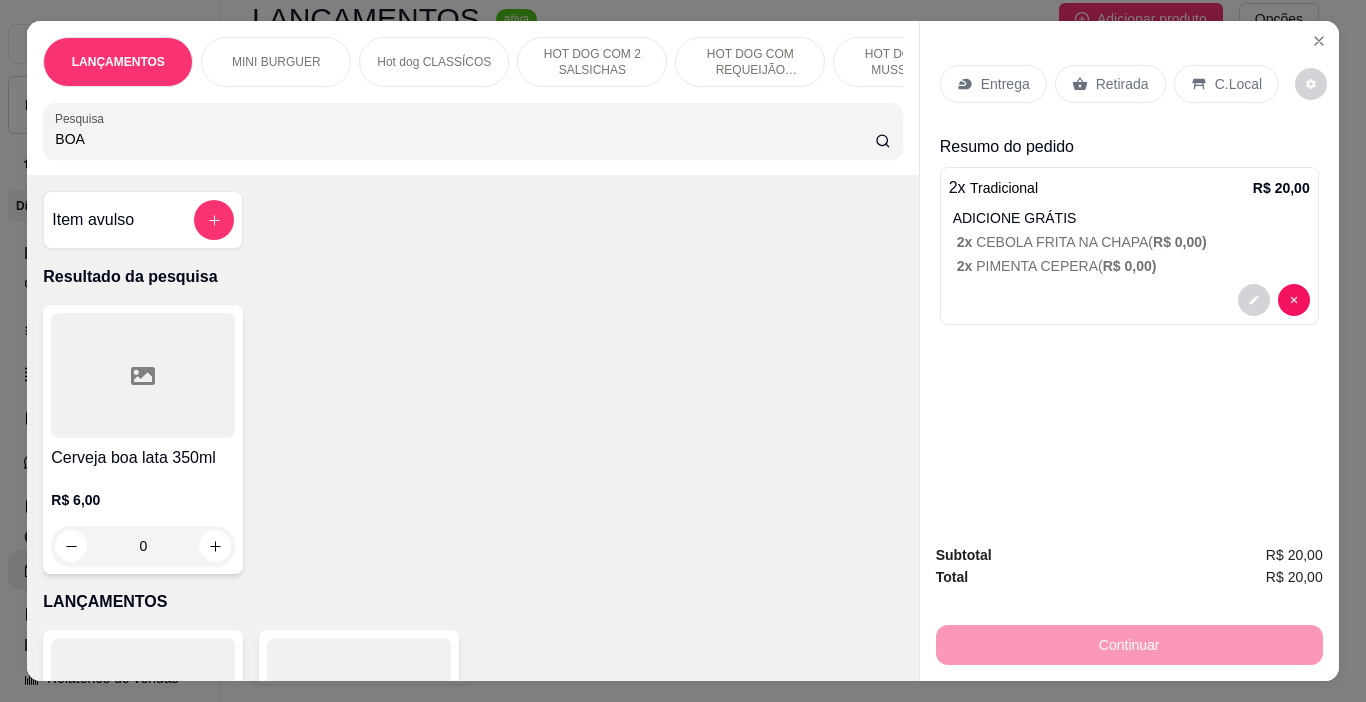 click at bounding box center [143, 375] 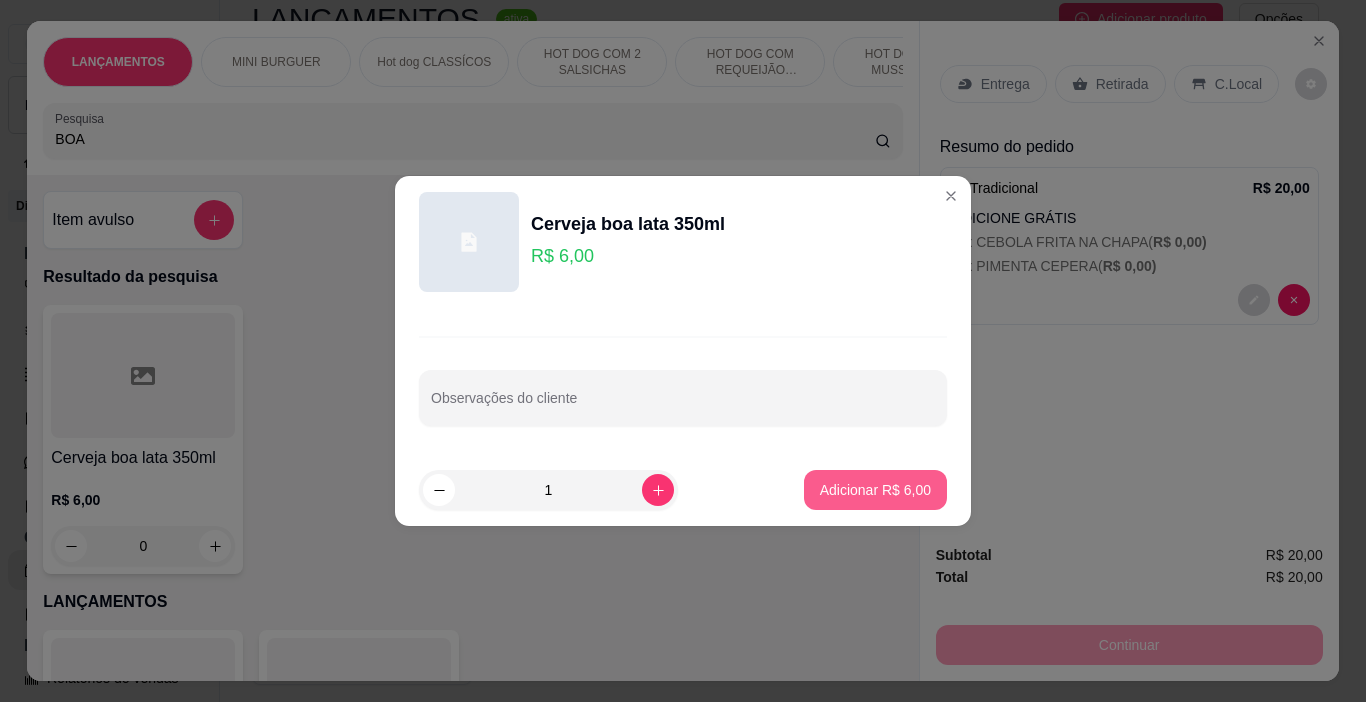click on "Adicionar   R$ 6,00" at bounding box center [875, 490] 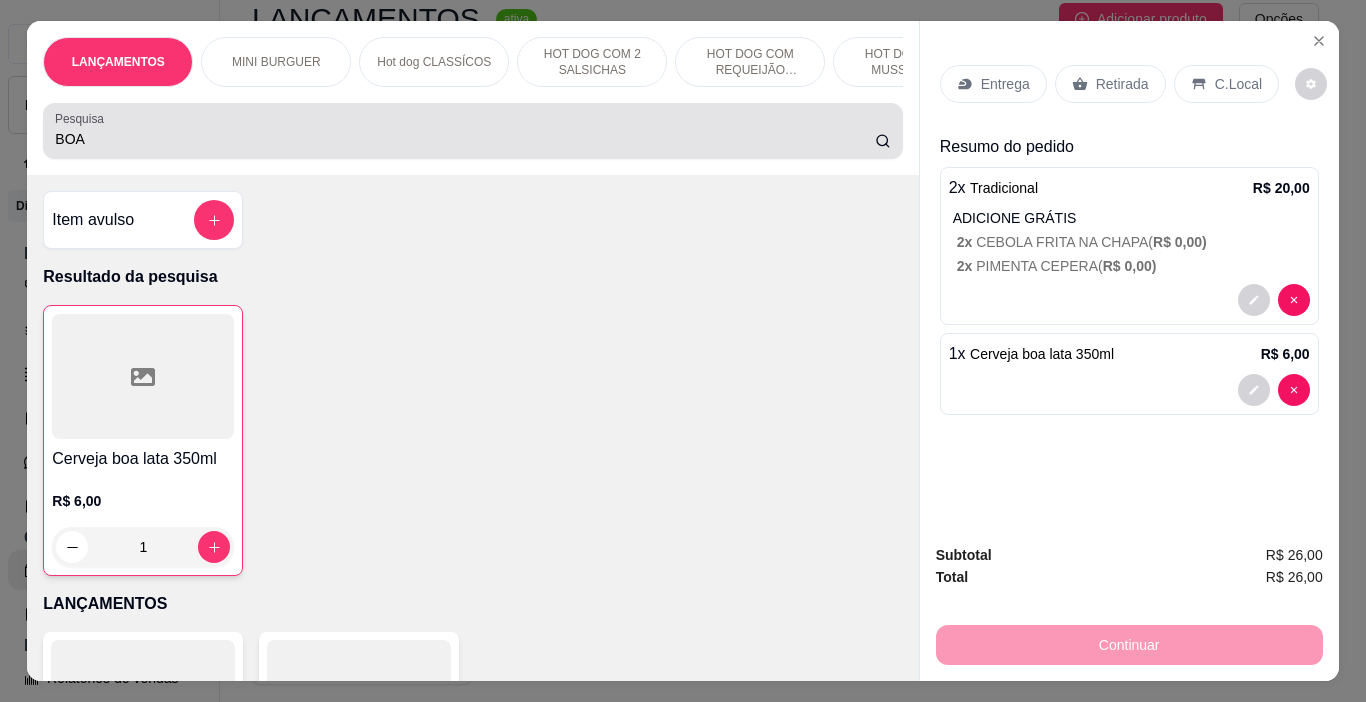 click on "BOA" at bounding box center [465, 139] 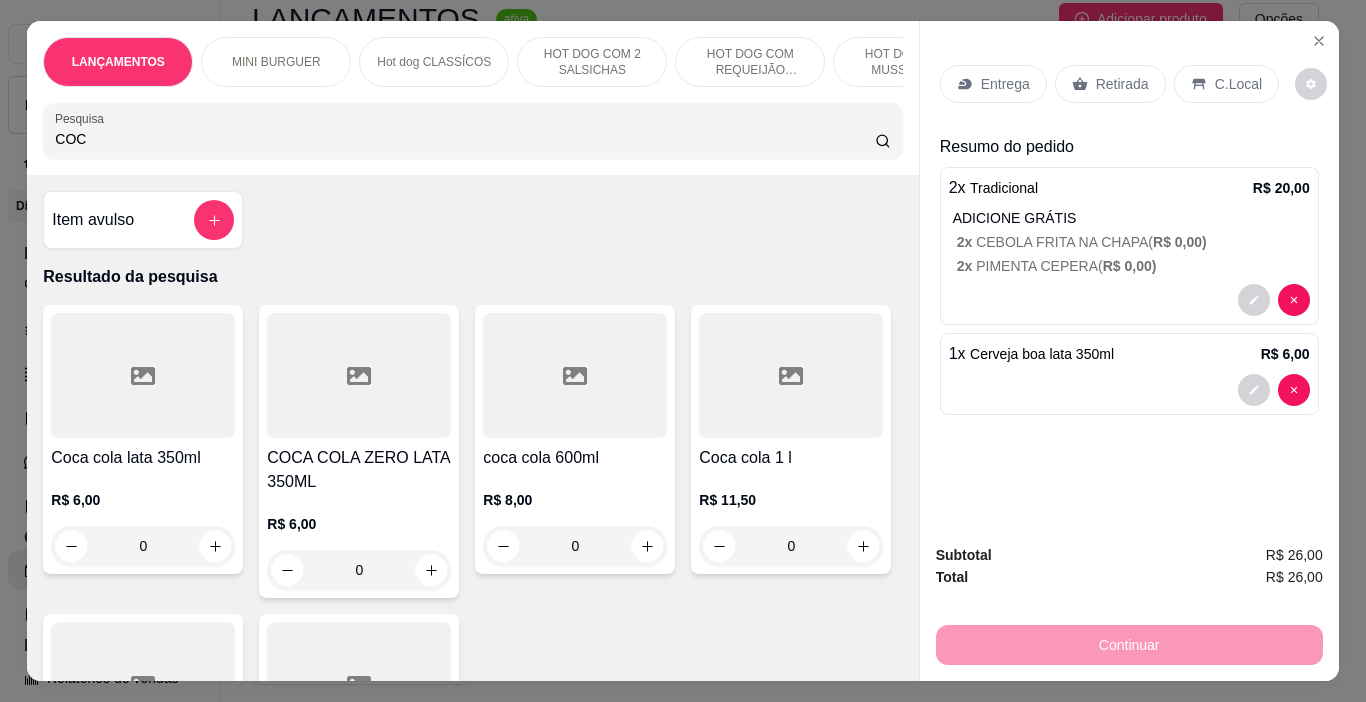 click at bounding box center (143, 375) 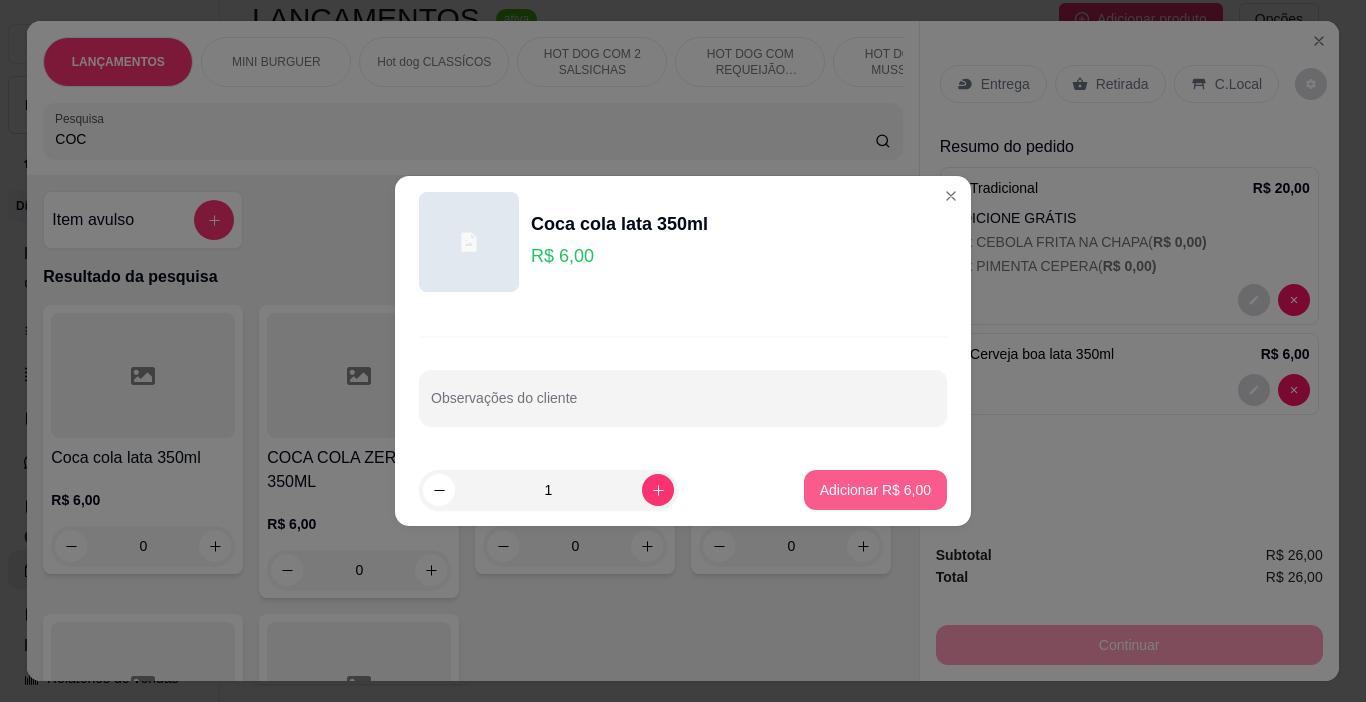 click on "Adicionar   R$ 6,00" at bounding box center [875, 490] 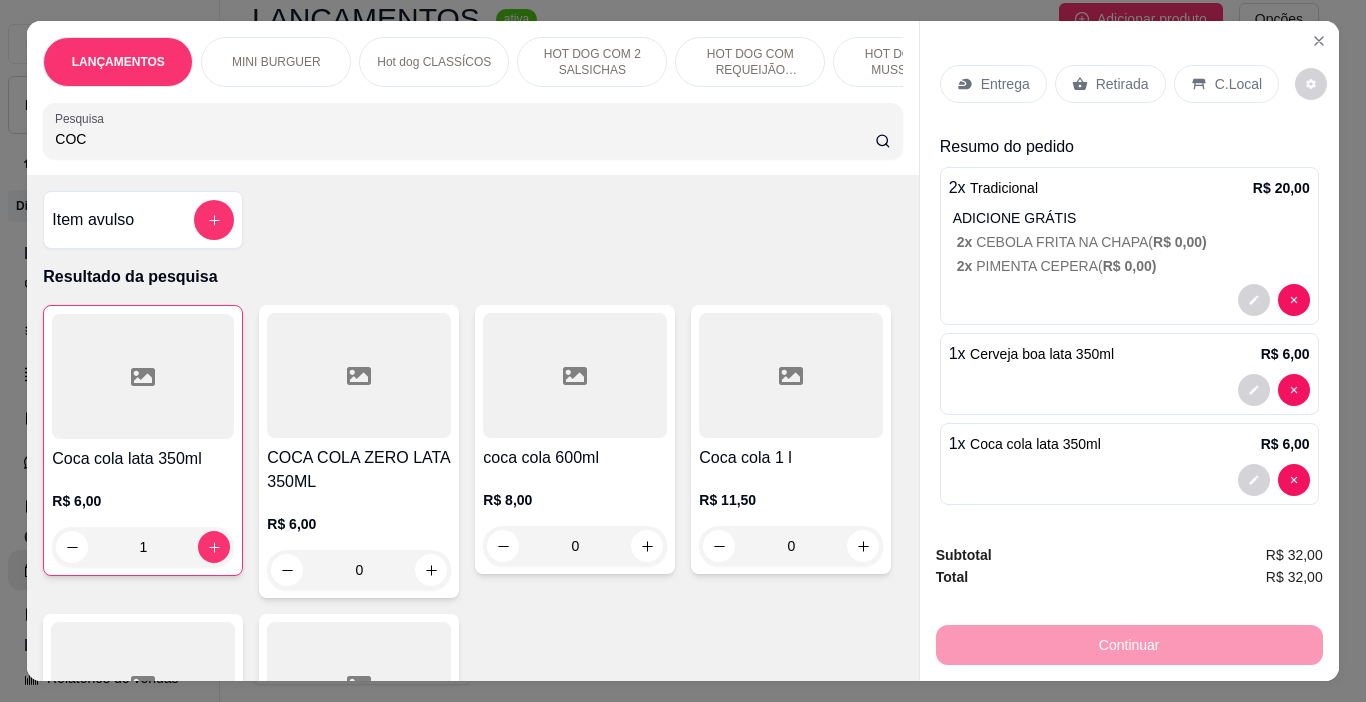 click on "C.Local" at bounding box center (1238, 84) 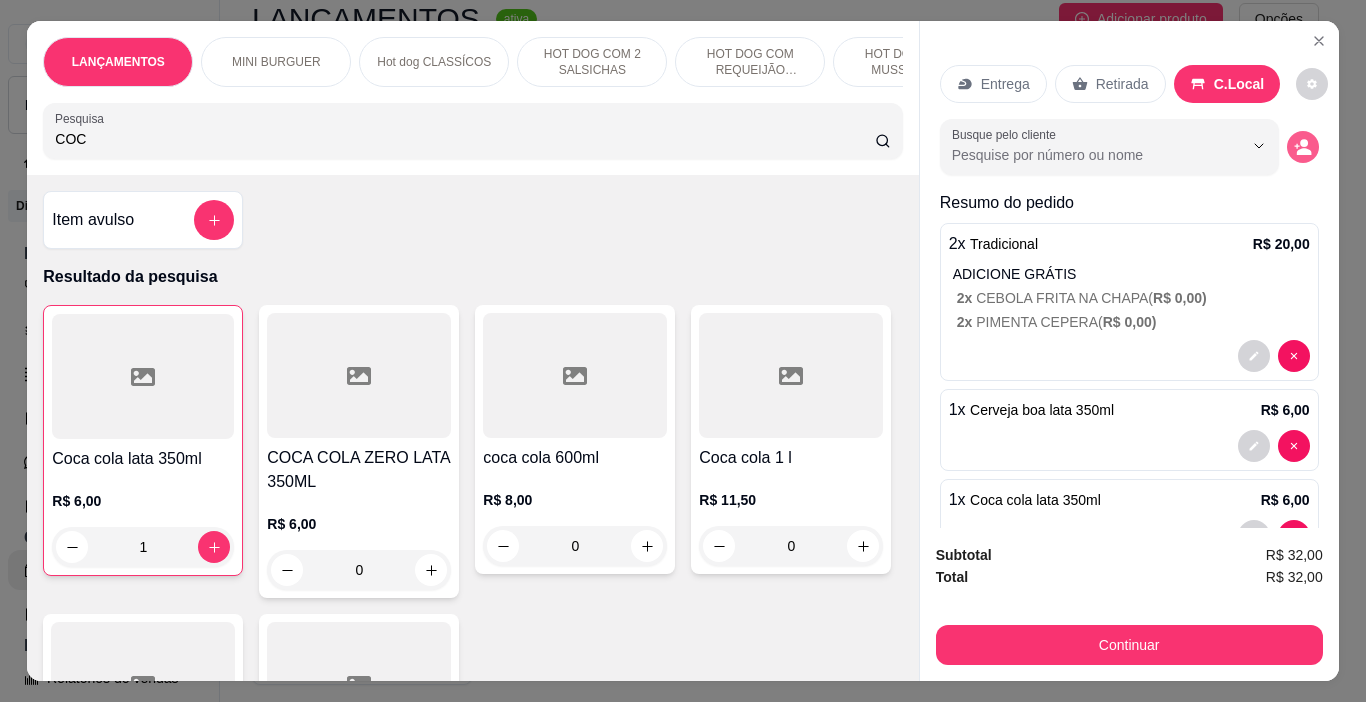 click 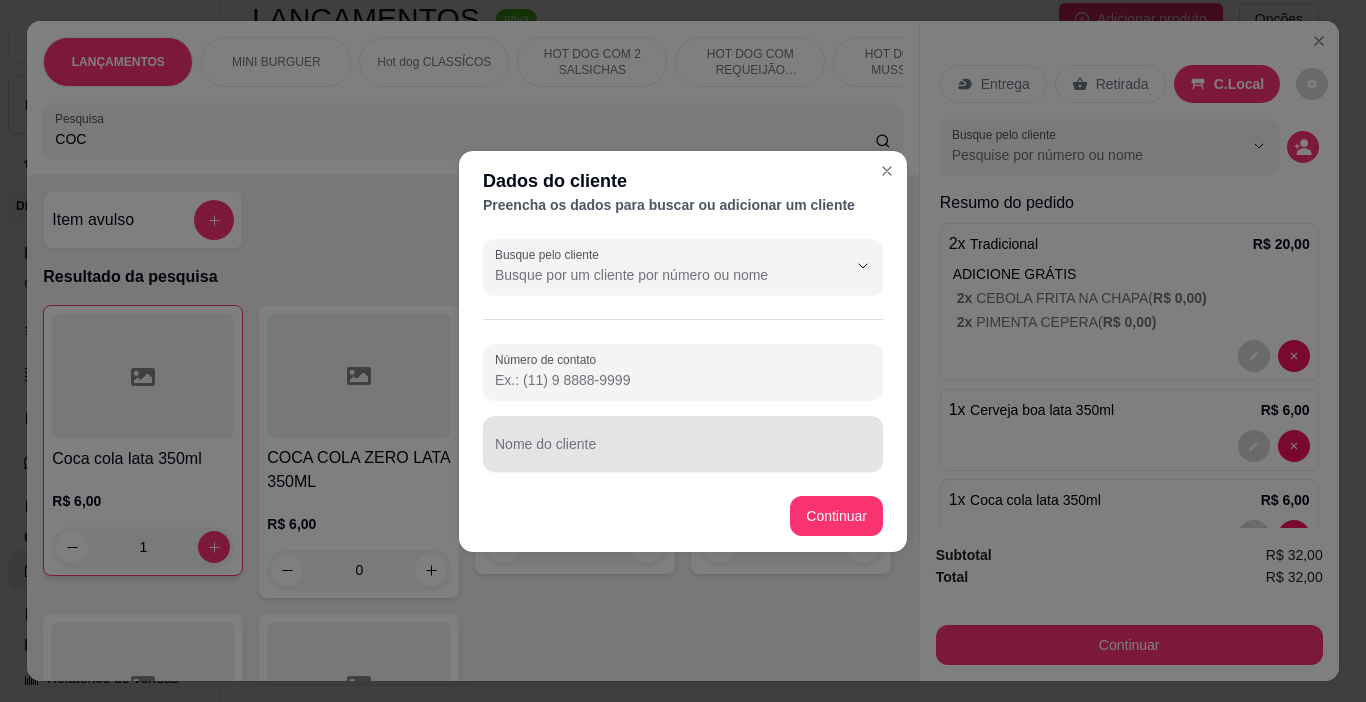 click on "Nome do cliente" at bounding box center [683, 452] 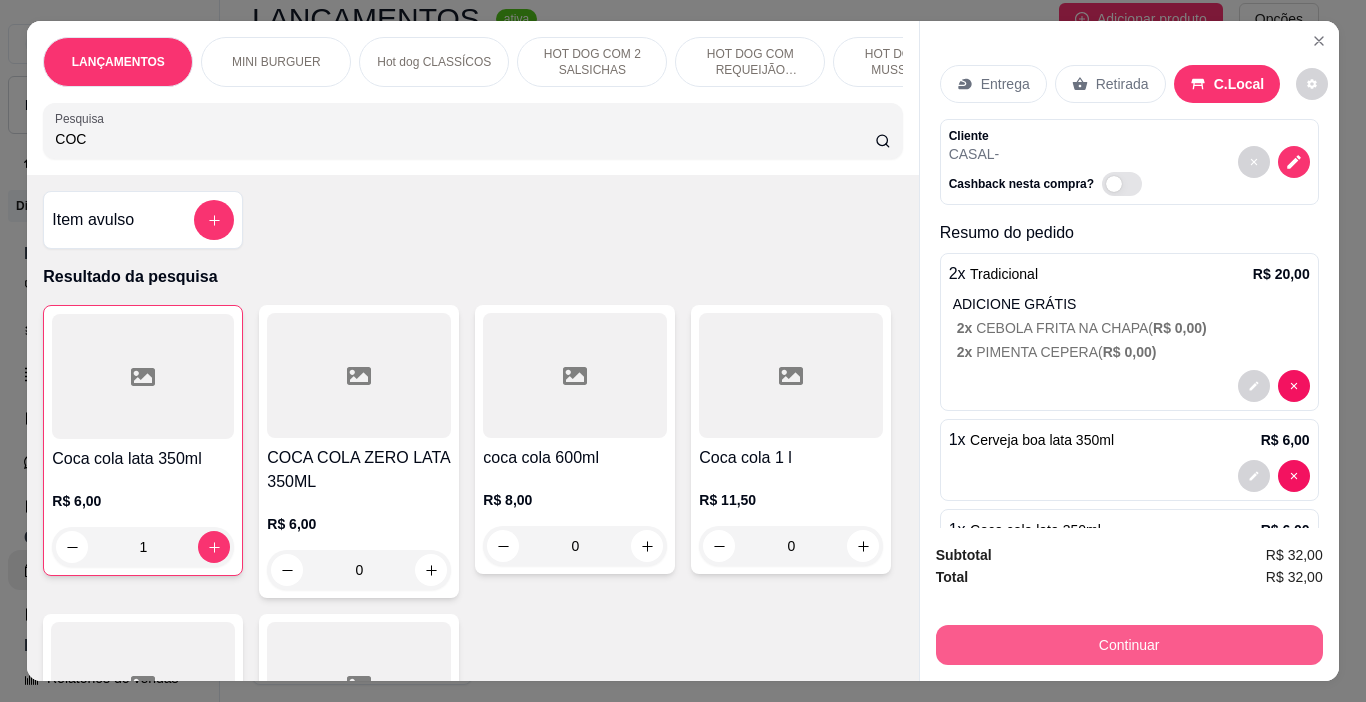 click on "Continuar" at bounding box center [1129, 645] 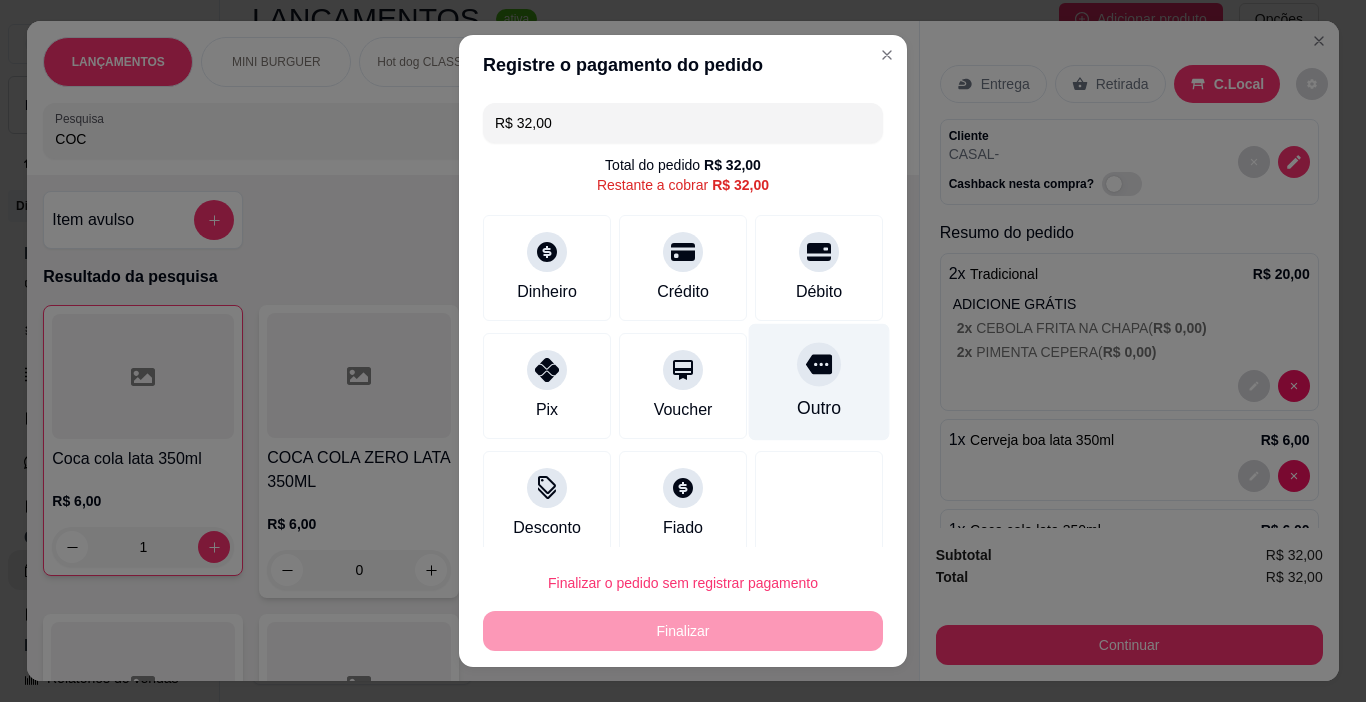 click on "Outro" at bounding box center [819, 408] 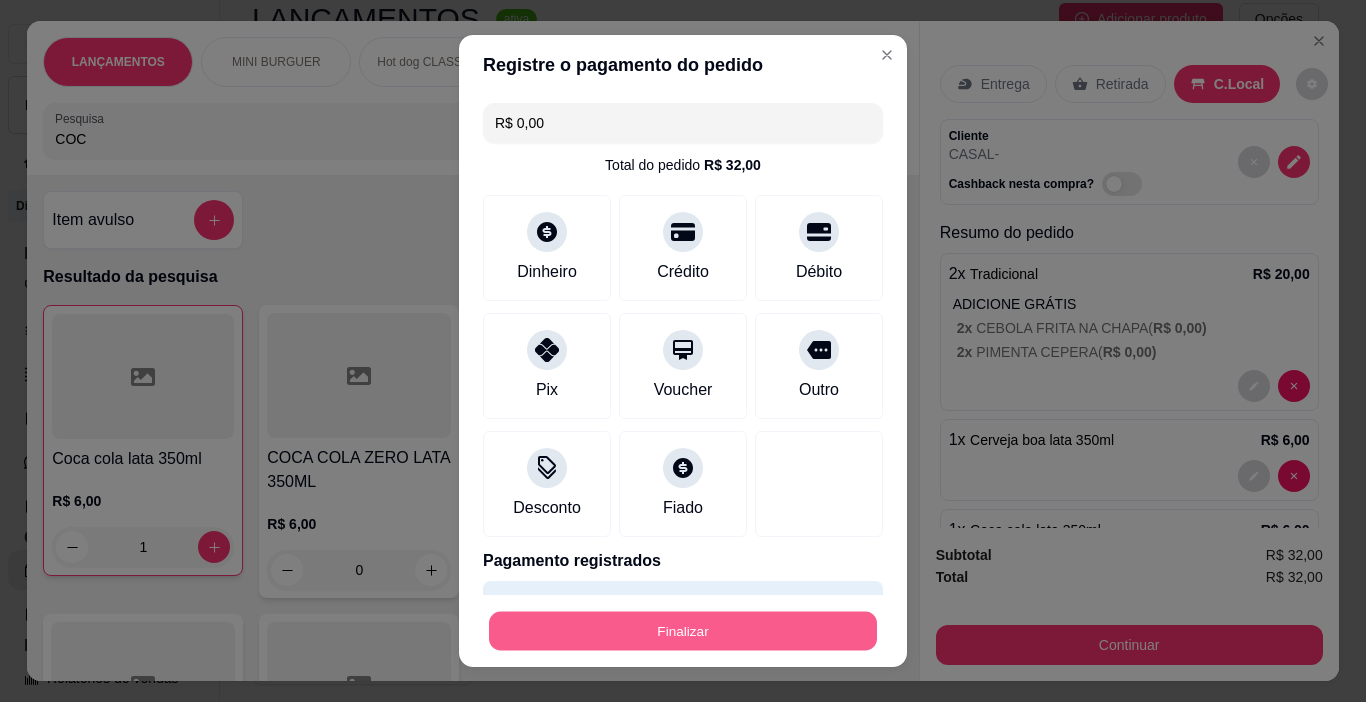 click on "Finalizar" at bounding box center (683, 631) 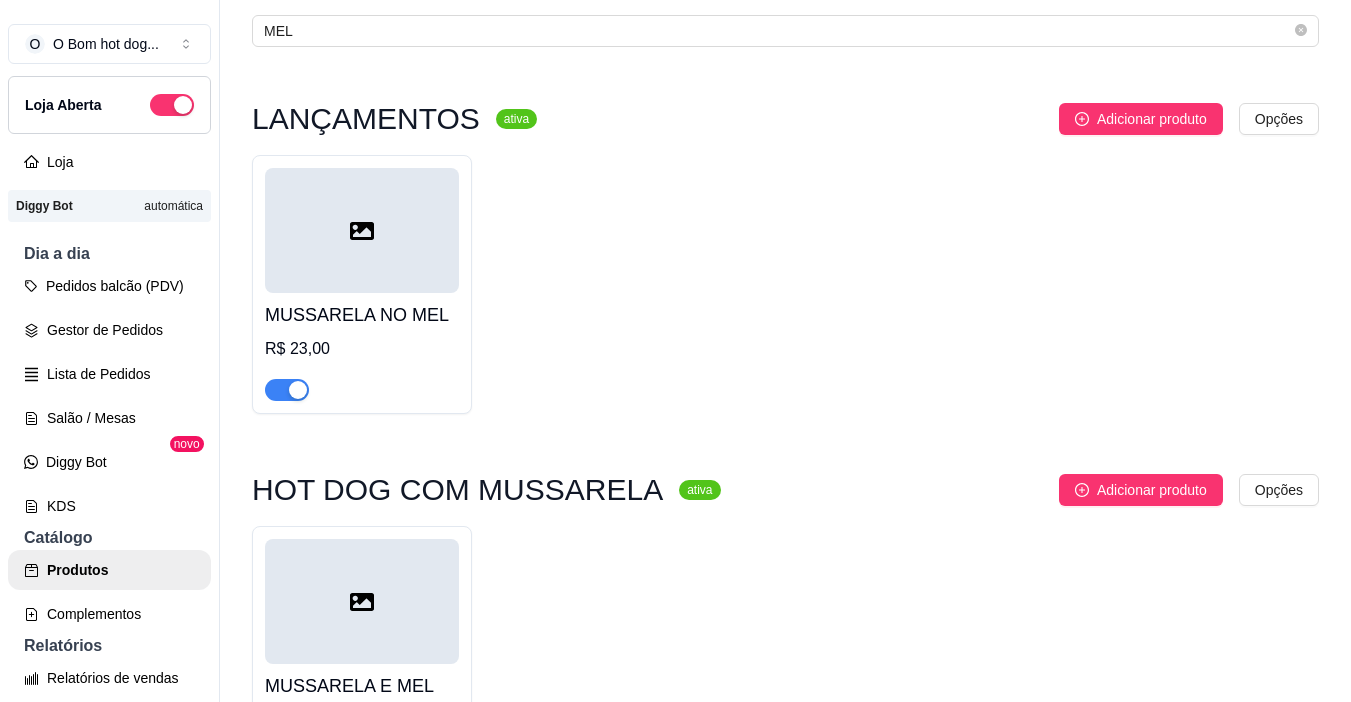 scroll, scrollTop: 0, scrollLeft: 0, axis: both 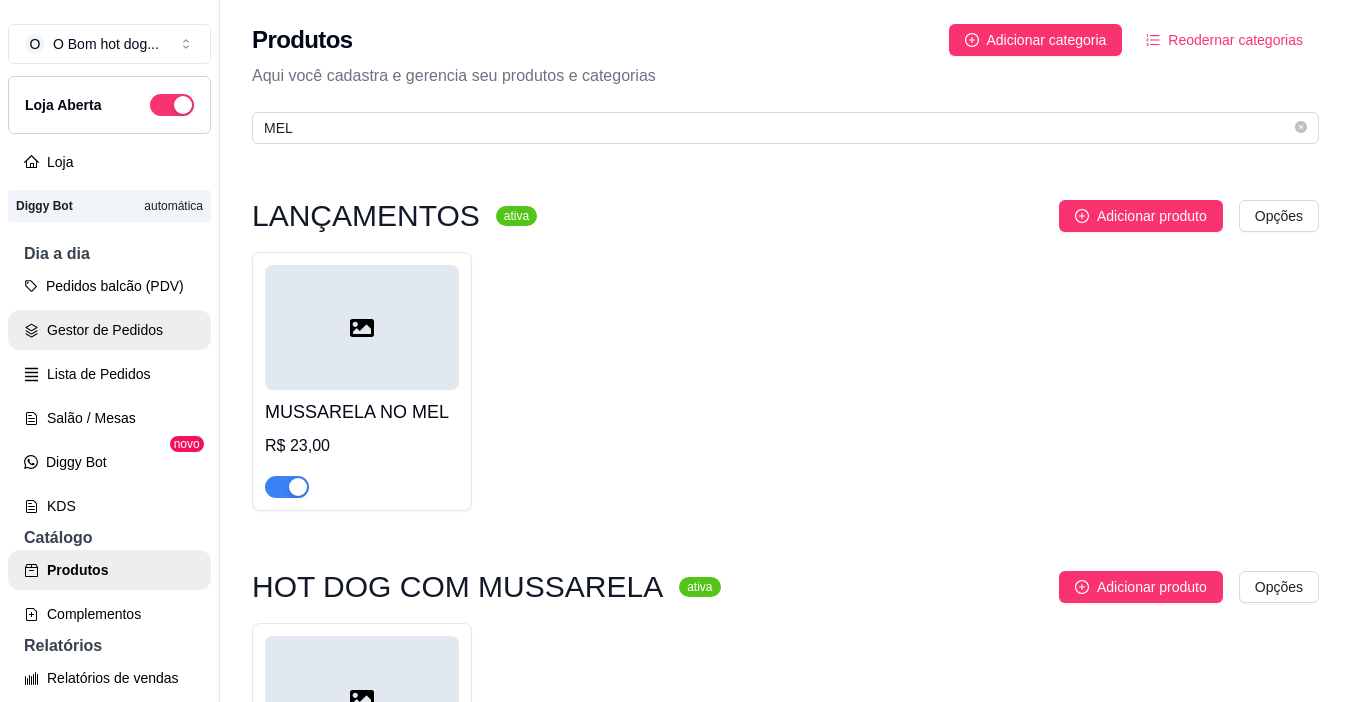 click on "Gestor de Pedidos" at bounding box center [109, 330] 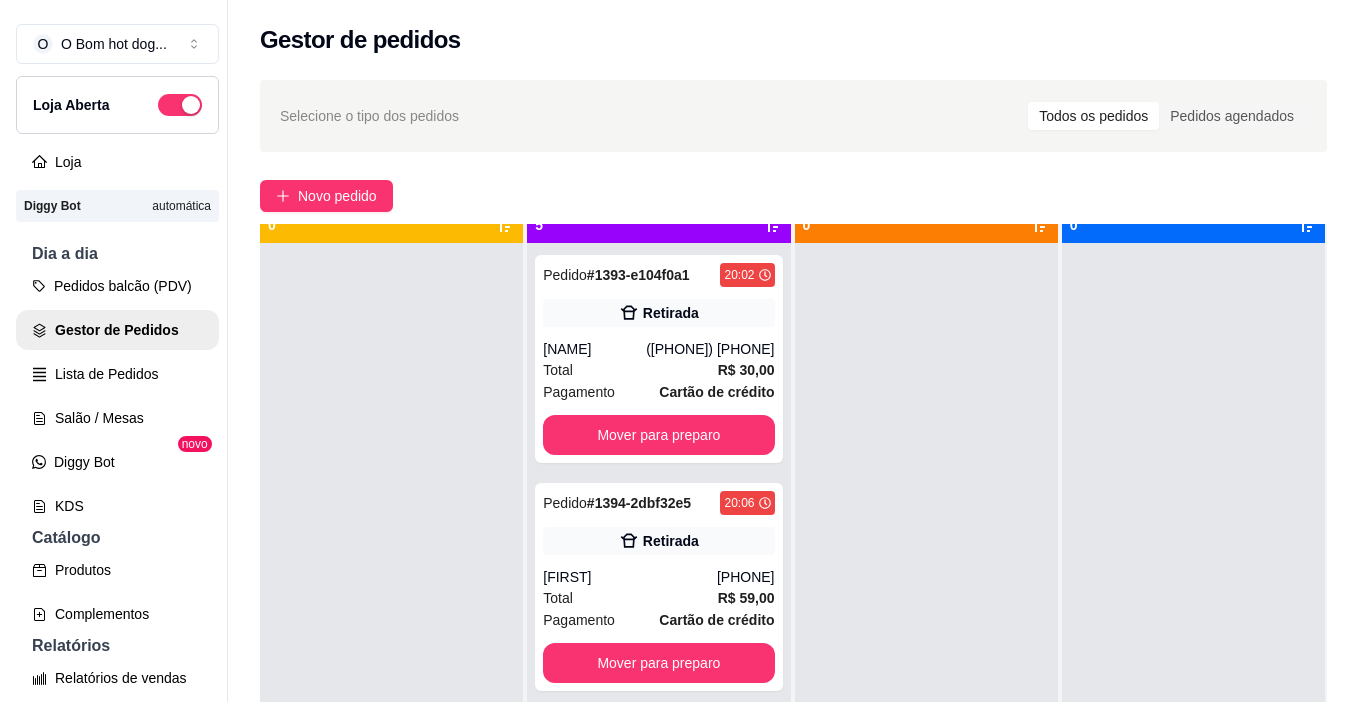 scroll, scrollTop: 56, scrollLeft: 0, axis: vertical 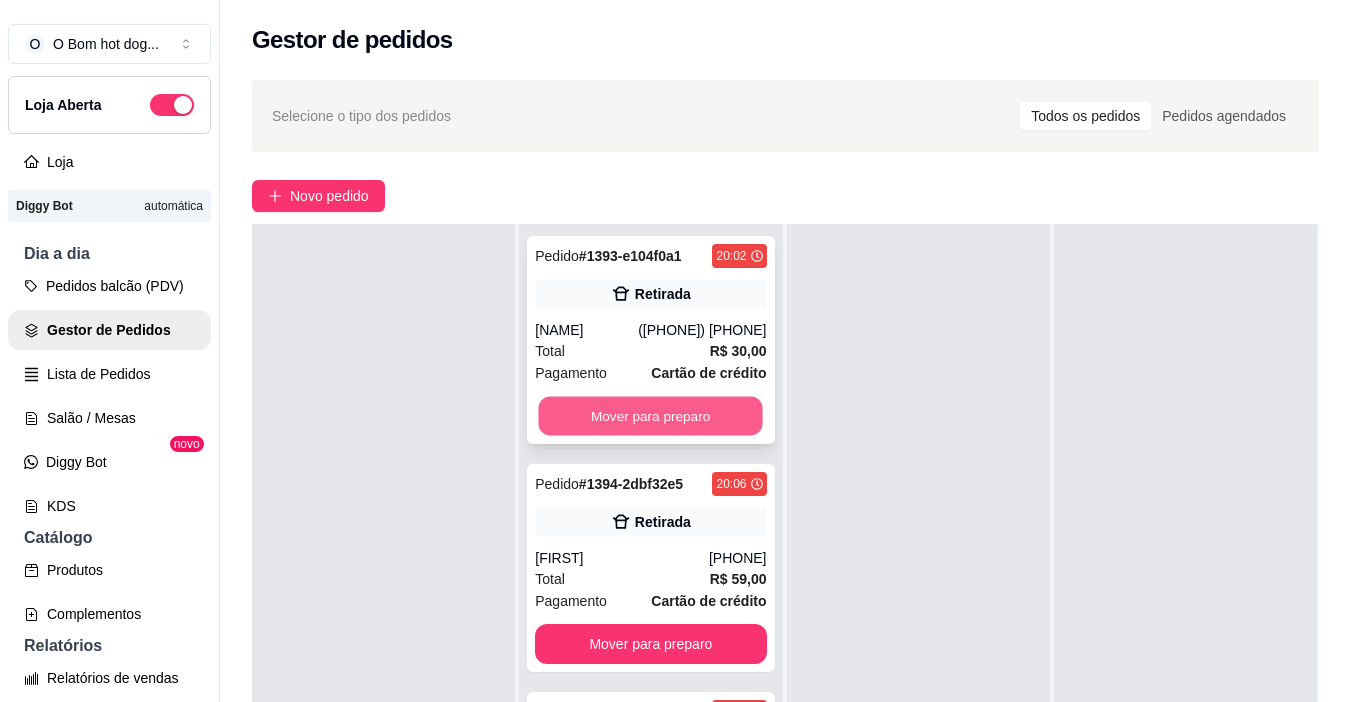 click on "Mover para preparo" at bounding box center [651, 416] 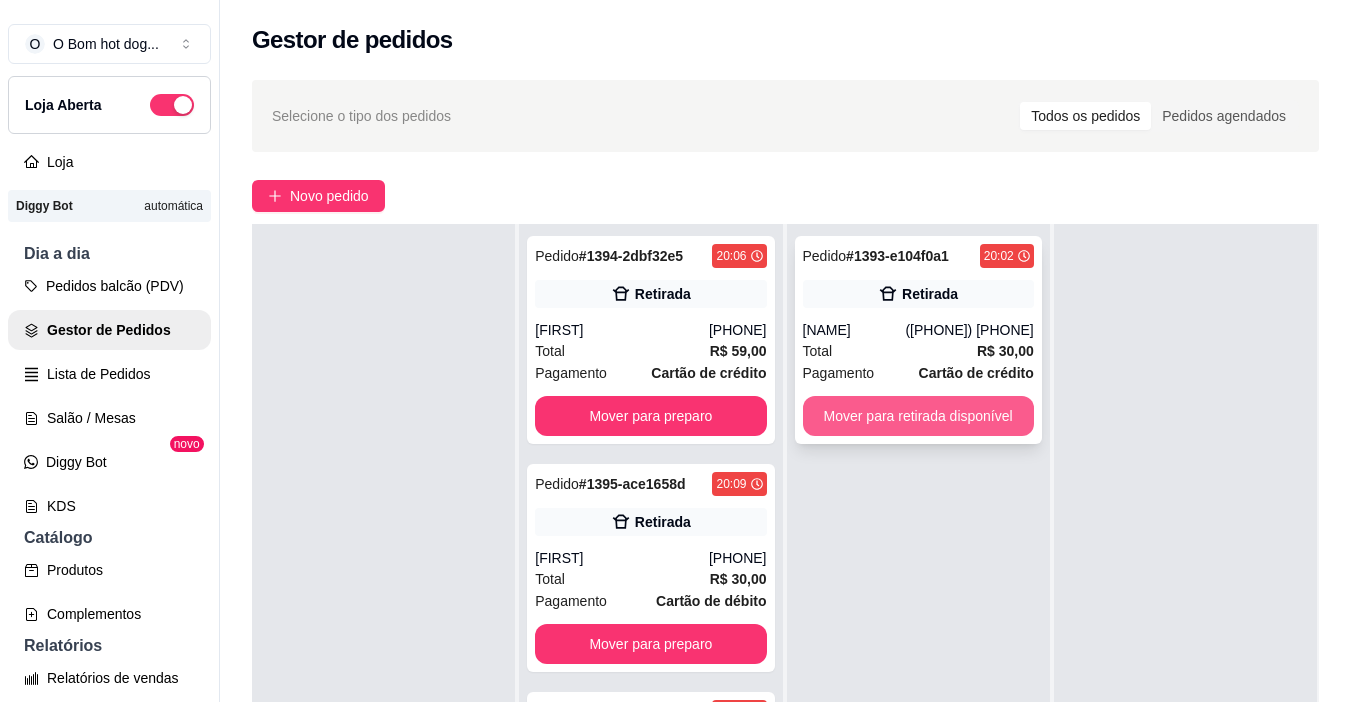click on "Mover para retirada disponível" at bounding box center (918, 416) 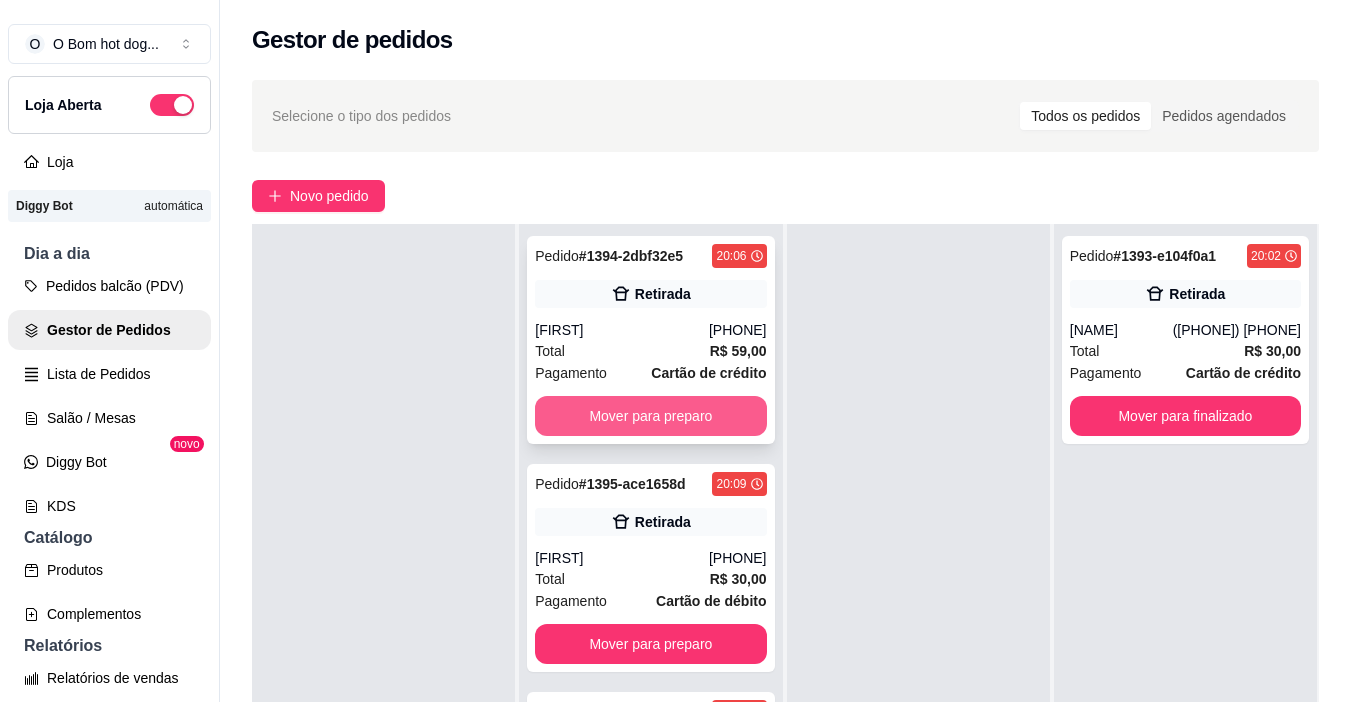 click on "Mover para preparo" at bounding box center (650, 416) 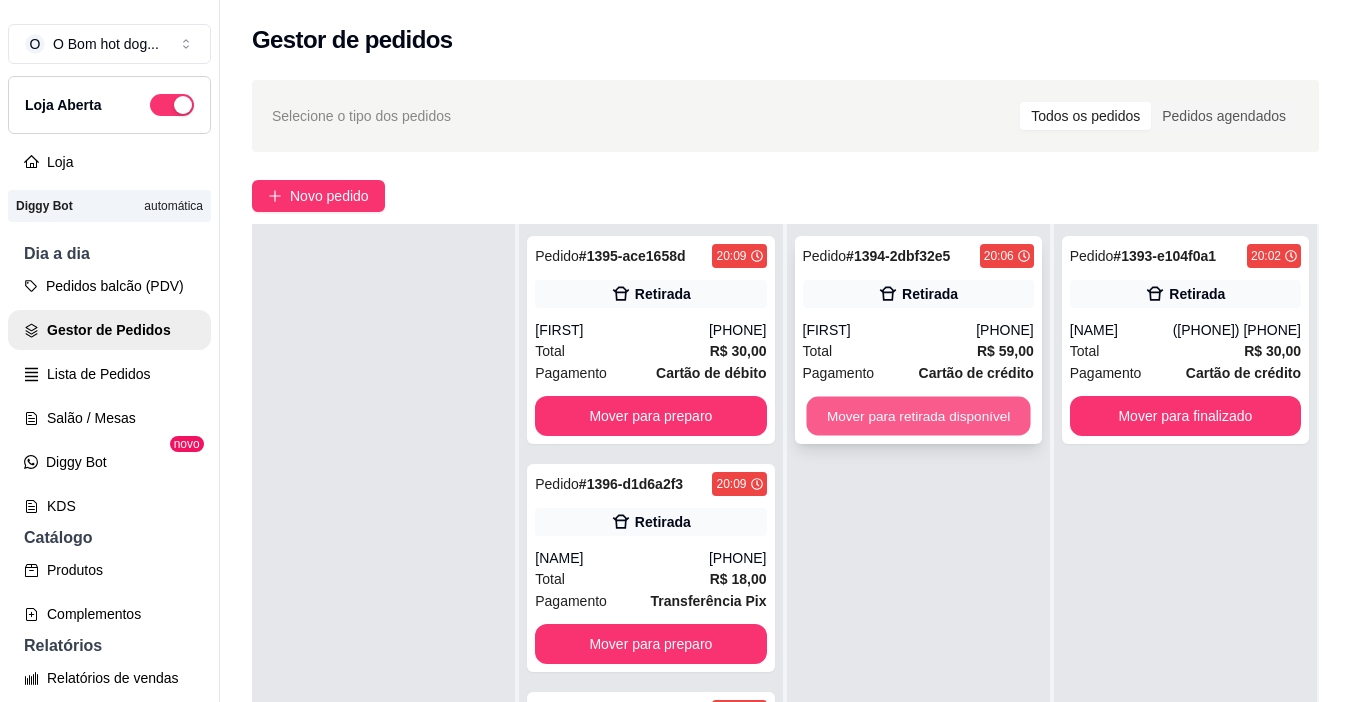 click on "Mover para retirada disponível" at bounding box center (918, 416) 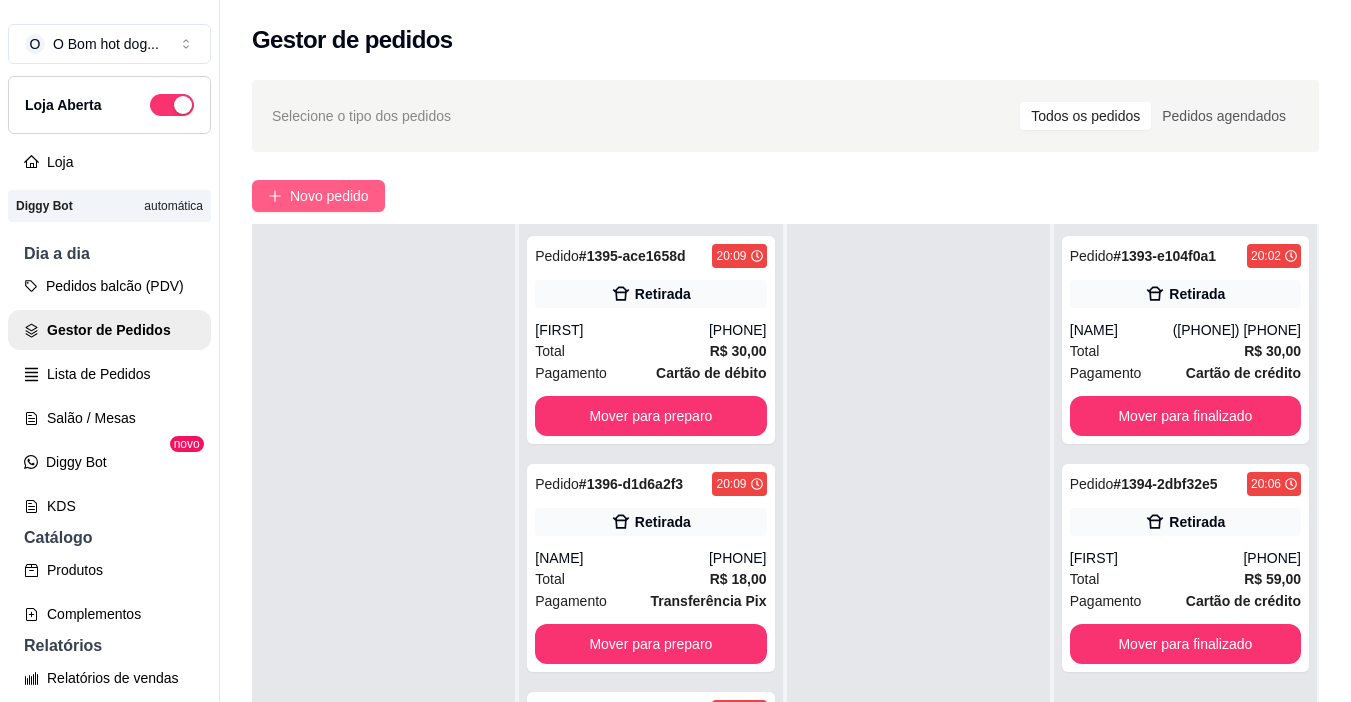 click on "Novo pedido" at bounding box center (329, 196) 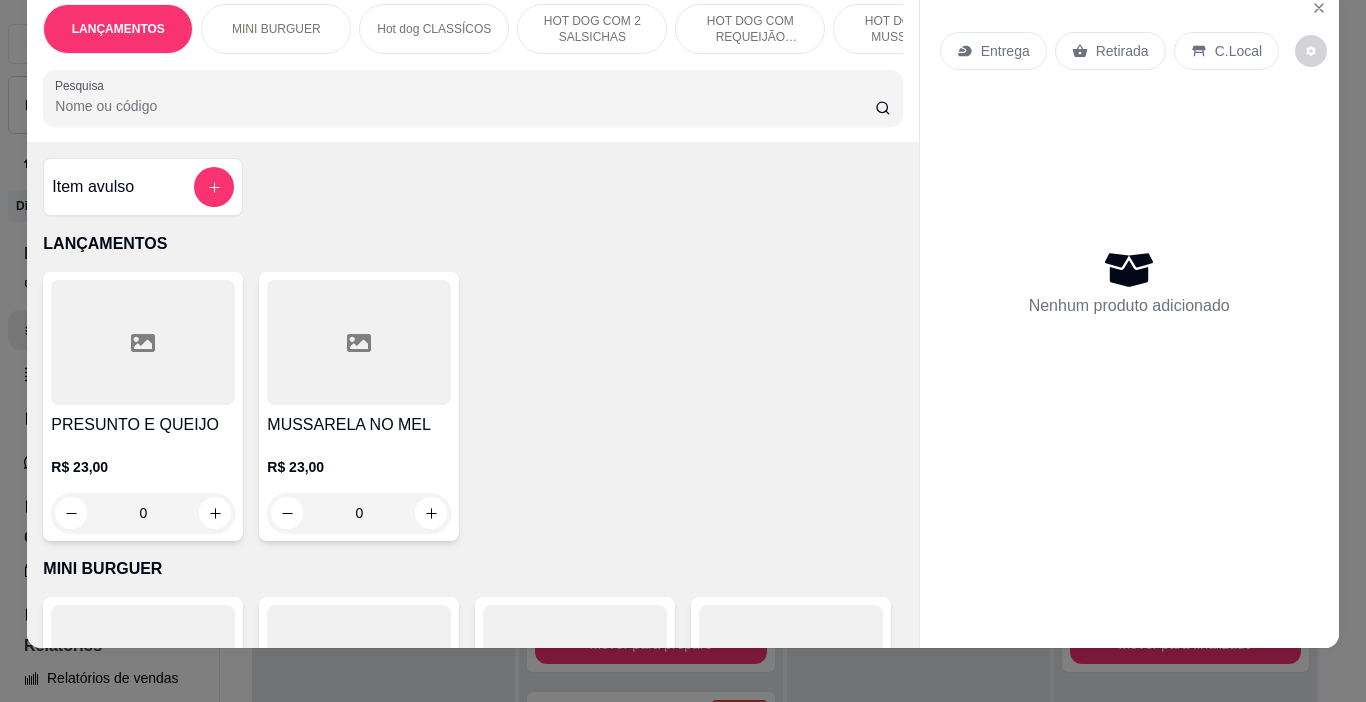 scroll, scrollTop: 50, scrollLeft: 0, axis: vertical 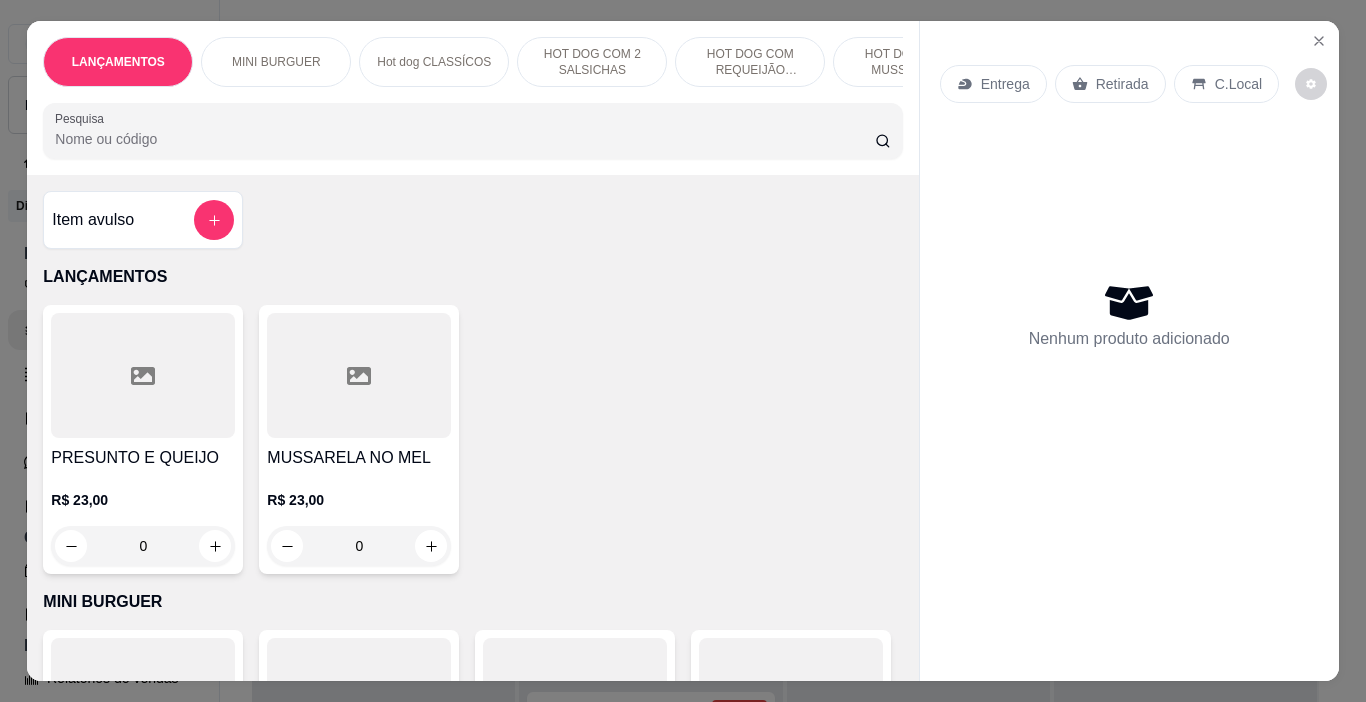 click on "Pesquisa" at bounding box center [465, 139] 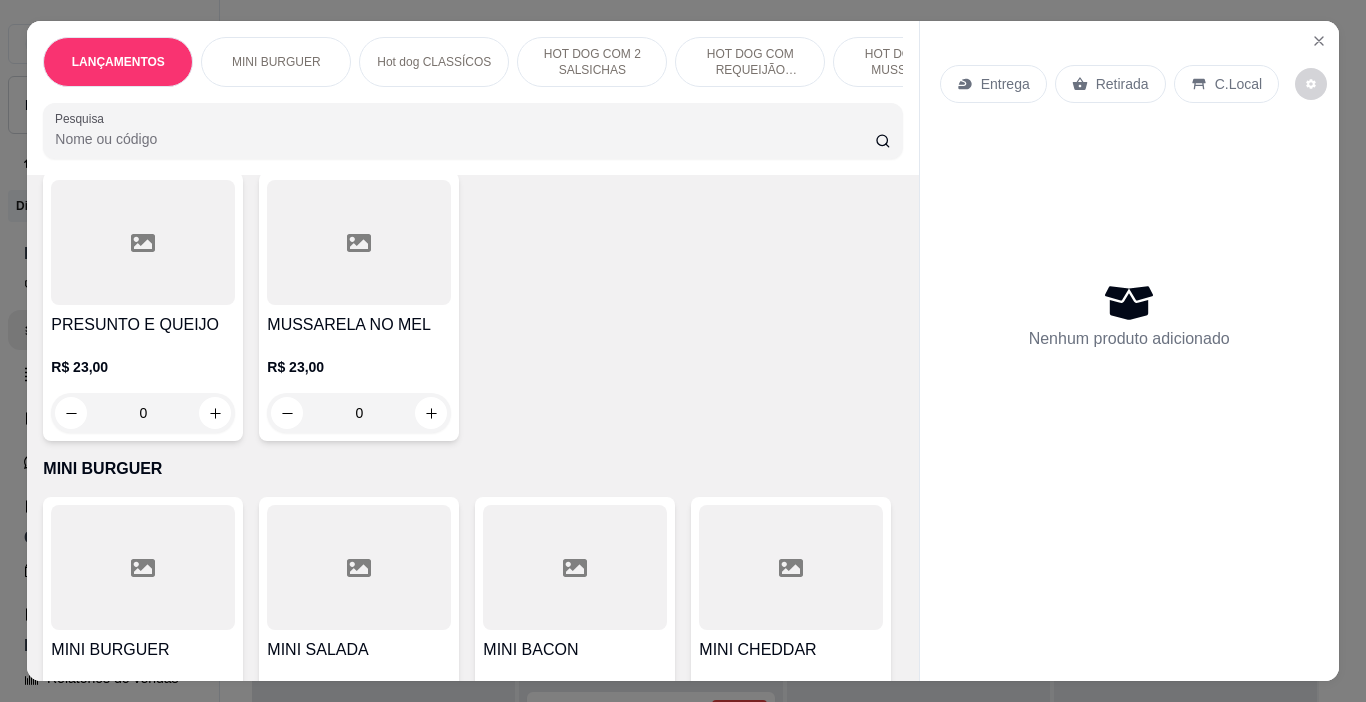 scroll, scrollTop: 0, scrollLeft: 0, axis: both 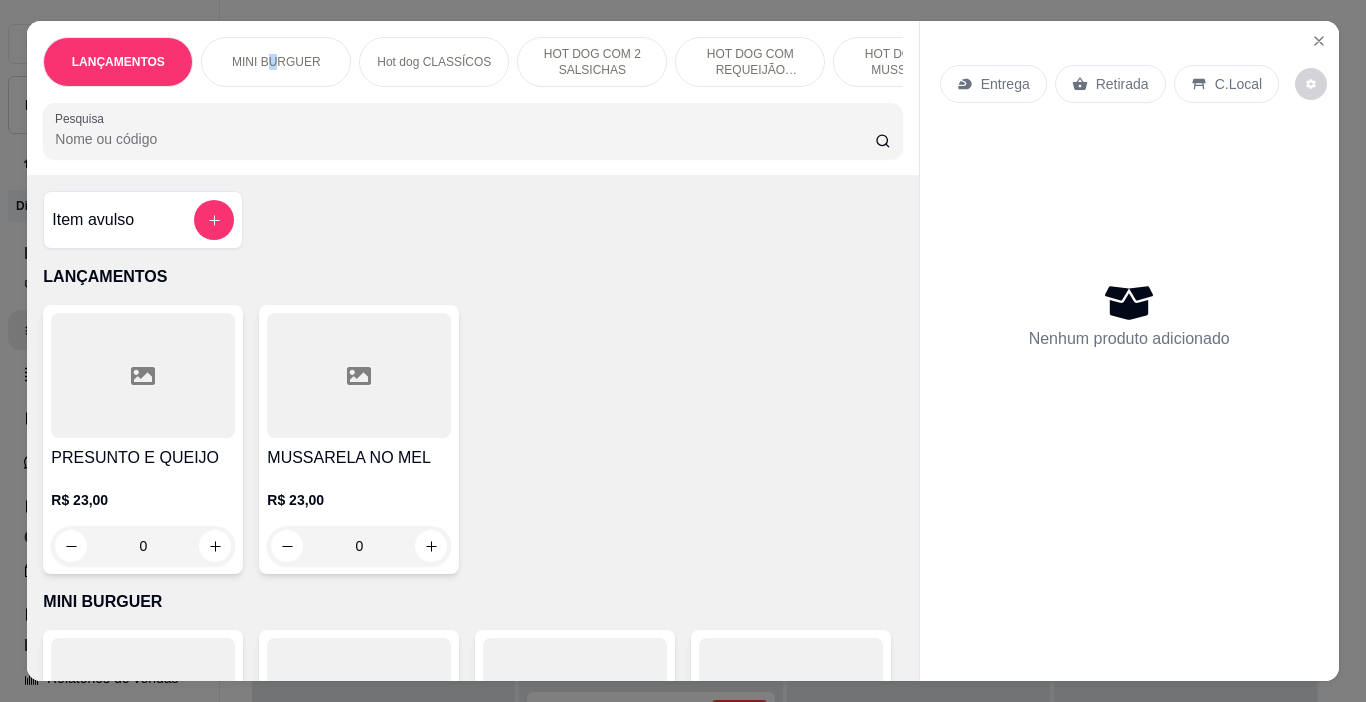 click on "MINI BURGUER" at bounding box center [276, 62] 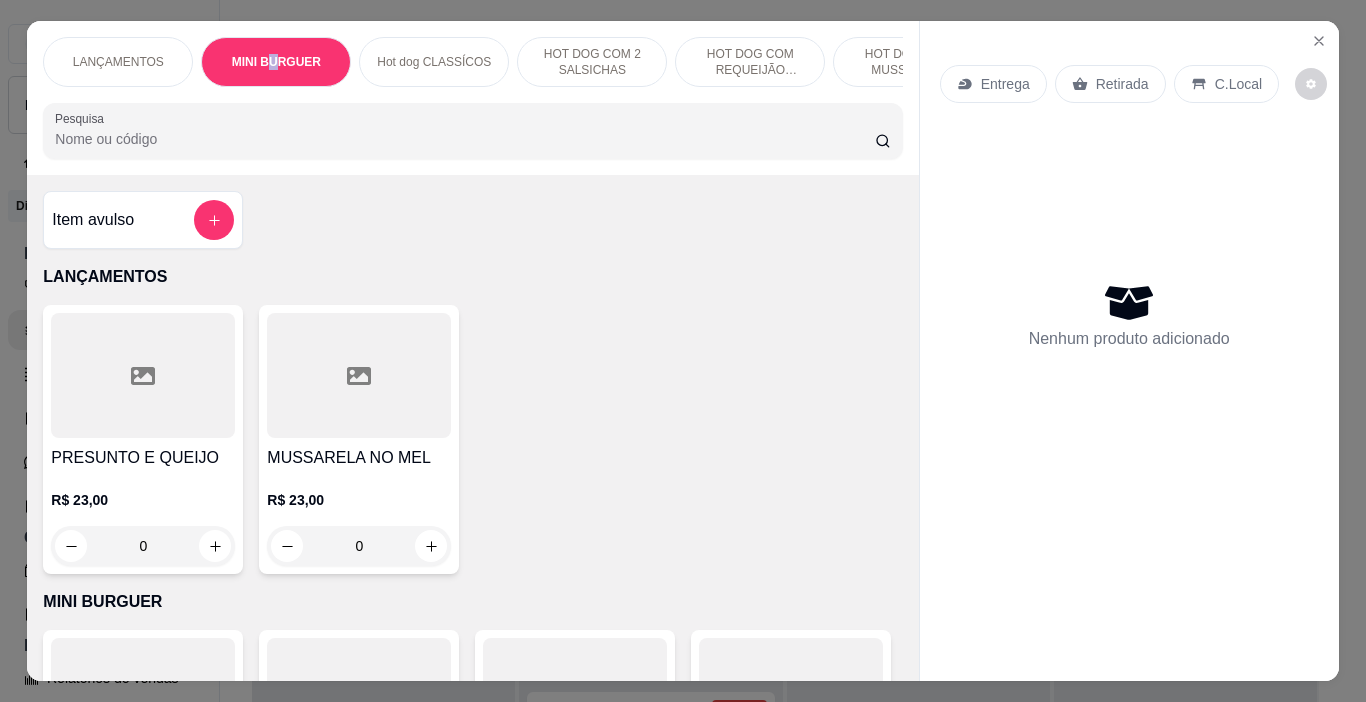 scroll, scrollTop: 415, scrollLeft: 0, axis: vertical 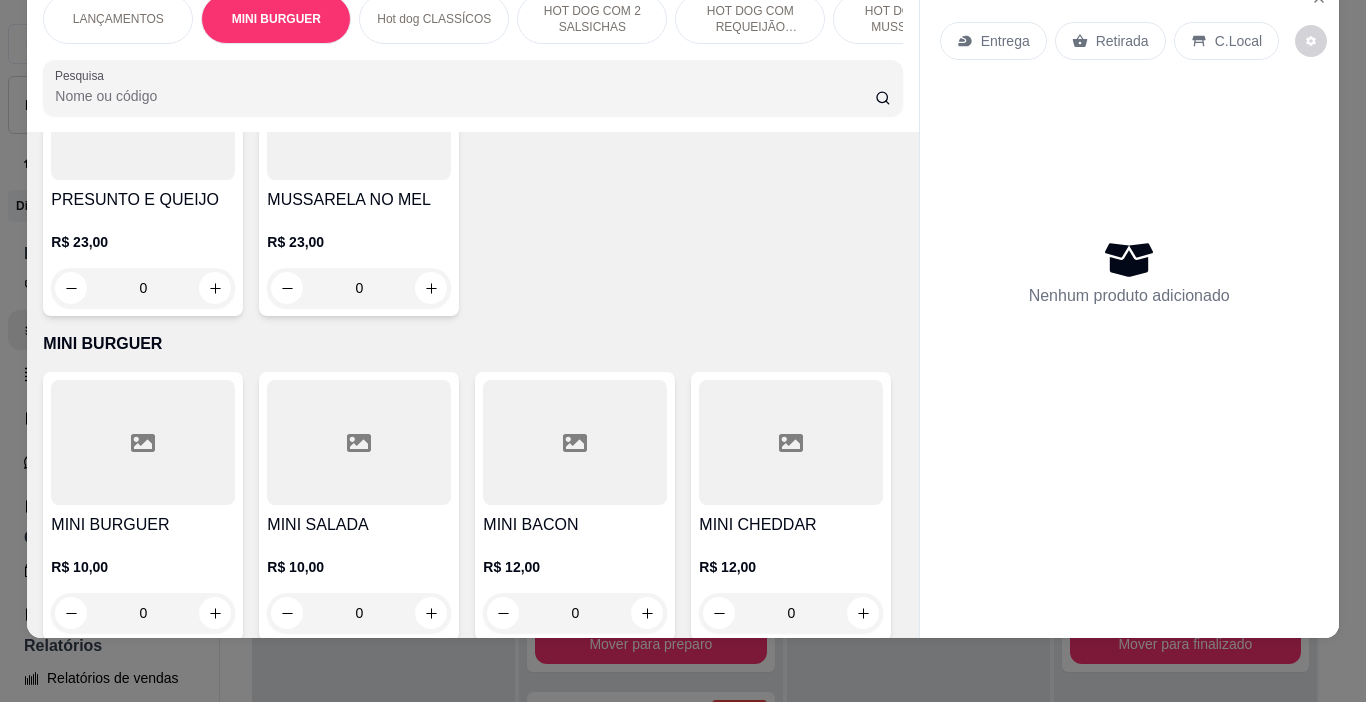 click on "PRESUNTO E QUEIJO    R$ 23,00 0 MUSSARELA NO MEL    R$ 23,00 0" at bounding box center [472, 181] 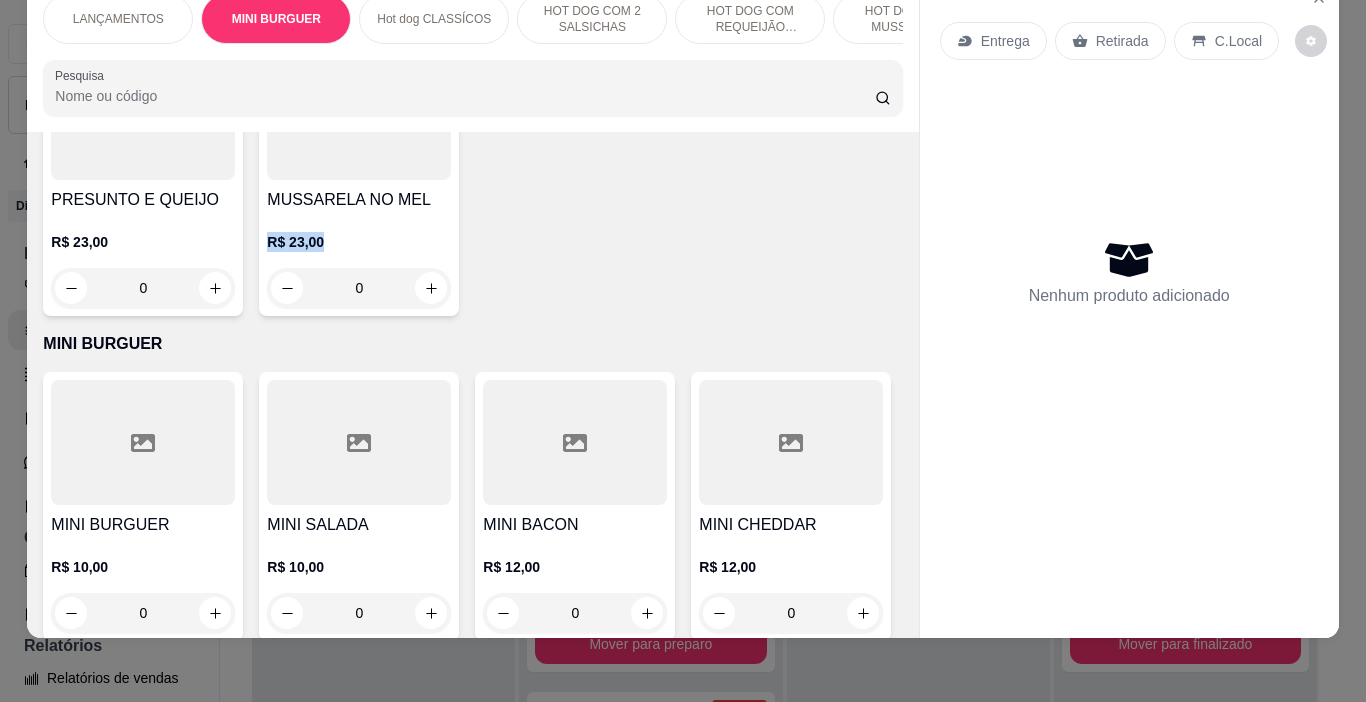 click on "PRESUNTO E QUEIJO    R$ 23,00 0 MUSSARELA NO MEL    R$ 23,00 0" at bounding box center (472, 181) 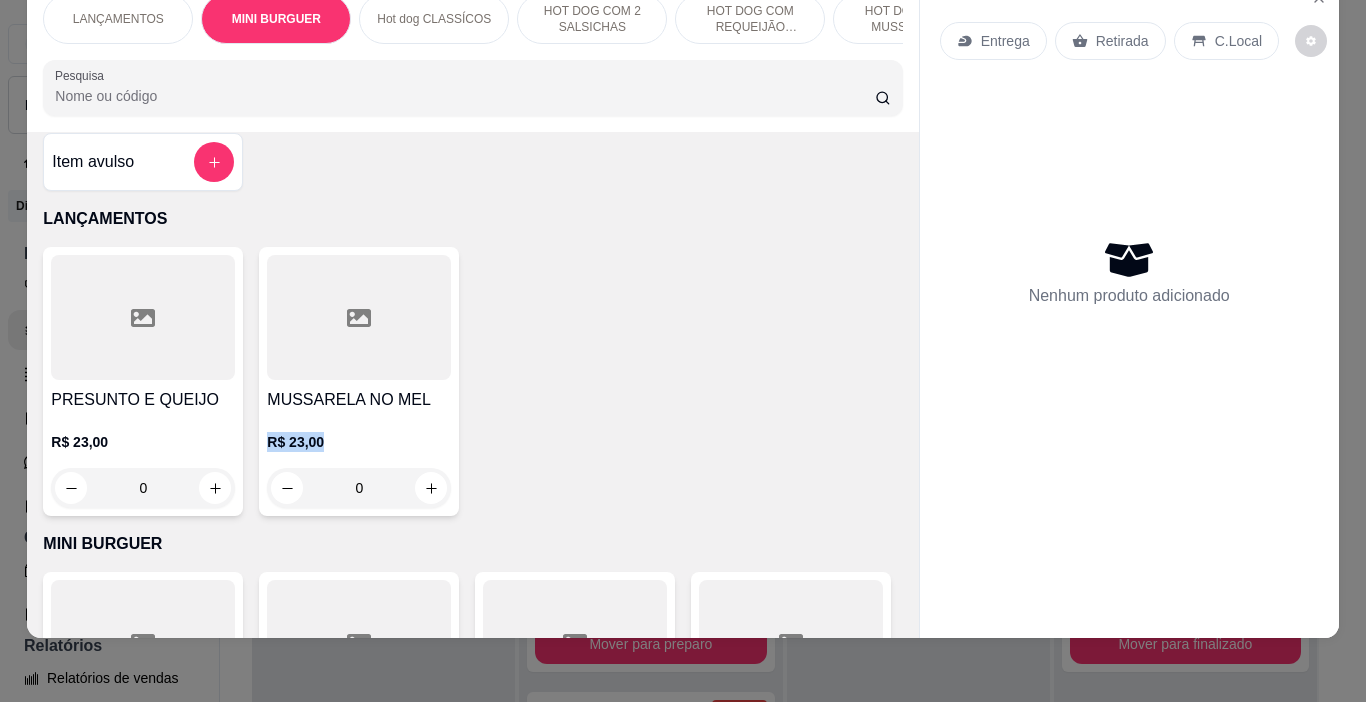 scroll, scrollTop: 0, scrollLeft: 0, axis: both 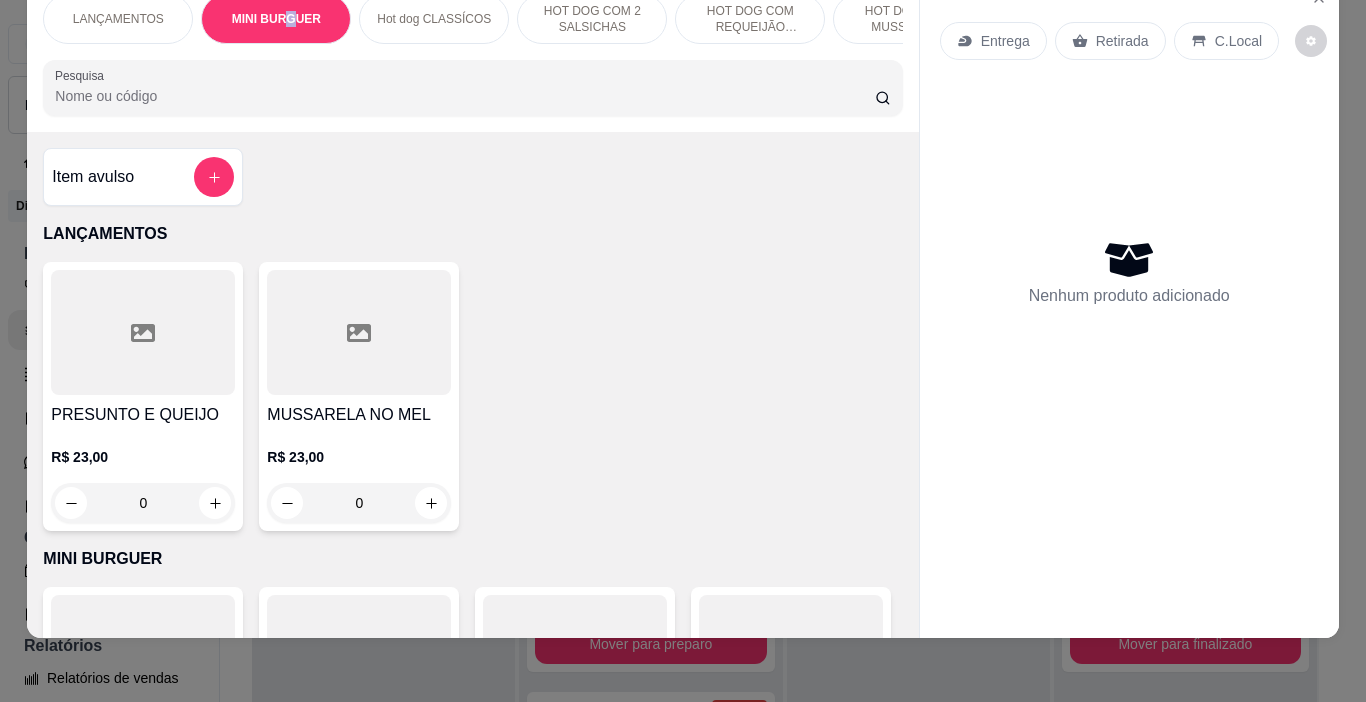 click on "MINI BURGUER" at bounding box center (276, 19) 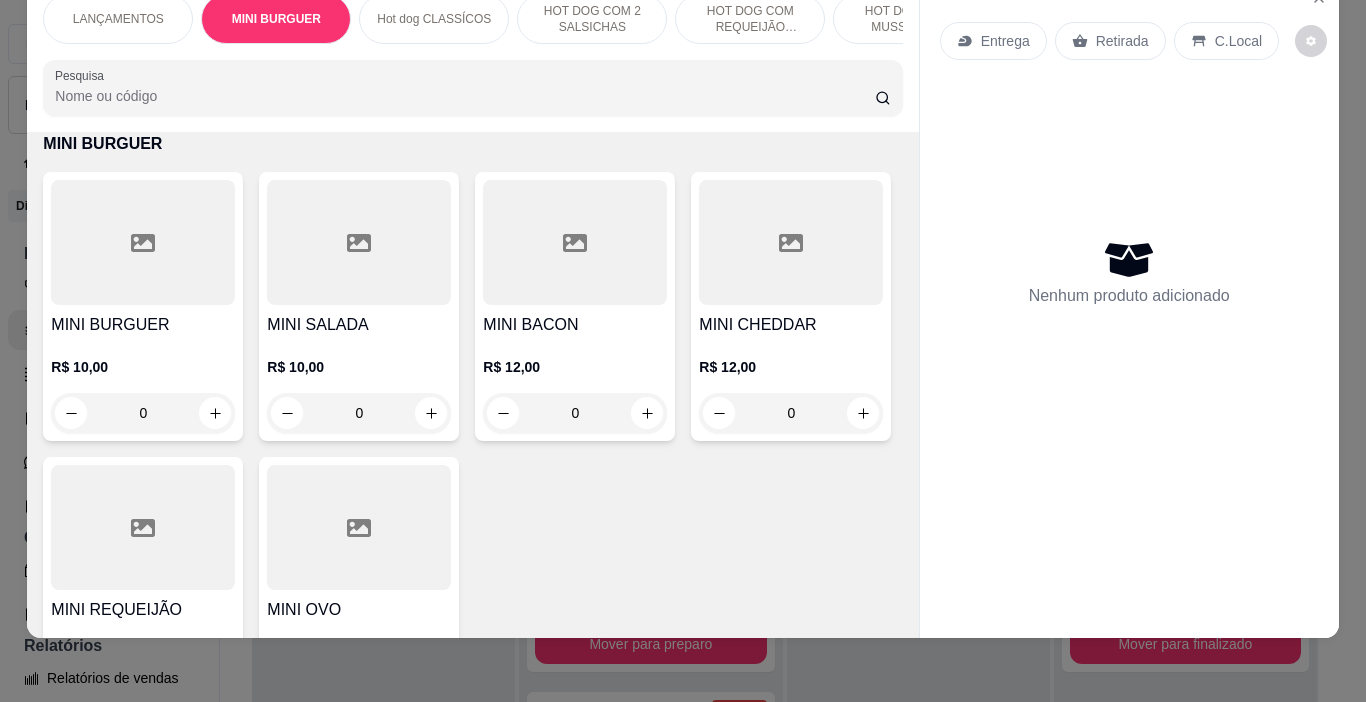 click on "0" at bounding box center (575, 413) 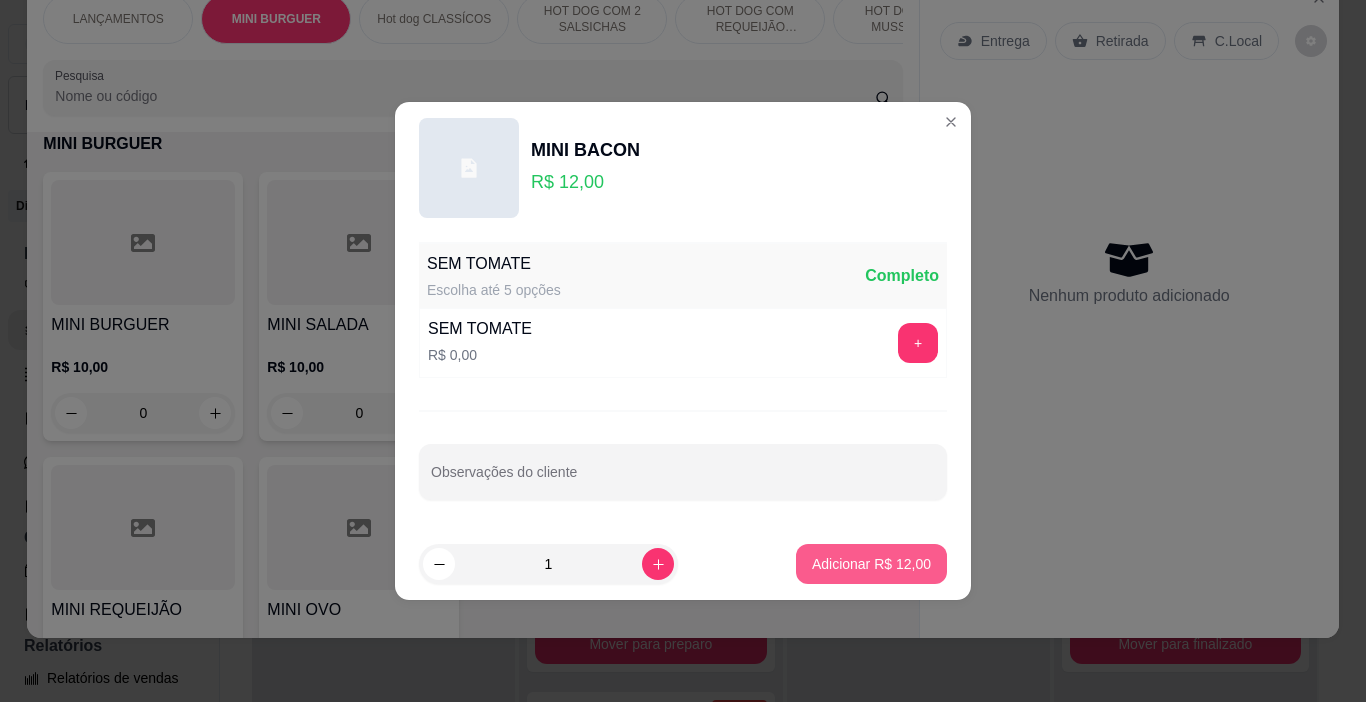 click on "1 Adicionar   R$ 12,00" at bounding box center [683, 564] 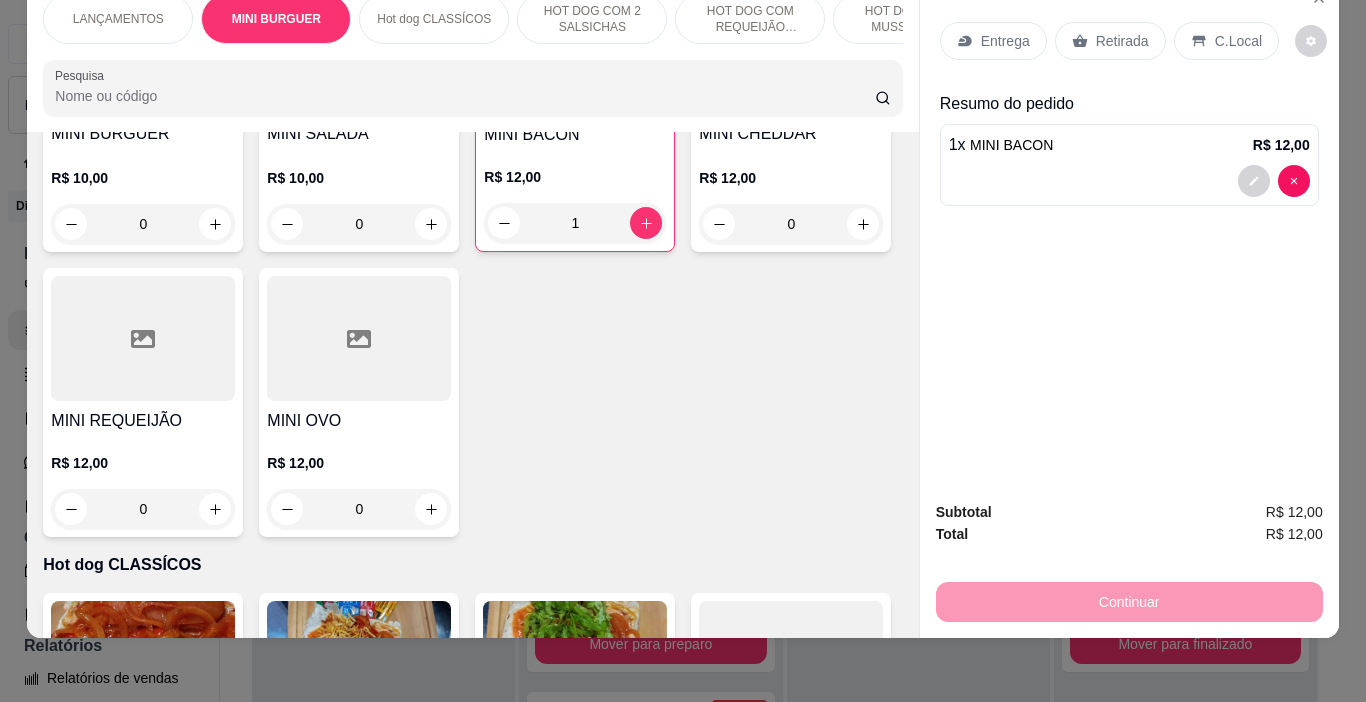scroll, scrollTop: 615, scrollLeft: 0, axis: vertical 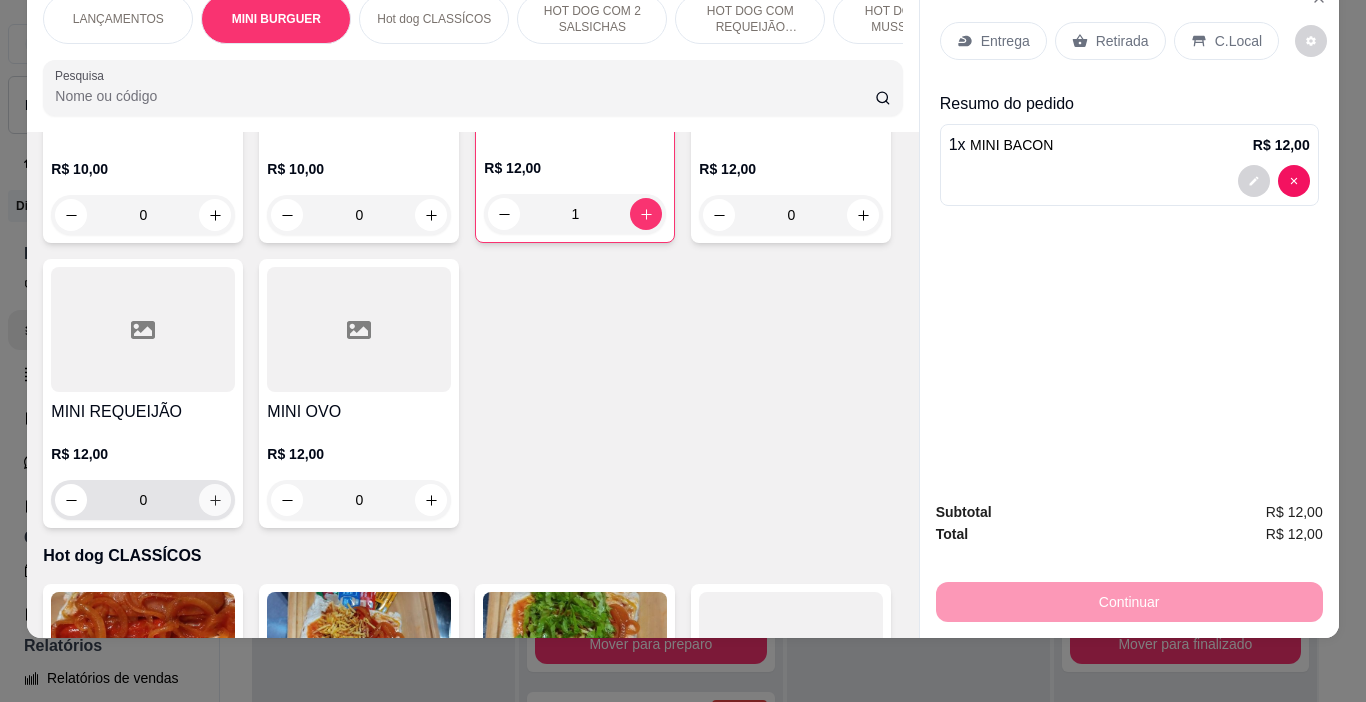 click 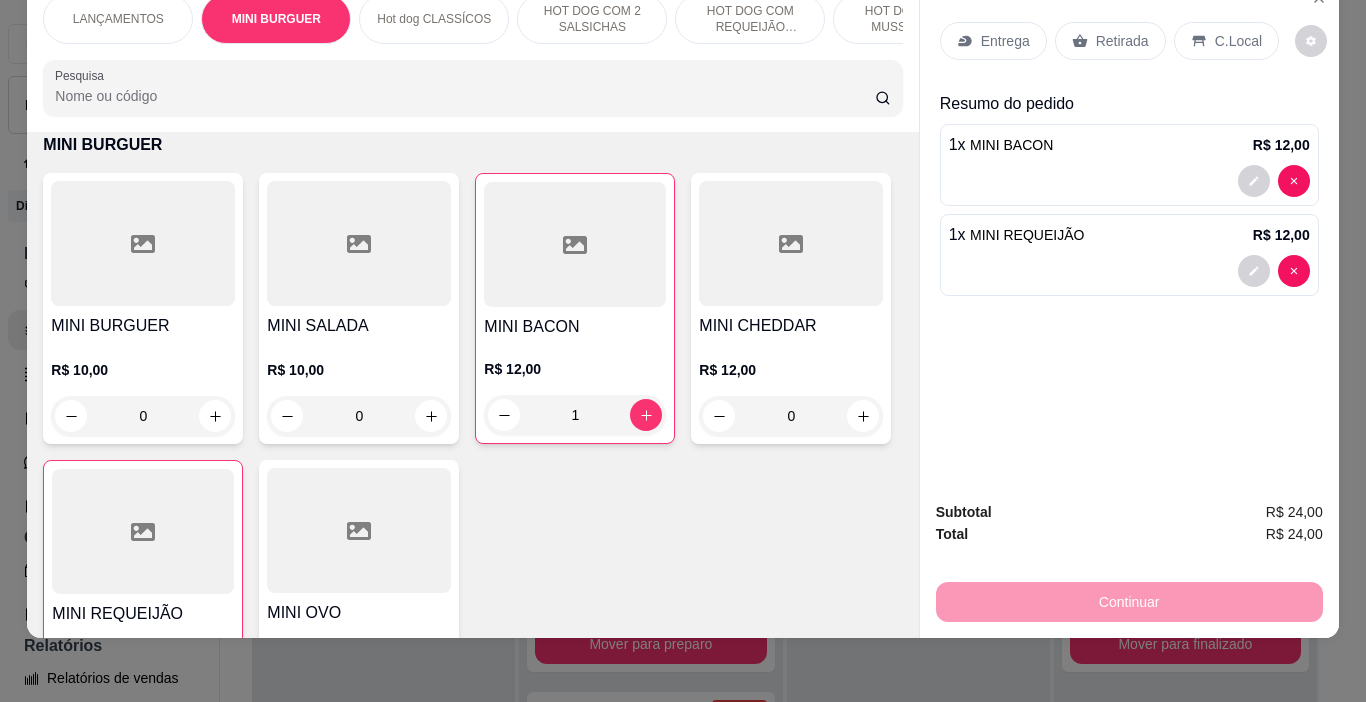 scroll, scrollTop: 315, scrollLeft: 0, axis: vertical 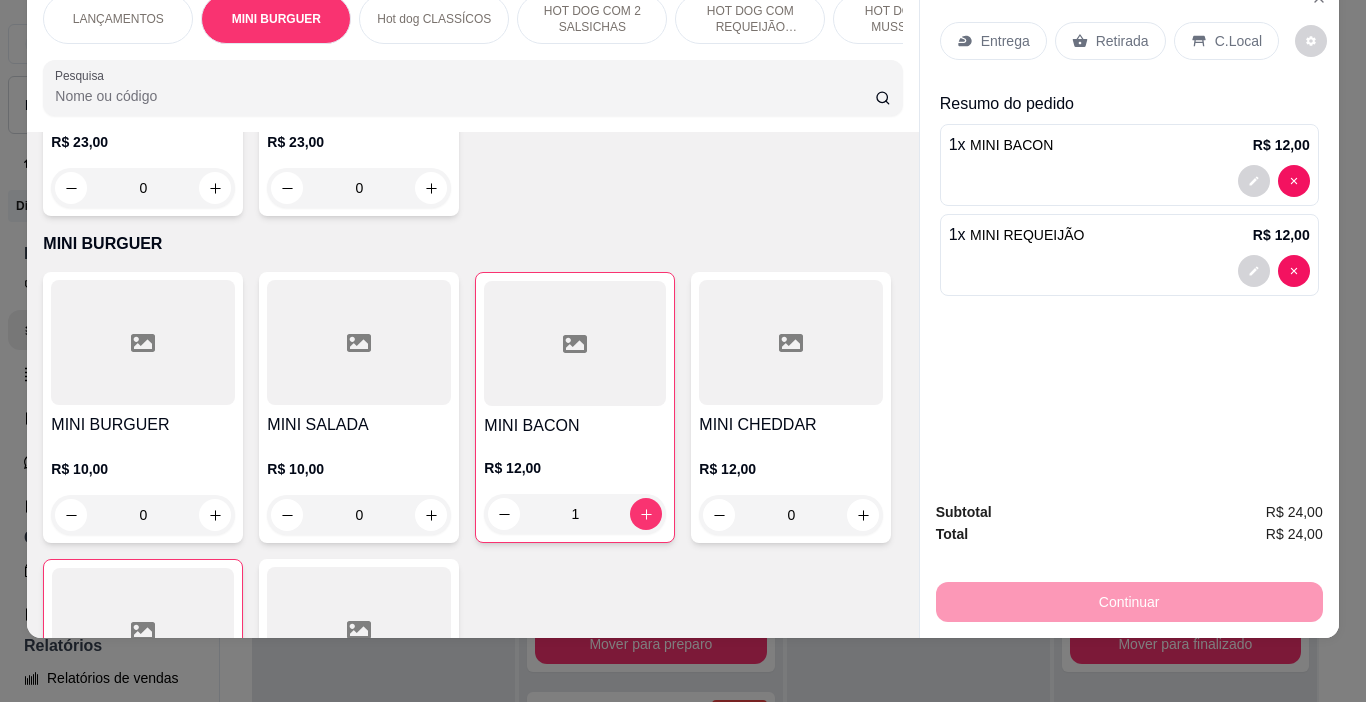 drag, startPoint x: 96, startPoint y: 92, endPoint x: 132, endPoint y: 121, distance: 46.227695 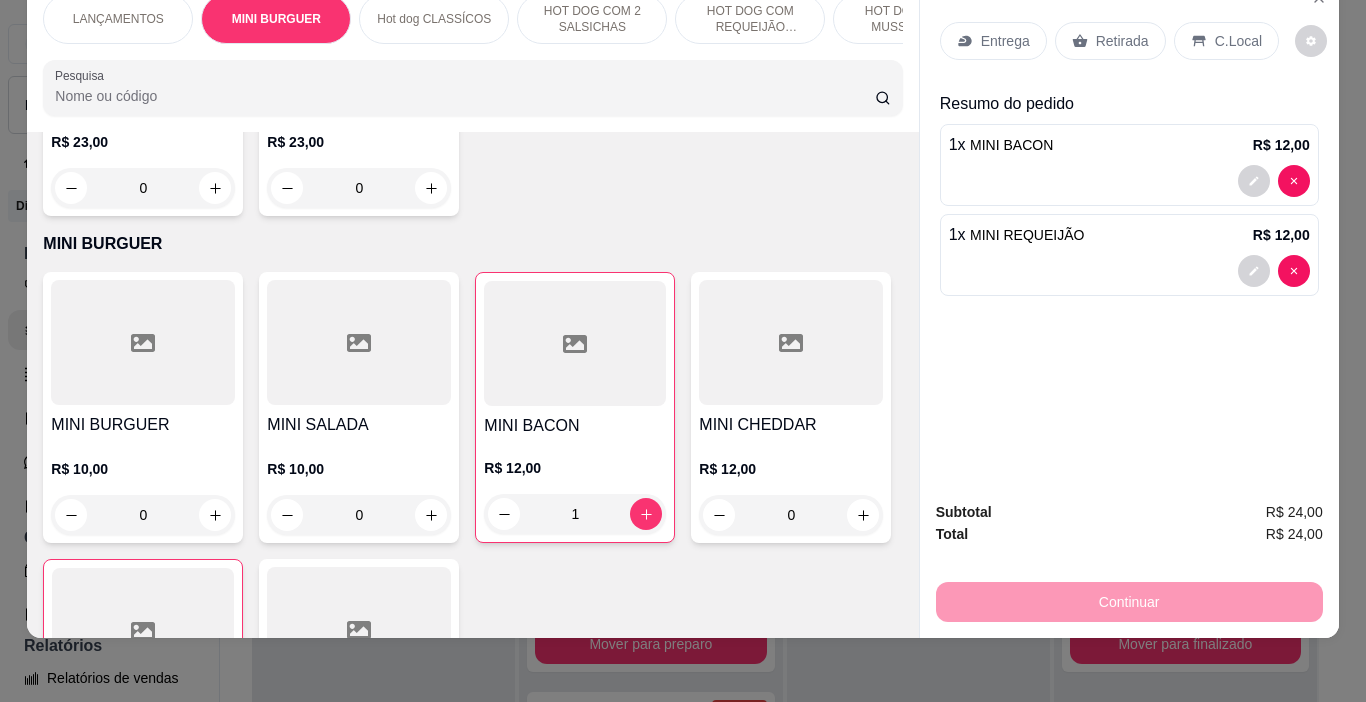 click on "Pesquisa" at bounding box center [465, 96] 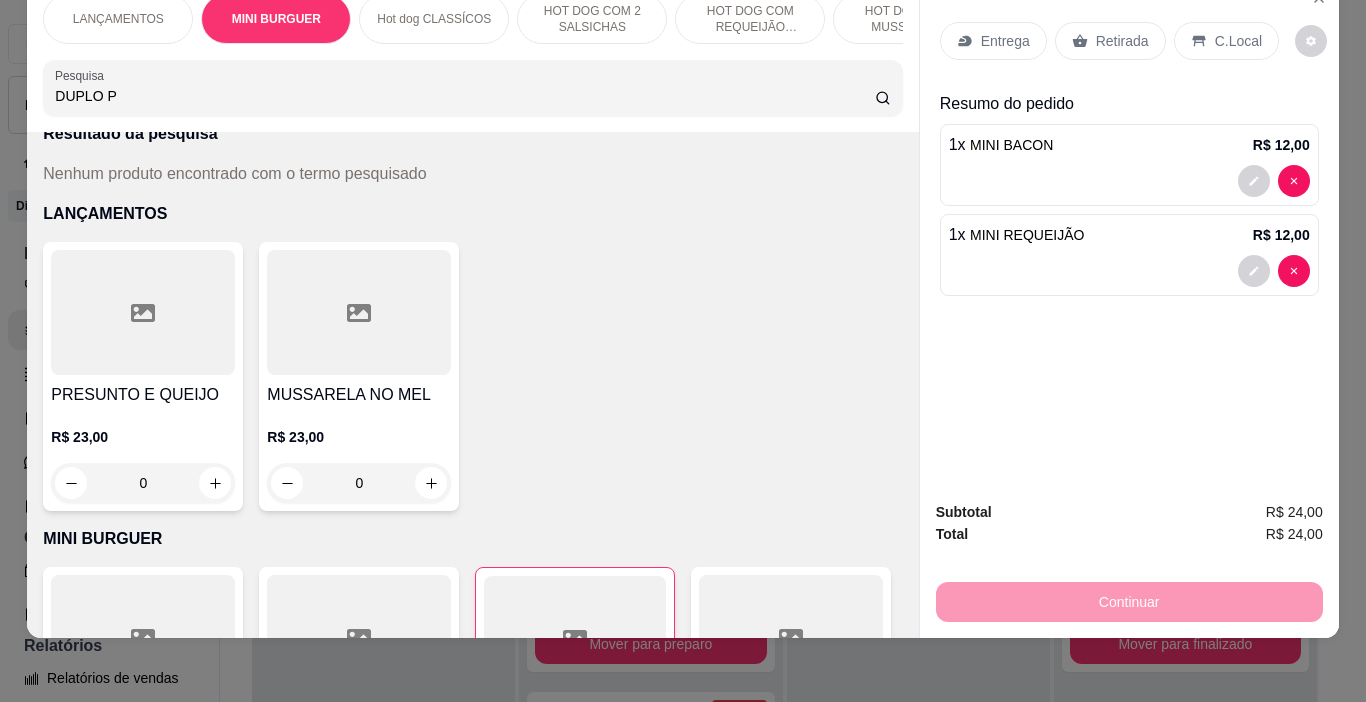scroll, scrollTop: 0, scrollLeft: 0, axis: both 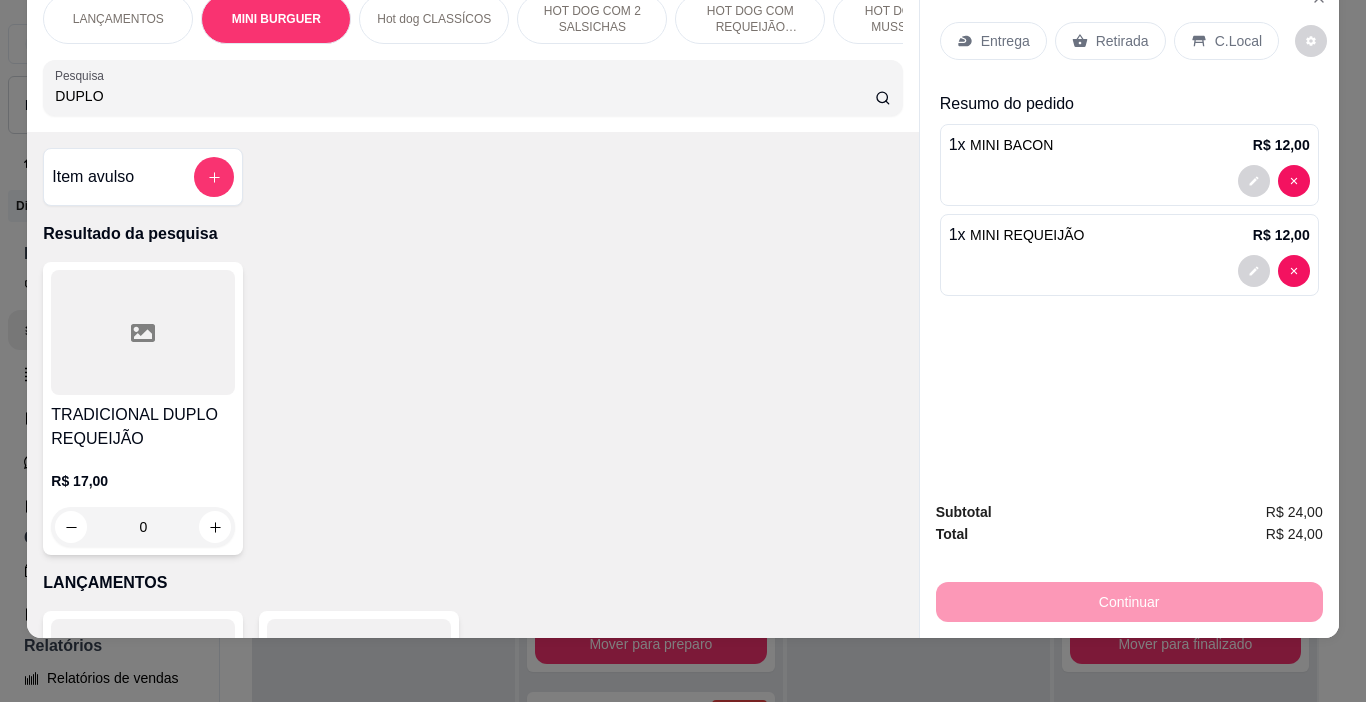 click on "HOT DOG COM 2 SALSICHAS" at bounding box center [592, 19] 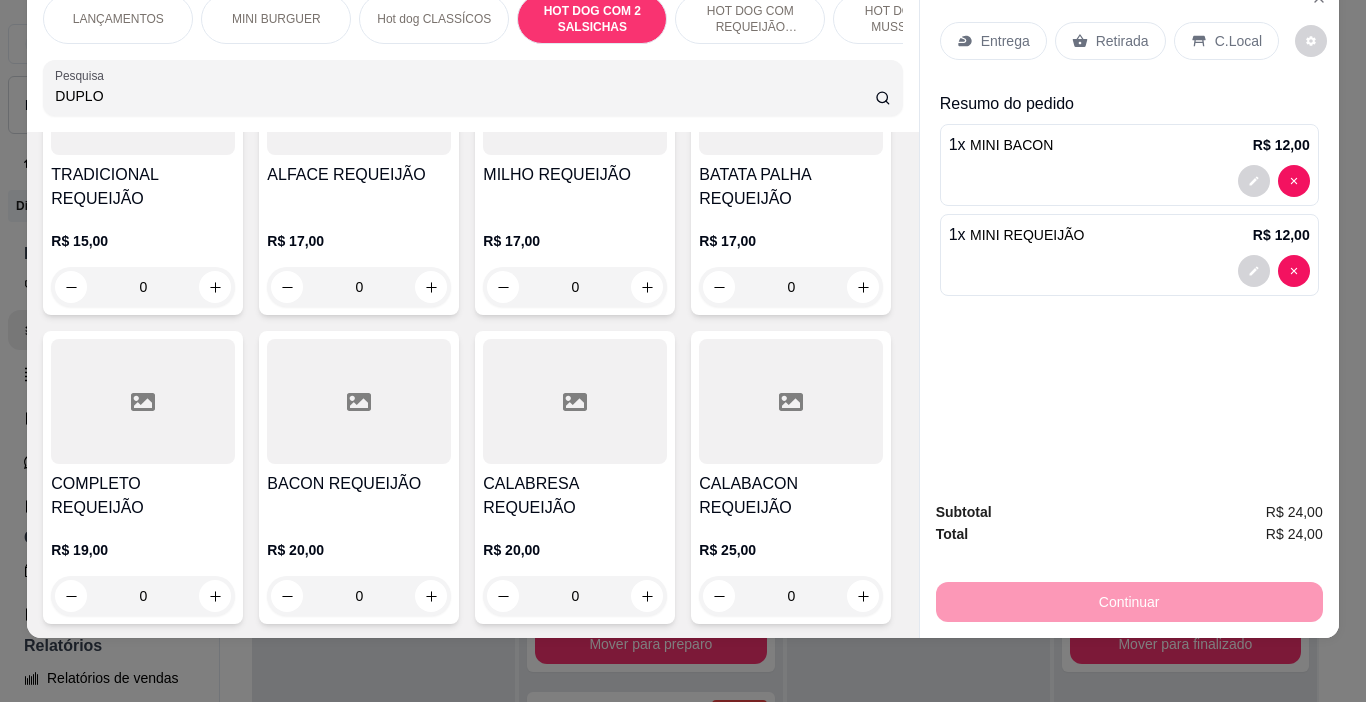 scroll, scrollTop: 2773, scrollLeft: 0, axis: vertical 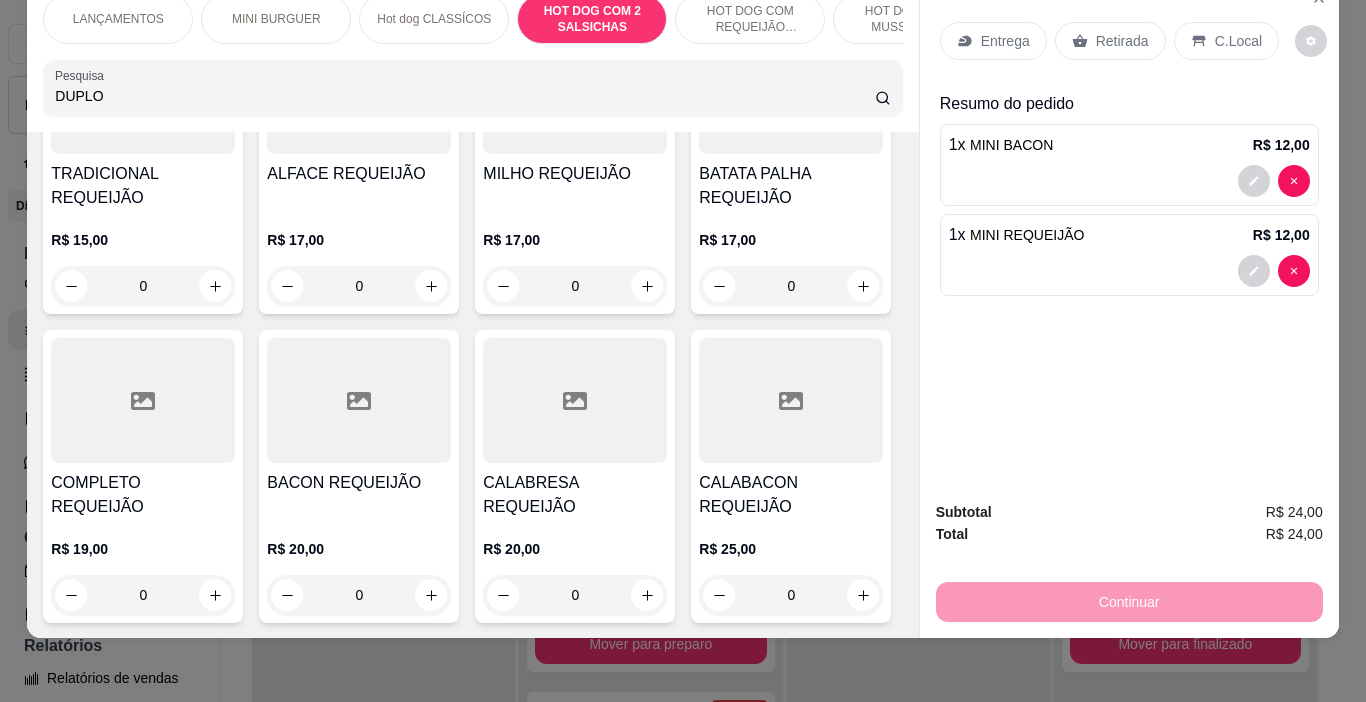 click on "0" at bounding box center (791, -63) 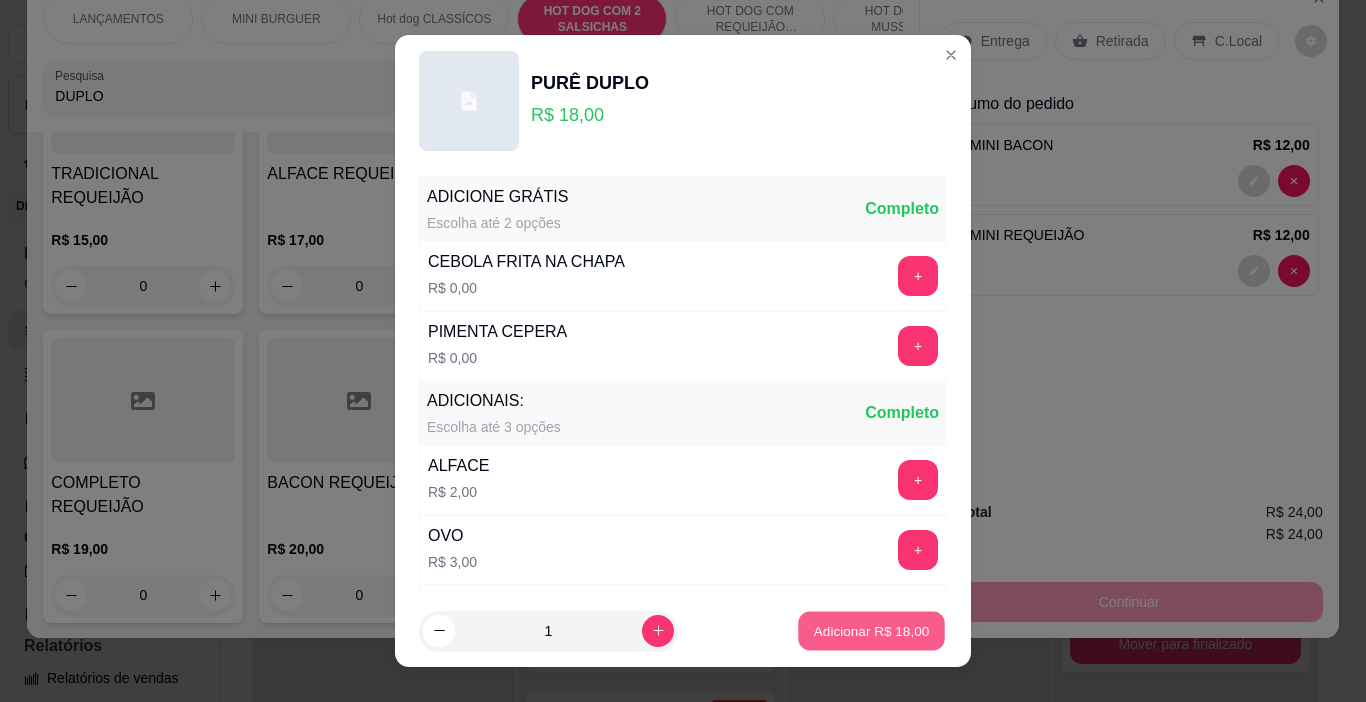 click on "Adicionar   R$ 18,00" at bounding box center [871, 631] 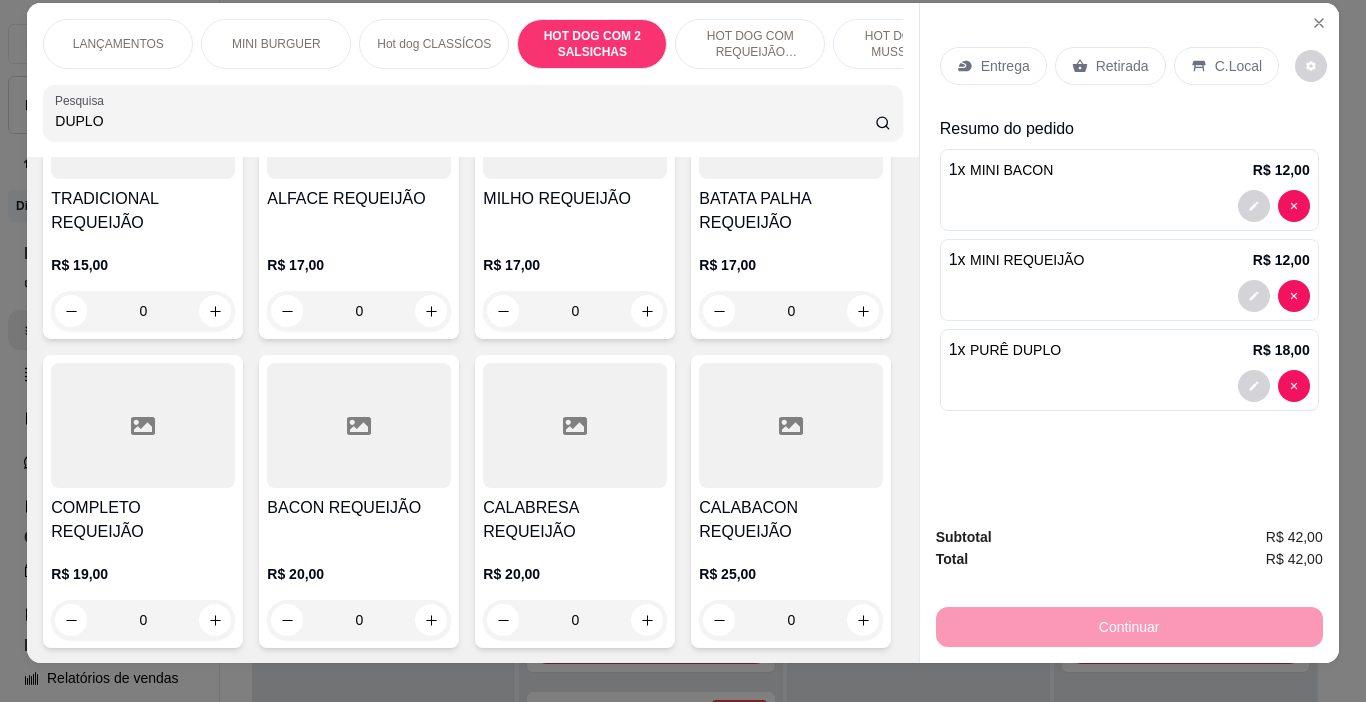 scroll, scrollTop: 0, scrollLeft: 0, axis: both 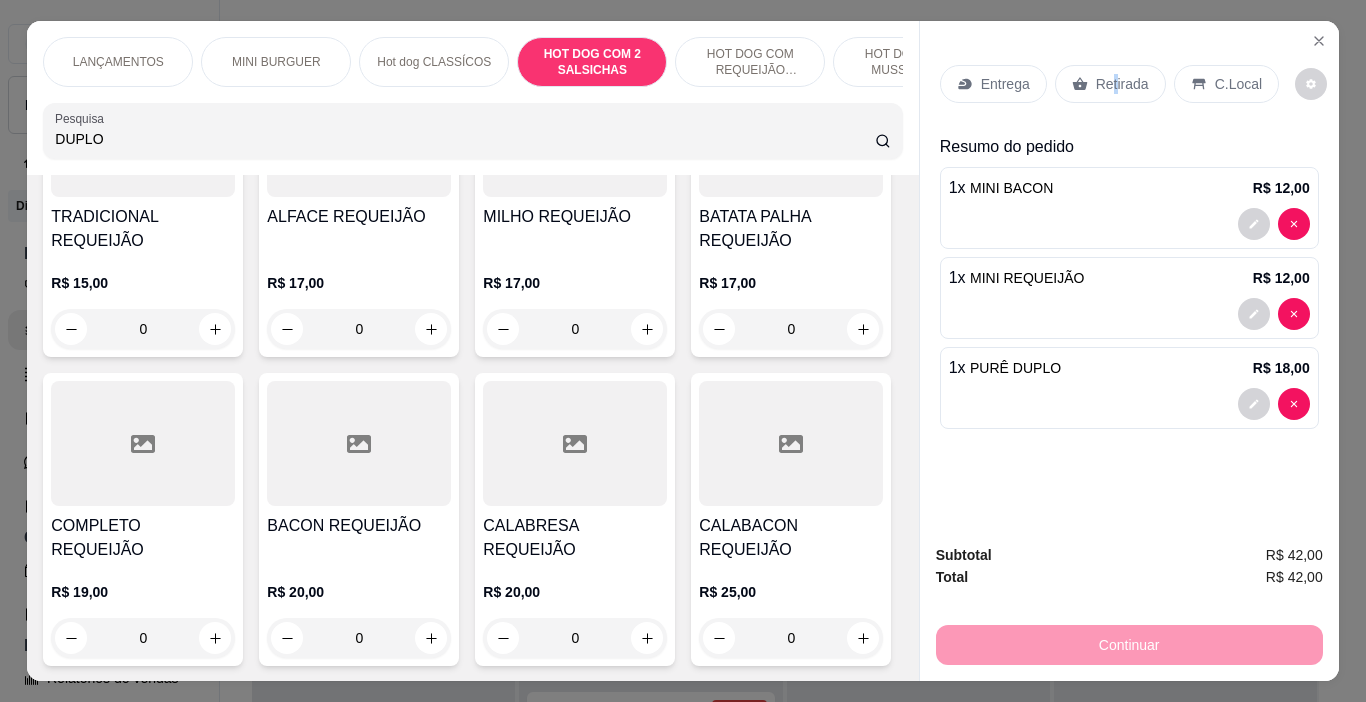 drag, startPoint x: 1104, startPoint y: 67, endPoint x: 1183, endPoint y: 104, distance: 87.23531 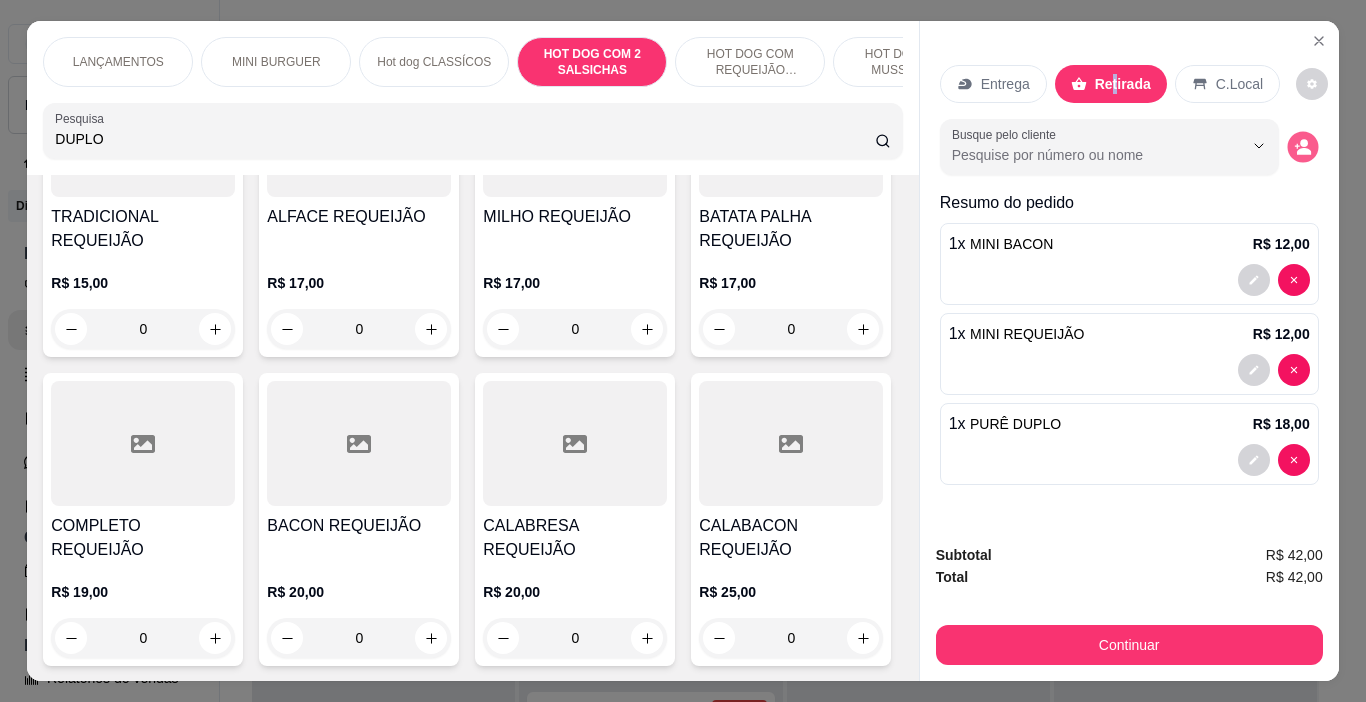 click 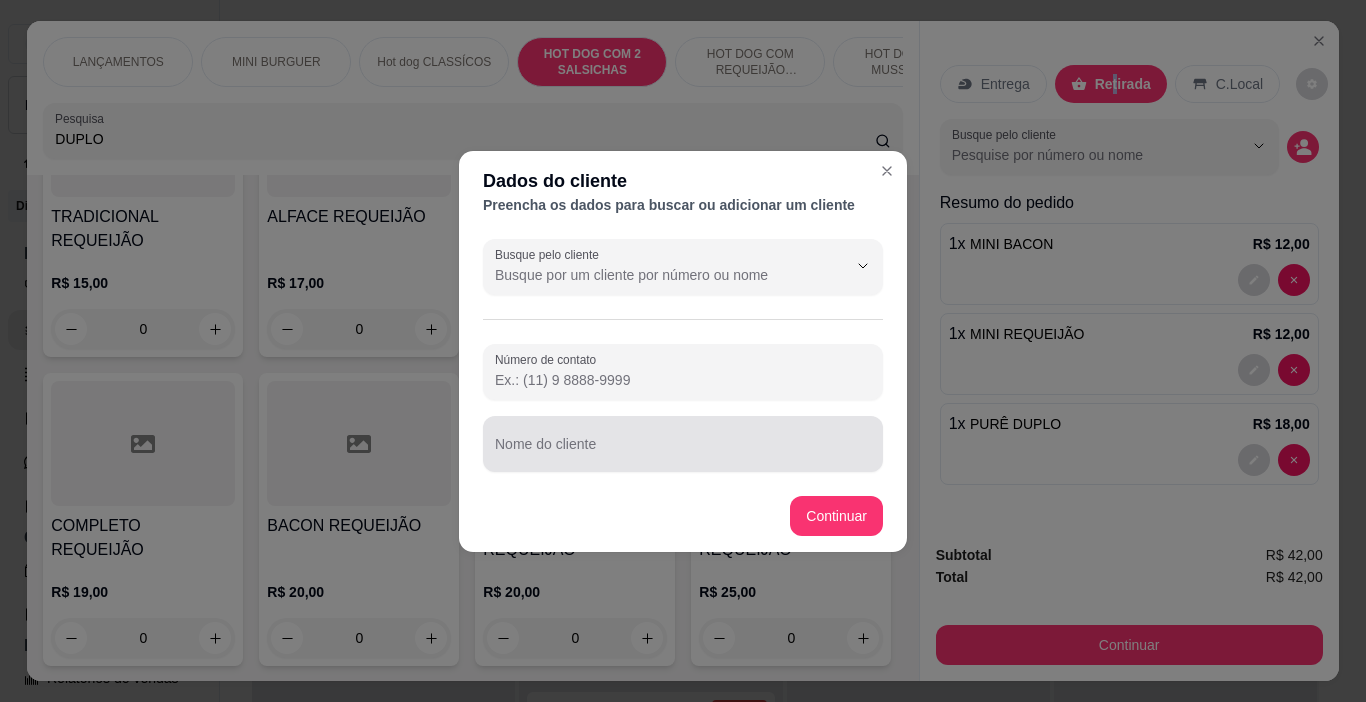 click on "Nome do cliente" at bounding box center (683, 444) 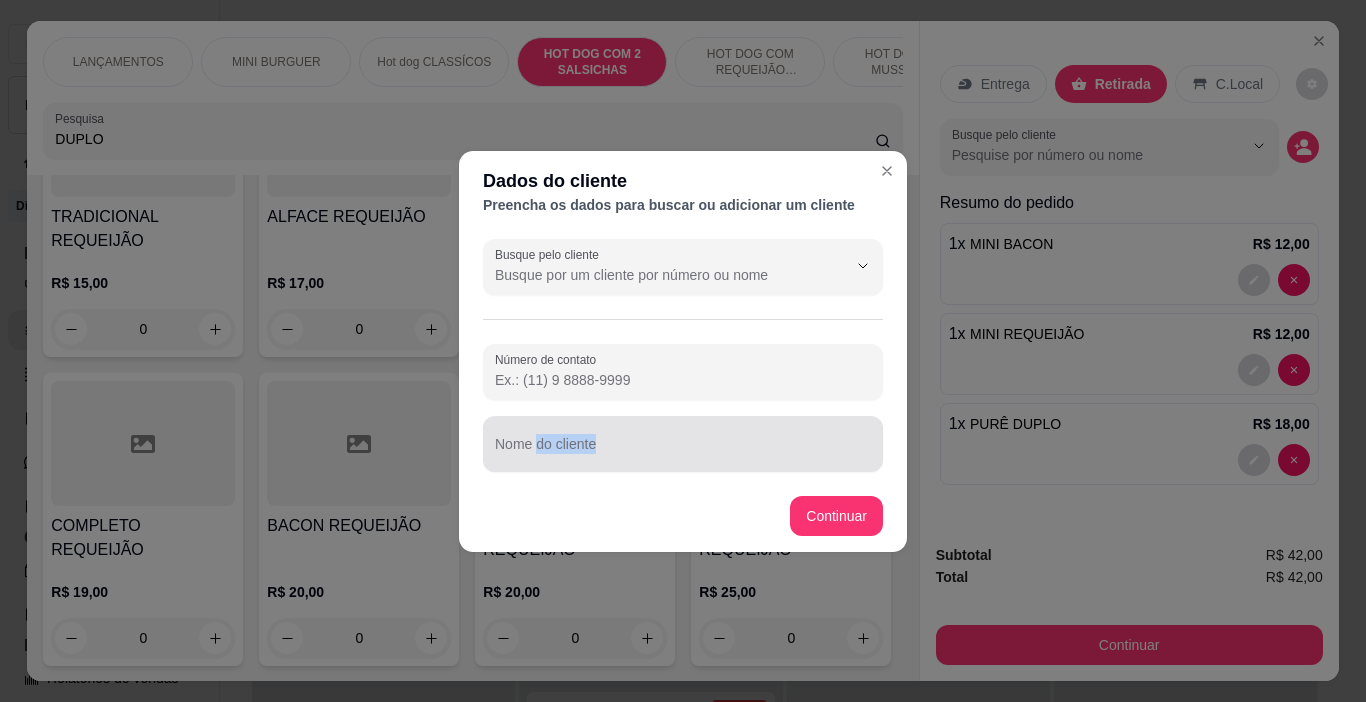 drag, startPoint x: 544, startPoint y: 450, endPoint x: 554, endPoint y: 454, distance: 10.770329 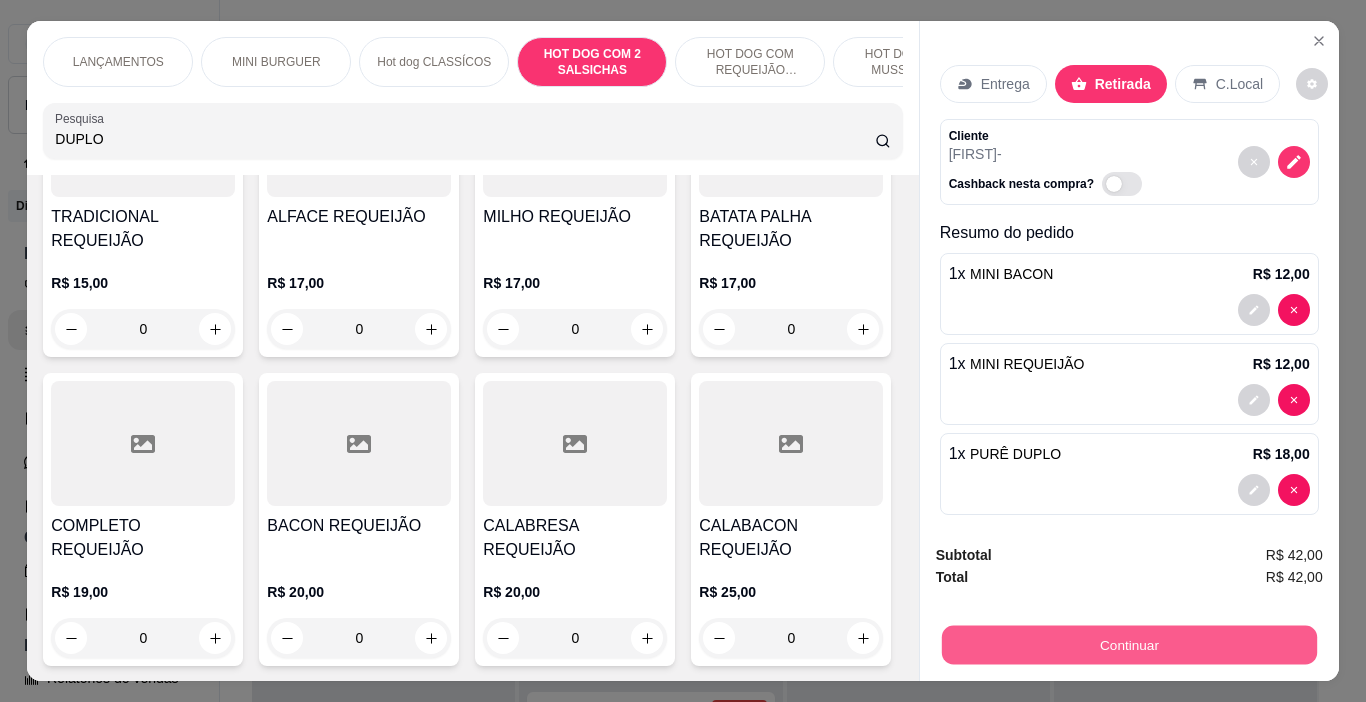 click on "Continuar" at bounding box center [1128, 645] 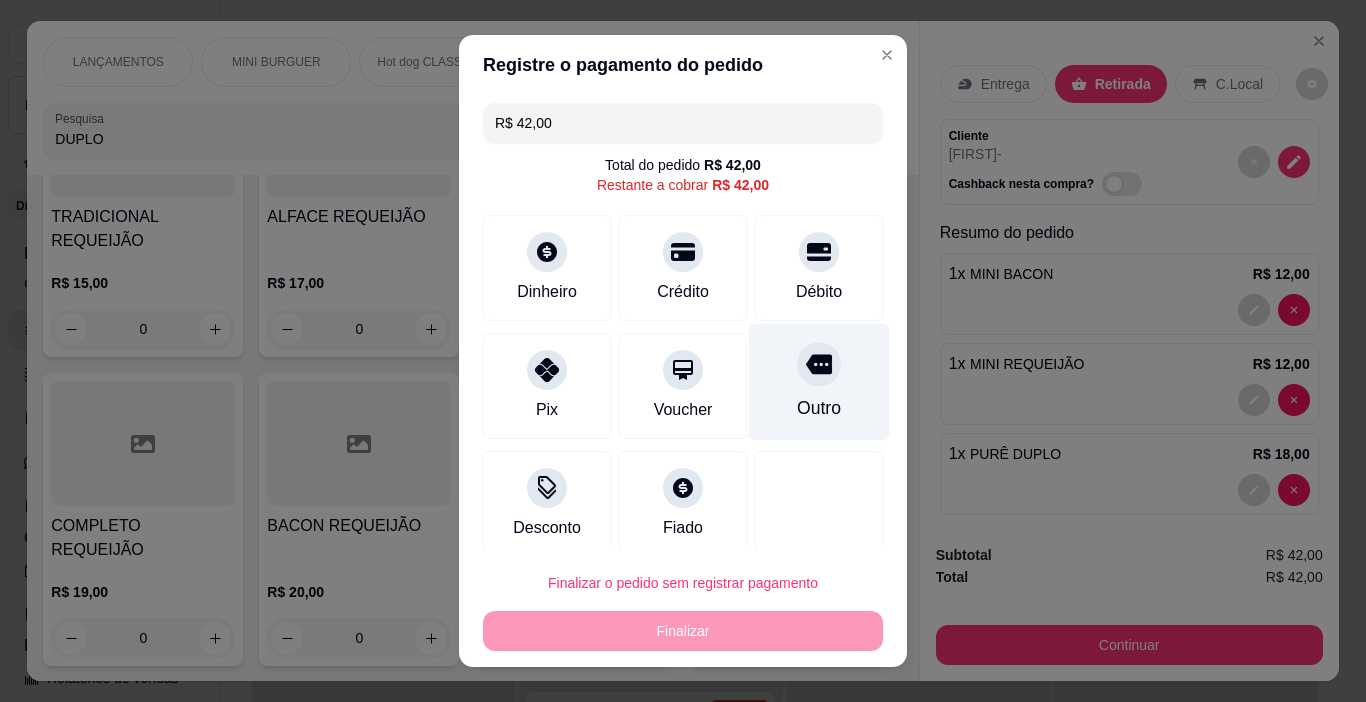 click at bounding box center (819, 365) 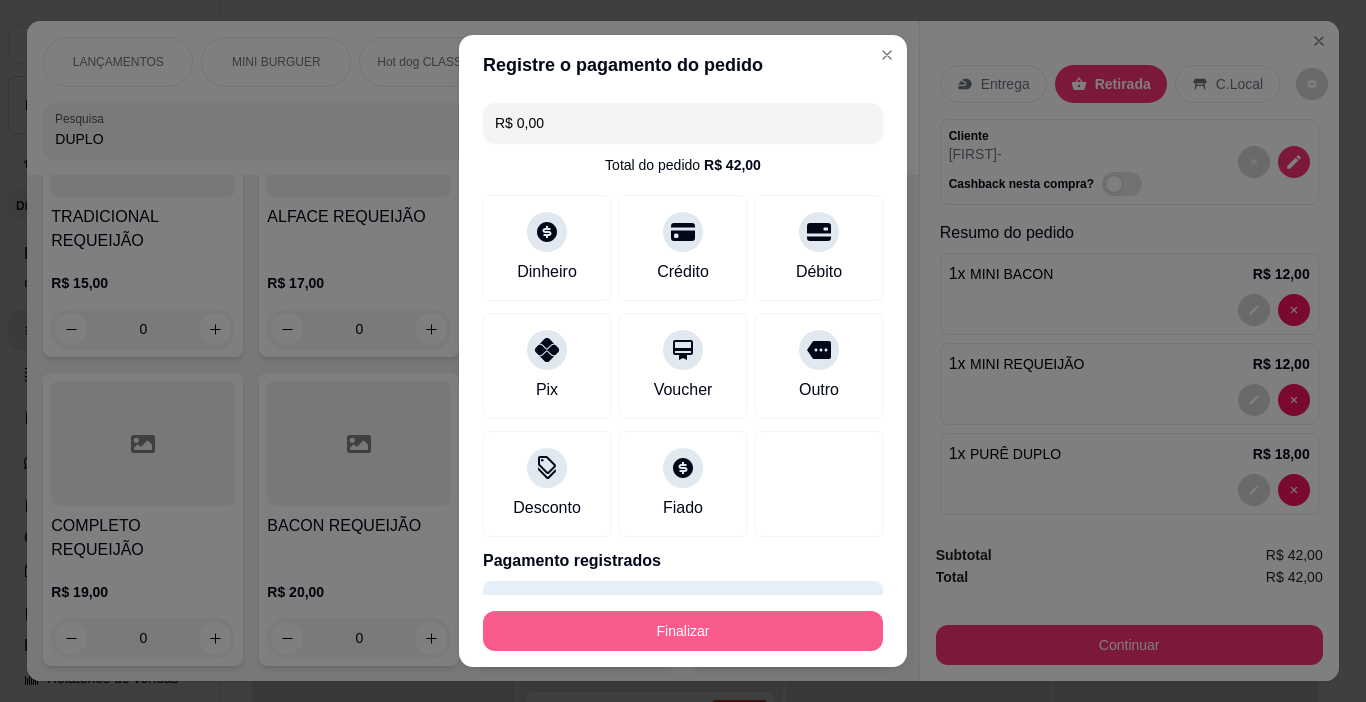 click on "Finalizar" at bounding box center [683, 631] 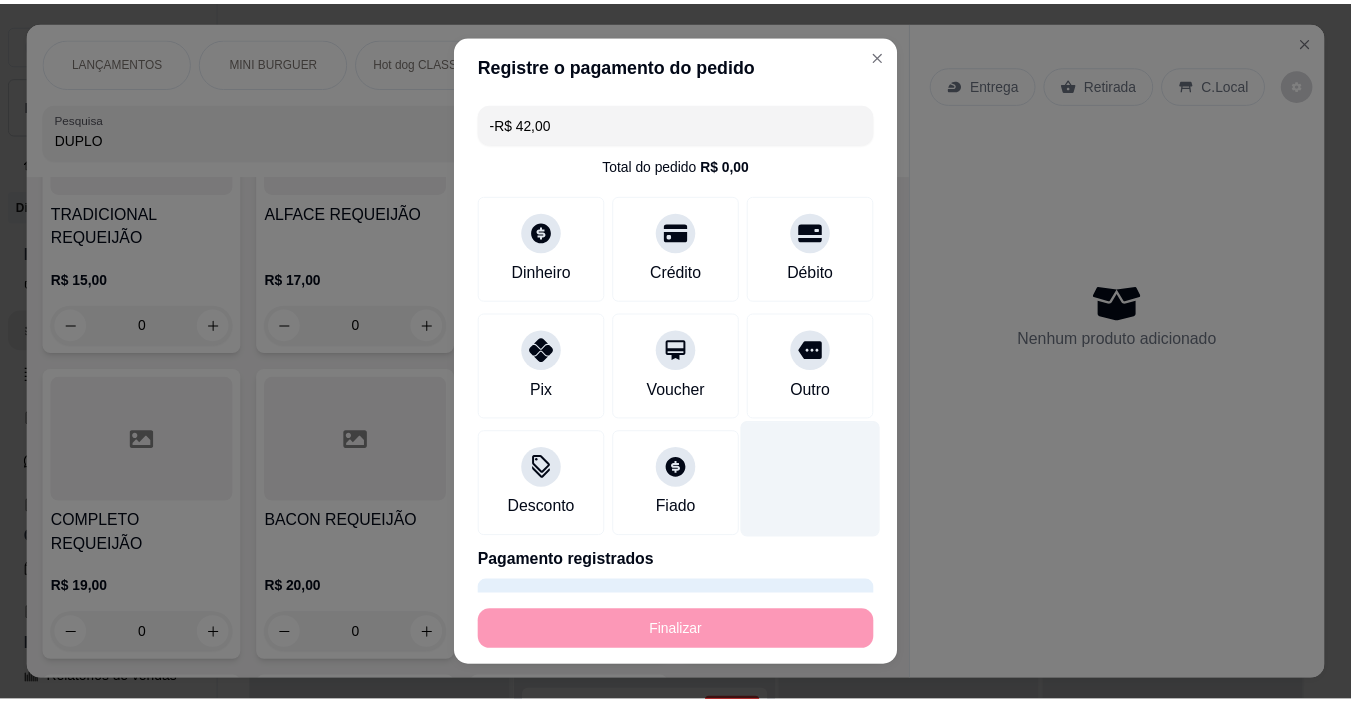 scroll, scrollTop: 2769, scrollLeft: 0, axis: vertical 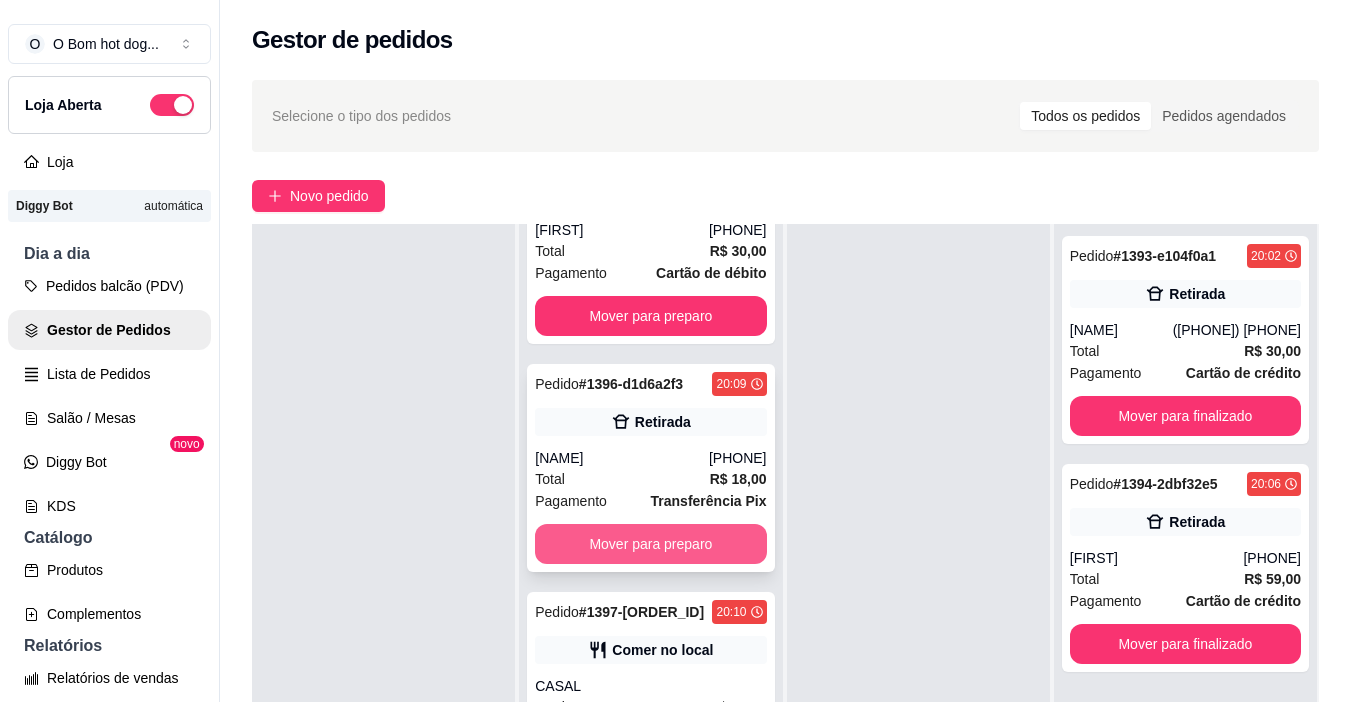 click on "Mover para preparo" at bounding box center [650, 544] 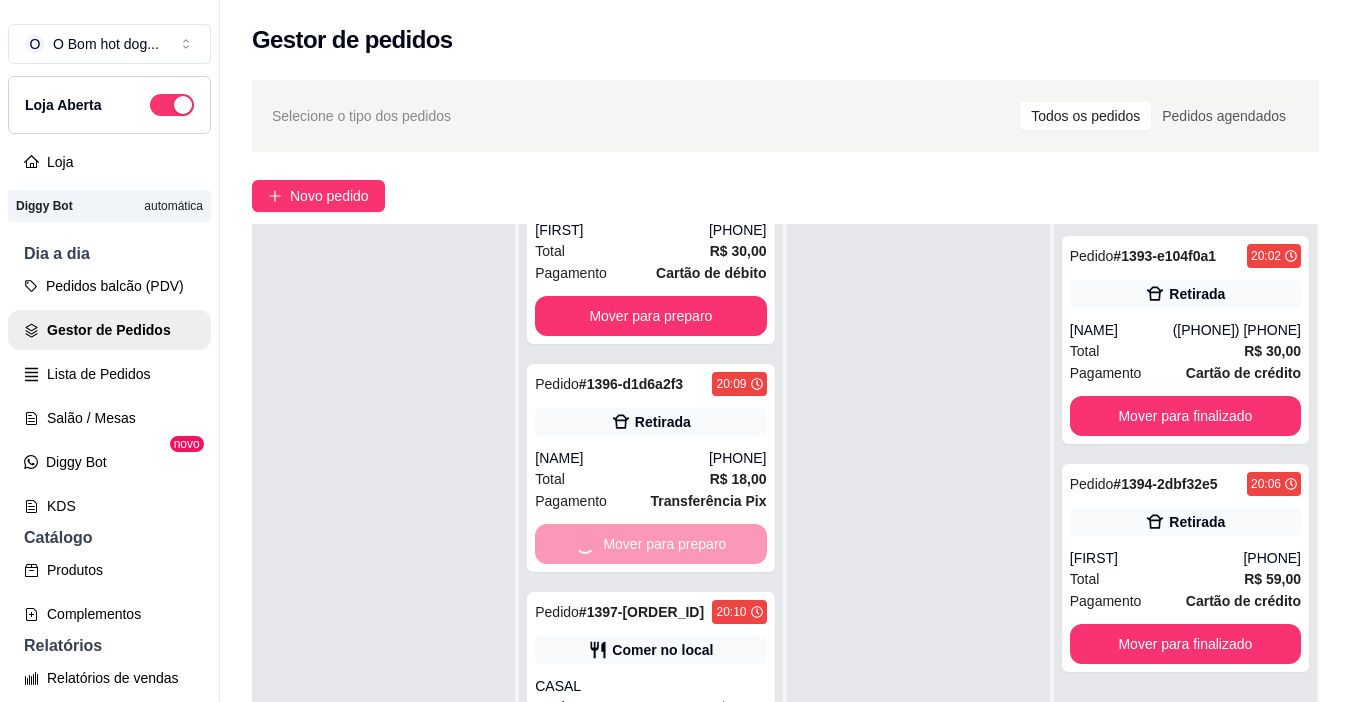 scroll, scrollTop: 2, scrollLeft: 0, axis: vertical 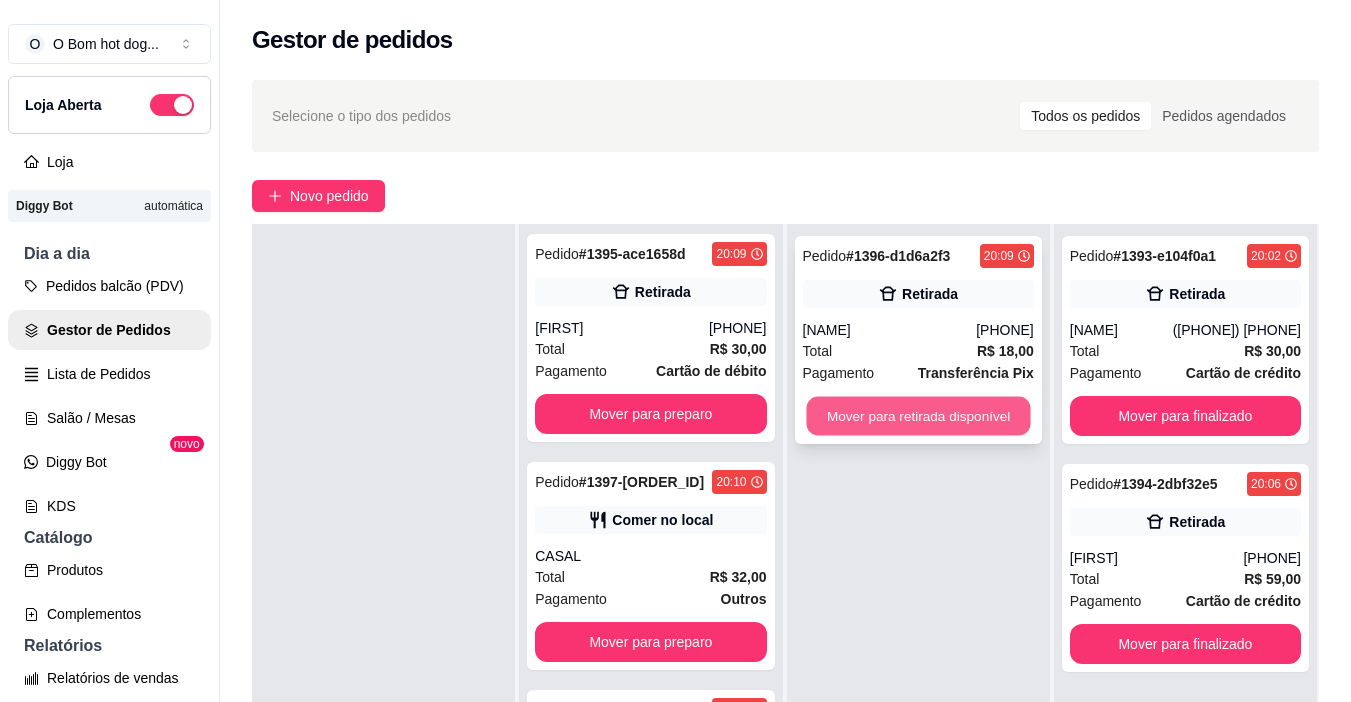 click on "Mover para retirada disponível" at bounding box center [918, 416] 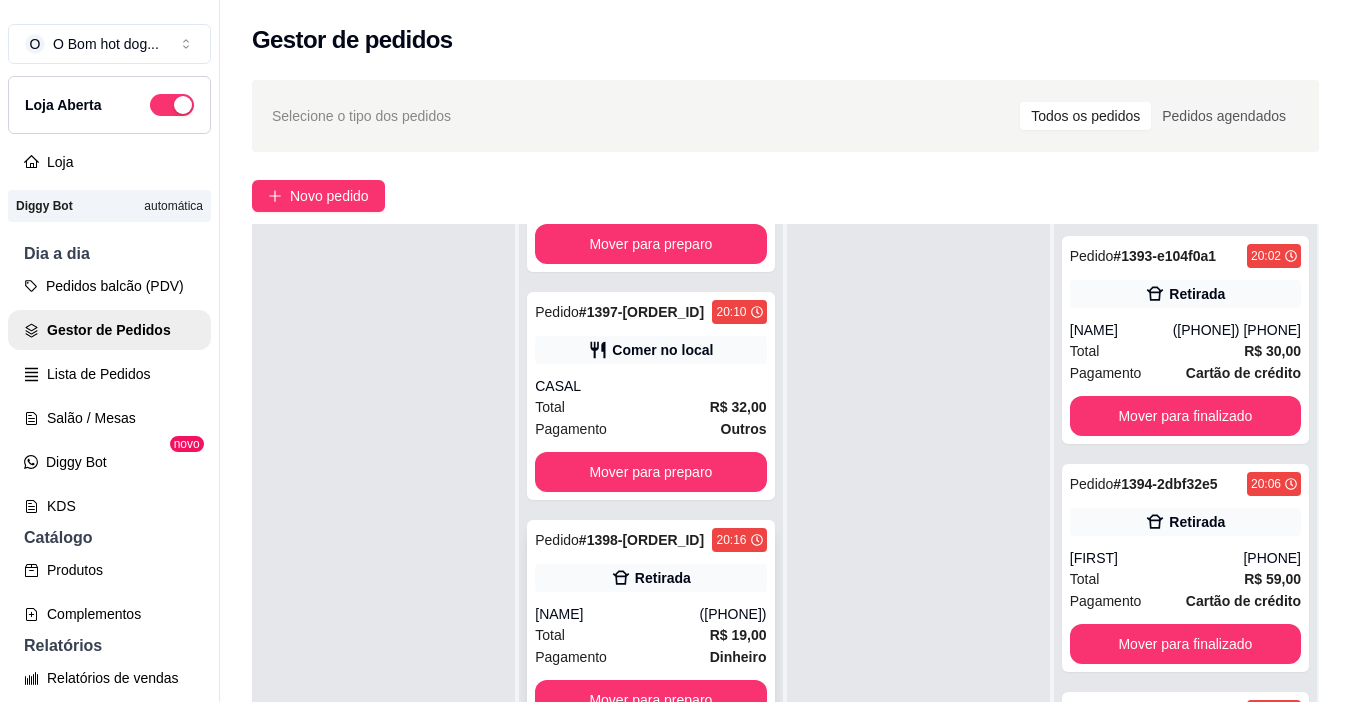 scroll, scrollTop: 230, scrollLeft: 0, axis: vertical 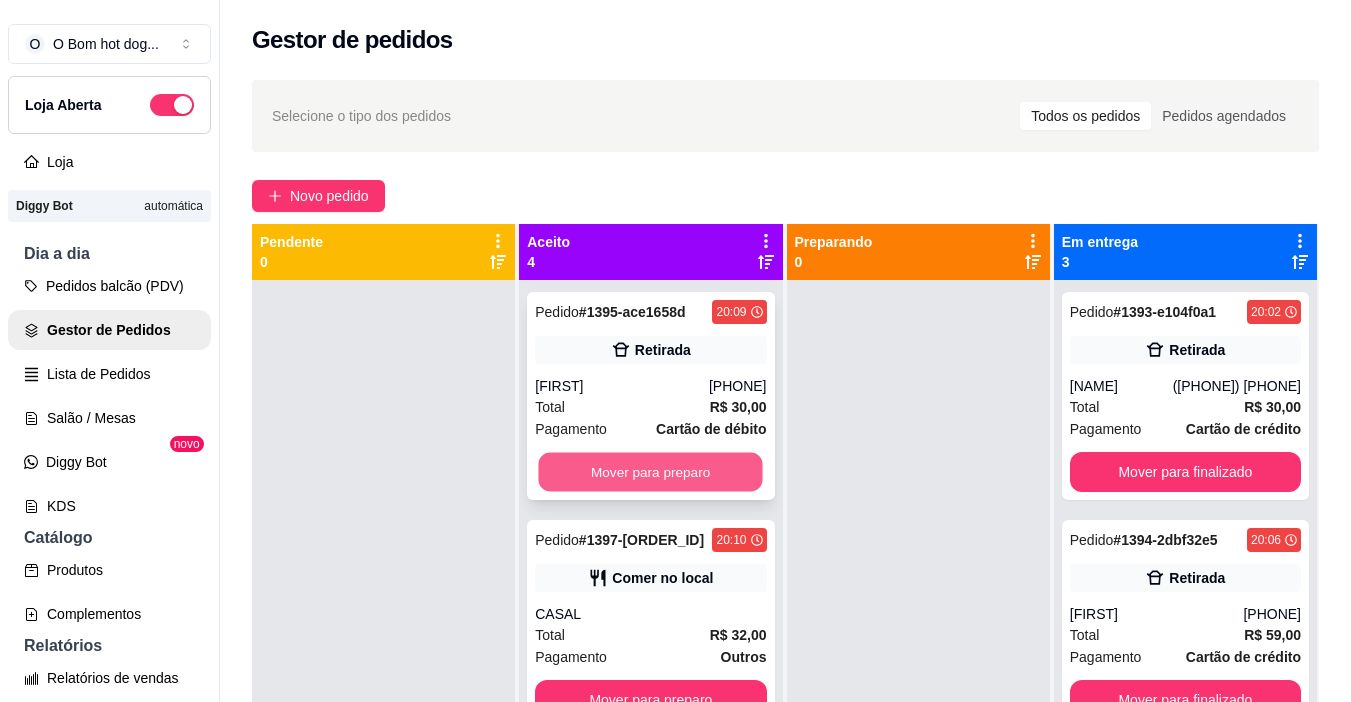 click on "Mover para preparo" at bounding box center (651, 472) 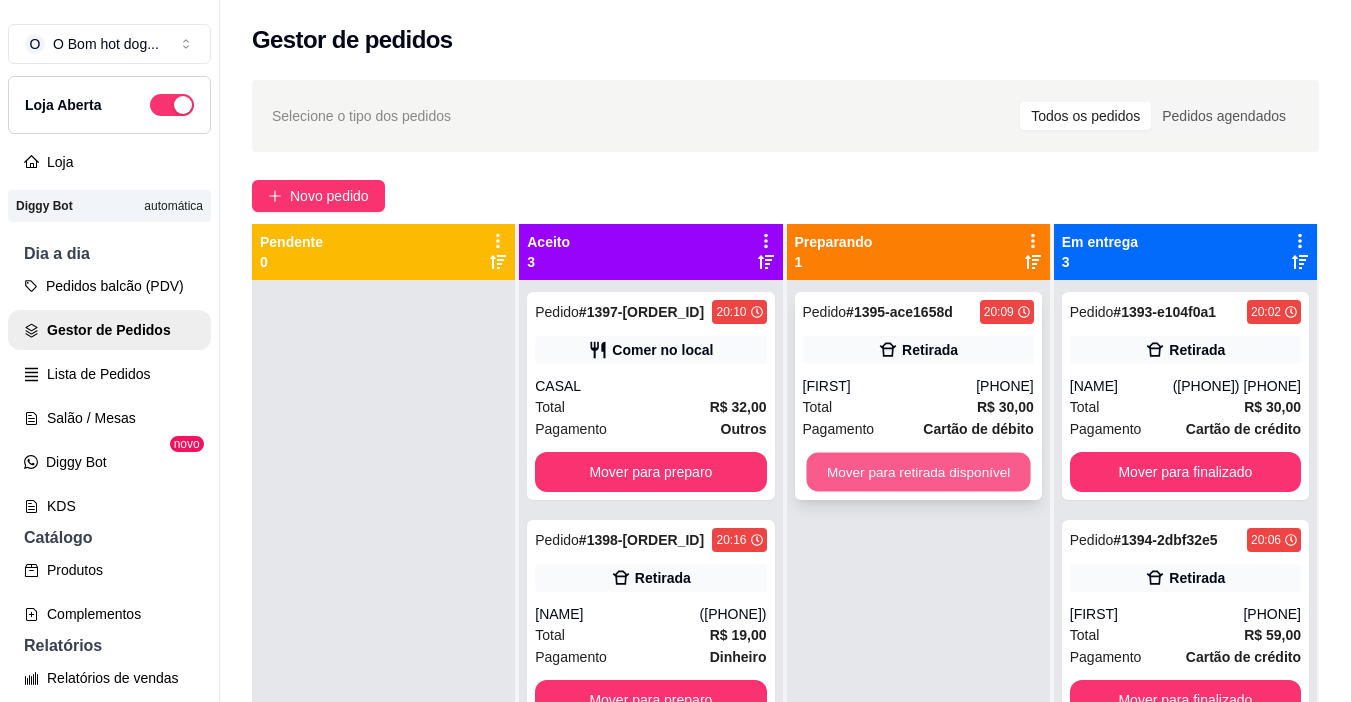 click on "Mover para retirada disponível" at bounding box center (918, 472) 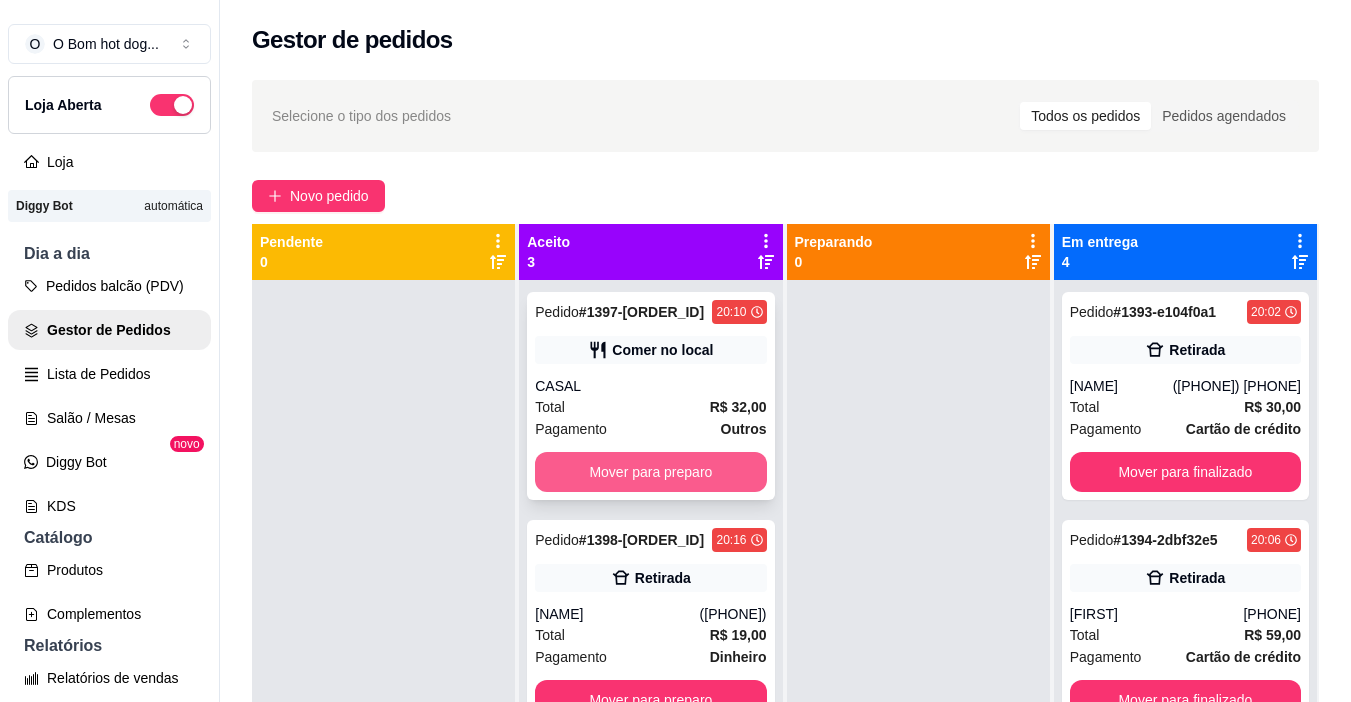 click on "Mover para preparo" at bounding box center [650, 472] 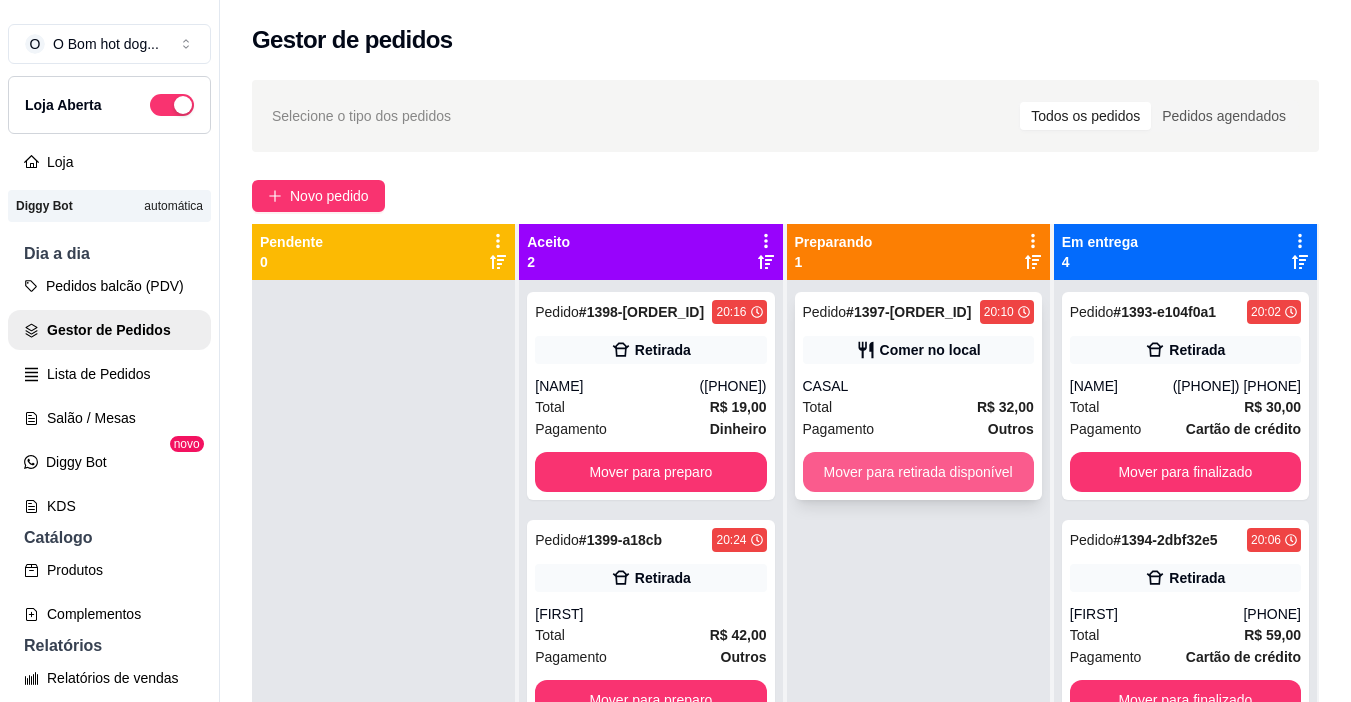 click on "Mover para retirada disponível" at bounding box center (918, 472) 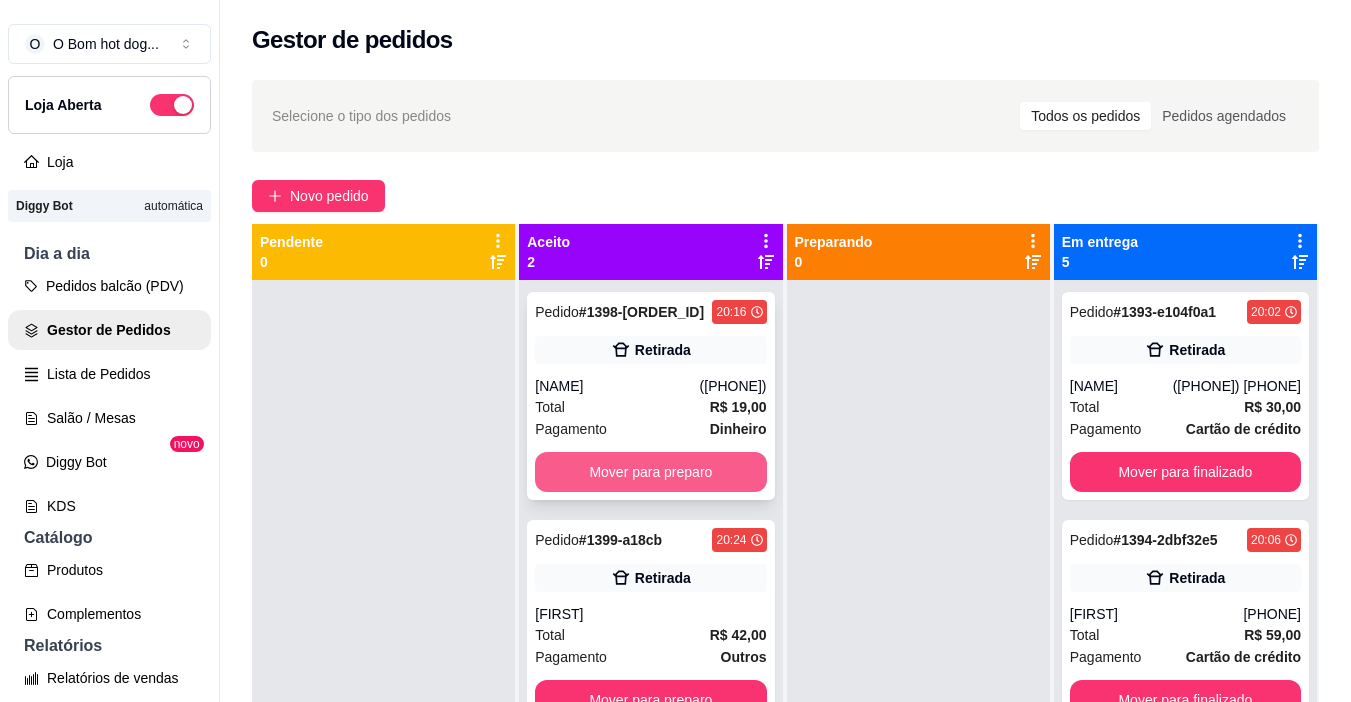click on "Mover para preparo" at bounding box center [650, 472] 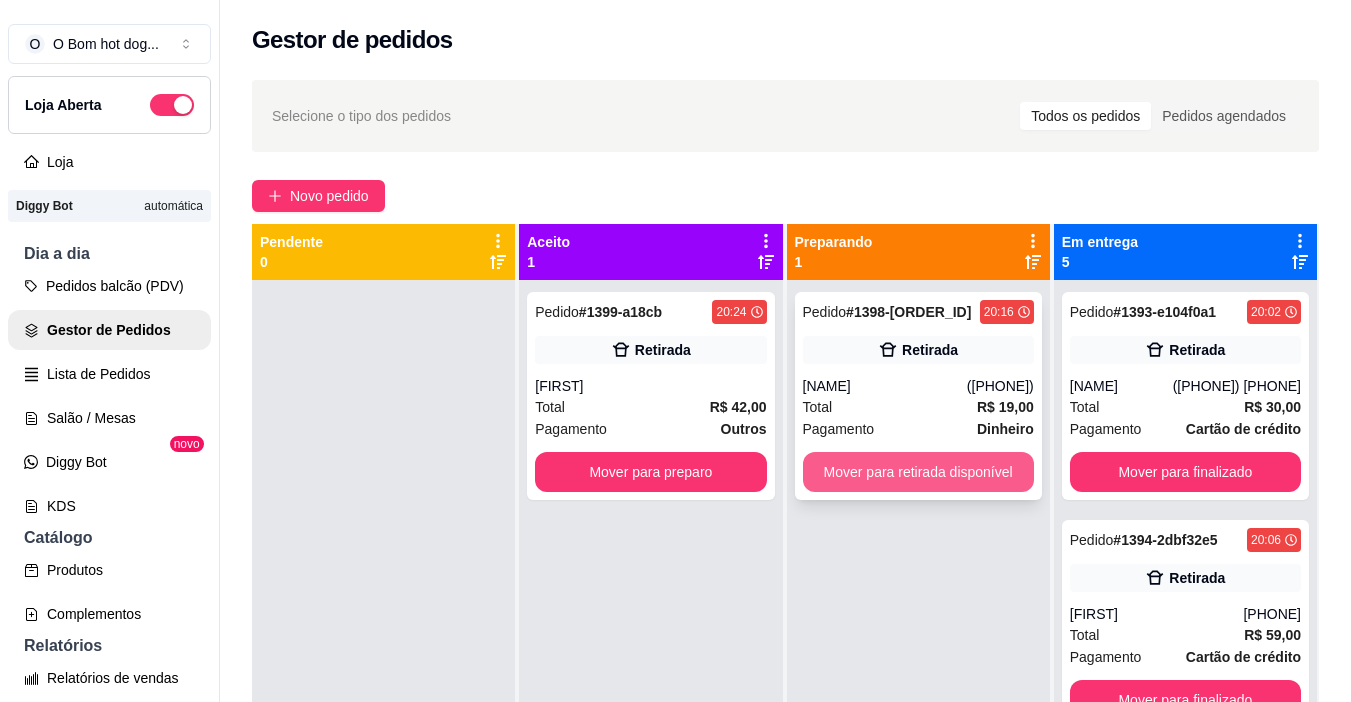 click on "Mover para retirada disponível" at bounding box center [918, 472] 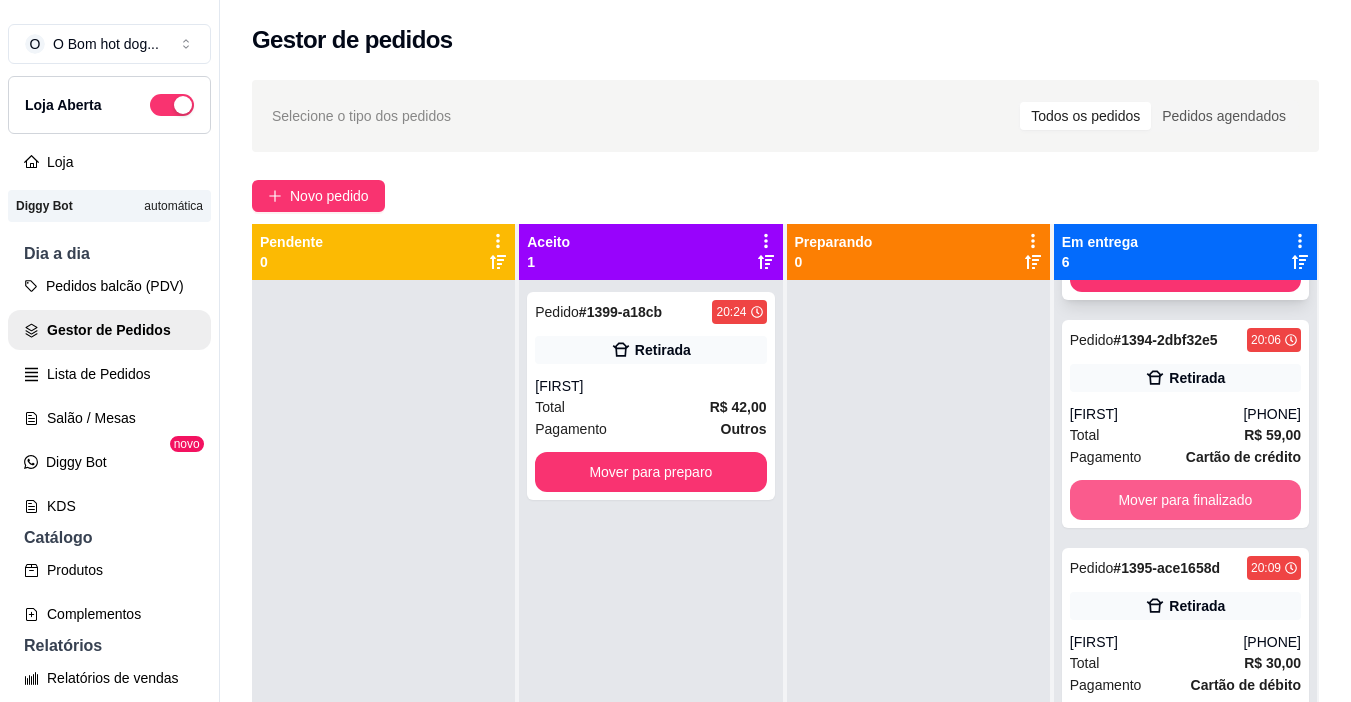 scroll, scrollTop: 0, scrollLeft: 0, axis: both 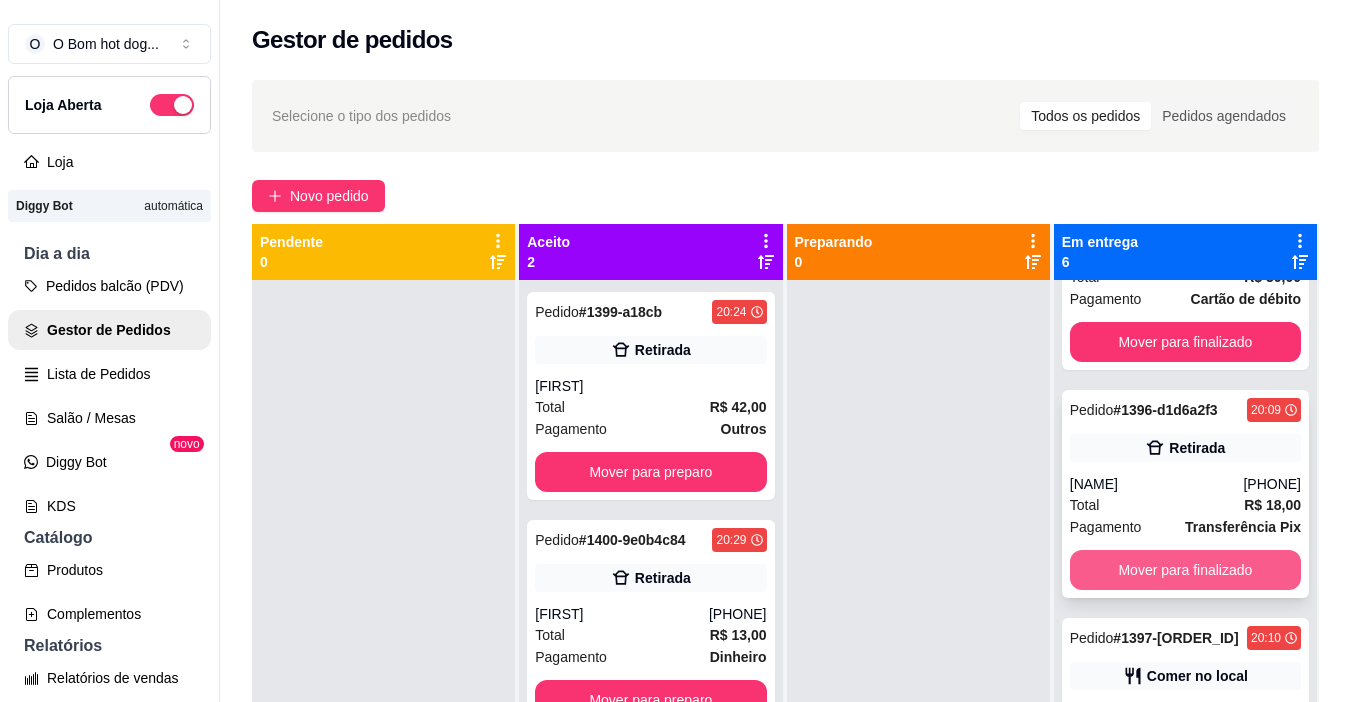 click on "Mover para finalizado" at bounding box center [1185, 570] 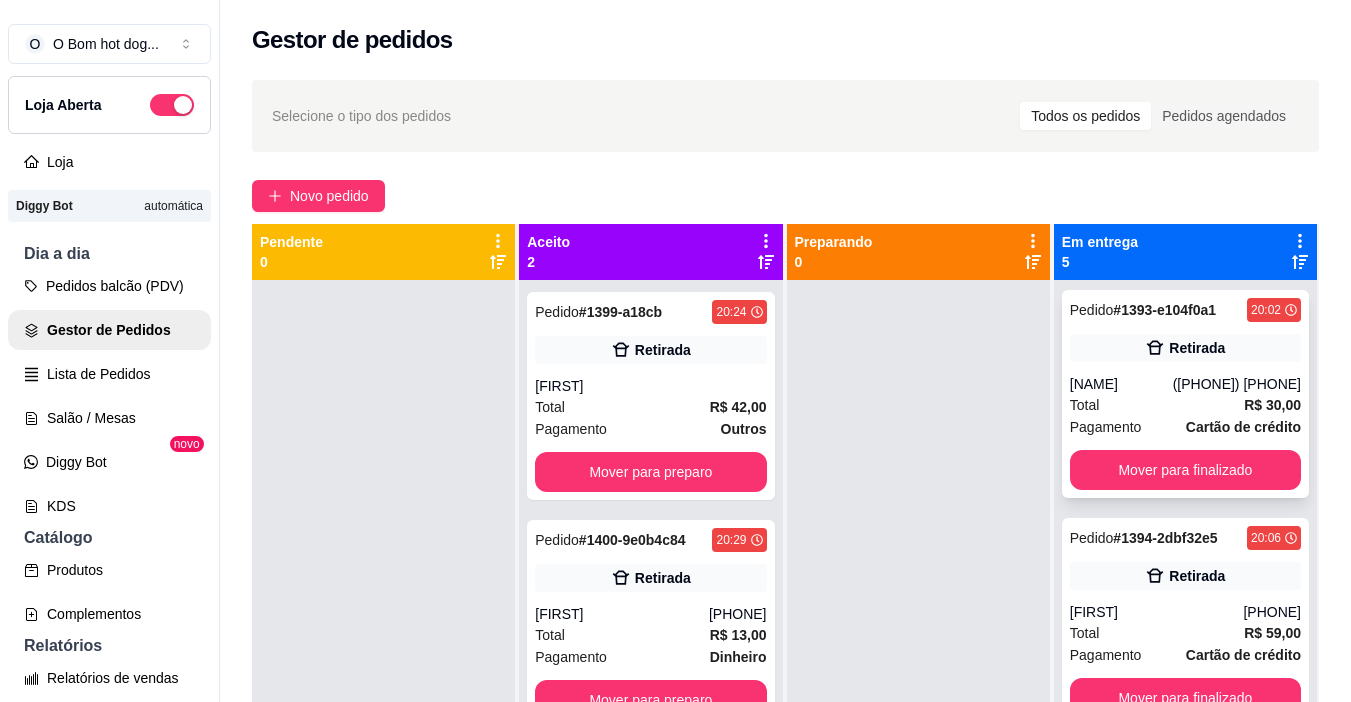 scroll, scrollTop: 0, scrollLeft: 0, axis: both 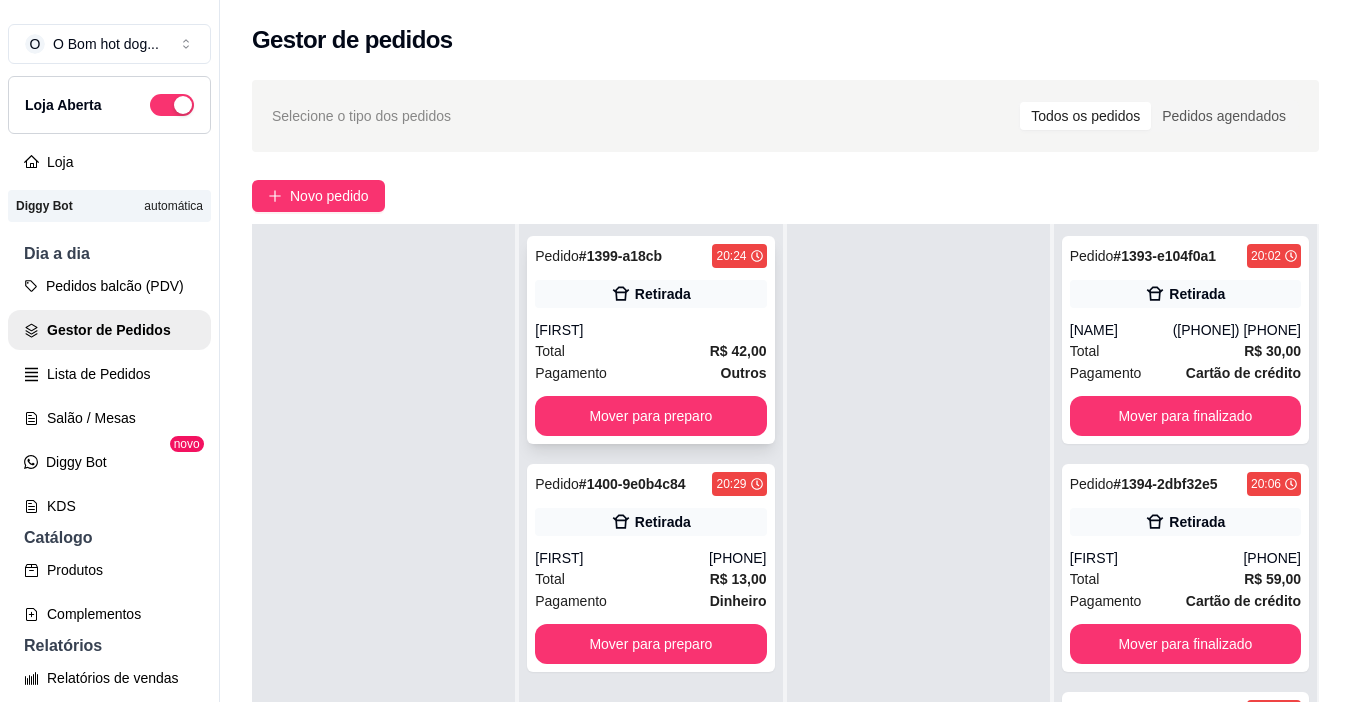 click on "Total R$ 42,00" at bounding box center [650, 351] 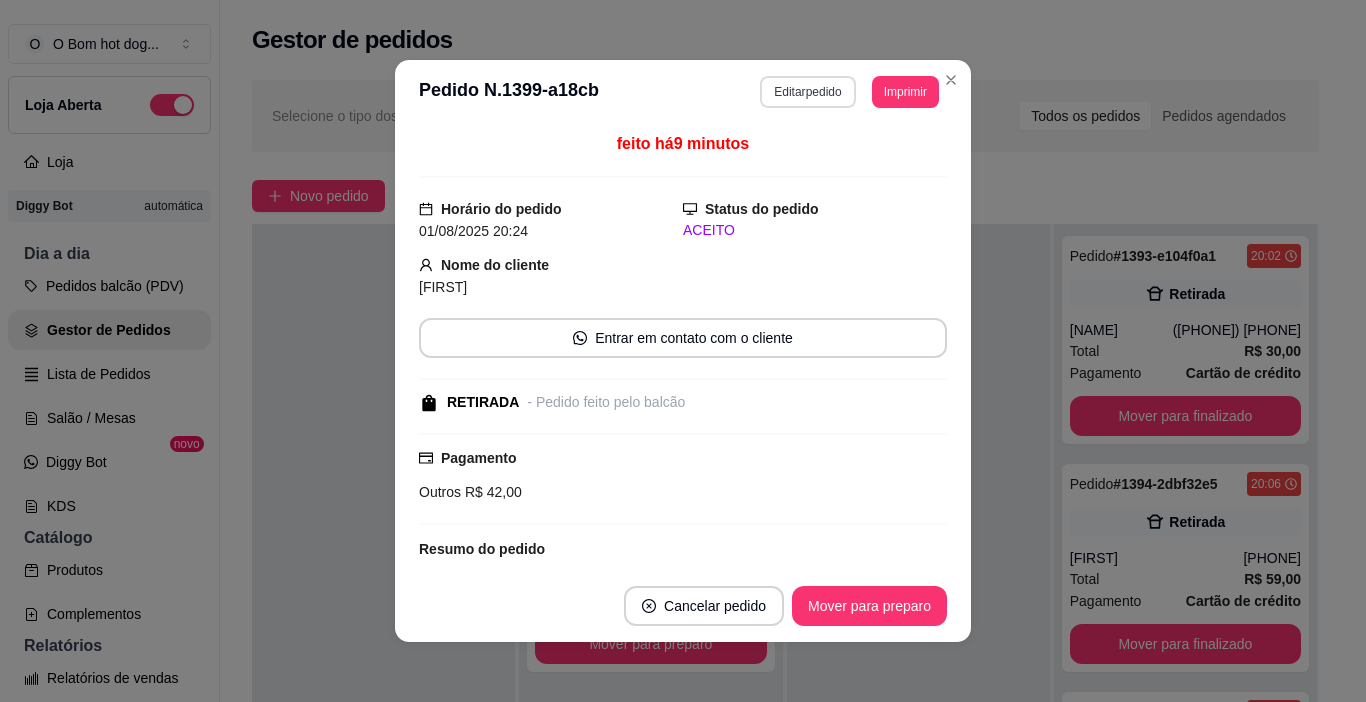 click on "Editar  pedido" at bounding box center (807, 92) 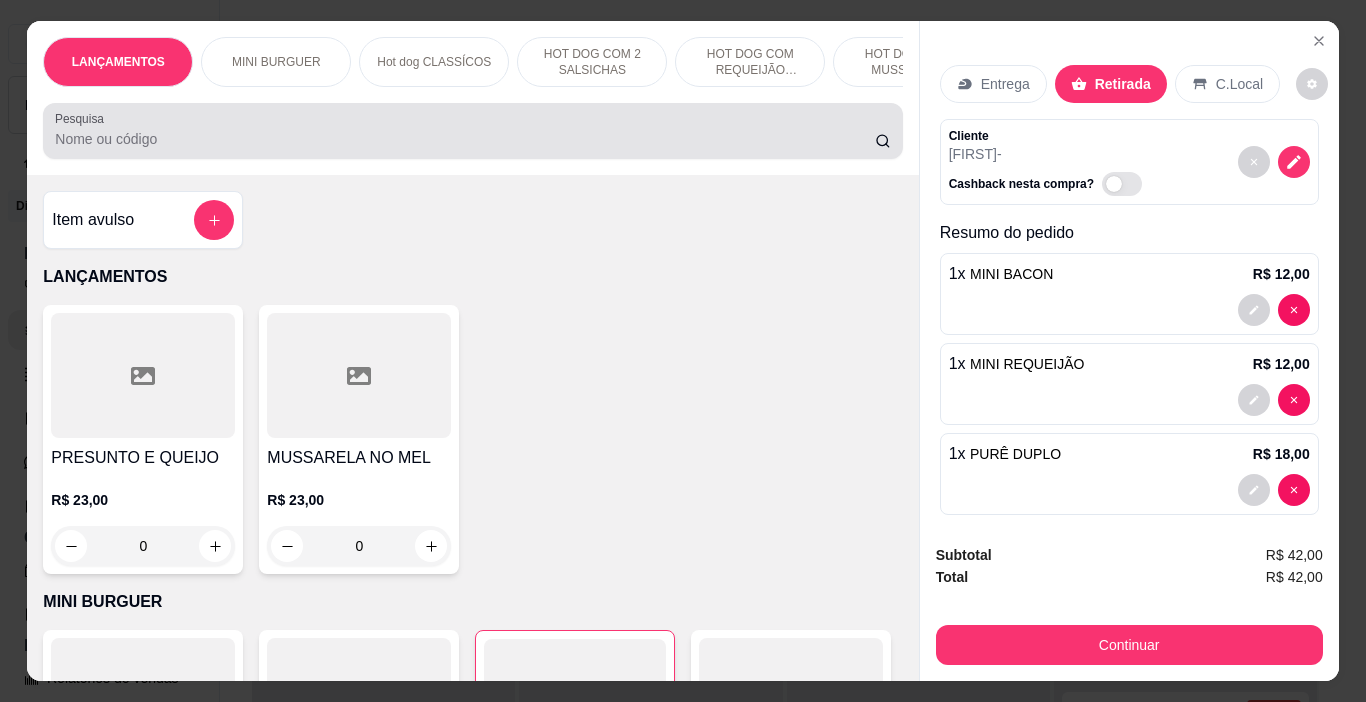 click on "Pesquisa" at bounding box center (465, 139) 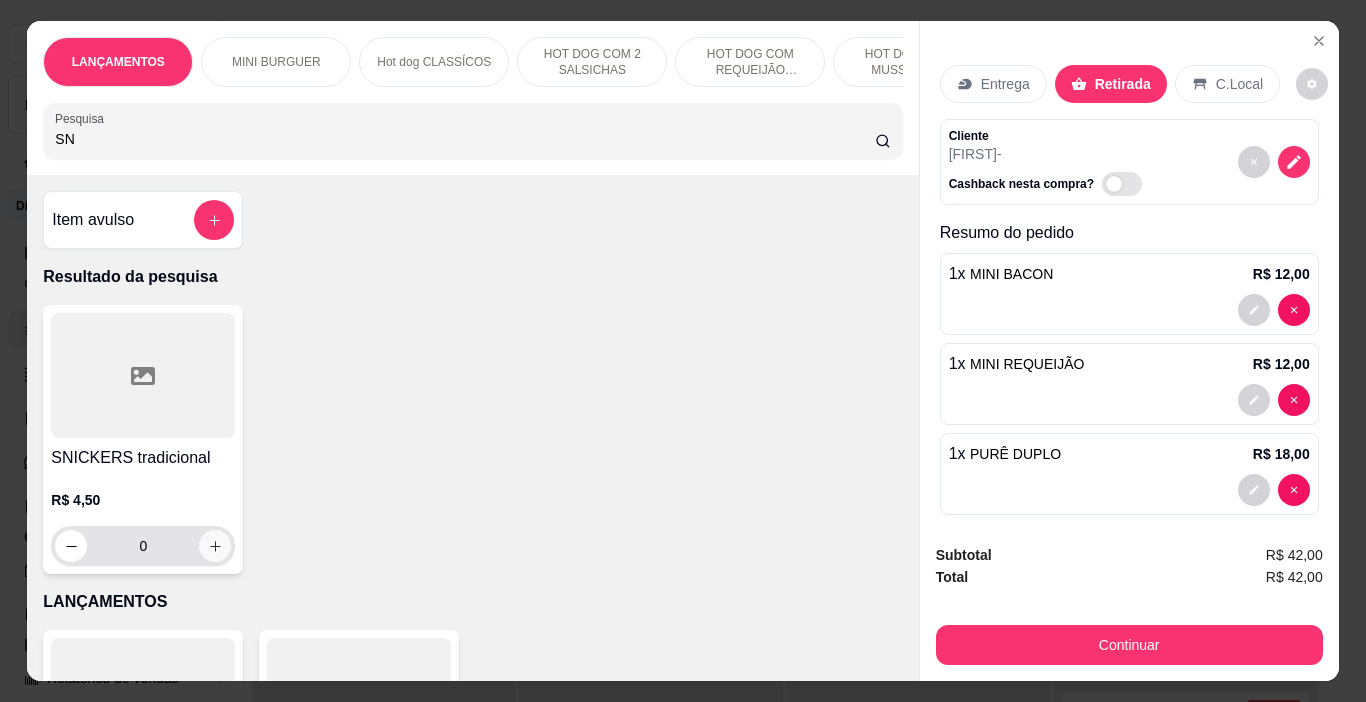 click at bounding box center (215, 546) 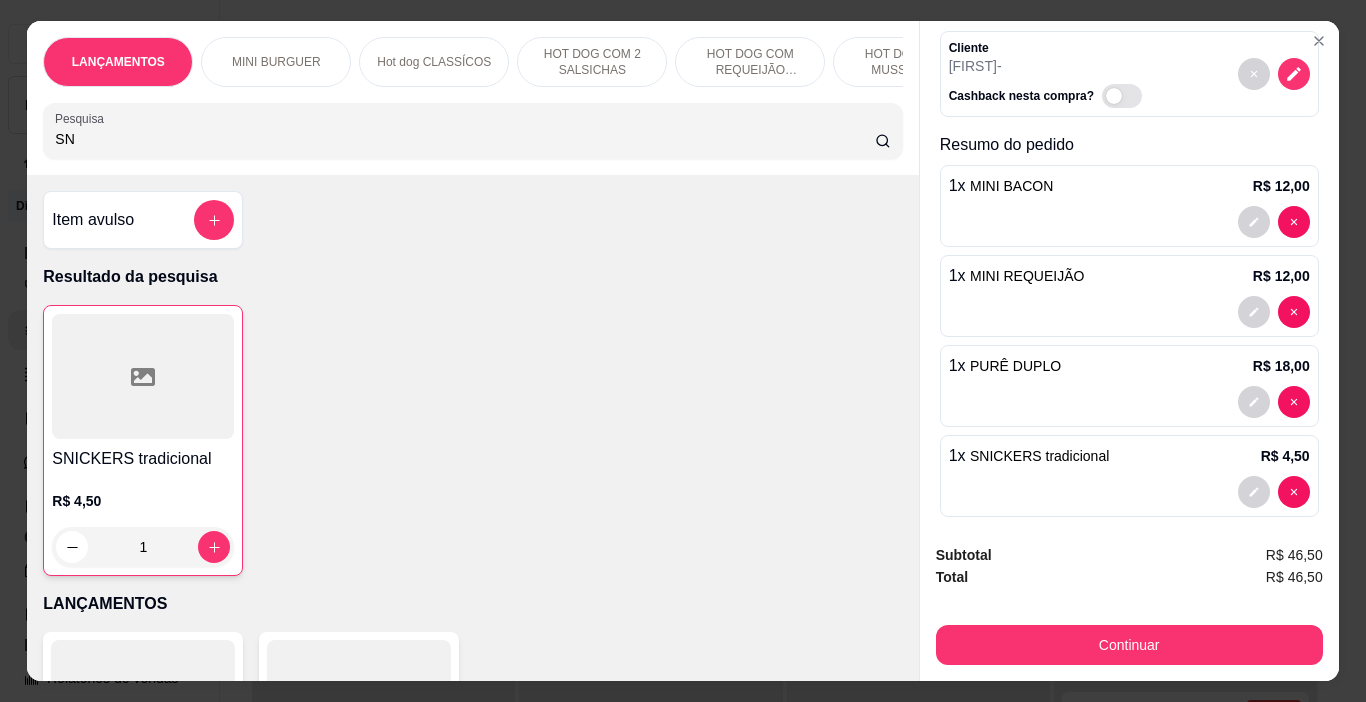 scroll, scrollTop: 100, scrollLeft: 0, axis: vertical 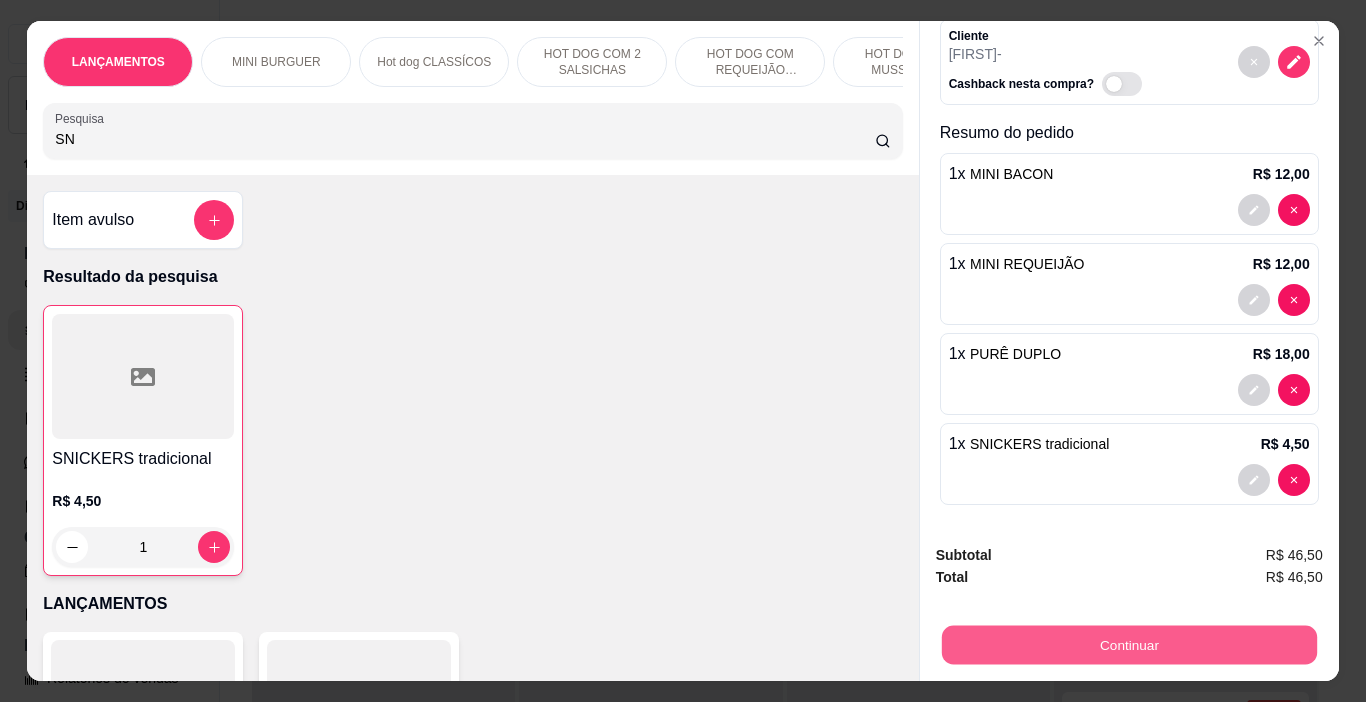 click on "Continuar" at bounding box center [1128, 645] 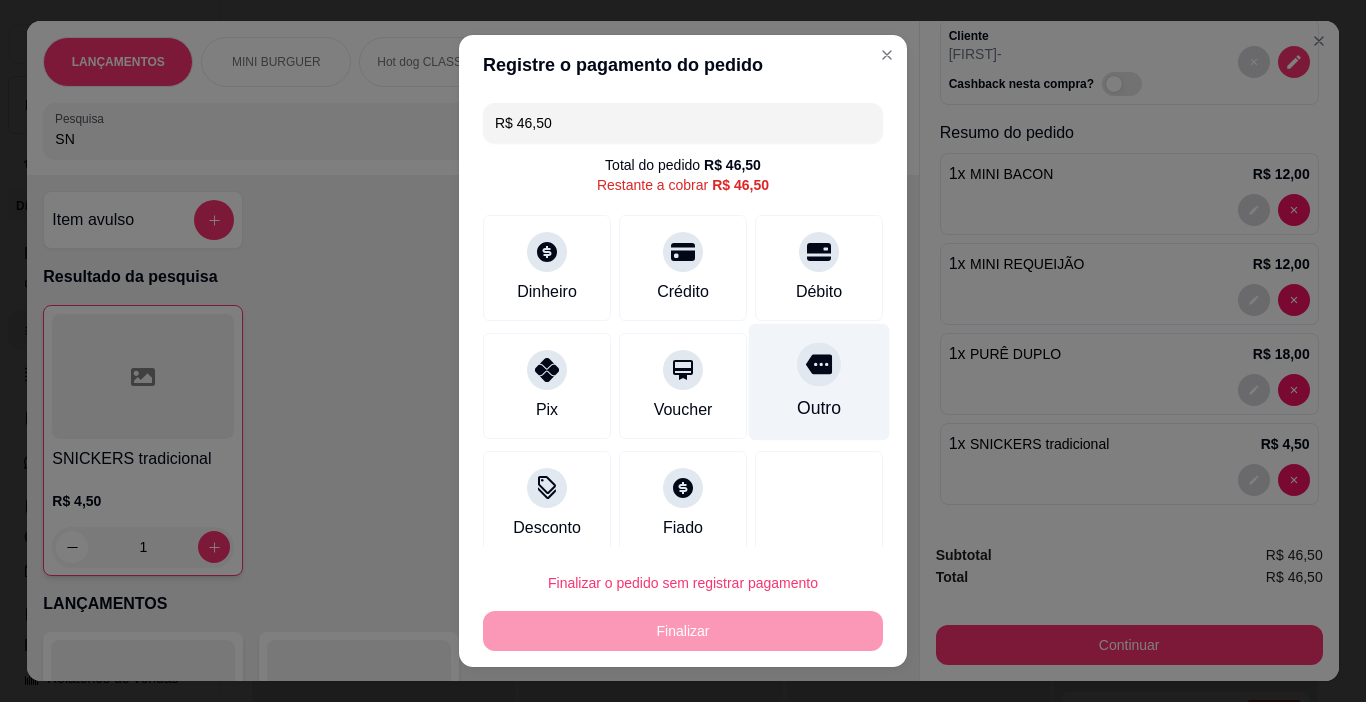 click 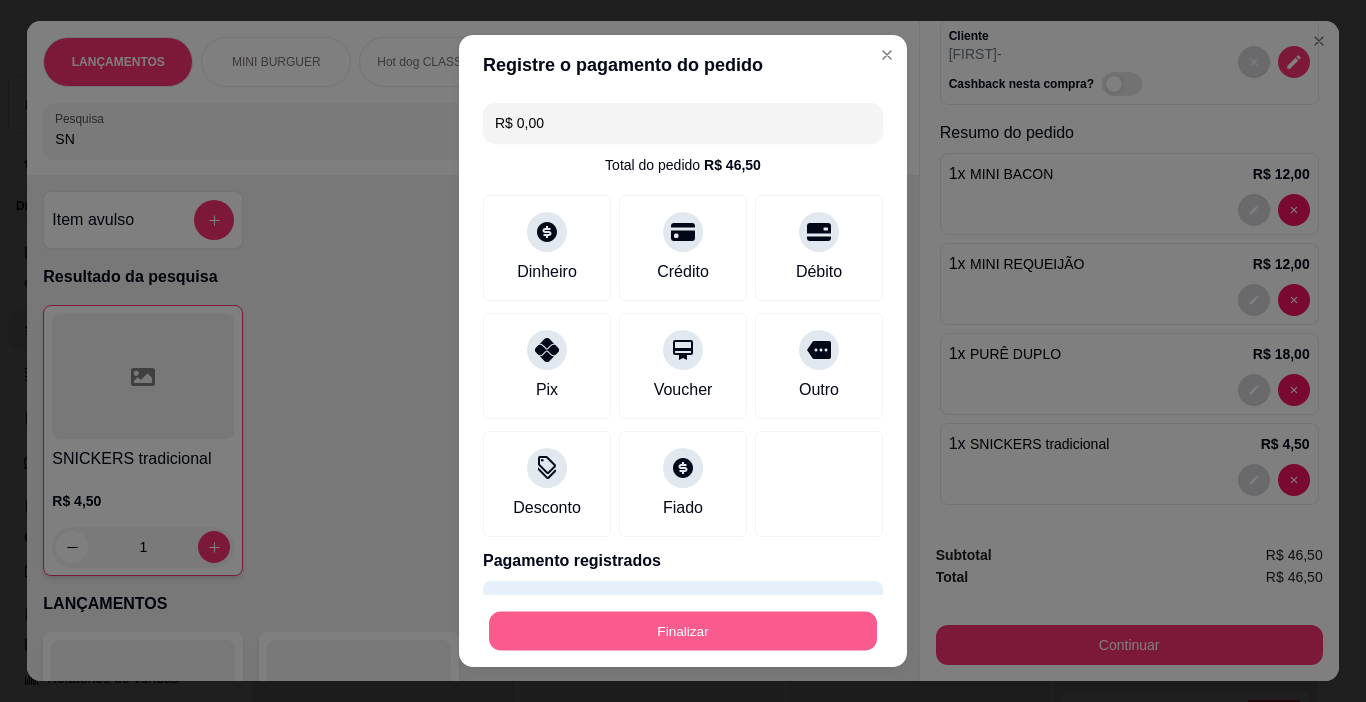 click on "Finalizar" at bounding box center (683, 631) 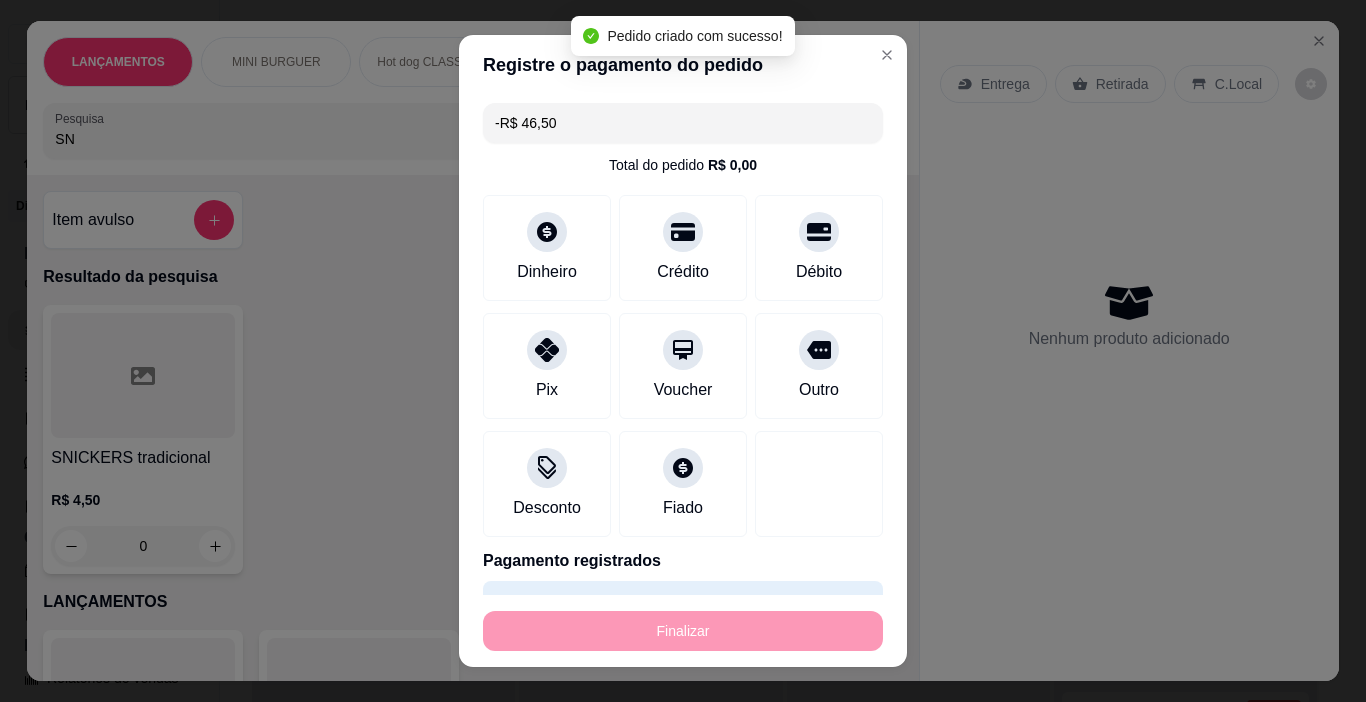 scroll, scrollTop: 0, scrollLeft: 0, axis: both 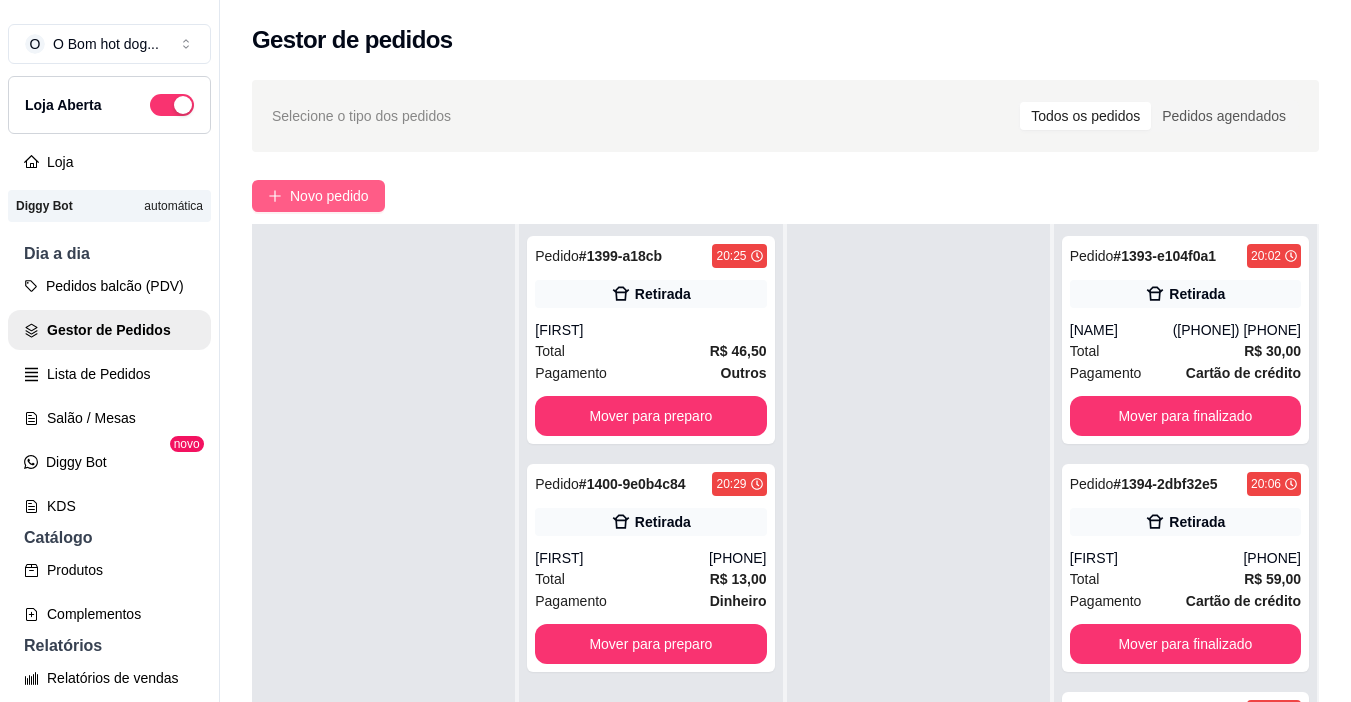click on "Novo pedido" at bounding box center [318, 196] 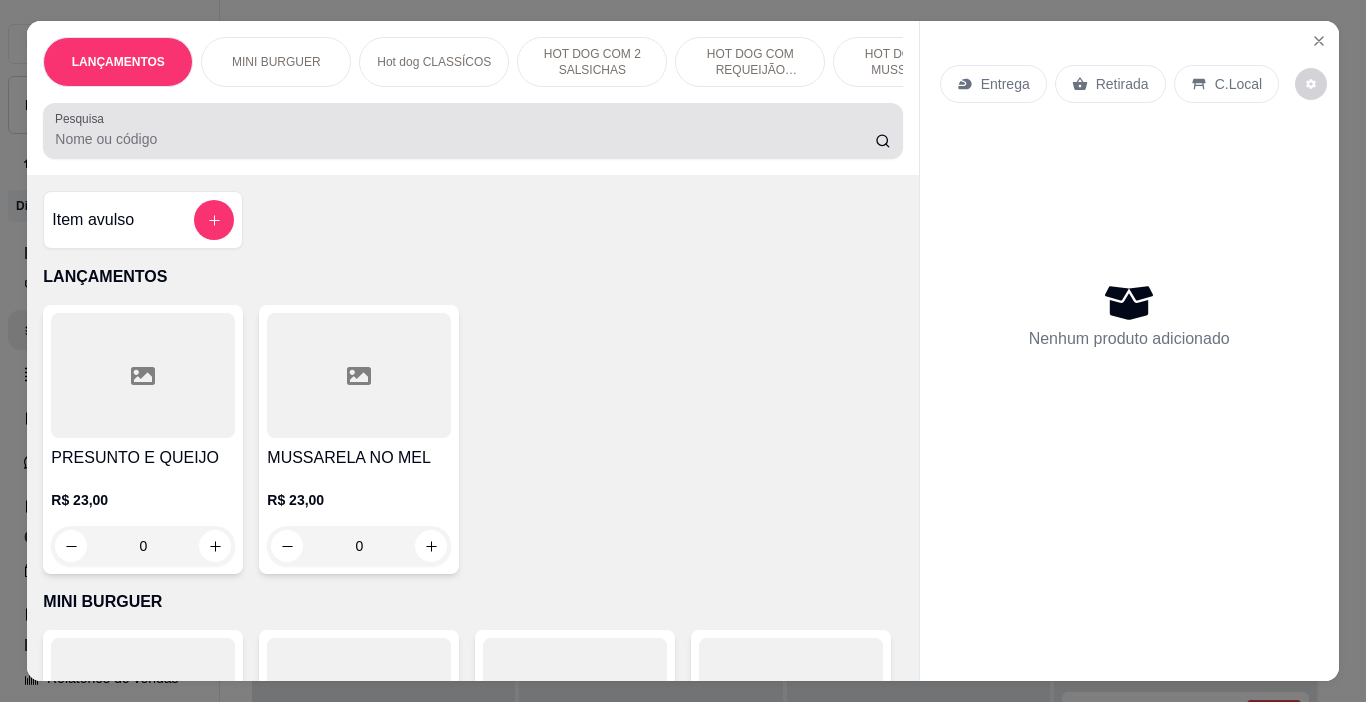 click at bounding box center [472, 131] 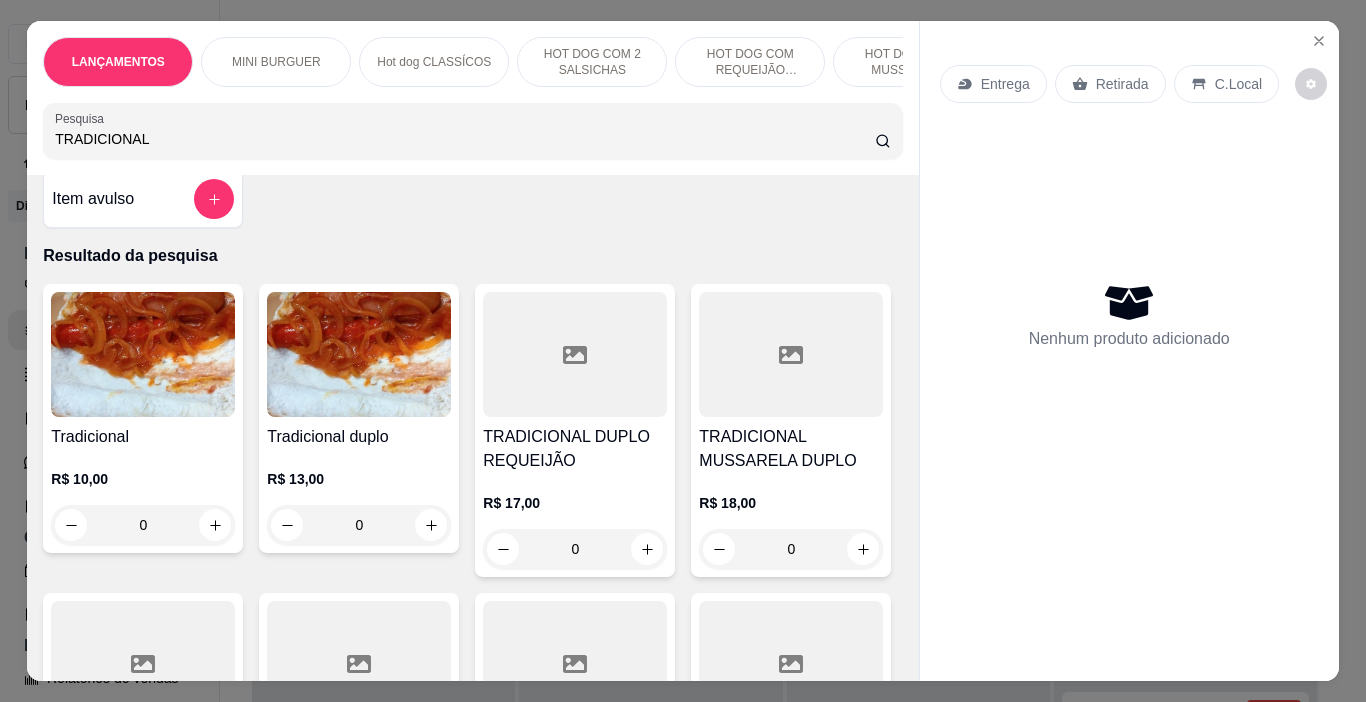 scroll, scrollTop: 0, scrollLeft: 0, axis: both 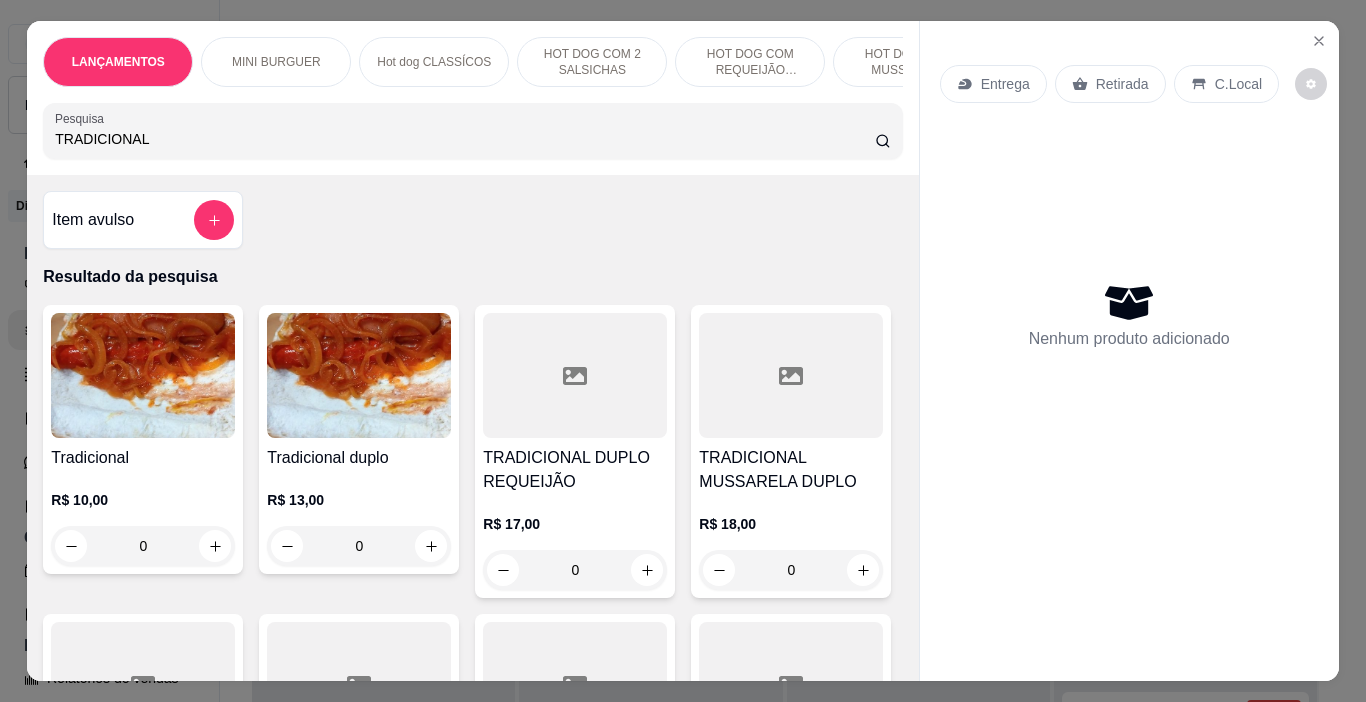 click on "TRADICIONAL" at bounding box center [465, 139] 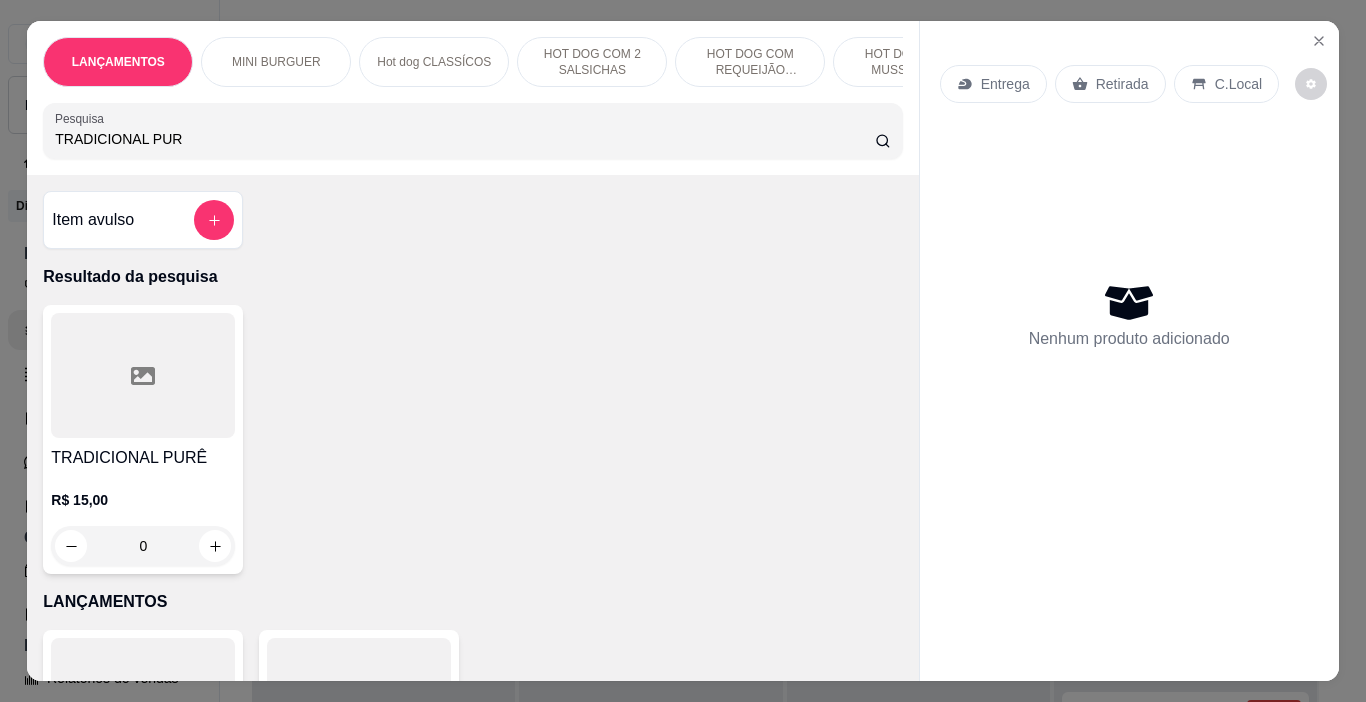 drag, startPoint x: 208, startPoint y: 554, endPoint x: 197, endPoint y: 559, distance: 12.083046 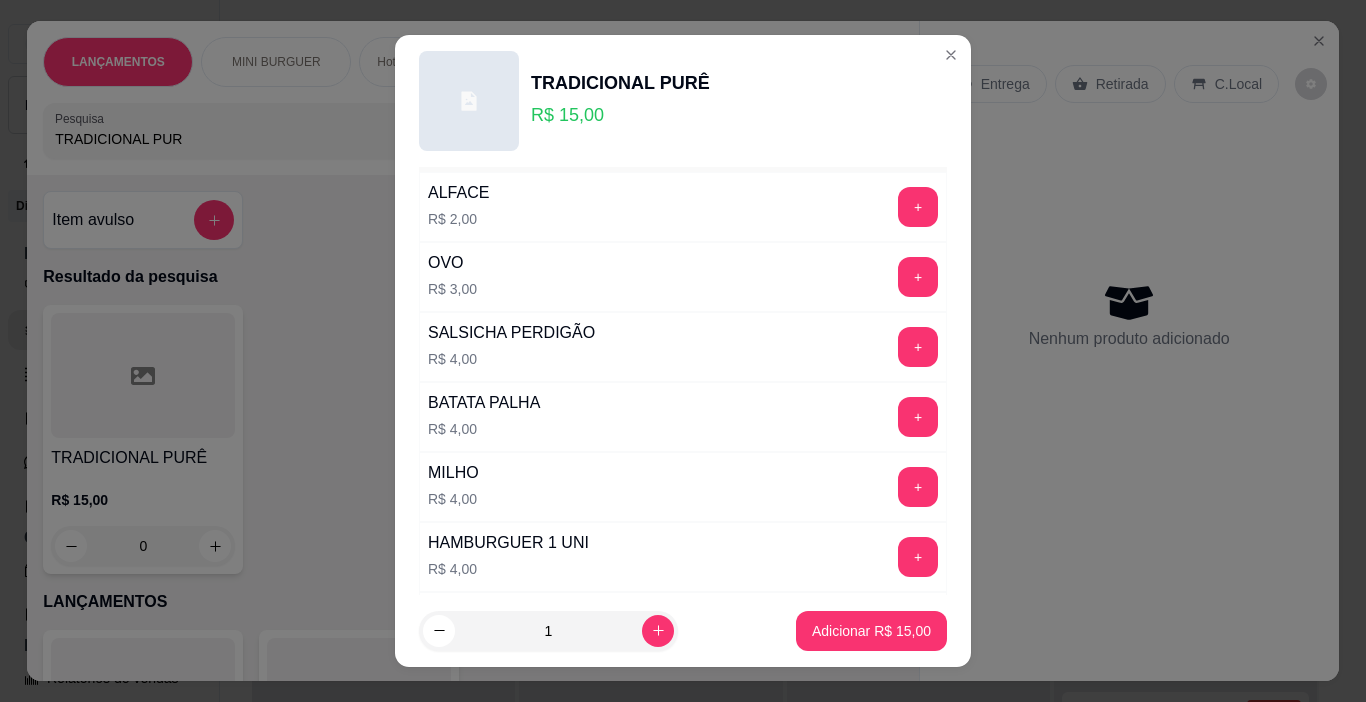 scroll, scrollTop: 400, scrollLeft: 0, axis: vertical 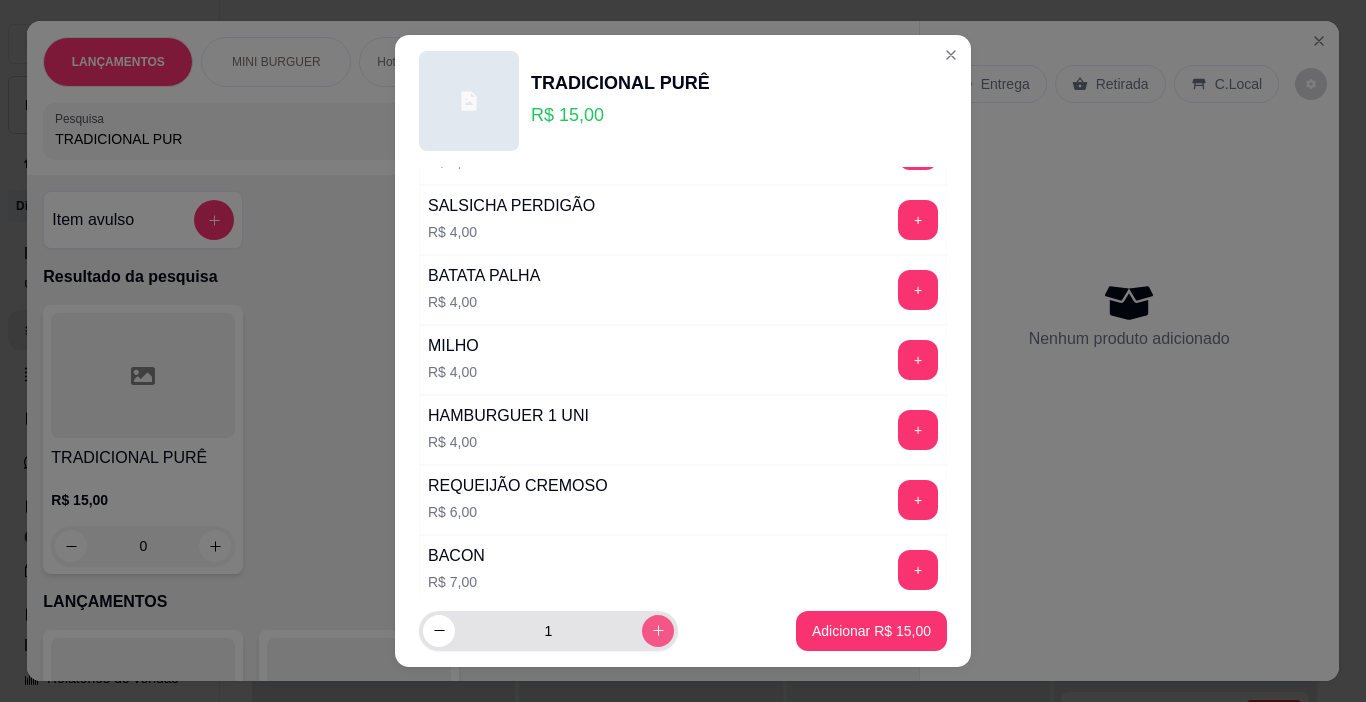 click 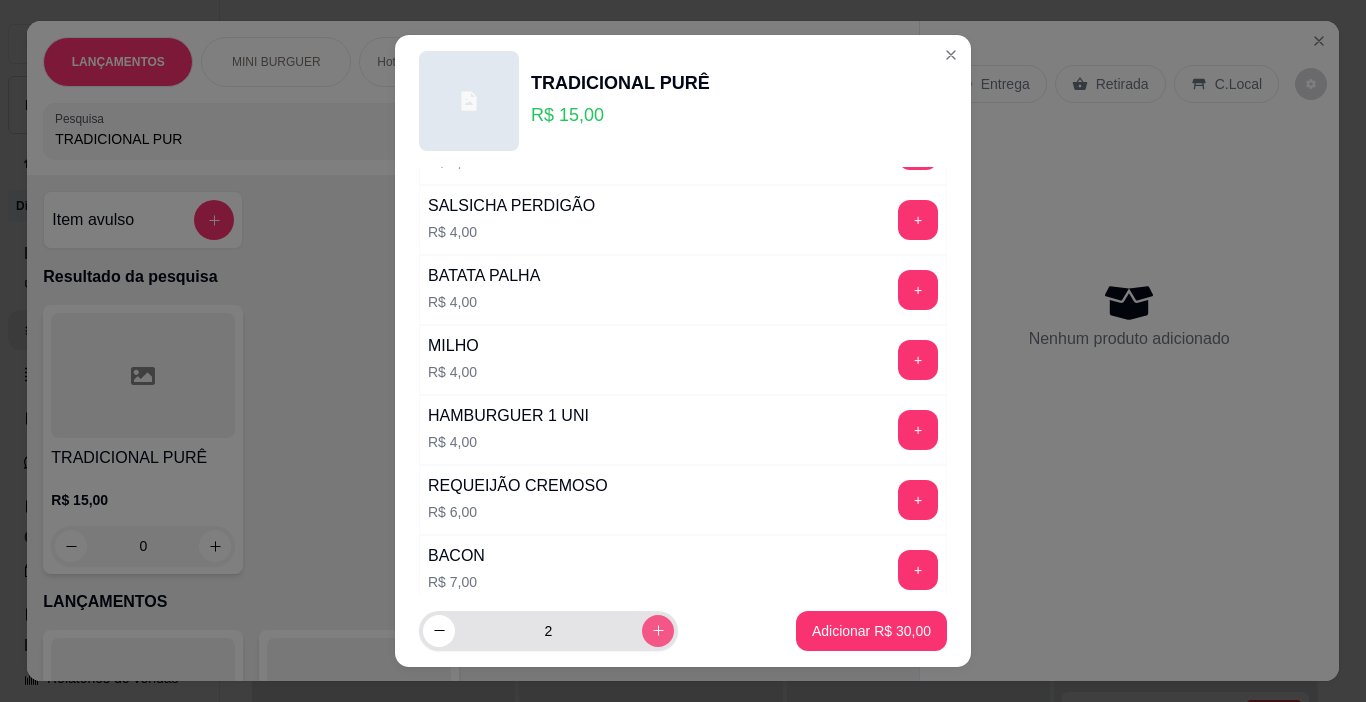 click 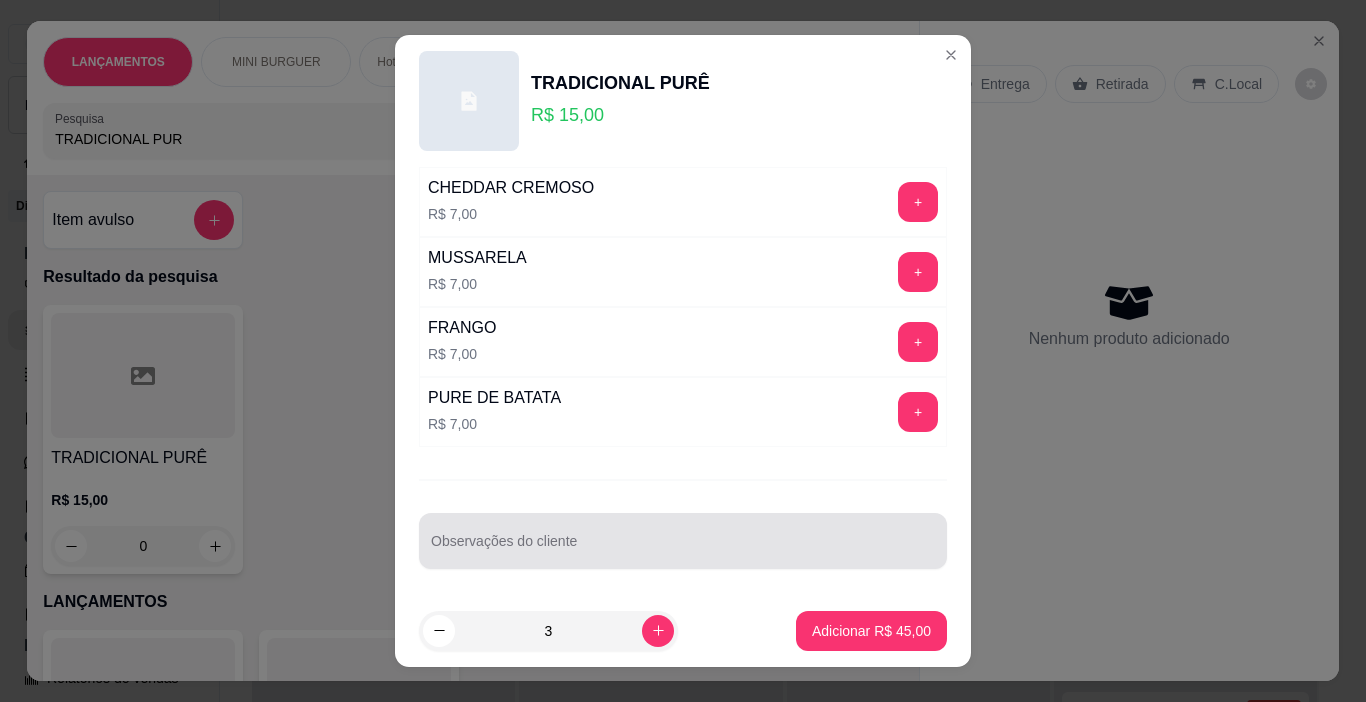 scroll, scrollTop: 910, scrollLeft: 0, axis: vertical 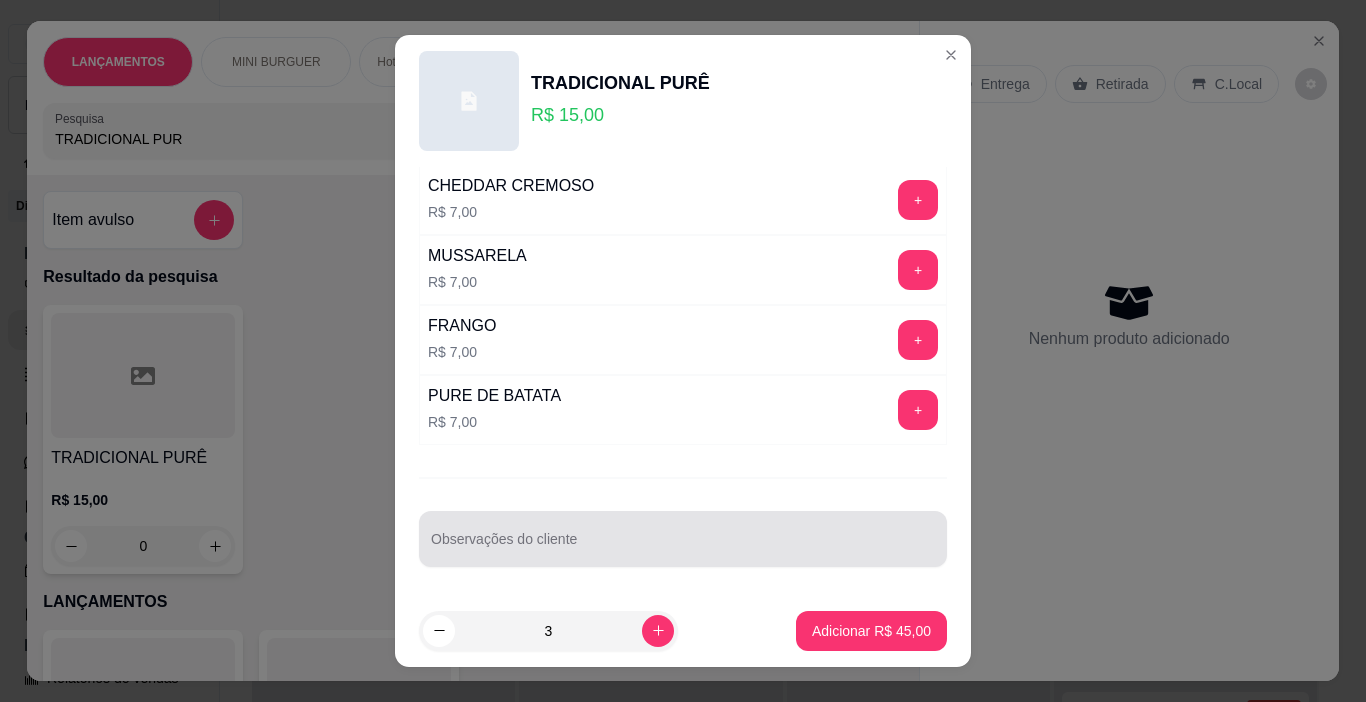 click at bounding box center [683, 539] 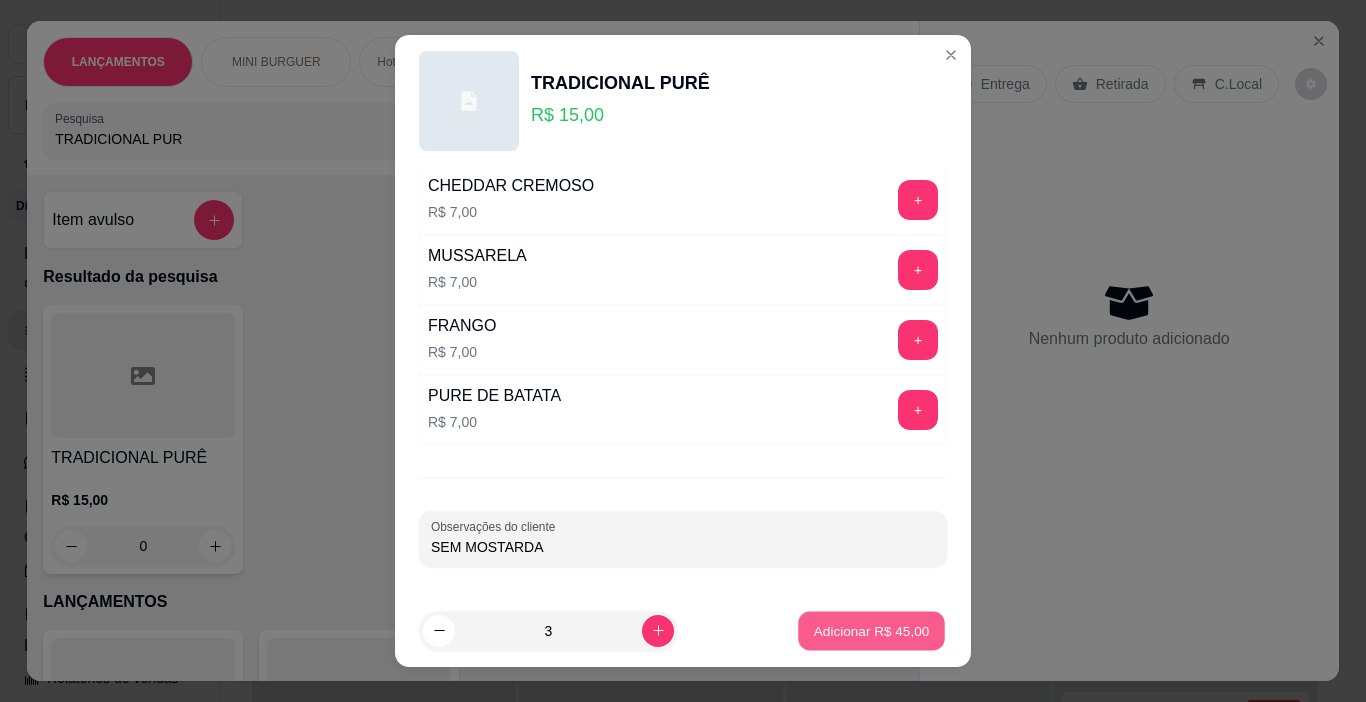 click on "Adicionar   R$ 45,00" at bounding box center [872, 630] 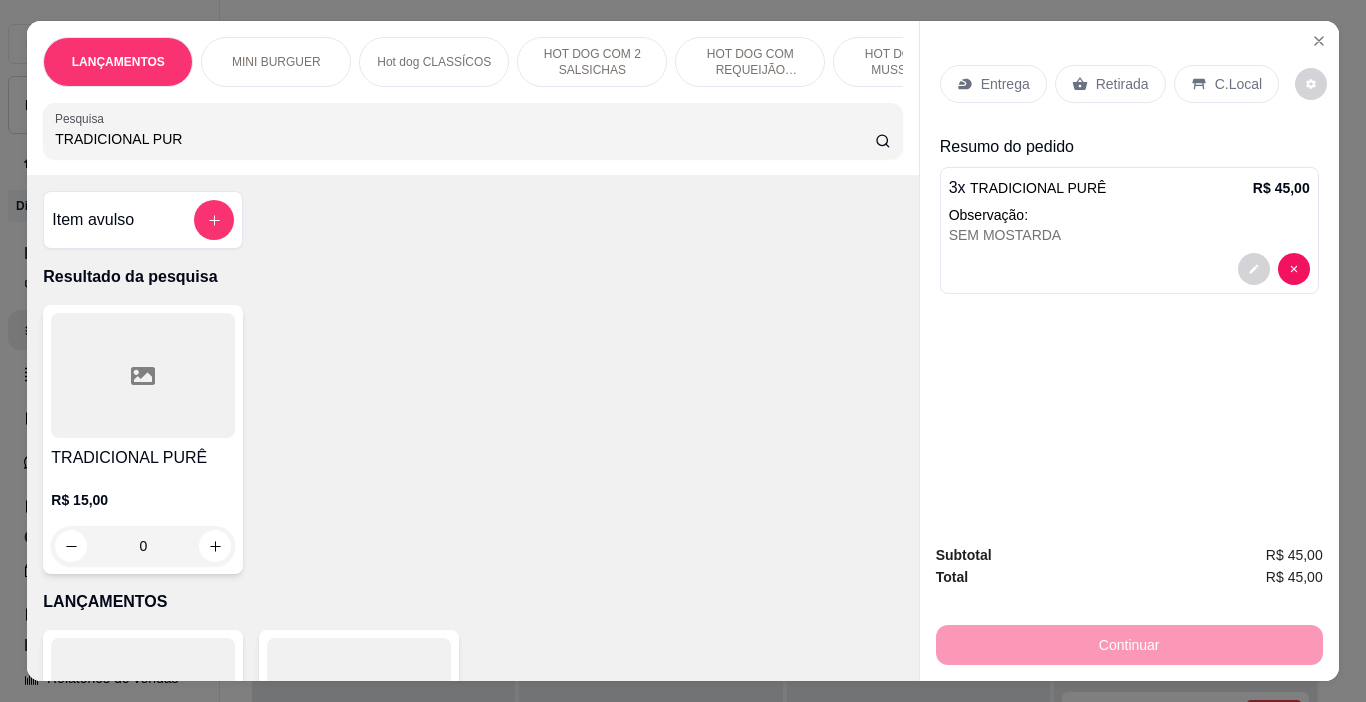 click on "0" at bounding box center [143, 546] 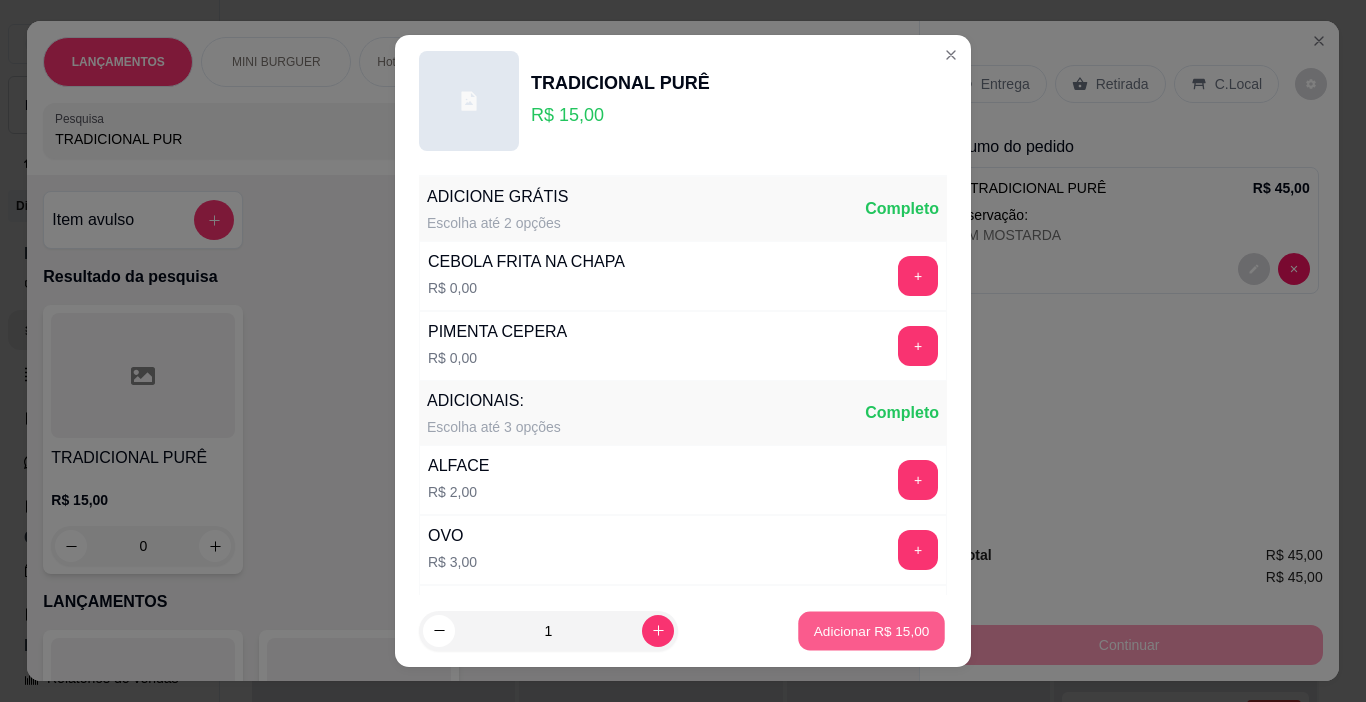 click on "Adicionar   R$ 15,00" at bounding box center [872, 630] 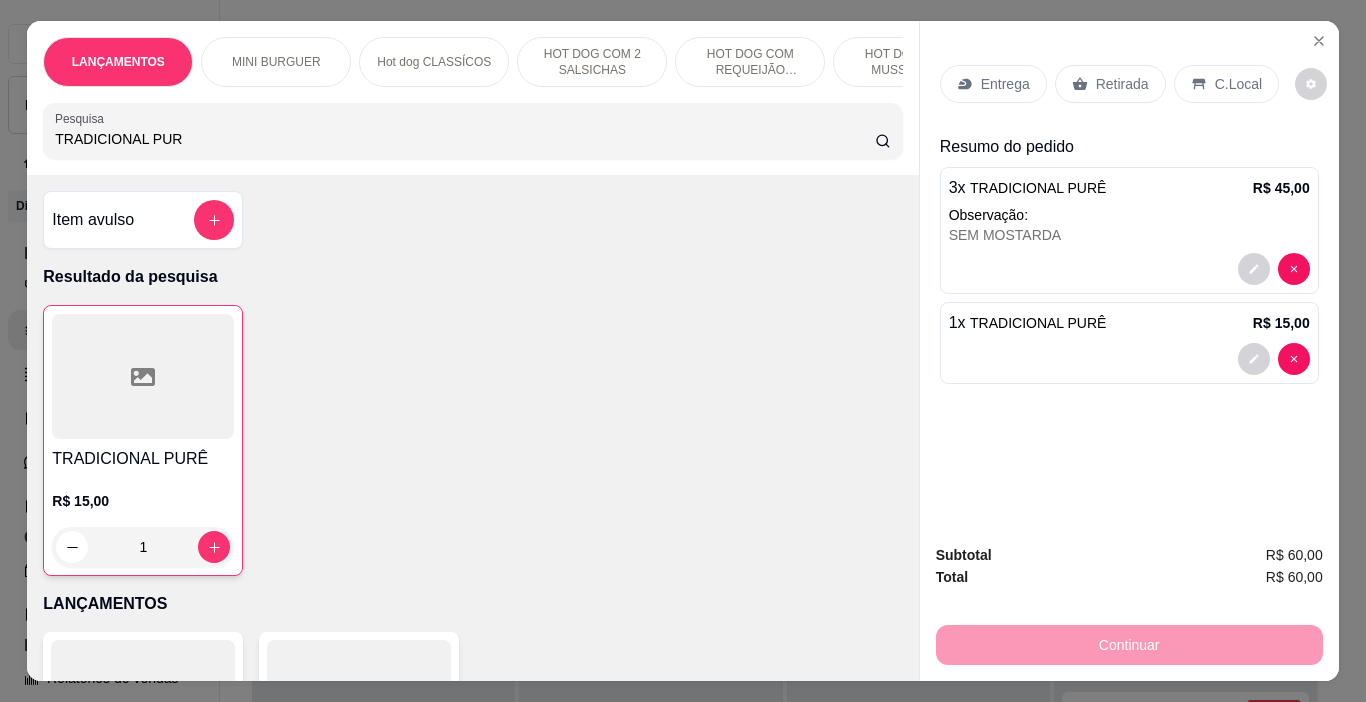 click on "TRADICIONAL PUR" at bounding box center [465, 139] 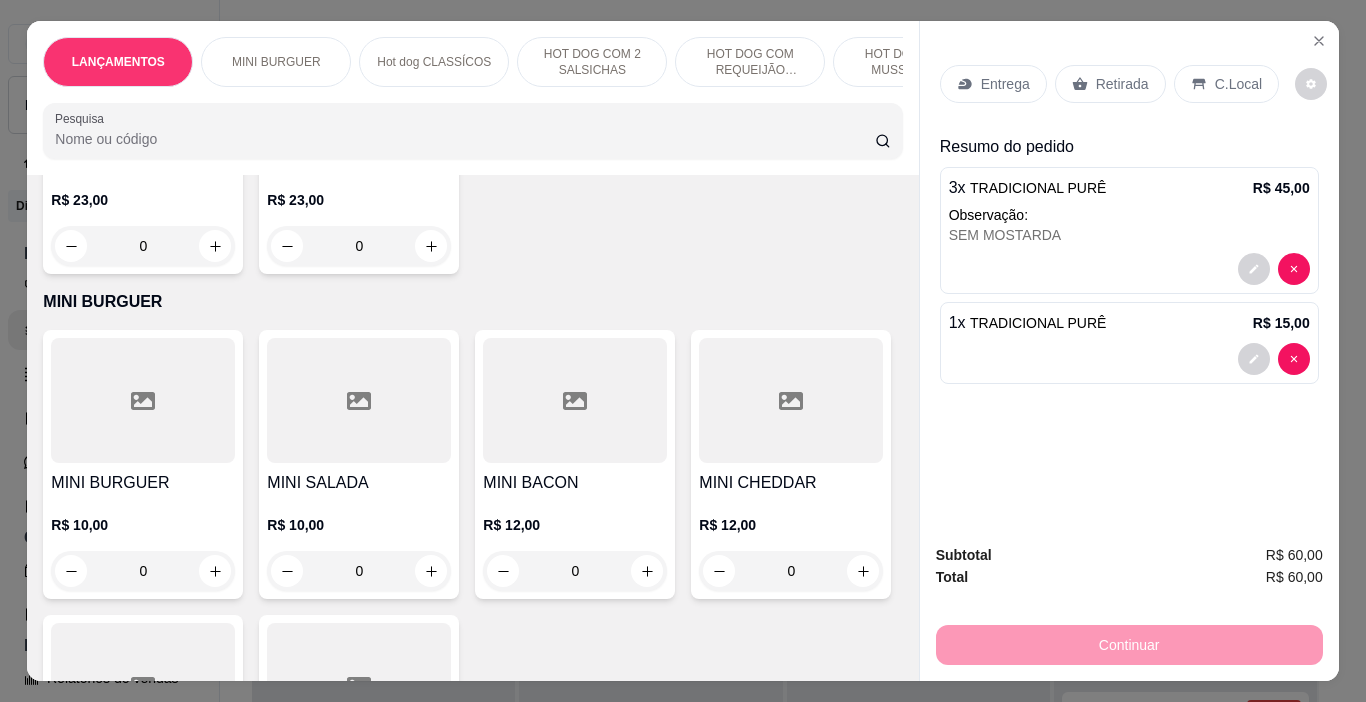 scroll, scrollTop: 500, scrollLeft: 0, axis: vertical 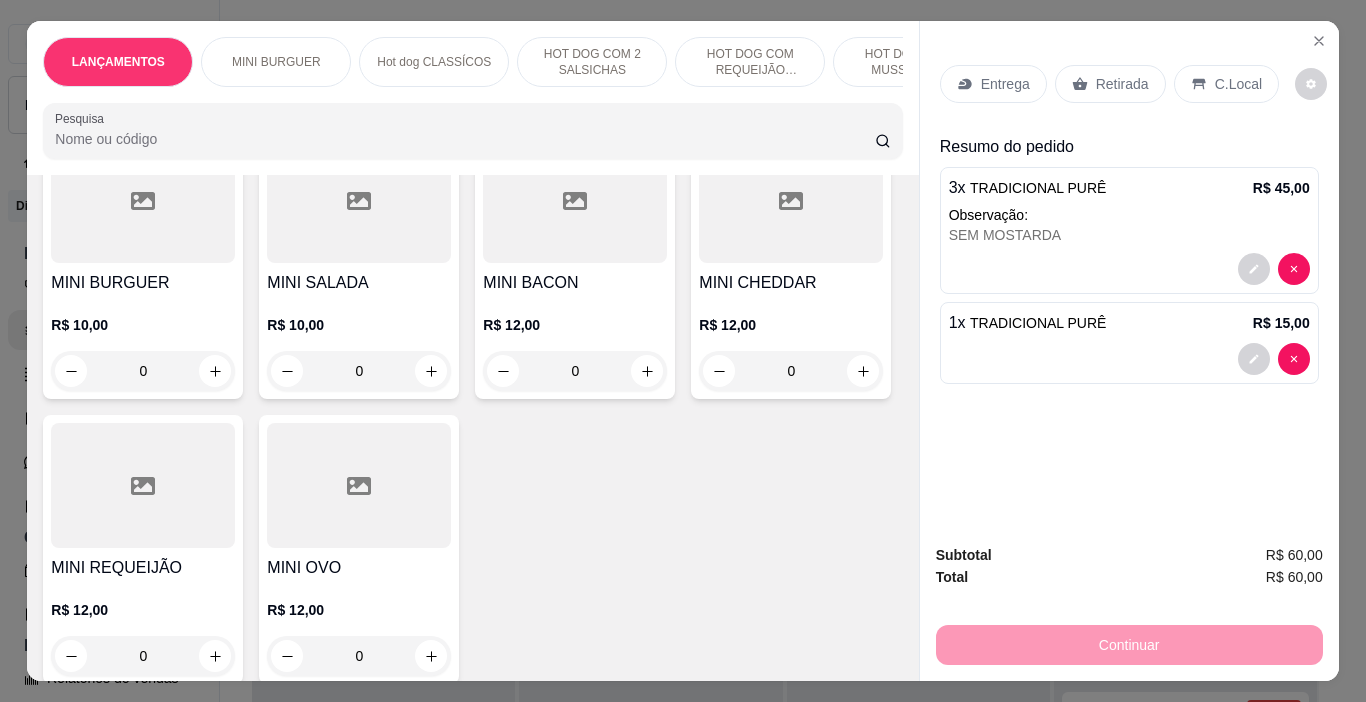 click on "0" at bounding box center (143, 371) 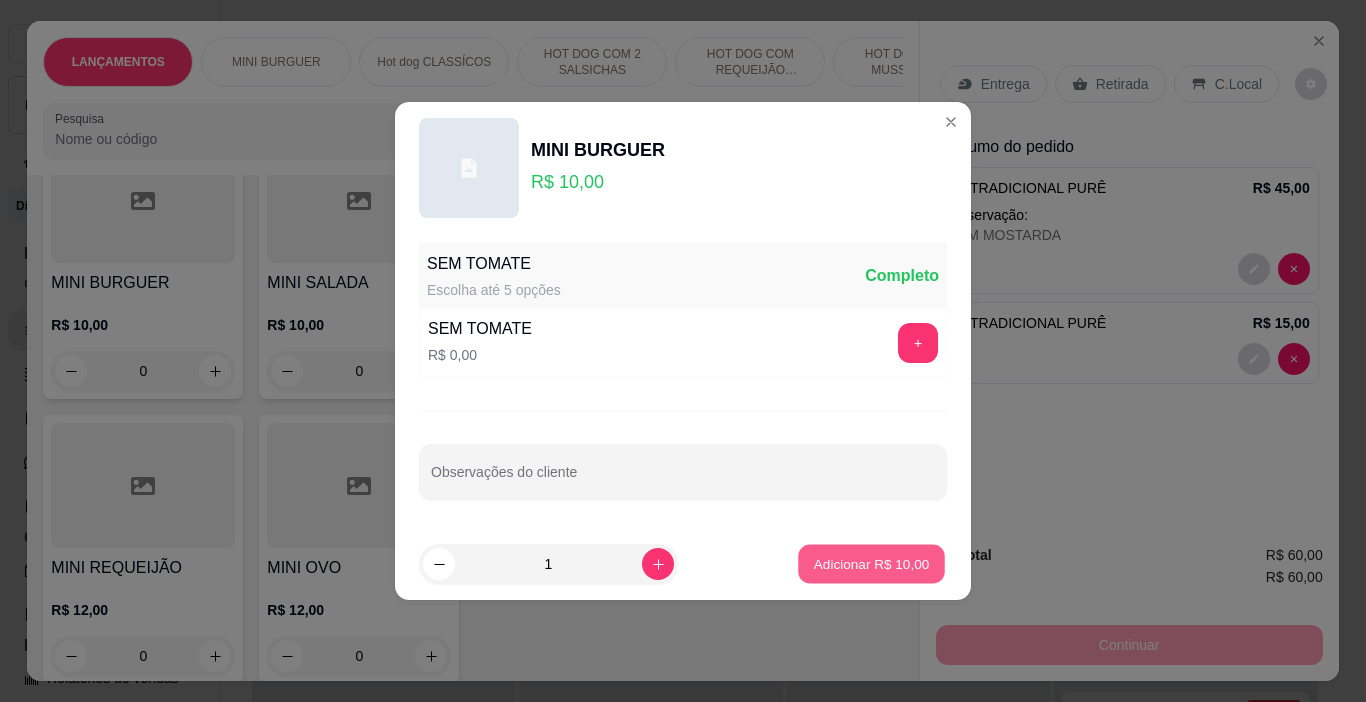 click on "Adicionar   R$ 10,00" at bounding box center [872, 563] 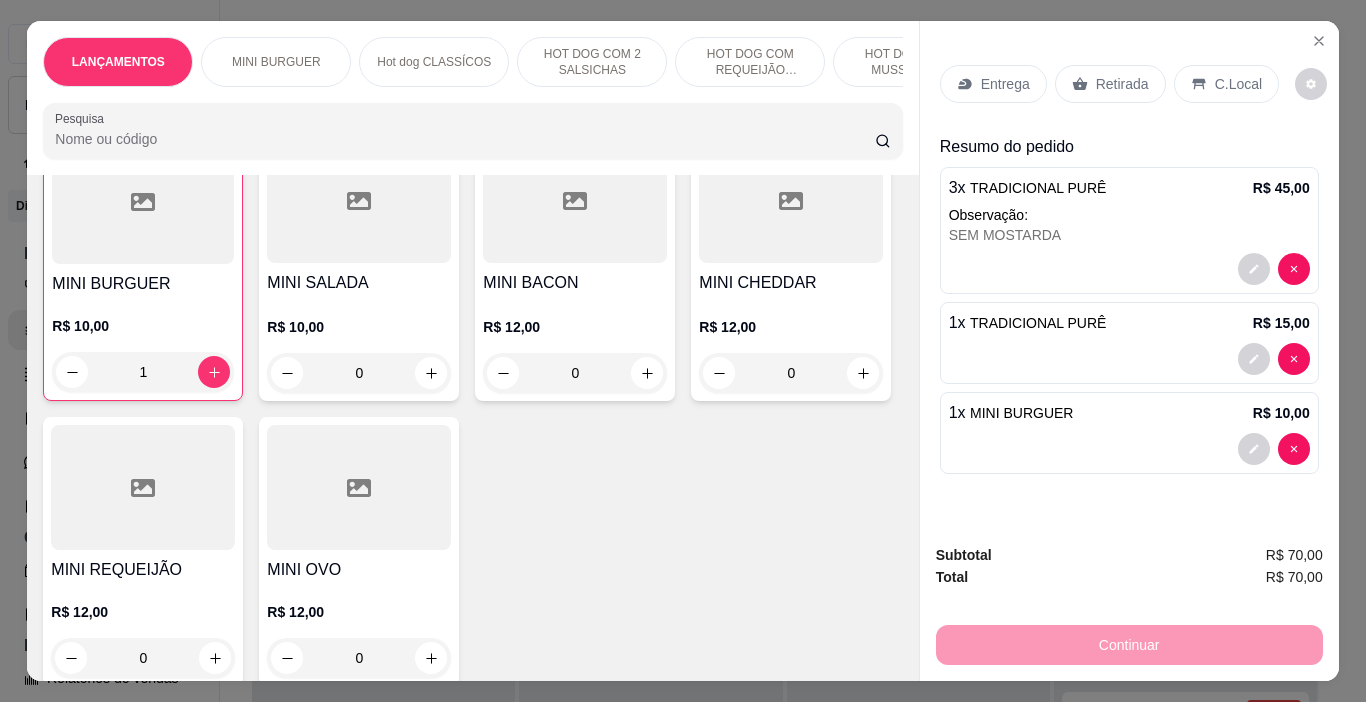 scroll, scrollTop: 501, scrollLeft: 0, axis: vertical 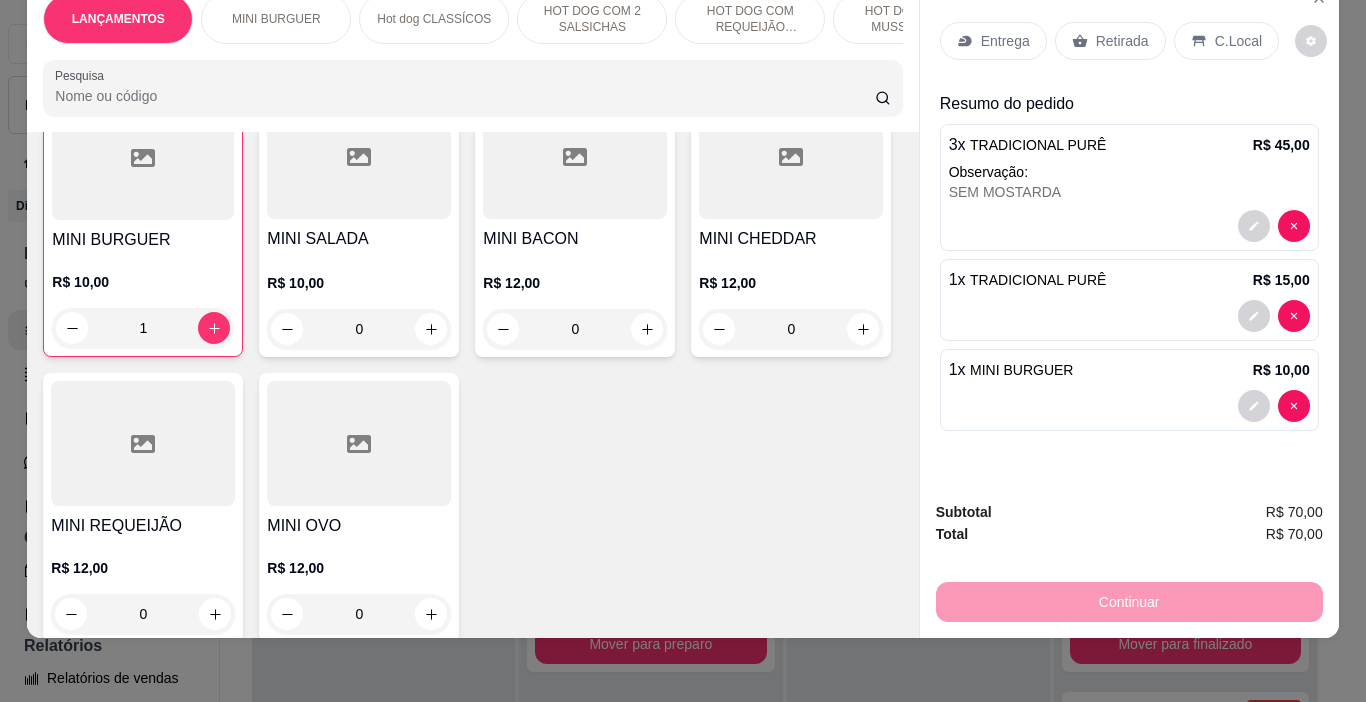 click on "Pesquisa" at bounding box center [465, 96] 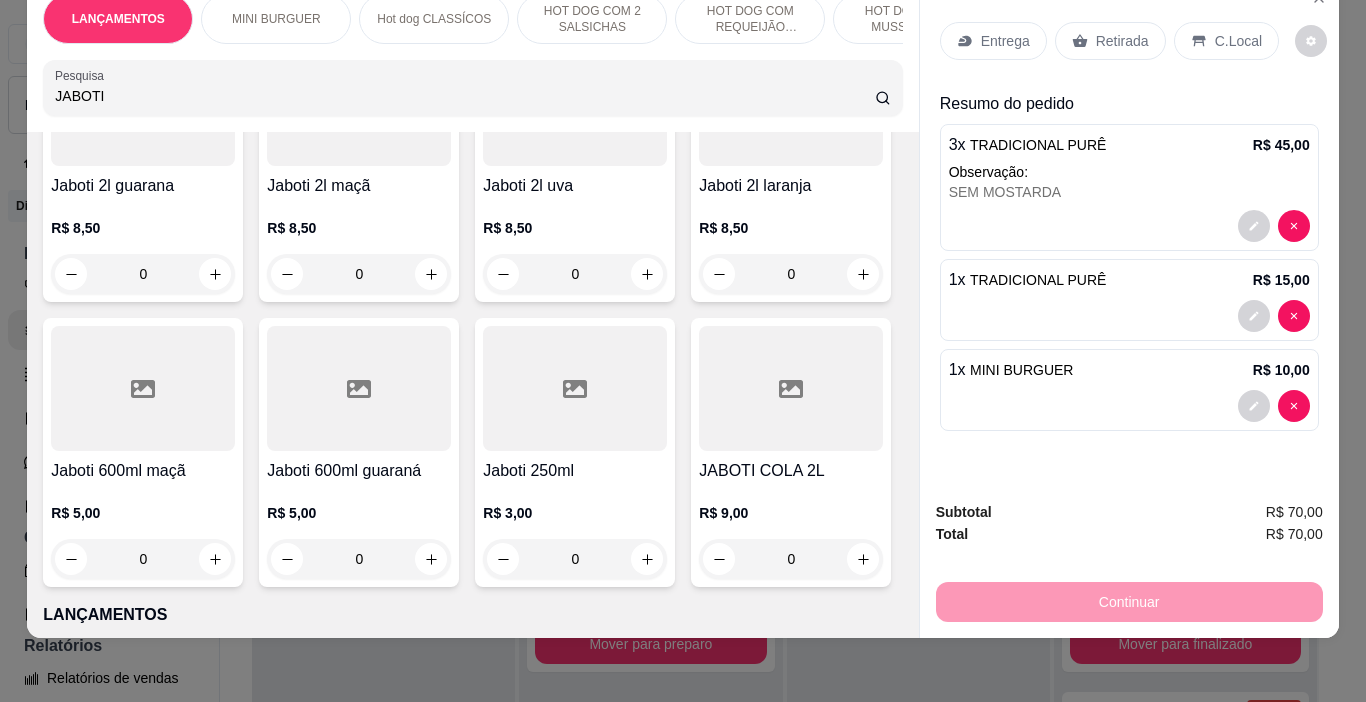 scroll, scrollTop: 0, scrollLeft: 0, axis: both 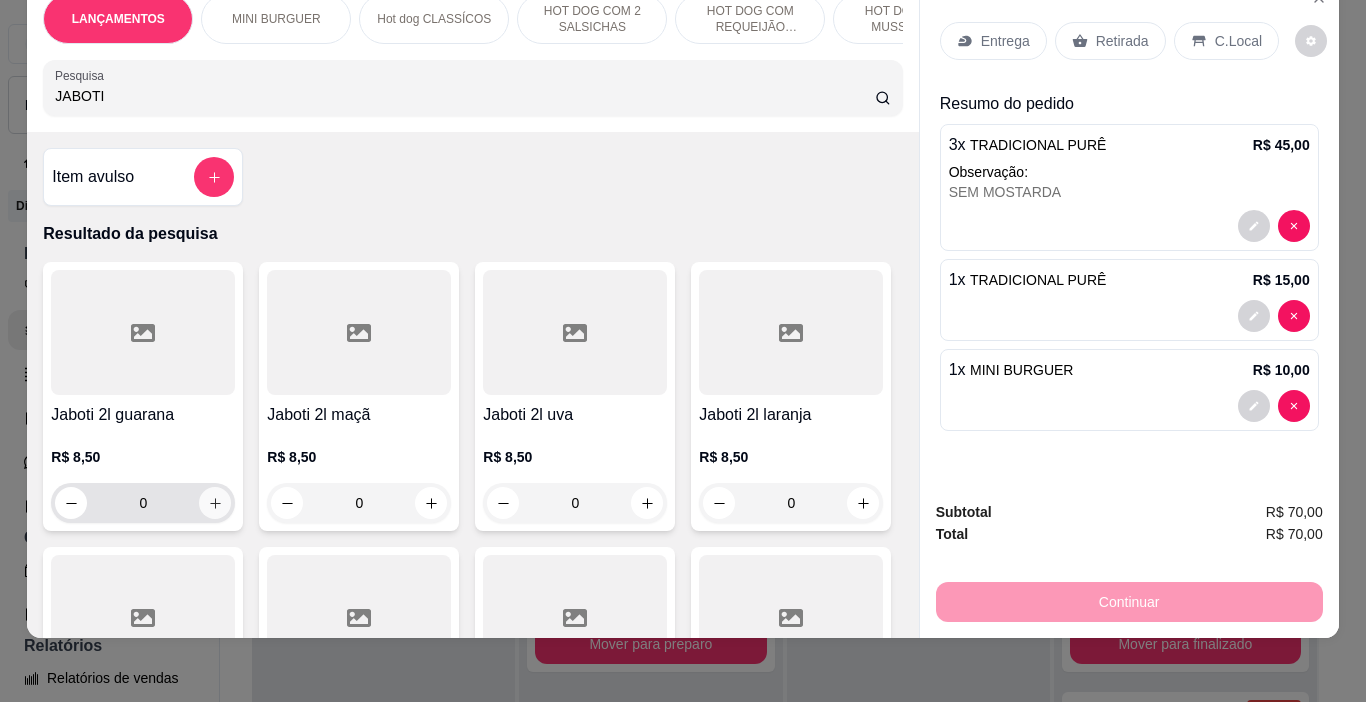 click at bounding box center (215, 503) 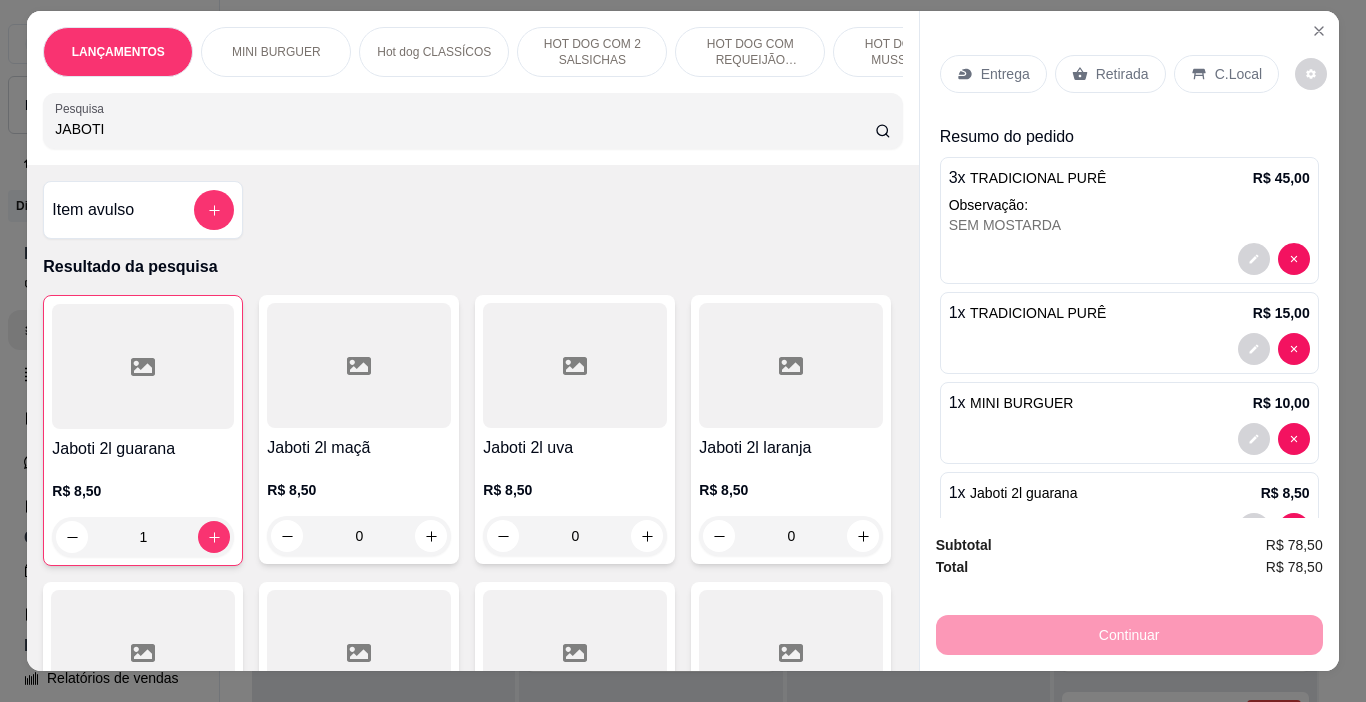 scroll, scrollTop: 0, scrollLeft: 0, axis: both 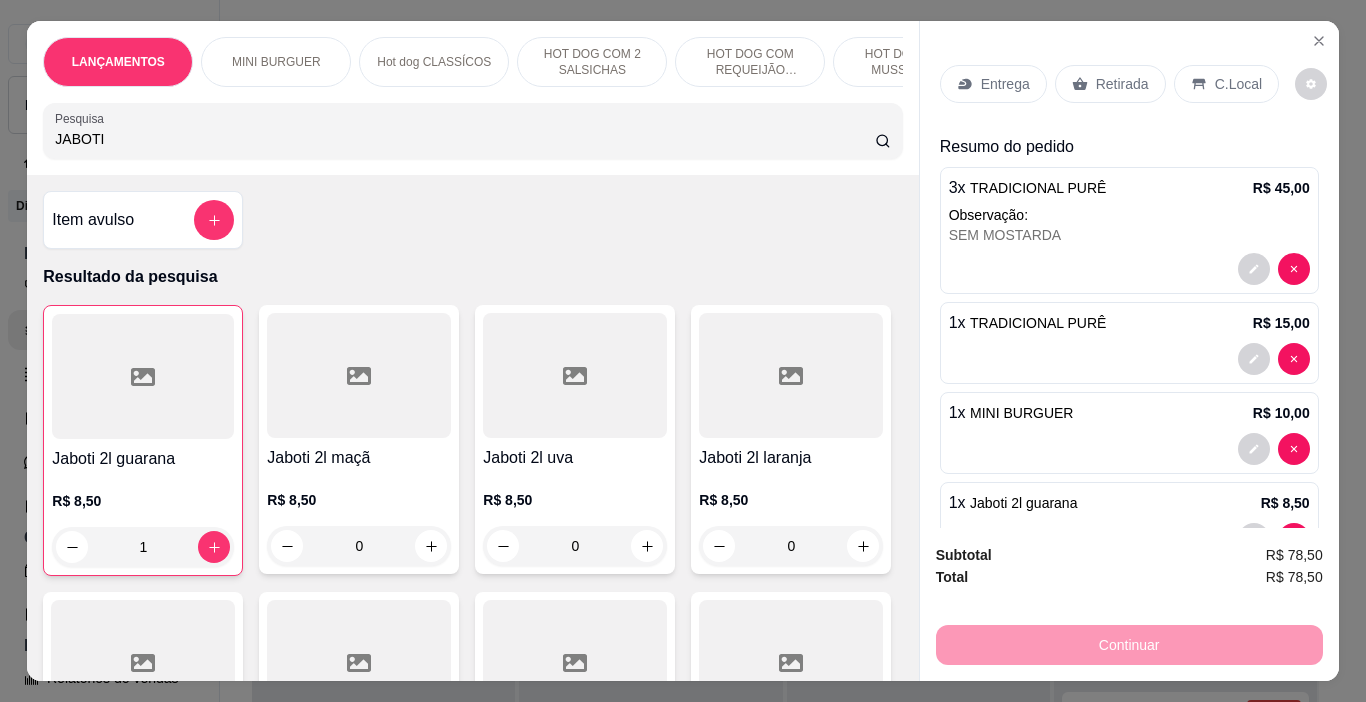 click on "C.Local" at bounding box center [1238, 84] 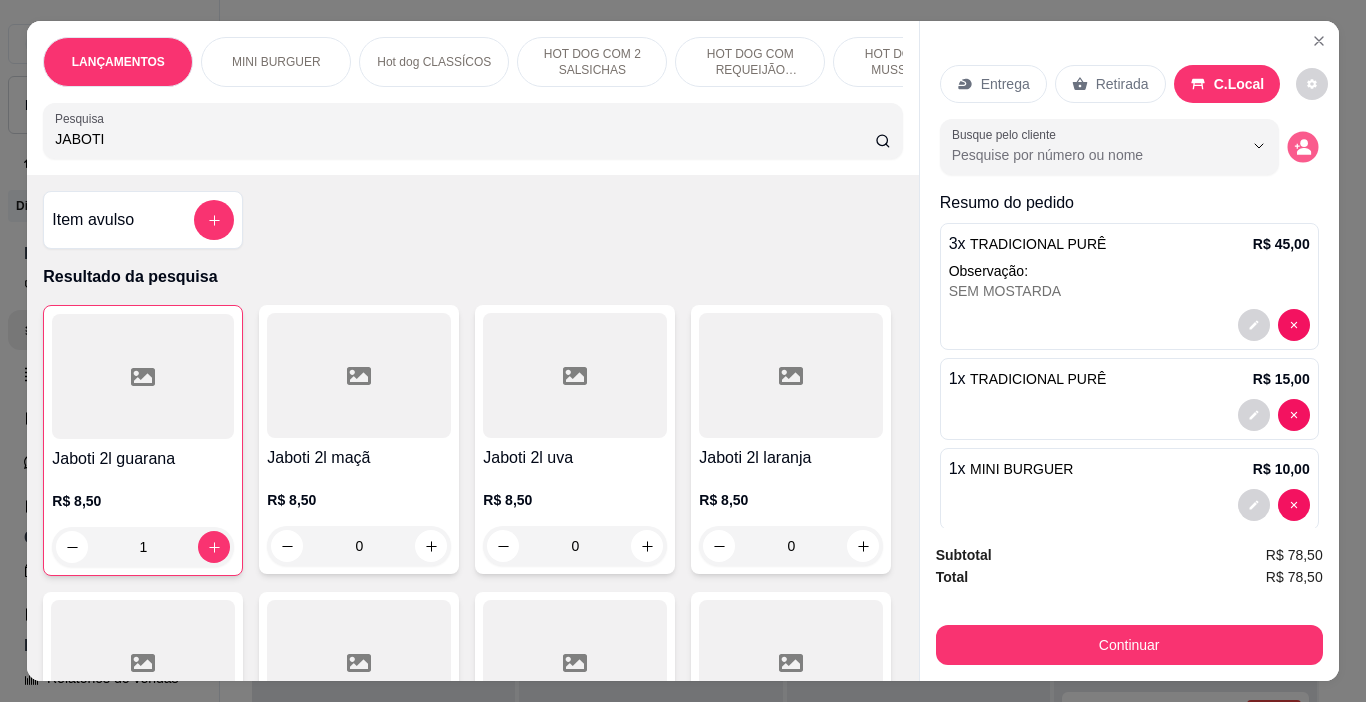 click at bounding box center [1302, 147] 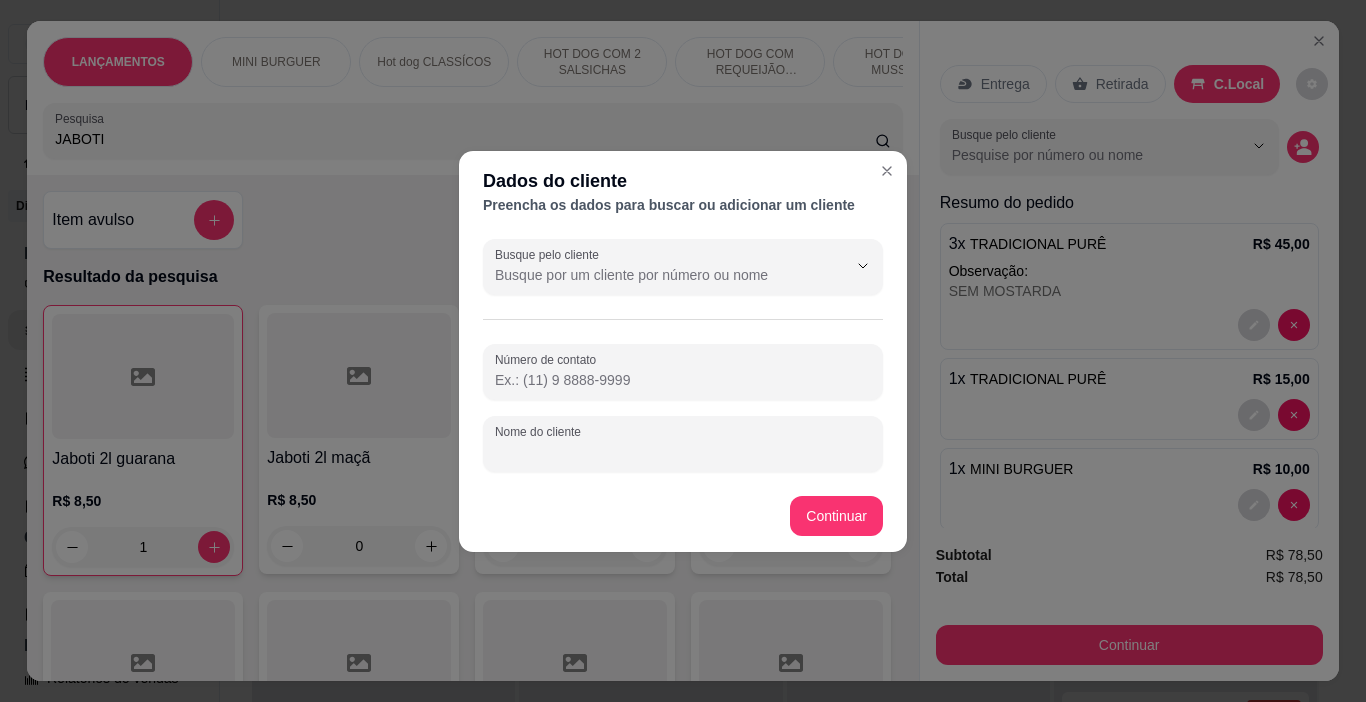 click on "Nome do cliente" at bounding box center [683, 452] 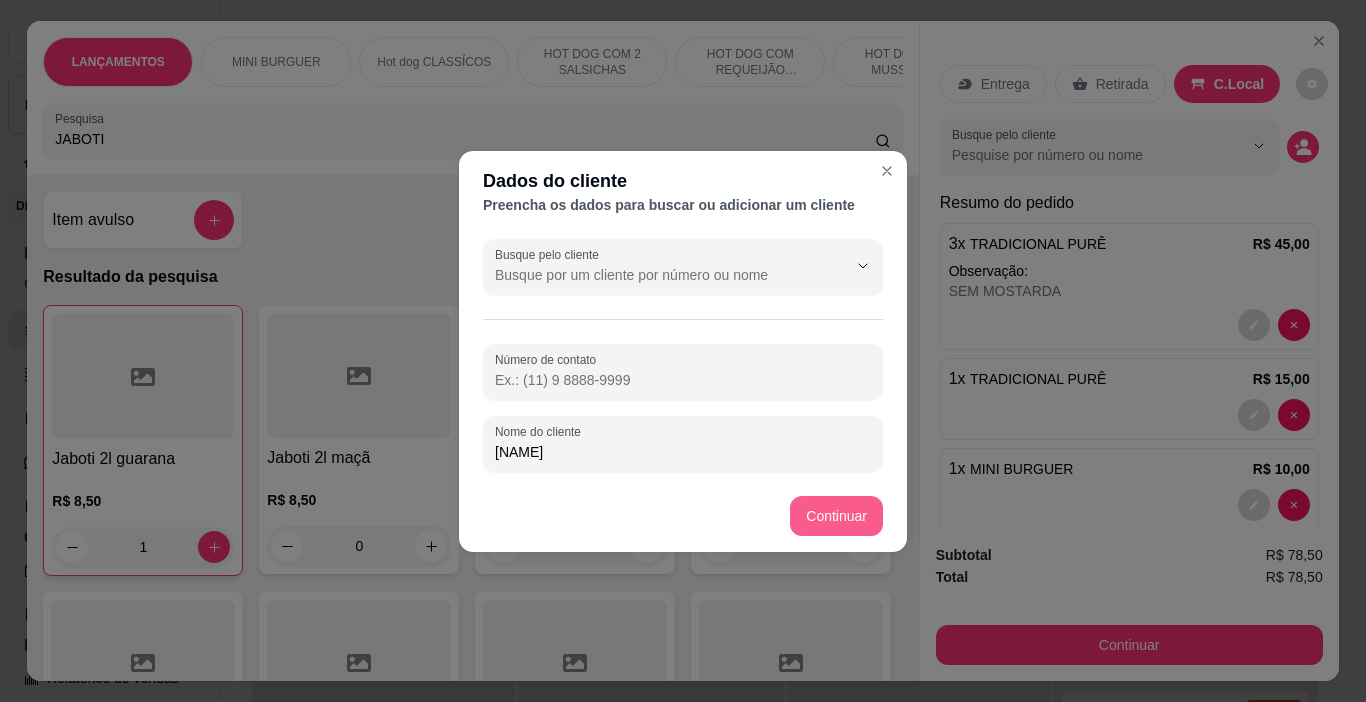 click on "Jaboti 2l guarana    R$ 8,50 1 Jaboti 2l maçã   R$ 8,50 0 Jaboti 2l uva   R$ 8,50 0 Jaboti 2l laranja   R$ 8,50 0 Jaboti 600ml maçã   R$ 5,00 0 Jaboti 600ml guaraná   R$ 5,00 0 Jaboti 250ml   R$ 3,00 0 JABOTI COLA 2L   R$ 9,00 0" at bounding box center [472, 583] 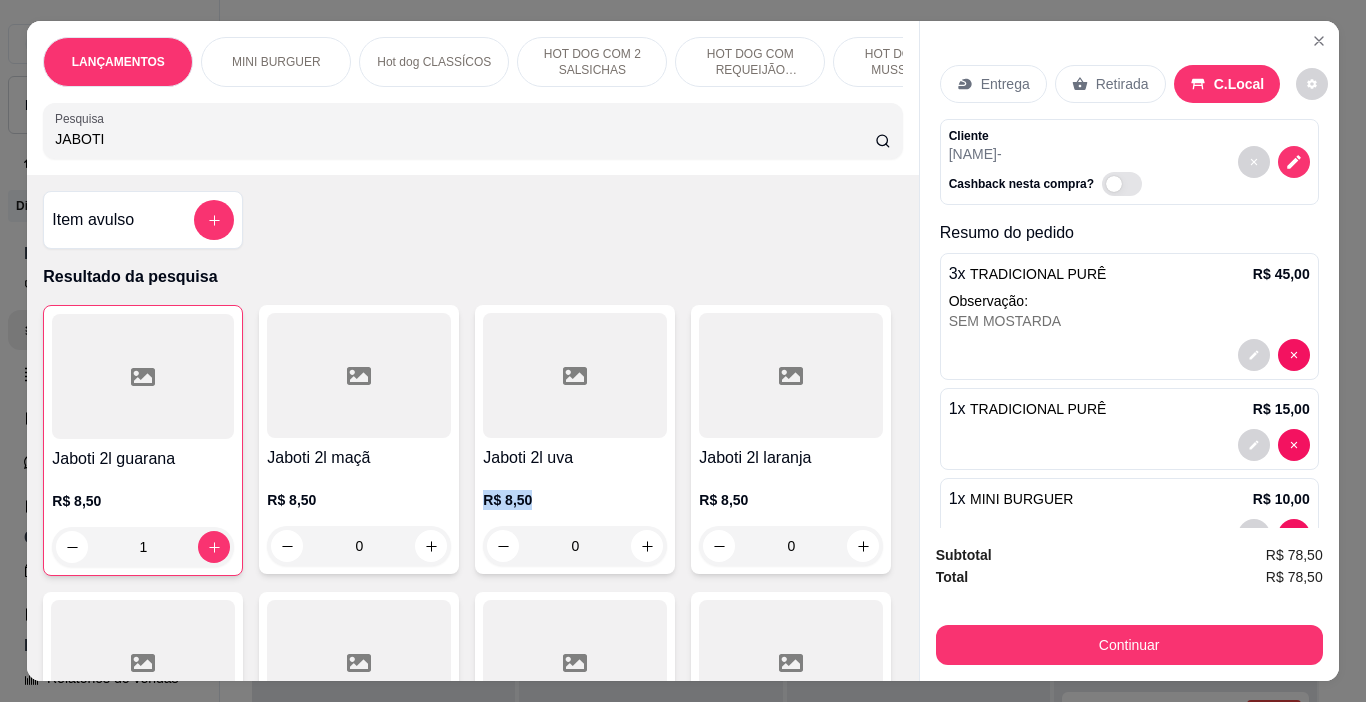 scroll, scrollTop: 150, scrollLeft: 0, axis: vertical 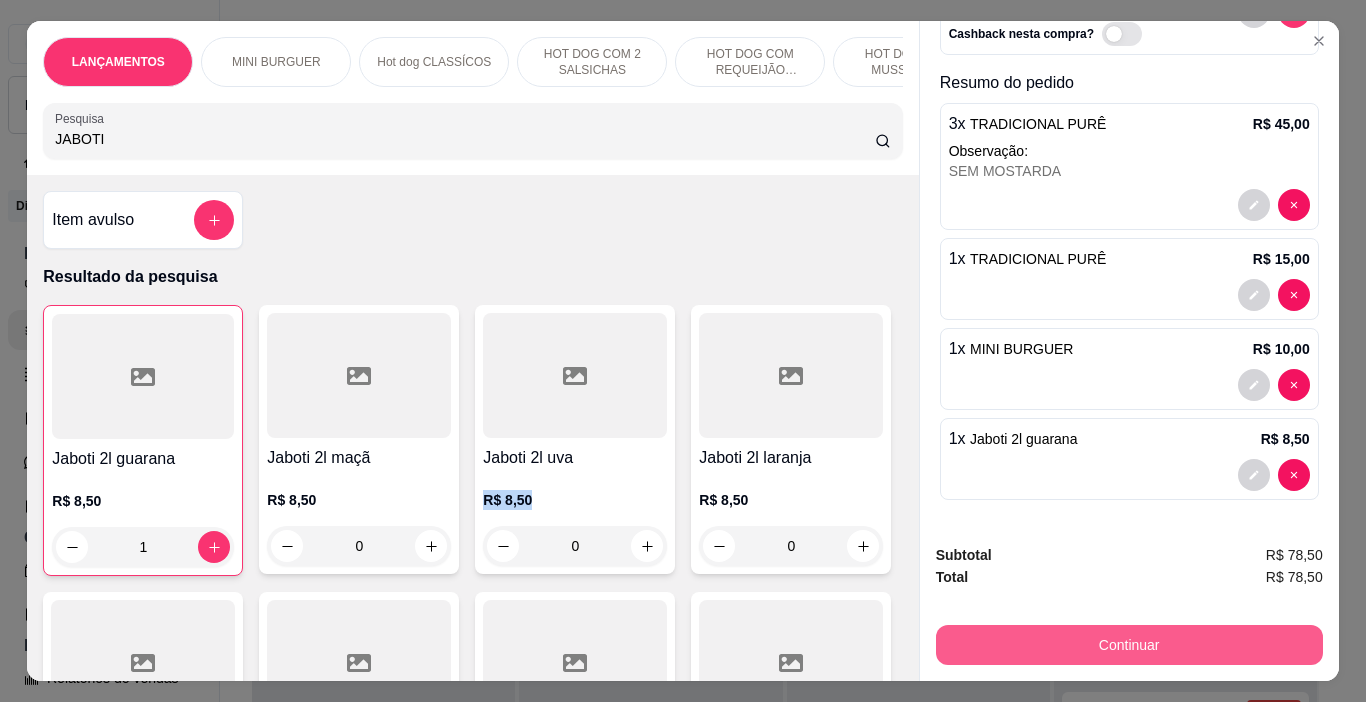 click on "Continuar" at bounding box center [1129, 645] 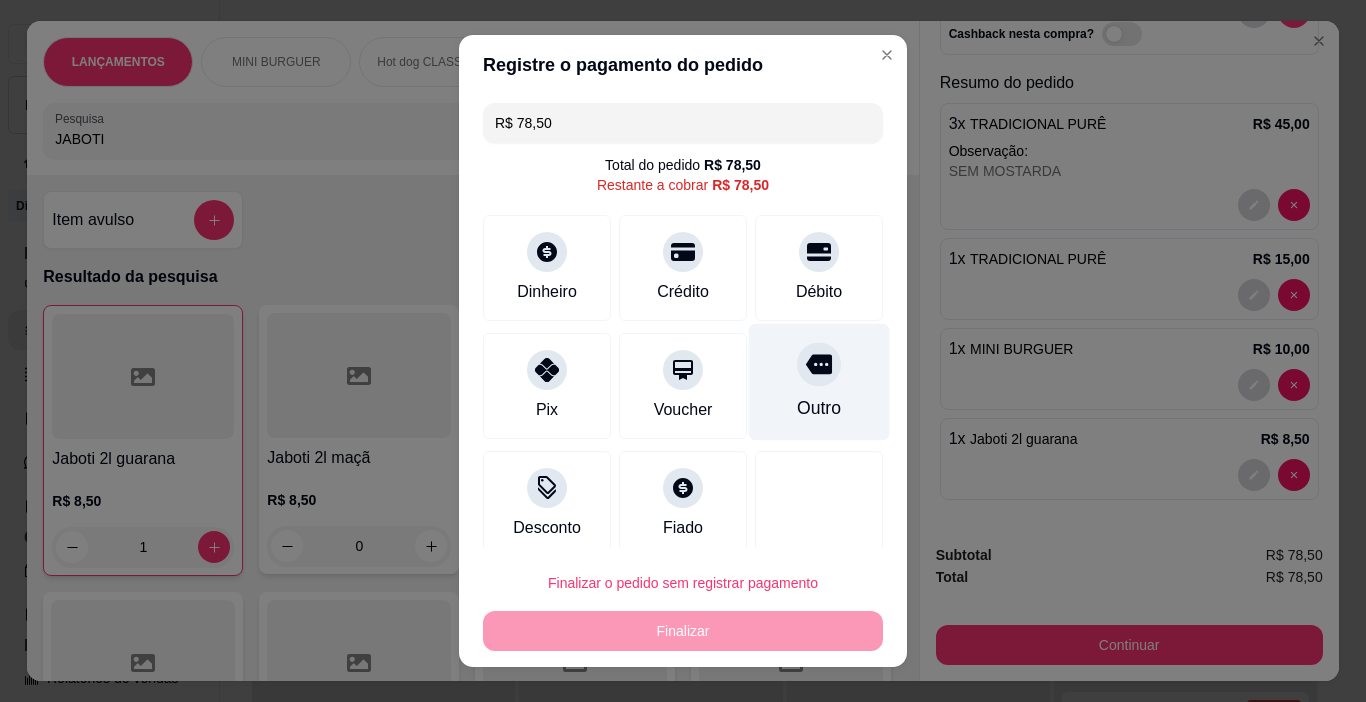 click at bounding box center (819, 365) 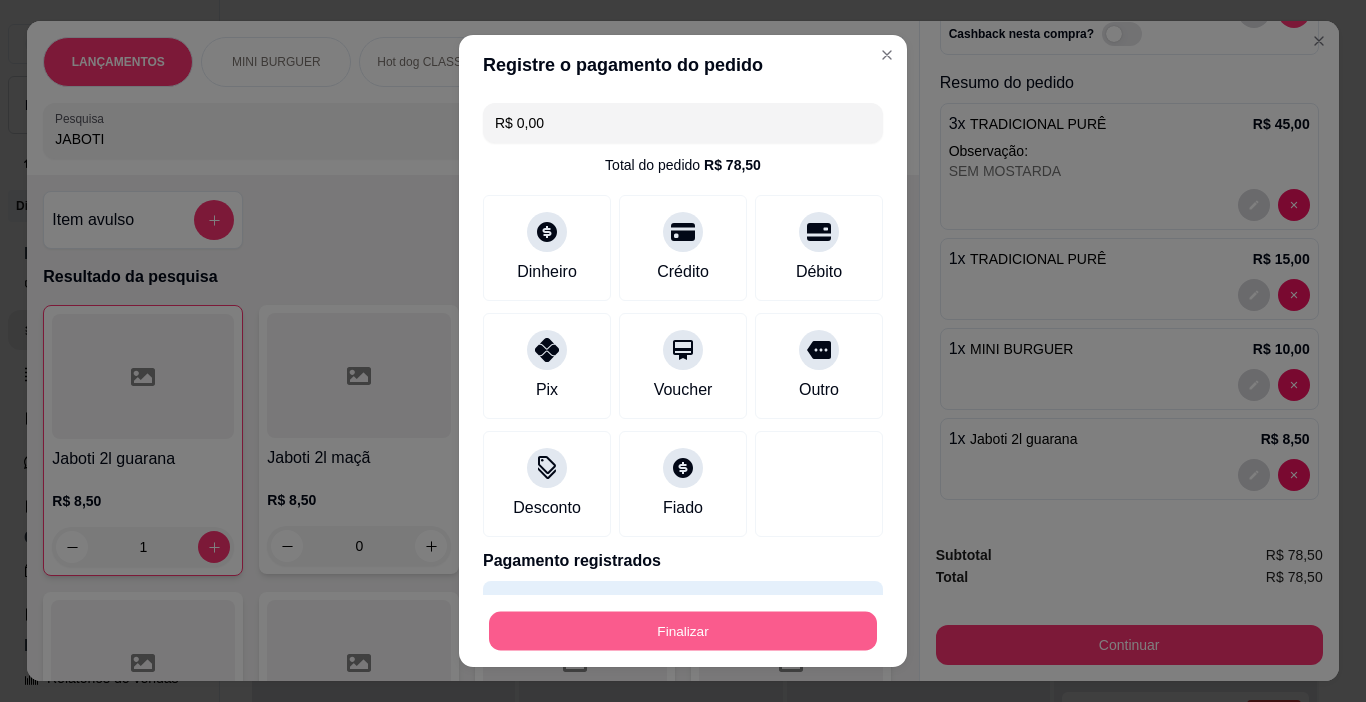 click on "Finalizar" at bounding box center (683, 631) 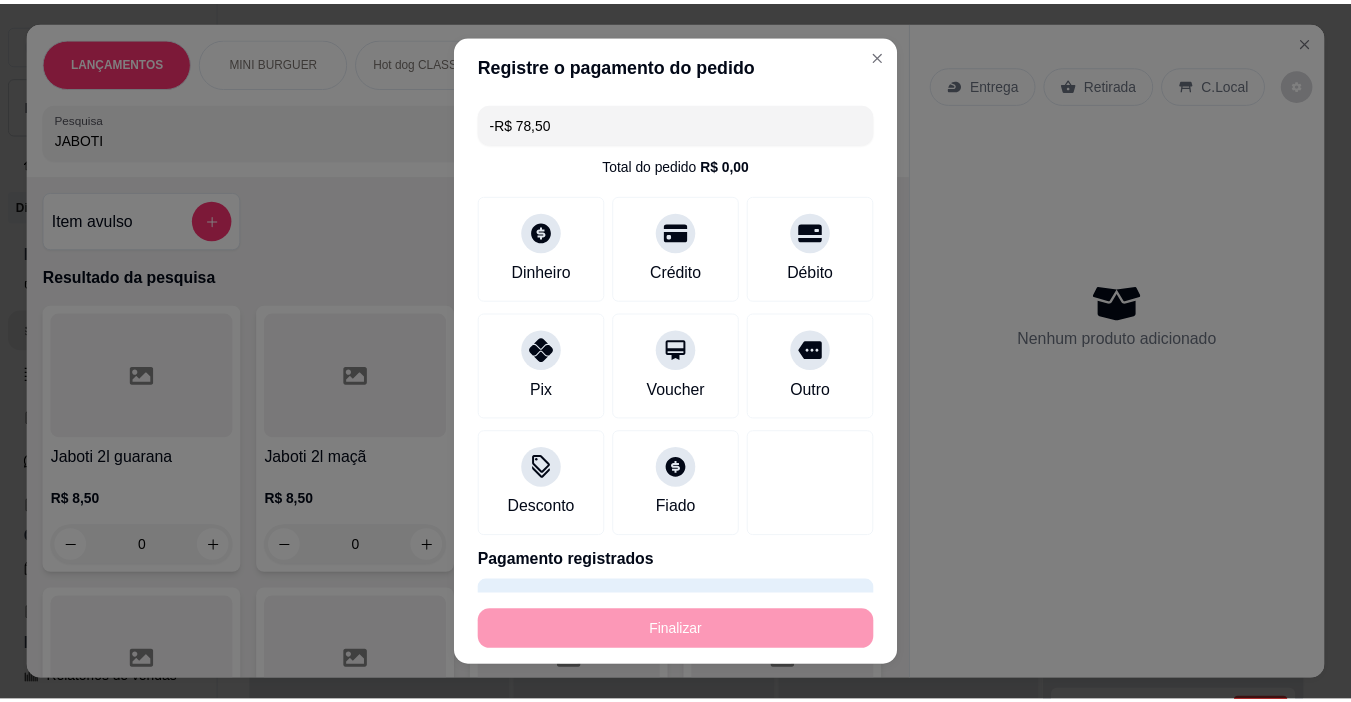 scroll, scrollTop: 0, scrollLeft: 0, axis: both 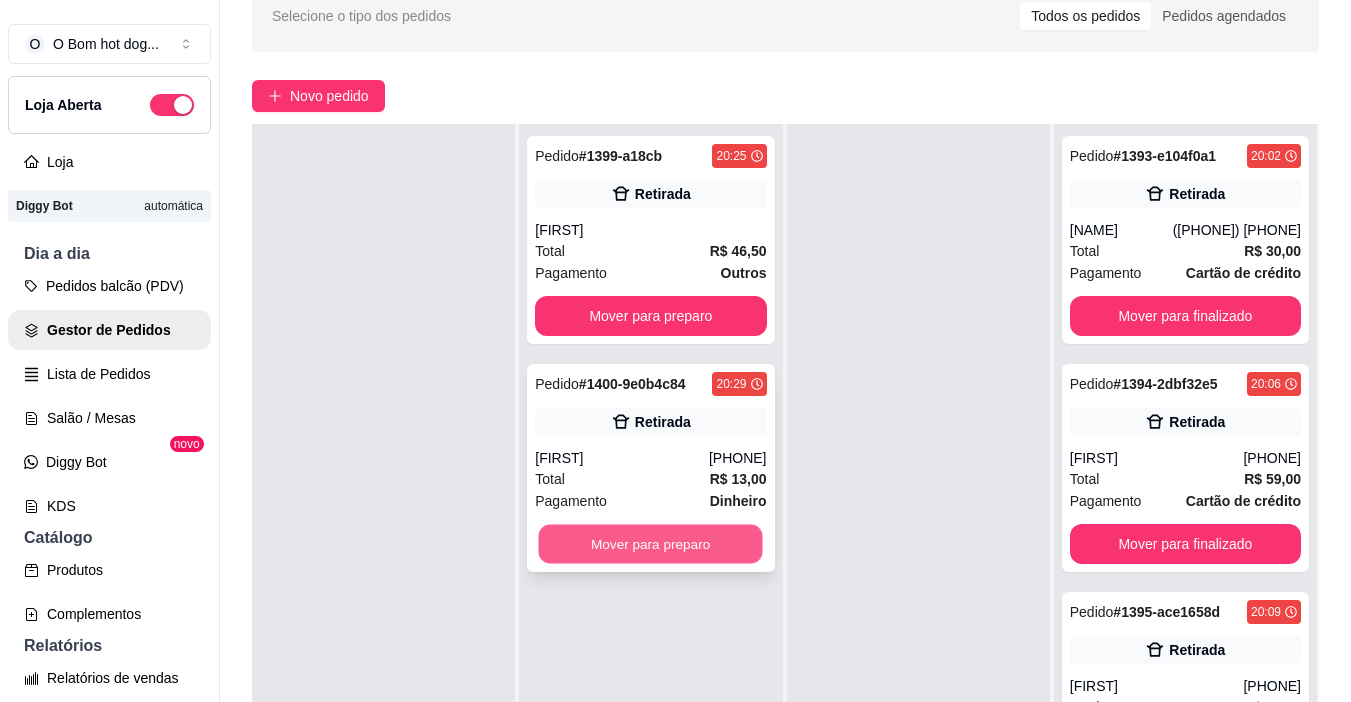 click on "Mover para preparo" at bounding box center (651, 544) 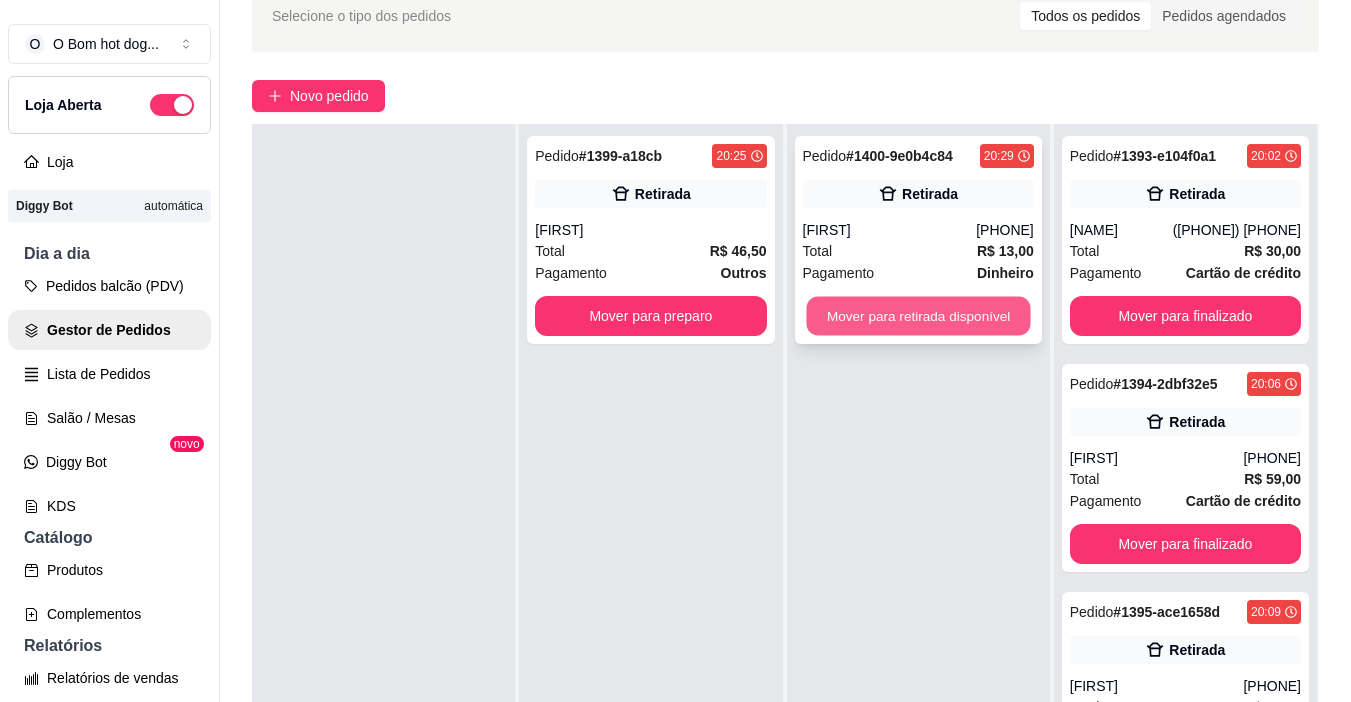 click on "Mover para retirada disponível" at bounding box center (918, 316) 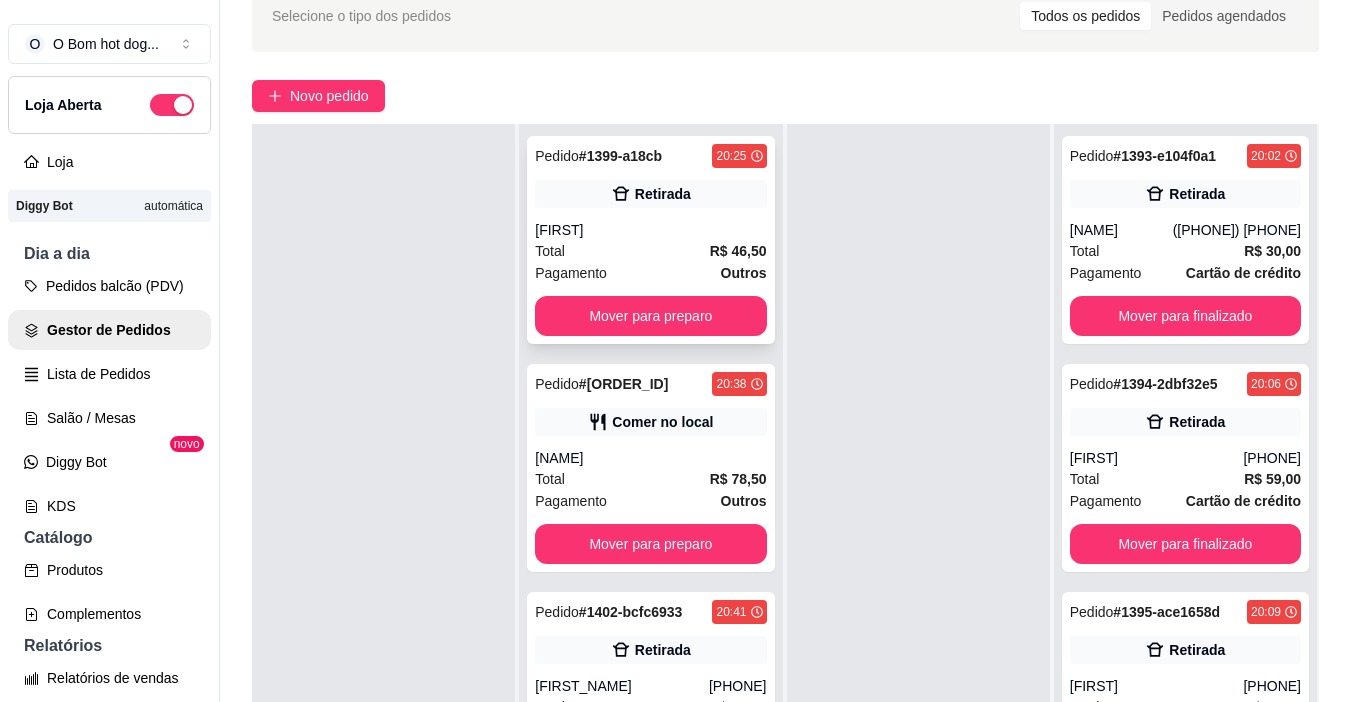 scroll, scrollTop: 0, scrollLeft: 0, axis: both 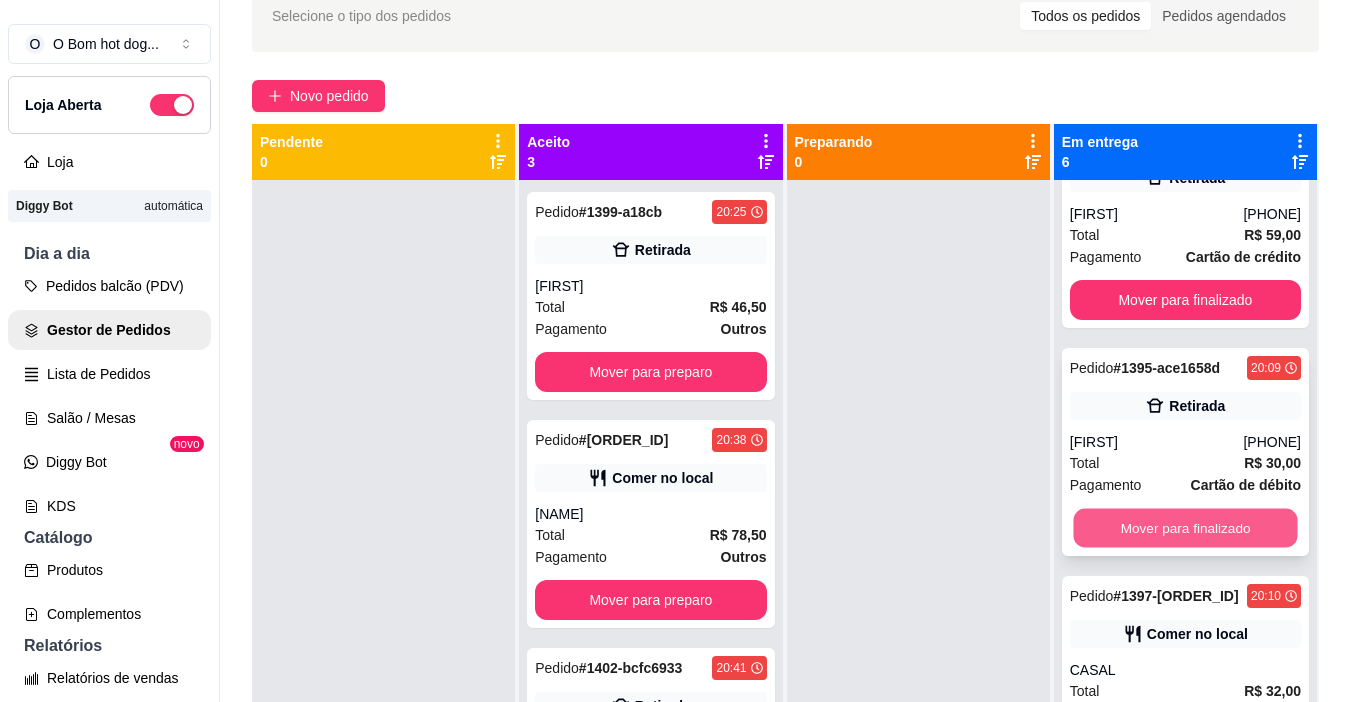 click on "Mover para finalizado" at bounding box center [1185, 528] 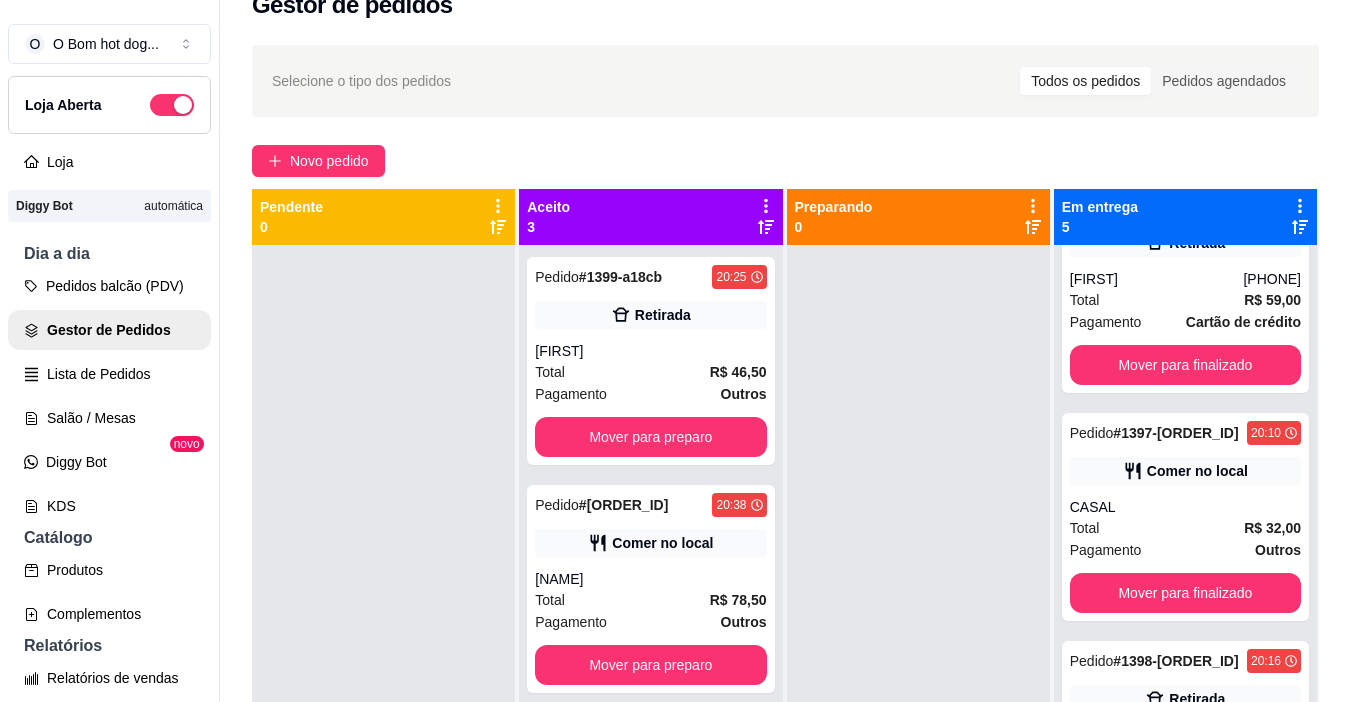 scroll, scrollTop: 0, scrollLeft: 0, axis: both 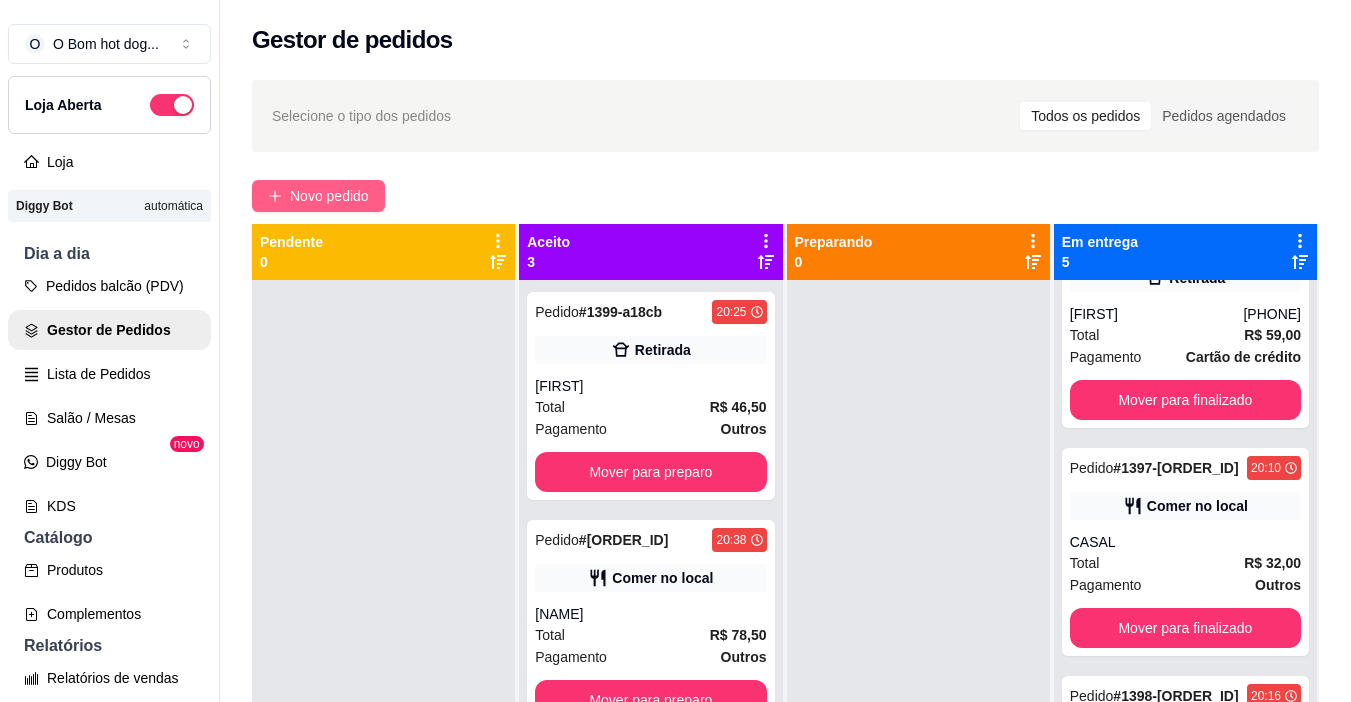click on "Novo pedido" at bounding box center (329, 196) 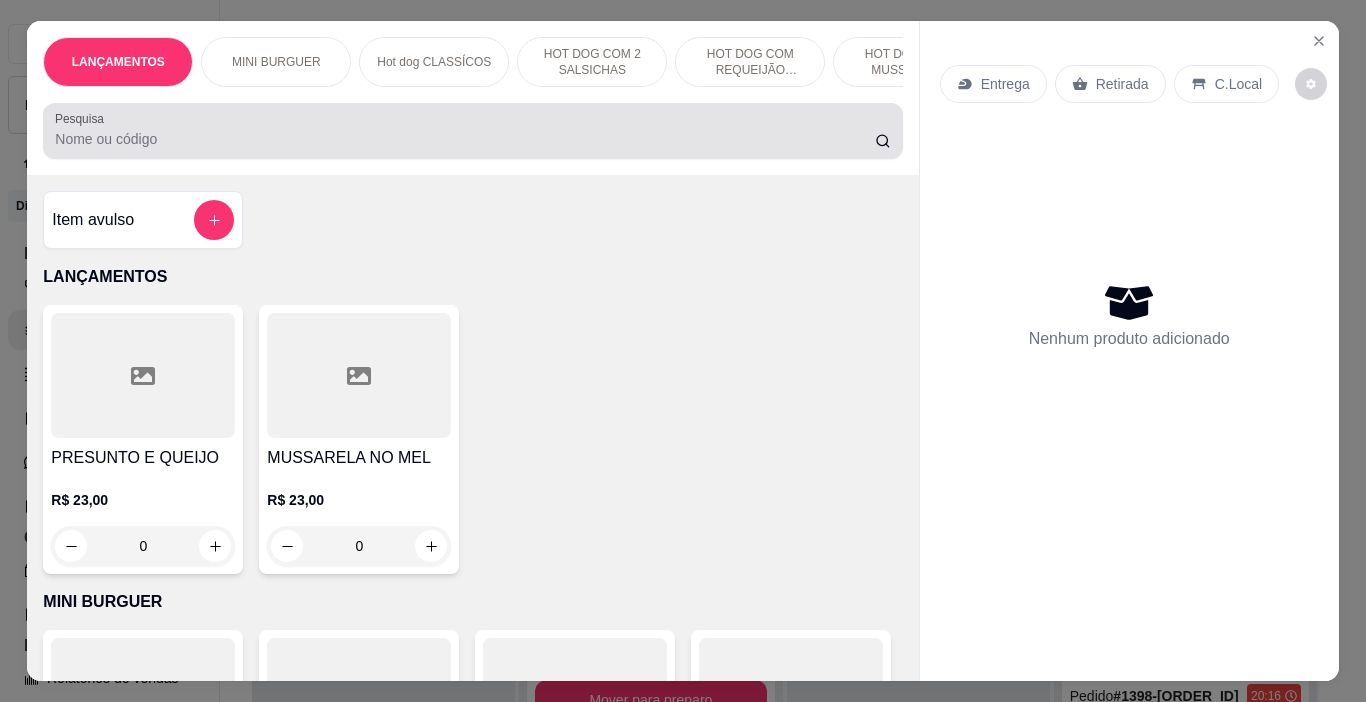 click on "Pesquisa" at bounding box center (465, 139) 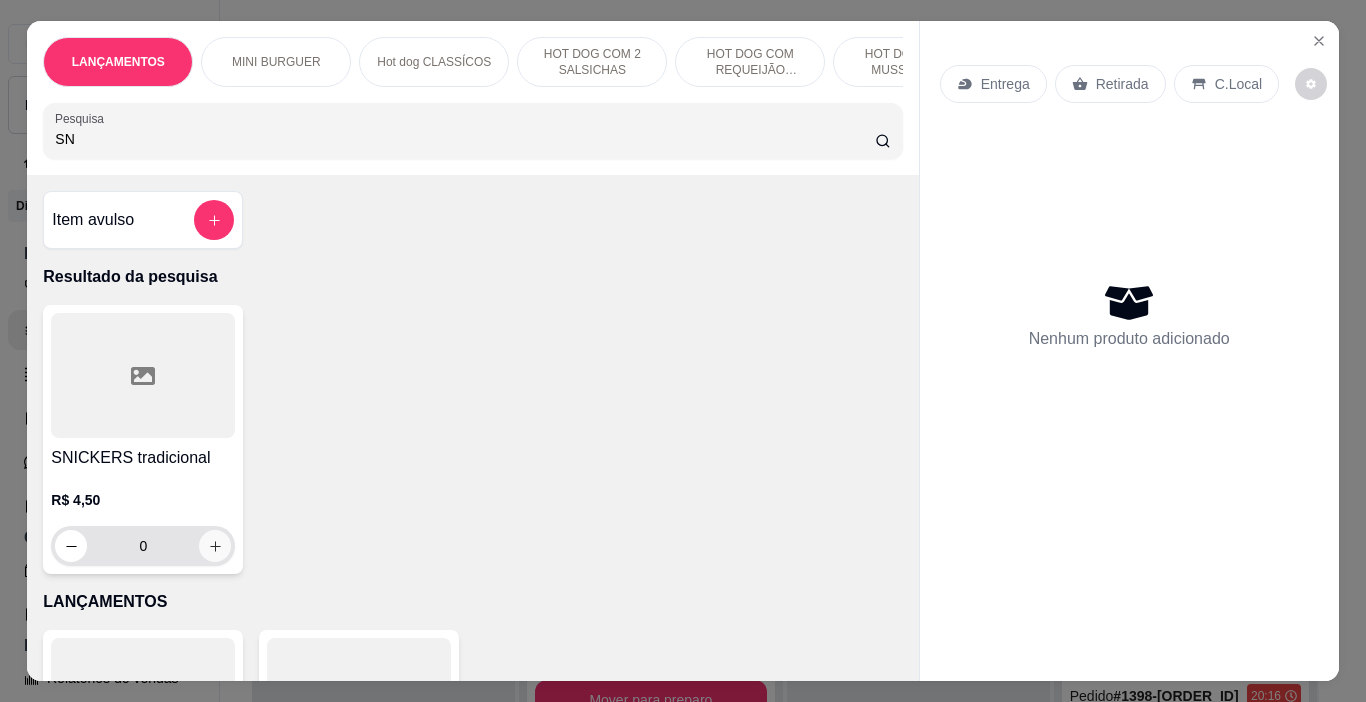 click at bounding box center (215, 546) 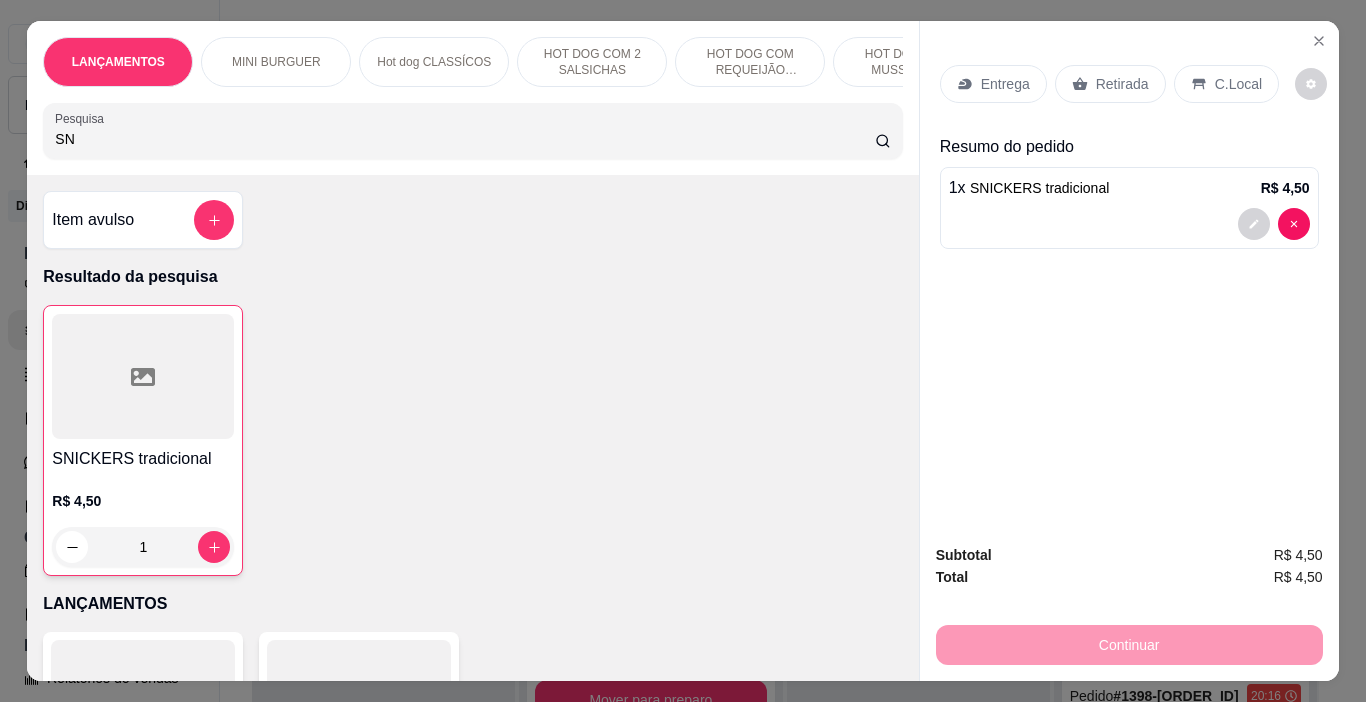 click on "SNICKERS tradicional    R$ 4,50 1" at bounding box center [472, 440] 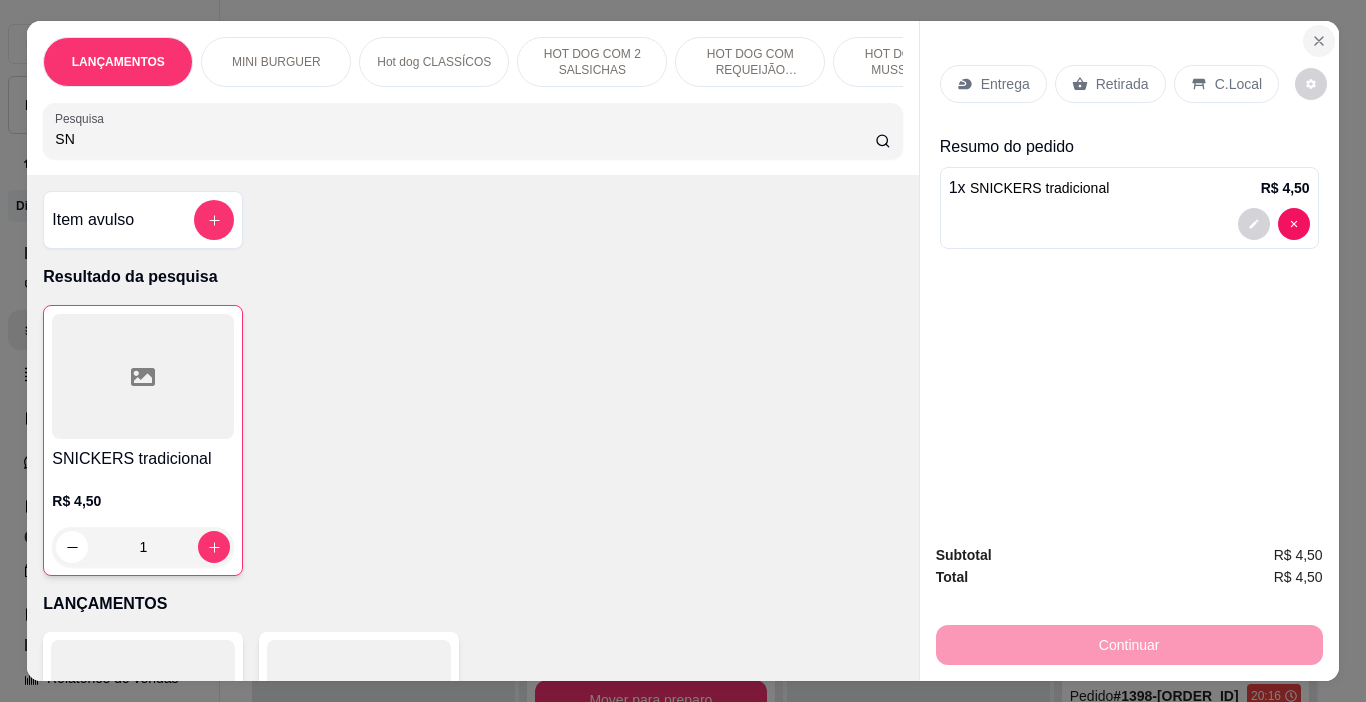 click 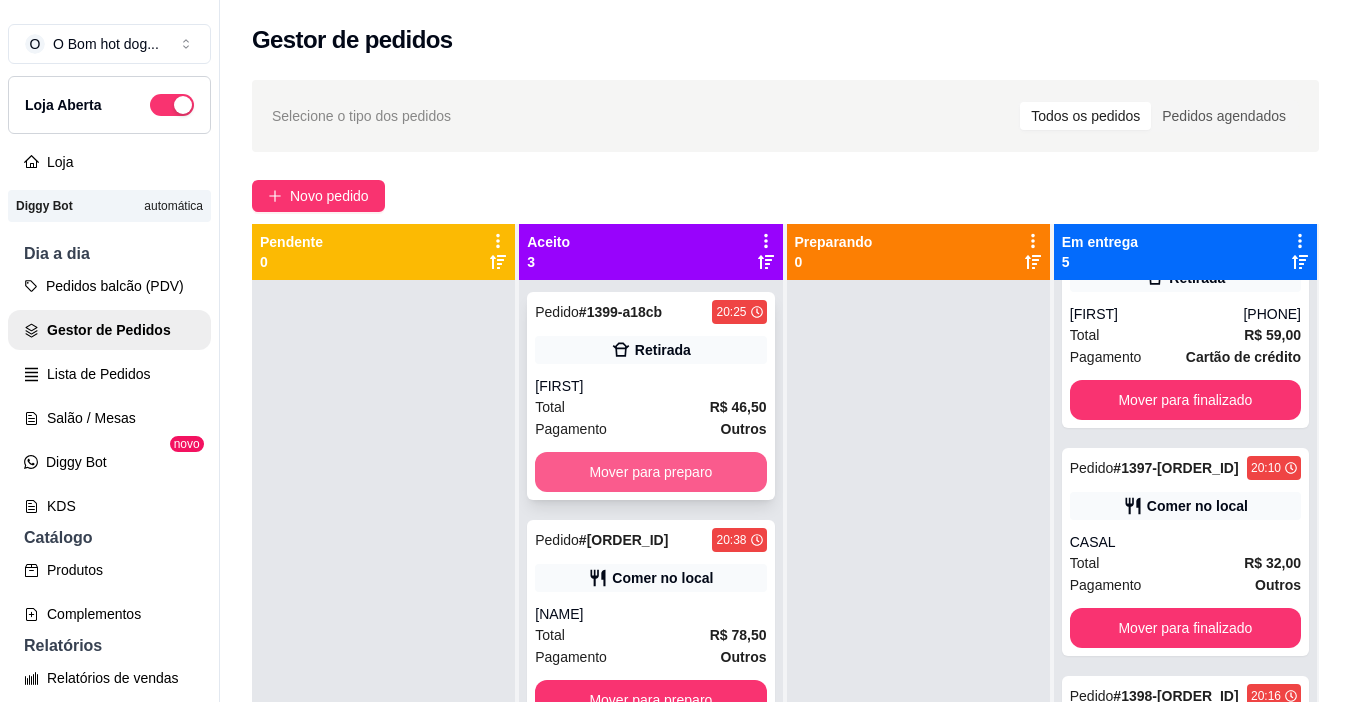 scroll, scrollTop: 2, scrollLeft: 0, axis: vertical 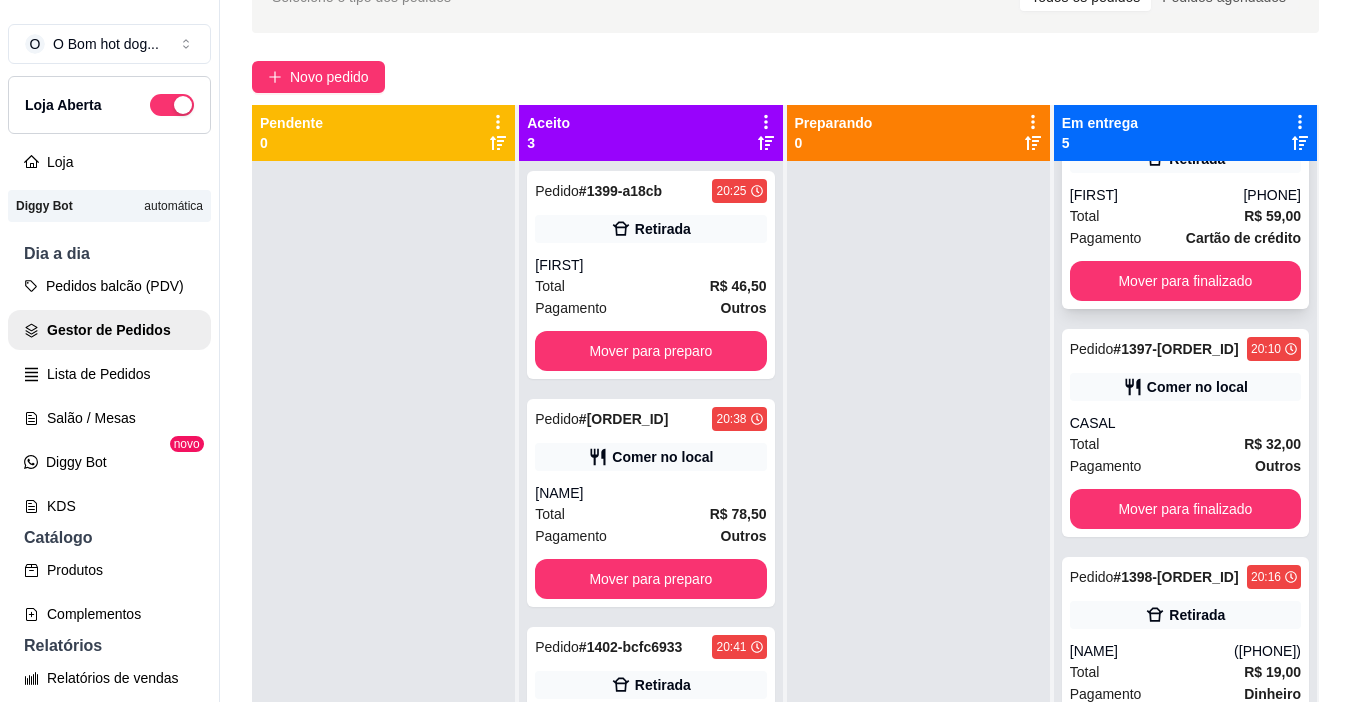 click on "[FIRST]" at bounding box center (1157, 195) 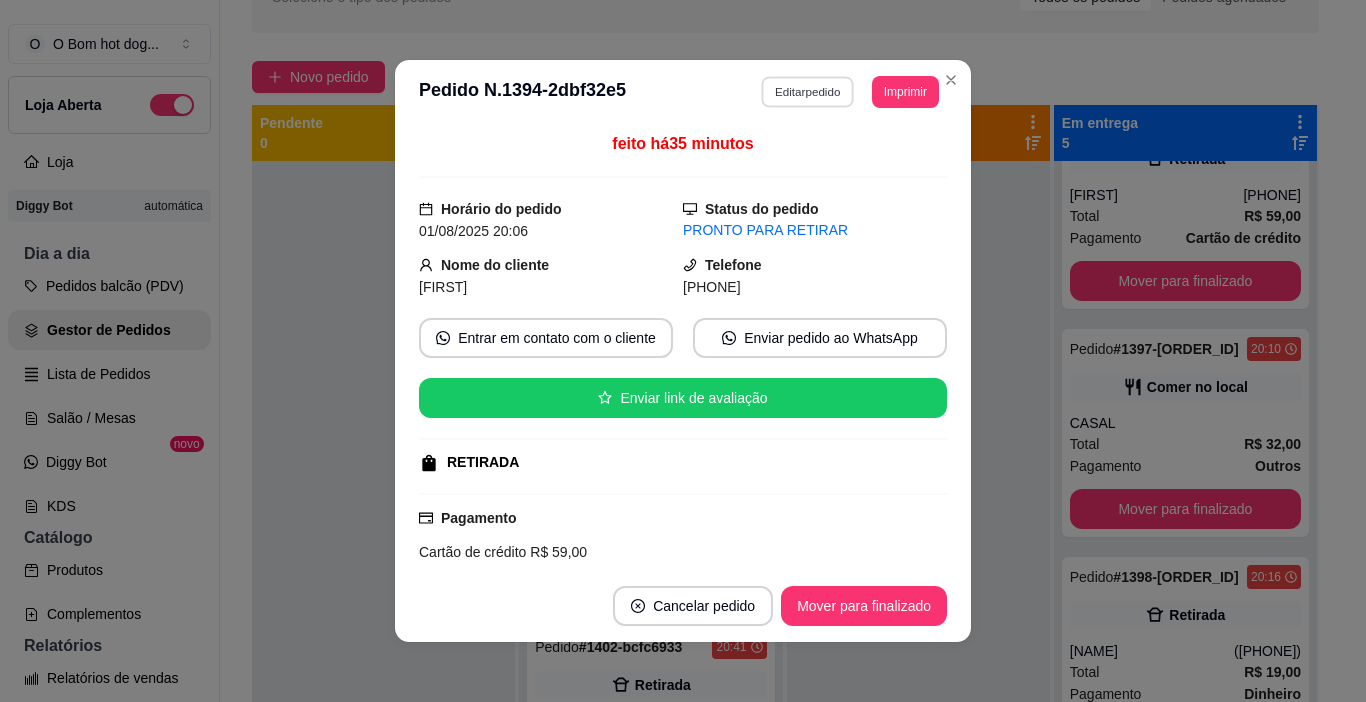 click on "Editar  pedido" at bounding box center [808, 91] 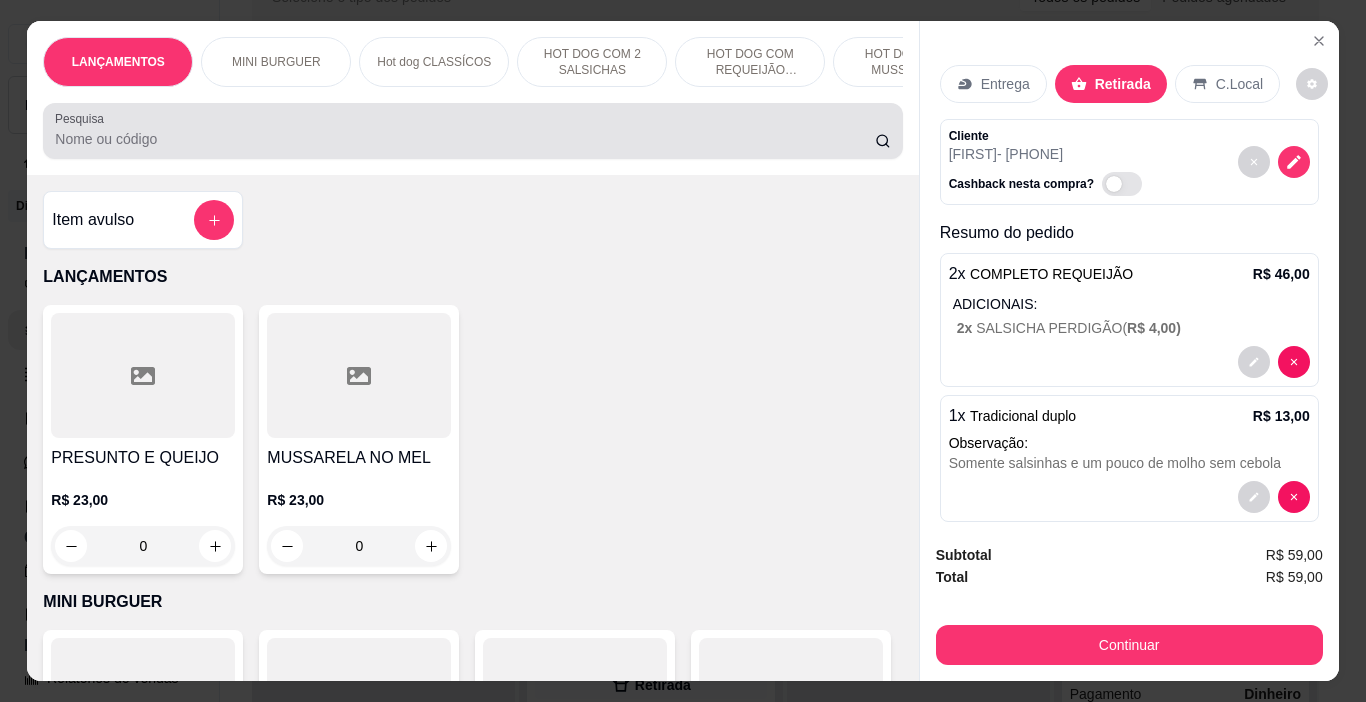 click at bounding box center [472, 131] 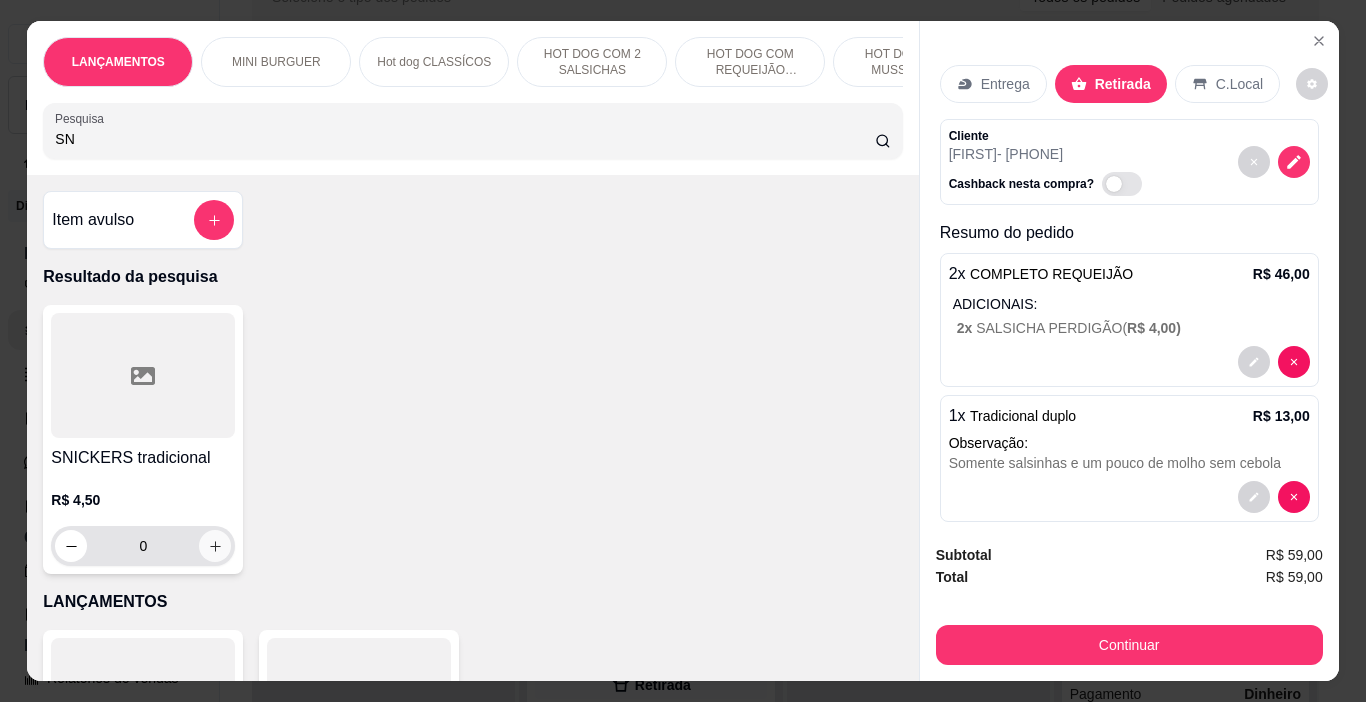 click 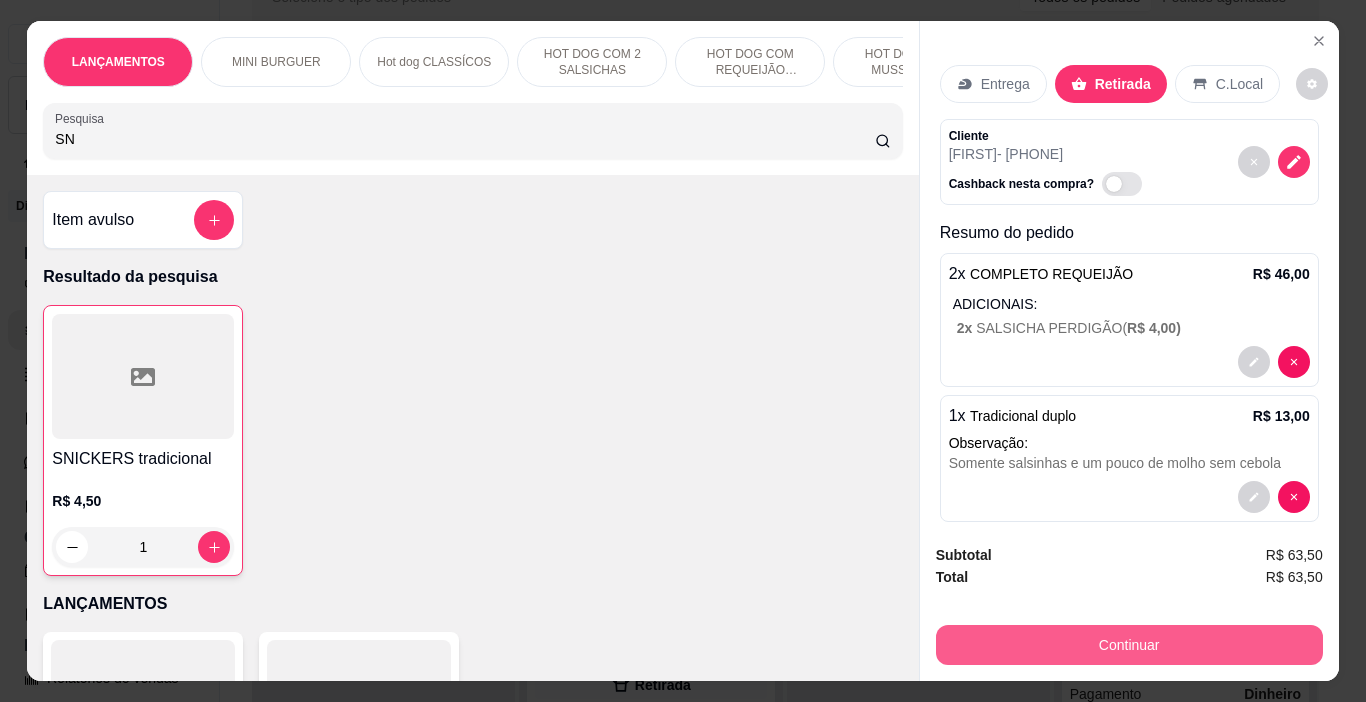 click on "Continuar" at bounding box center (1129, 645) 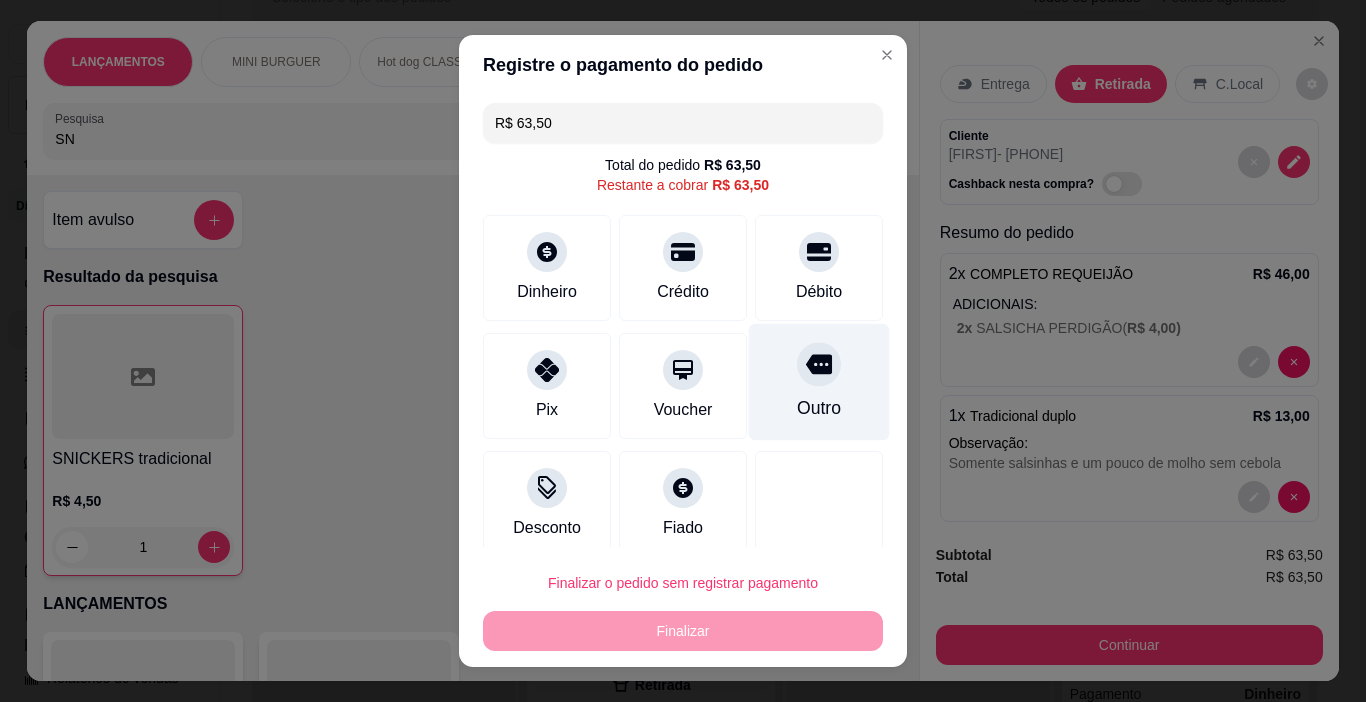 click on "Outro" at bounding box center (819, 382) 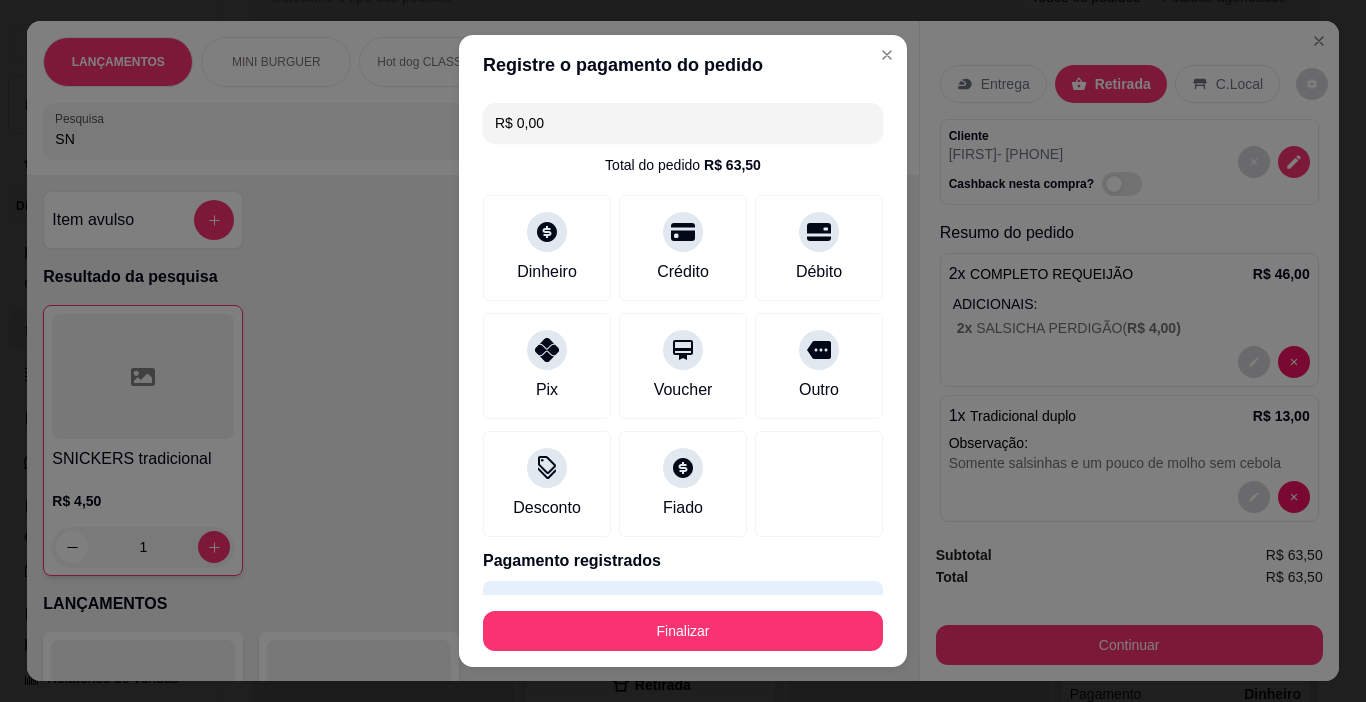 click on "Finalizar" at bounding box center [683, 631] 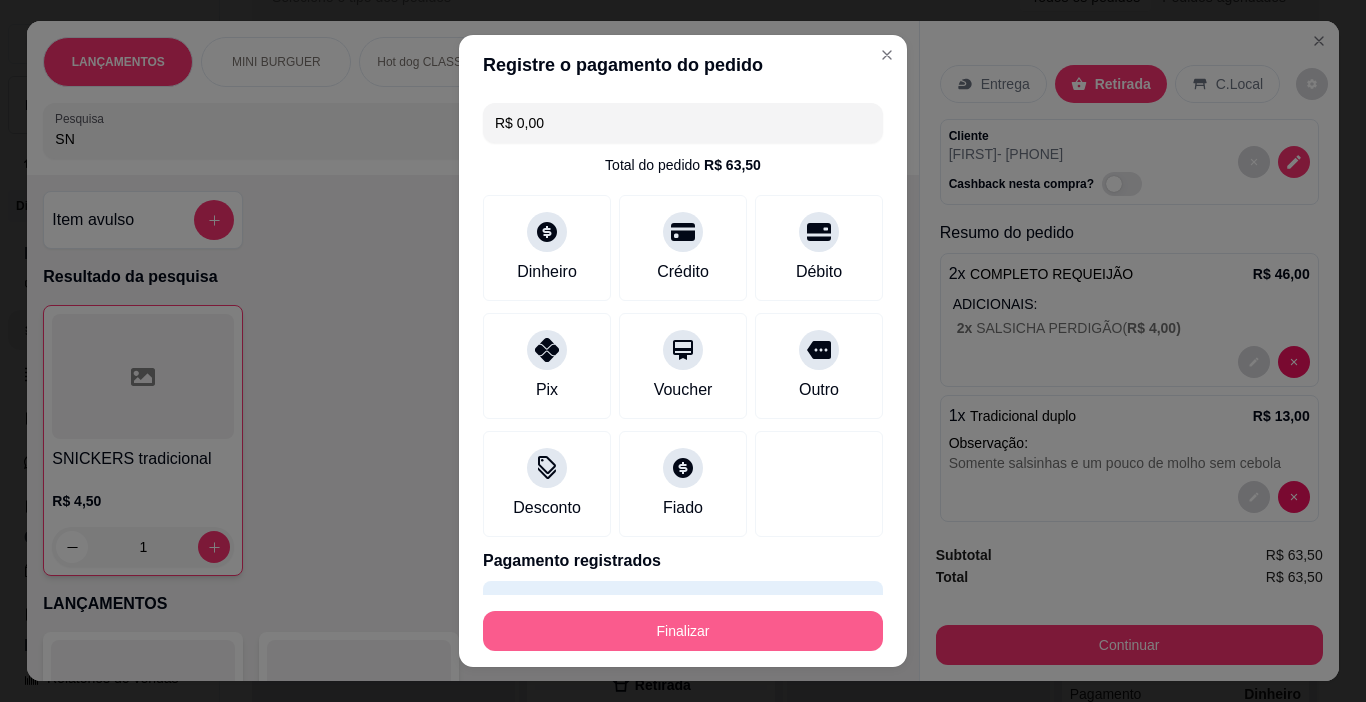 click on "Finalizar" at bounding box center (683, 631) 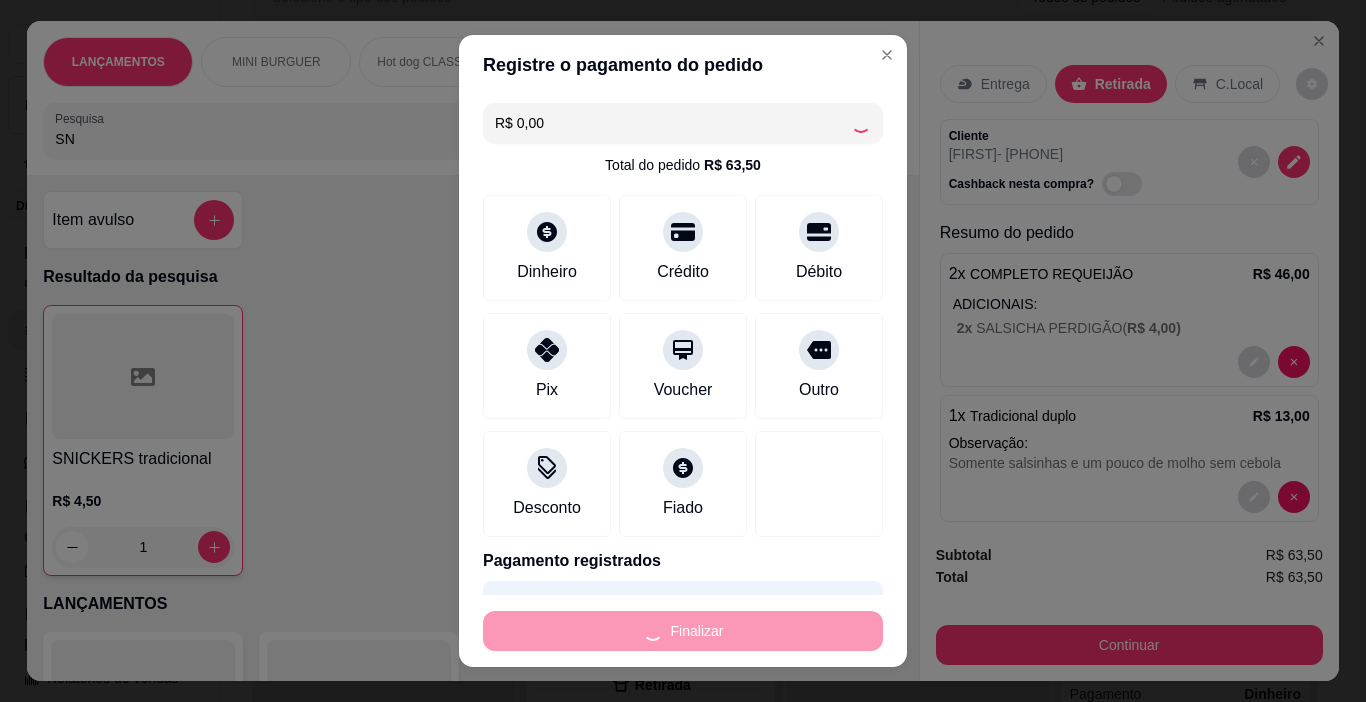 scroll, scrollTop: 2, scrollLeft: 0, axis: vertical 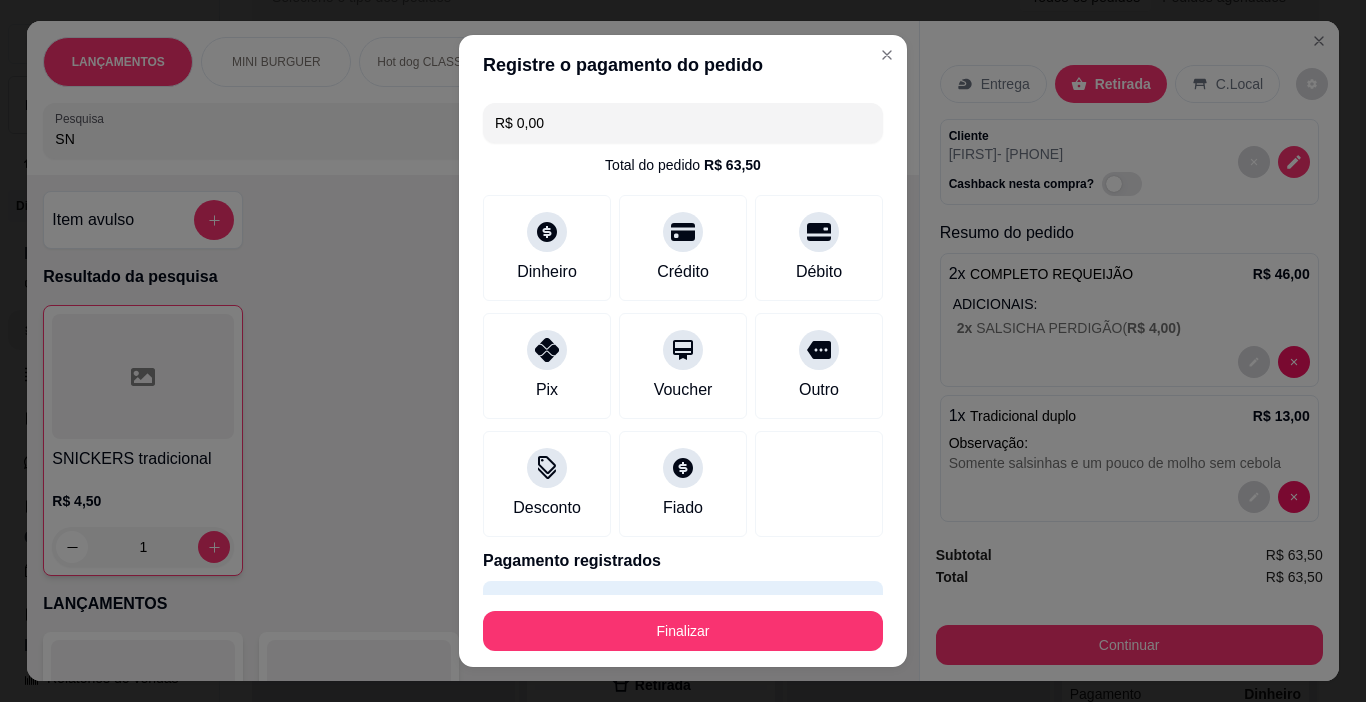 click on "HOT DOG COM MUSSARELA" at bounding box center (908, 62) 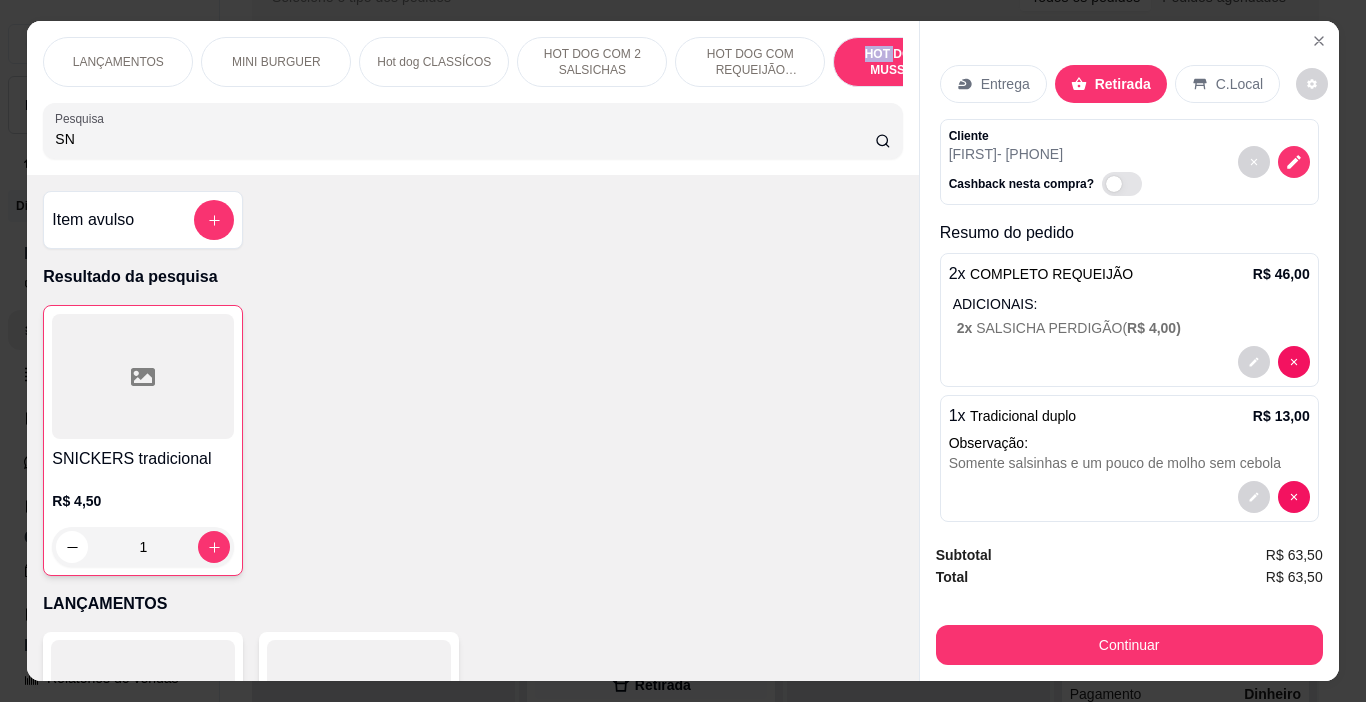 scroll, scrollTop: 4442, scrollLeft: 0, axis: vertical 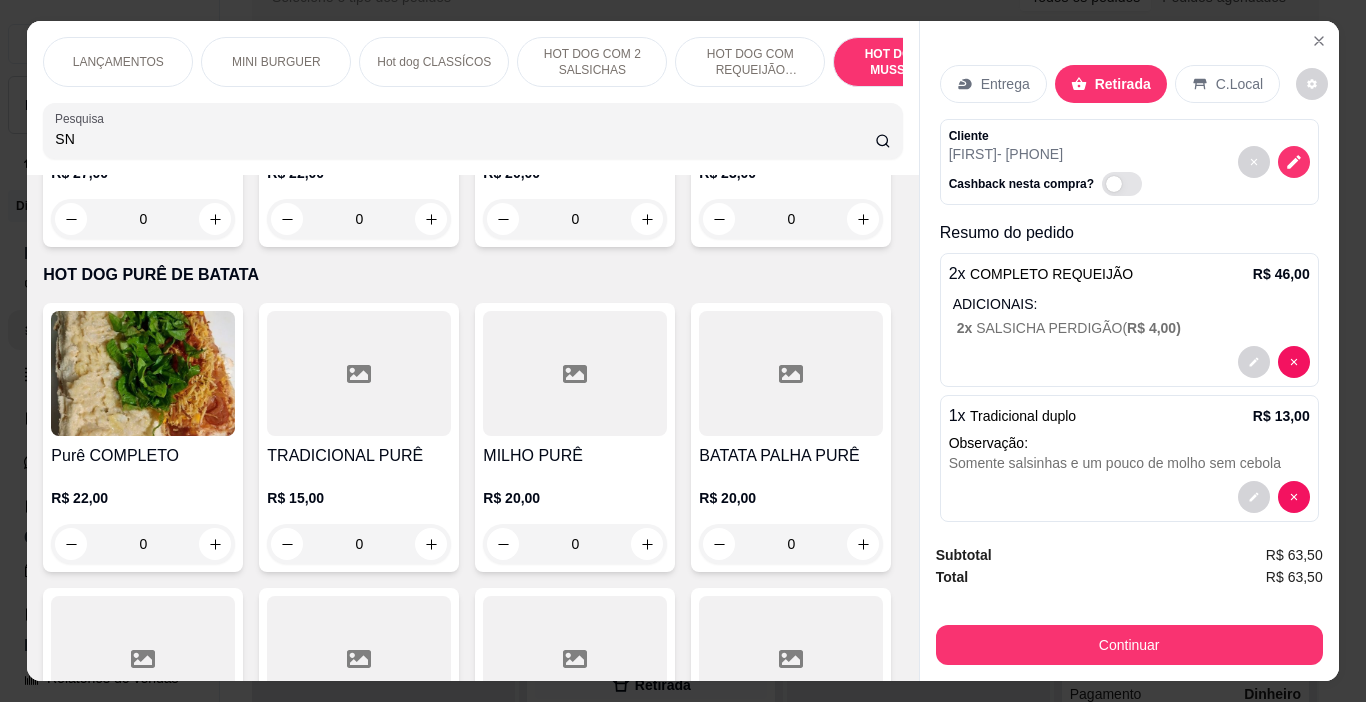 click 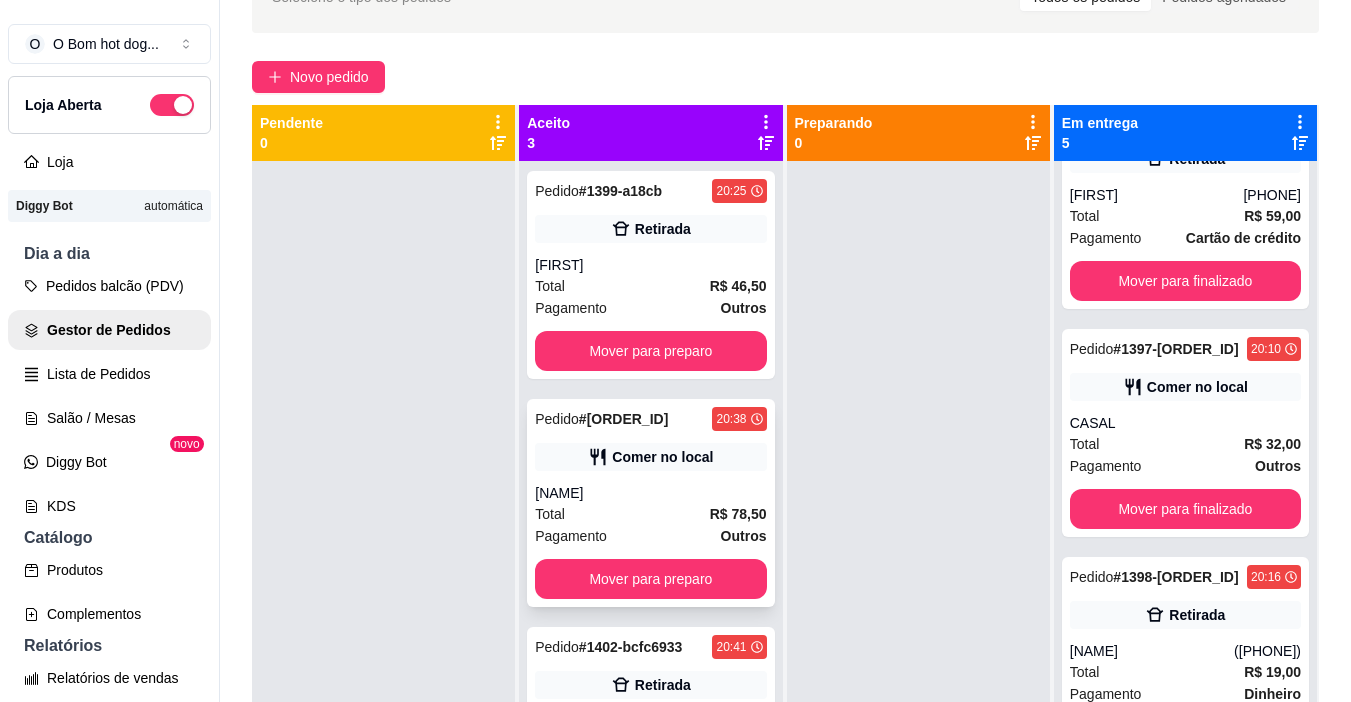 click on "[NAME]" at bounding box center (650, 493) 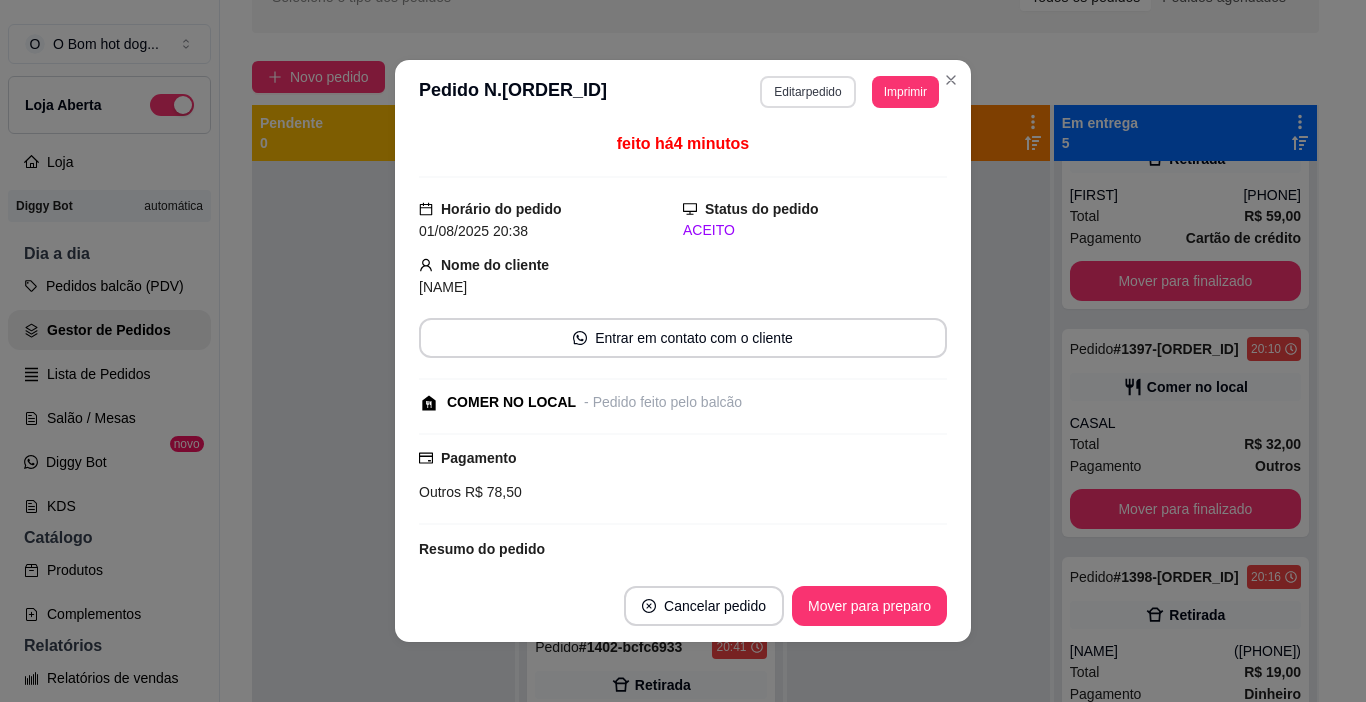 click on "Editar  pedido" at bounding box center (807, 92) 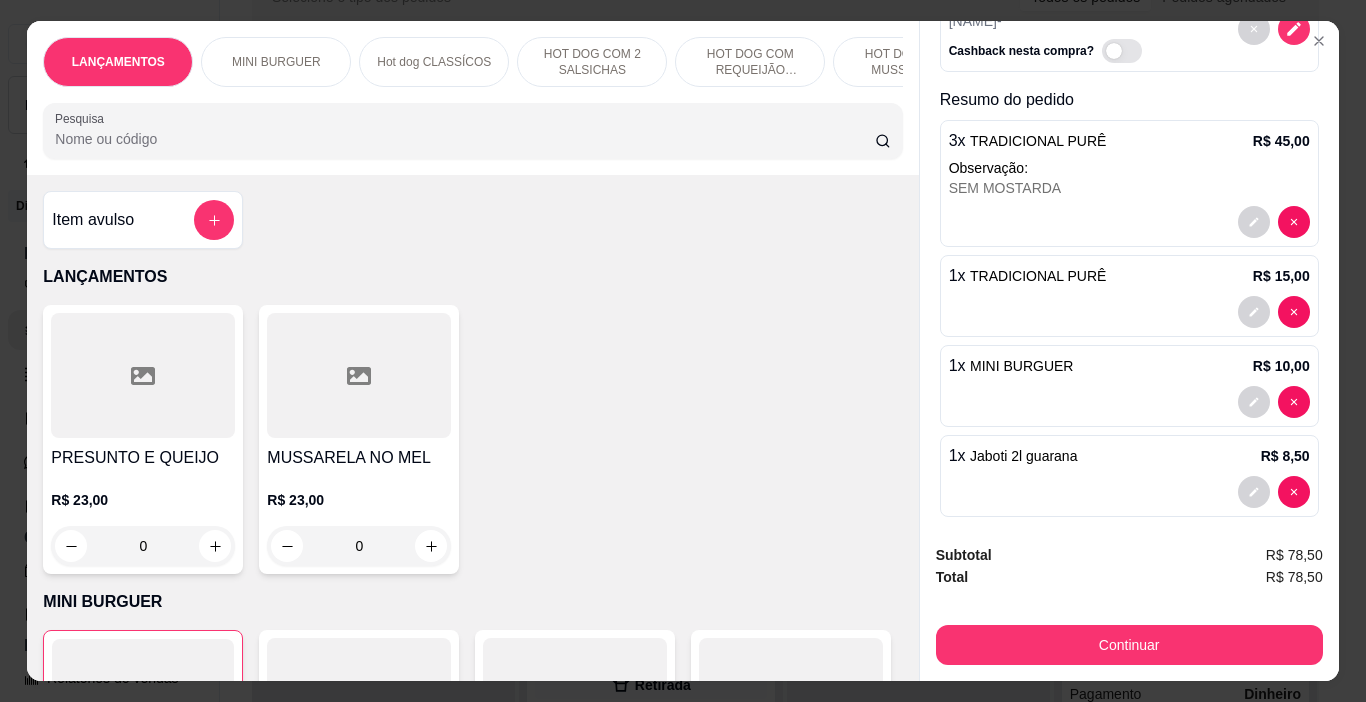 scroll, scrollTop: 150, scrollLeft: 0, axis: vertical 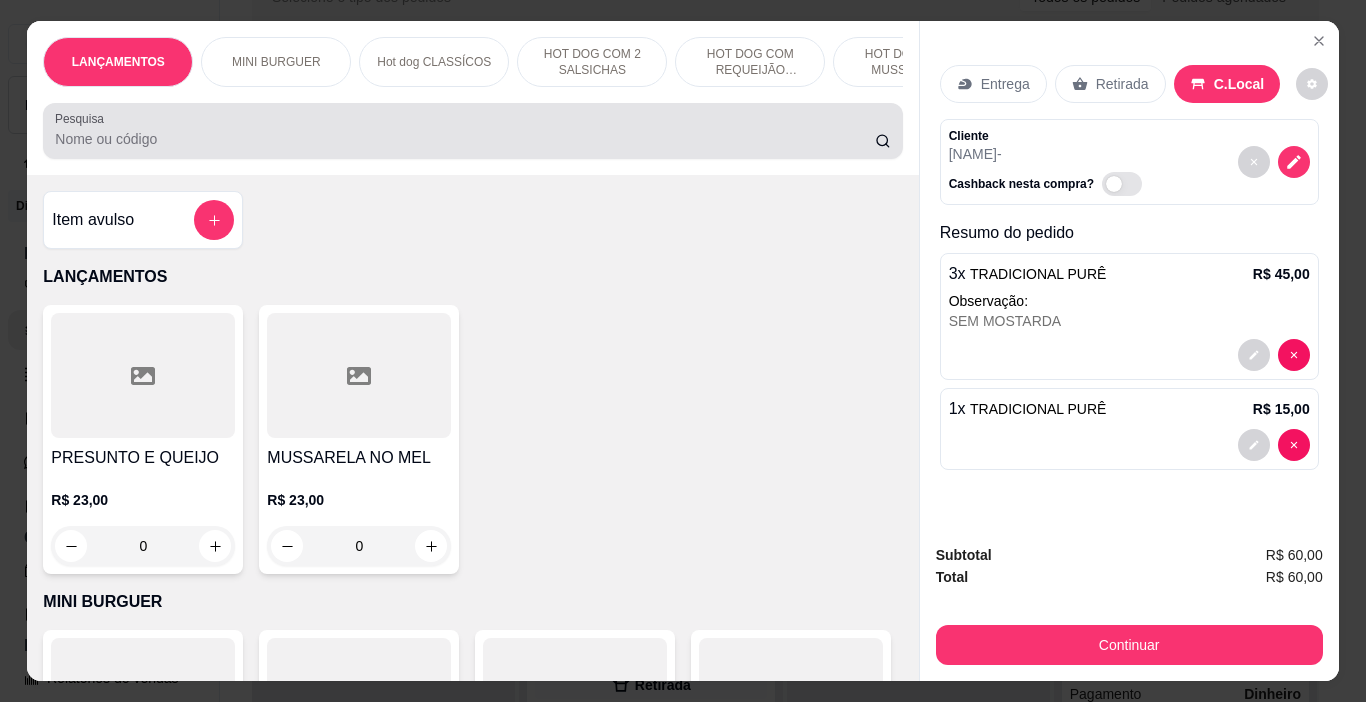 click on "Pesquisa" at bounding box center (465, 139) 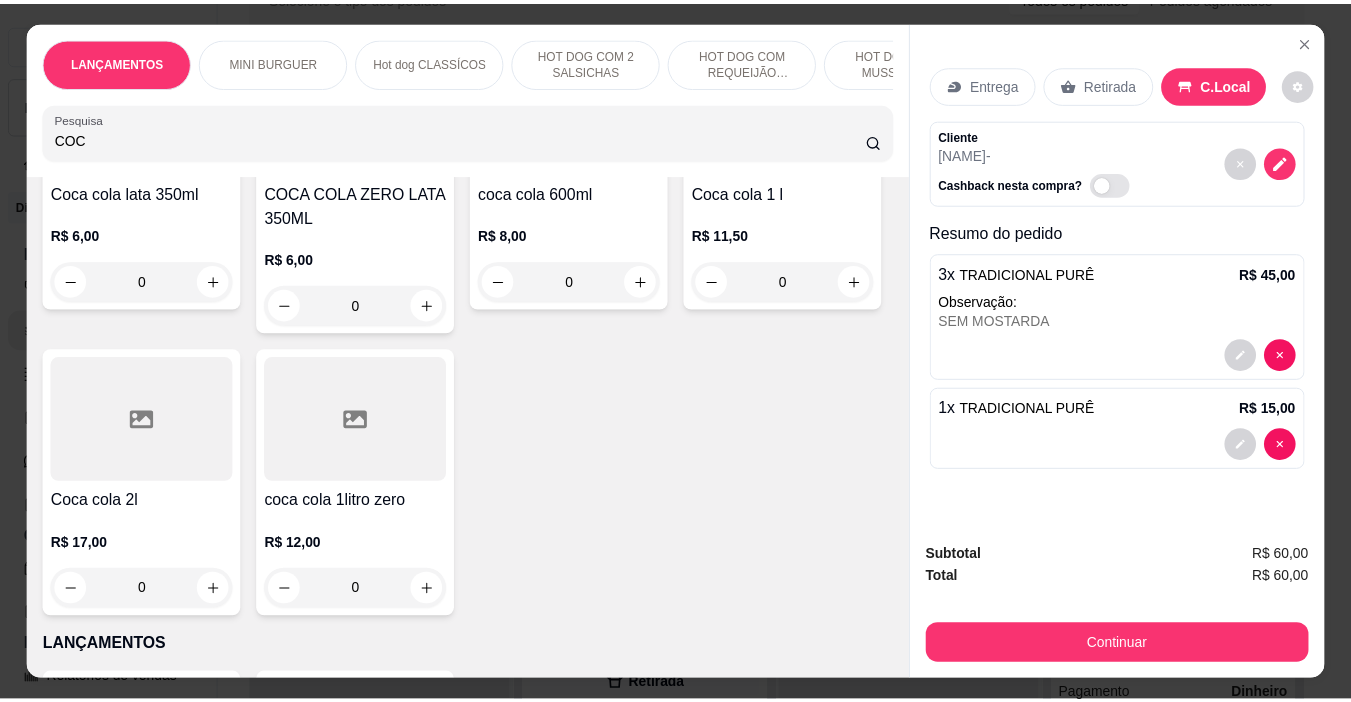 scroll, scrollTop: 300, scrollLeft: 0, axis: vertical 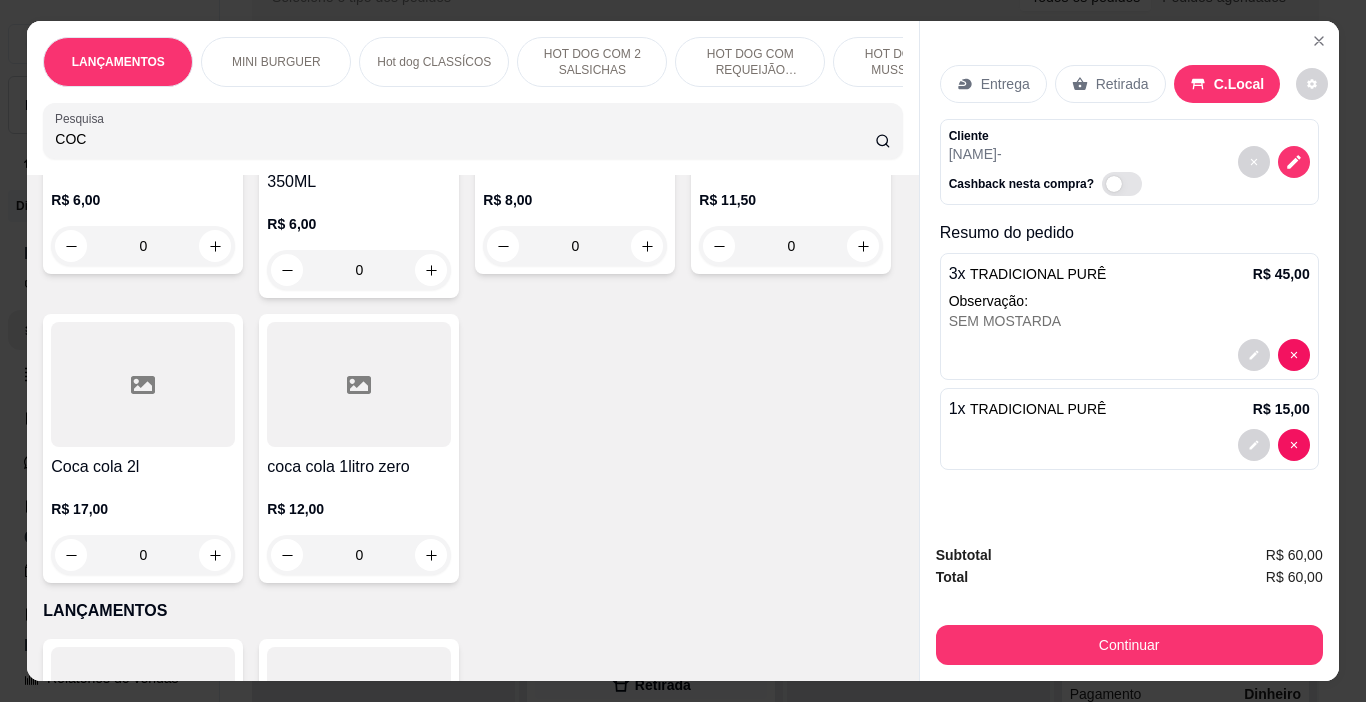 click at bounding box center [143, 384] 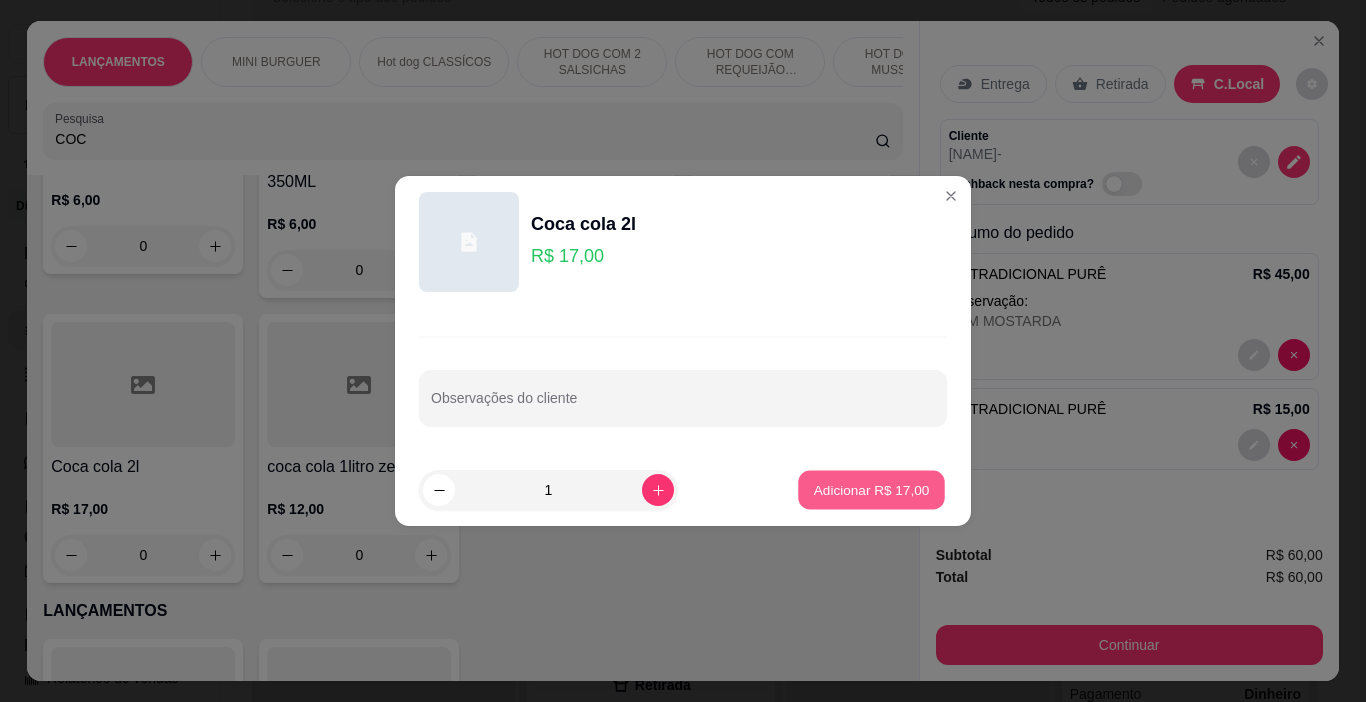 click on "Adicionar   R$ 17,00" at bounding box center (871, 490) 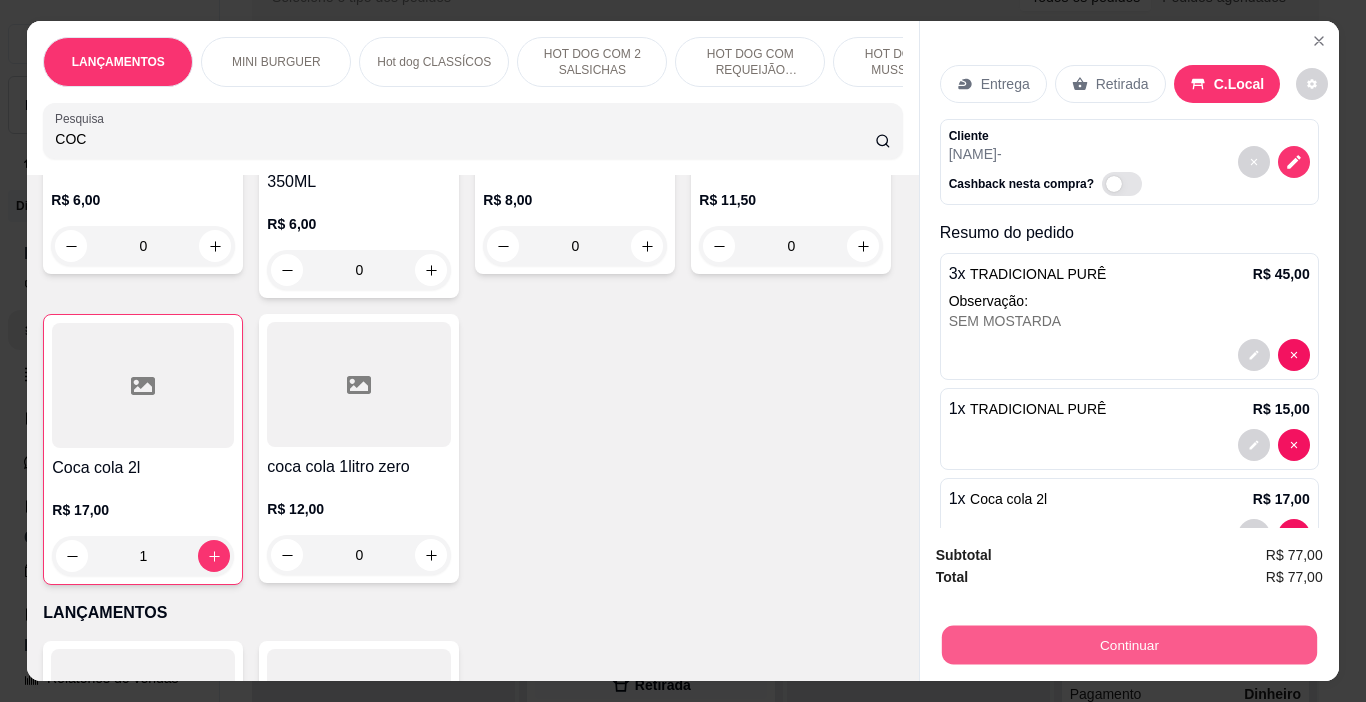 click on "Continuar" at bounding box center (1128, 645) 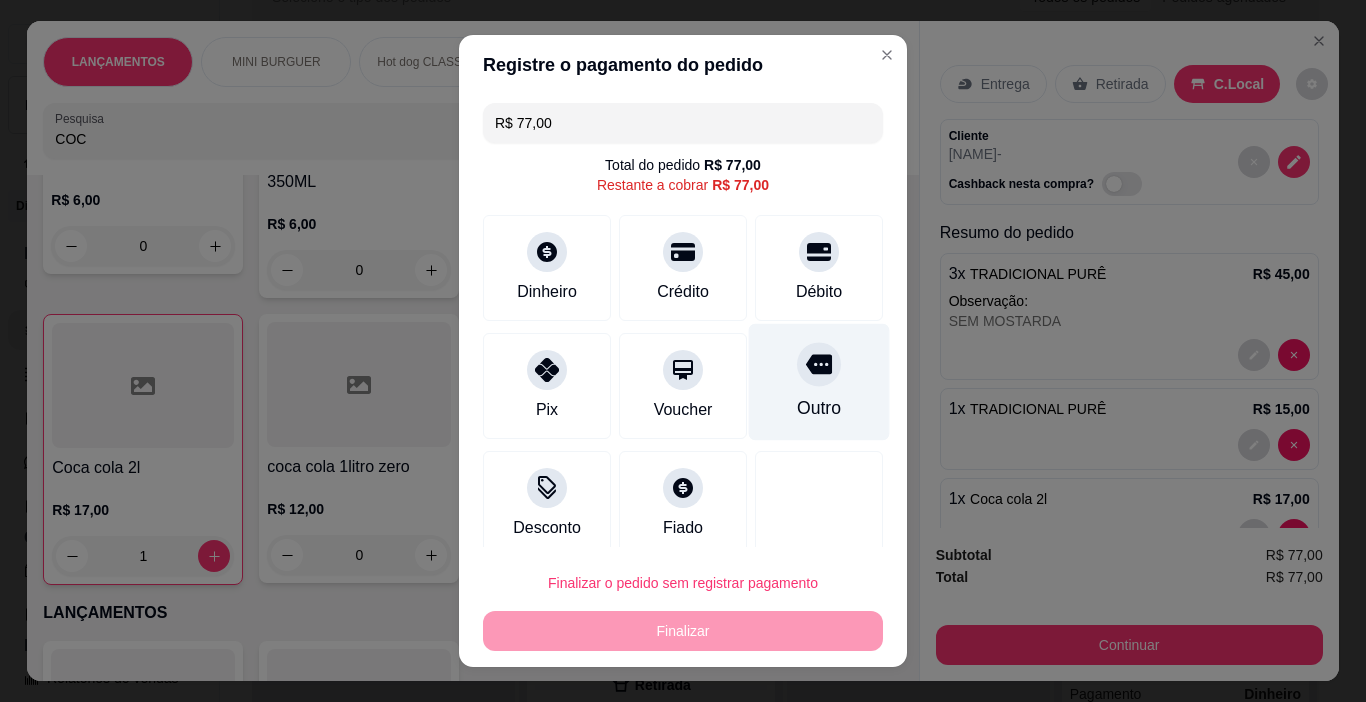 click on "Outro" at bounding box center (819, 408) 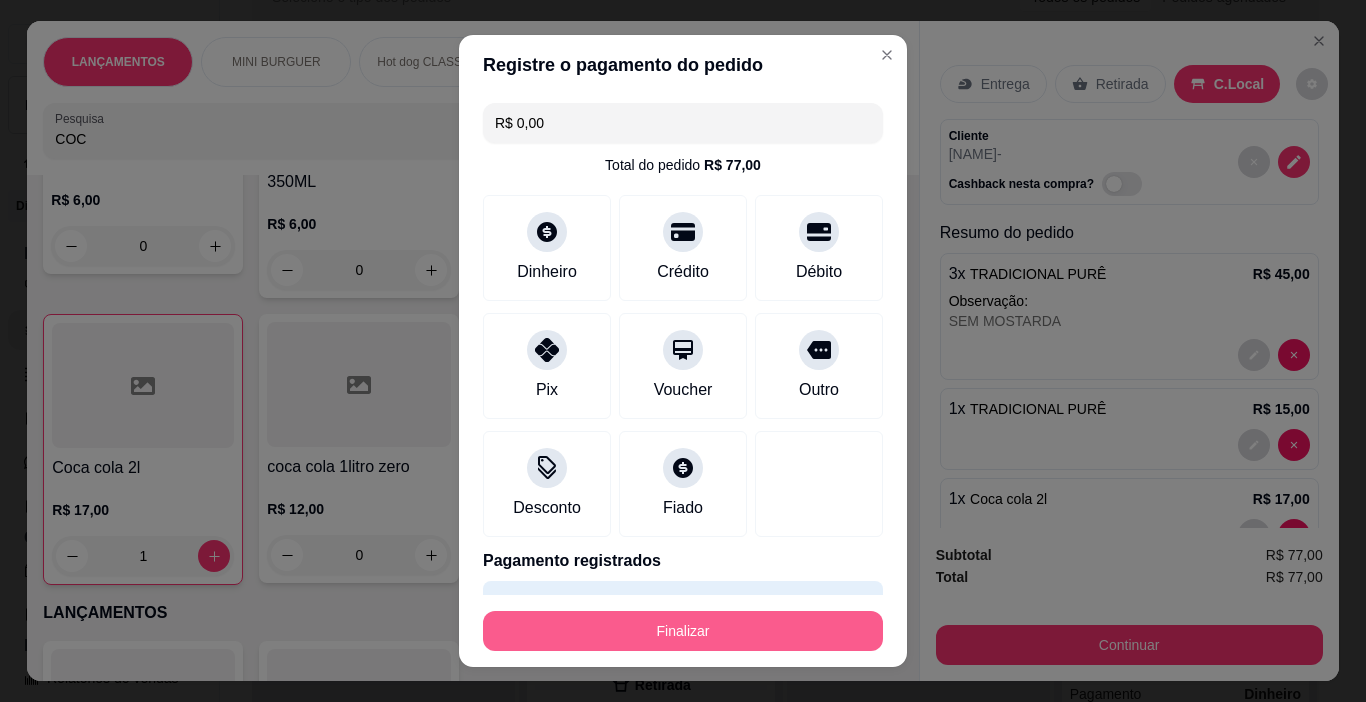 click on "Finalizar" at bounding box center [683, 631] 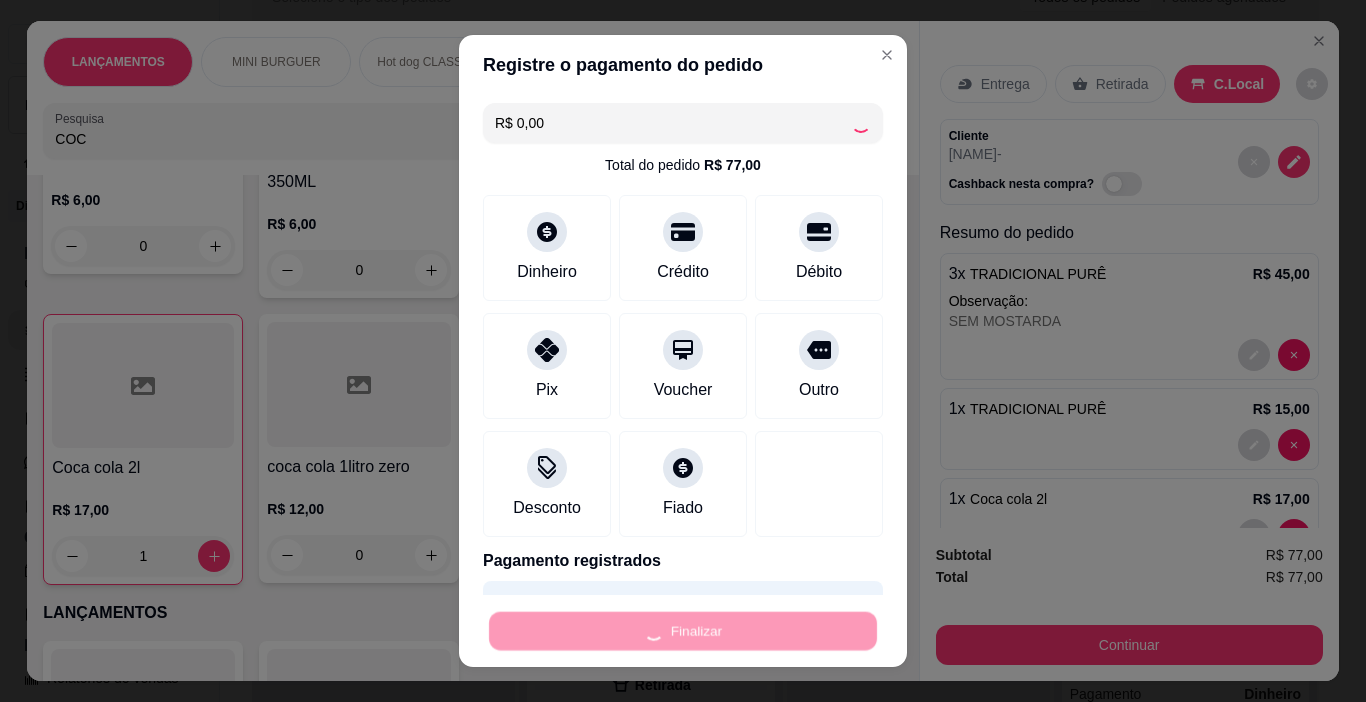 click on "Finalizar" at bounding box center [683, 631] 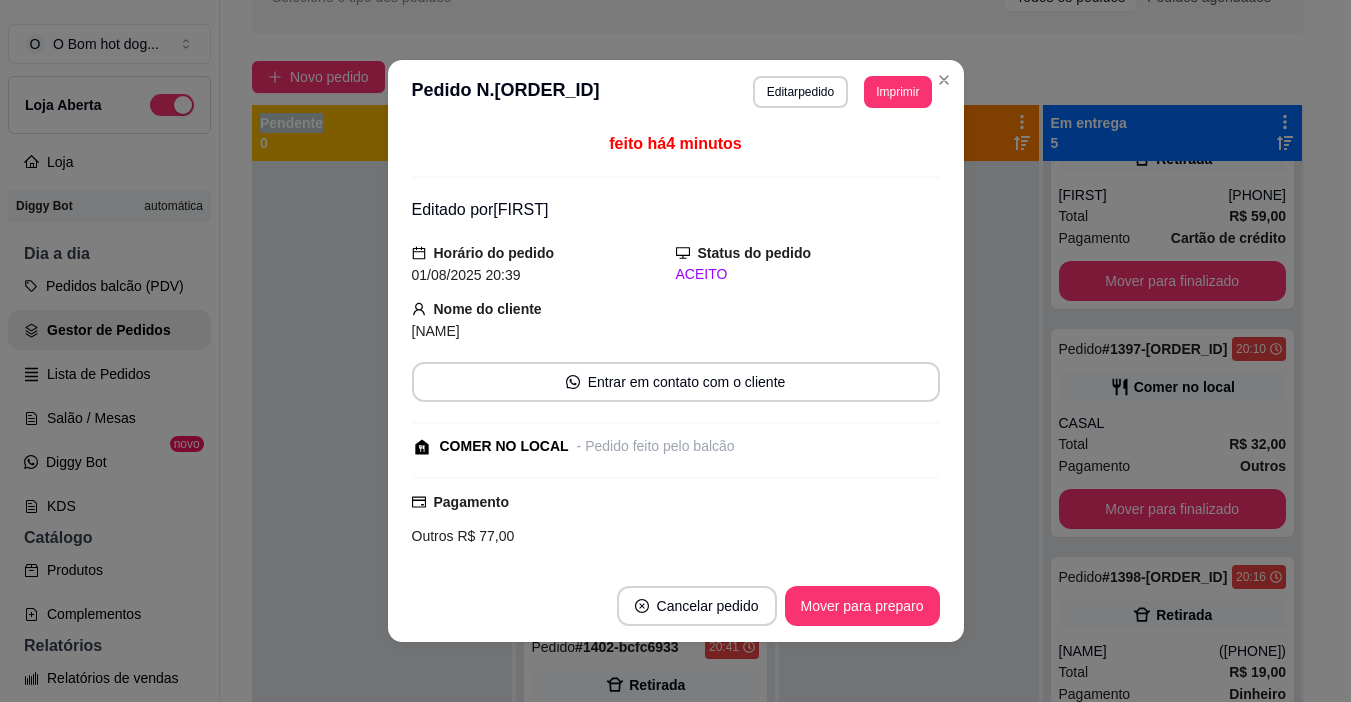 click on "Novo pedido" at bounding box center (778, 77) 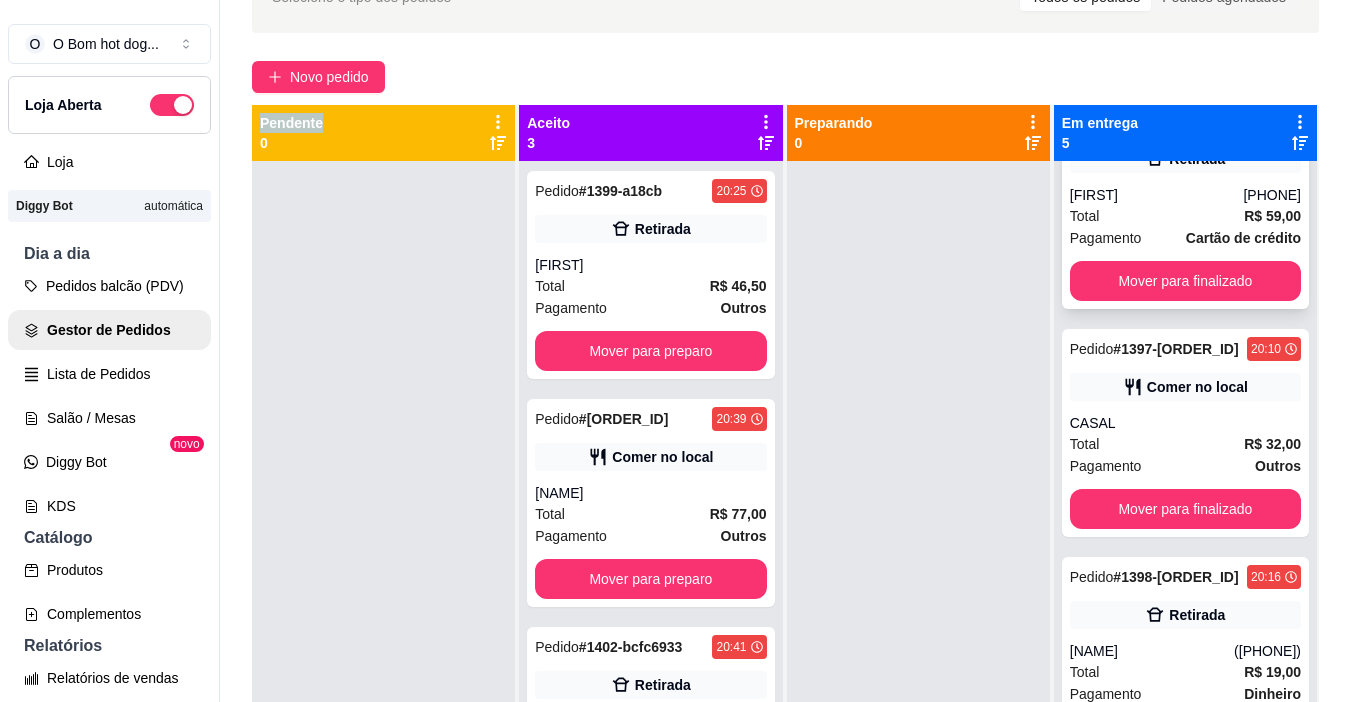 scroll, scrollTop: 100, scrollLeft: 0, axis: vertical 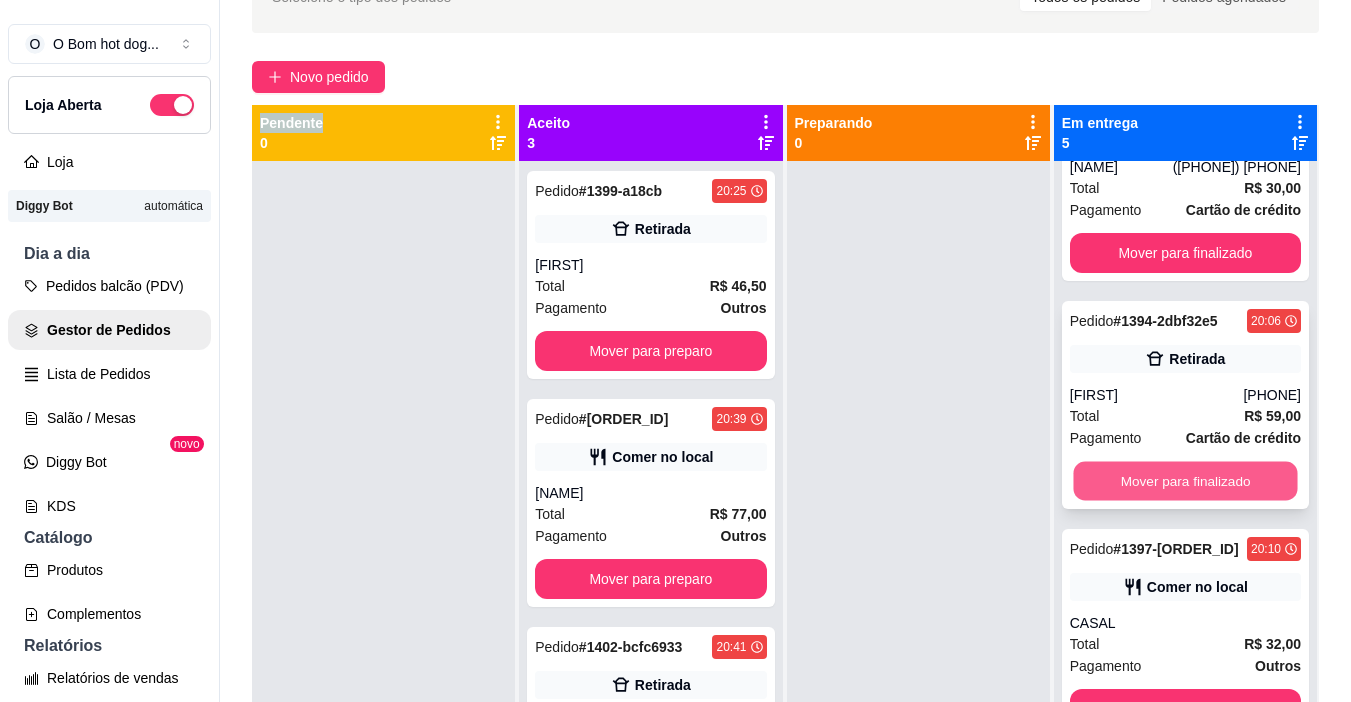 click on "Mover para finalizado" at bounding box center (1185, 481) 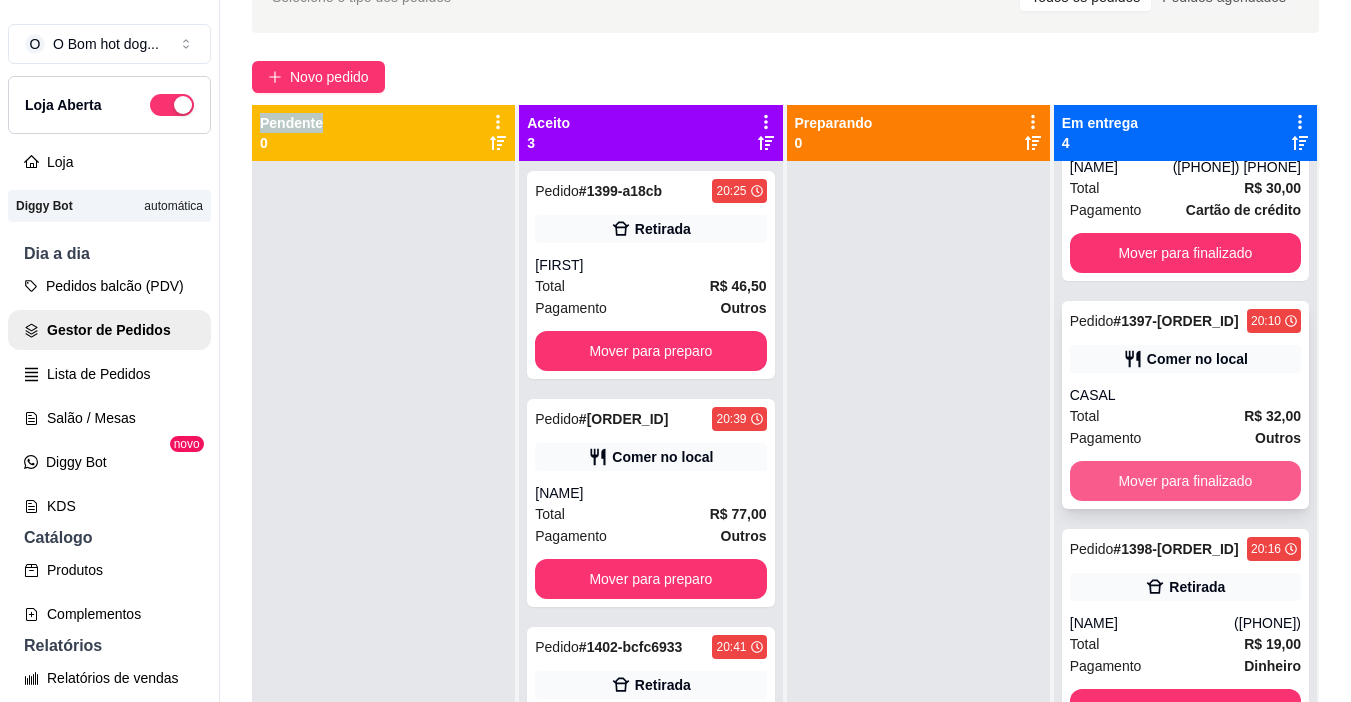 click on "Mover para finalizado" at bounding box center (1185, 481) 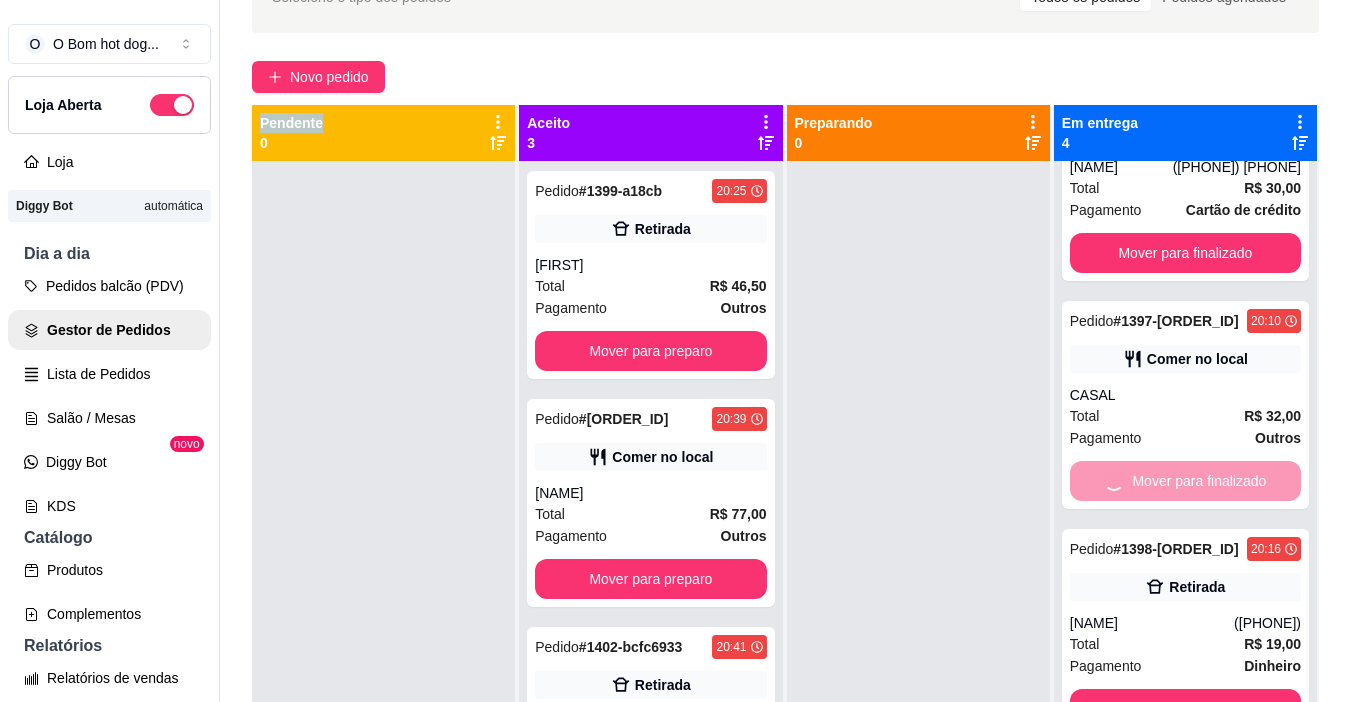 scroll, scrollTop: 2, scrollLeft: 0, axis: vertical 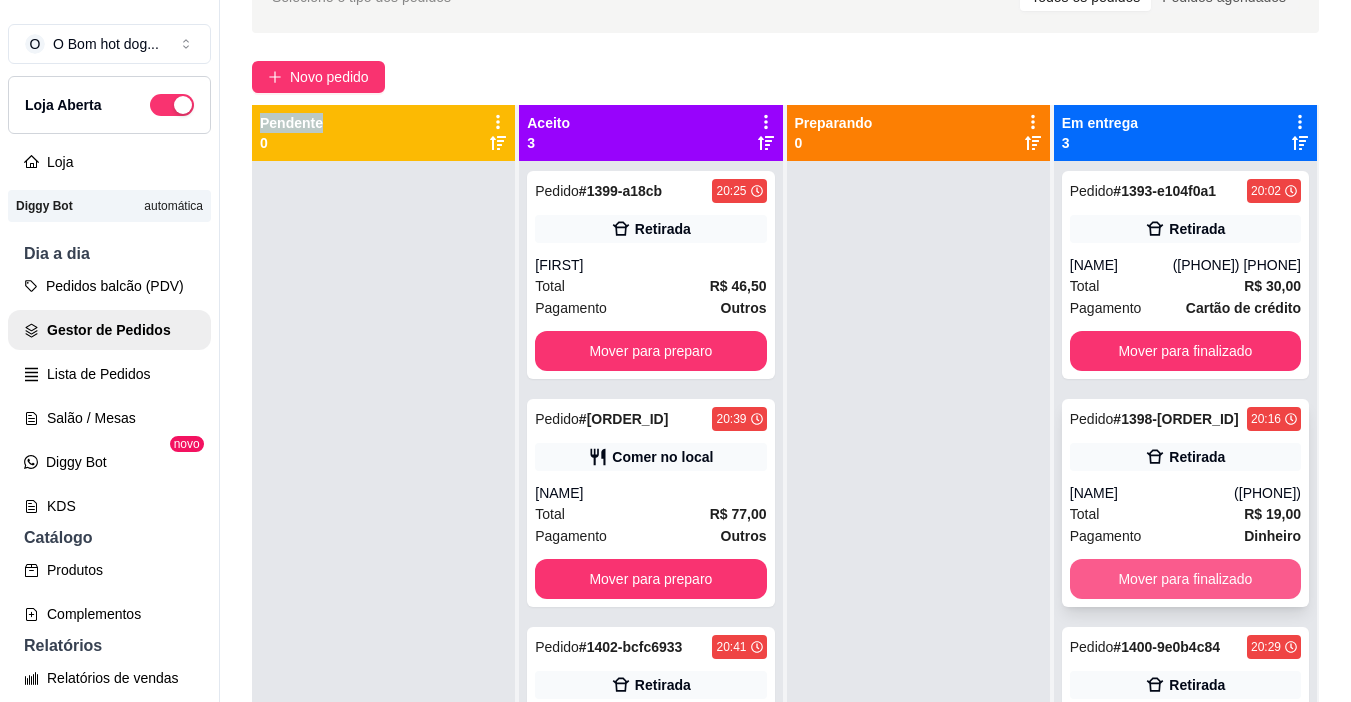 click on "Mover para finalizado" at bounding box center [1185, 579] 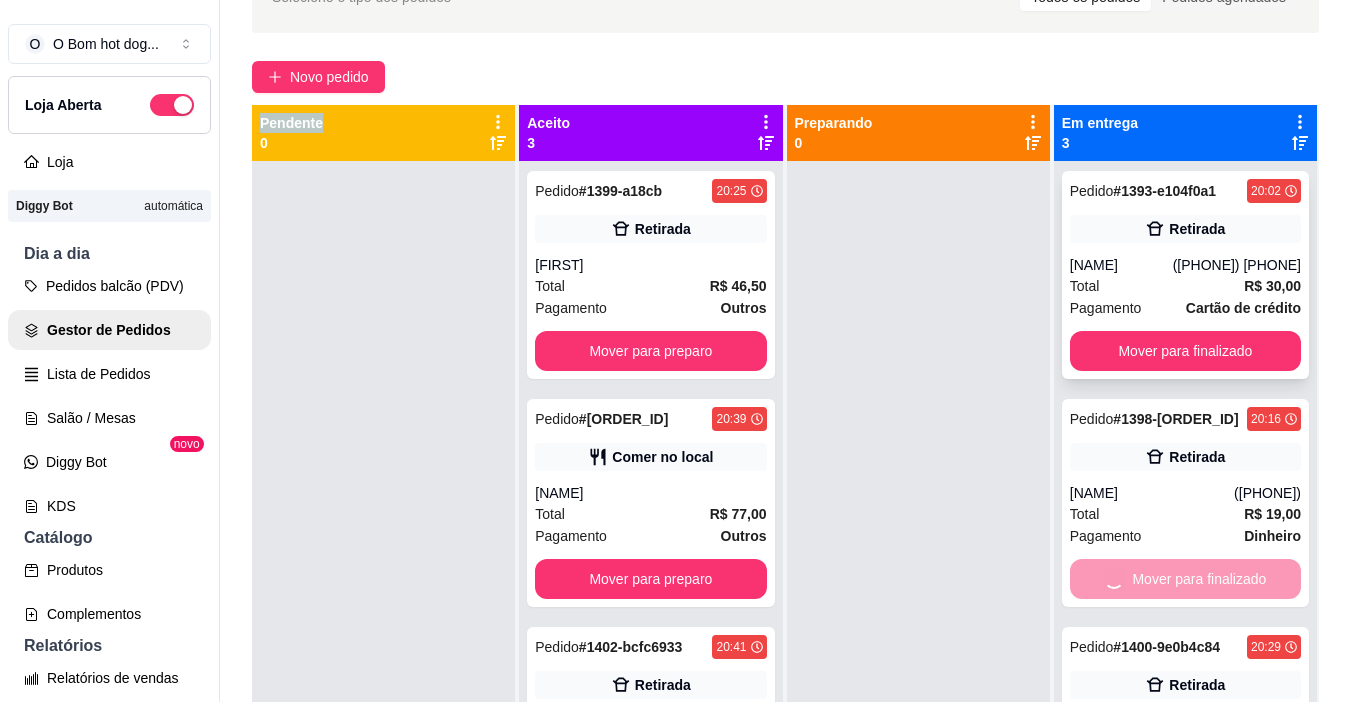 scroll, scrollTop: 0, scrollLeft: 0, axis: both 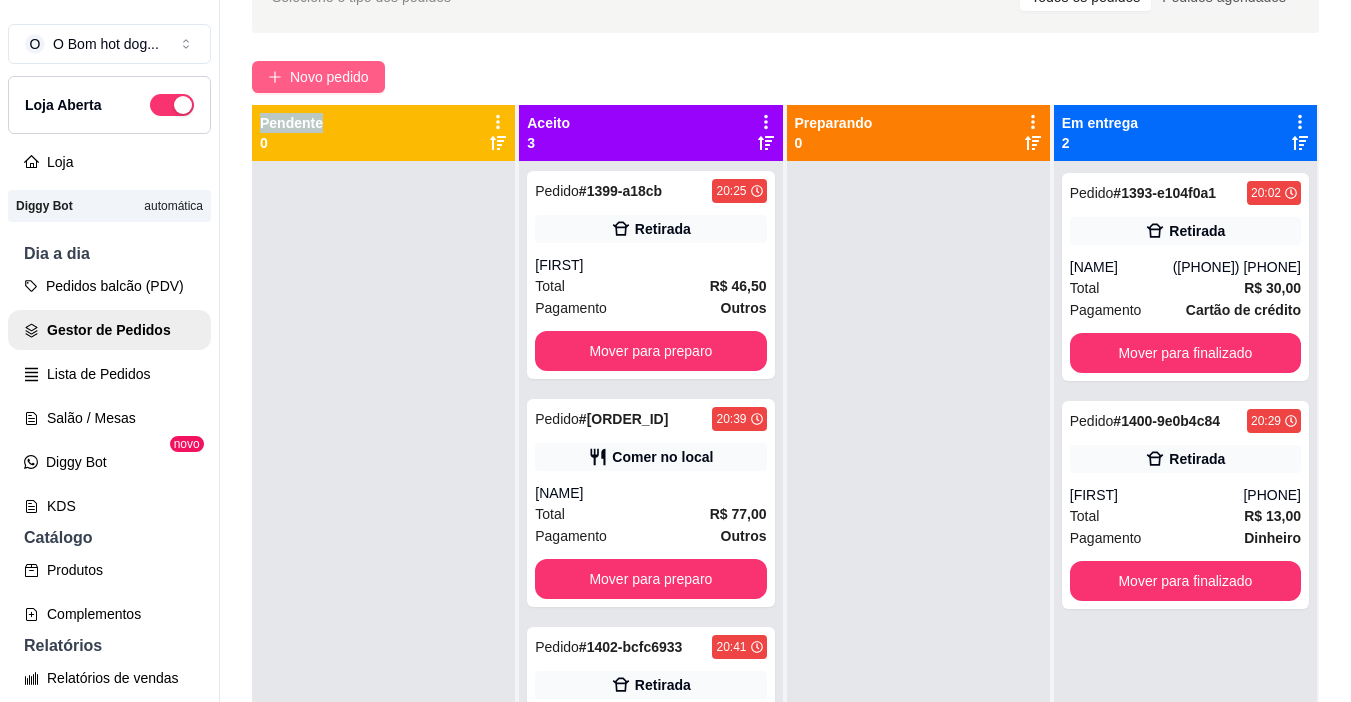 click on "Novo pedido" at bounding box center [318, 77] 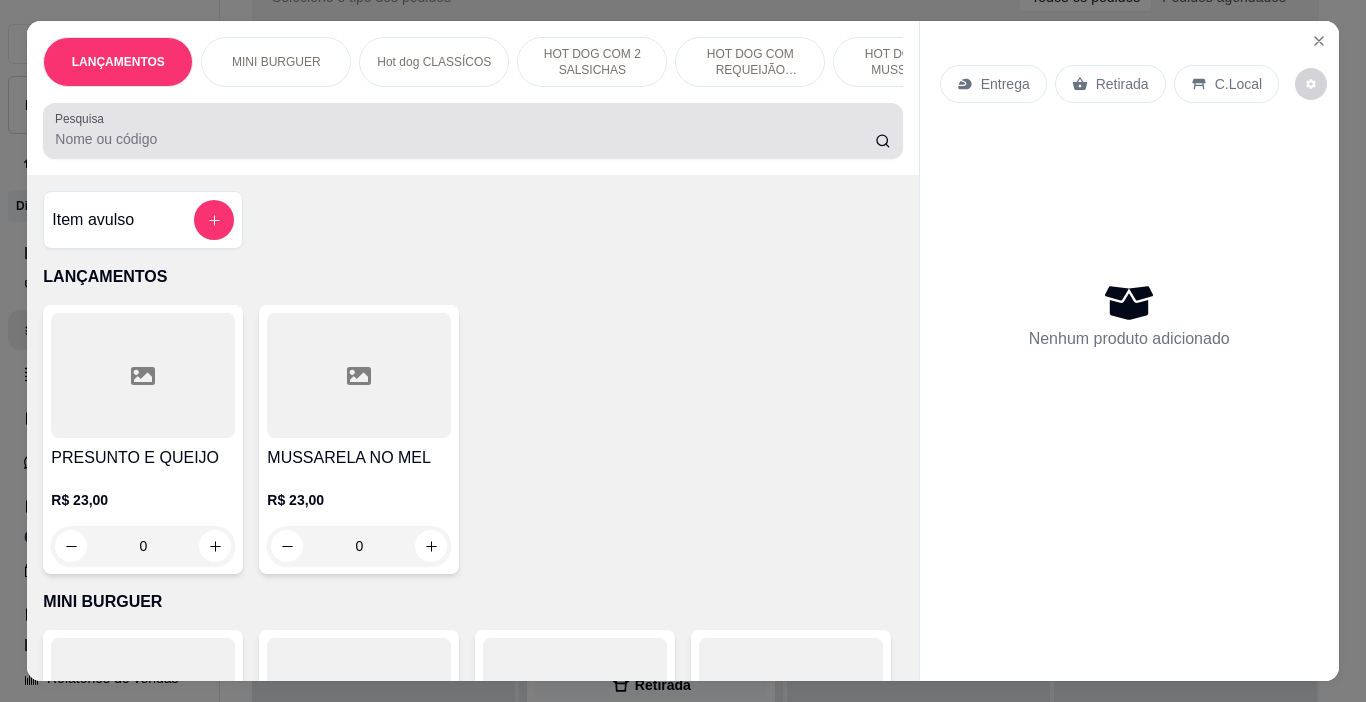 click on "Pesquisa" at bounding box center (465, 139) 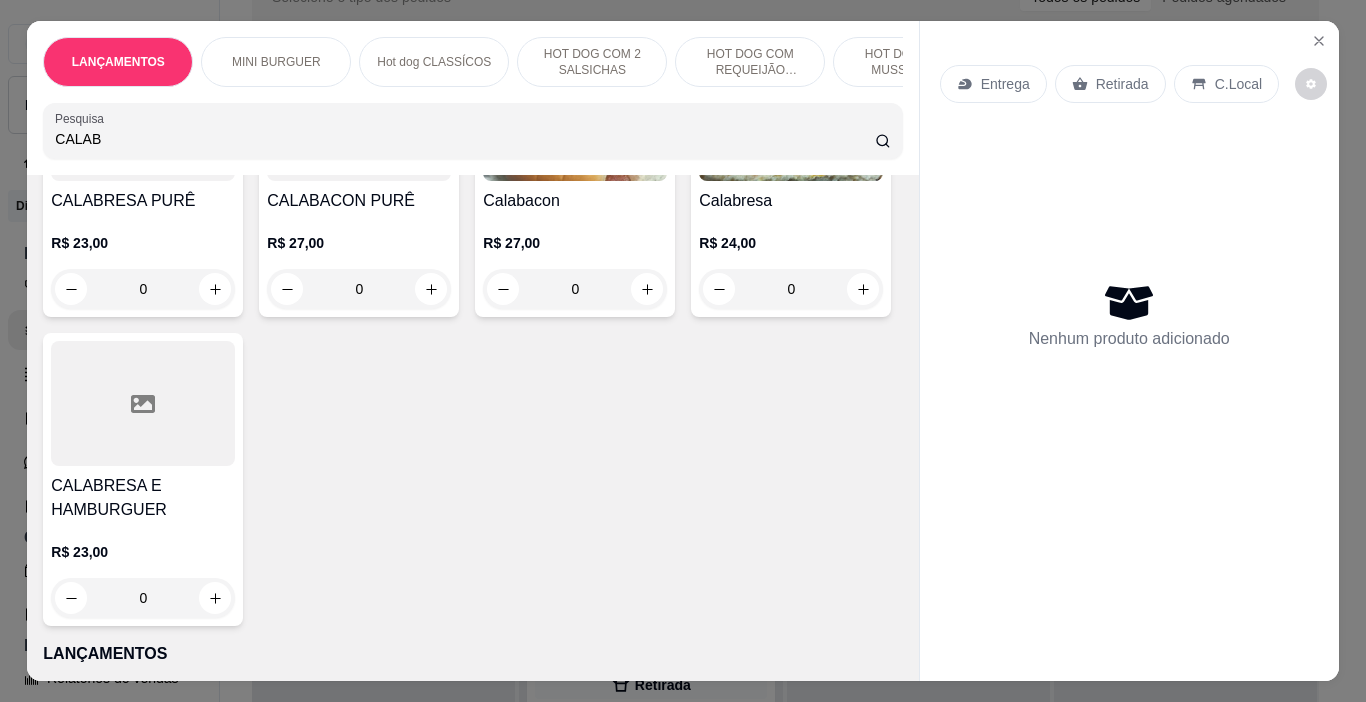 scroll, scrollTop: 600, scrollLeft: 0, axis: vertical 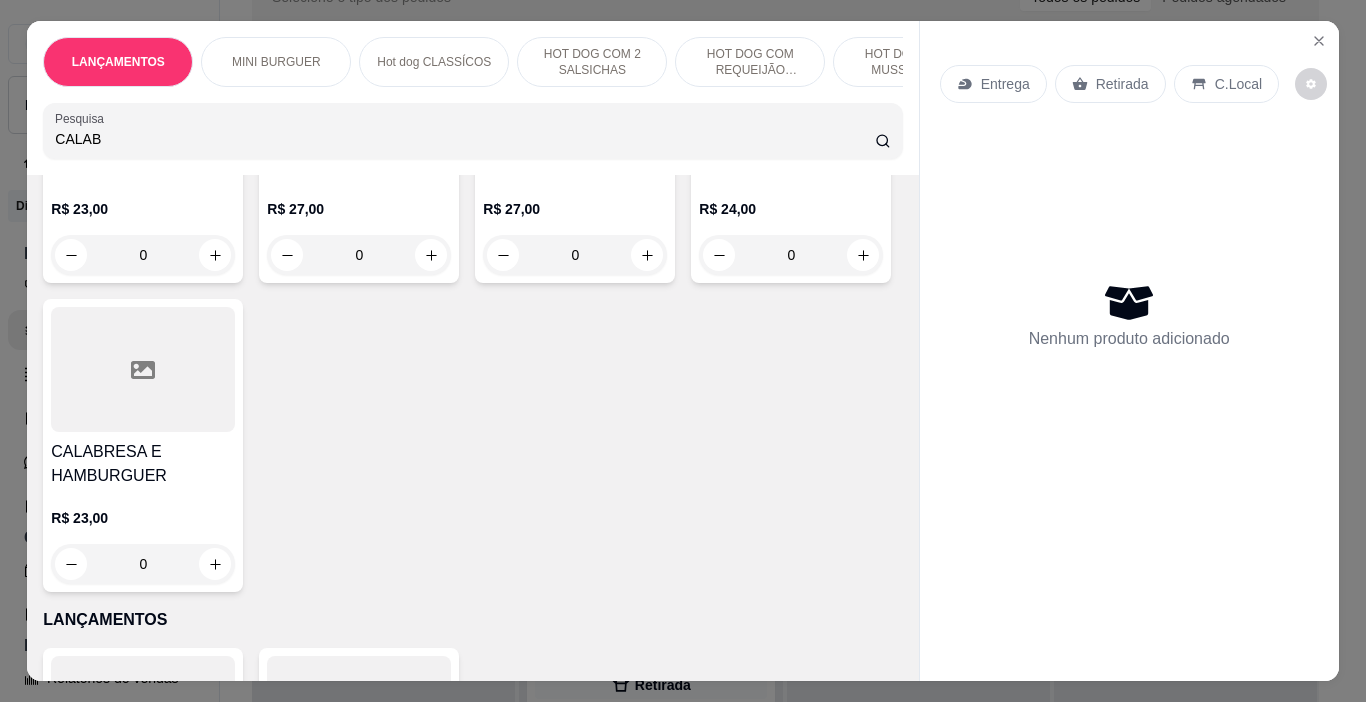 click on "0" at bounding box center [575, 255] 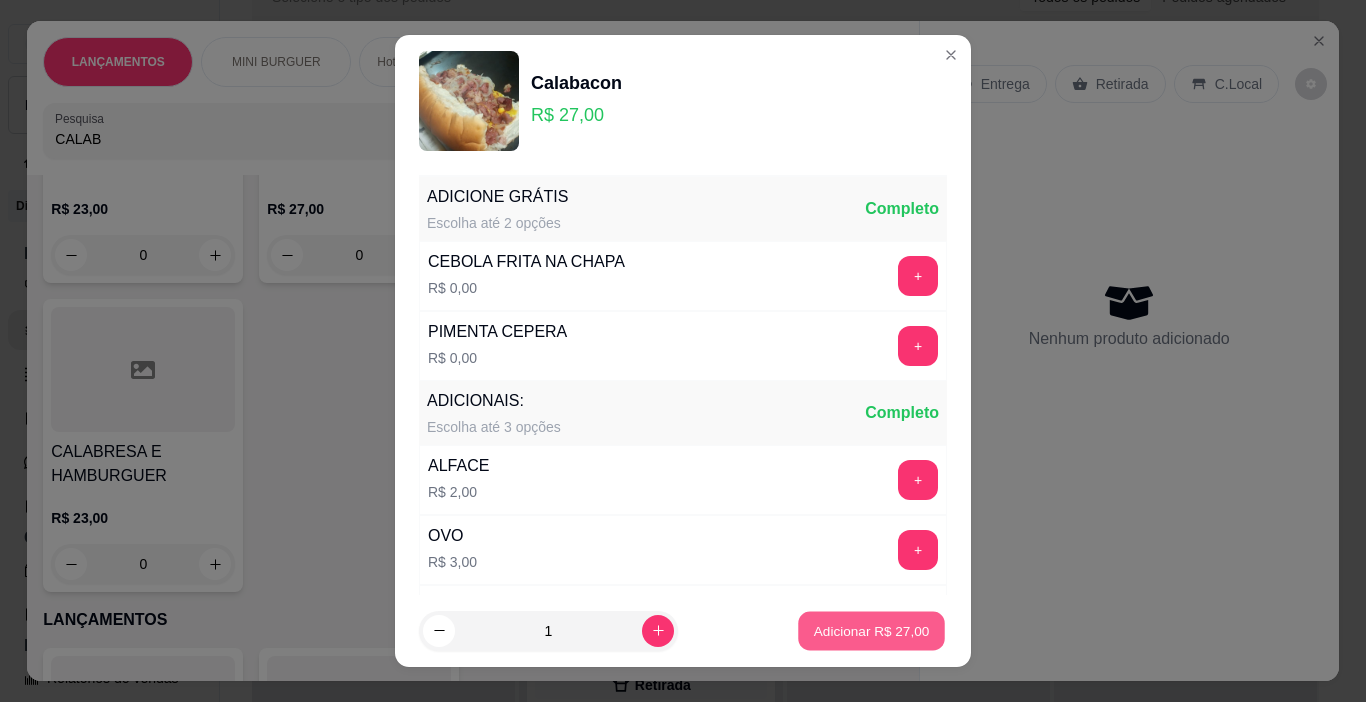 click on "Adicionar   R$ 27,00" at bounding box center (871, 631) 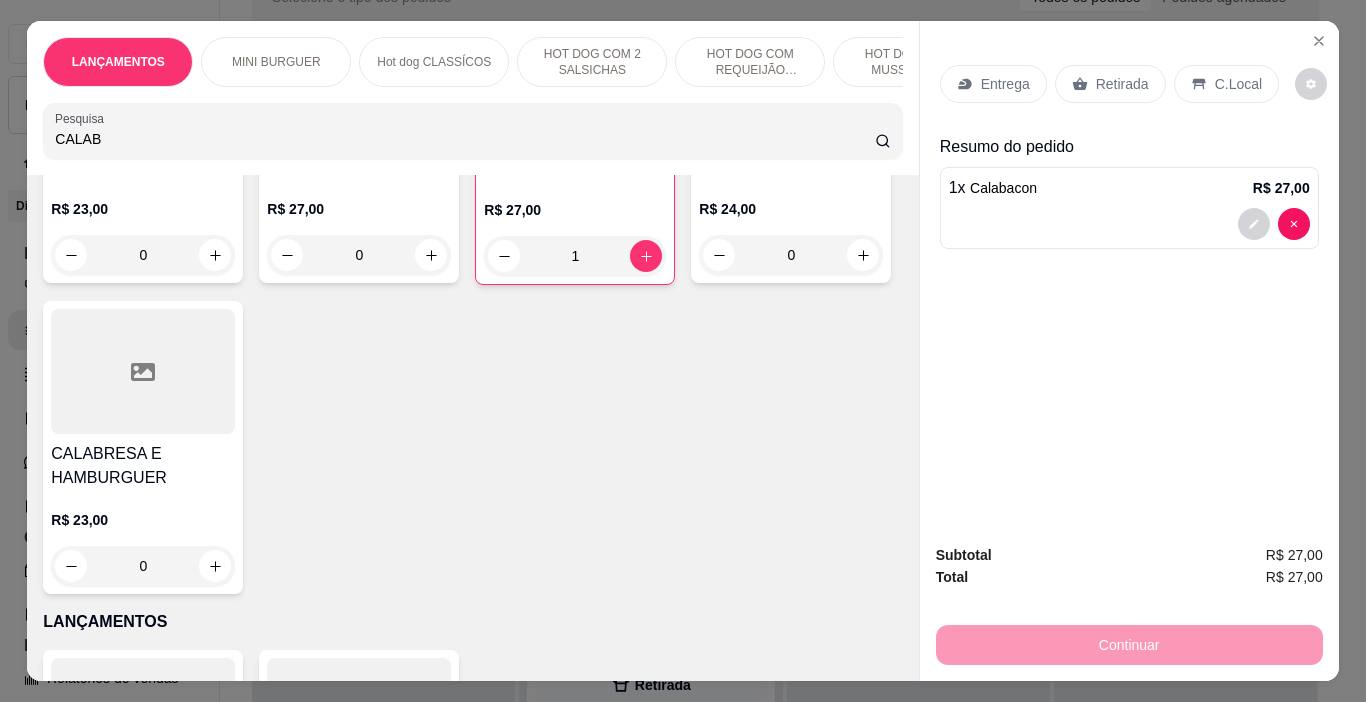 click on "Retirada" at bounding box center (1122, 84) 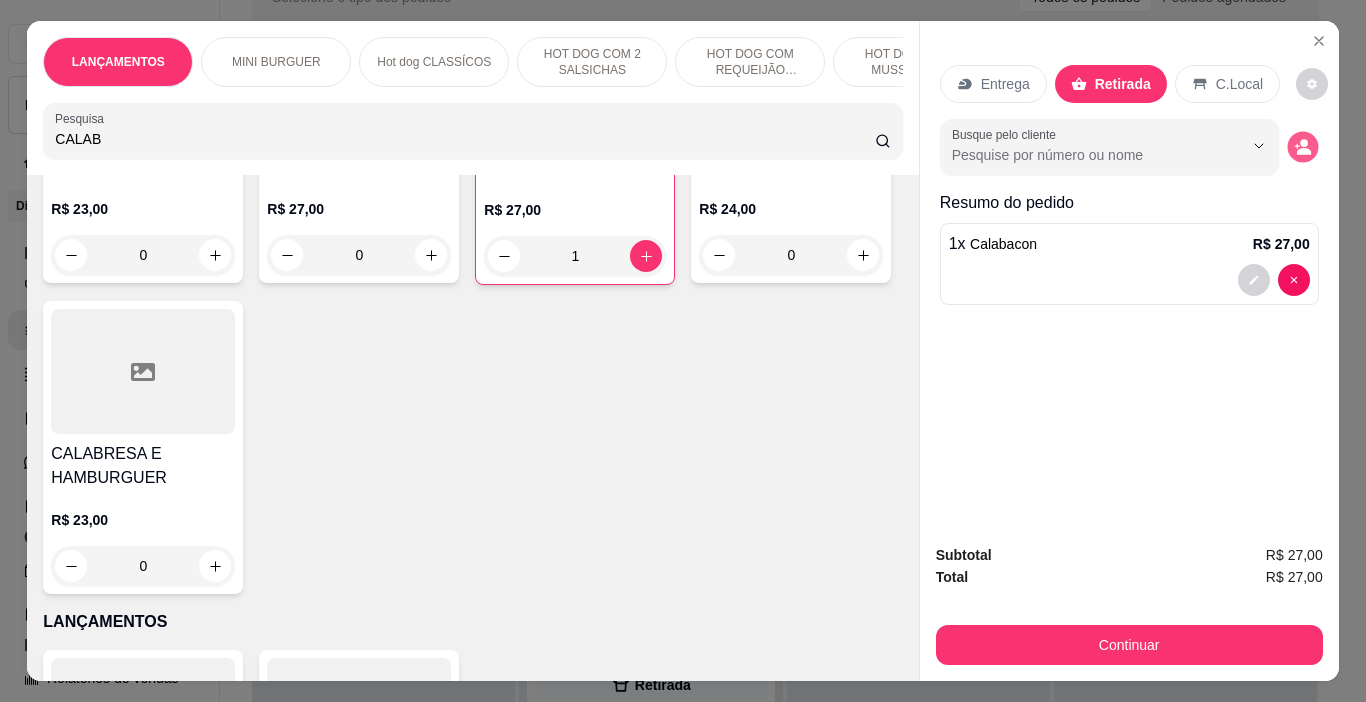 click 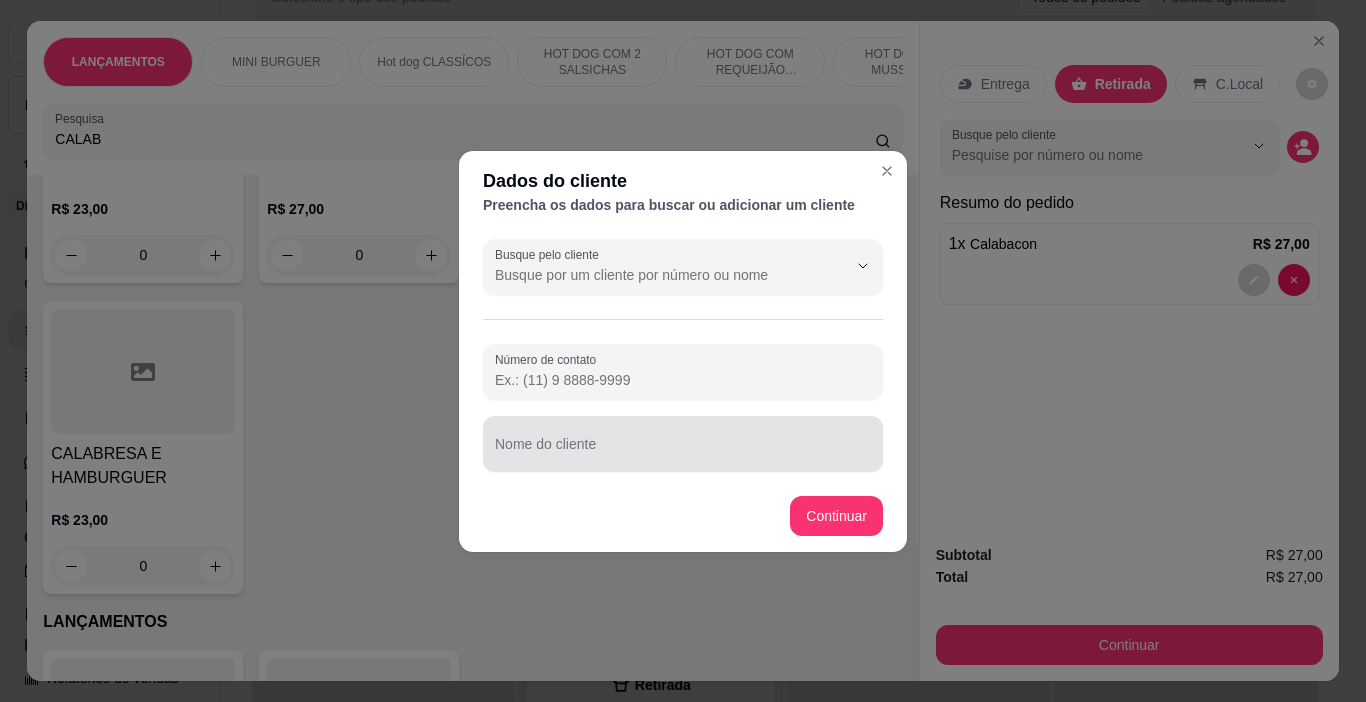 click on "Nome do cliente" at bounding box center (683, 452) 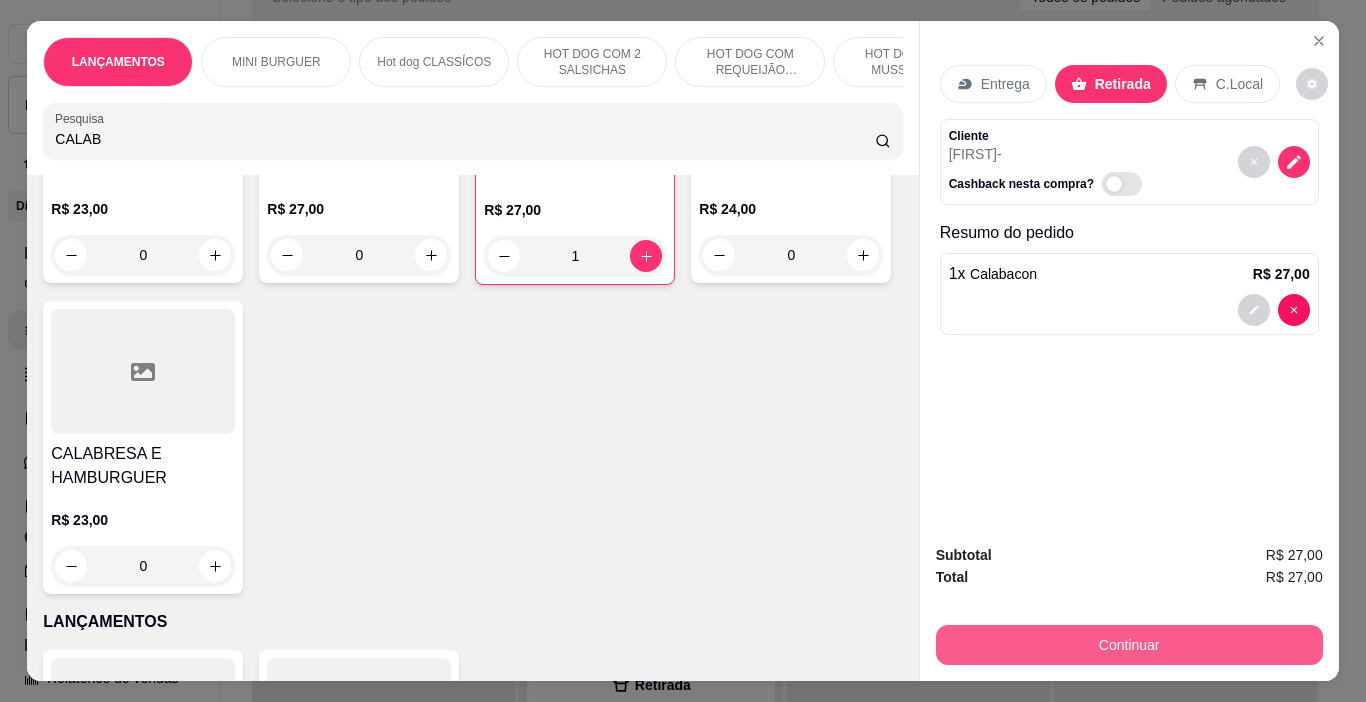 click on "Continuar" at bounding box center (1129, 645) 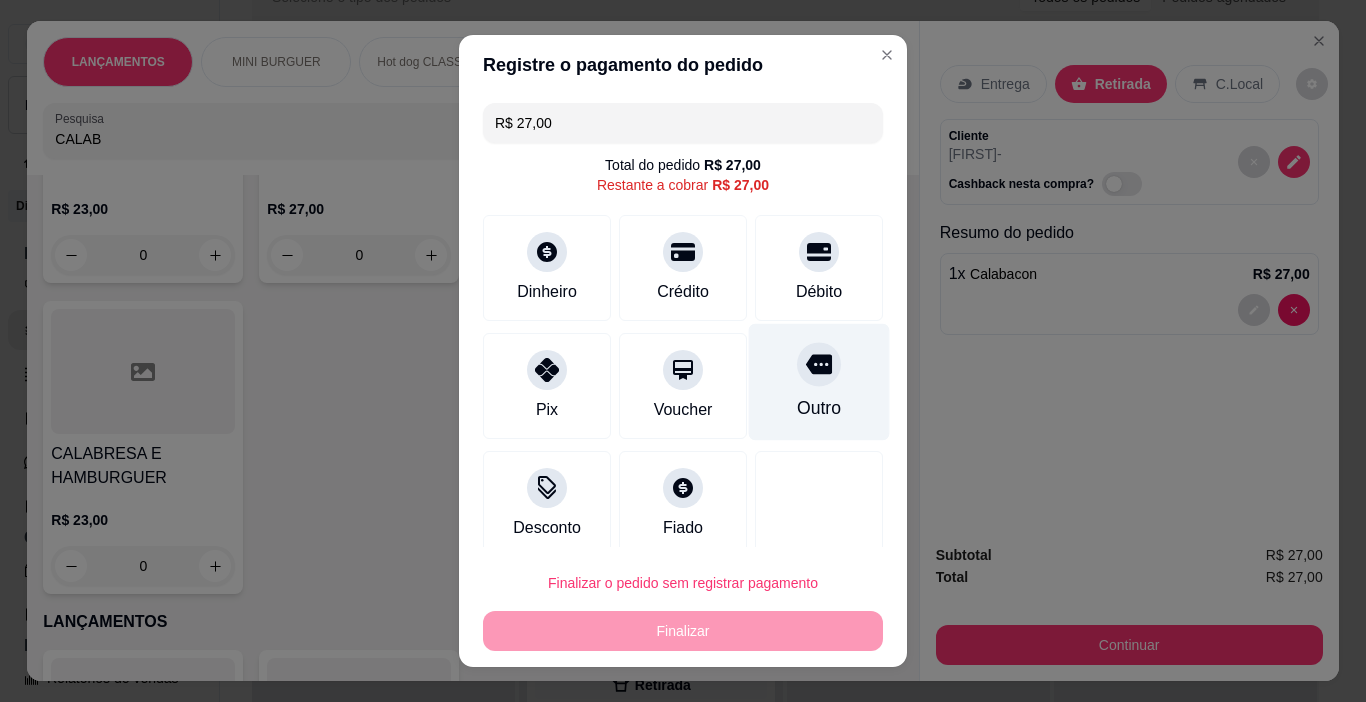 click 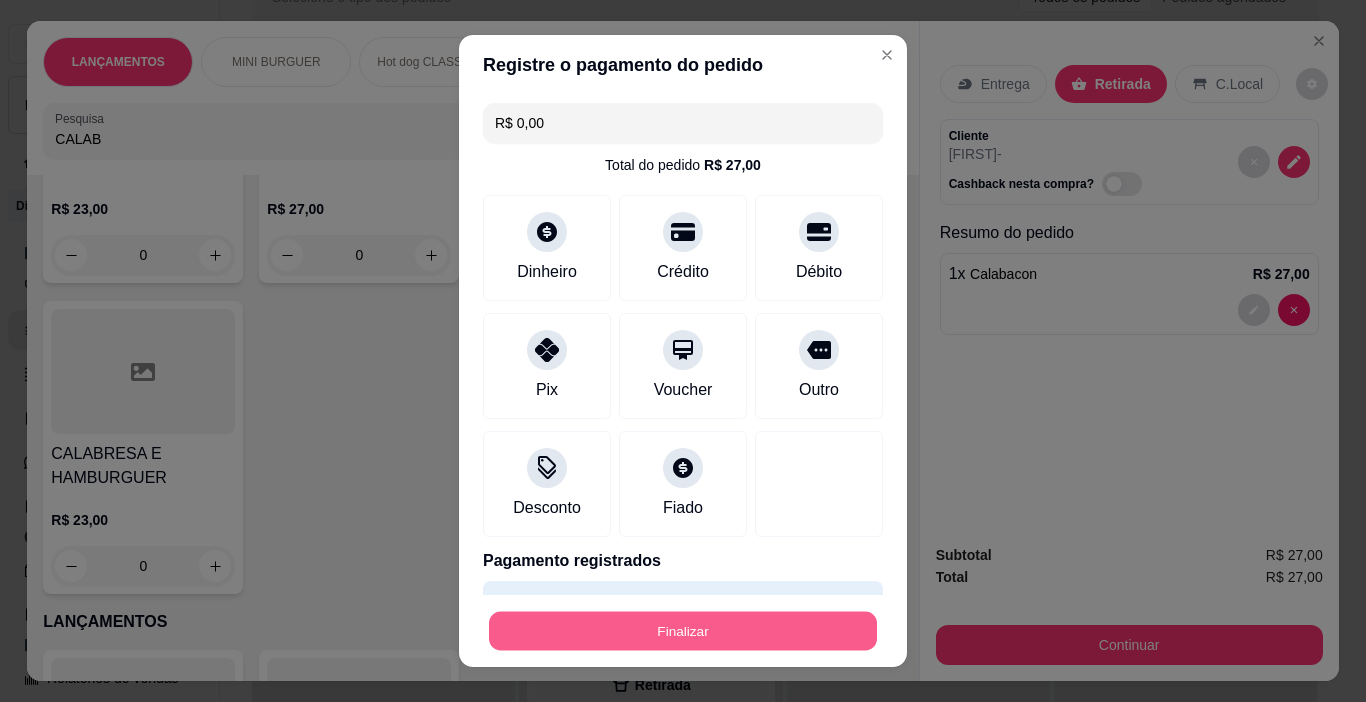click on "Finalizar" at bounding box center [683, 631] 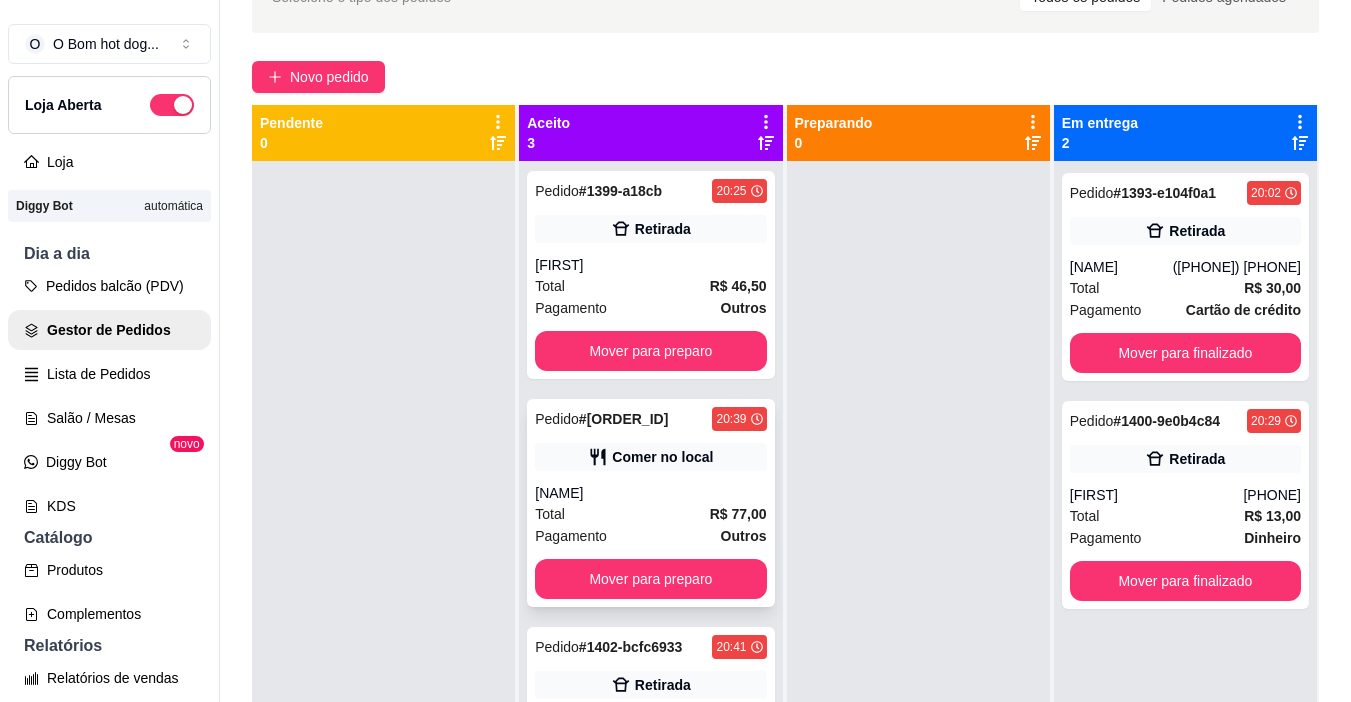 click on "[NAME]" at bounding box center (650, 493) 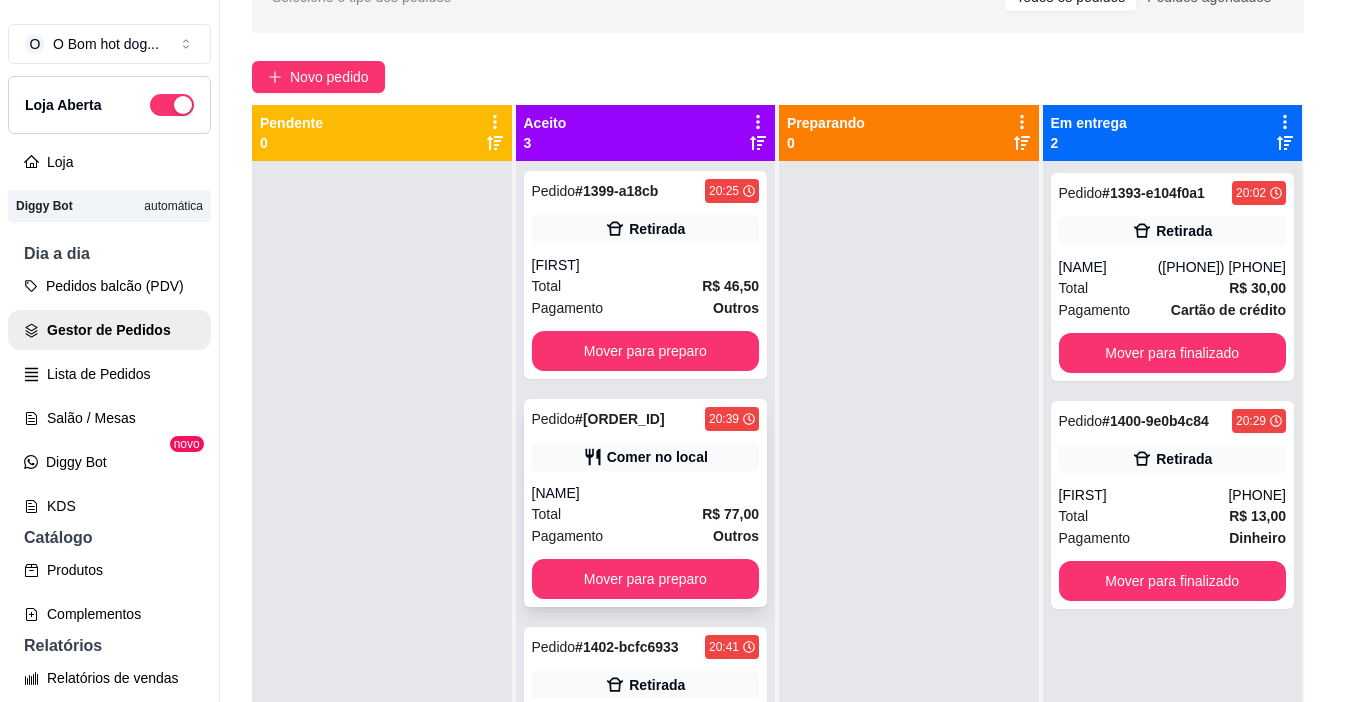 click on "Pagamento Outros   R$ 77,00" at bounding box center [675, 527] 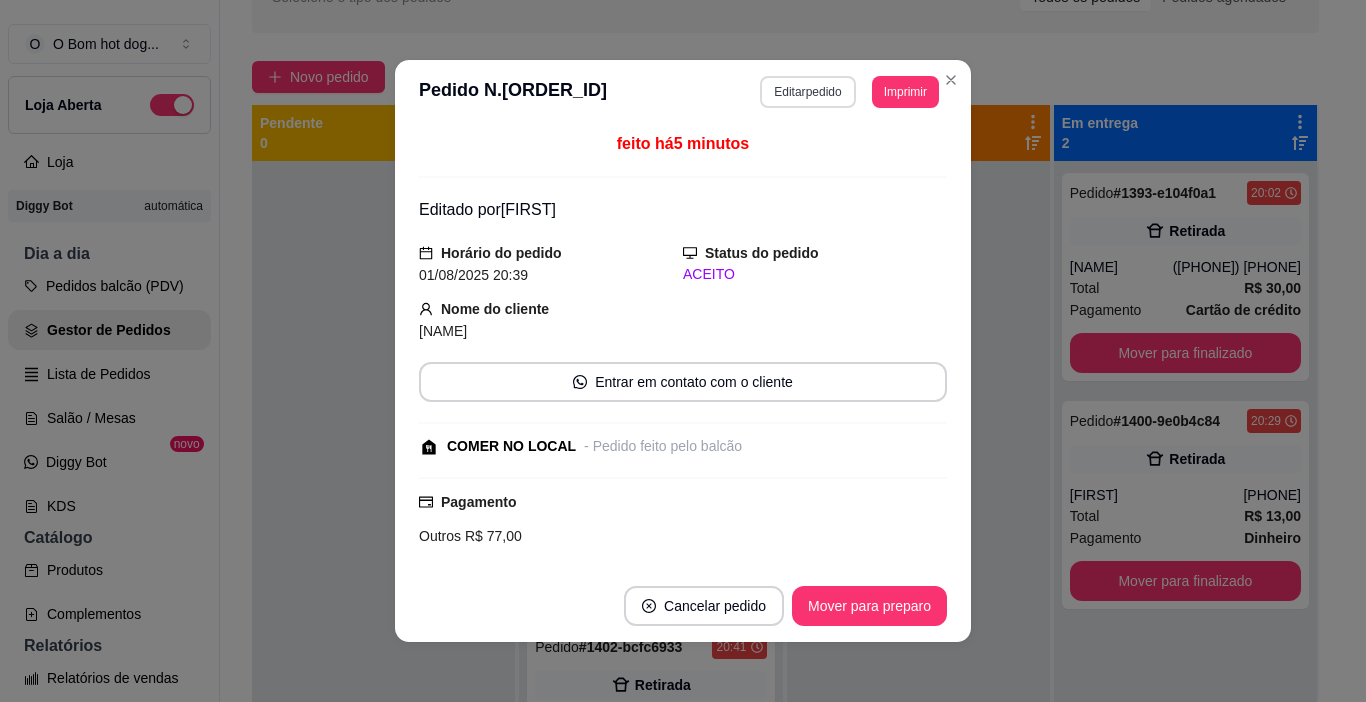 click on "Editar  pedido" at bounding box center [807, 92] 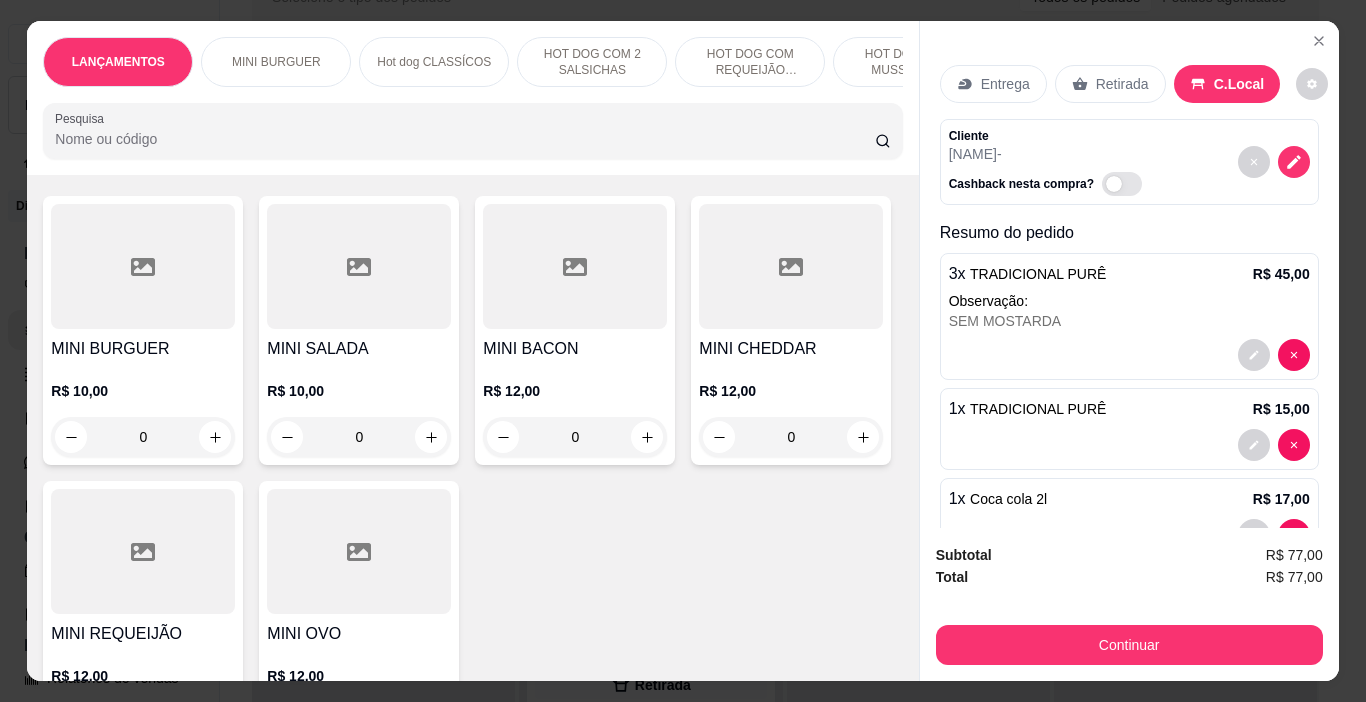 scroll, scrollTop: 500, scrollLeft: 0, axis: vertical 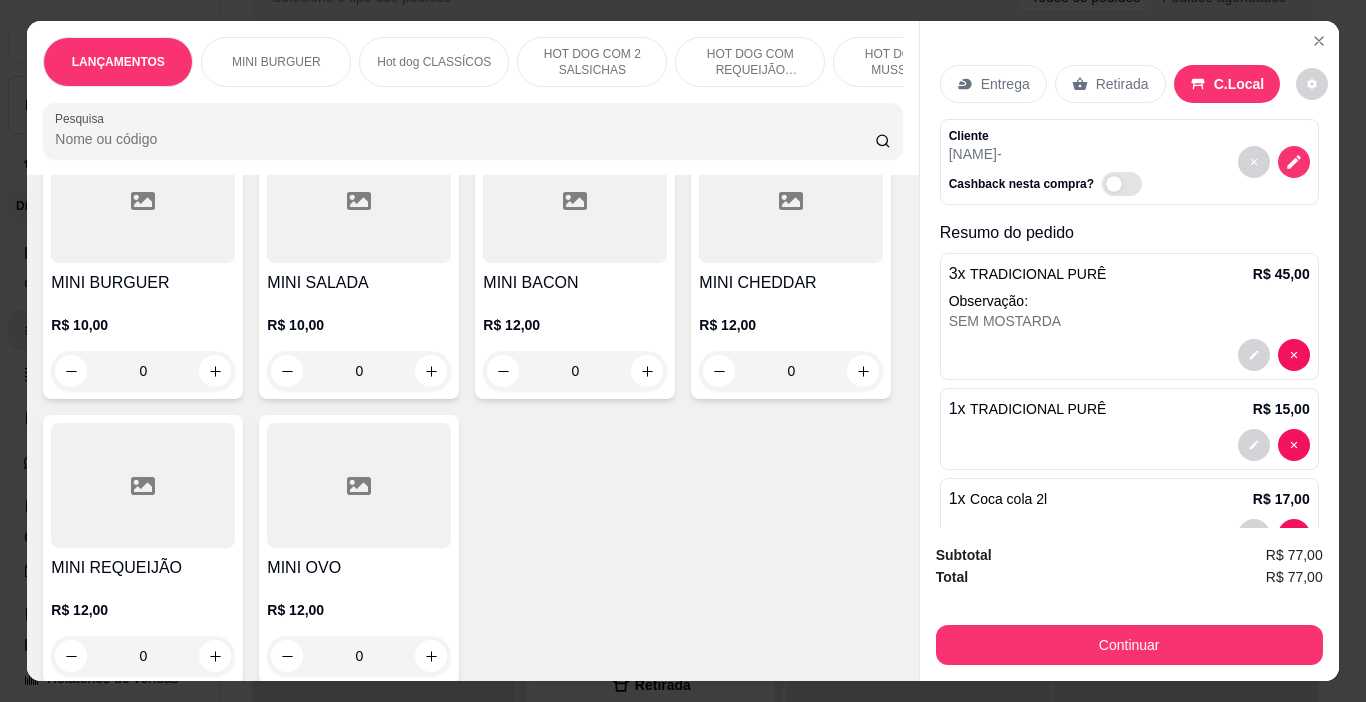 click at bounding box center [143, 200] 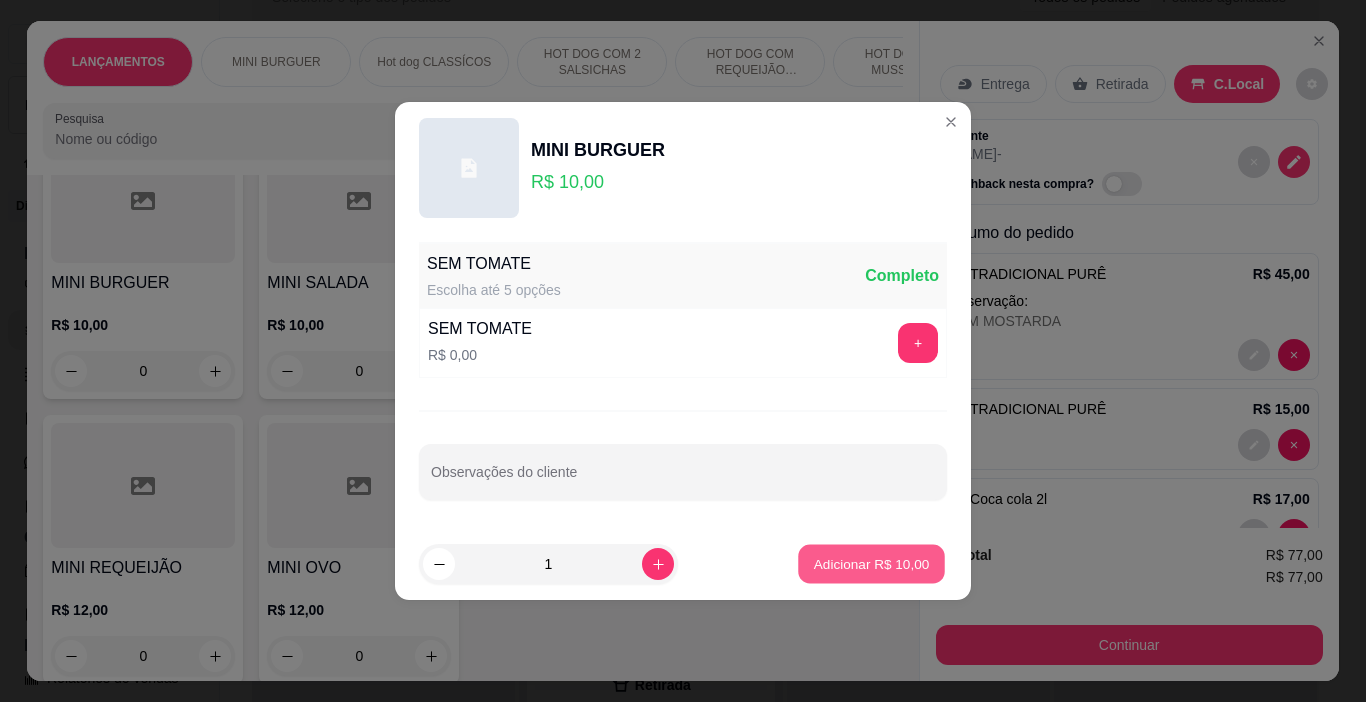click on "Adicionar   R$ 10,00" at bounding box center [872, 563] 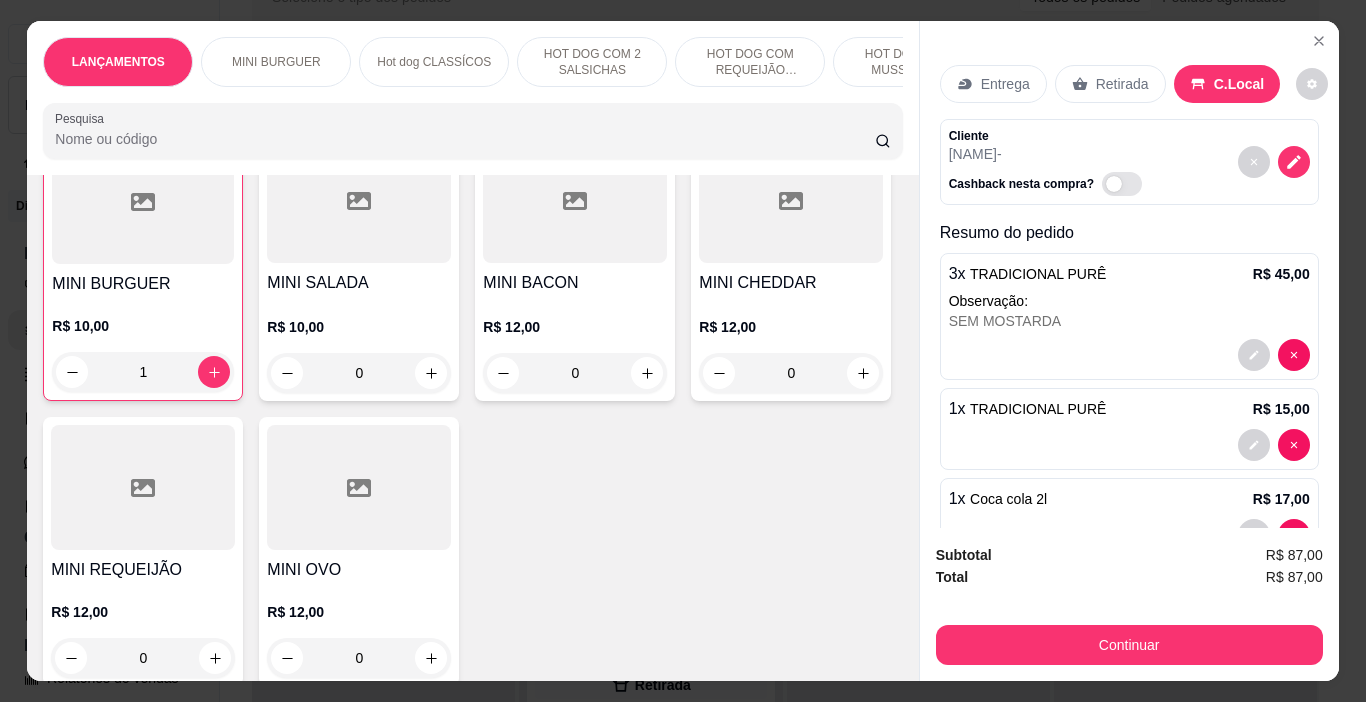 scroll, scrollTop: 501, scrollLeft: 0, axis: vertical 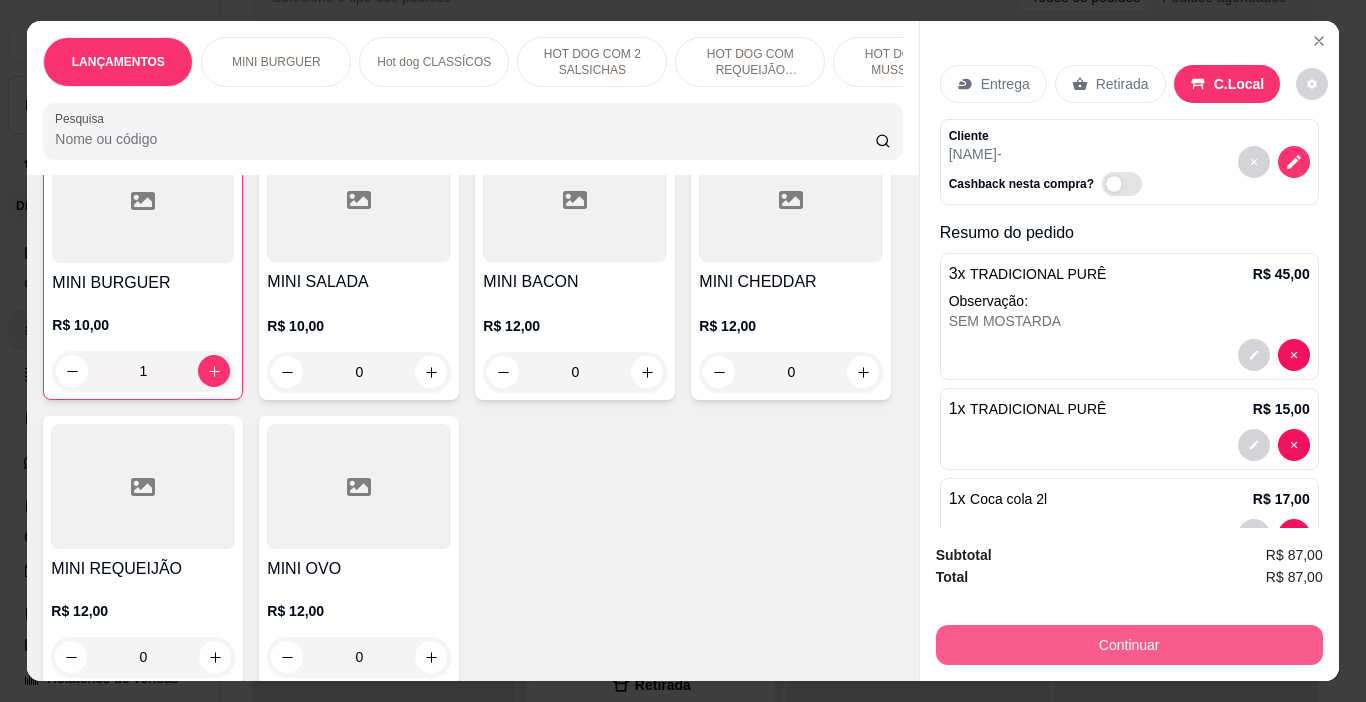 click on "Continuar" at bounding box center [1129, 645] 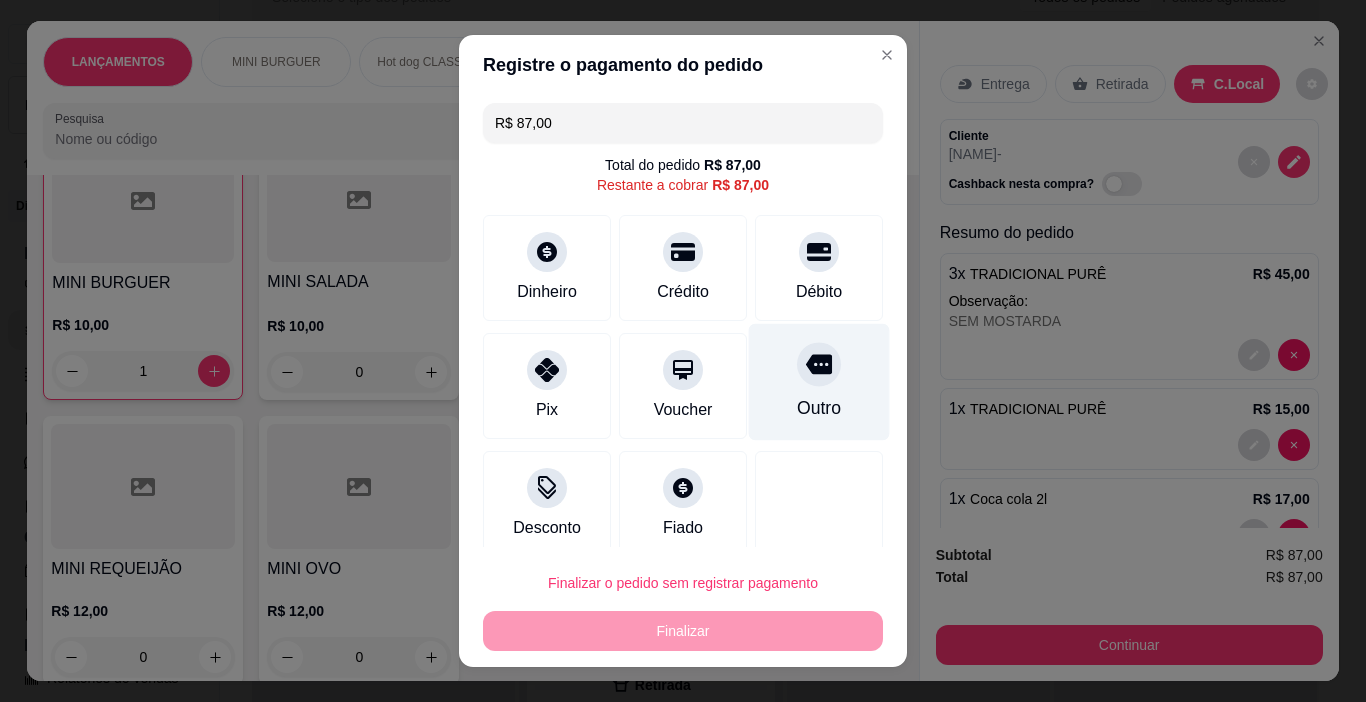 click on "Outro" at bounding box center [819, 408] 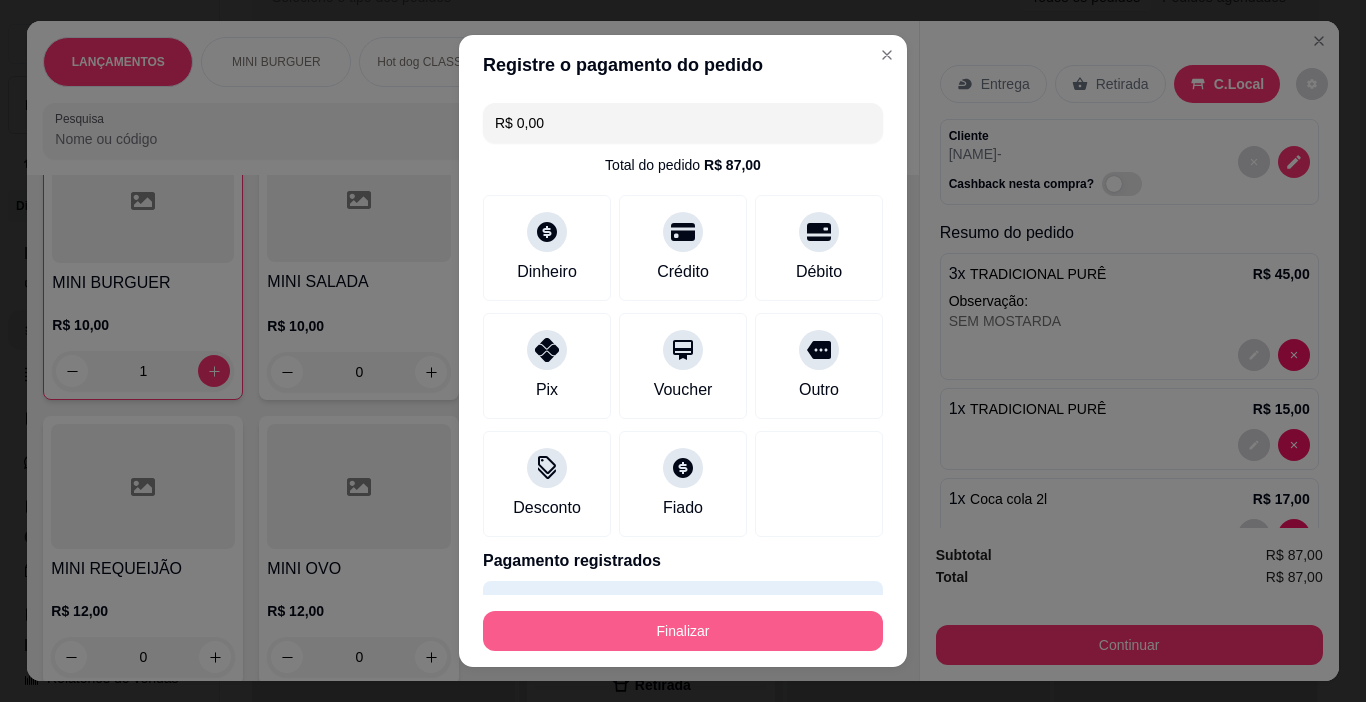 click on "Finalizar" at bounding box center (683, 631) 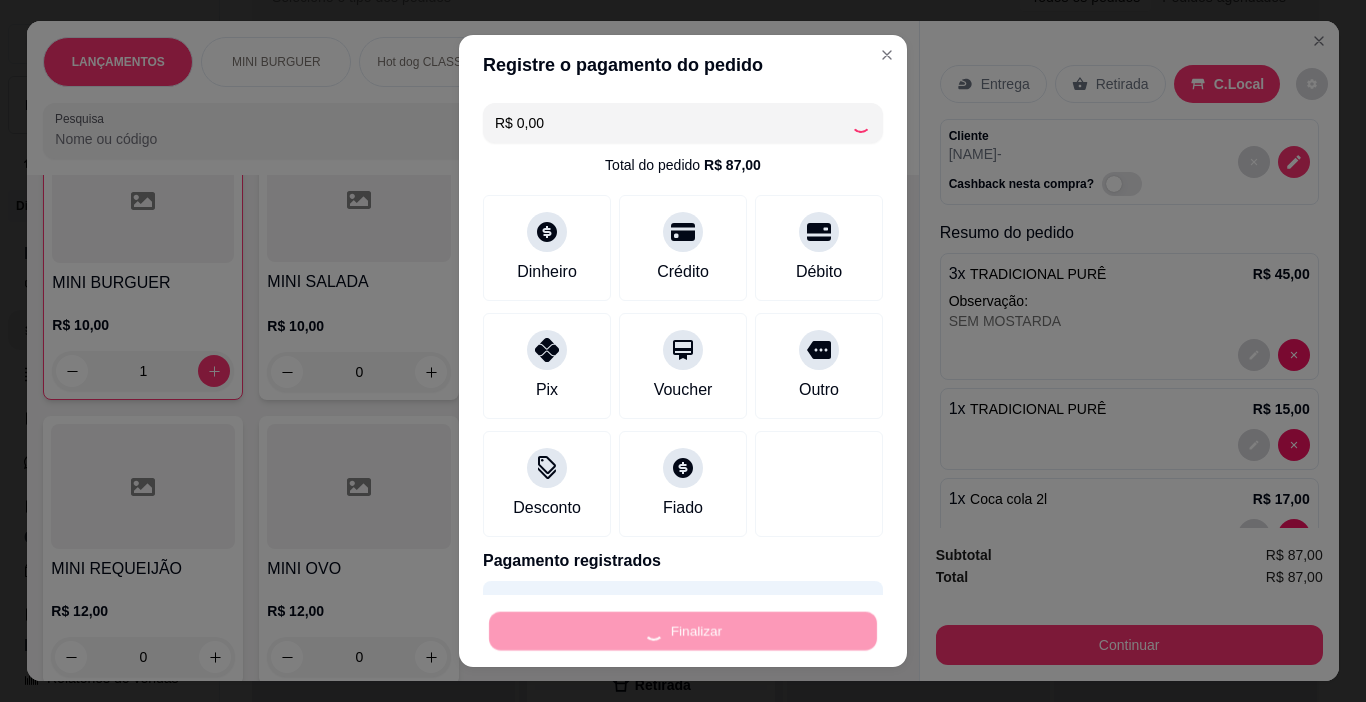 click on "Finalizar" at bounding box center [683, 631] 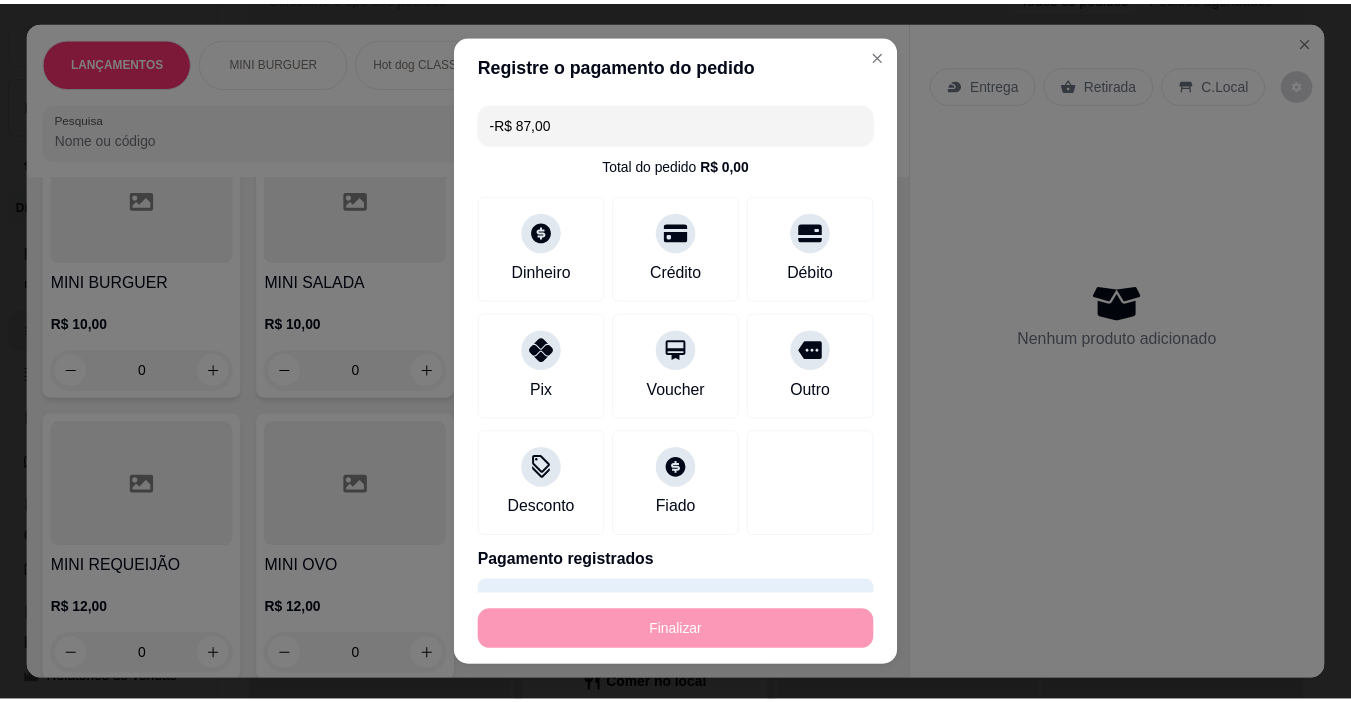 scroll, scrollTop: 500, scrollLeft: 0, axis: vertical 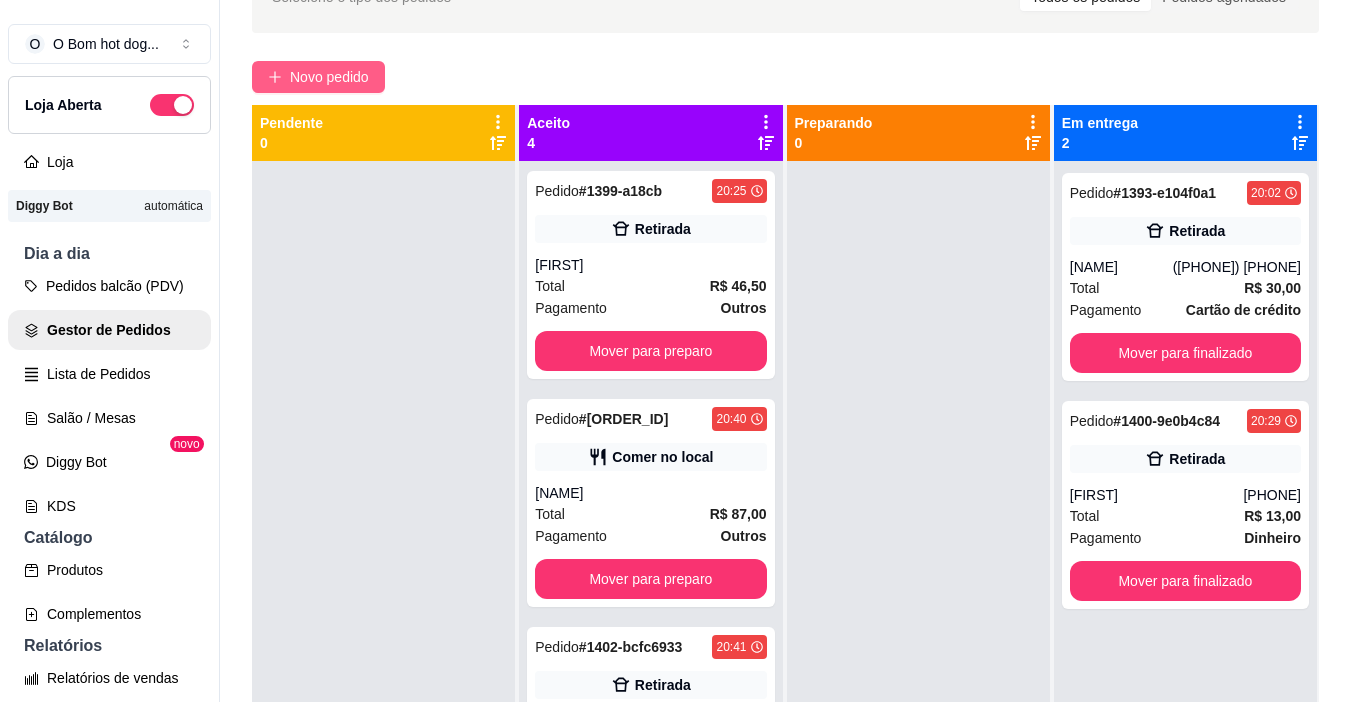 click on "Novo pedido" at bounding box center [329, 77] 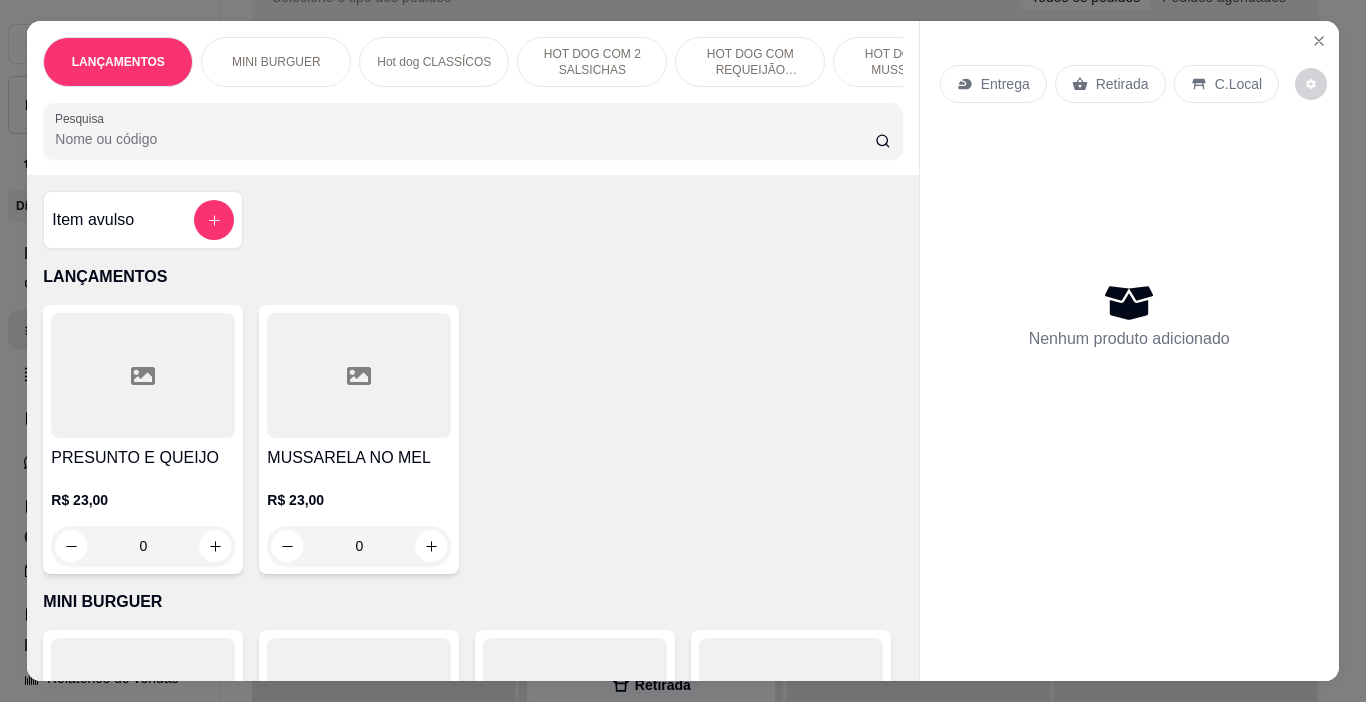drag, startPoint x: 99, startPoint y: 155, endPoint x: 88, endPoint y: 151, distance: 11.7046995 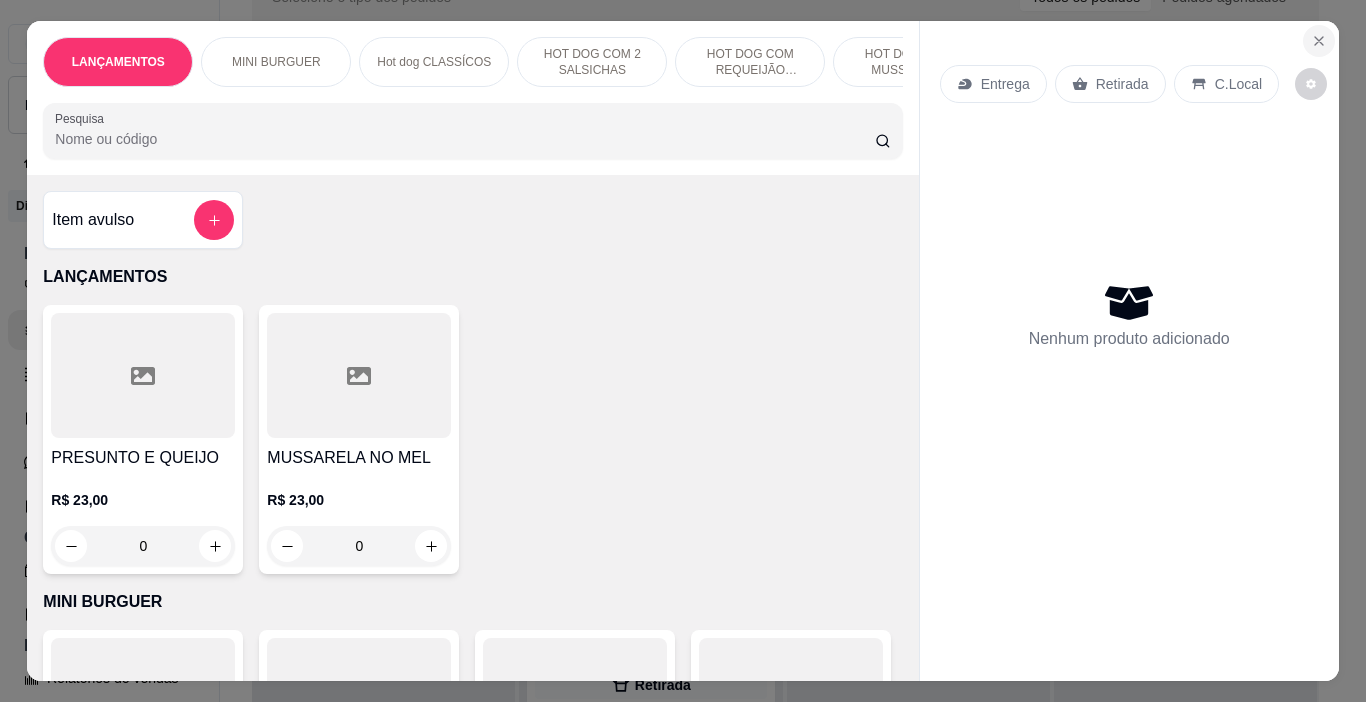 click 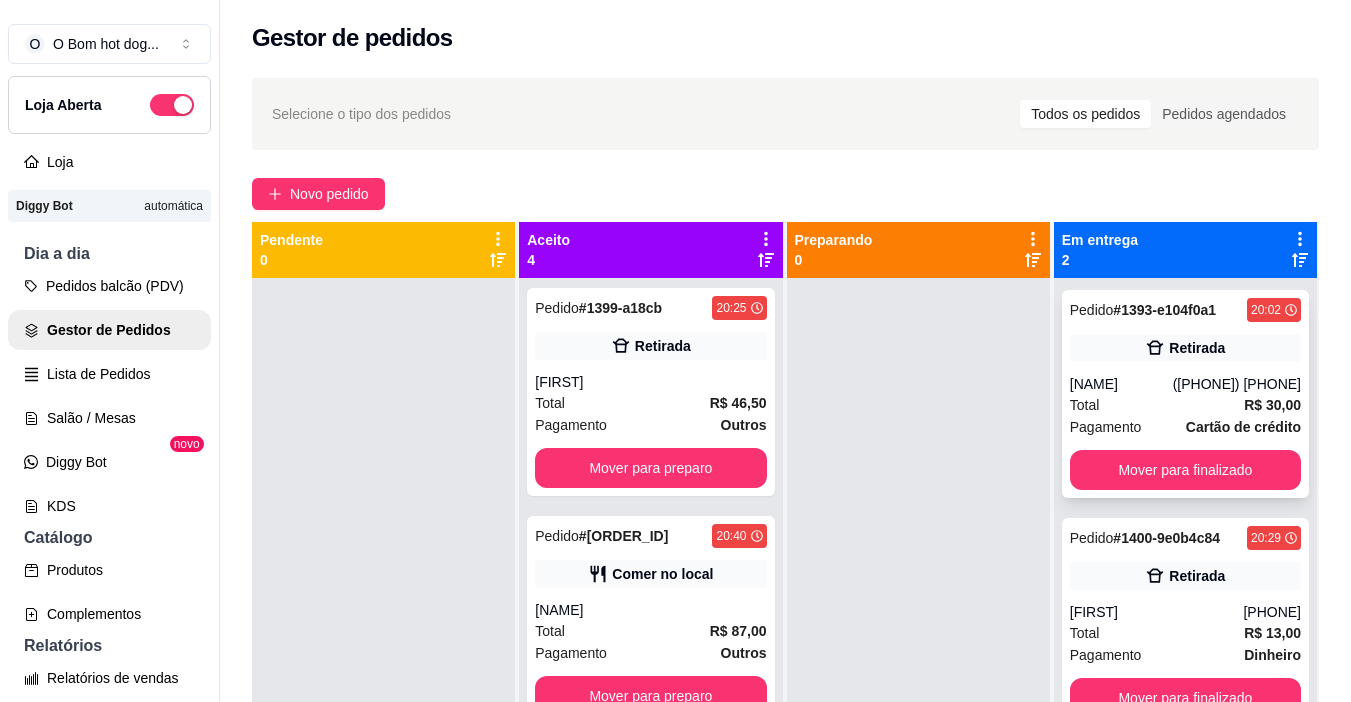 scroll, scrollTop: 0, scrollLeft: 0, axis: both 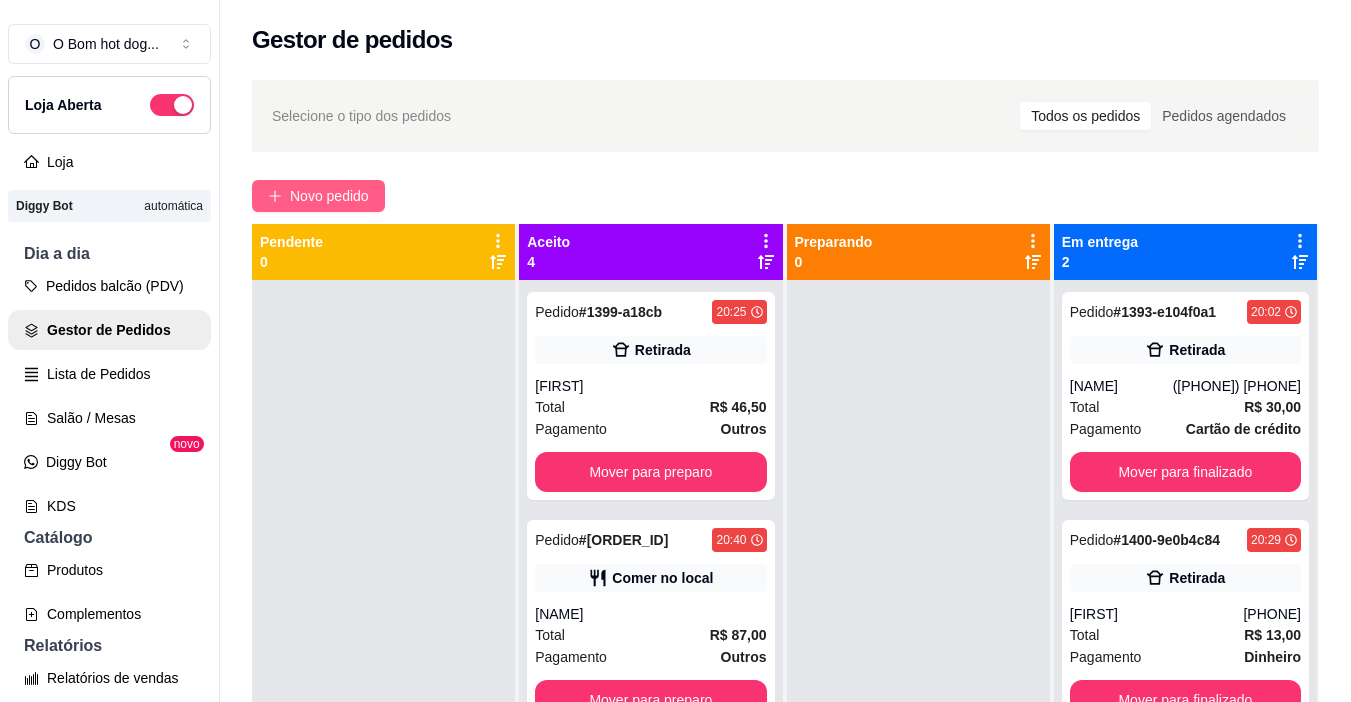 click on "Novo pedido" at bounding box center (329, 196) 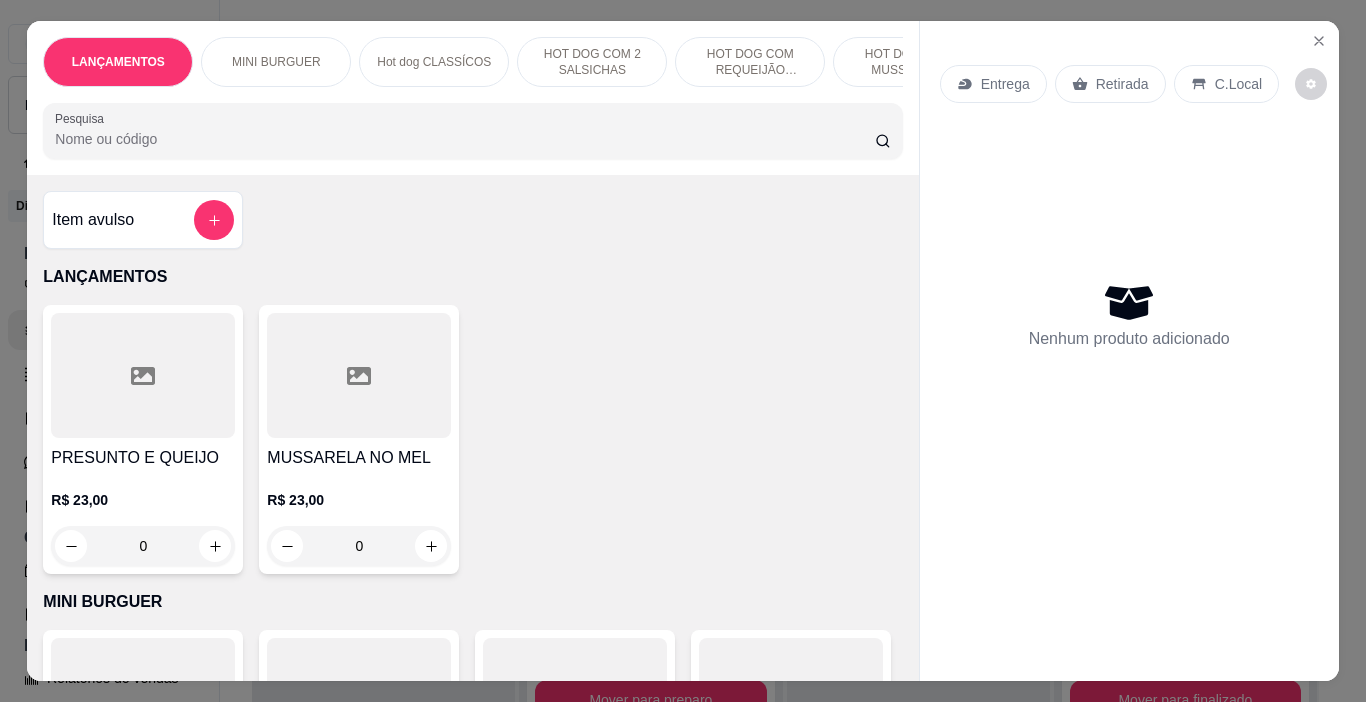 drag, startPoint x: 73, startPoint y: 145, endPoint x: 92, endPoint y: 146, distance: 19.026299 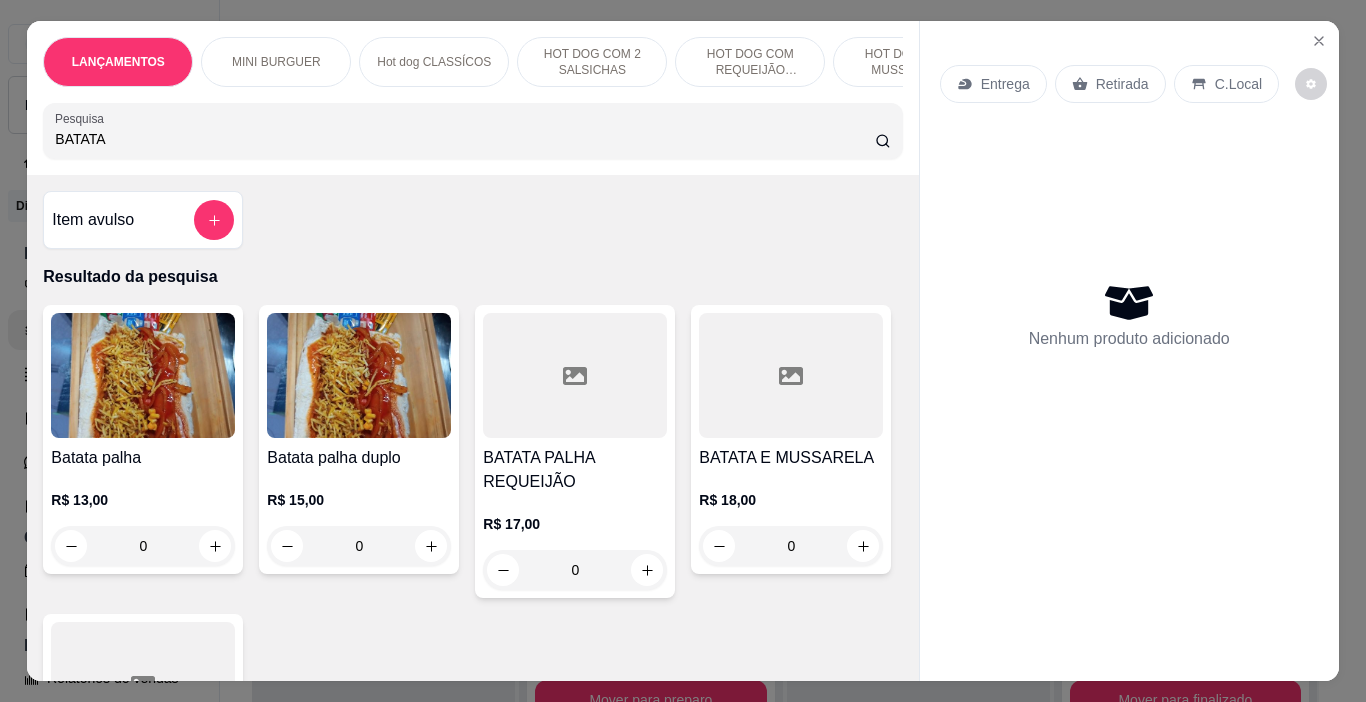 click on "0" at bounding box center (359, 546) 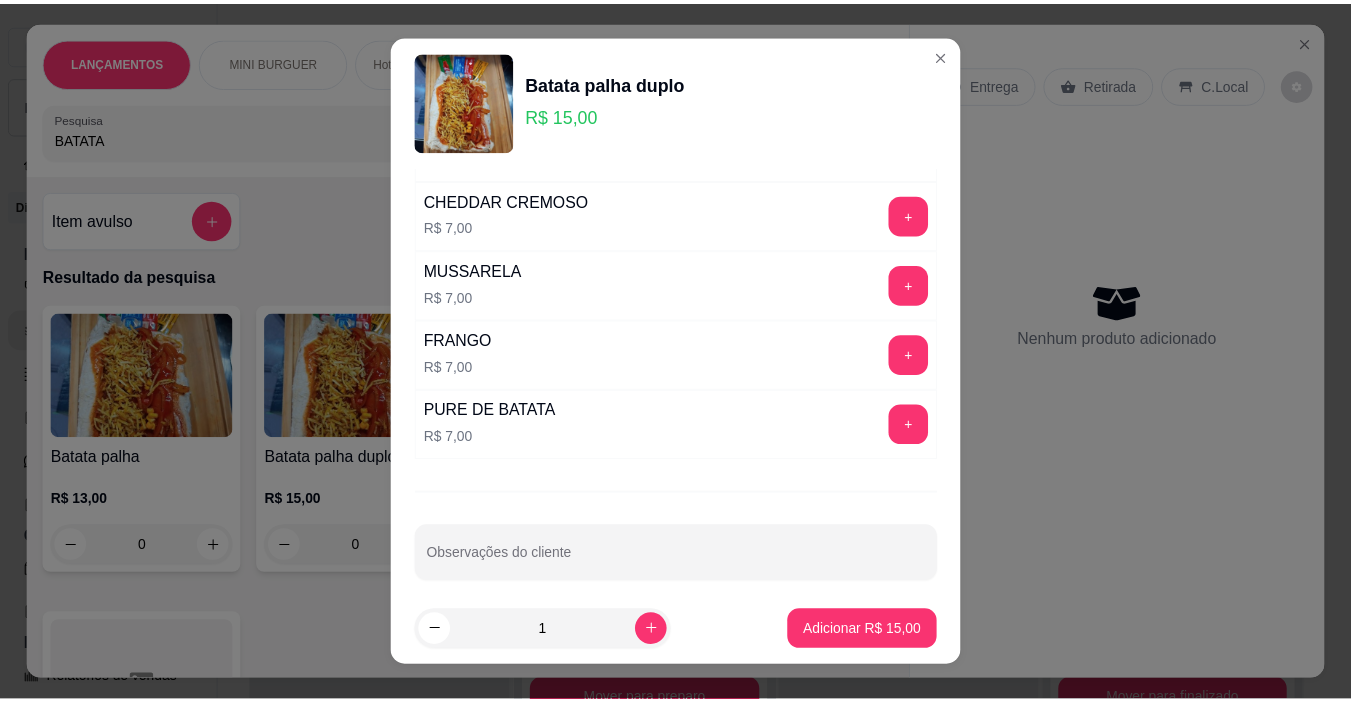 scroll, scrollTop: 910, scrollLeft: 0, axis: vertical 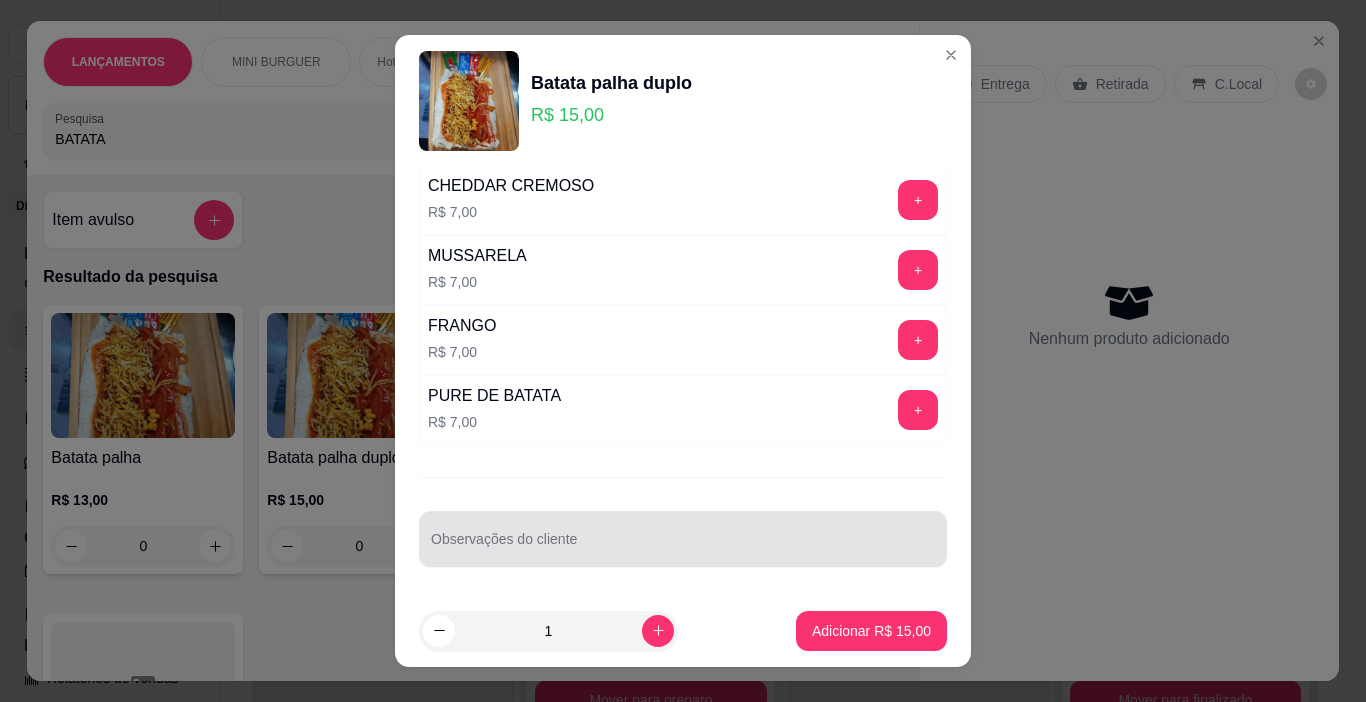 click on "Observações do cliente" at bounding box center [683, 547] 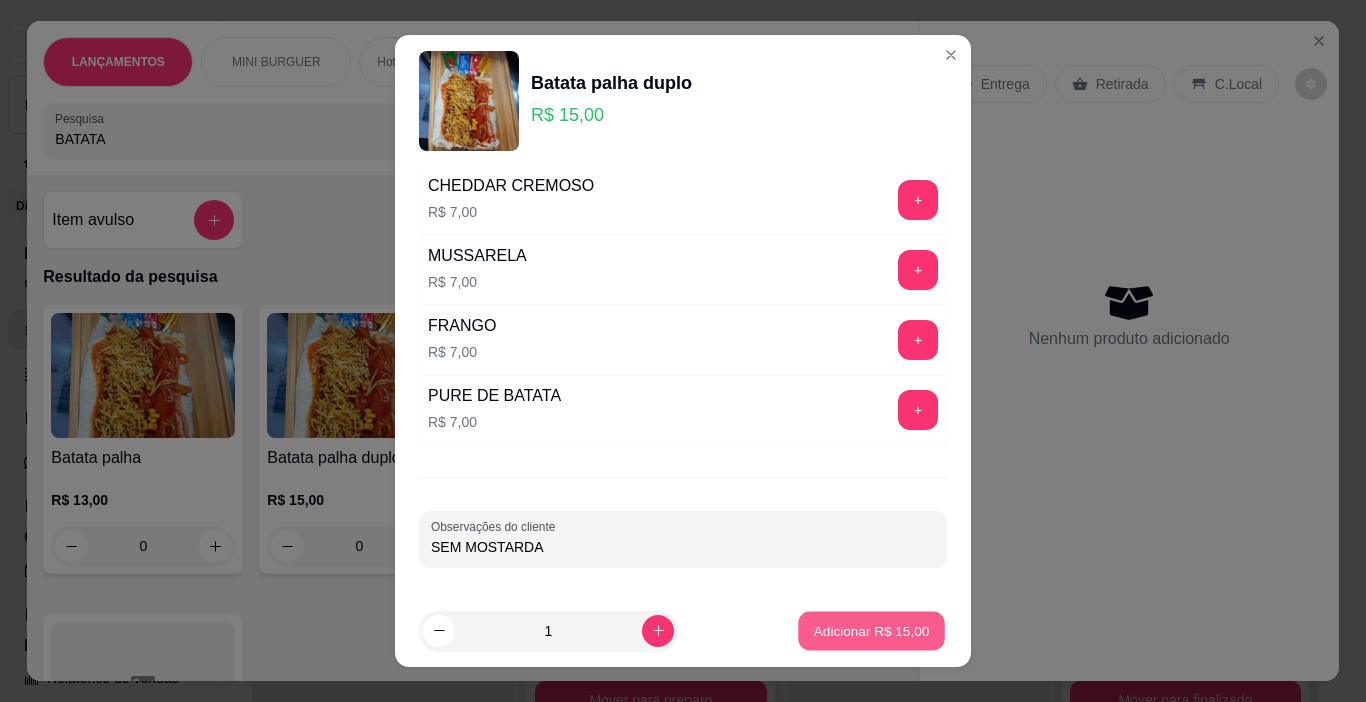 click on "Adicionar   R$ 15,00" at bounding box center [872, 630] 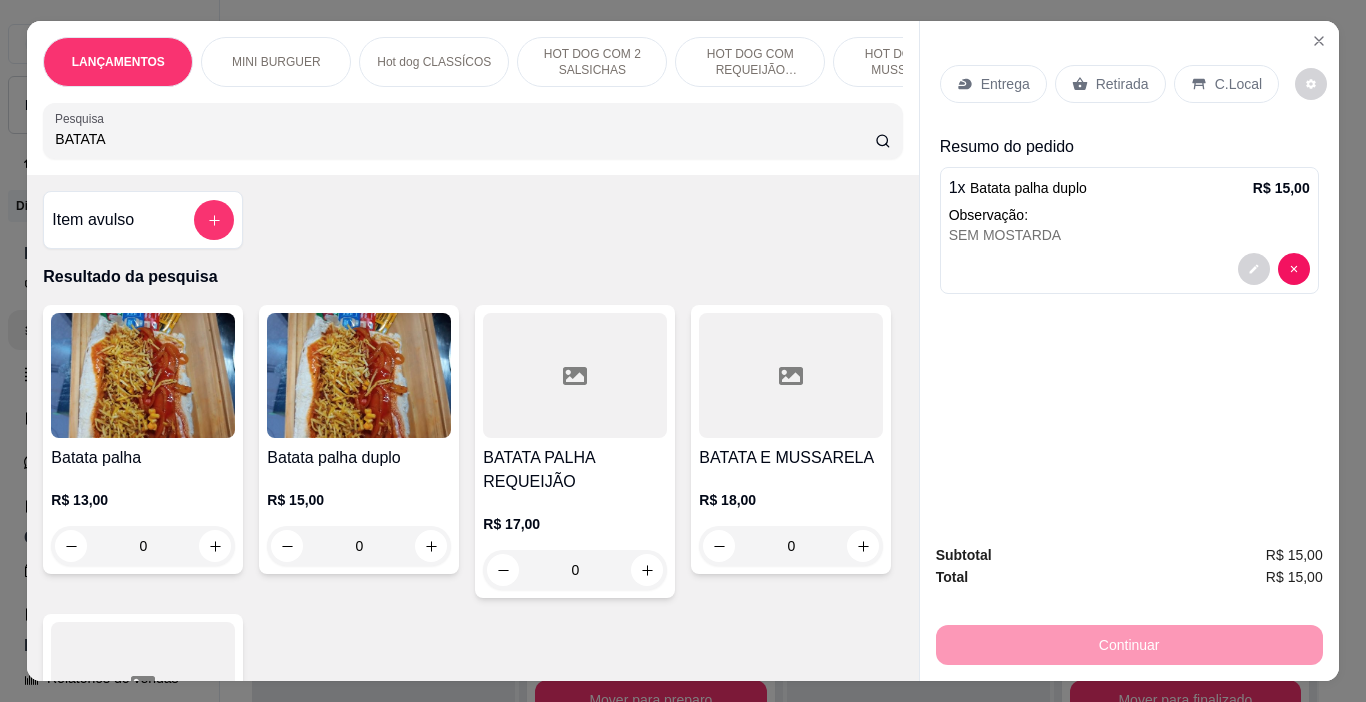 click on "Retirada" at bounding box center (1110, 84) 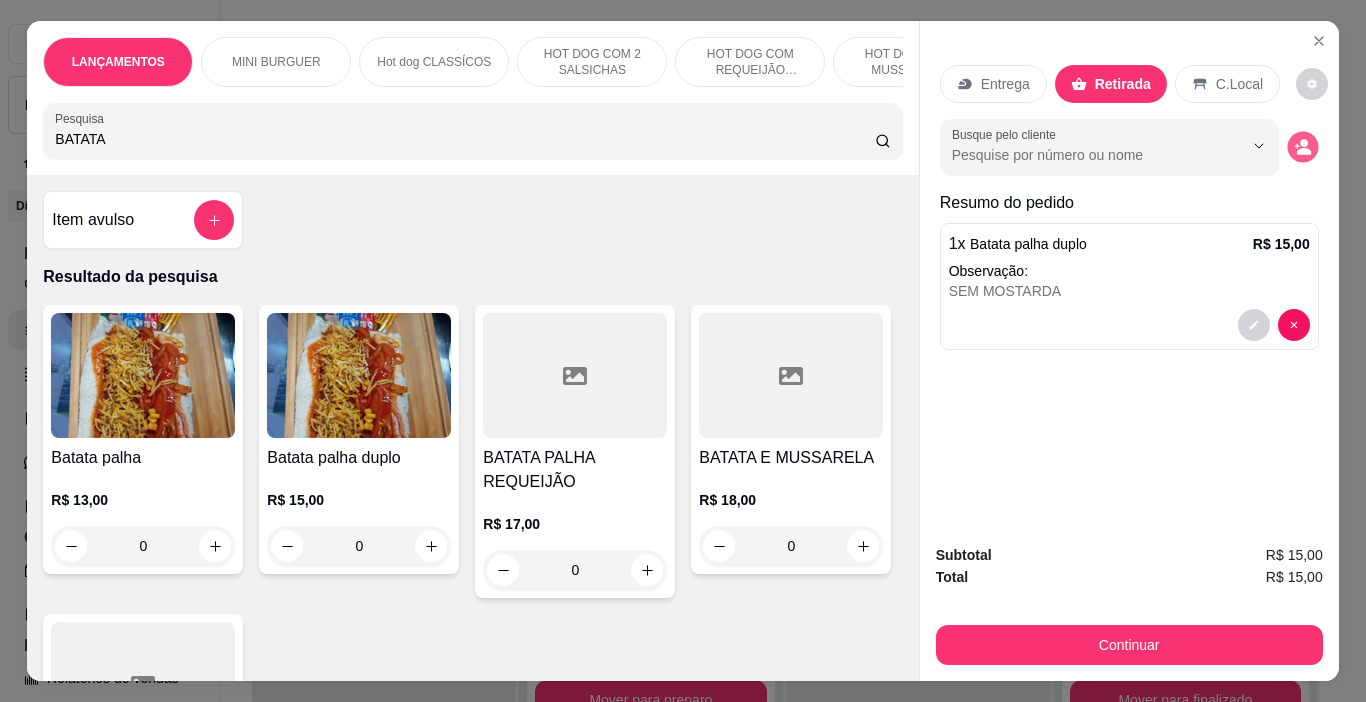 click 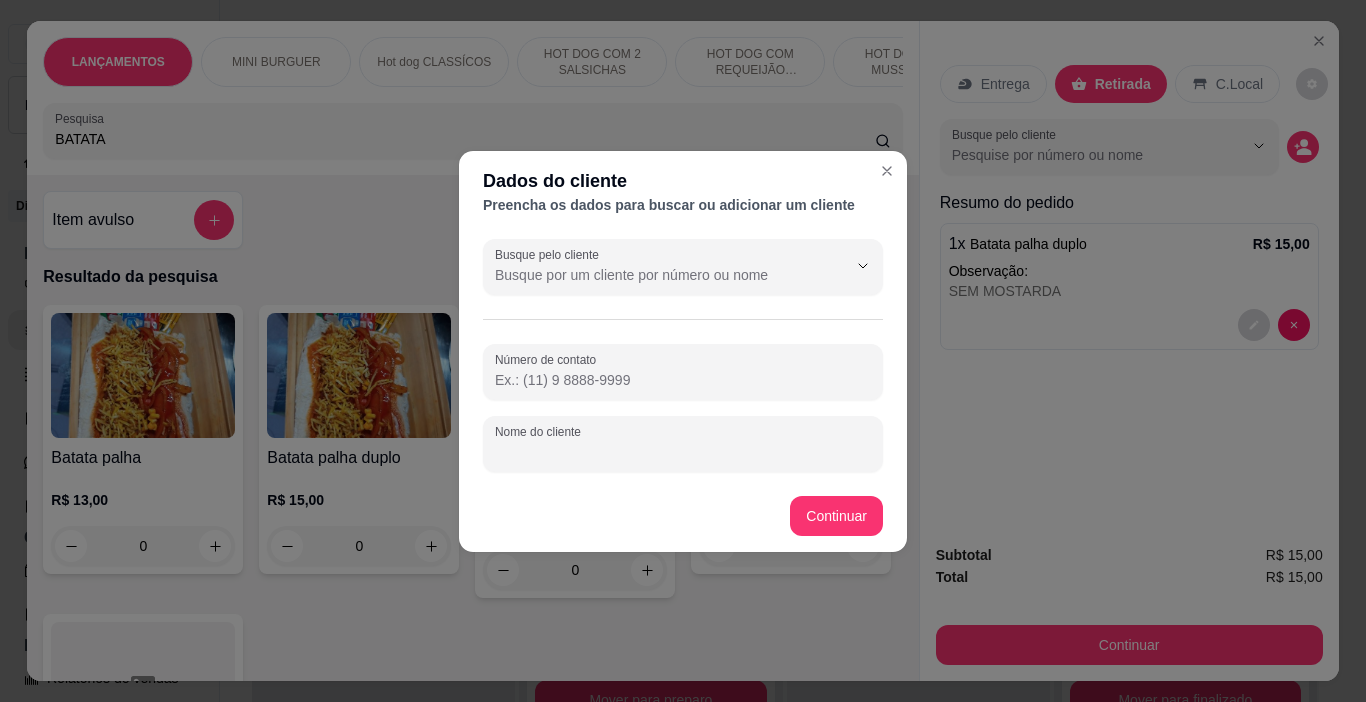 click on "Nome do cliente" at bounding box center [683, 452] 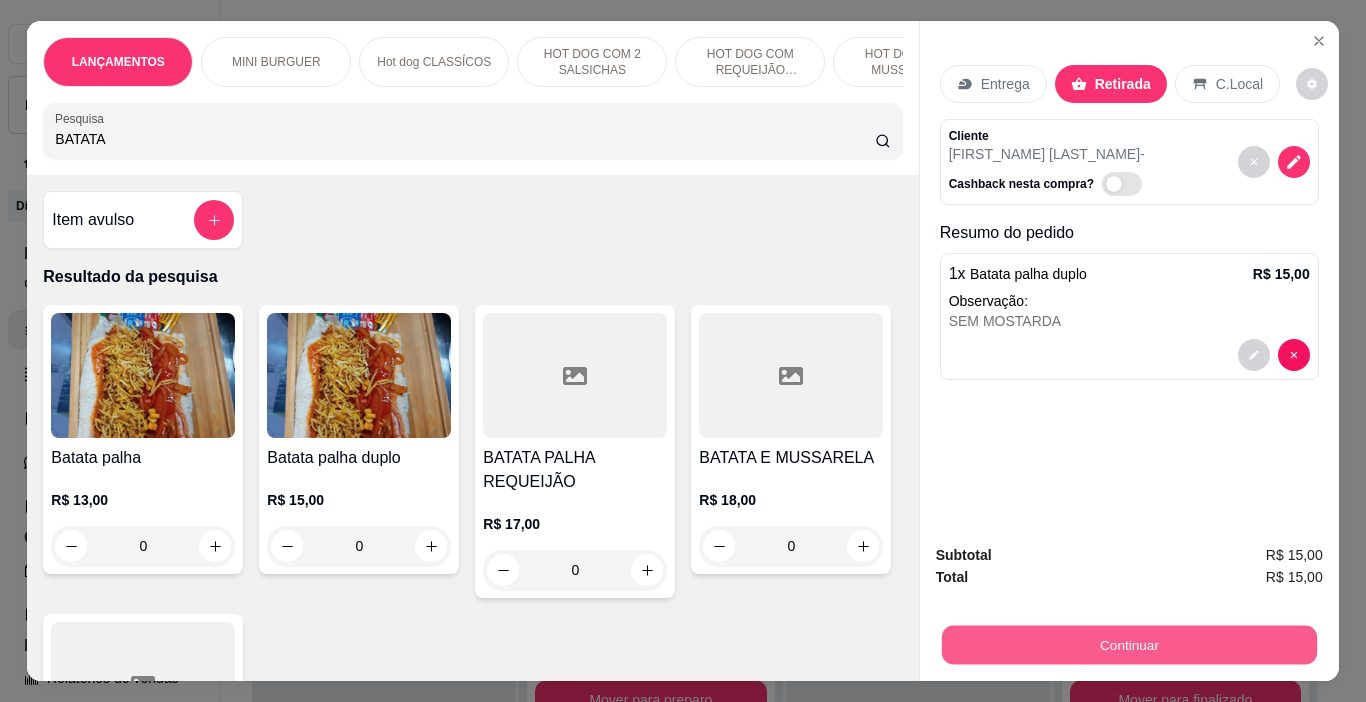 click on "Continuar" at bounding box center [1128, 645] 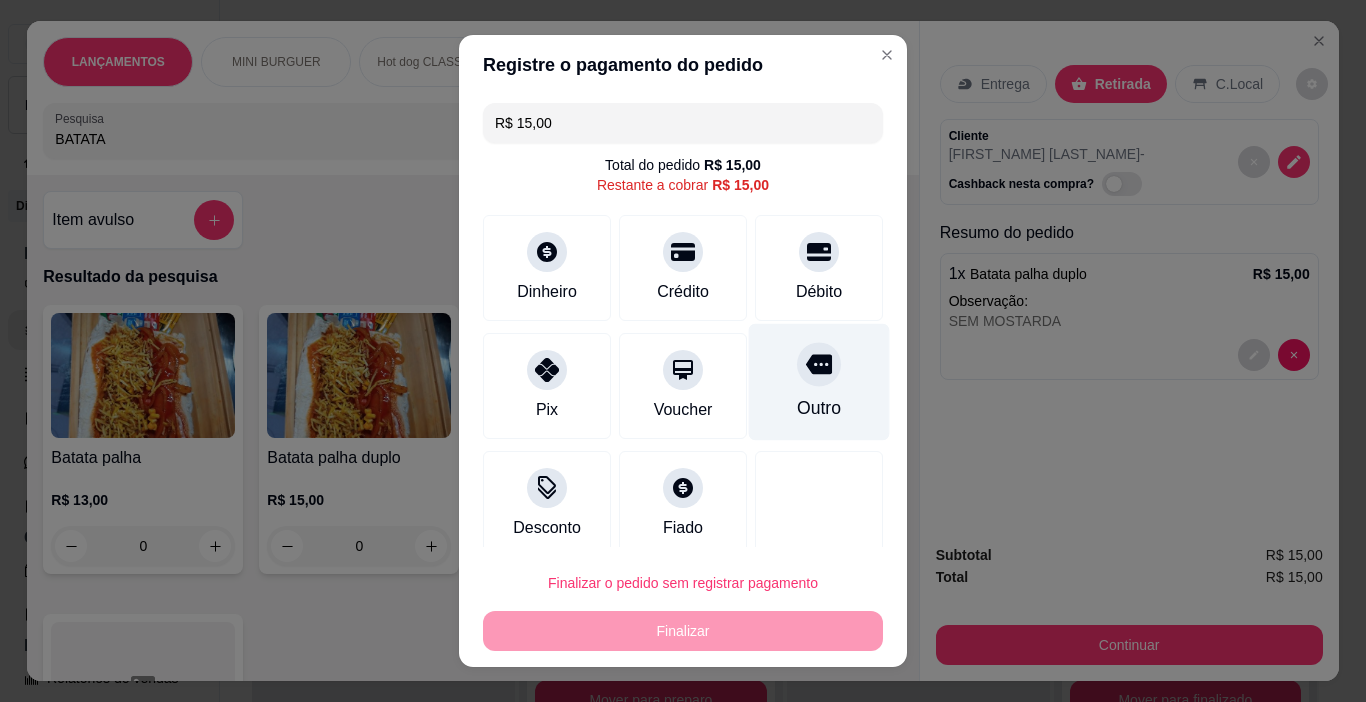click on "Outro" at bounding box center (819, 382) 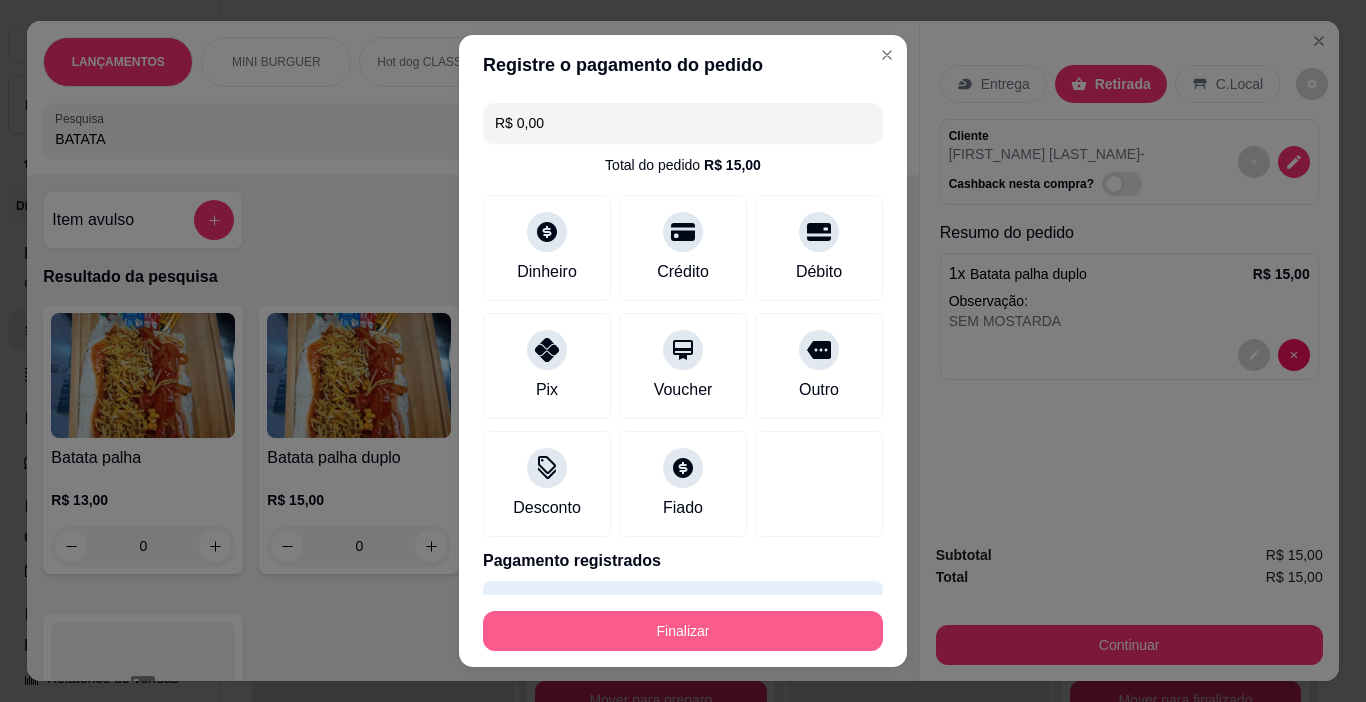 click on "Finalizar" at bounding box center [683, 631] 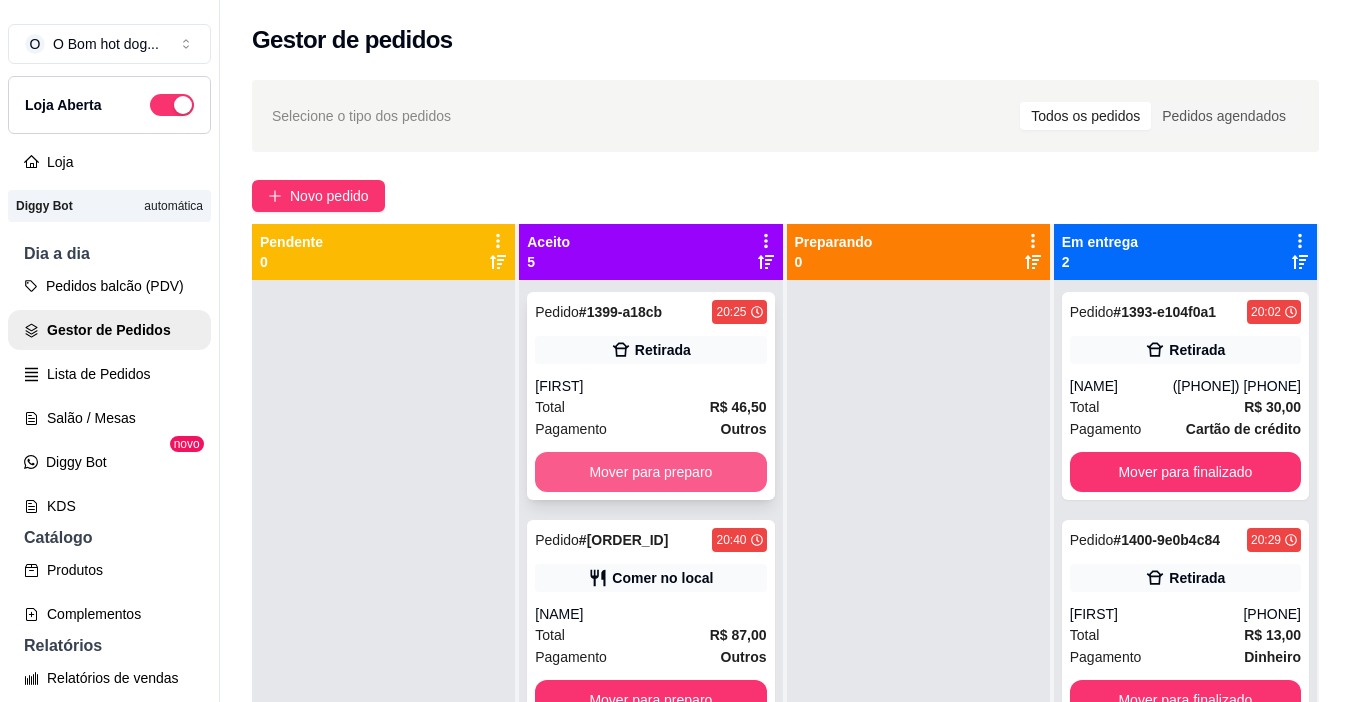 click on "Mover para preparo" at bounding box center (650, 472) 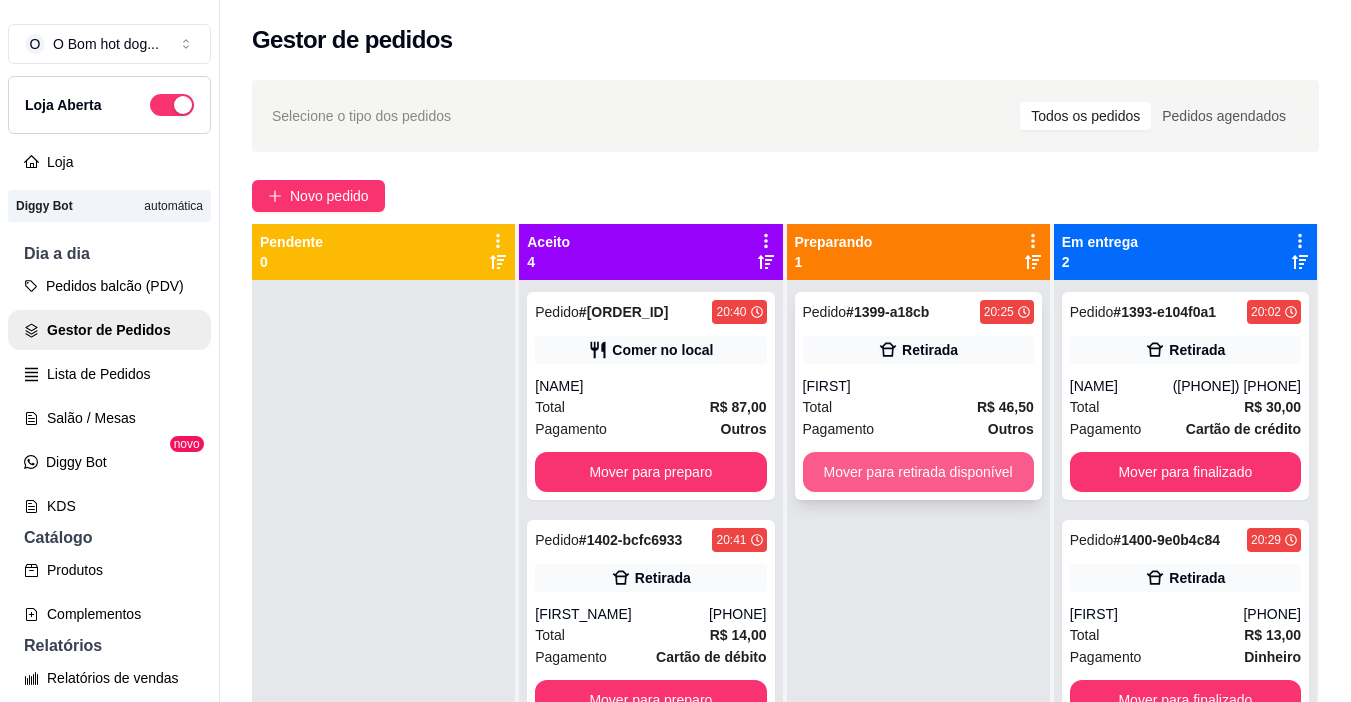 click on "Mover para retirada disponível" at bounding box center (918, 472) 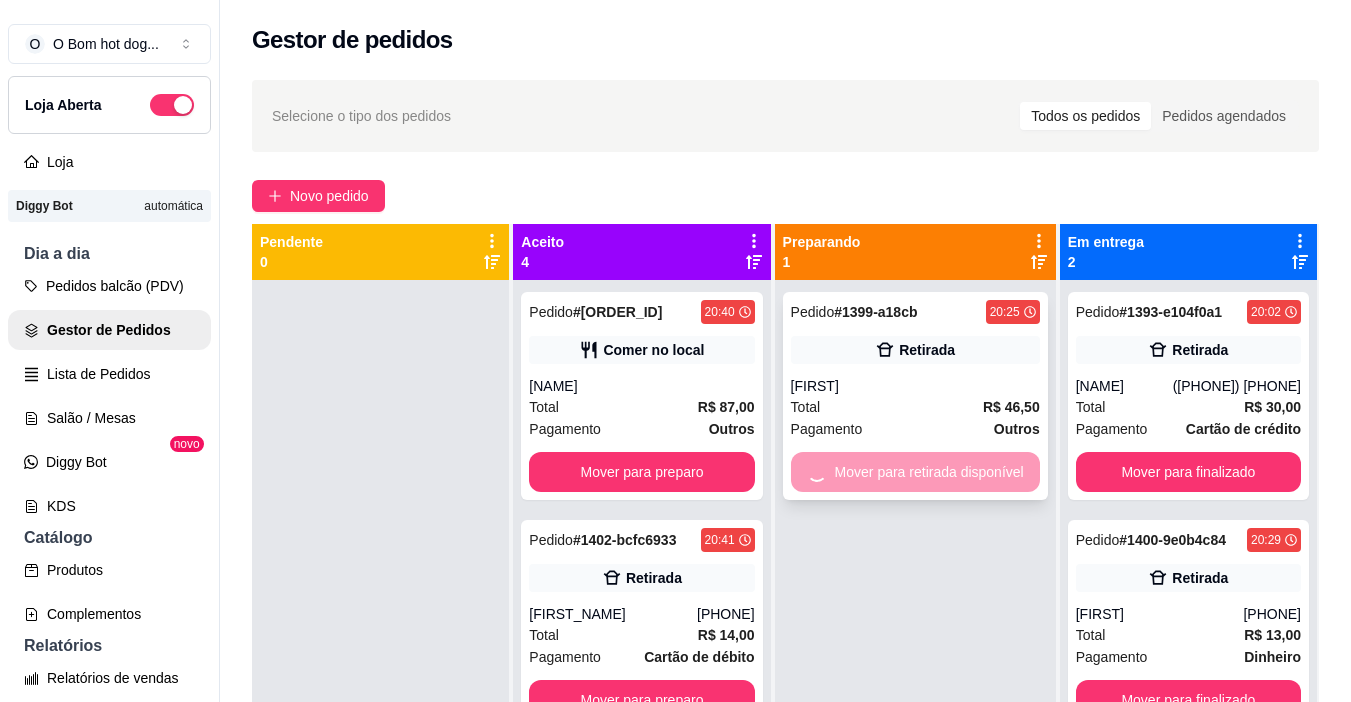 click on "Mover para retirada disponível" at bounding box center [915, 472] 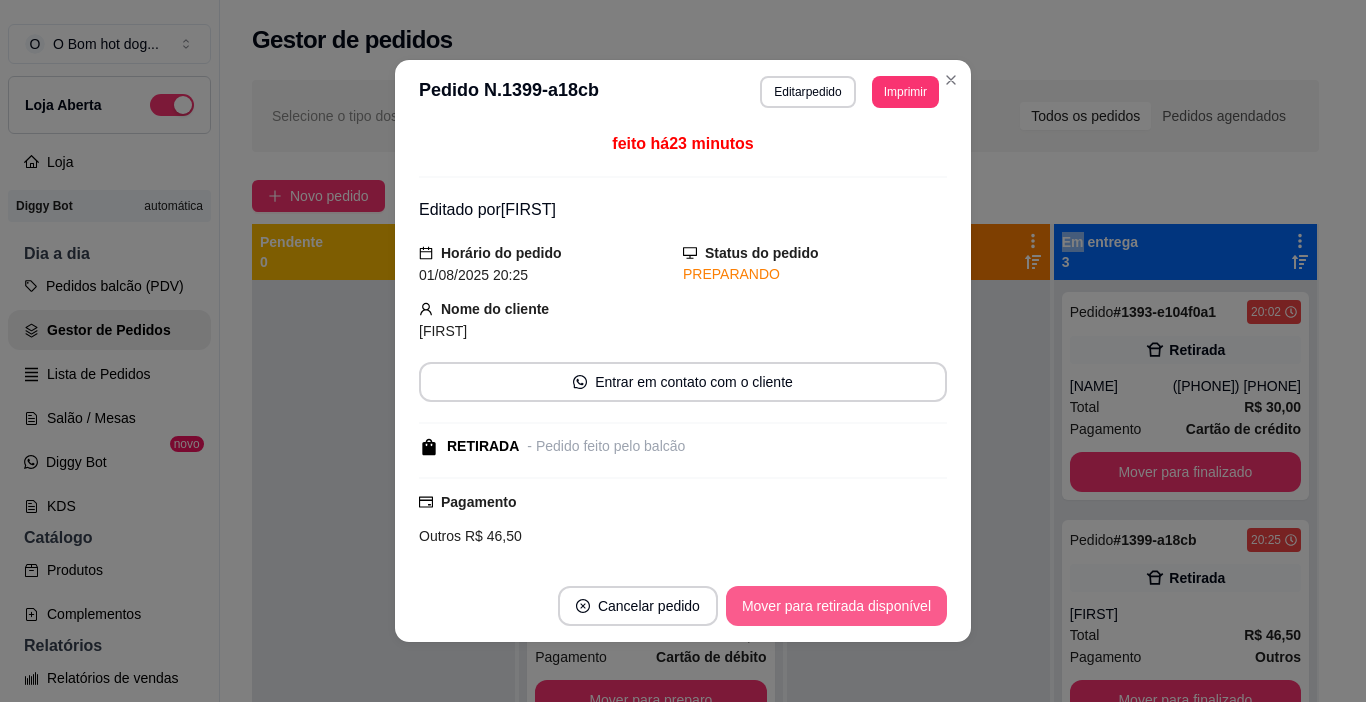 click on "Mover para retirada disponível" at bounding box center [836, 606] 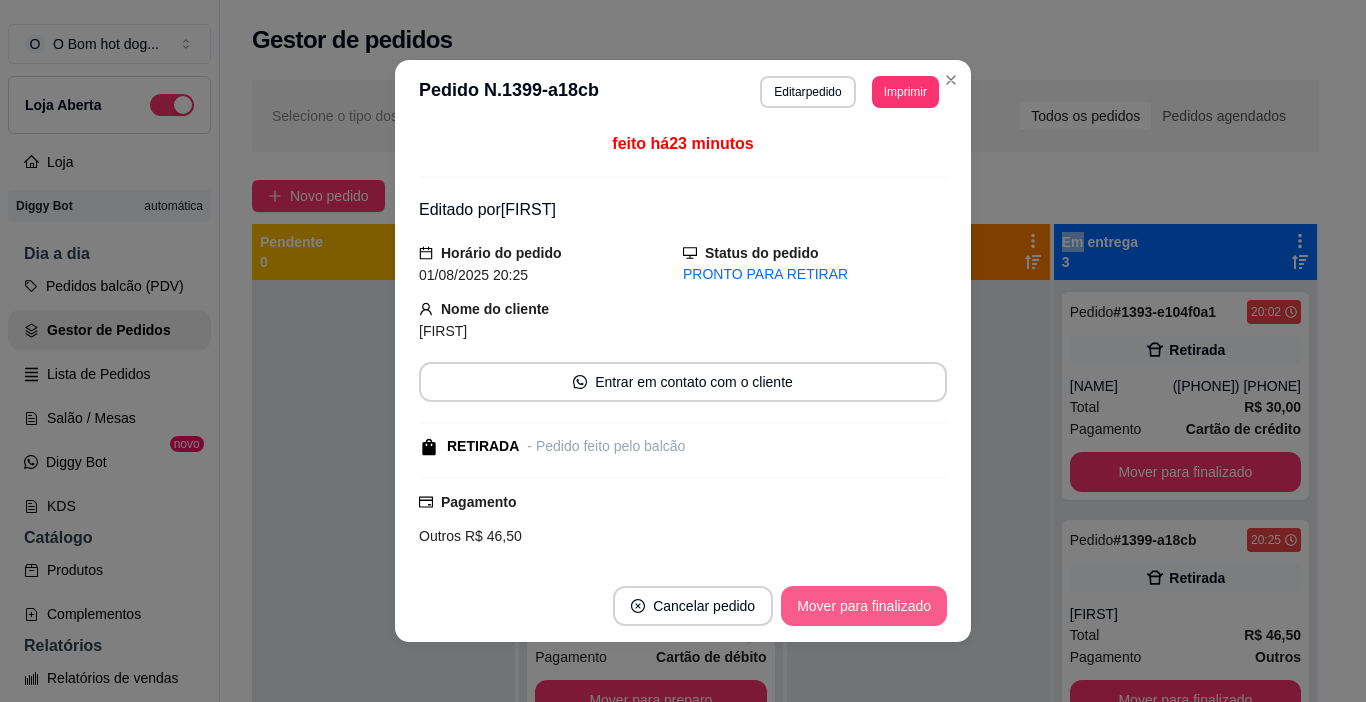 click on "Mover para finalizado" at bounding box center [864, 606] 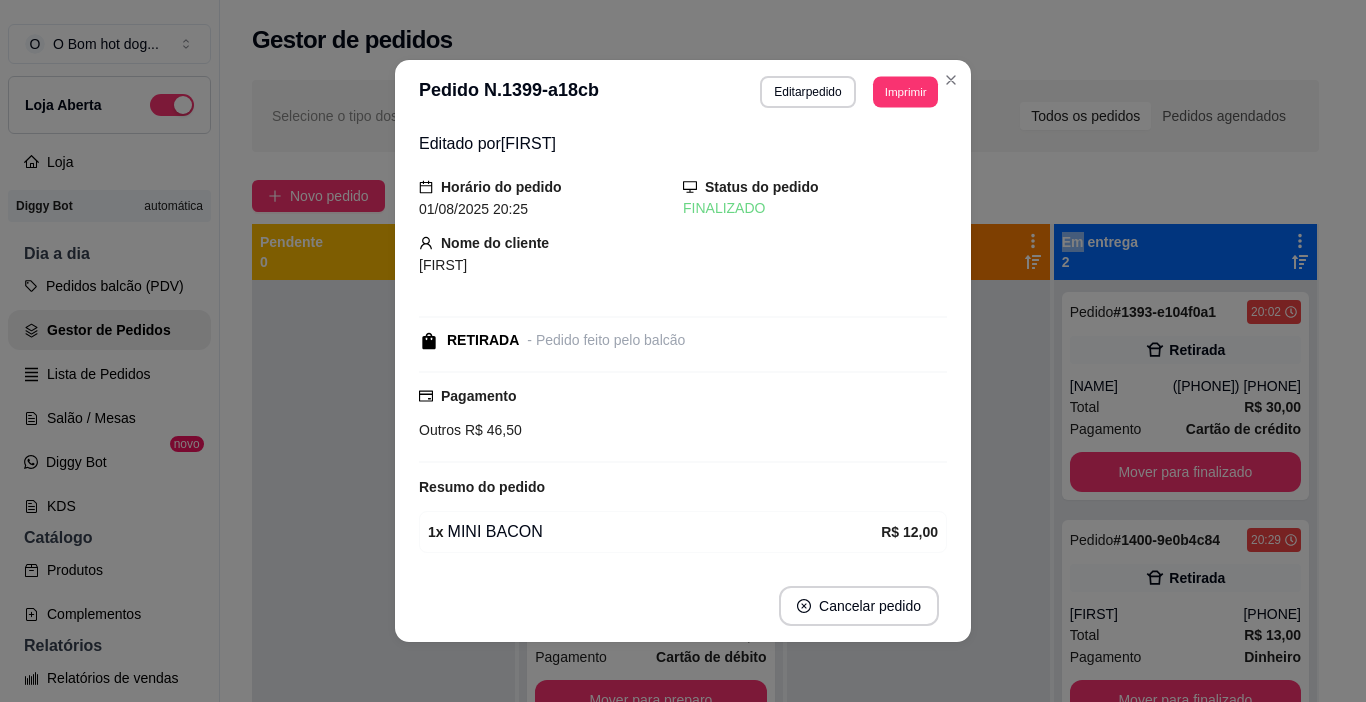 click on "**********" at bounding box center (683, 351) 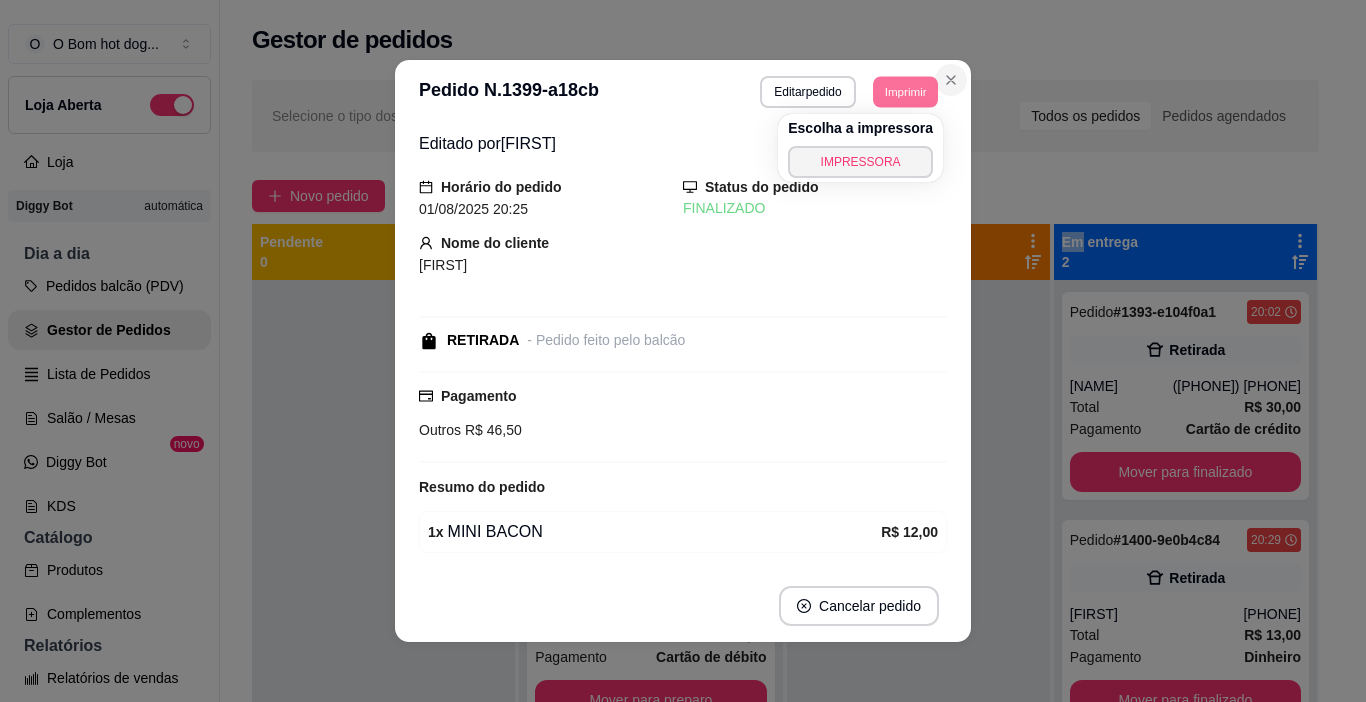 click at bounding box center (951, 80) 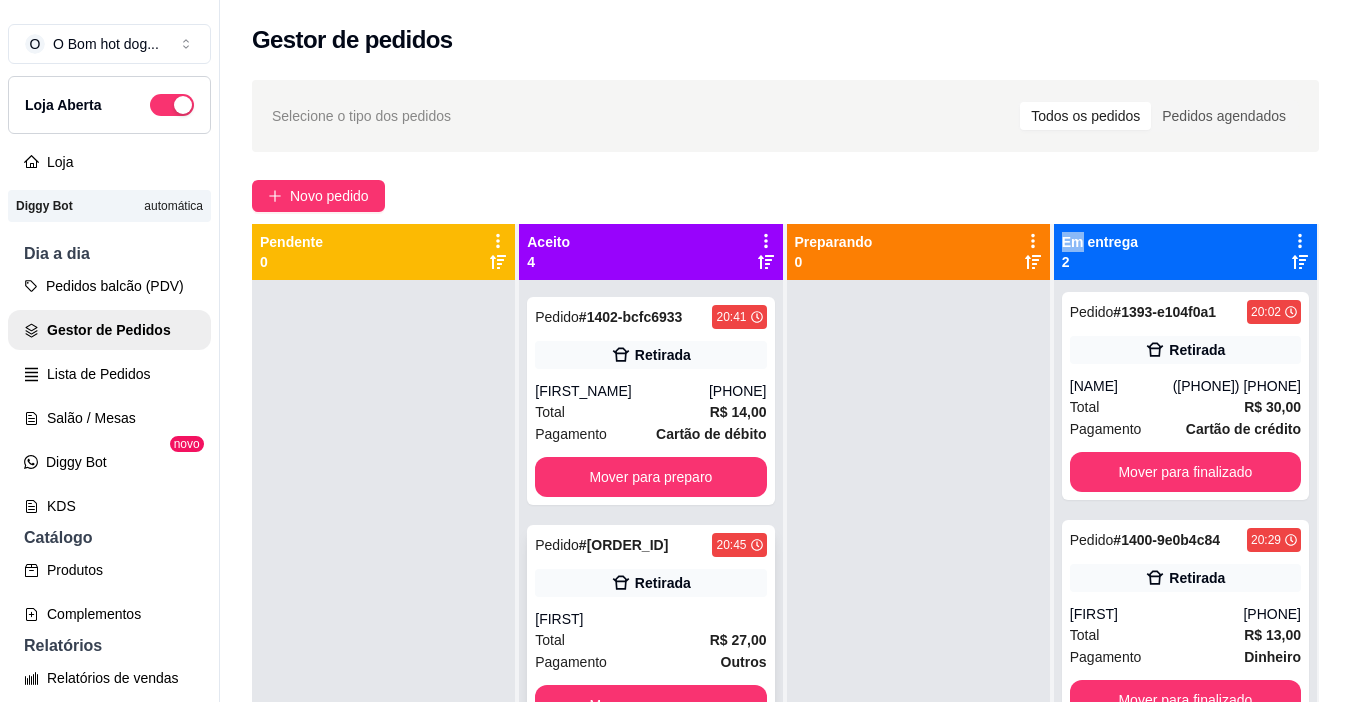 scroll, scrollTop: 230, scrollLeft: 0, axis: vertical 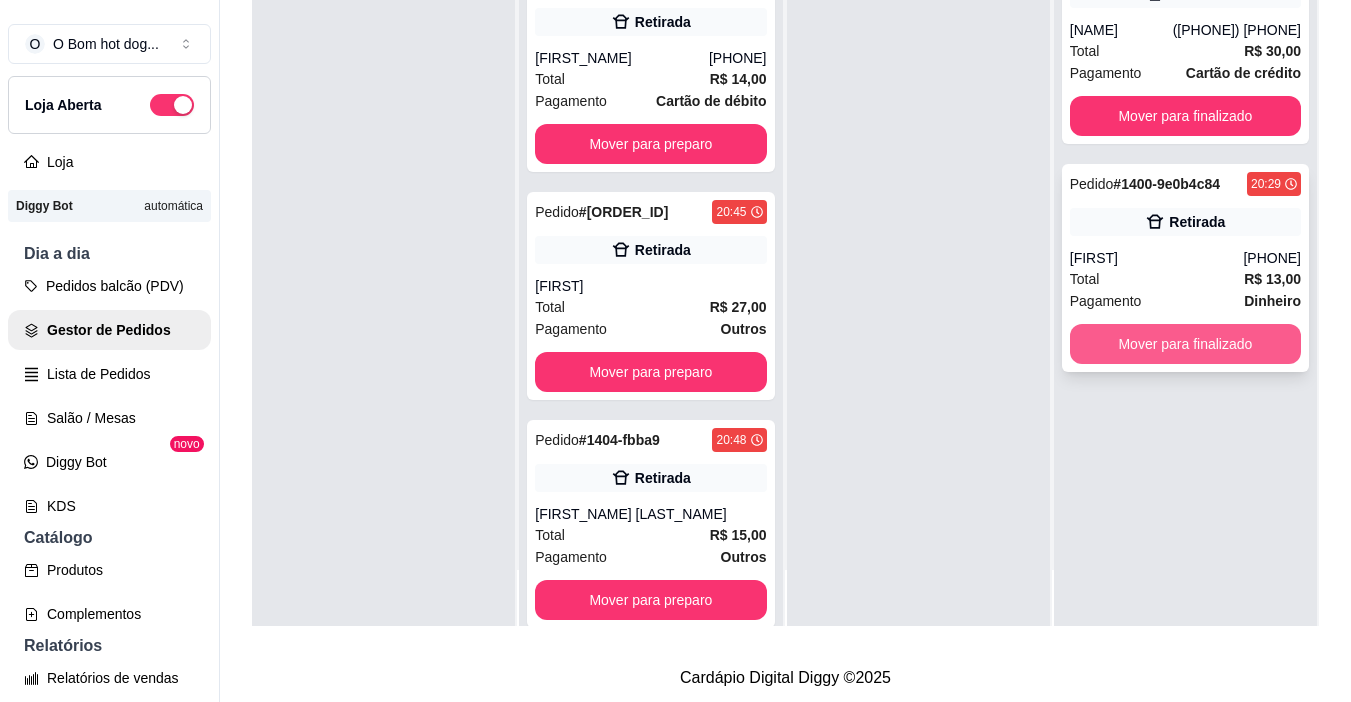 click on "Mover para finalizado" at bounding box center [1185, 344] 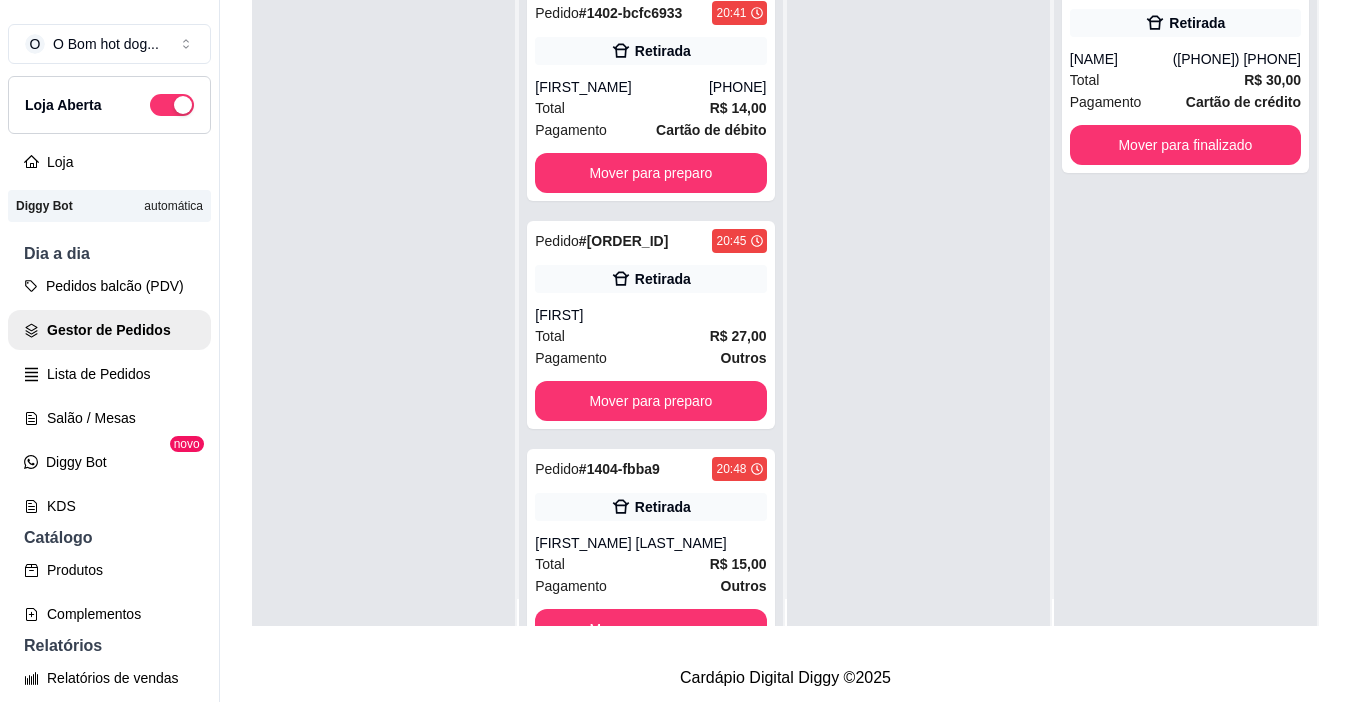 scroll, scrollTop: 0, scrollLeft: 0, axis: both 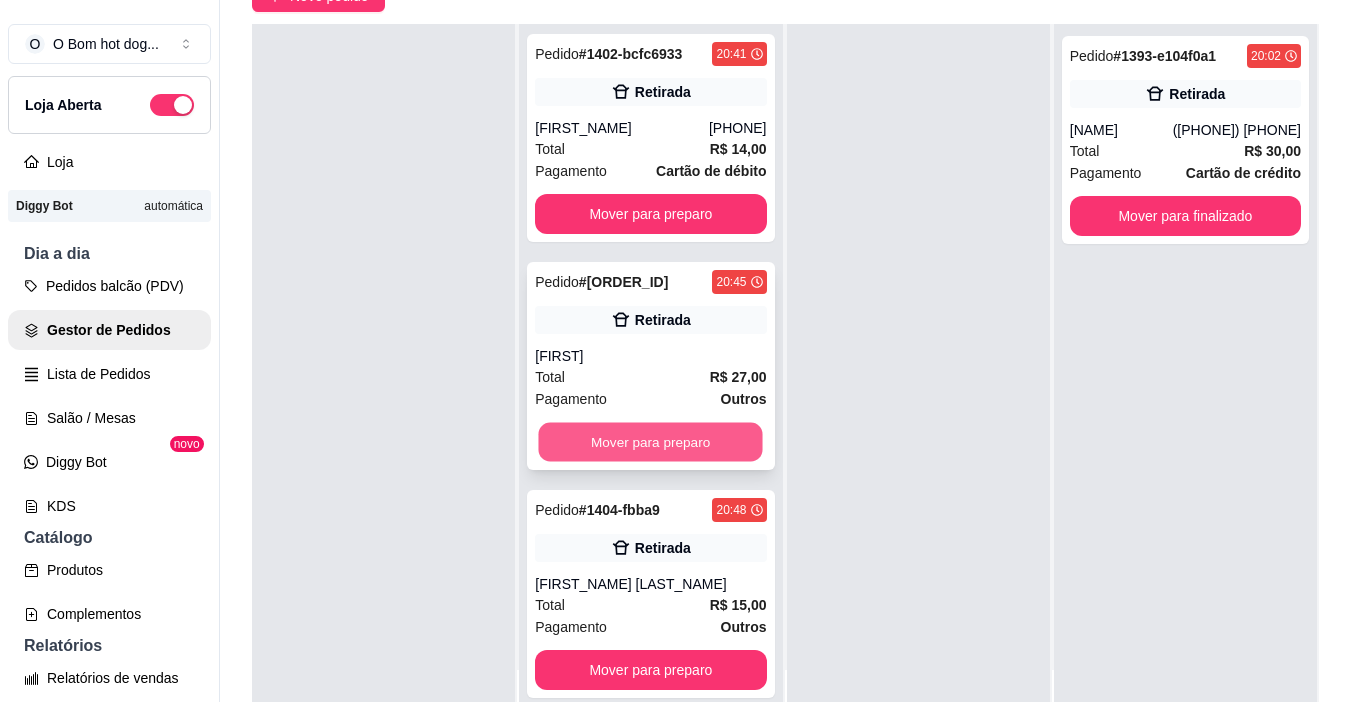 click on "Mover para preparo" at bounding box center (651, 442) 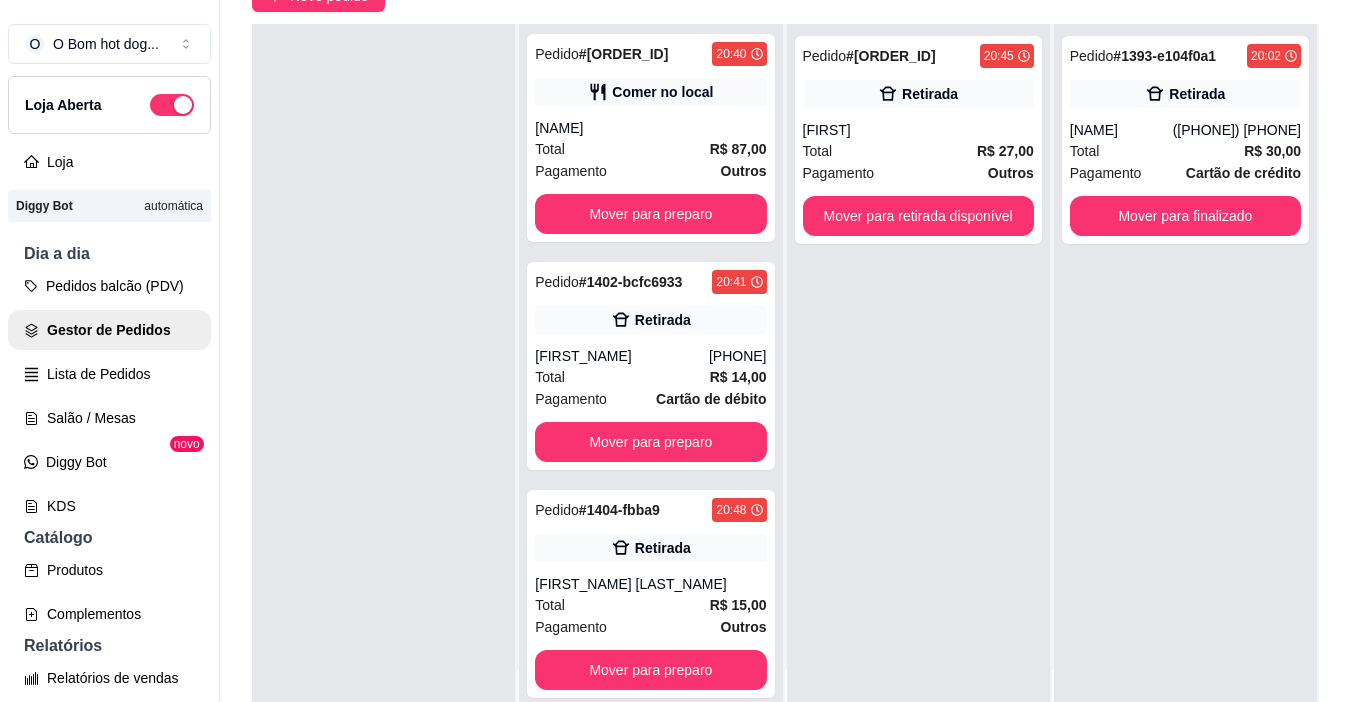 scroll, scrollTop: 2, scrollLeft: 0, axis: vertical 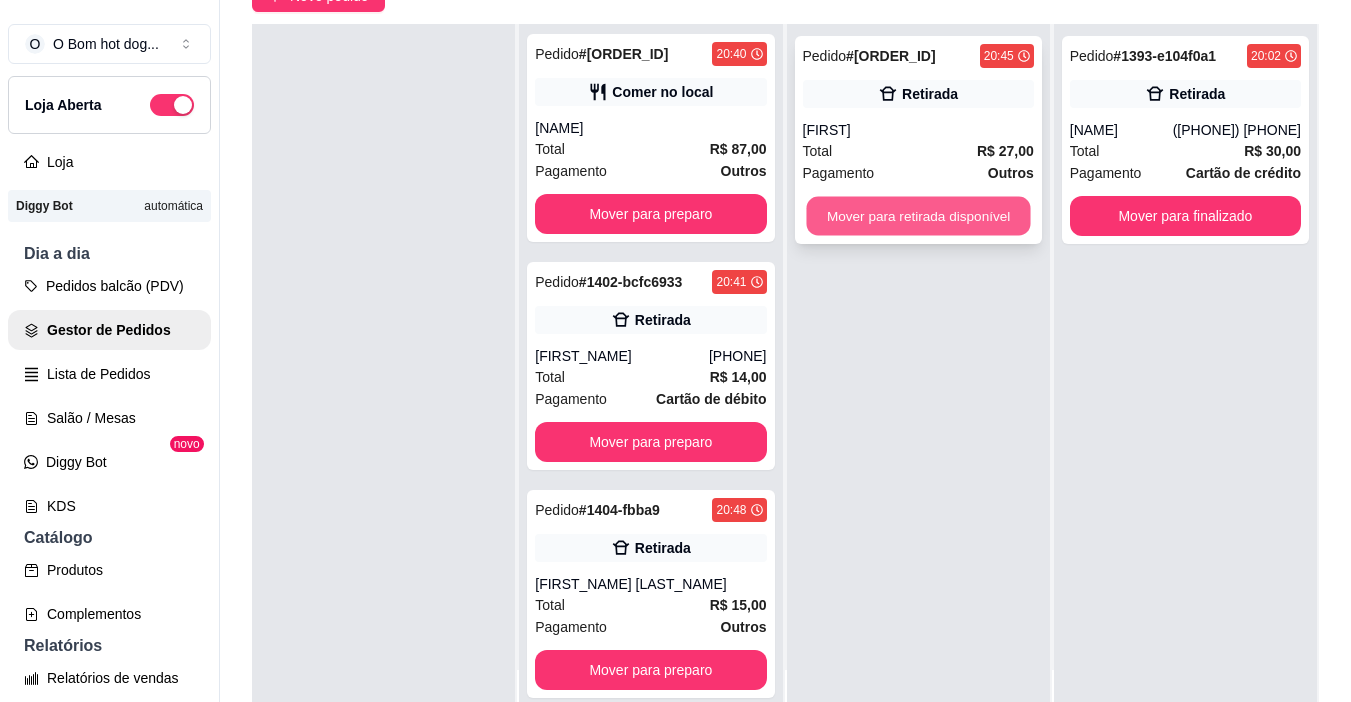 click on "Mover para retirada disponível" at bounding box center (918, 216) 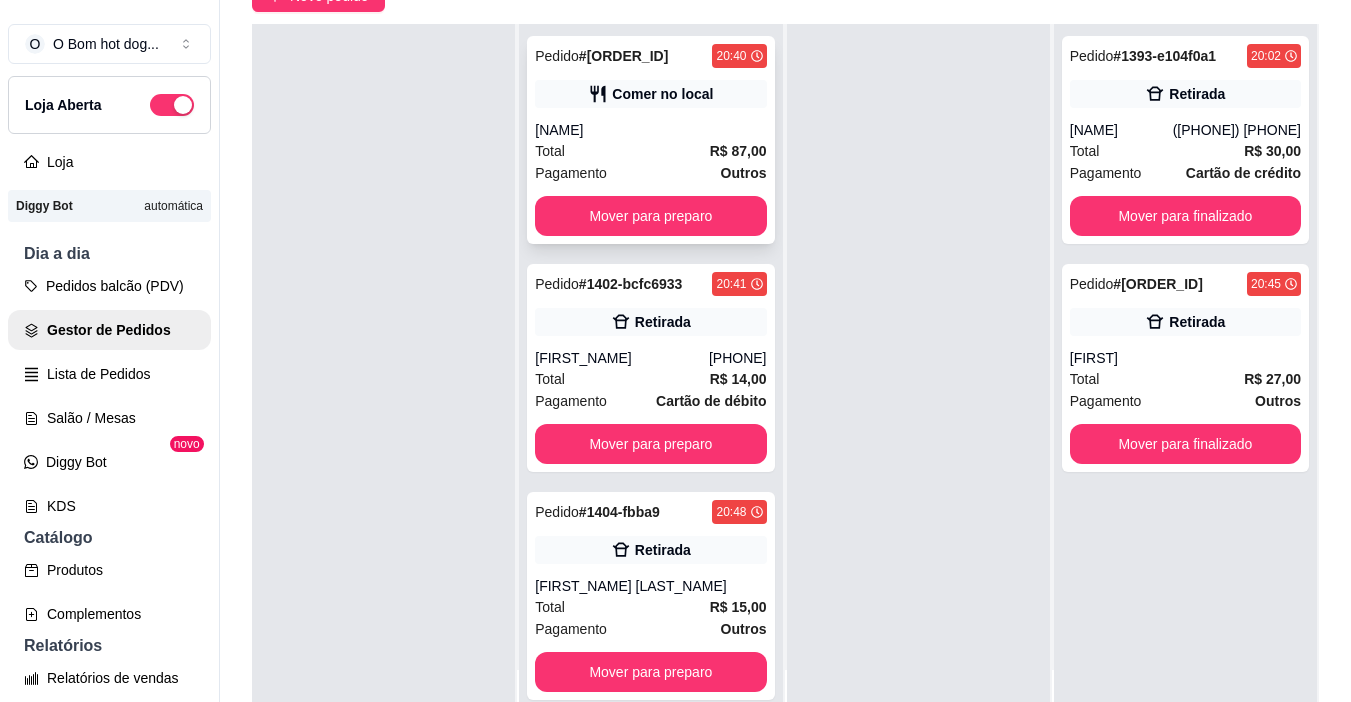 scroll, scrollTop: 2, scrollLeft: 0, axis: vertical 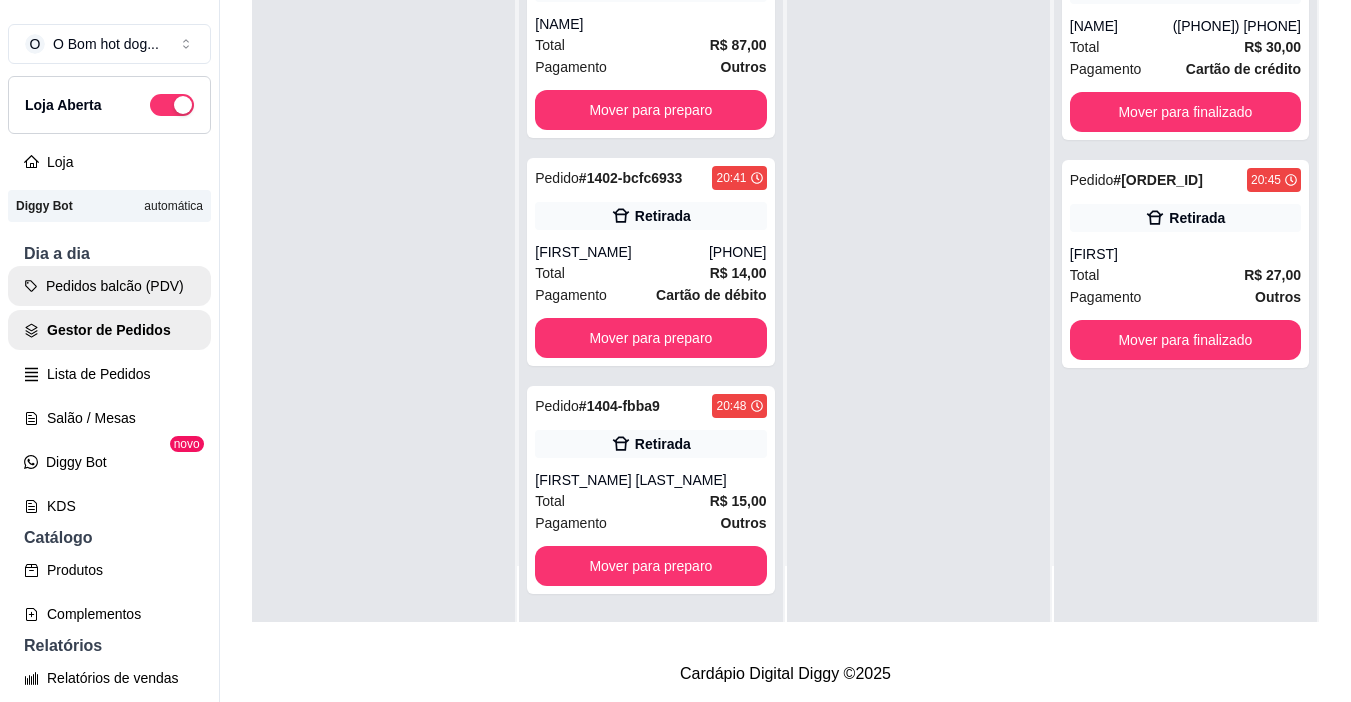 click on "Pedidos balcão (PDV)" at bounding box center [109, 286] 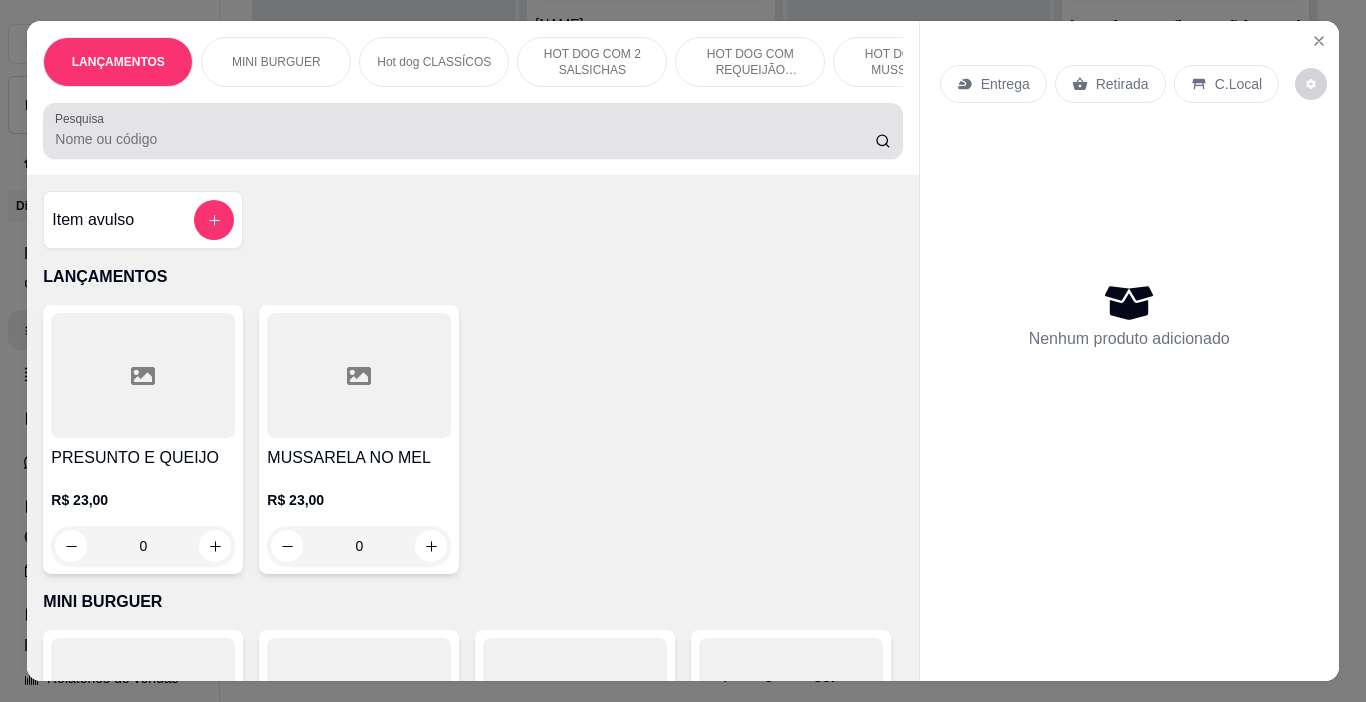 click on "Pesquisa" at bounding box center [465, 139] 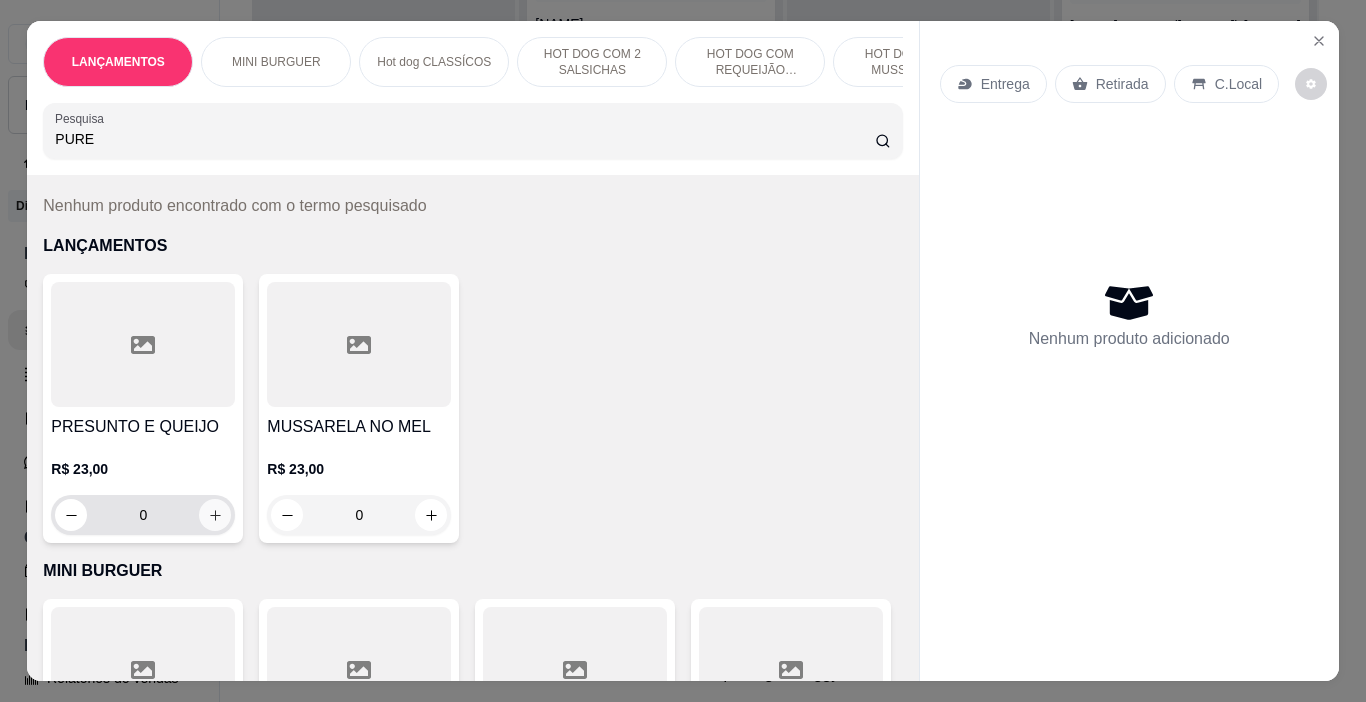 scroll, scrollTop: 0, scrollLeft: 0, axis: both 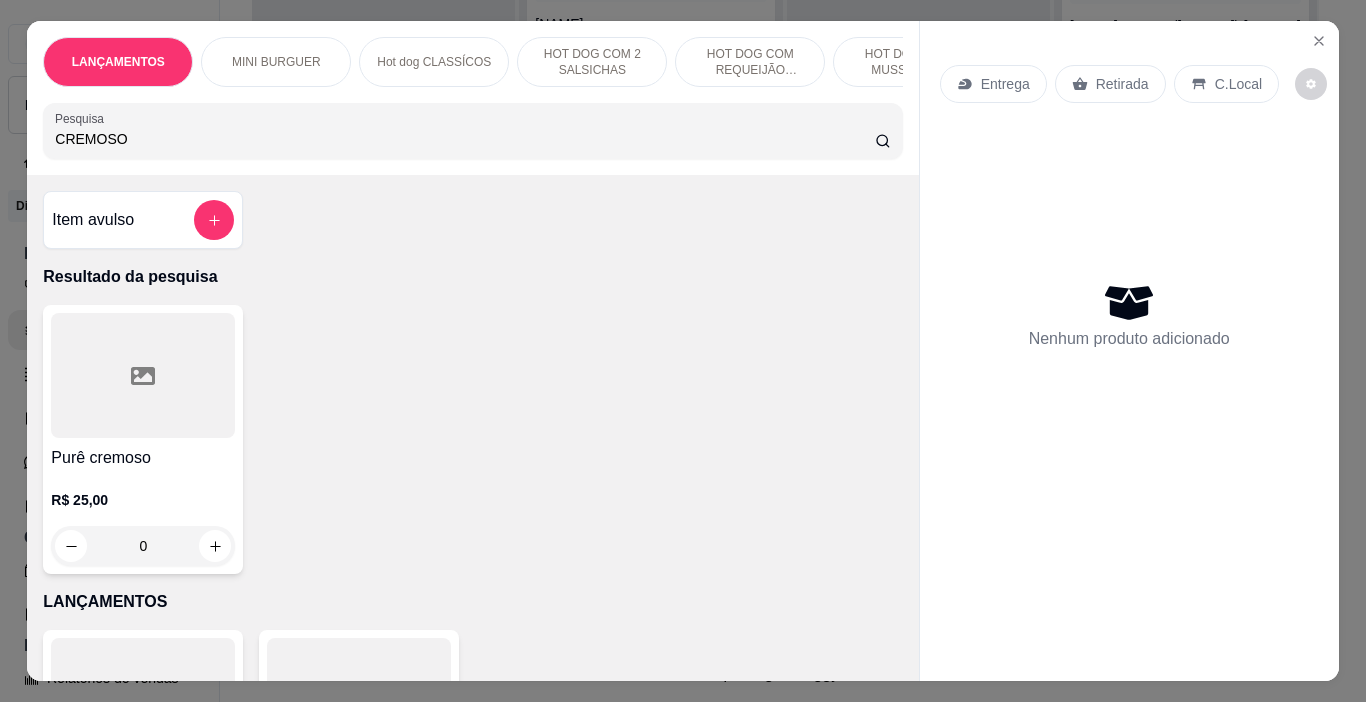 click at bounding box center [143, 375] 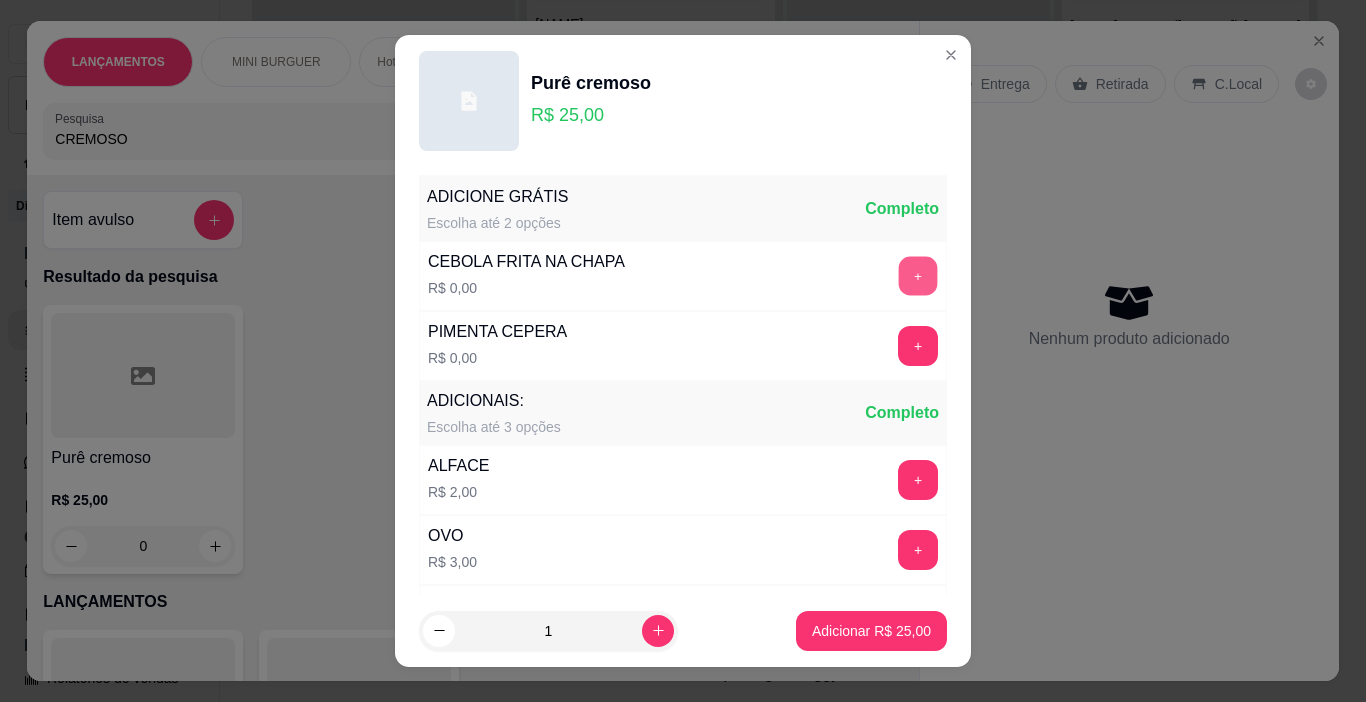 click on "+" at bounding box center (918, 276) 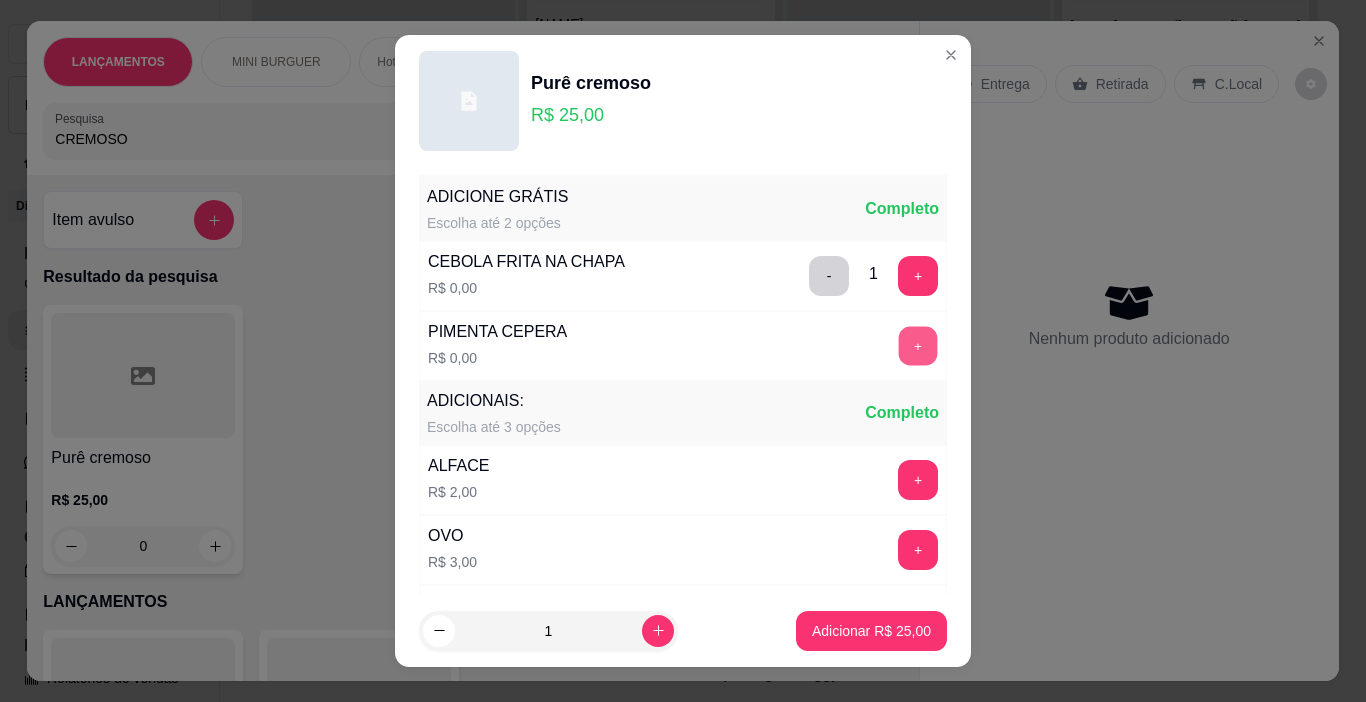 click on "+" at bounding box center (918, 346) 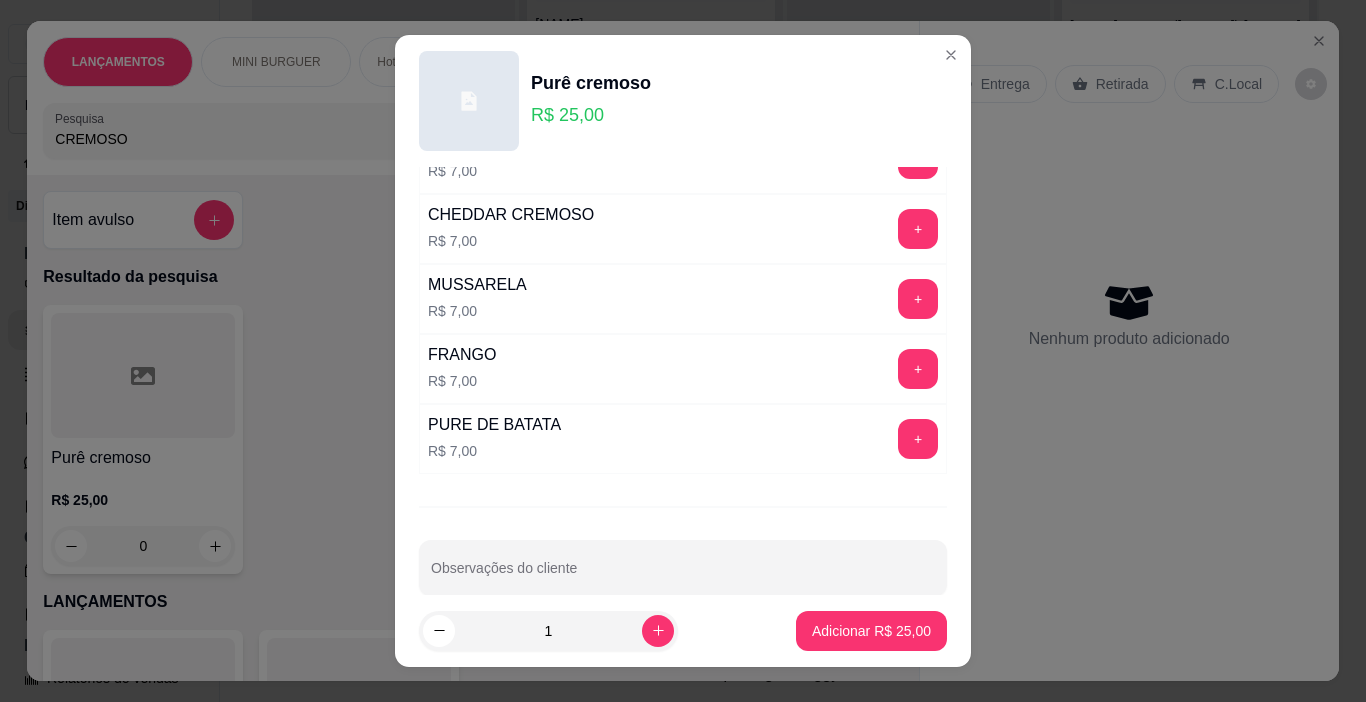 scroll, scrollTop: 910, scrollLeft: 0, axis: vertical 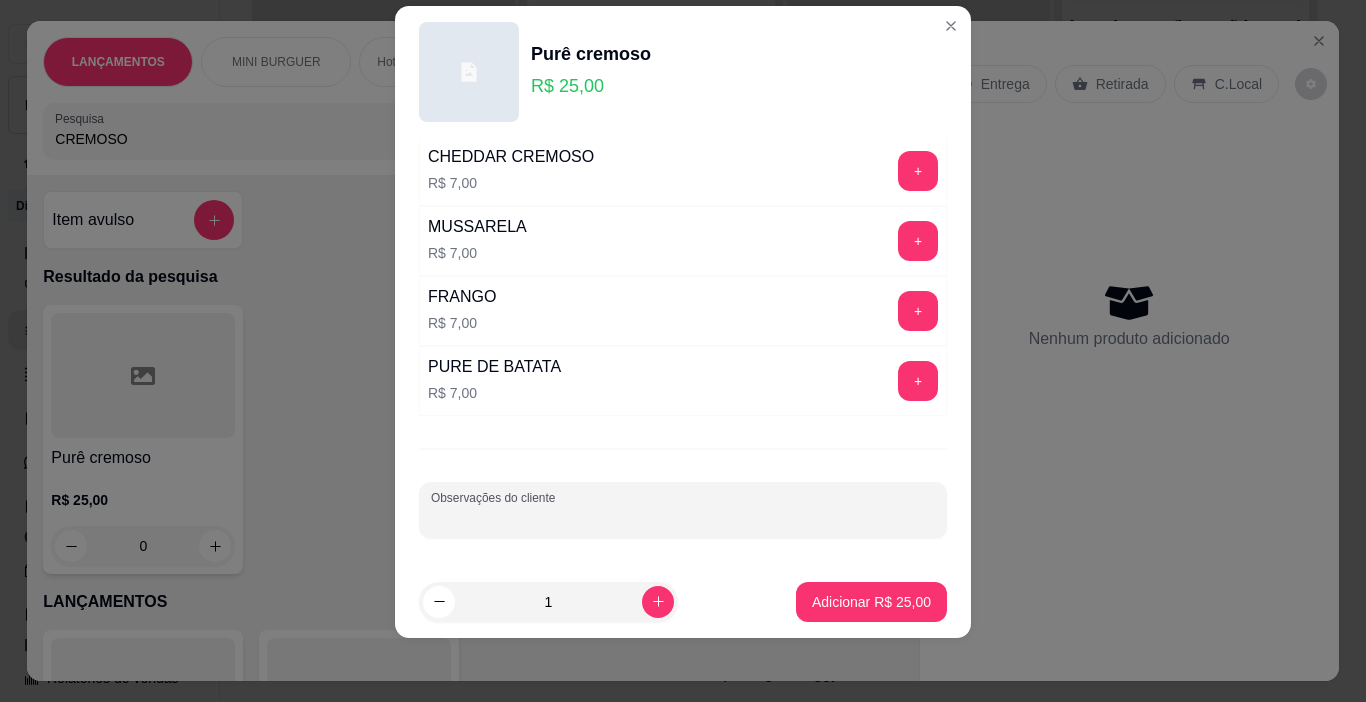 click on "Observações do cliente" at bounding box center [683, 518] 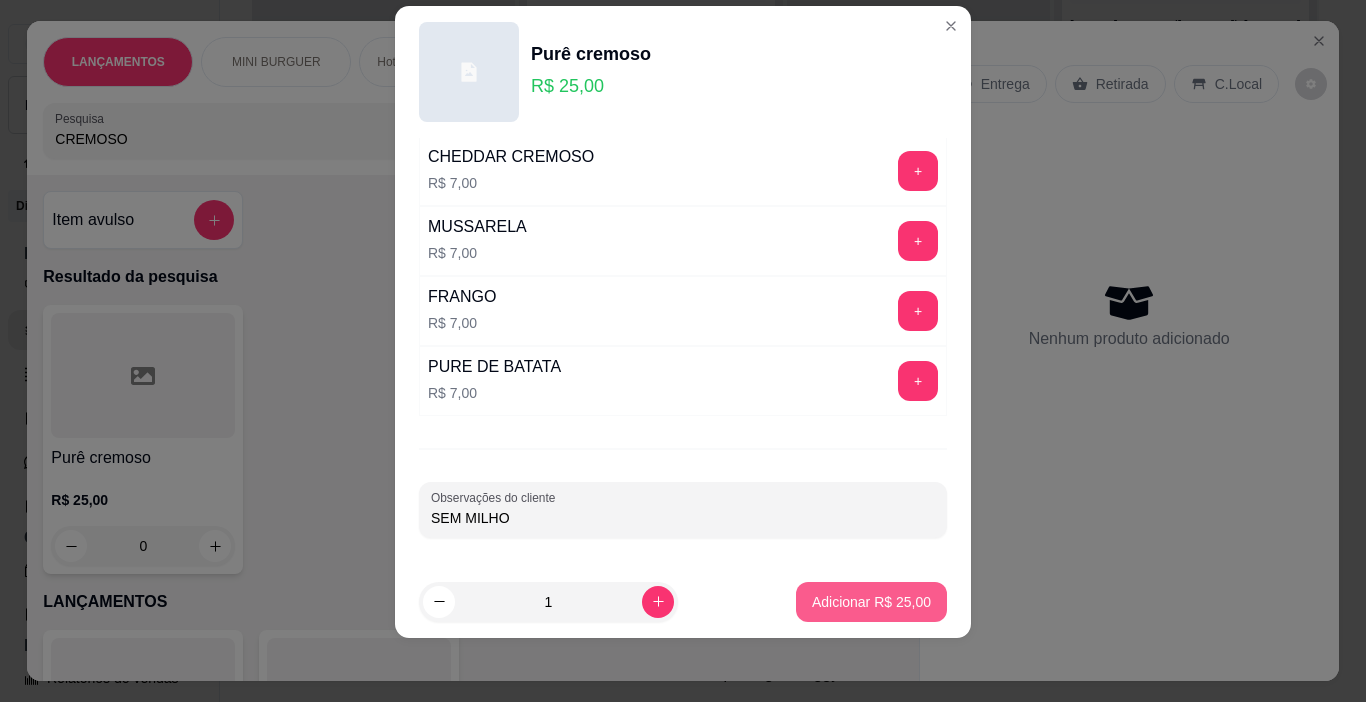 click on "Adicionar   R$ 25,00" at bounding box center (871, 602) 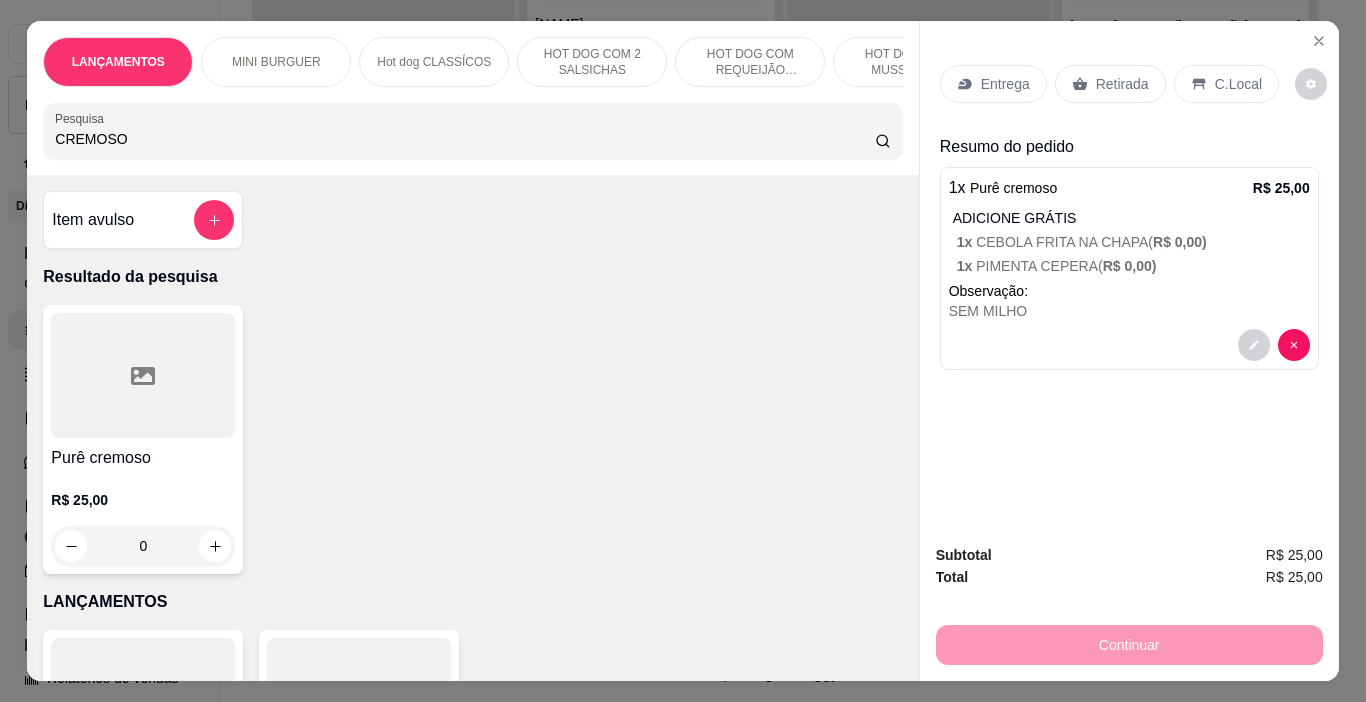click on "Retirada" at bounding box center (1122, 84) 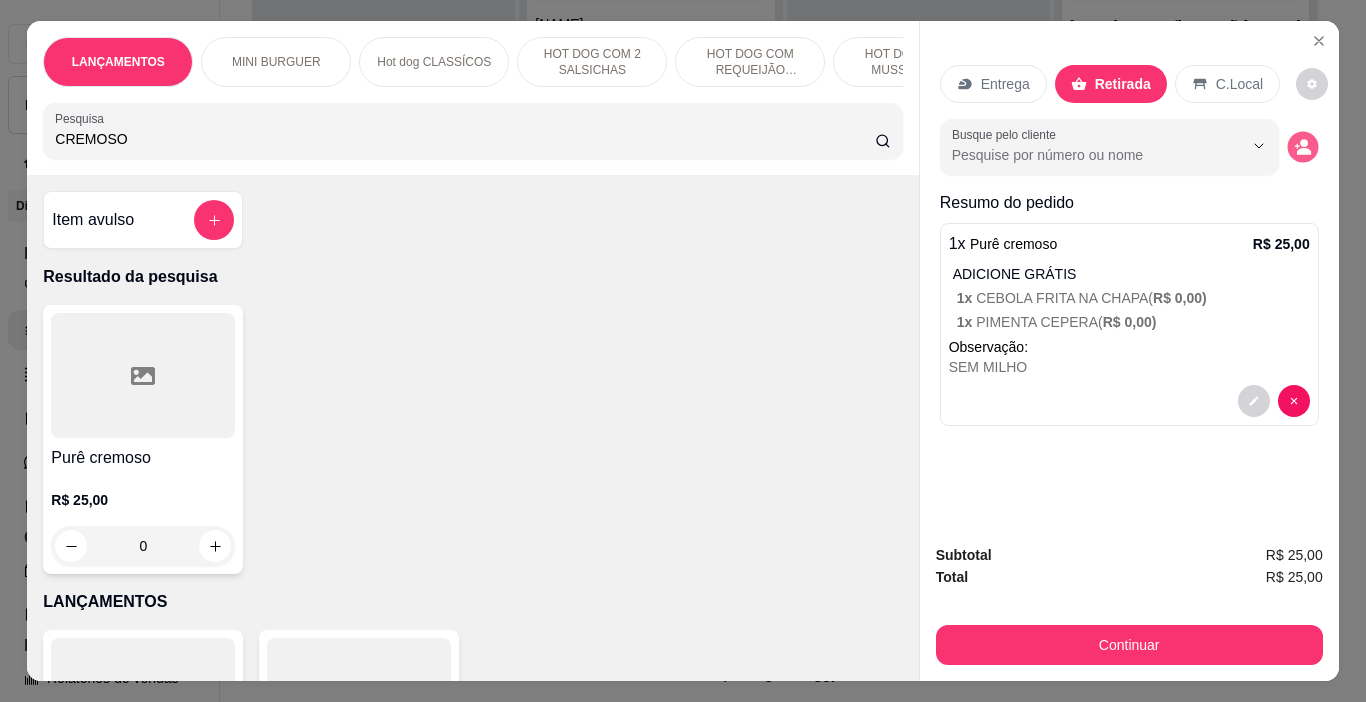 click 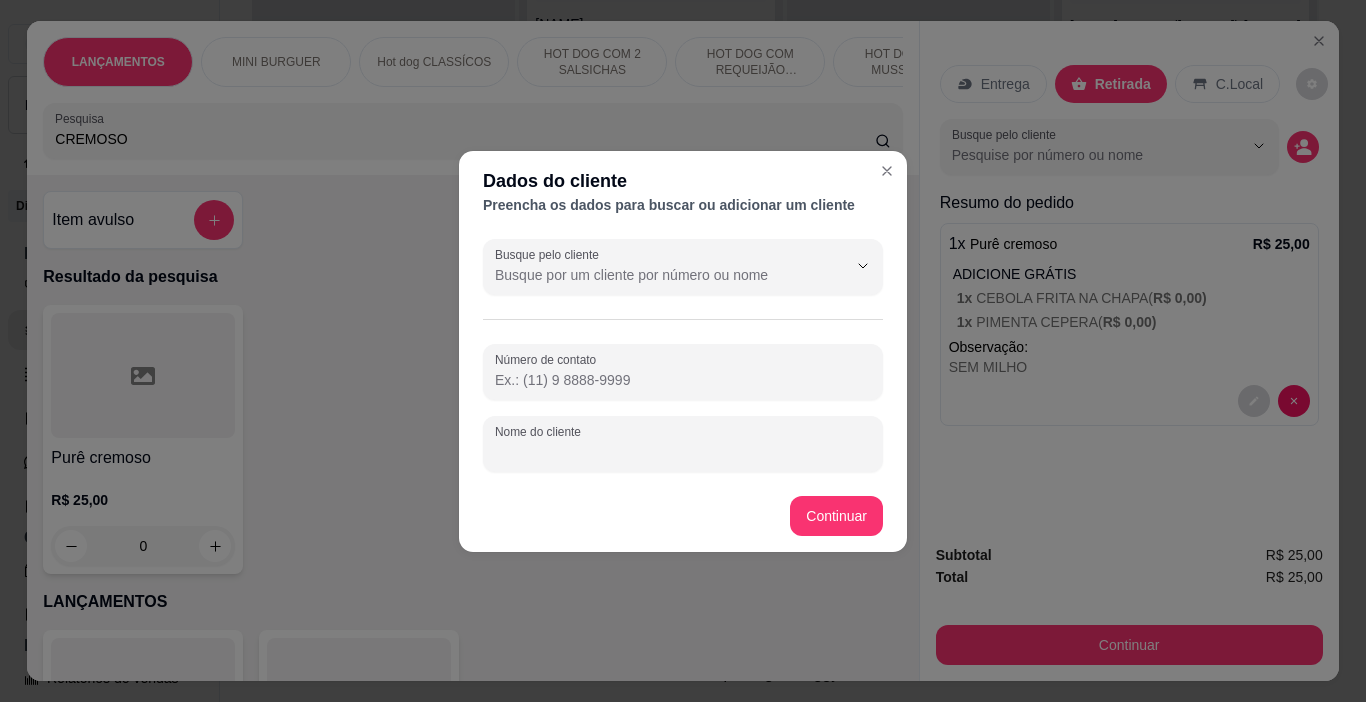 click on "Nome do cliente" at bounding box center (683, 452) 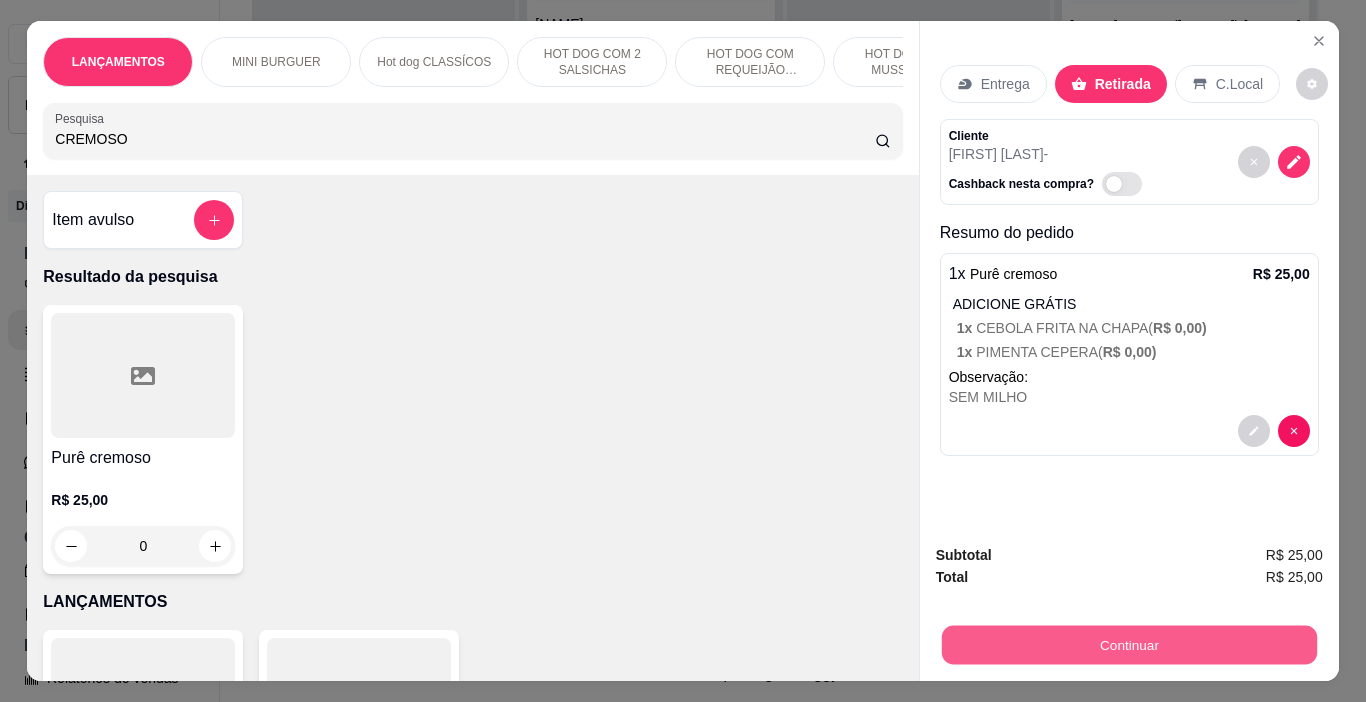 click on "Continuar" at bounding box center (1128, 645) 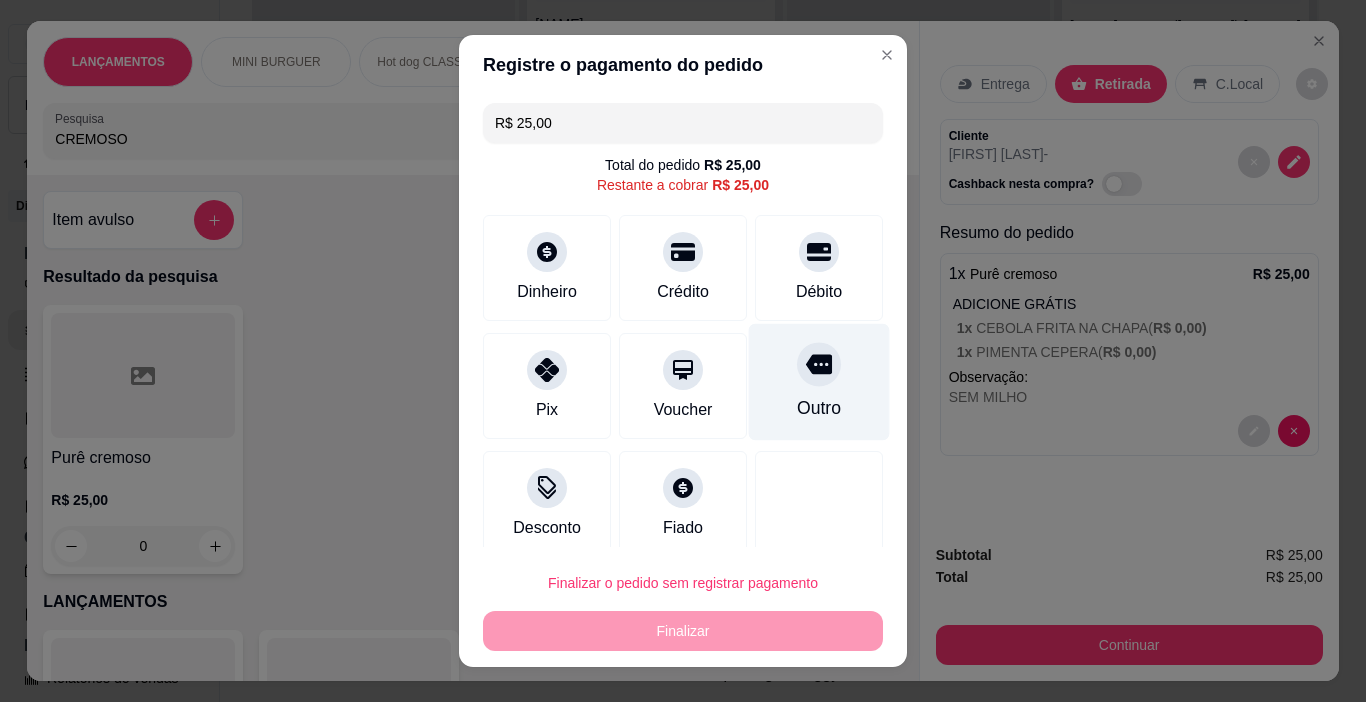 click on "Outro" at bounding box center [819, 382] 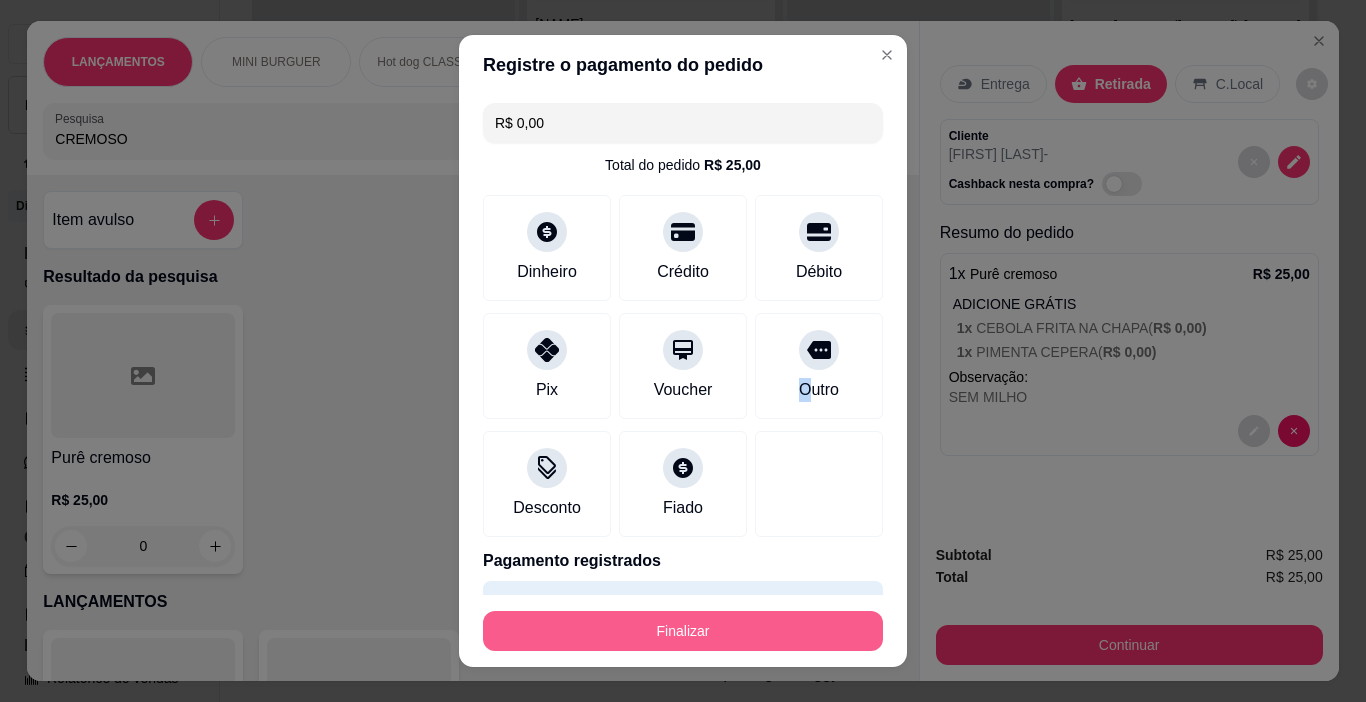 click on "Finalizar" at bounding box center (683, 631) 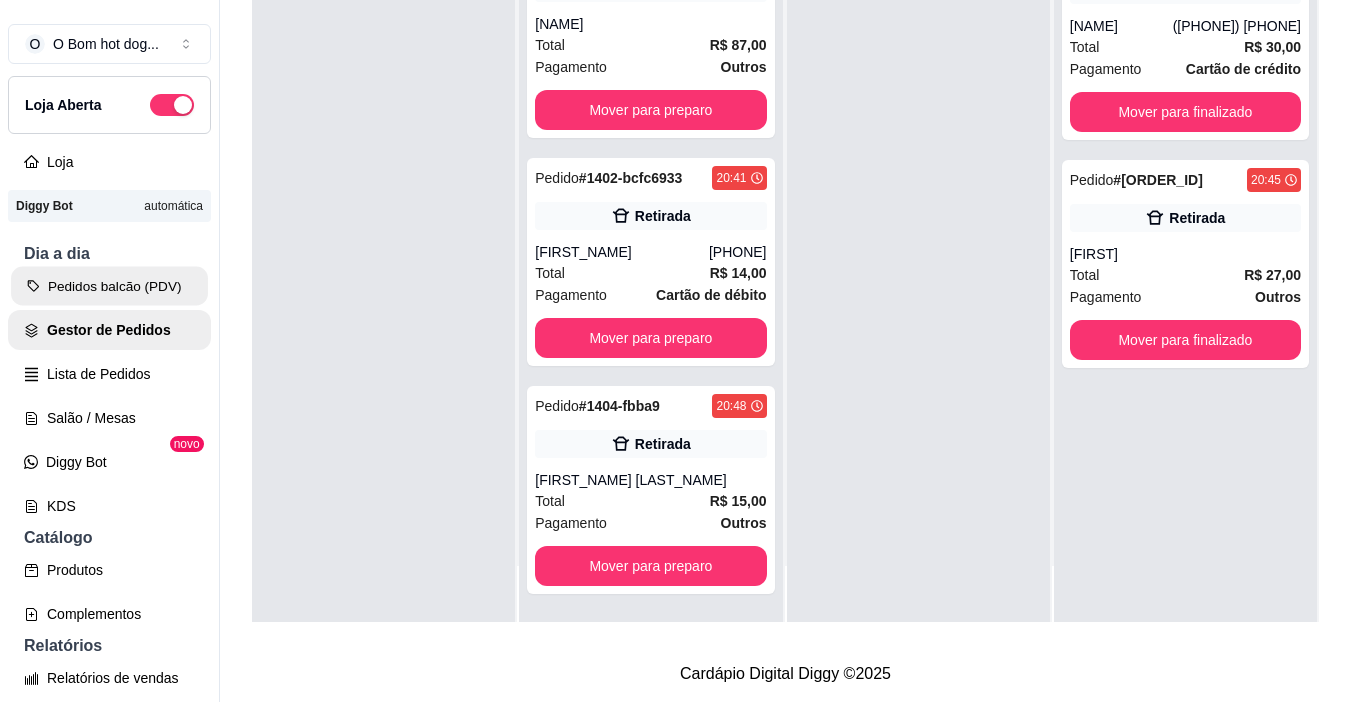click on "Pedidos balcão (PDV)" at bounding box center (109, 286) 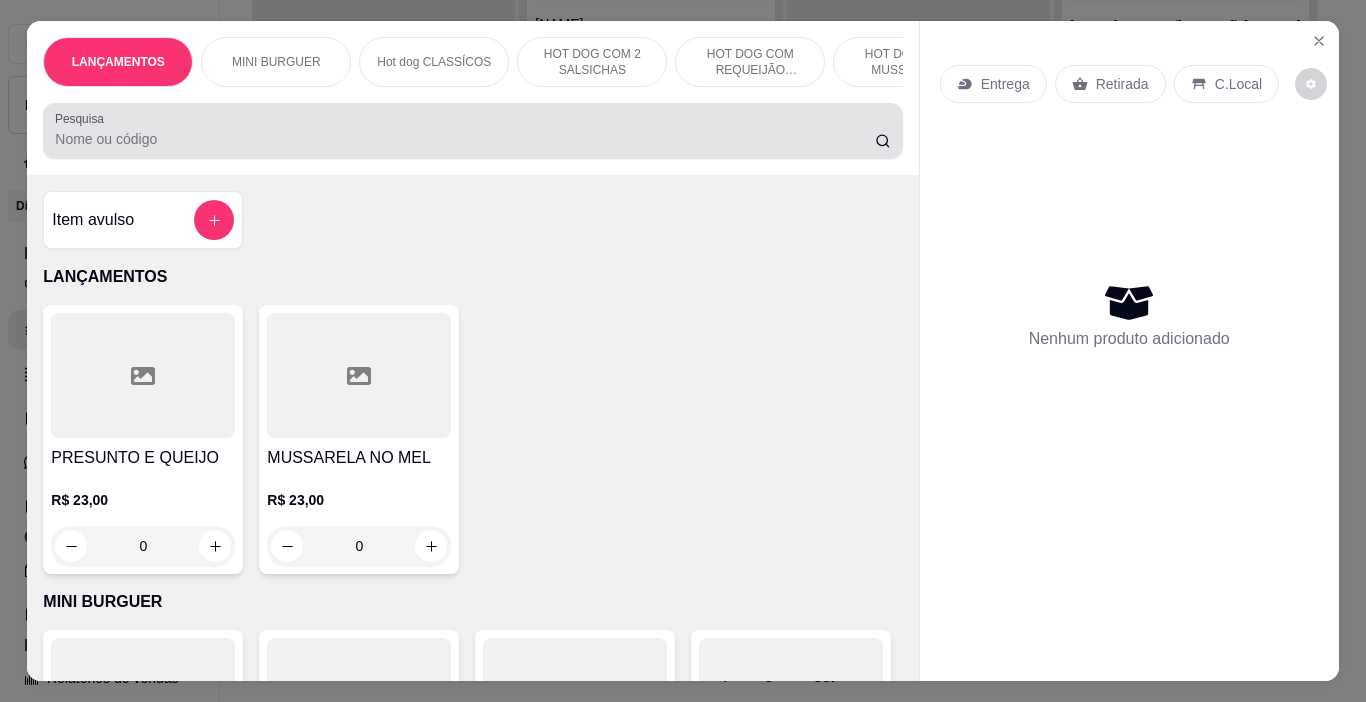 click on "Pesquisa" at bounding box center [465, 139] 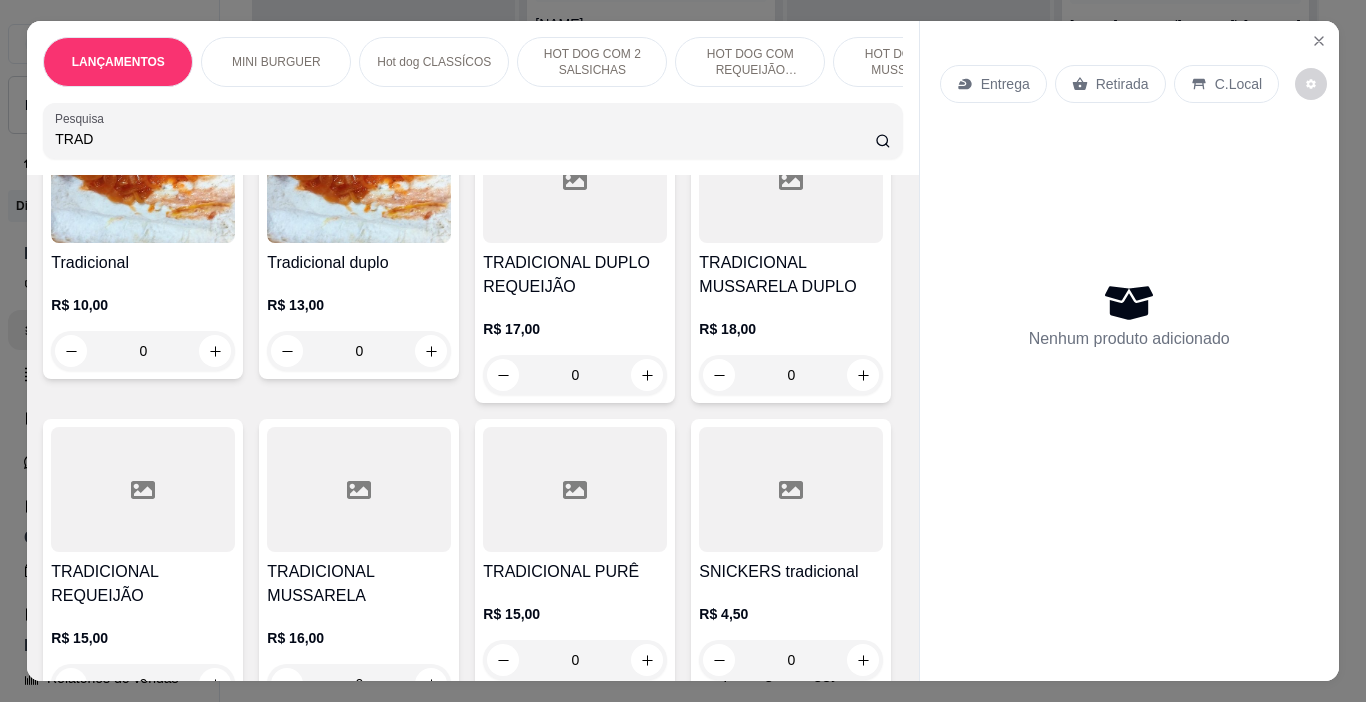 scroll, scrollTop: 200, scrollLeft: 0, axis: vertical 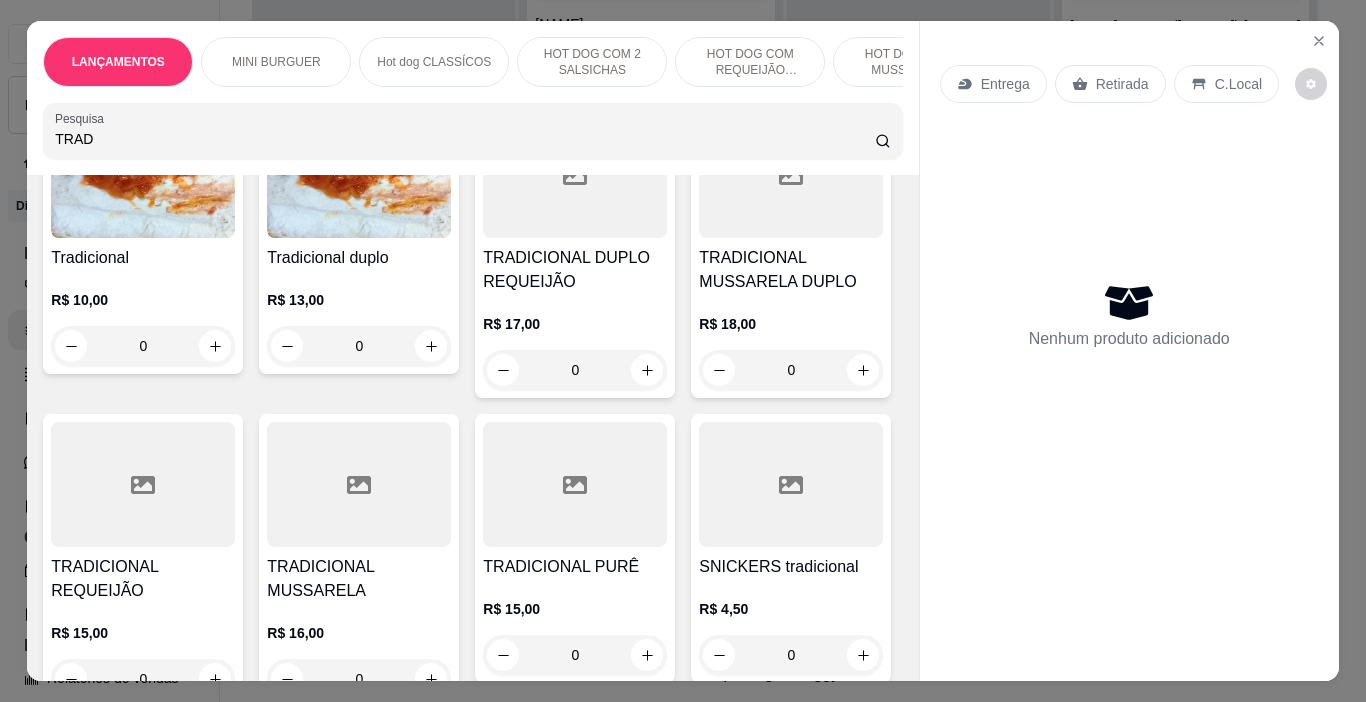 click at bounding box center (359, 484) 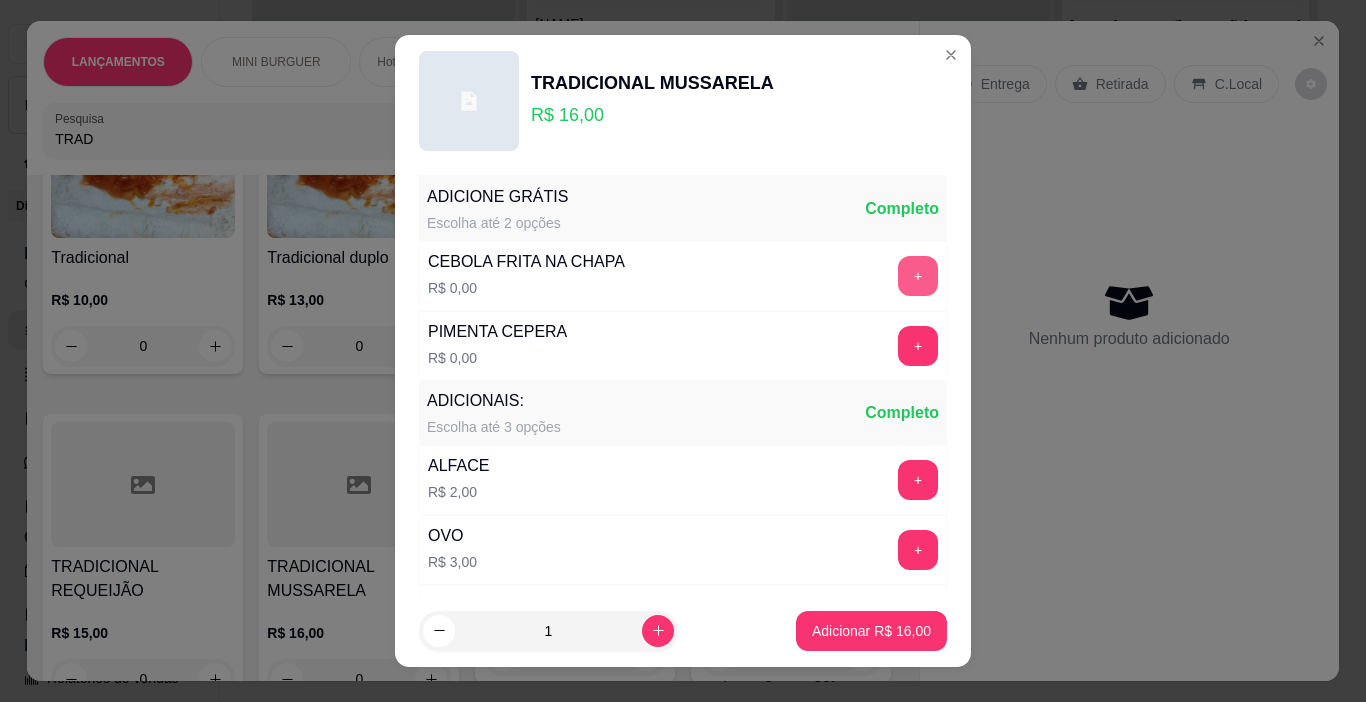 click on "+" at bounding box center [918, 276] 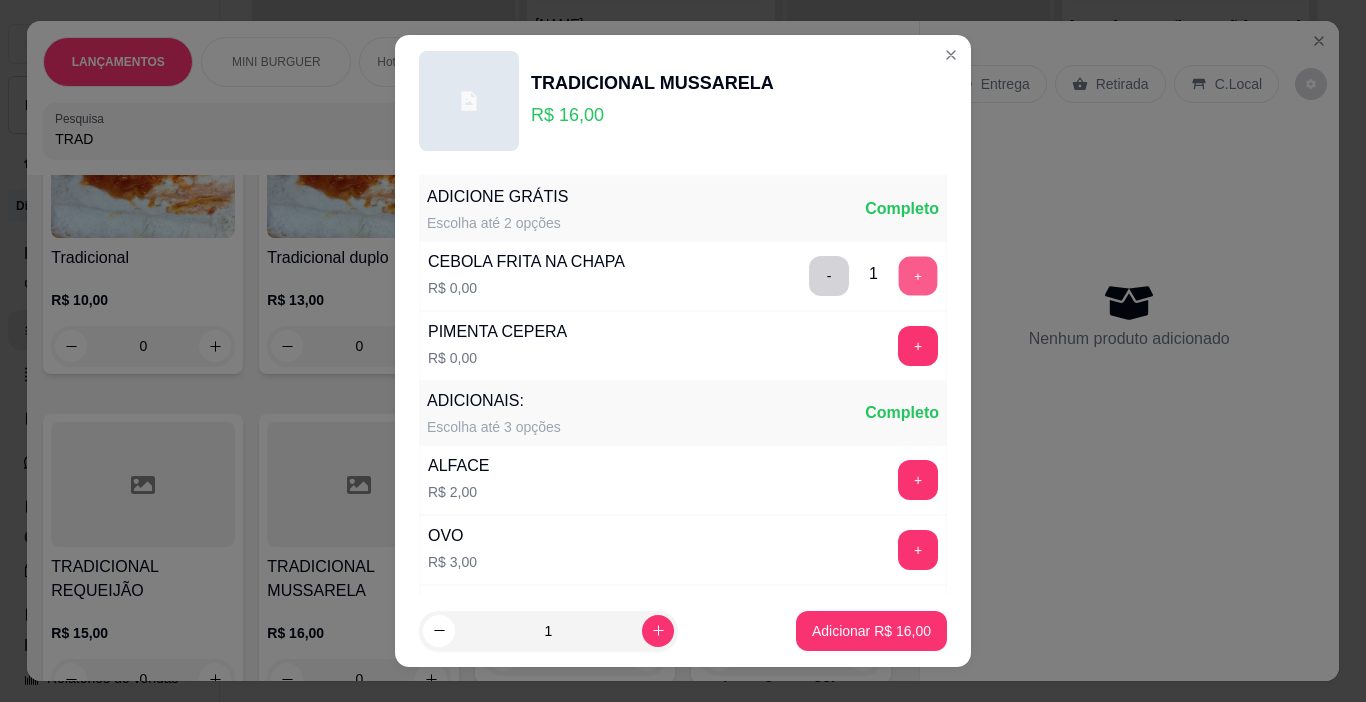 click on "+" at bounding box center (918, 276) 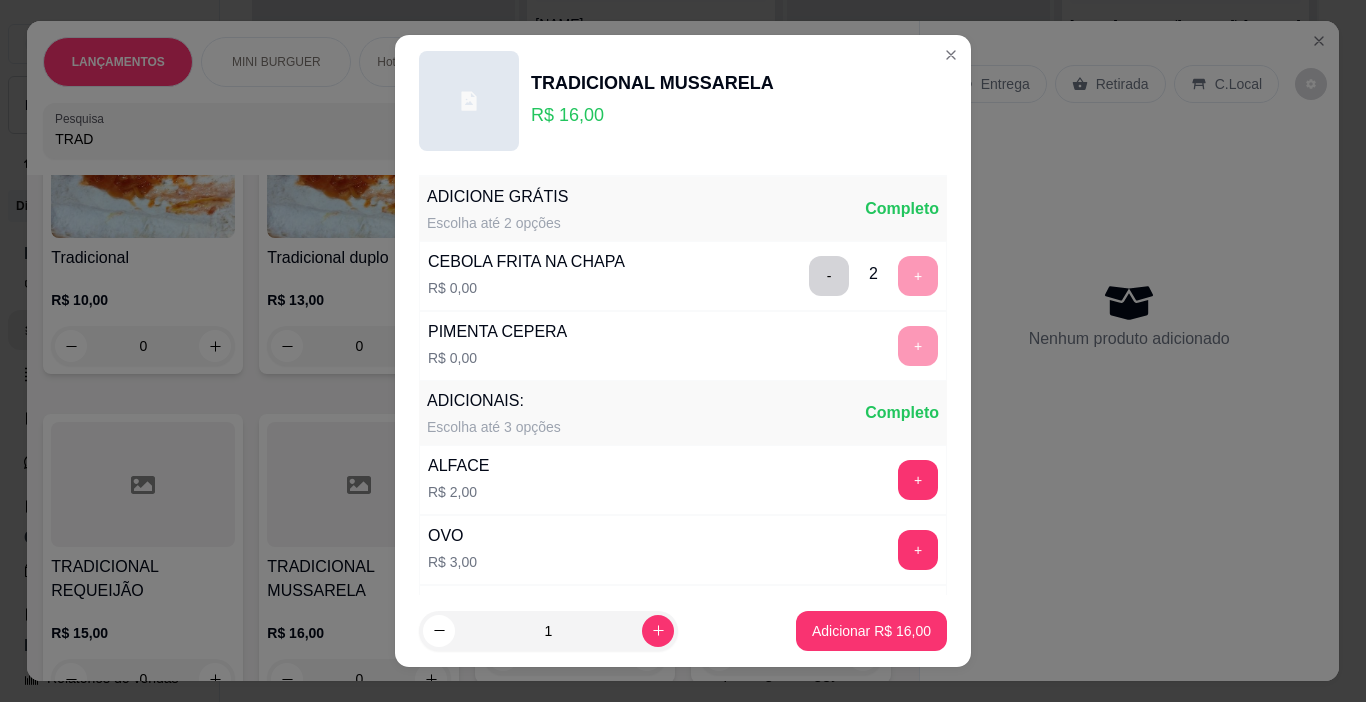 drag, startPoint x: 893, startPoint y: 343, endPoint x: 891, endPoint y: 366, distance: 23.086792 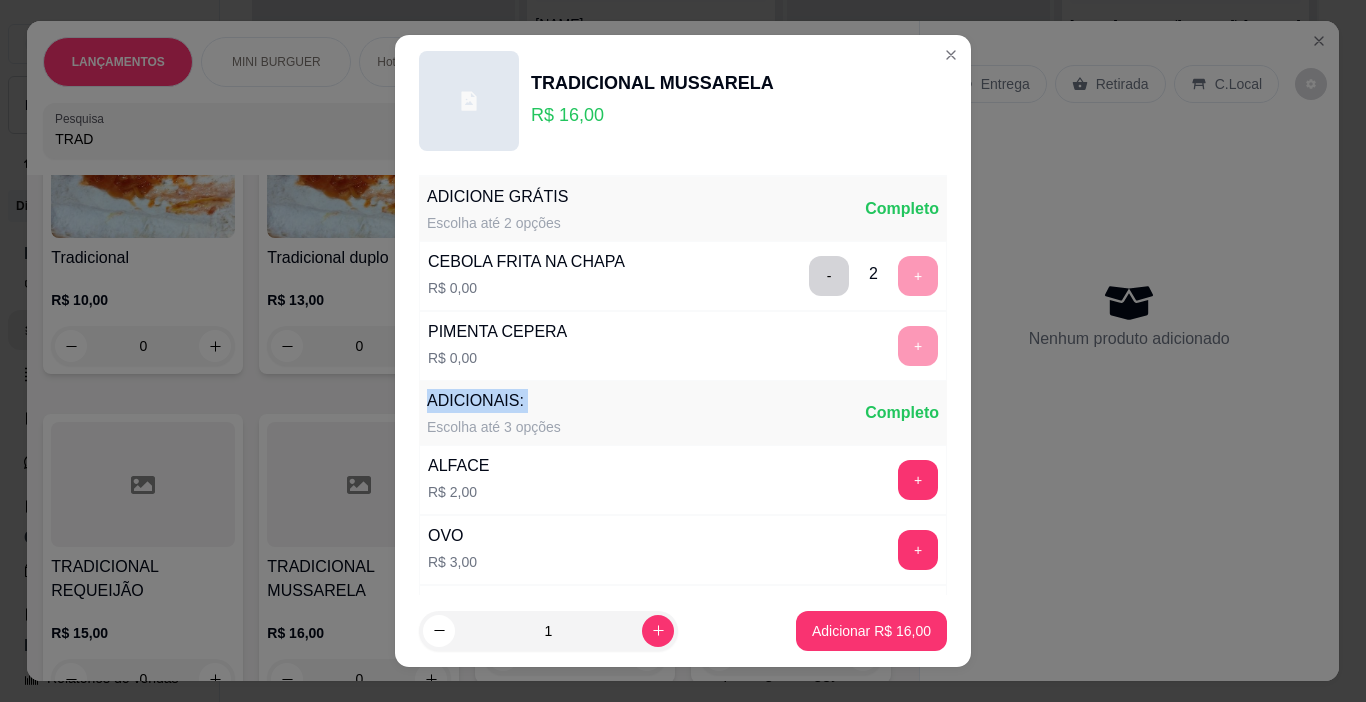 click on "+" at bounding box center (918, 346) 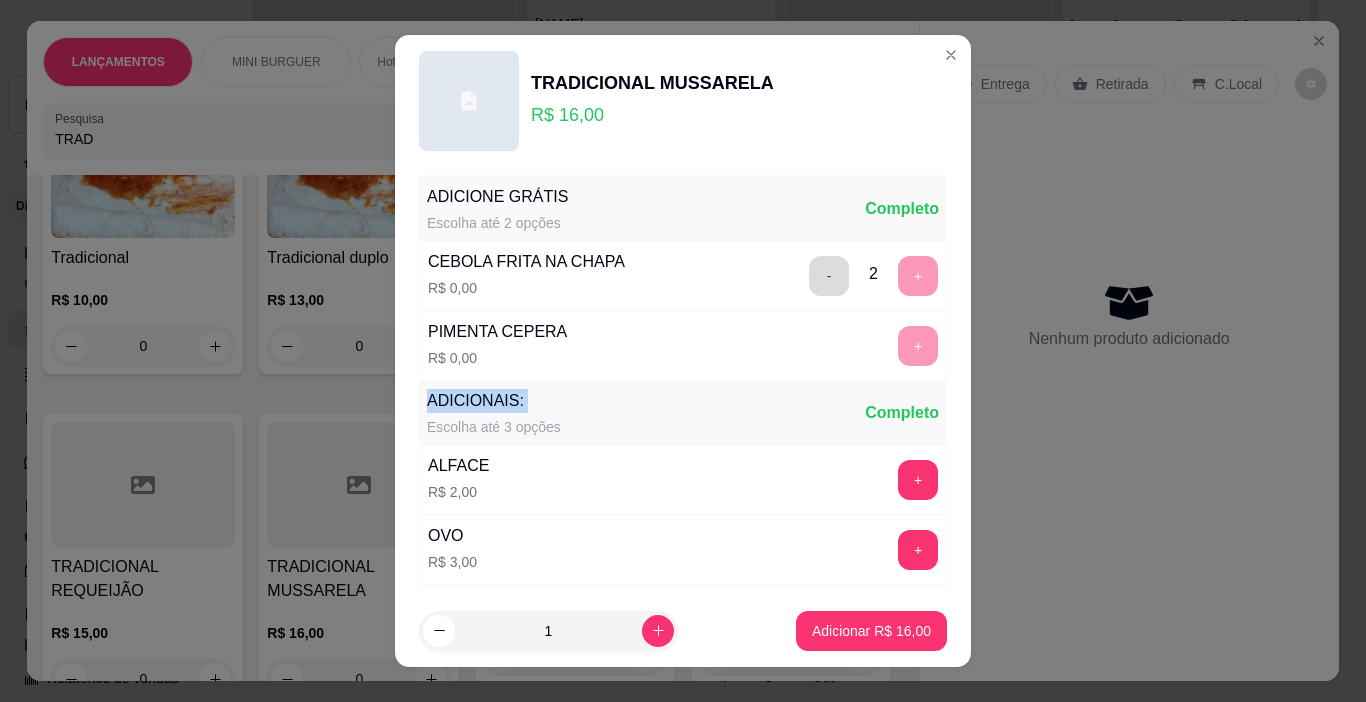 click on "-" at bounding box center [829, 276] 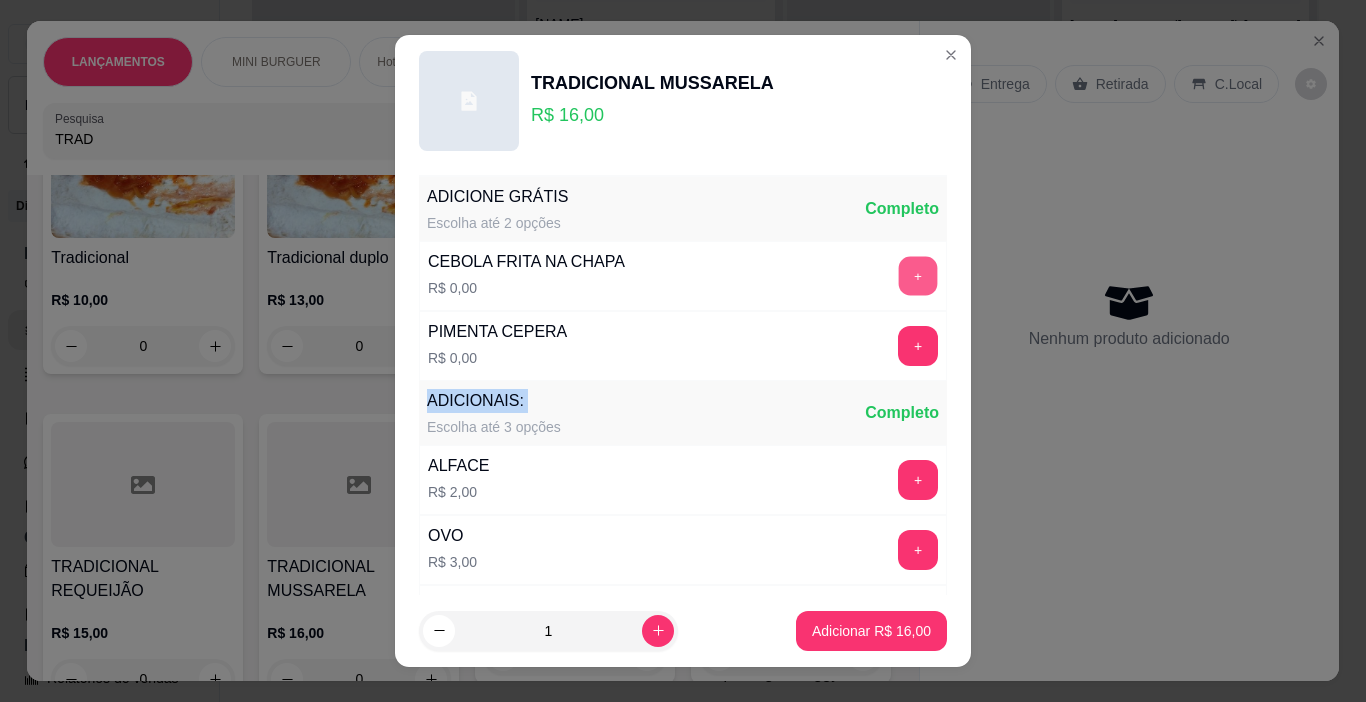 click on "+" at bounding box center (918, 276) 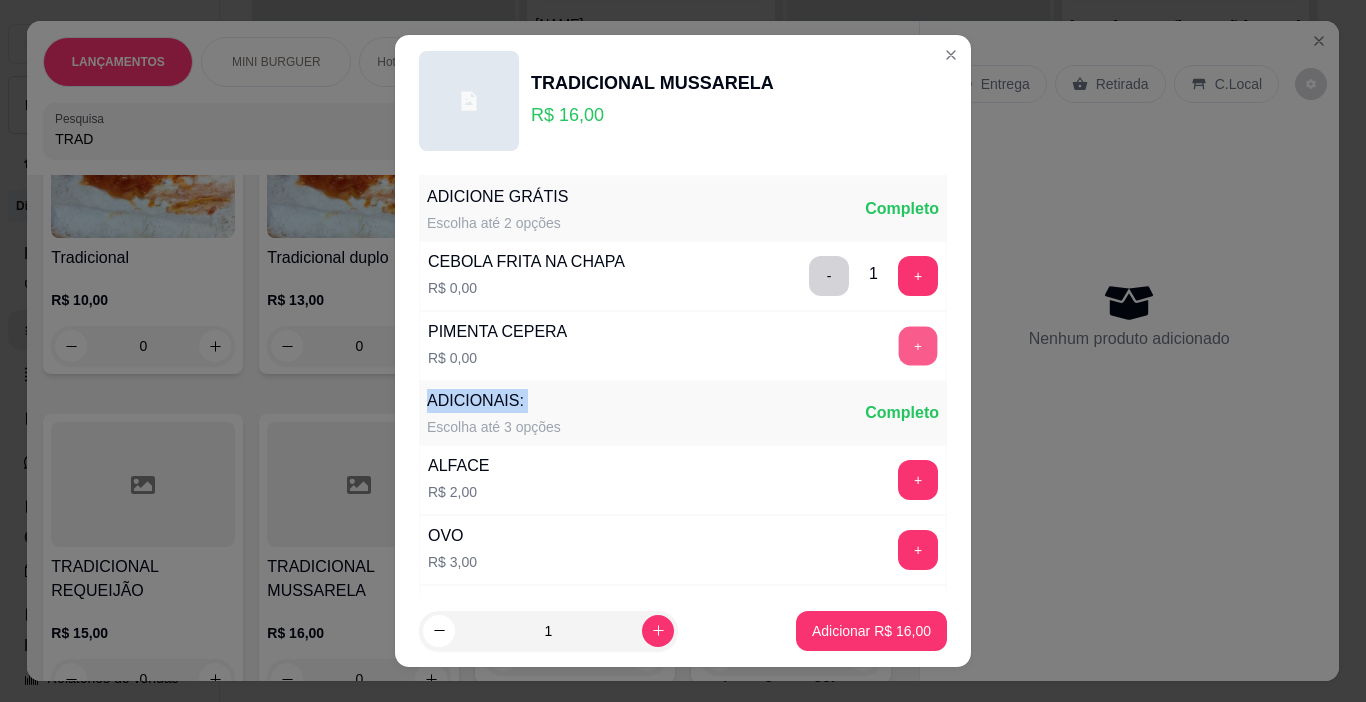 click on "+" at bounding box center (918, 346) 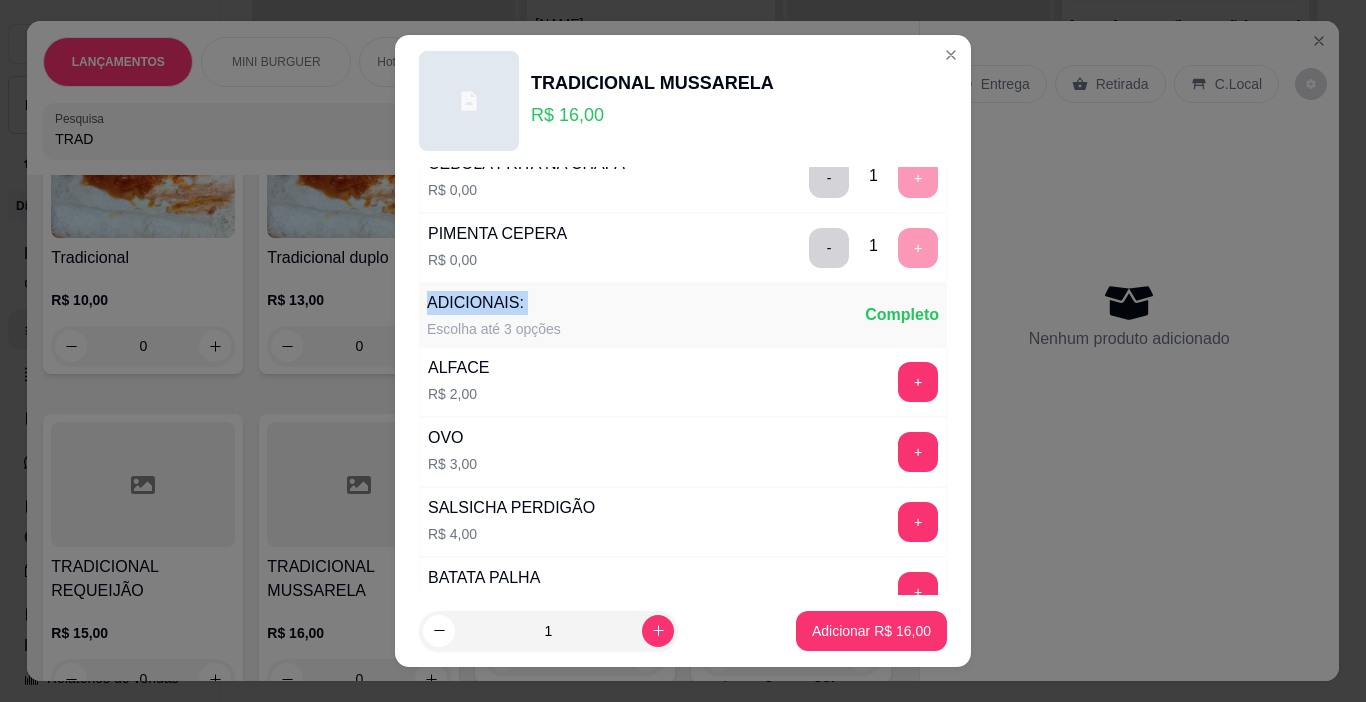 scroll, scrollTop: 200, scrollLeft: 0, axis: vertical 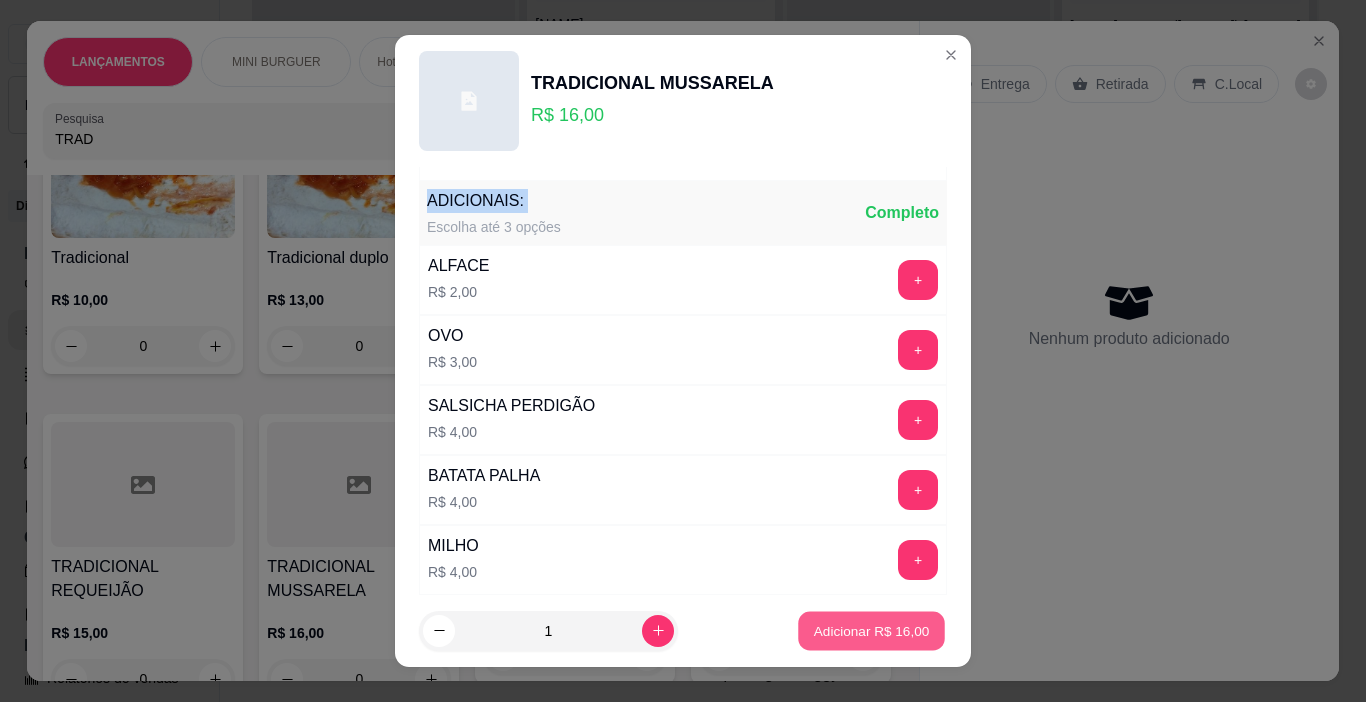 click on "Adicionar   R$ 16,00" at bounding box center (871, 631) 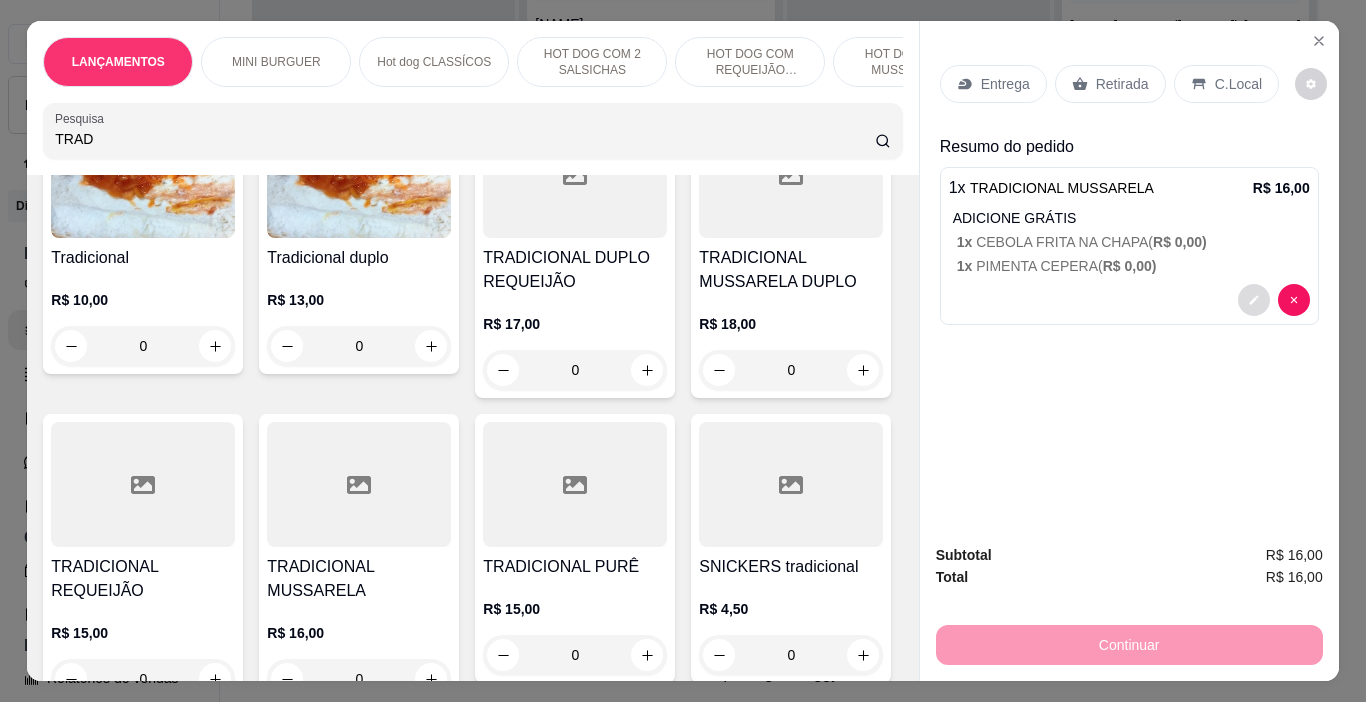 click at bounding box center [1254, 300] 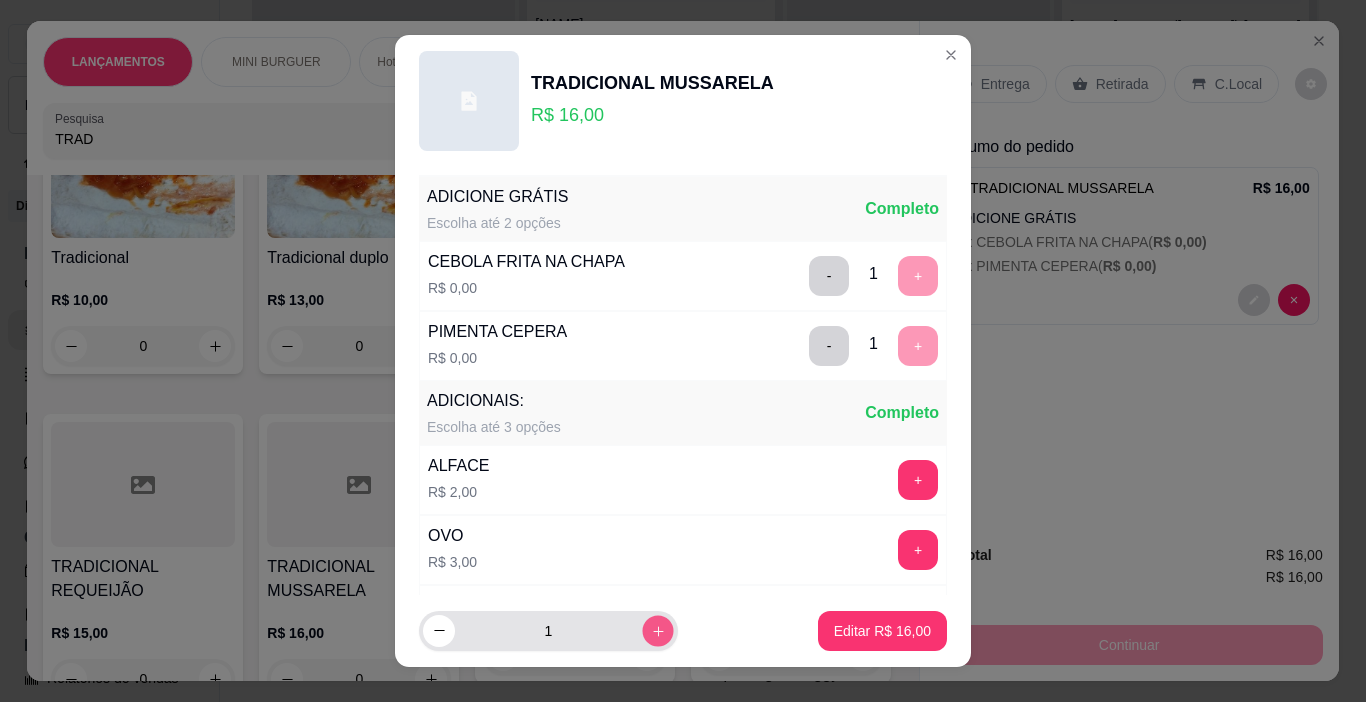 click at bounding box center [657, 630] 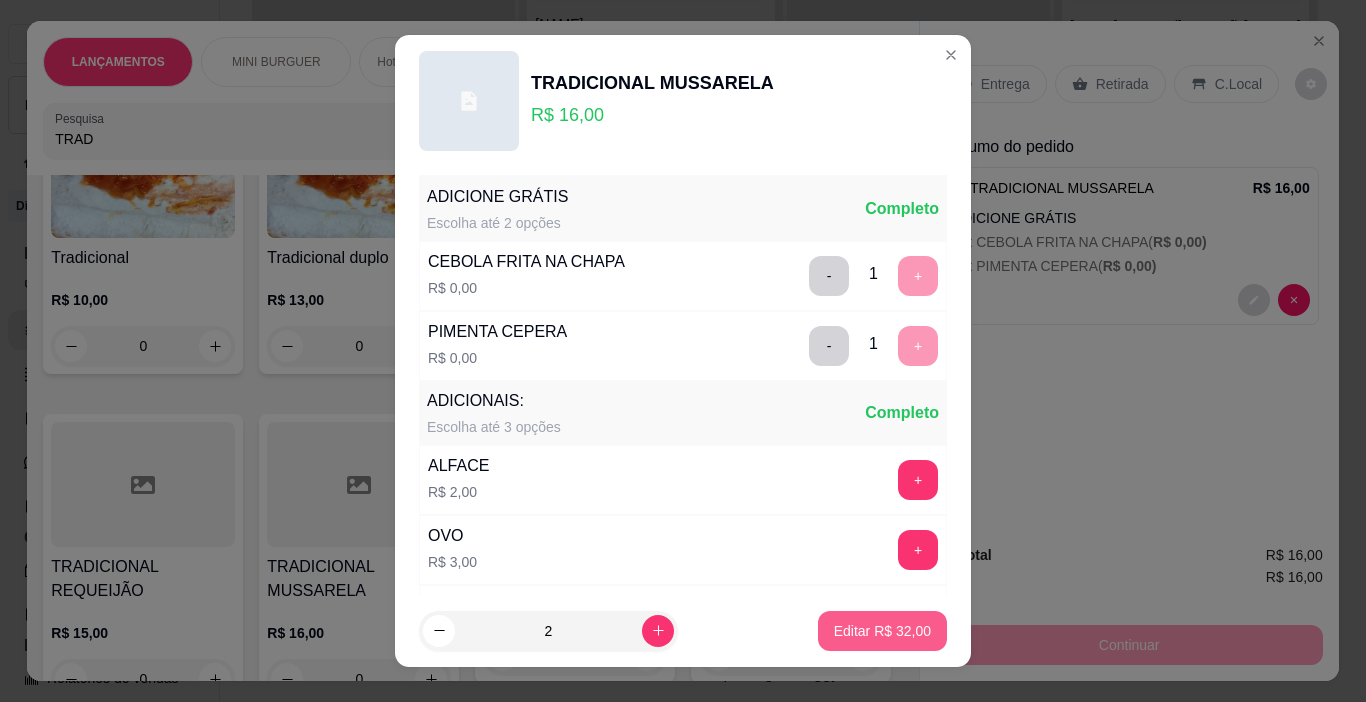 click on "Editar   R$ 32,00" at bounding box center [882, 631] 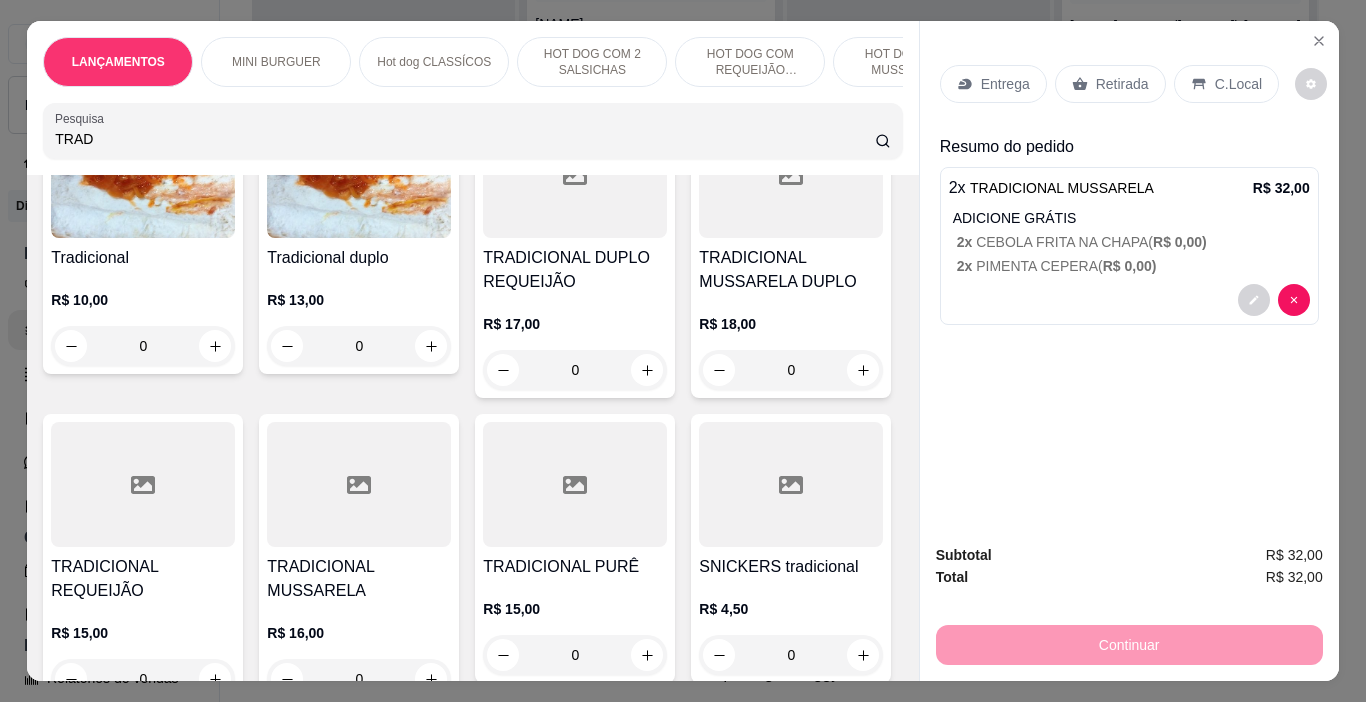 drag, startPoint x: 1096, startPoint y: 87, endPoint x: 1102, endPoint y: 107, distance: 20.880613 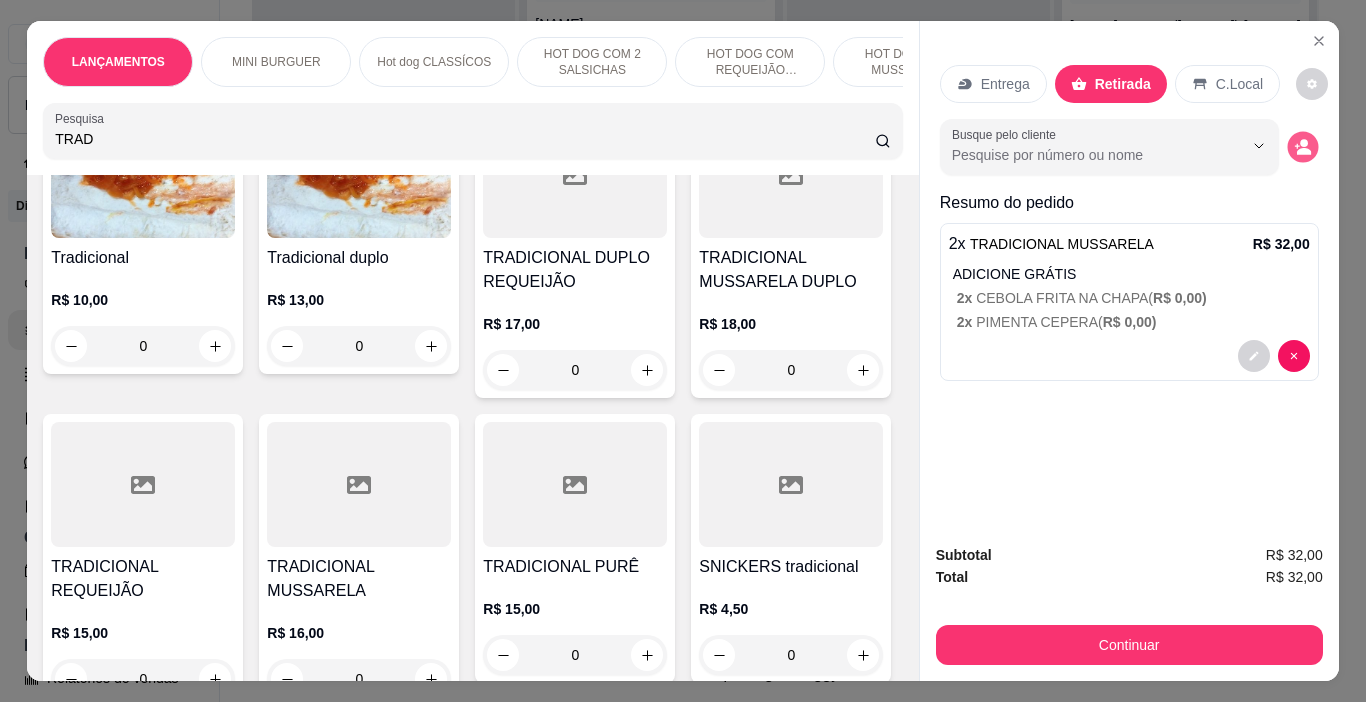 click 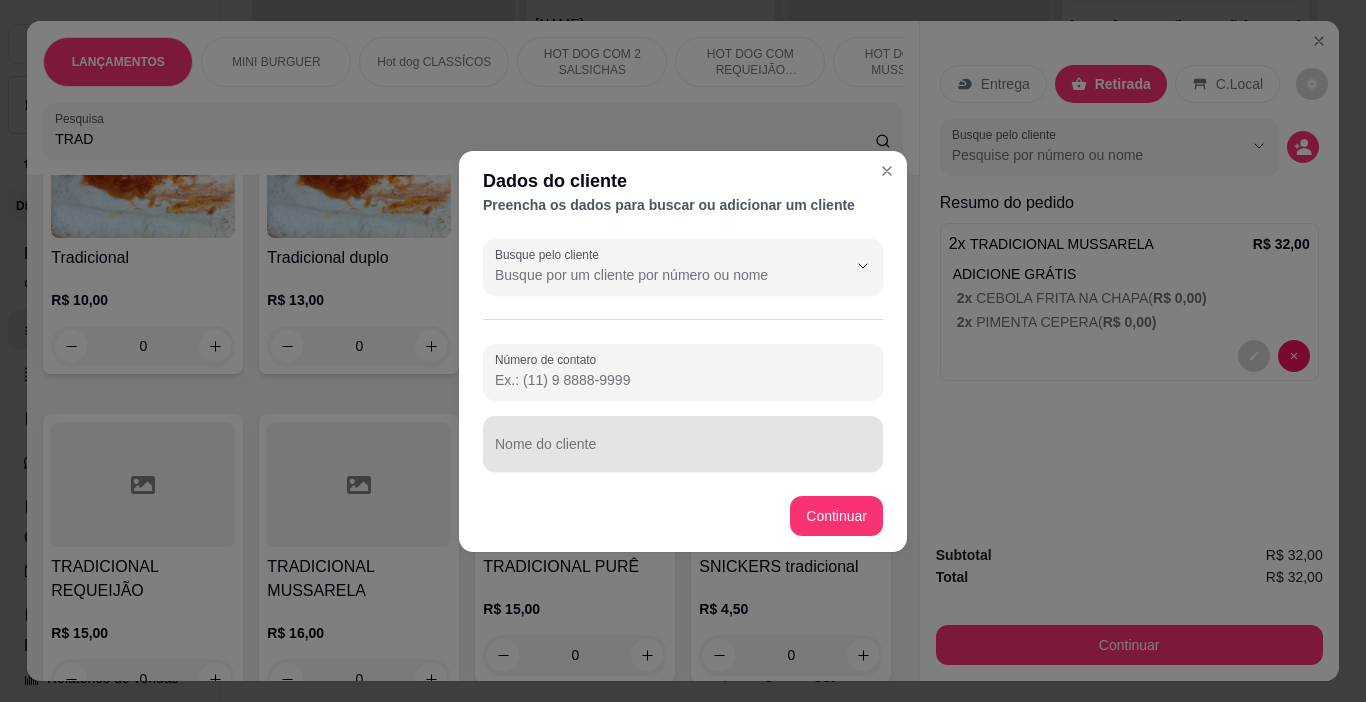 click on "Nome do cliente" at bounding box center [683, 452] 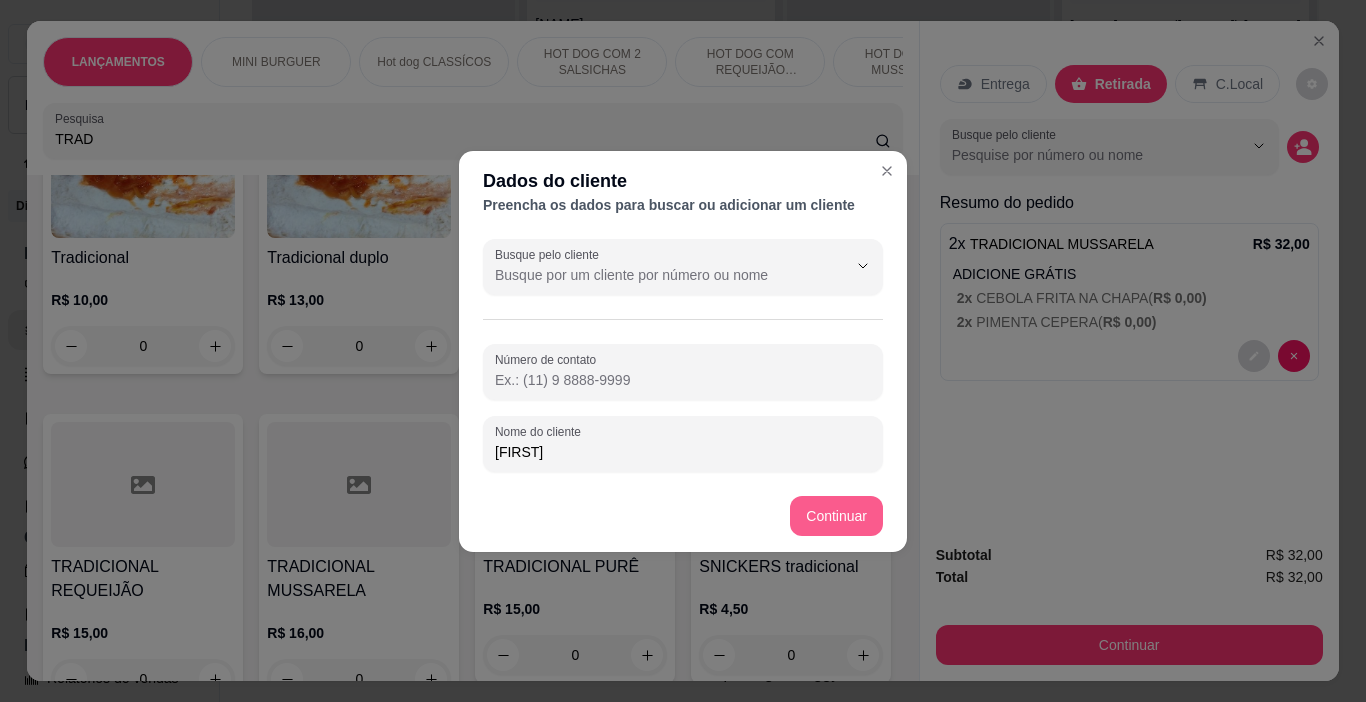 click on "Tradicional    R$ 10,00 0 Tradicional  duplo   R$ 13,00 0 TRADICIONAL DUPLO REQUEIJÃO    R$ 17,00 0 TRADICIONAL MUSSARELA DUPLO   R$ 18,00 0 TRADICIONAL REQUEIJÃO    R$ 15,00 0 TRADICIONAL MUSSARELA   R$ 16,00 0 TRADICIONAL PURÊ   R$ 15,00 0 SNICKERS tradicional    R$ 4,50 0" at bounding box center [472, 406] 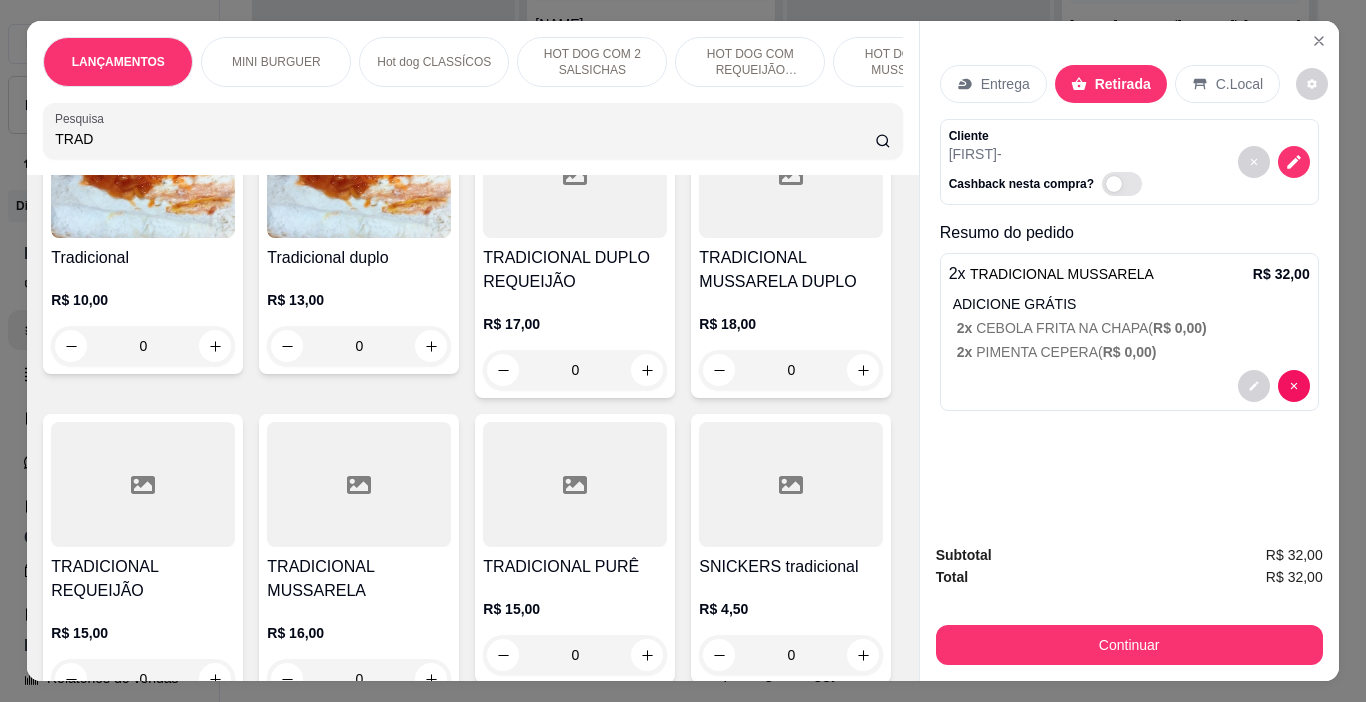 click on "Subtotal R$ 32,00 Total R$ 32,00 Continuar" at bounding box center [1129, 604] 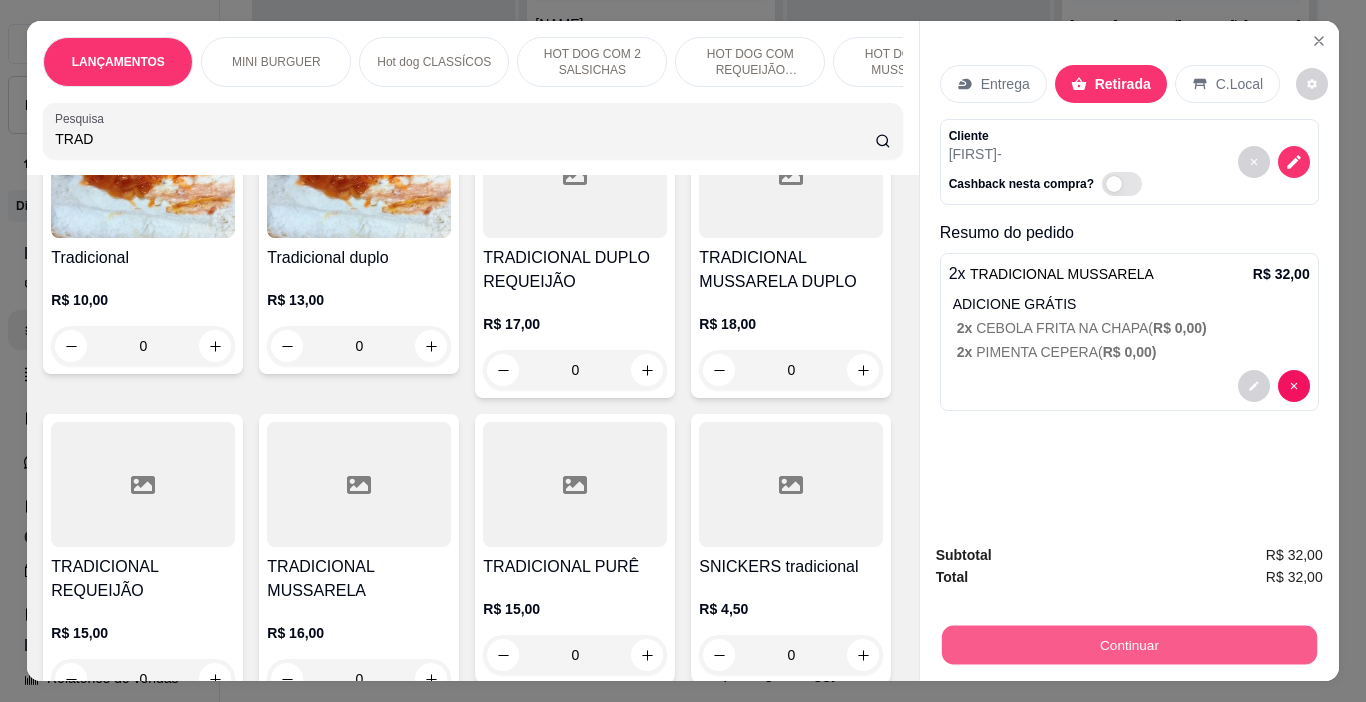 click on "Continuar" at bounding box center (1128, 645) 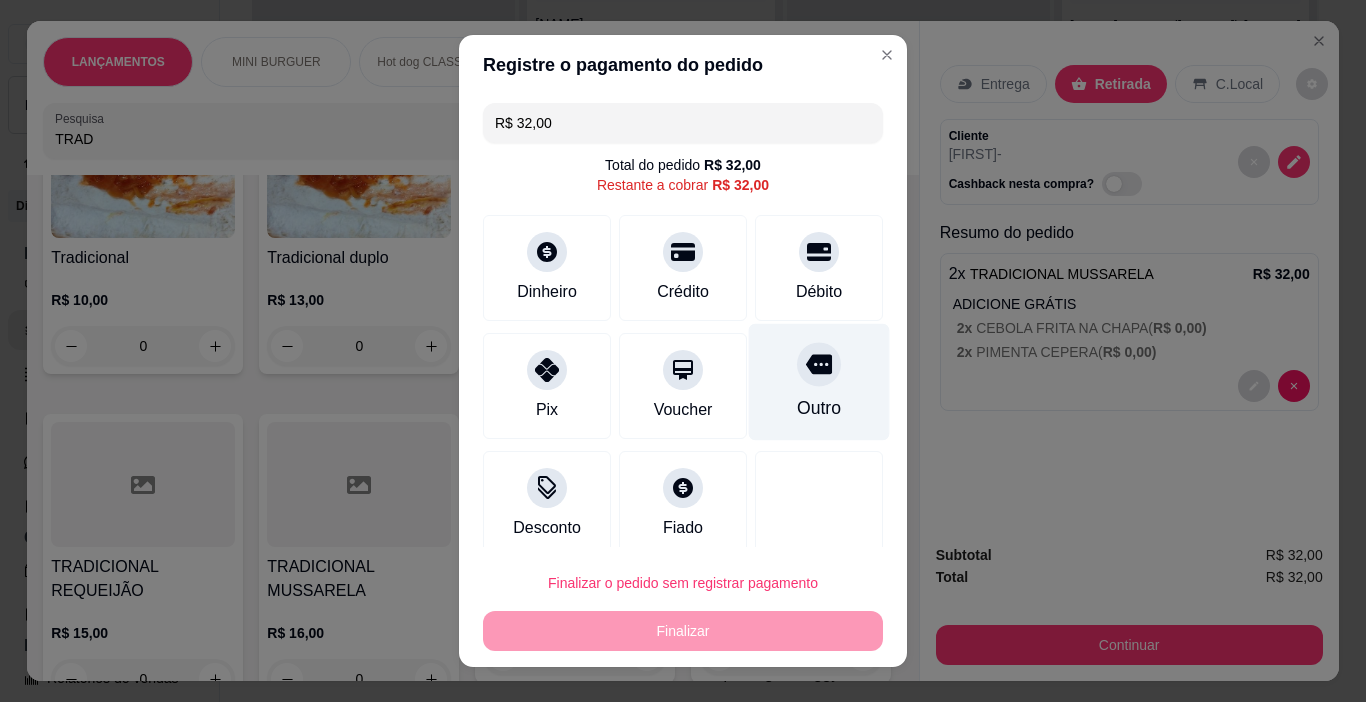 click on "Outro" at bounding box center [819, 408] 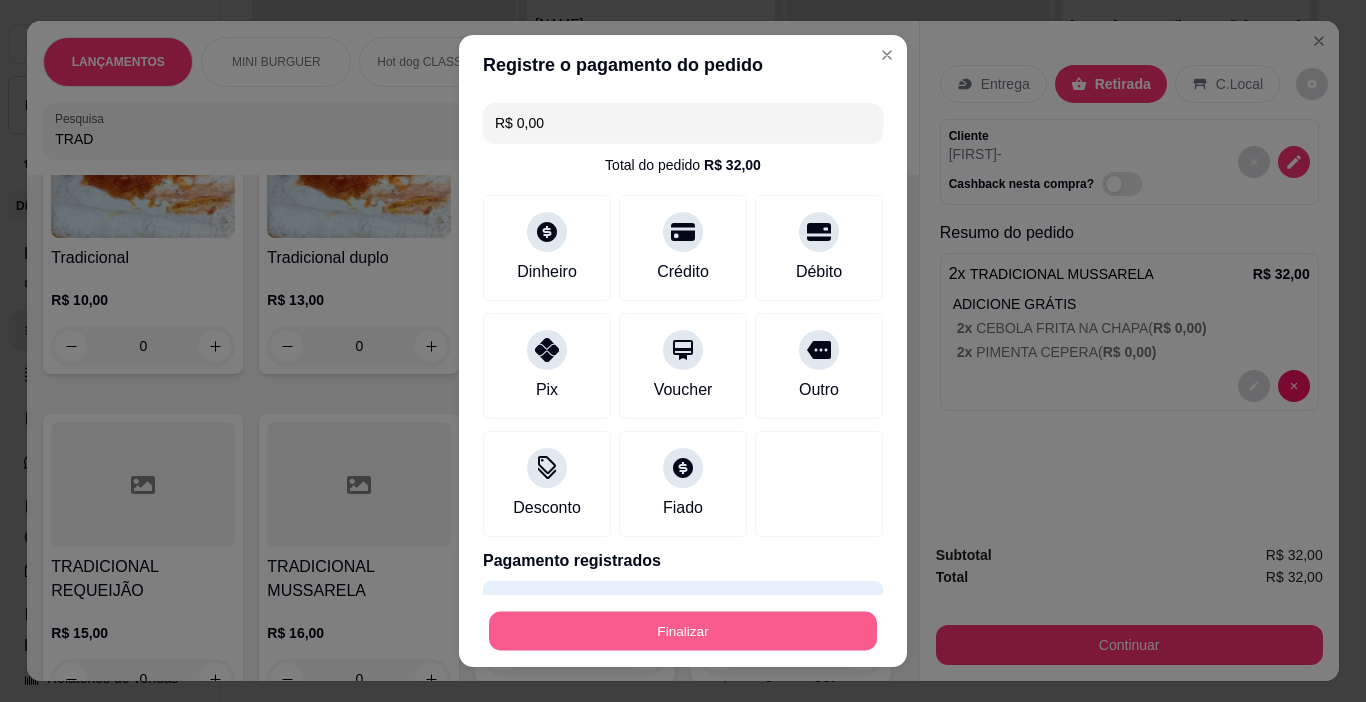click on "Finalizar" at bounding box center (683, 631) 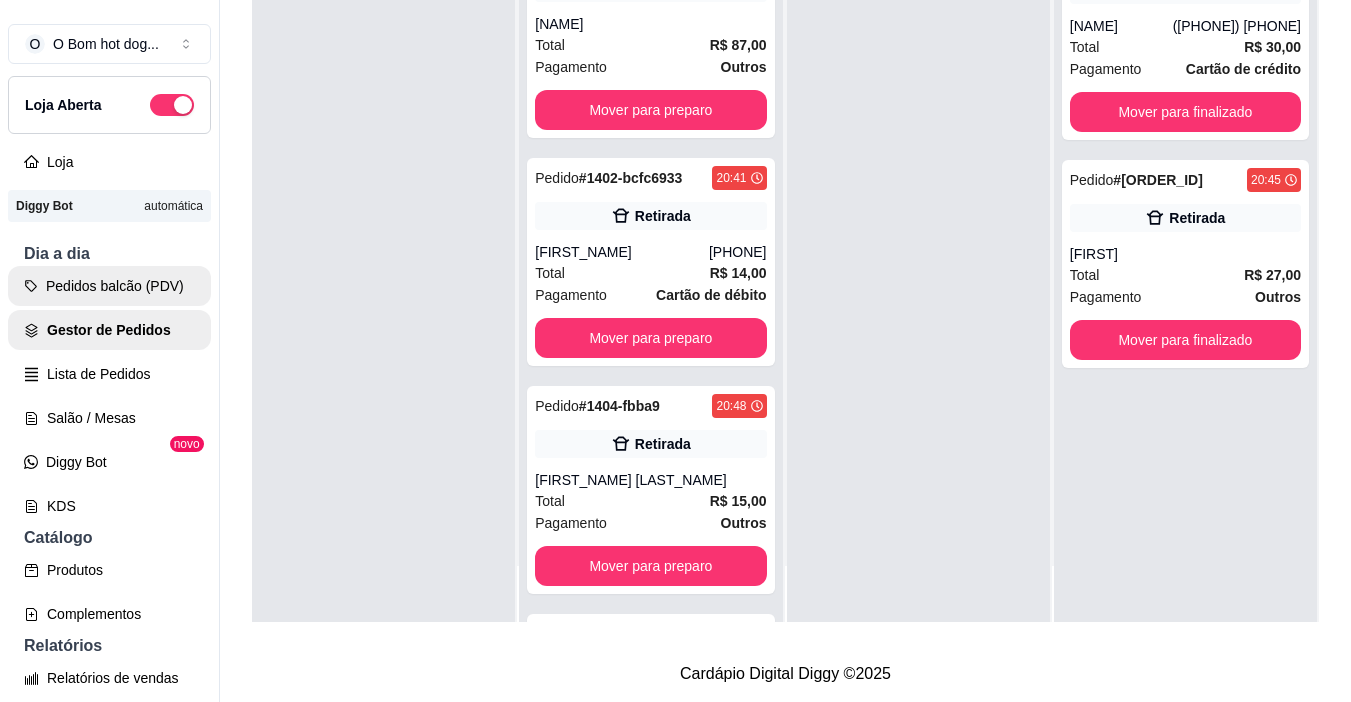 click on "Pedidos balcão (PDV)" at bounding box center [109, 286] 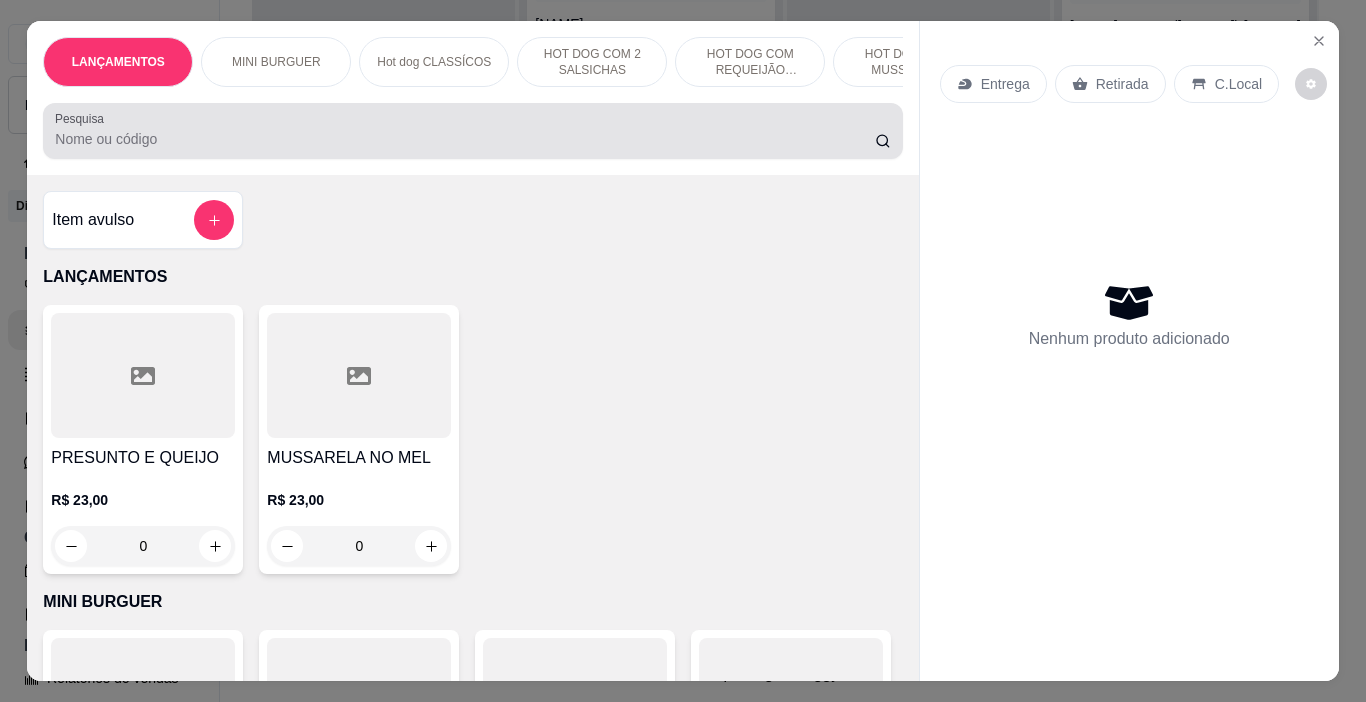 click on "Pesquisa" at bounding box center (465, 139) 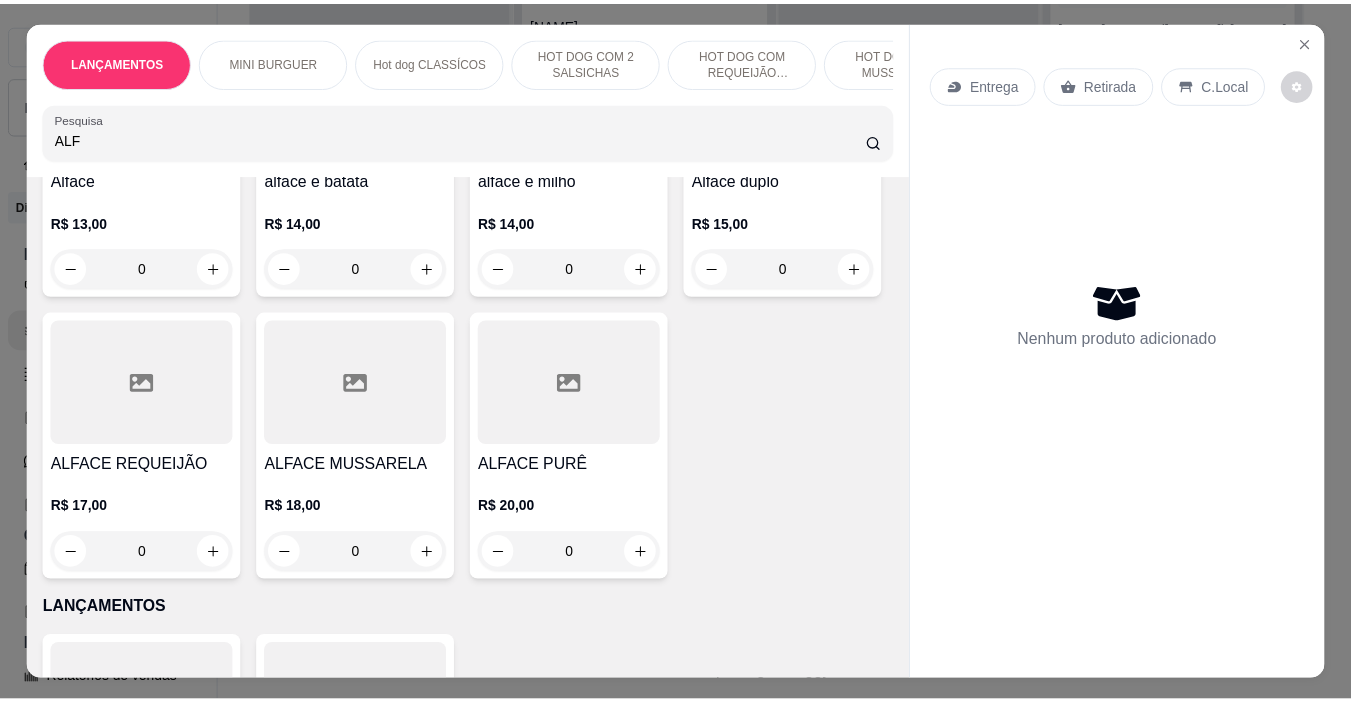 scroll, scrollTop: 300, scrollLeft: 0, axis: vertical 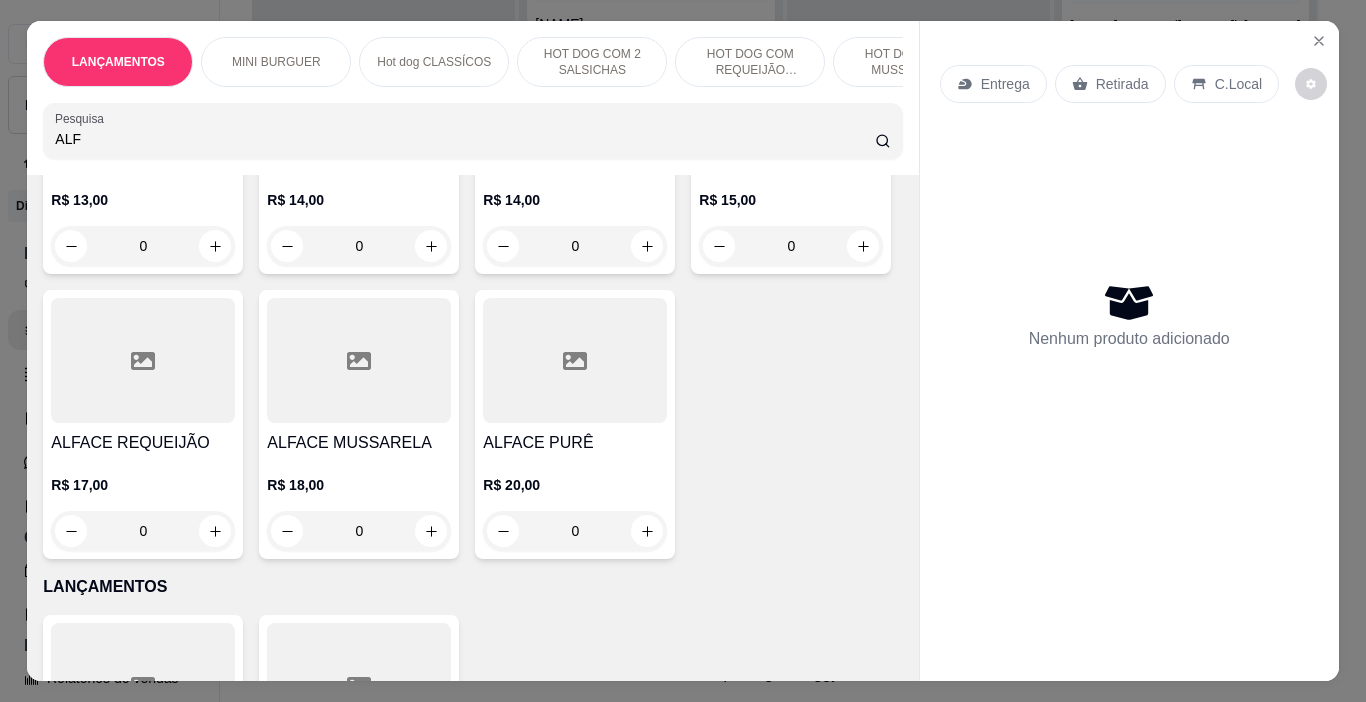 click at bounding box center [143, 360] 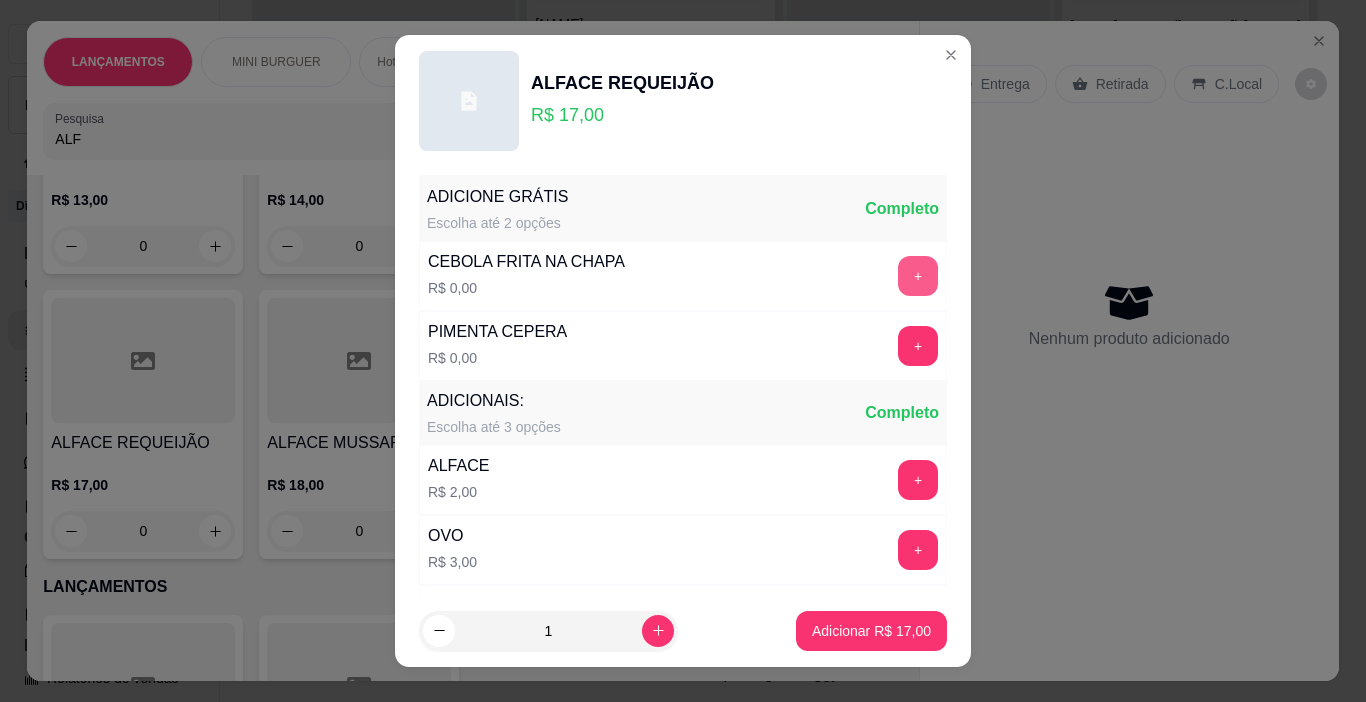 click on "+" at bounding box center [918, 276] 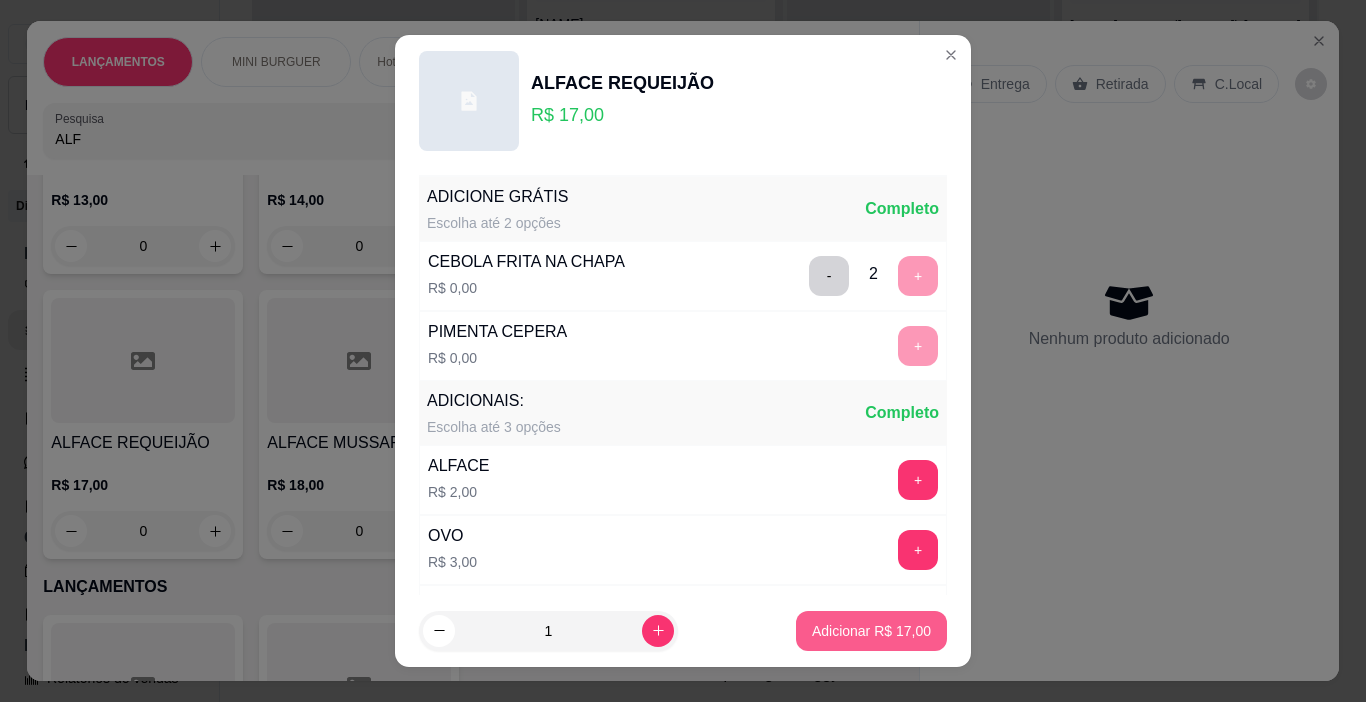 click on "Adicionar   R$ 17,00" at bounding box center (871, 631) 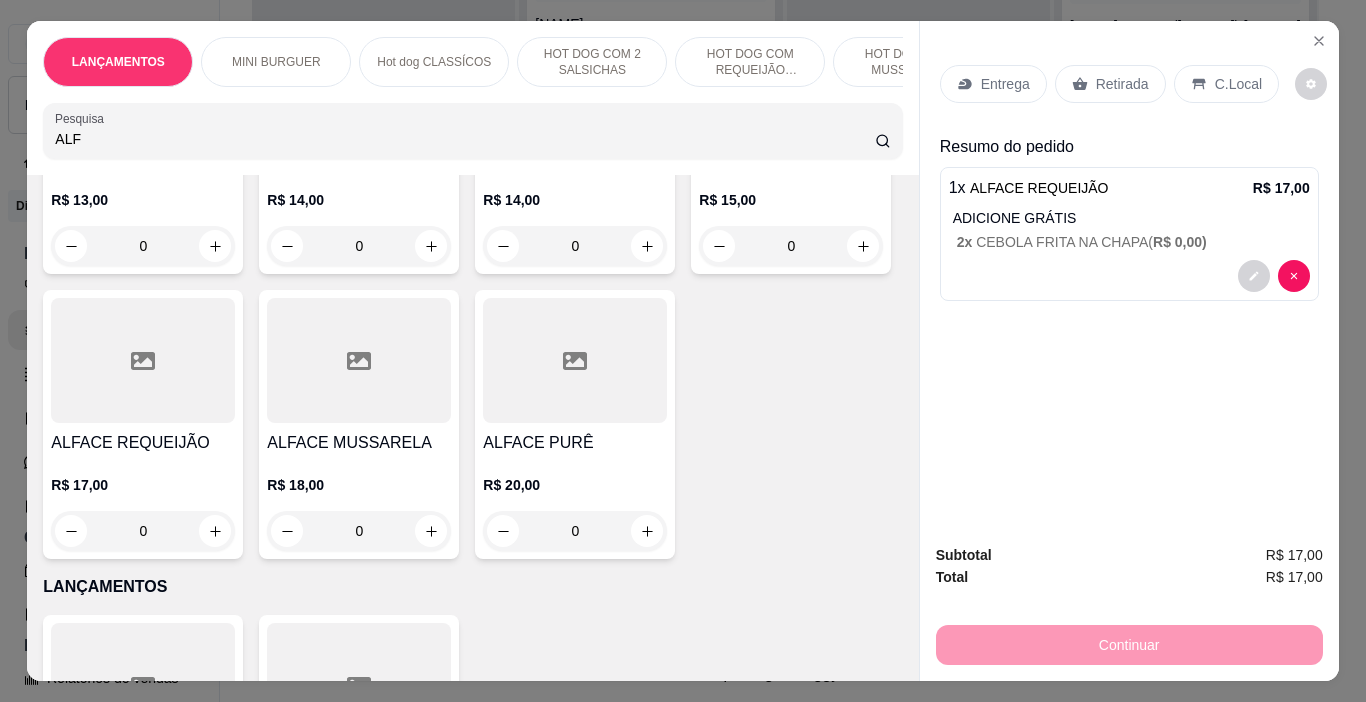 click on "Retirada" at bounding box center (1122, 84) 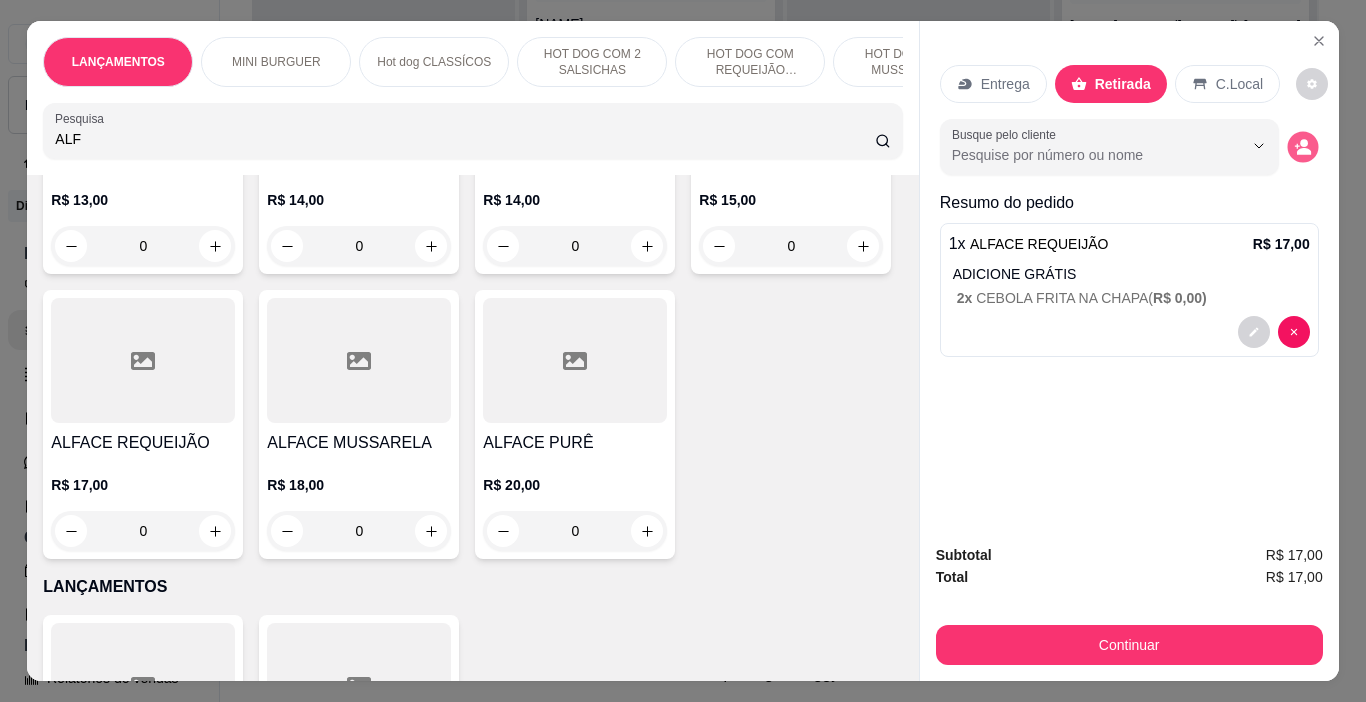 click at bounding box center [1302, 147] 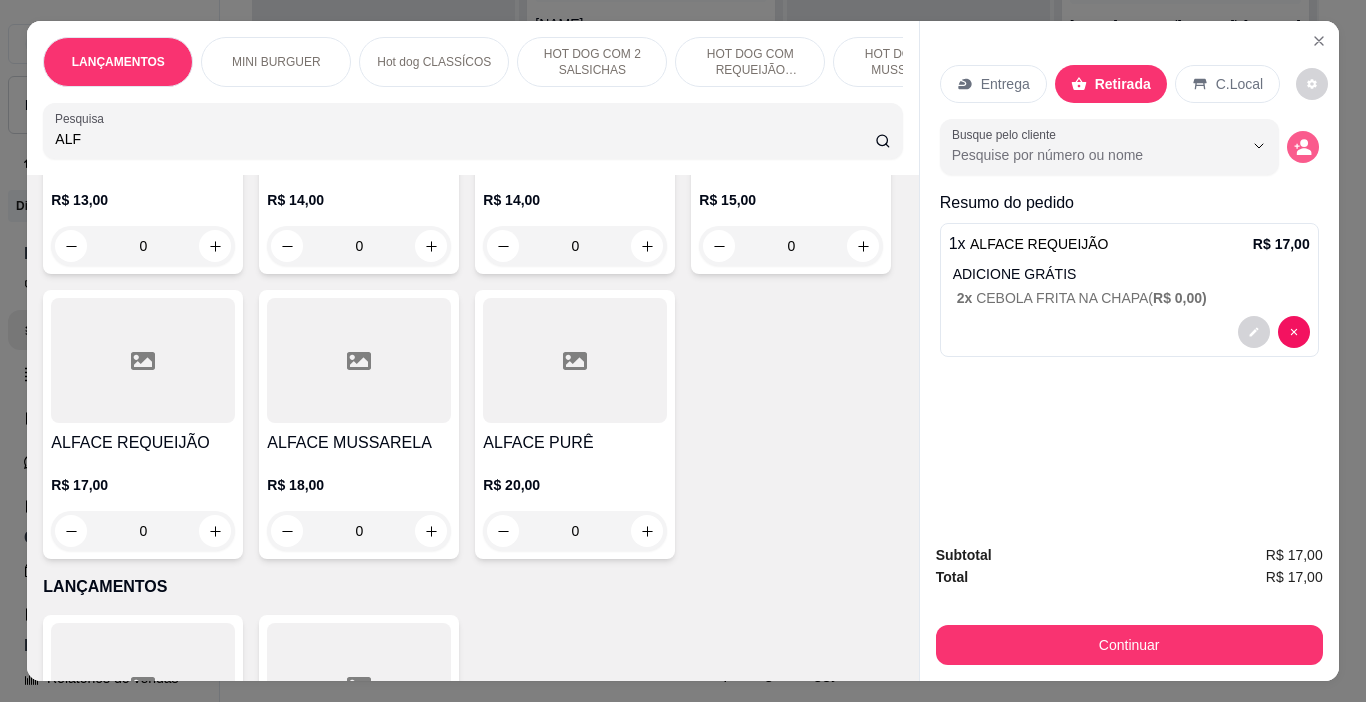 click 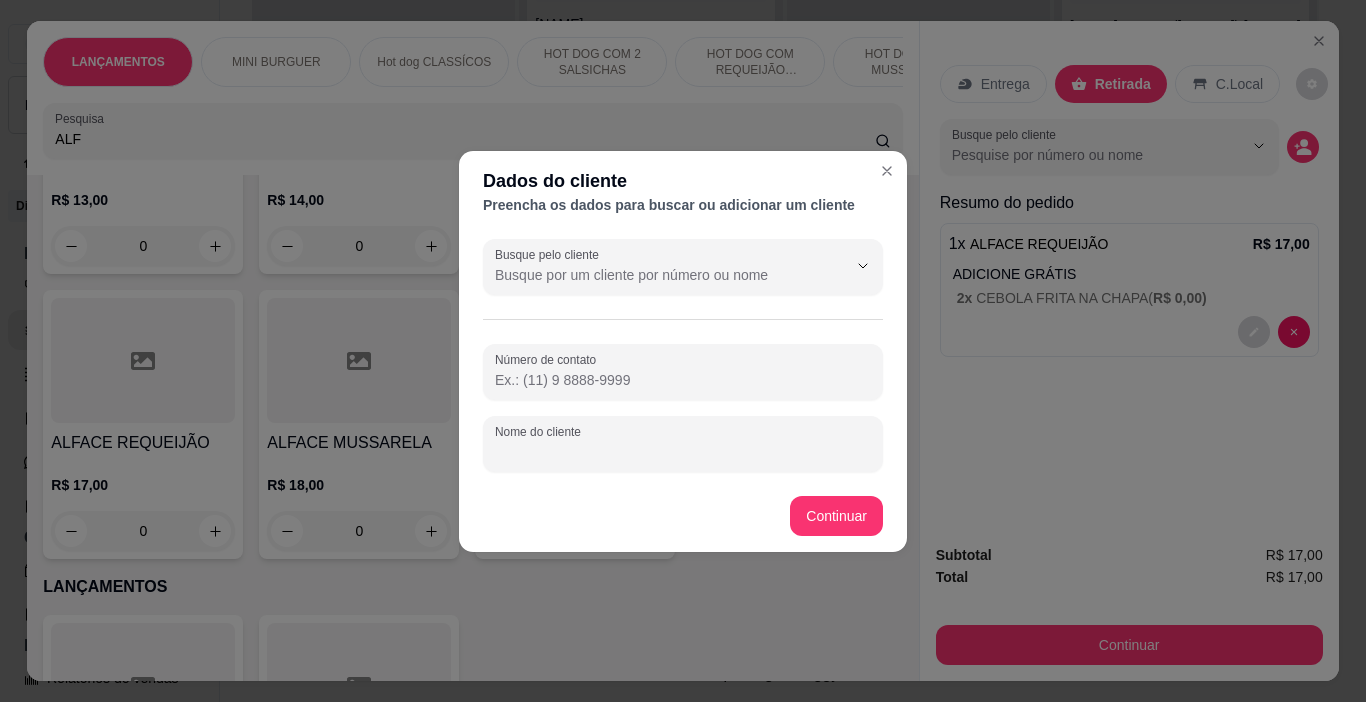 click on "Nome do cliente" at bounding box center (683, 444) 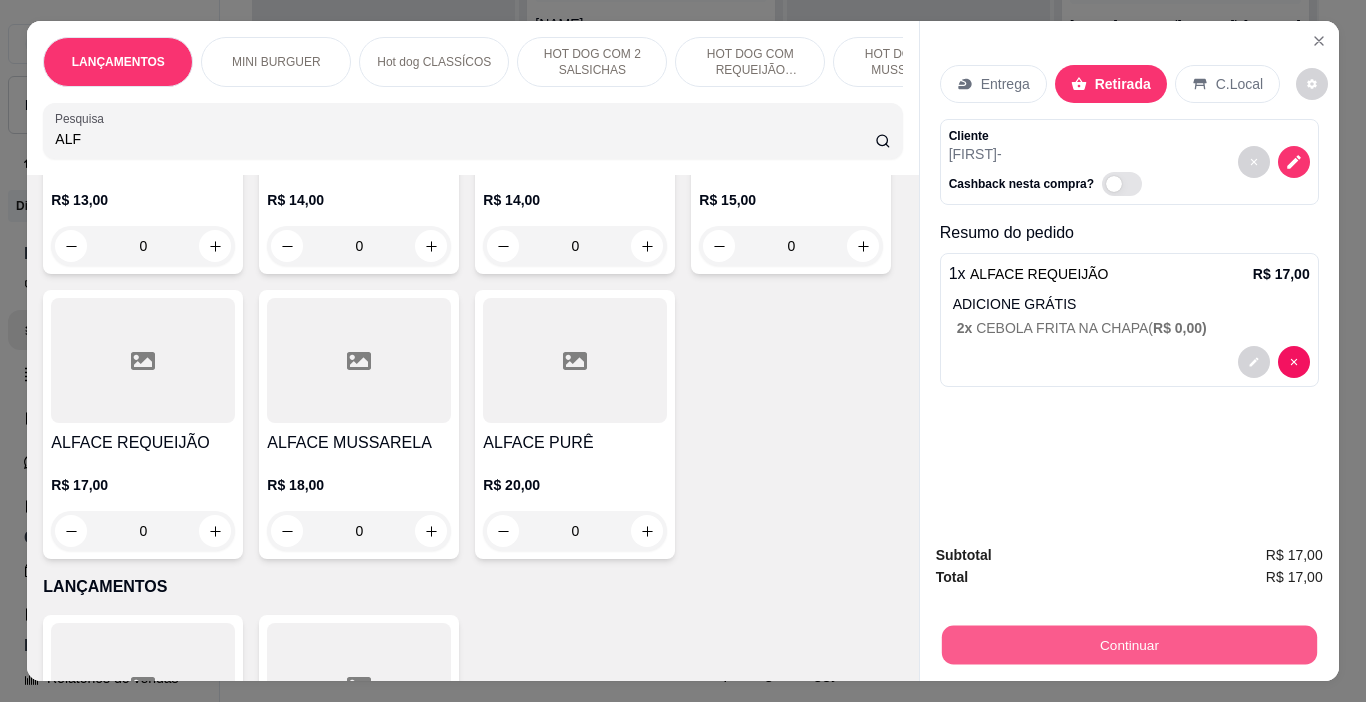 click on "Continuar" at bounding box center [1128, 645] 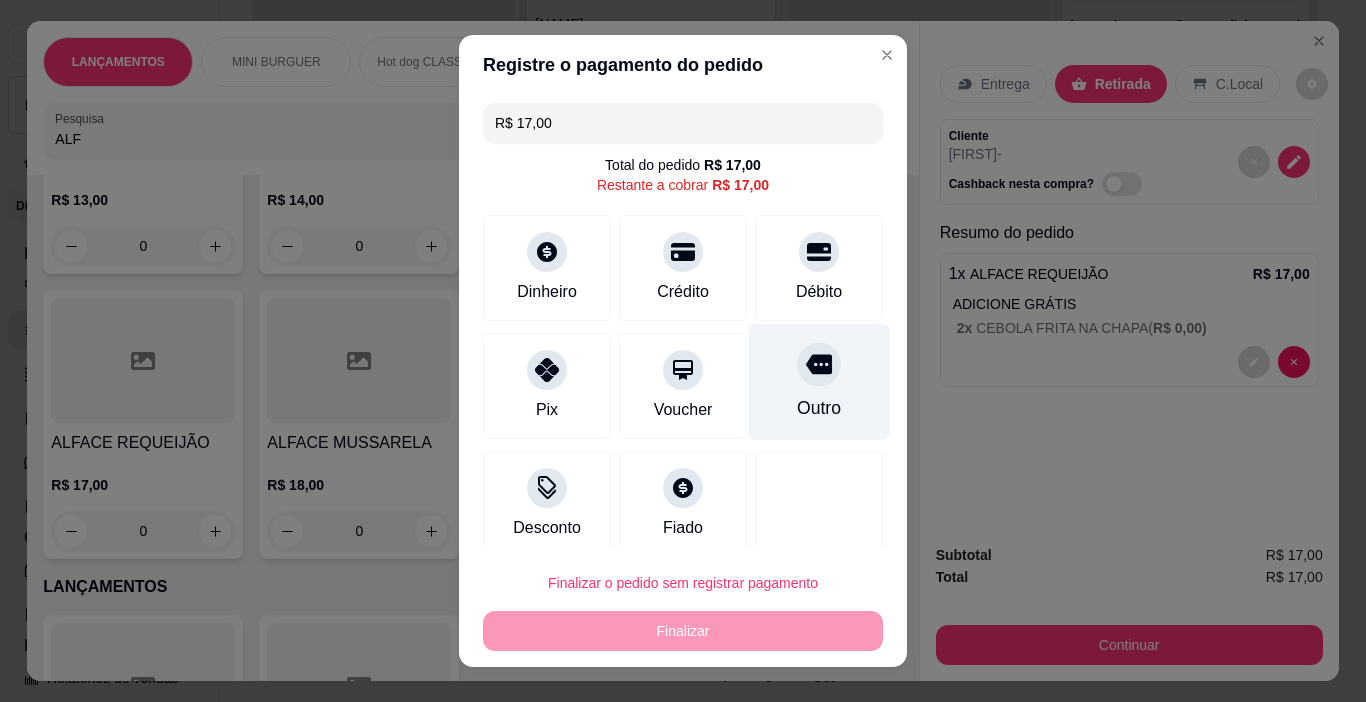 click at bounding box center (819, 365) 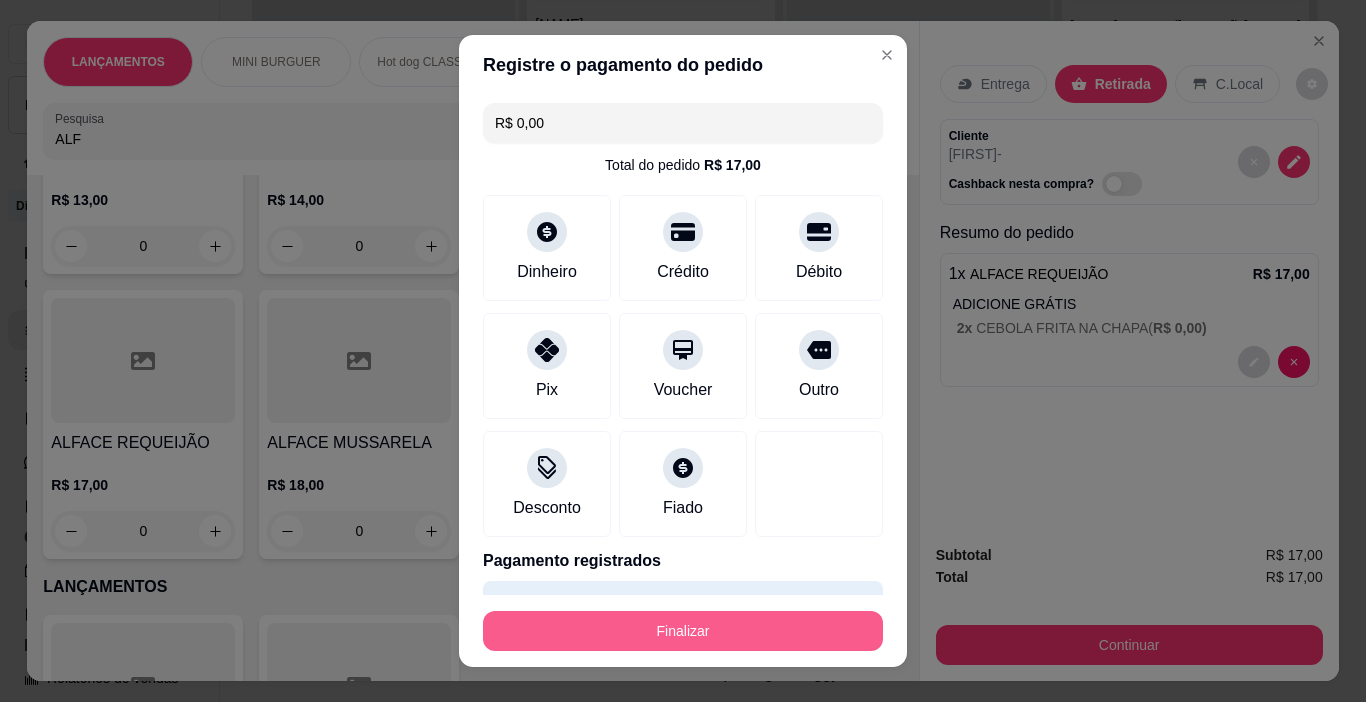 click on "Finalizar" at bounding box center [683, 631] 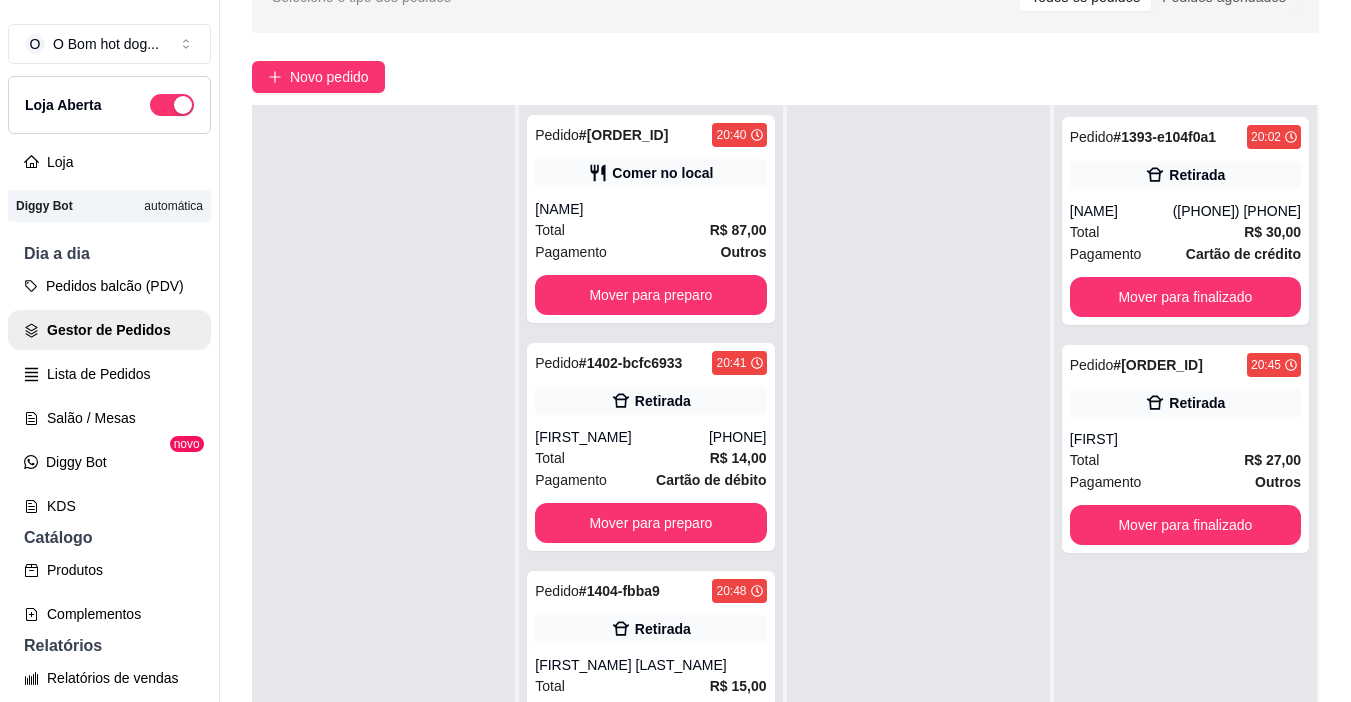 scroll, scrollTop: 19, scrollLeft: 0, axis: vertical 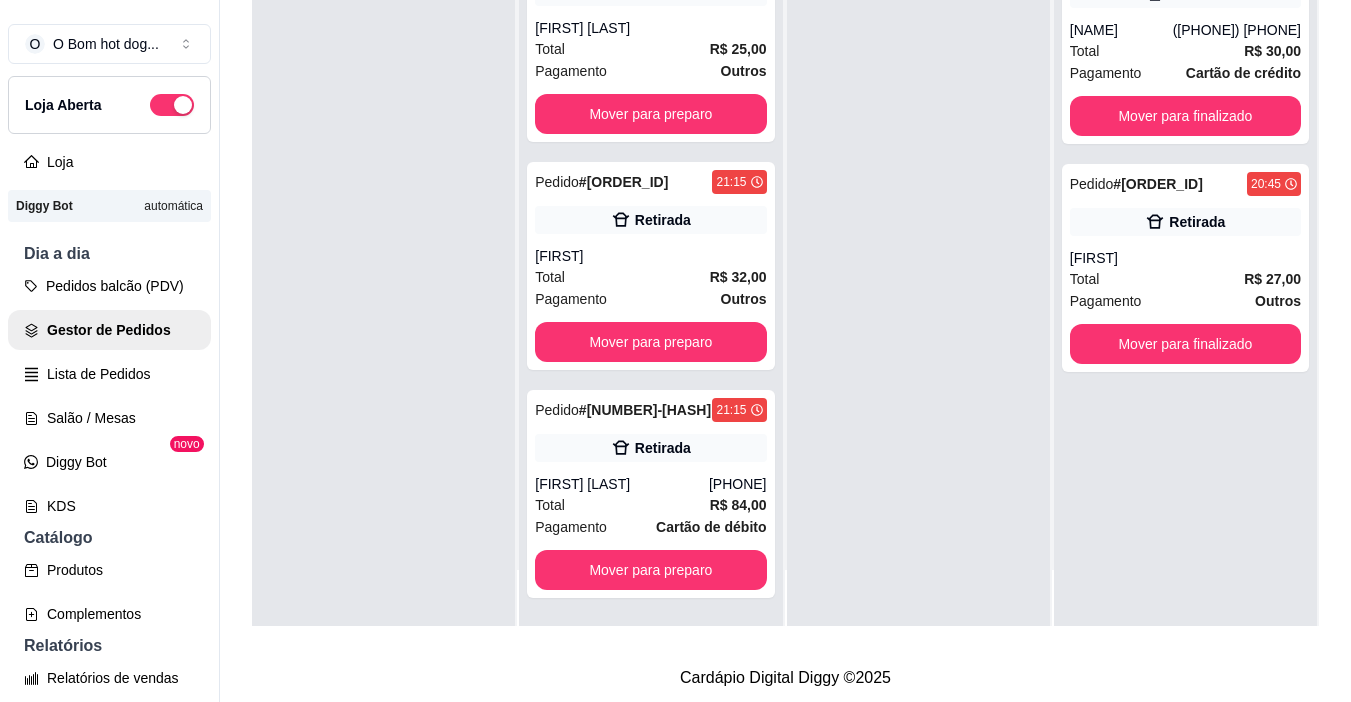 click on "Pedido # 1401-663ed 20:40 Comer no local [FIRST] Total R$ 87,00 Pagamento Outros Mover para preparo Pedido # 1402-bcfc6933 20:41 Retirada [FIRST] ([PHONE]) Total R$ 14,00 Pagamento Cartão de débito Mover para preparo Pedido # 1404-fbba9 20:48 Retirada [FIRST] Total R$ 15,00 Pagamento Outros Mover para preparo Pedido # 1405-59a2c 21:14 Retirada [FIRST] Total R$ 25,00 Pagamento Outros Mover para preparo Pedido # 1406-67970 21:15 Retirada [FIRST] Total R$ 32,00 Pagamento Outros Mover para preparo Pedido # 1407-882972c8 21:15 Retirada [FIRST] [LAST] ([PHONE]) Total R$ 84,00 Pagamento Cartão de débito Mover para preparo" at bounding box center (650, 275) 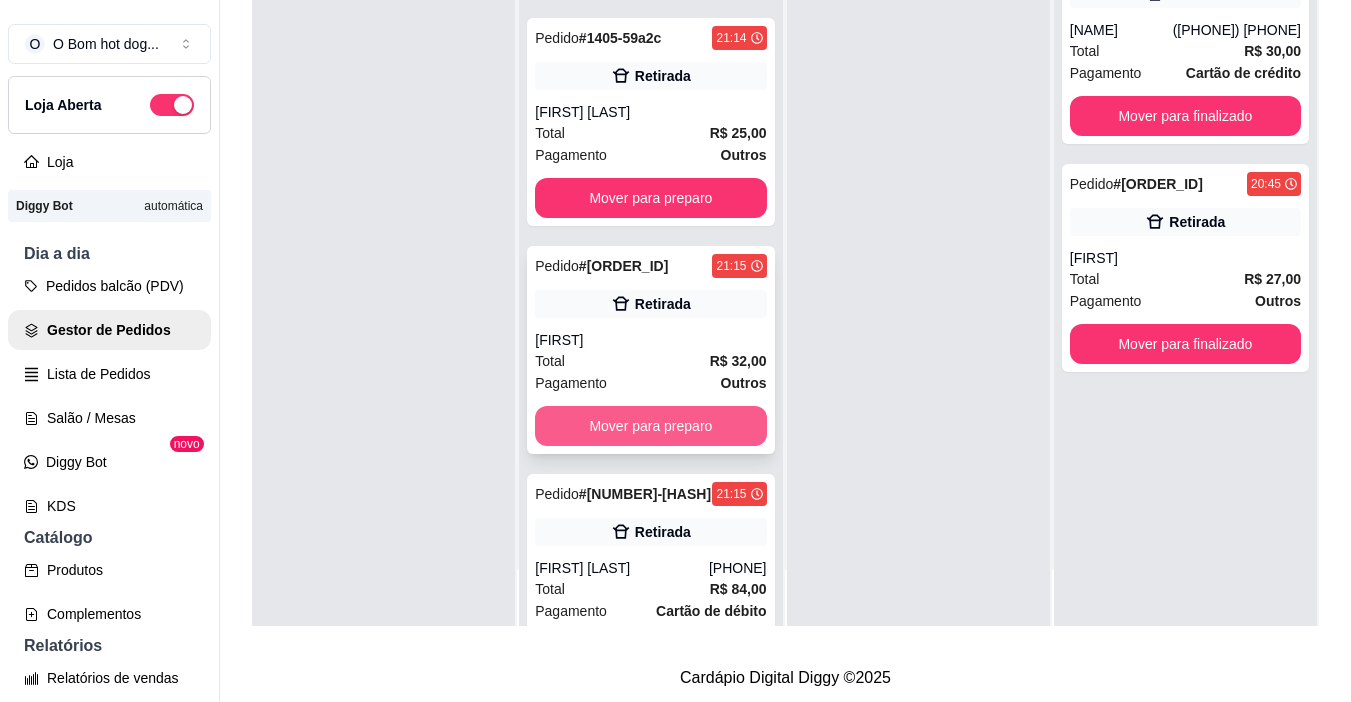 scroll, scrollTop: 686, scrollLeft: 0, axis: vertical 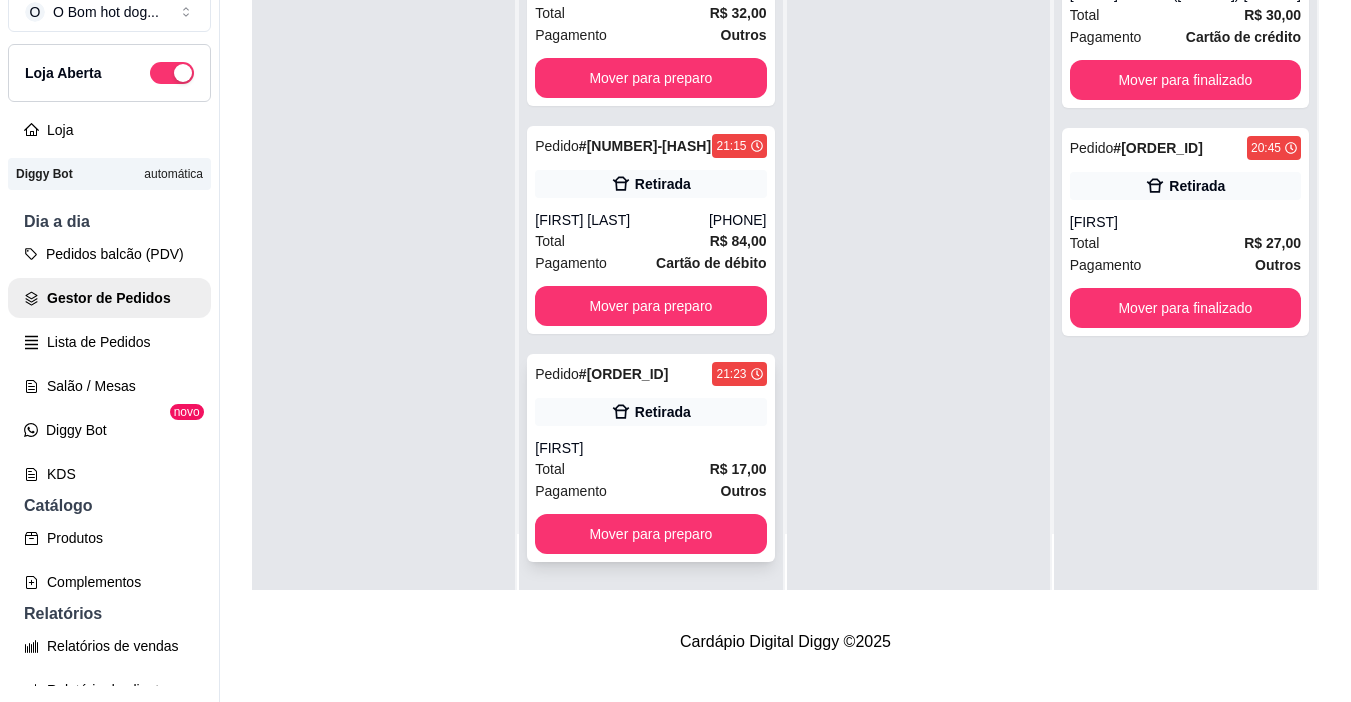 click on "Total R$ 17,00" at bounding box center [650, 469] 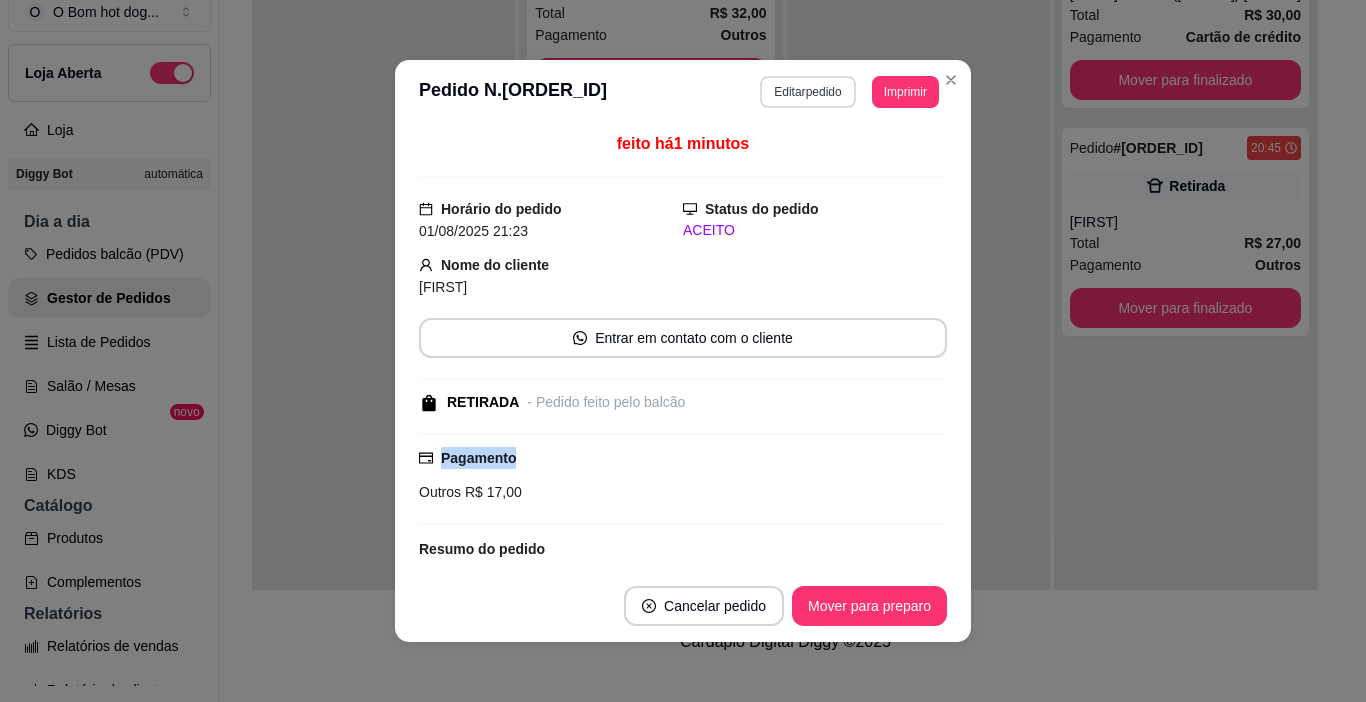 click on "Editar  pedido" at bounding box center (807, 92) 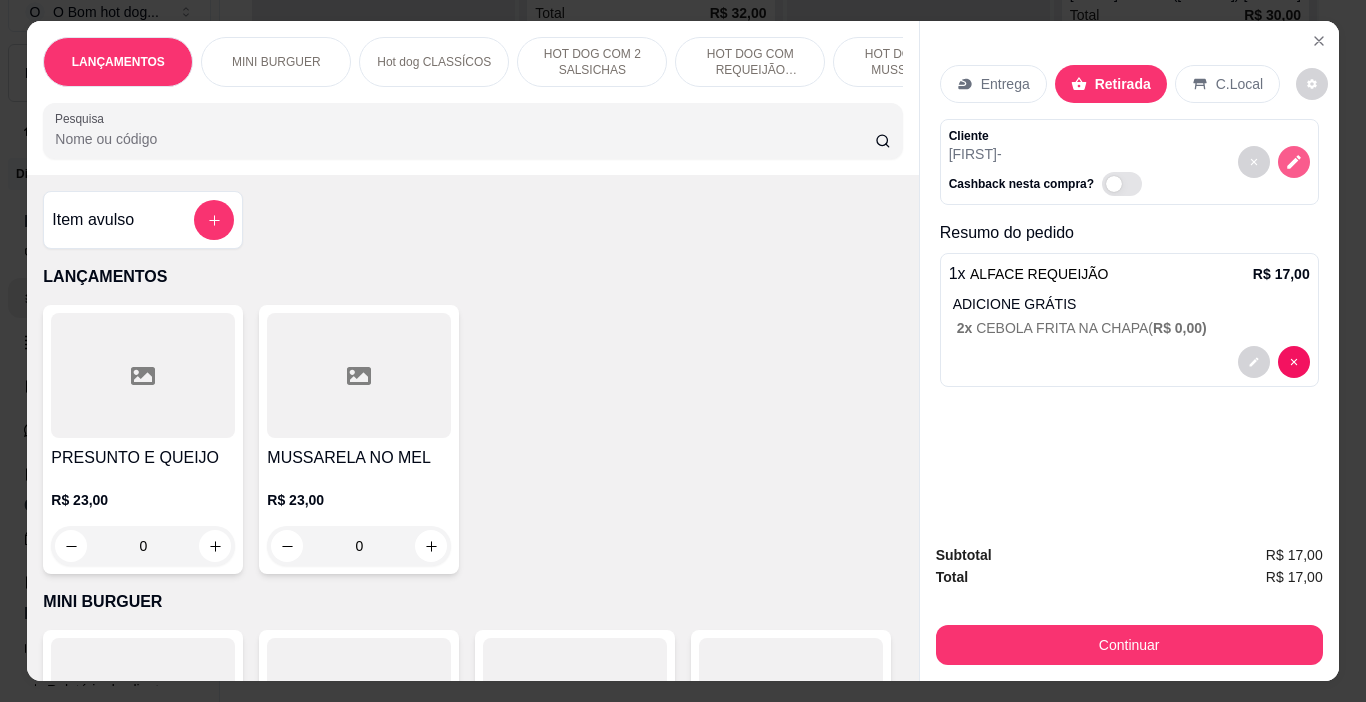 click 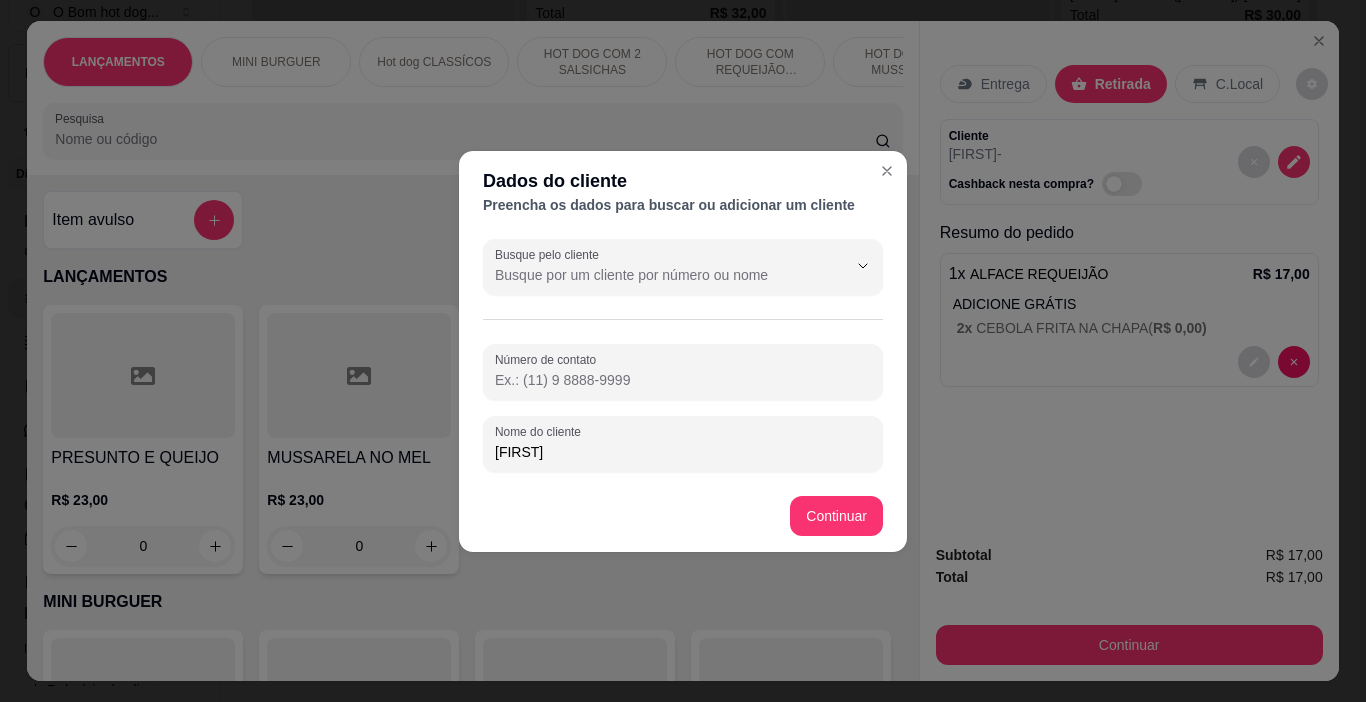 click on "Resumo do pedido" at bounding box center (1129, 233) 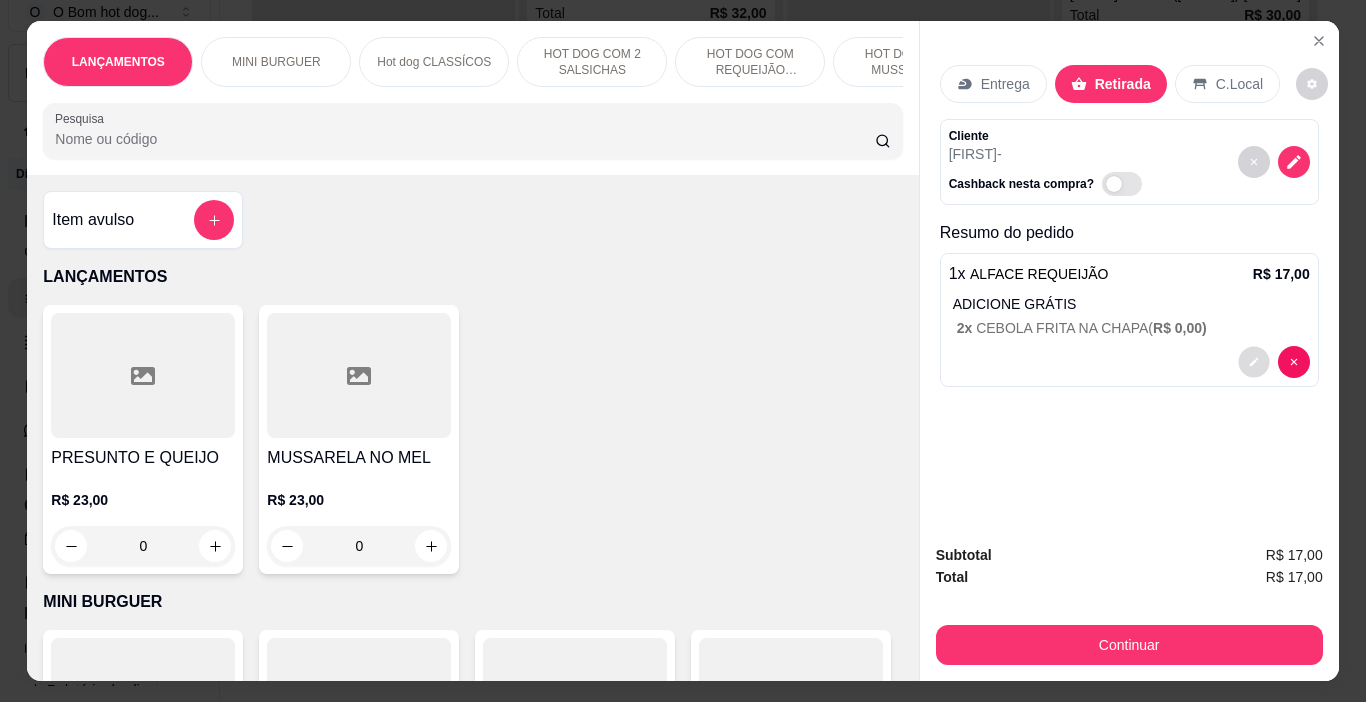 click 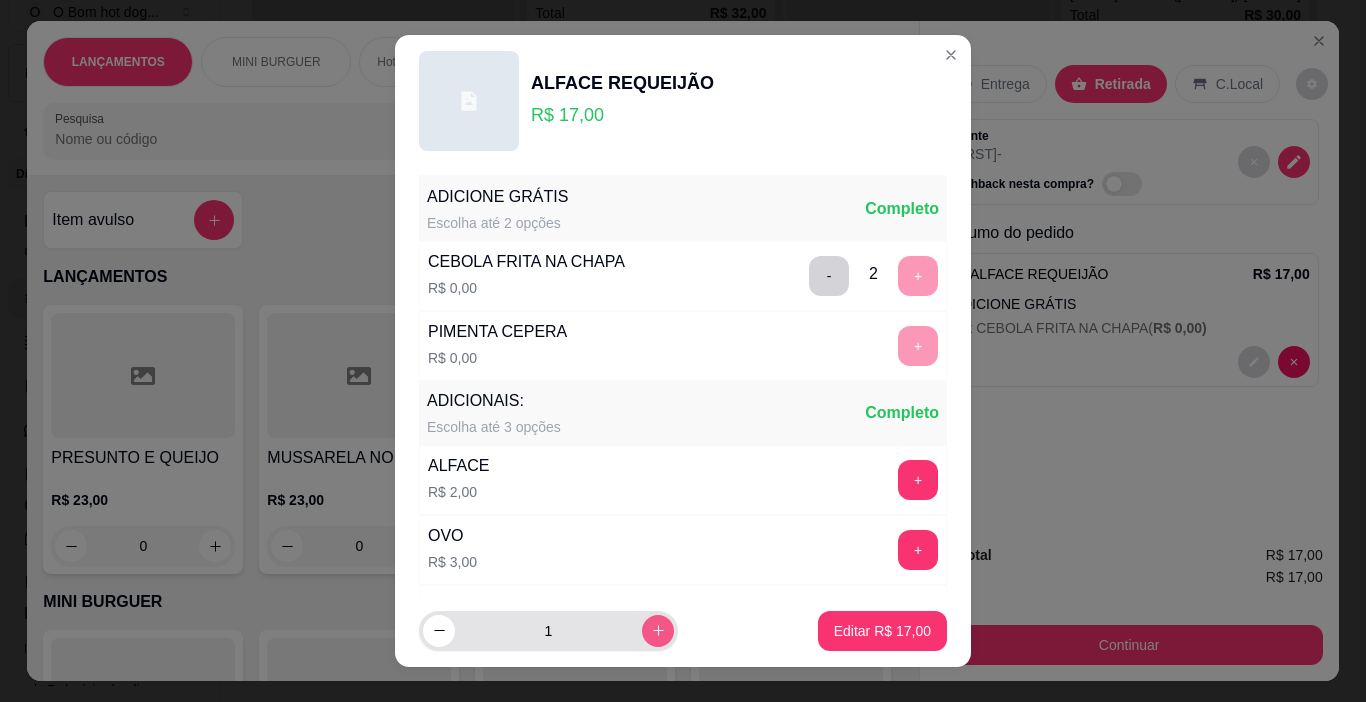 click at bounding box center (658, 631) 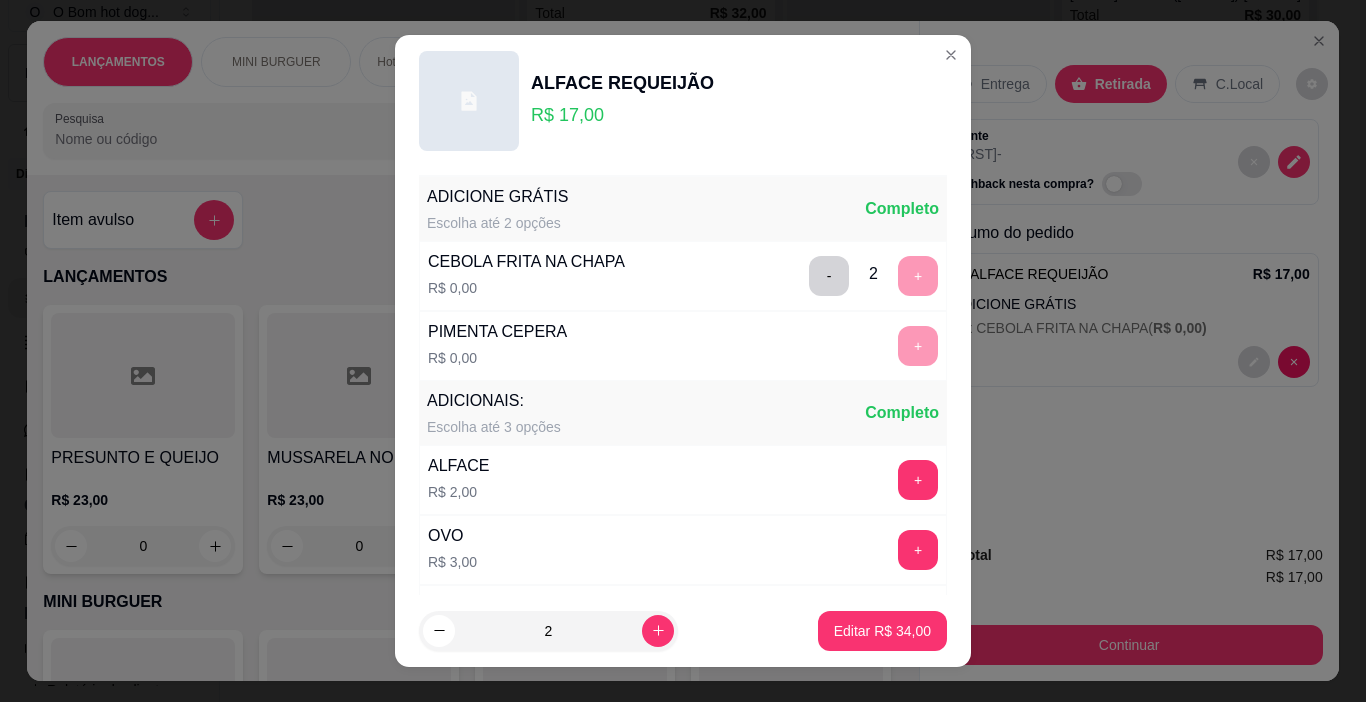 click on "- 2 +" at bounding box center (873, 276) 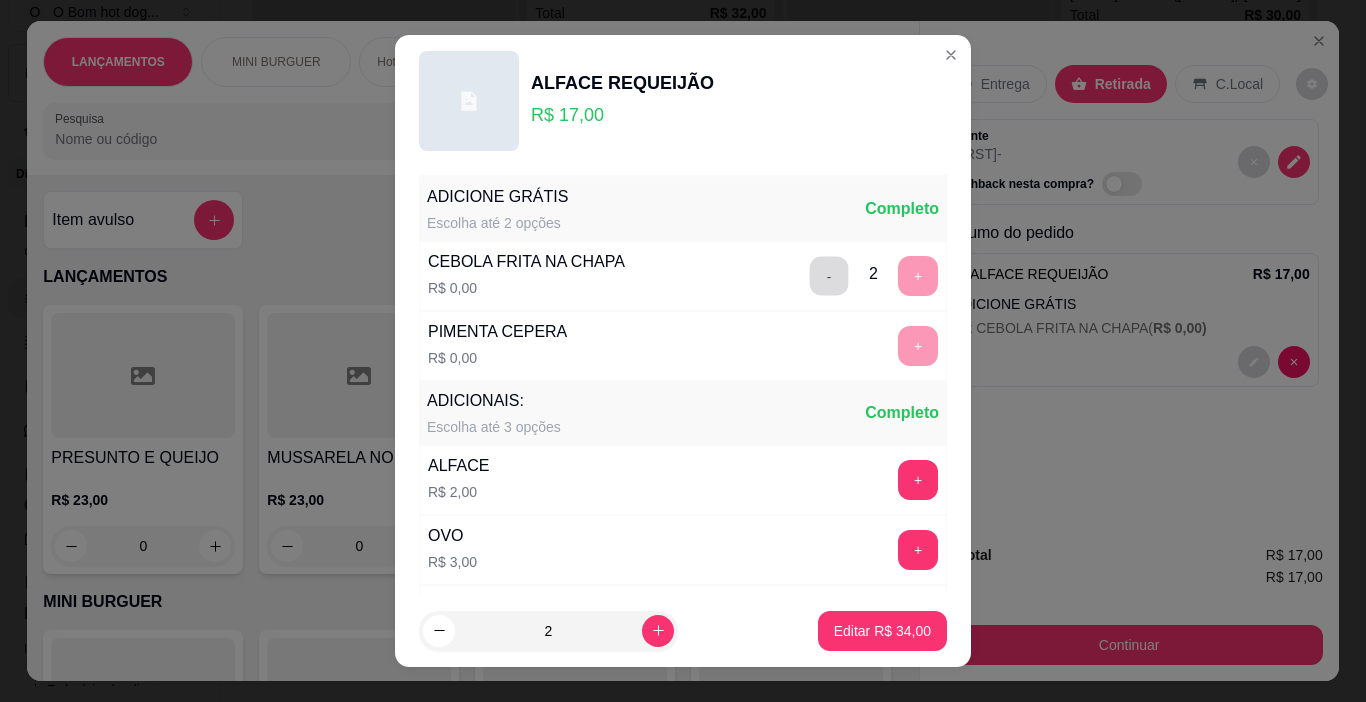 click on "-" at bounding box center (829, 276) 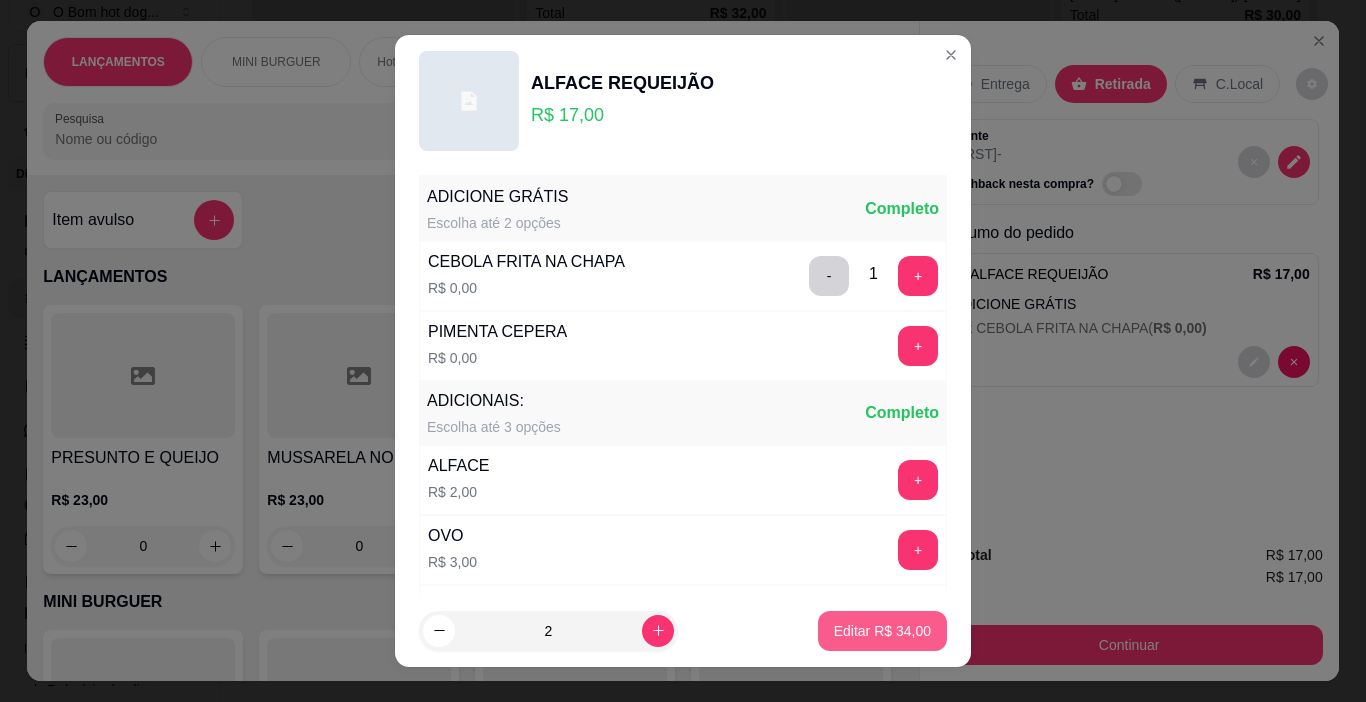 click on "Editar   R$ 34,00" at bounding box center [882, 631] 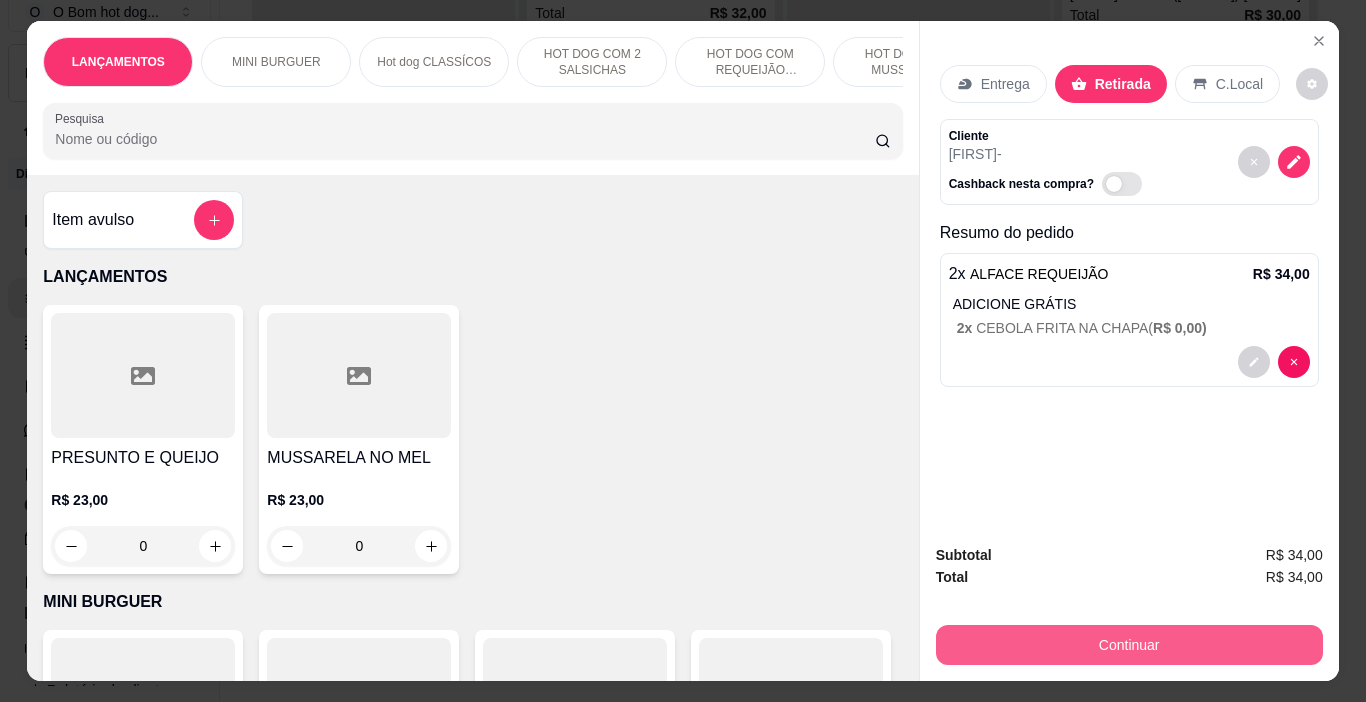 click on "Continuar" at bounding box center [1129, 645] 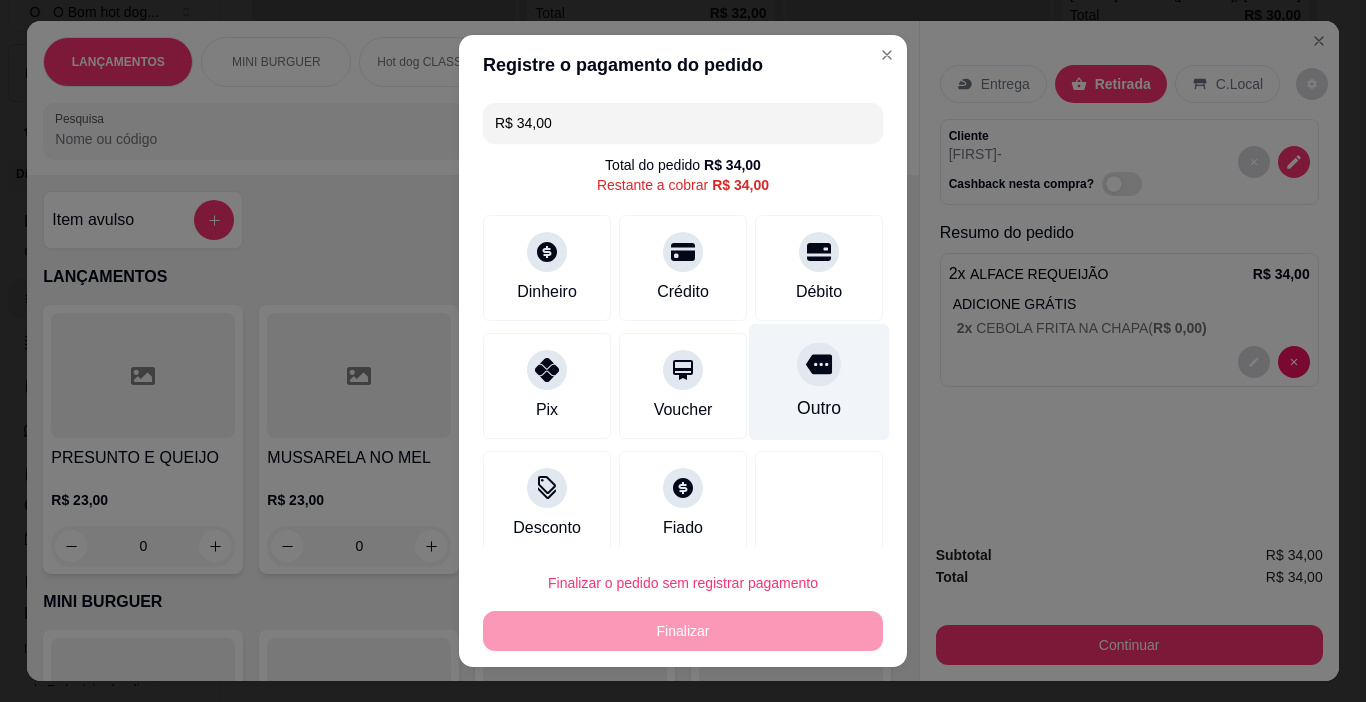 click on "Outro" at bounding box center (819, 408) 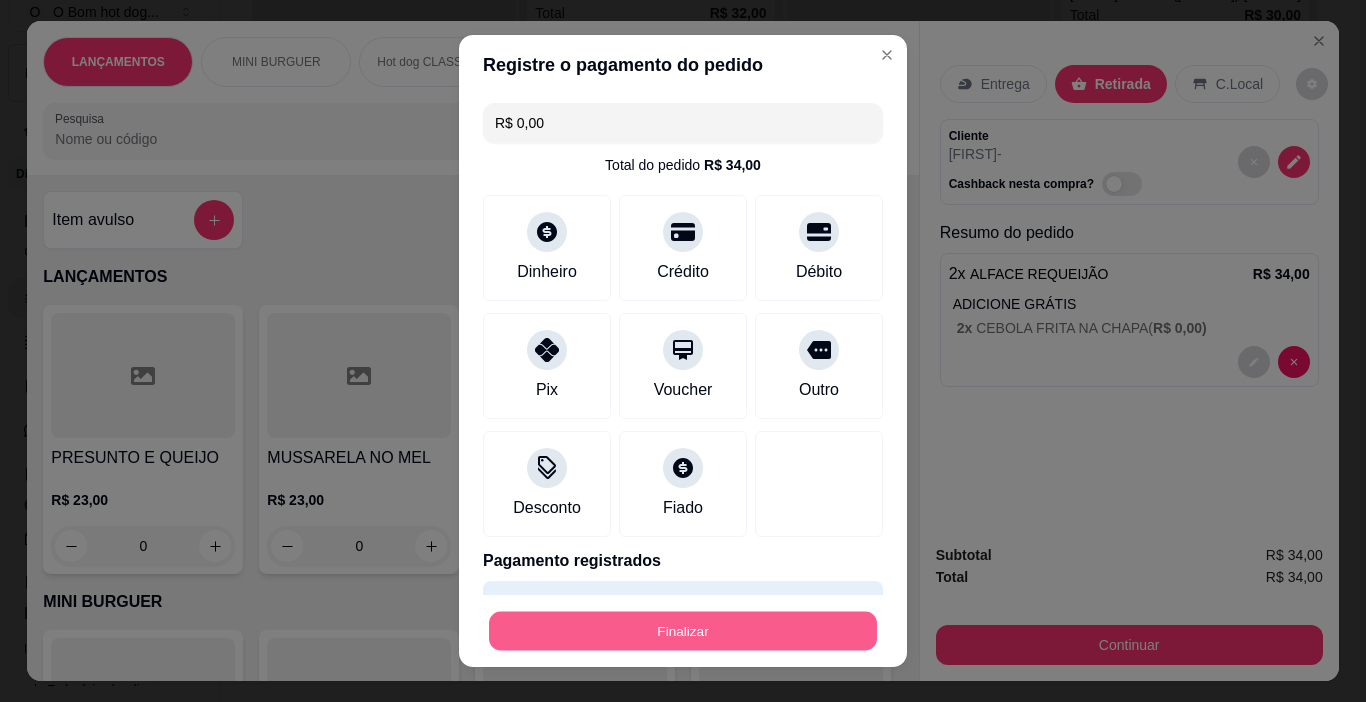 click on "Finalizar" at bounding box center [683, 631] 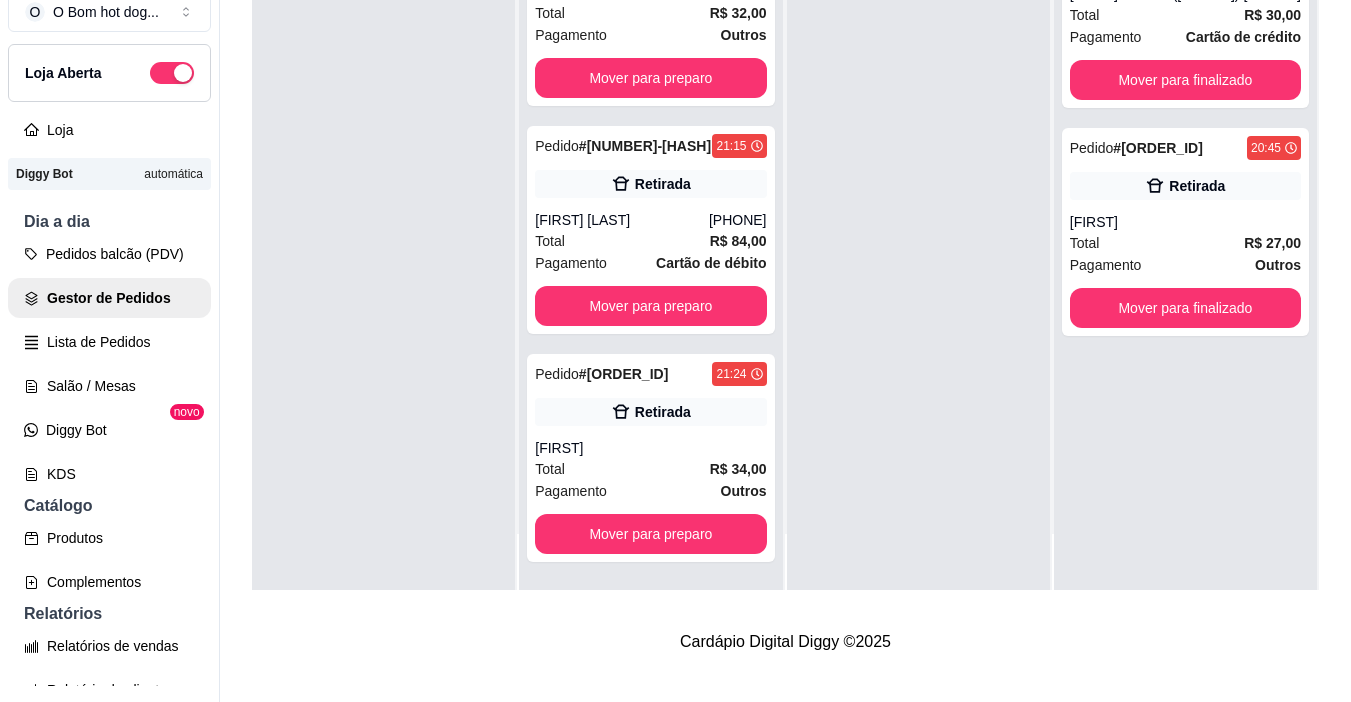 scroll, scrollTop: 0, scrollLeft: 0, axis: both 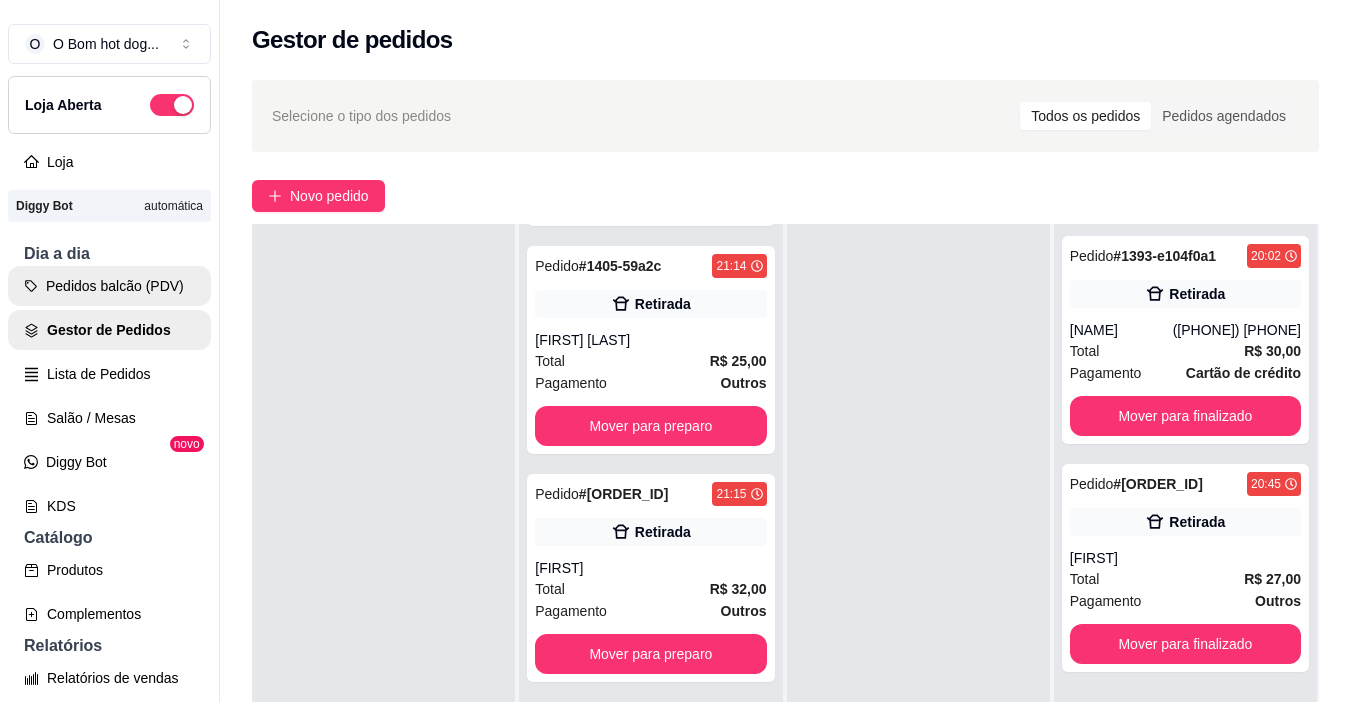 click on "Pedidos balcão (PDV)" at bounding box center (109, 286) 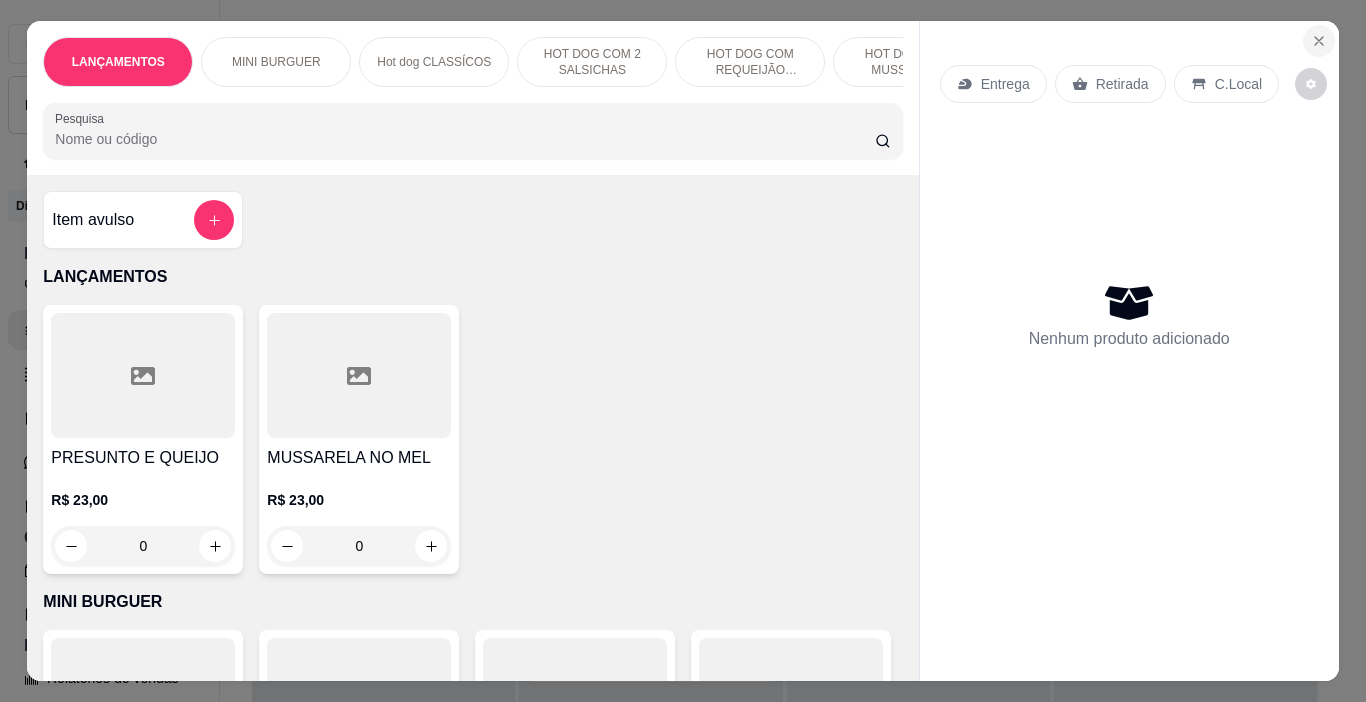 click 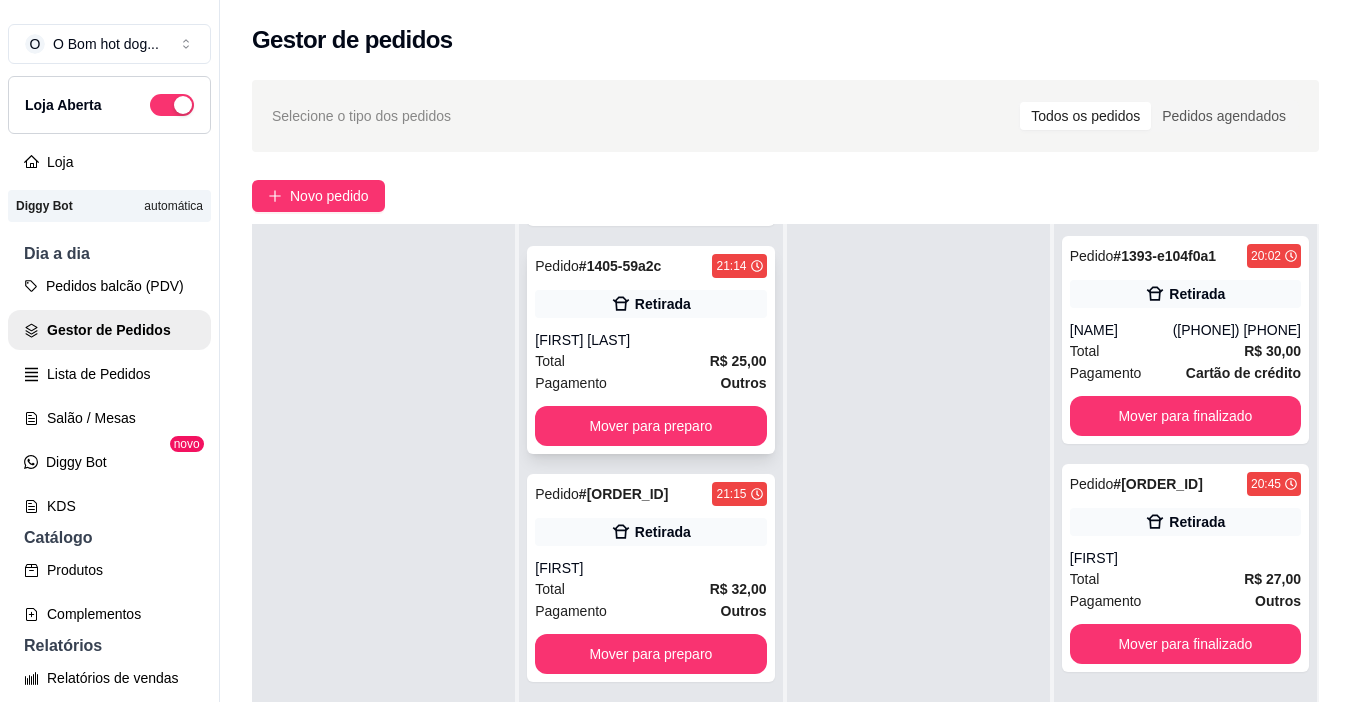 click on "Pedido  # [ORDER_ID] [TIME] Retirada [NAME] Total R$ 25,00 Pagamento Outros Mover para preparo" at bounding box center [650, 350] 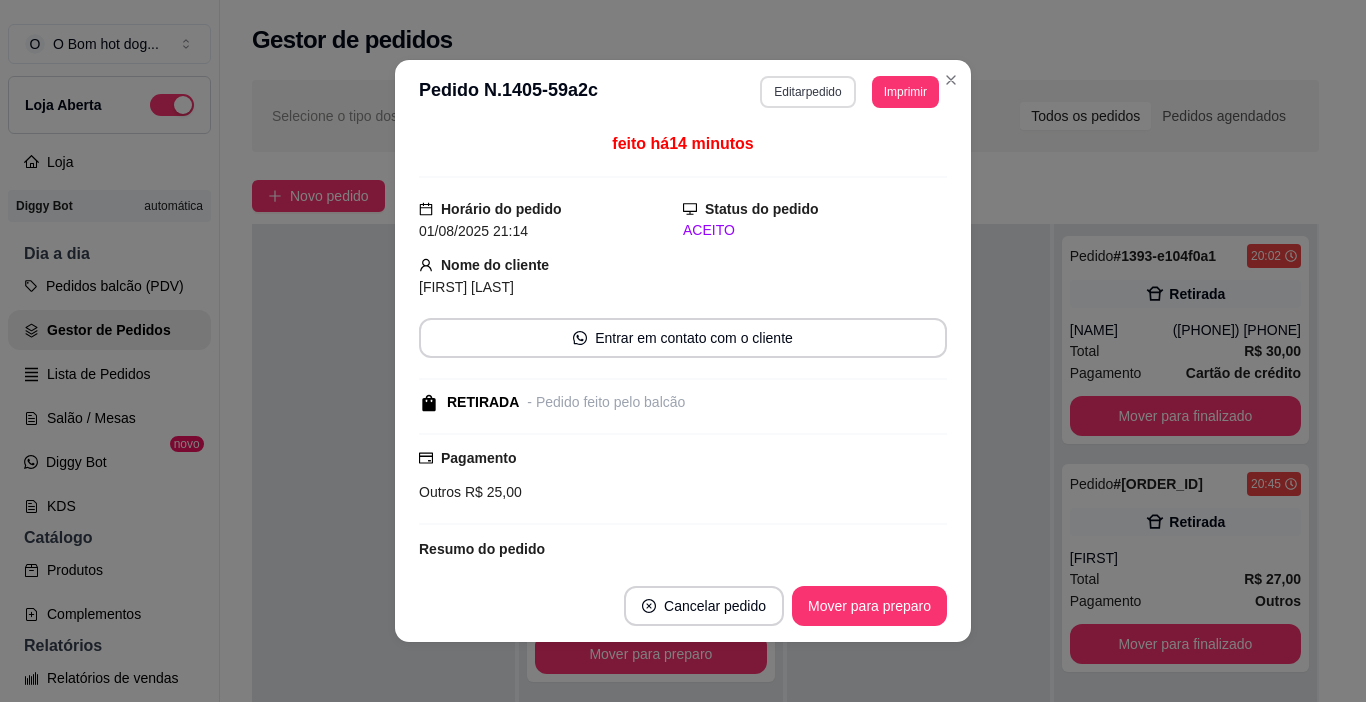click on "Editar  pedido" at bounding box center (807, 92) 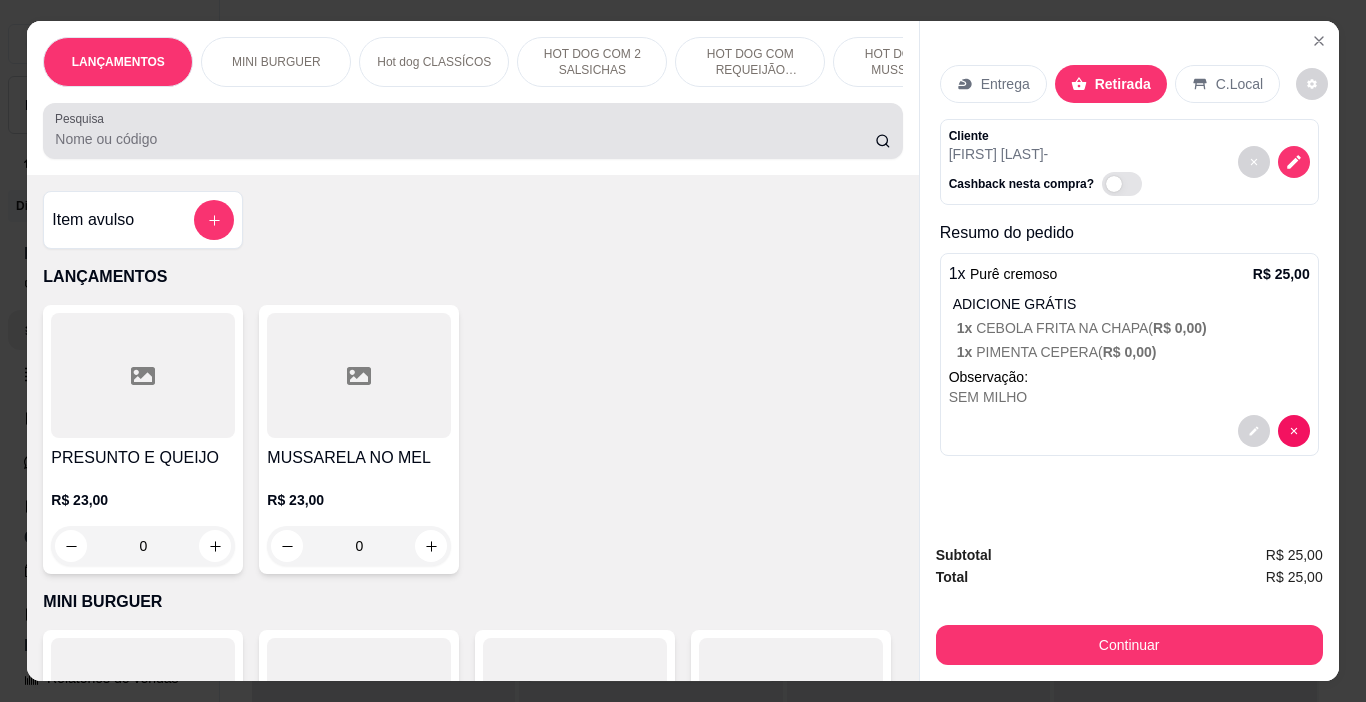 click on "Pesquisa" at bounding box center [472, 131] 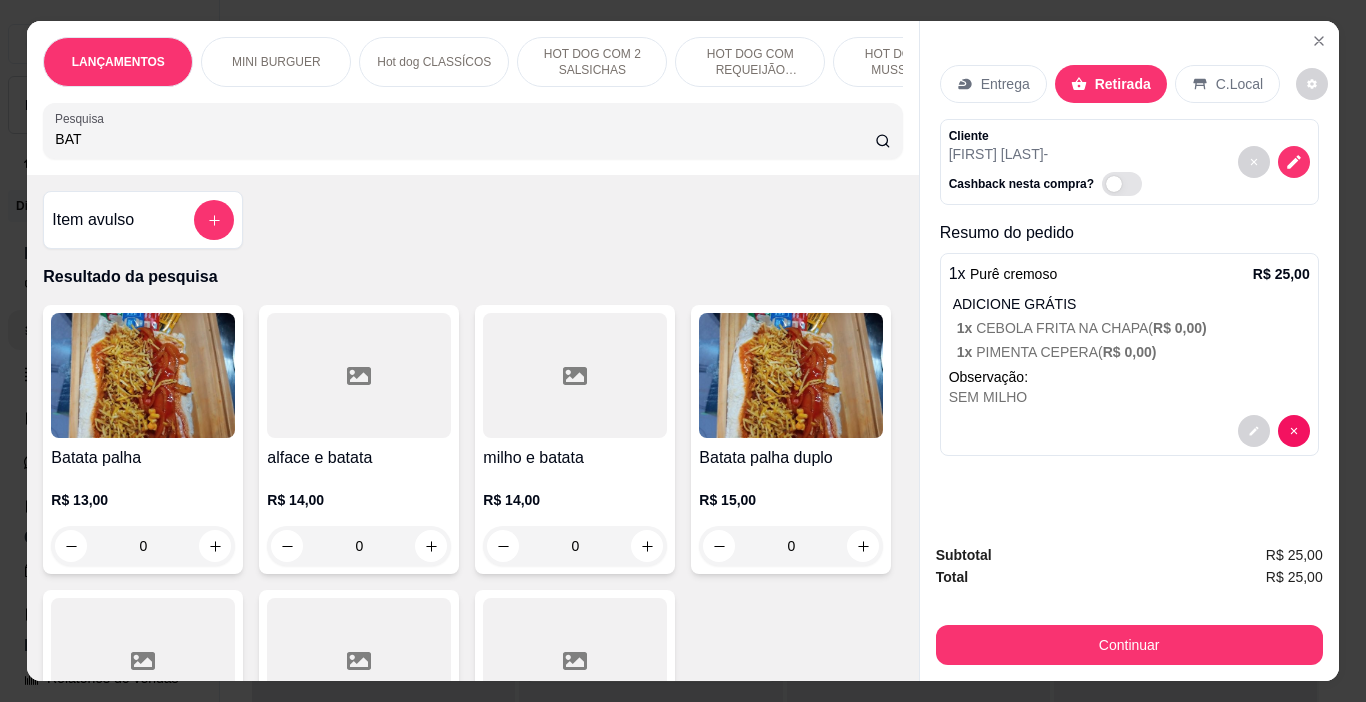 click at bounding box center (143, 375) 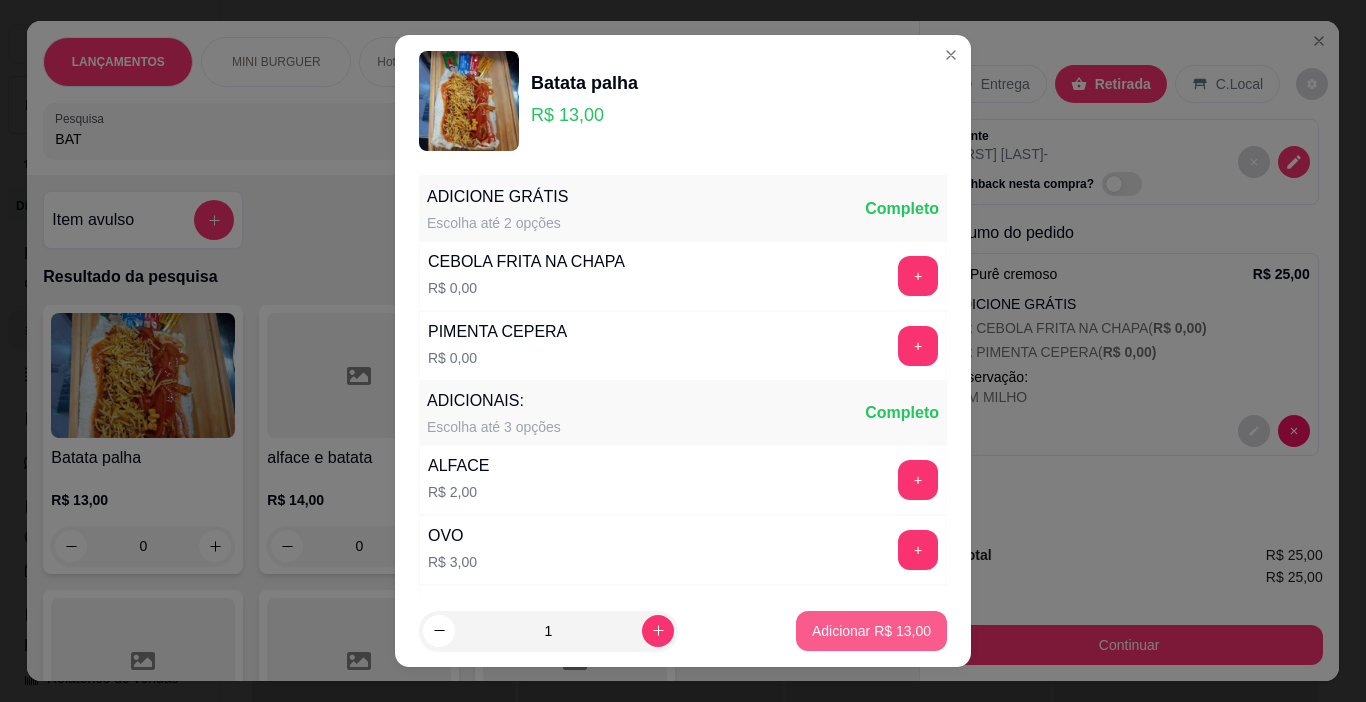 click on "Adicionar   R$ 13,00" at bounding box center (871, 631) 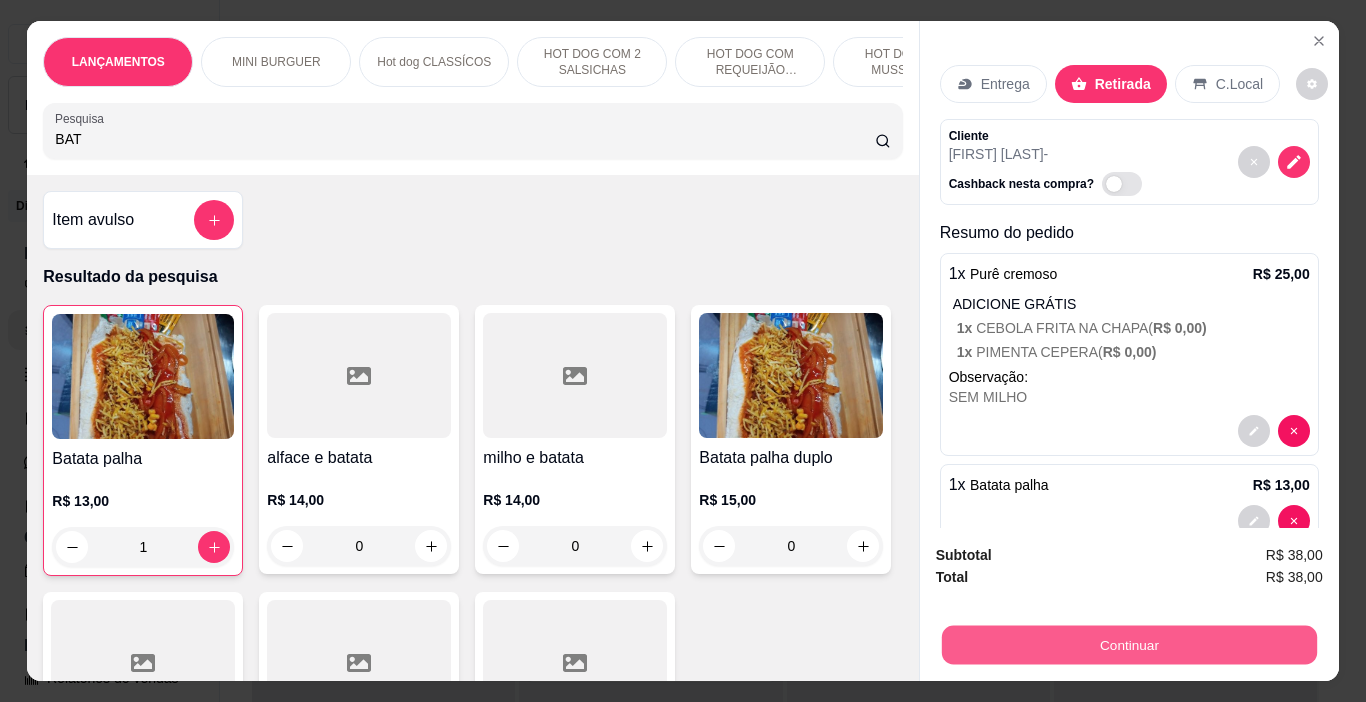 click on "Continuar" at bounding box center [1128, 645] 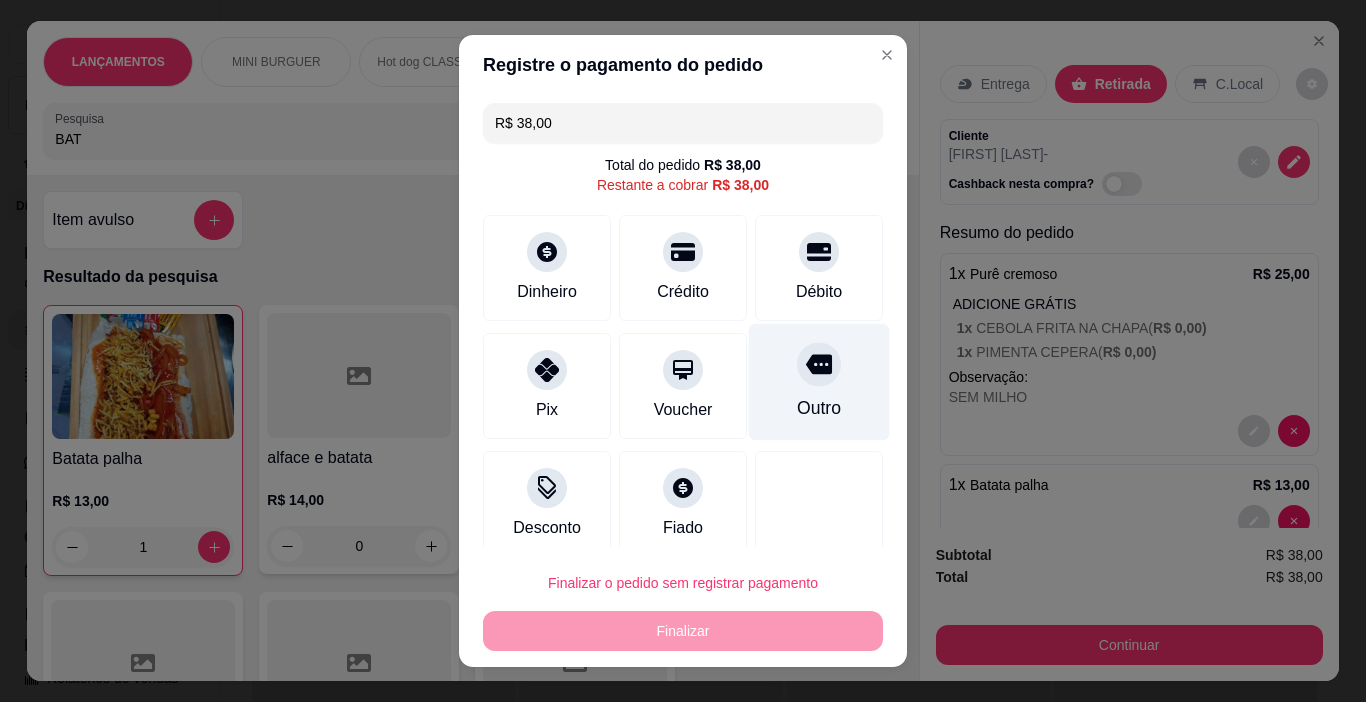 click on "Outro" at bounding box center (819, 408) 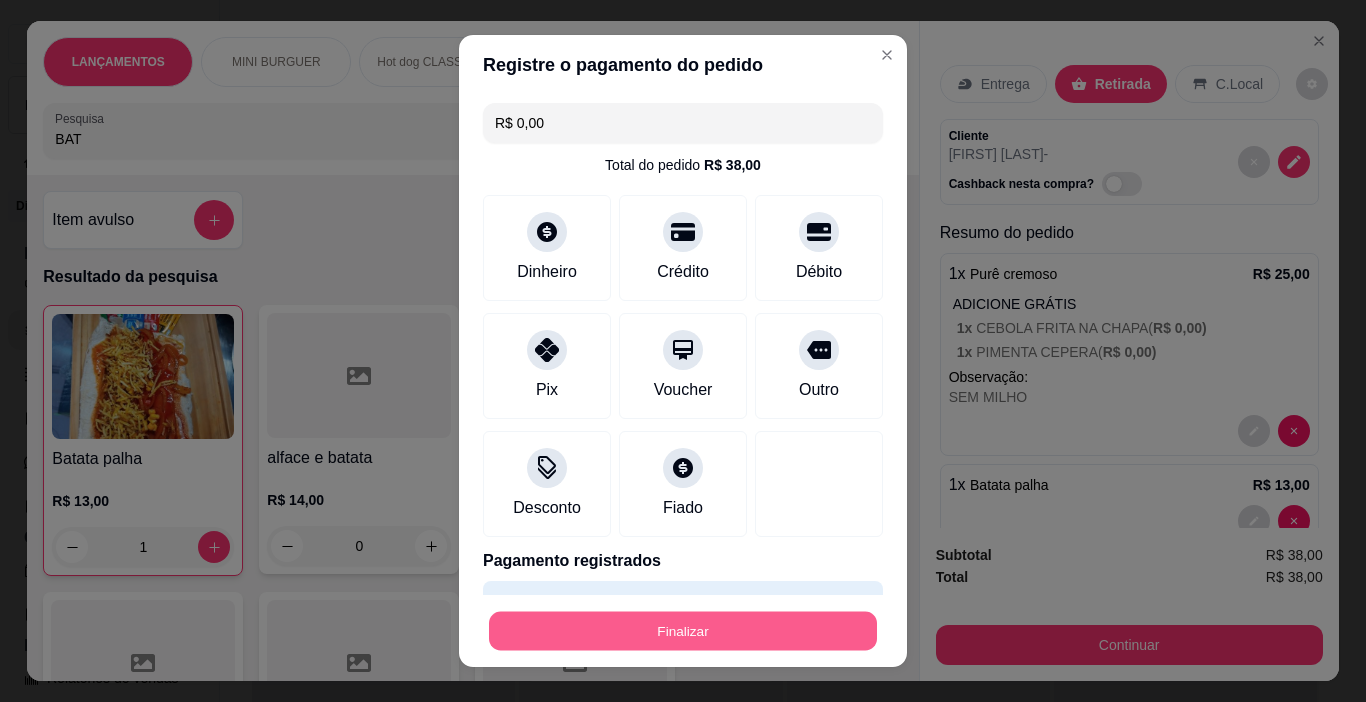 click on "Finalizar" at bounding box center [683, 631] 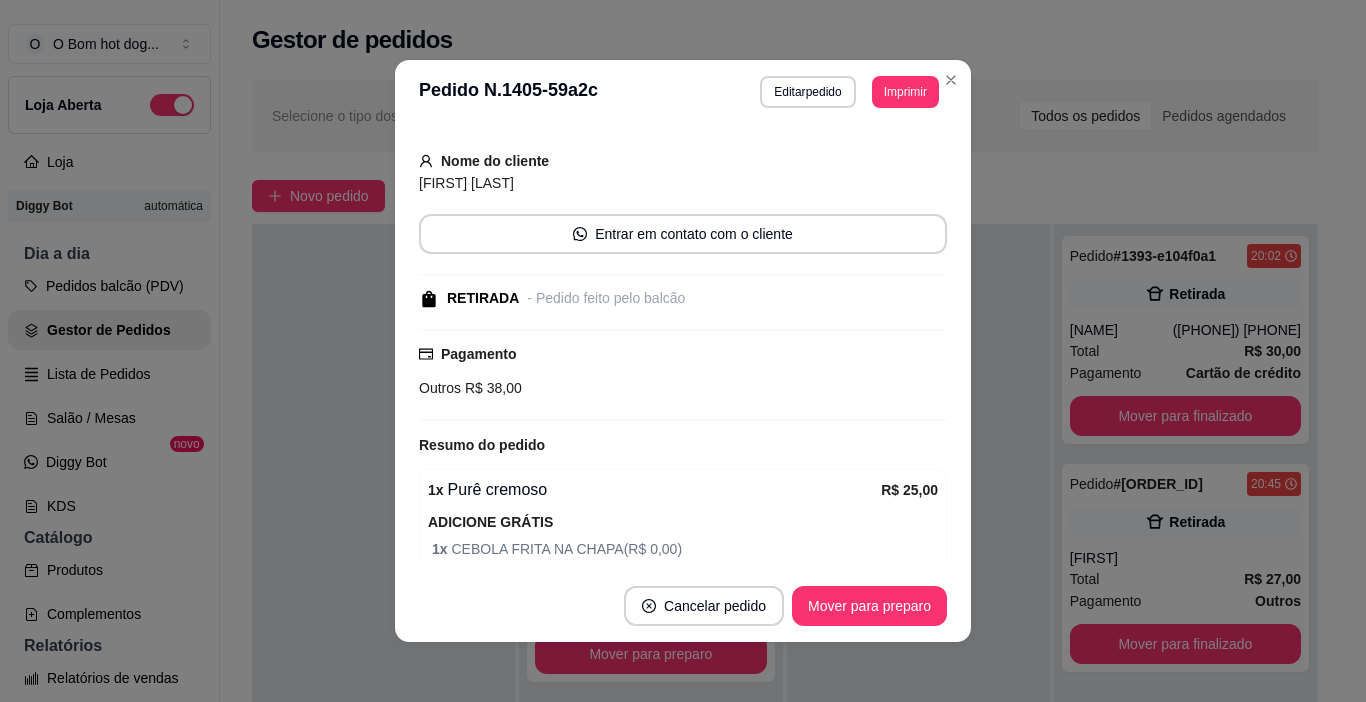 scroll, scrollTop: 373, scrollLeft: 0, axis: vertical 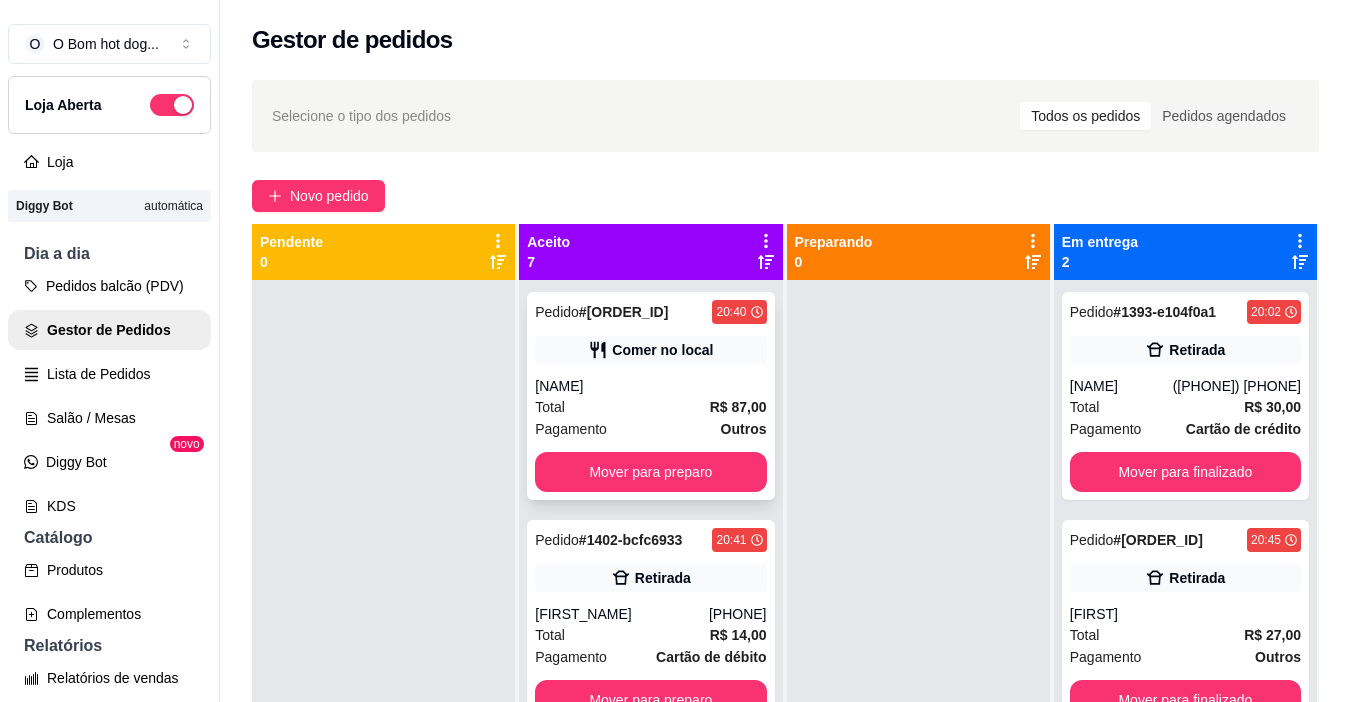 click on "Total R$ 87,00" at bounding box center [650, 407] 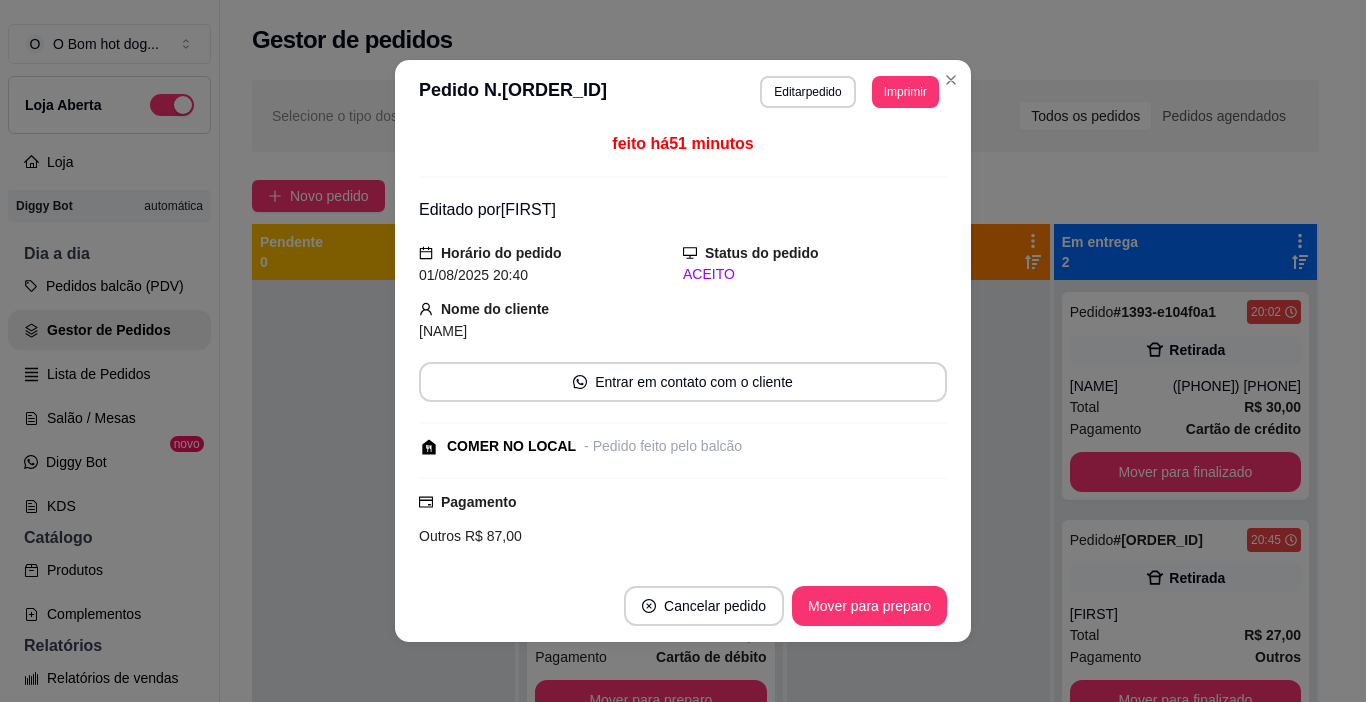 scroll, scrollTop: 4, scrollLeft: 0, axis: vertical 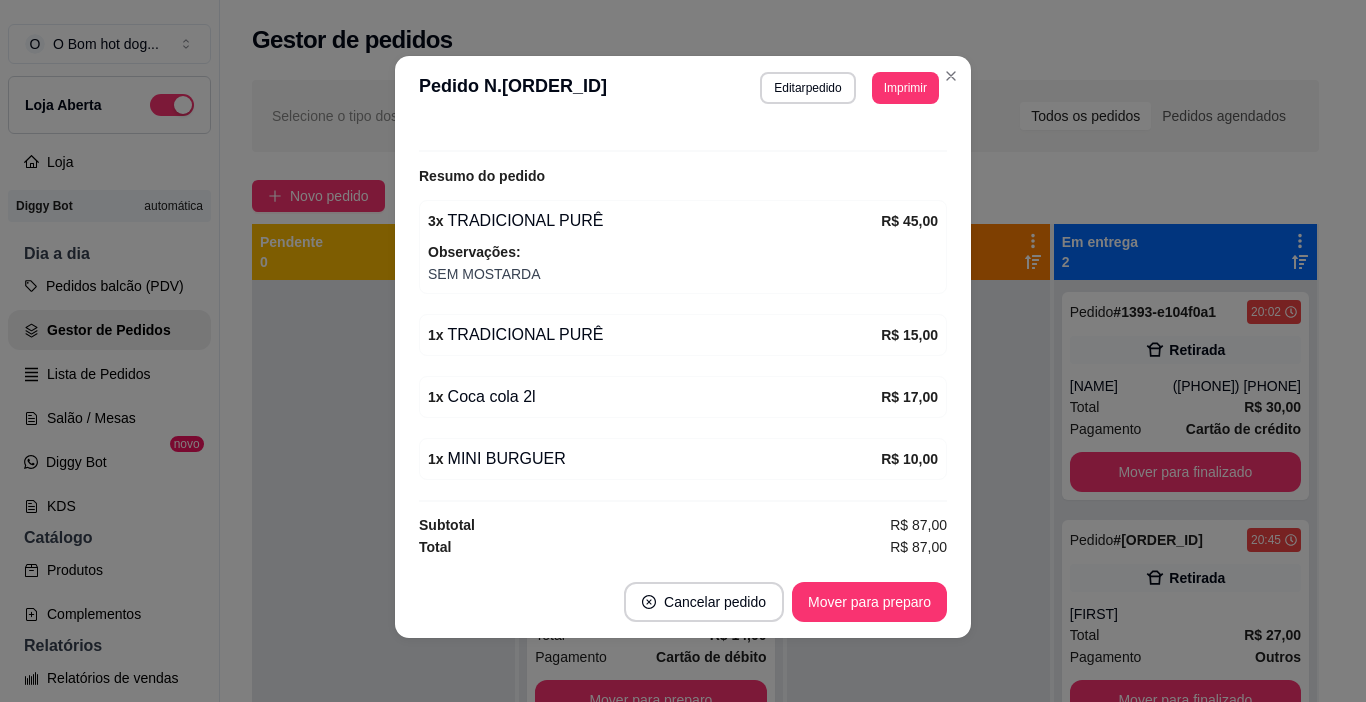 drag, startPoint x: 466, startPoint y: 251, endPoint x: 433, endPoint y: 254, distance: 33.13608 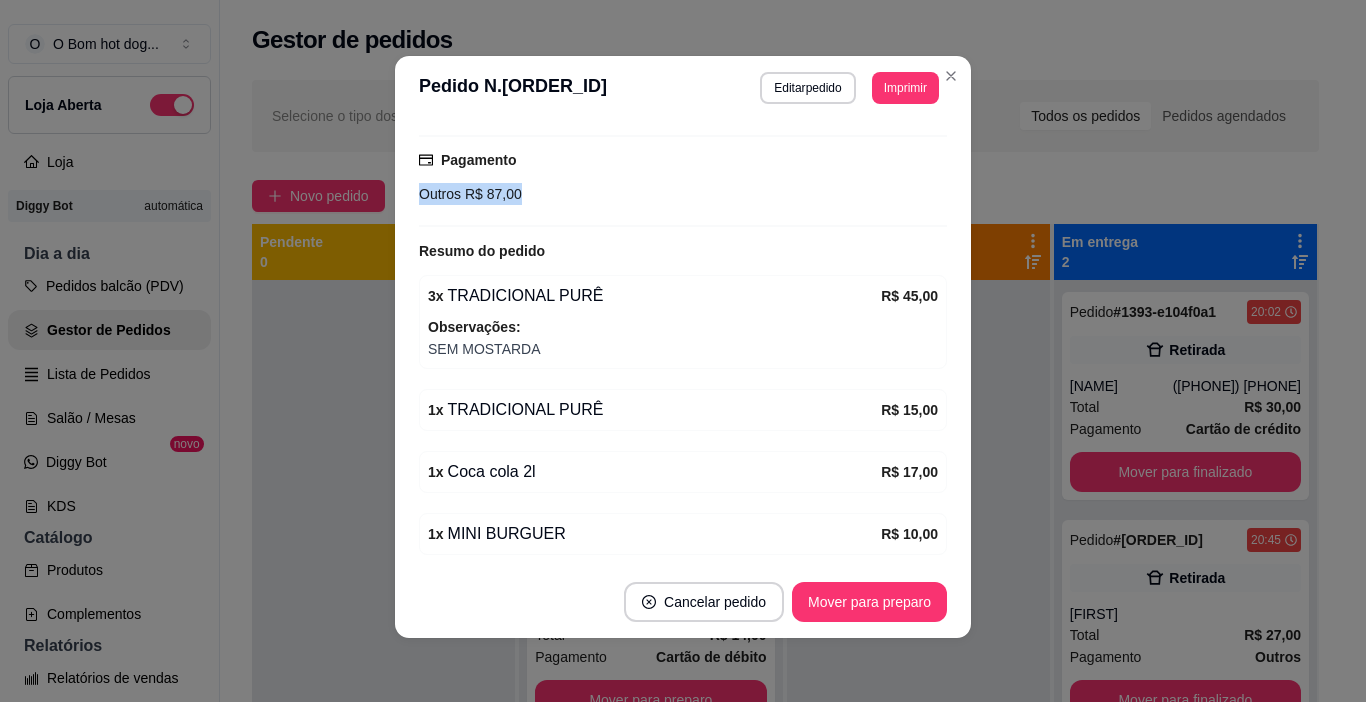 click on "feito há  53   minutos Editado por  [FIRST] Horário do pedido [DATE] [TIME] Status do pedido ACEITO Nome do cliente [FIRST]  Entrar em contato com o cliente COMER NO LOCAL - Pedido feito pelo balcão Pagamento Outros   R$ 87,00 Resumo do pedido 3 x     TRADICIONAL PURÊ R$ 45,00 Observações: SEM MOSTARDA  1 x     TRADICIONAL PURÊ R$ 15,00 1 x     Coca cola 2l R$ 17,00 1 x     MINI BURGUER  R$ 10,00 Subtotal R$ 87,00 Total R$ 87,00" at bounding box center [683, 343] 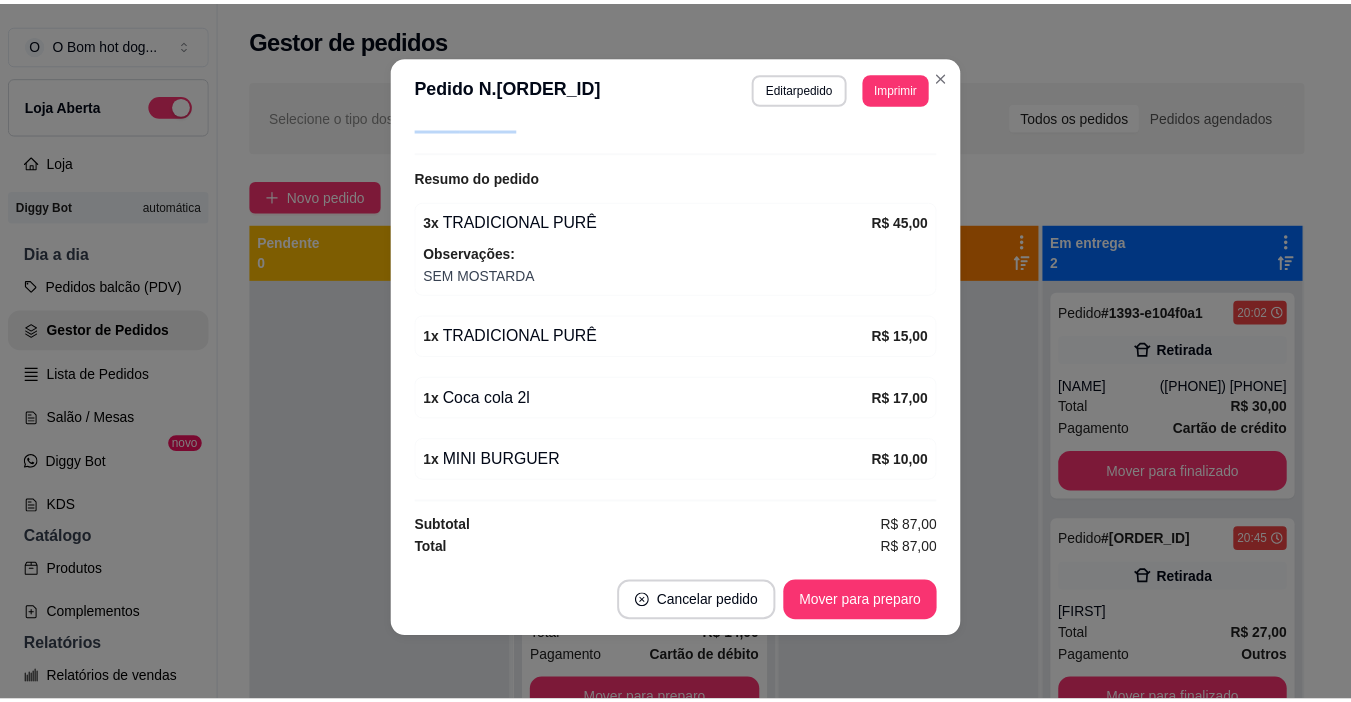 scroll, scrollTop: 413, scrollLeft: 0, axis: vertical 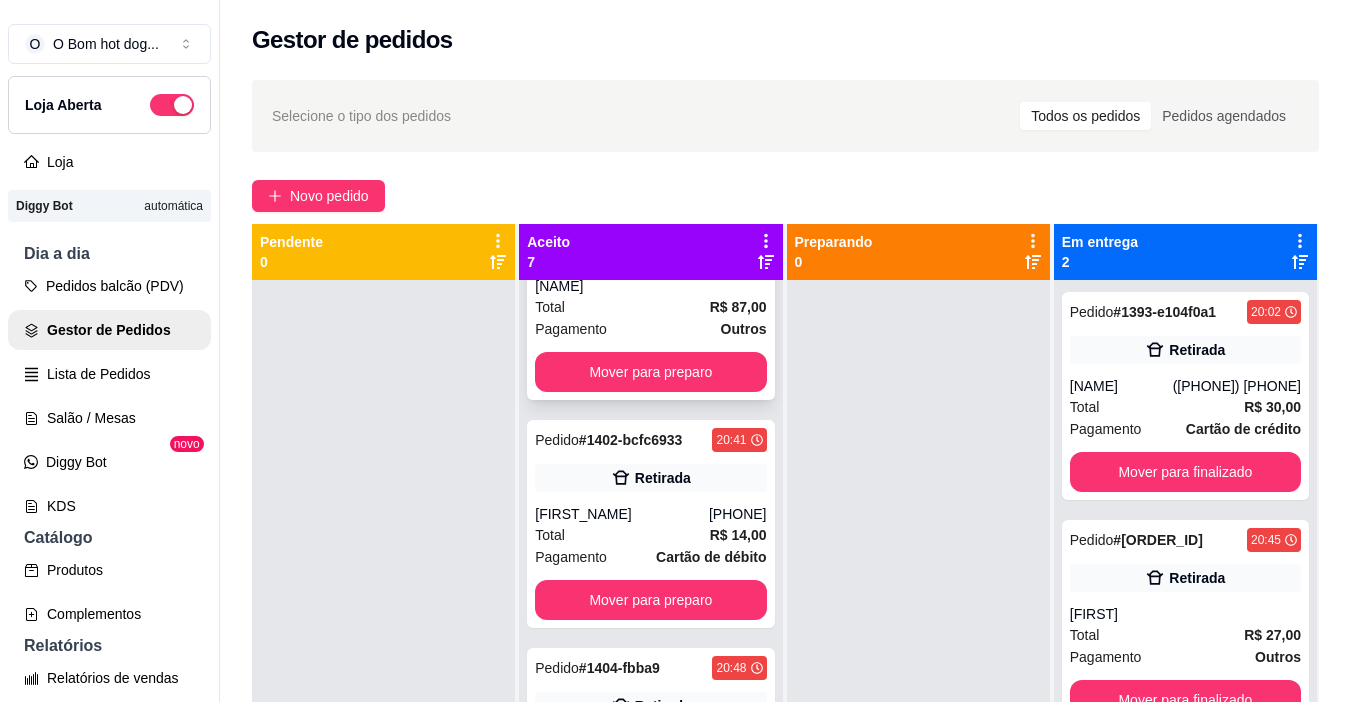 drag, startPoint x: 652, startPoint y: 314, endPoint x: 651, endPoint y: 303, distance: 11.045361 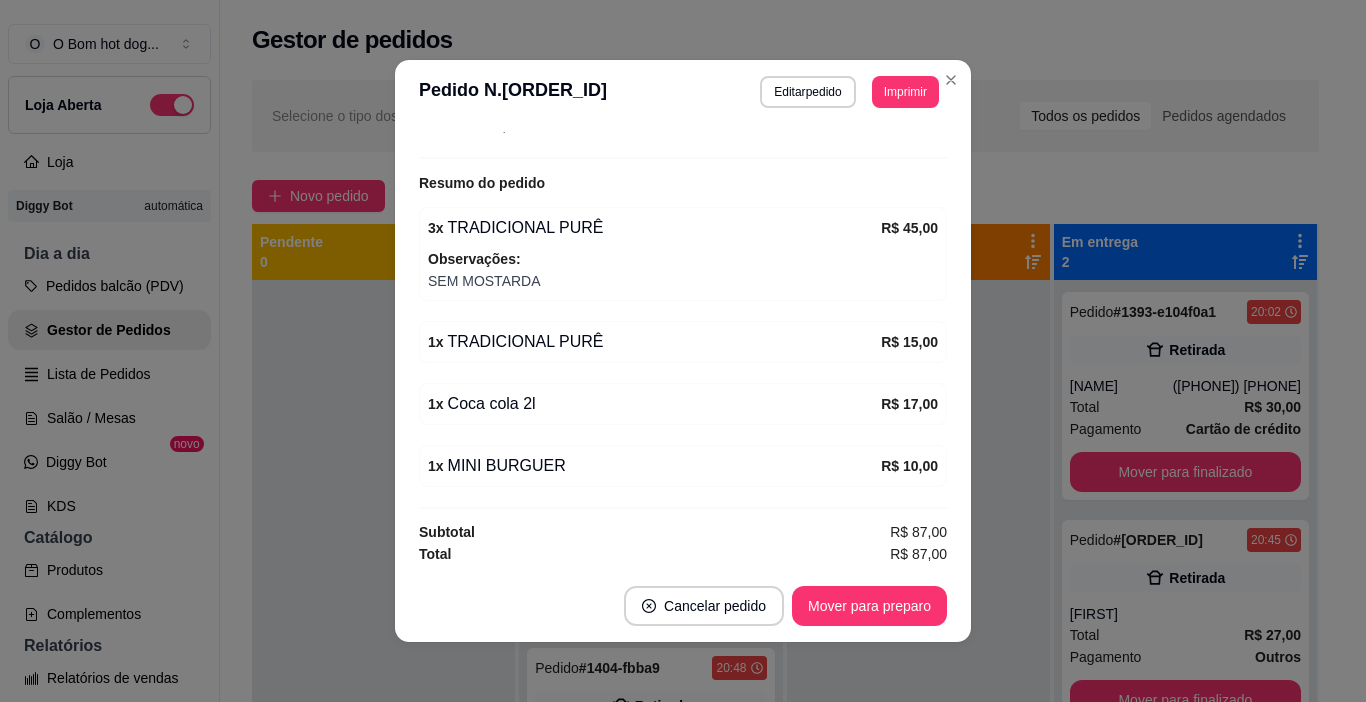 scroll, scrollTop: 413, scrollLeft: 0, axis: vertical 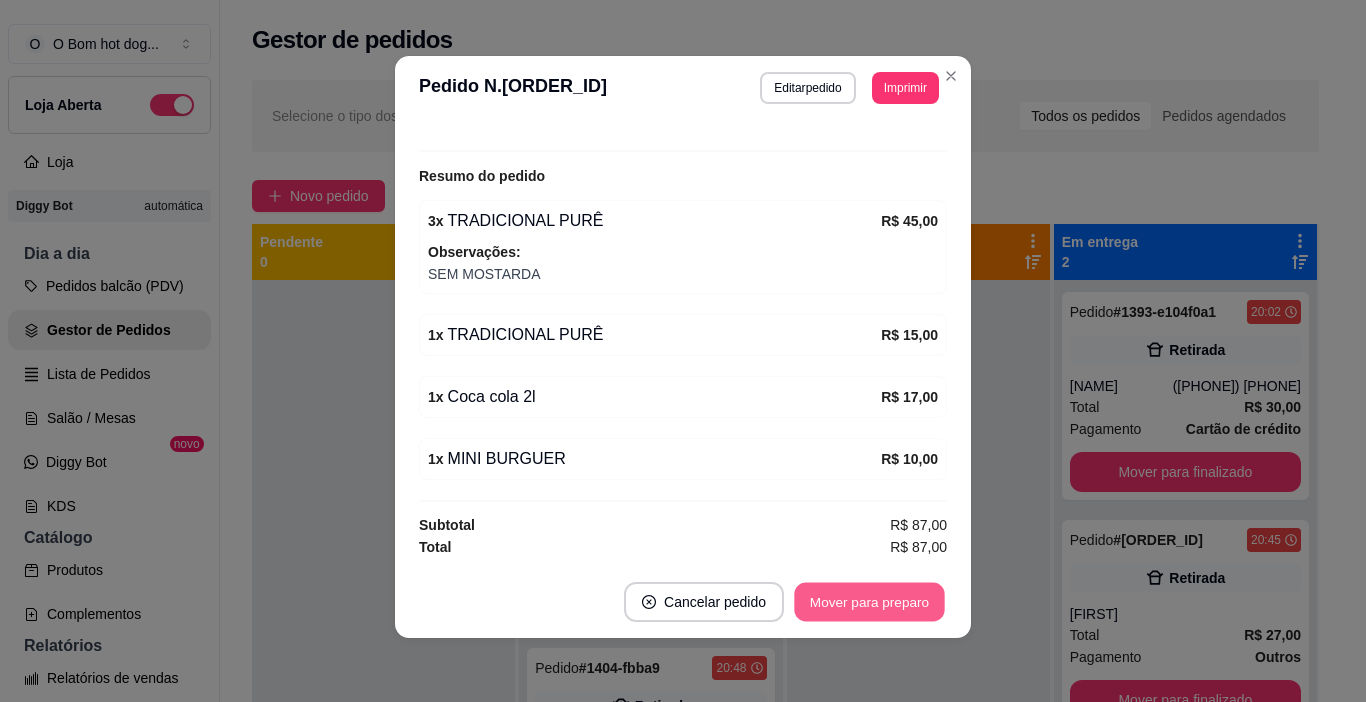 click on "Mover para preparo" at bounding box center (869, 602) 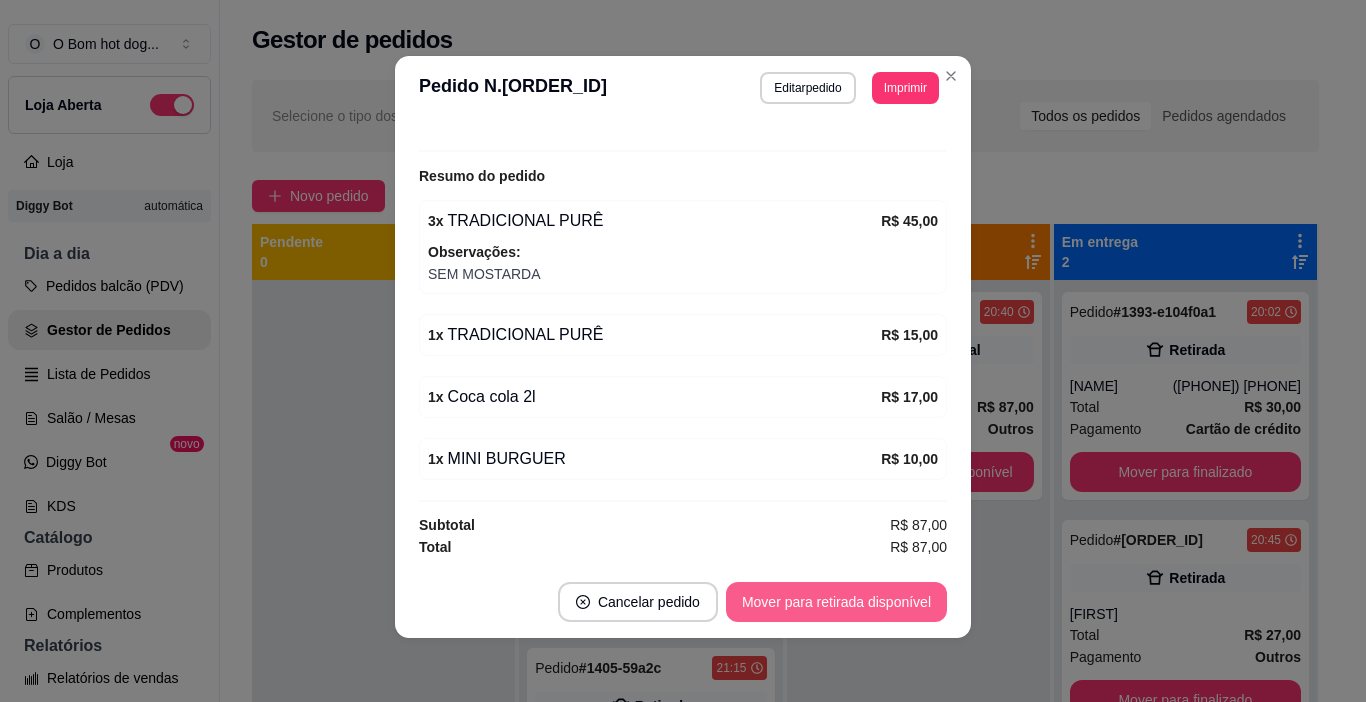 scroll, scrollTop: 0, scrollLeft: 0, axis: both 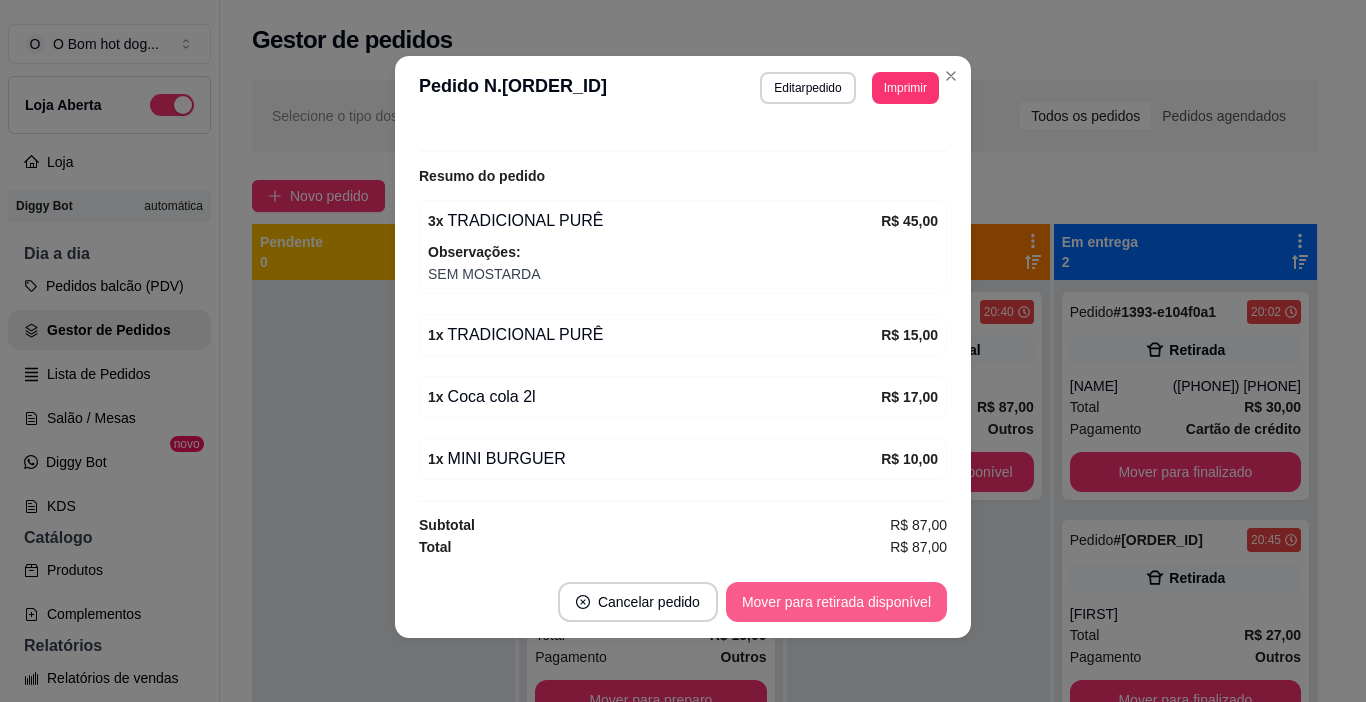 click on "Mover para retirada disponível" at bounding box center (836, 602) 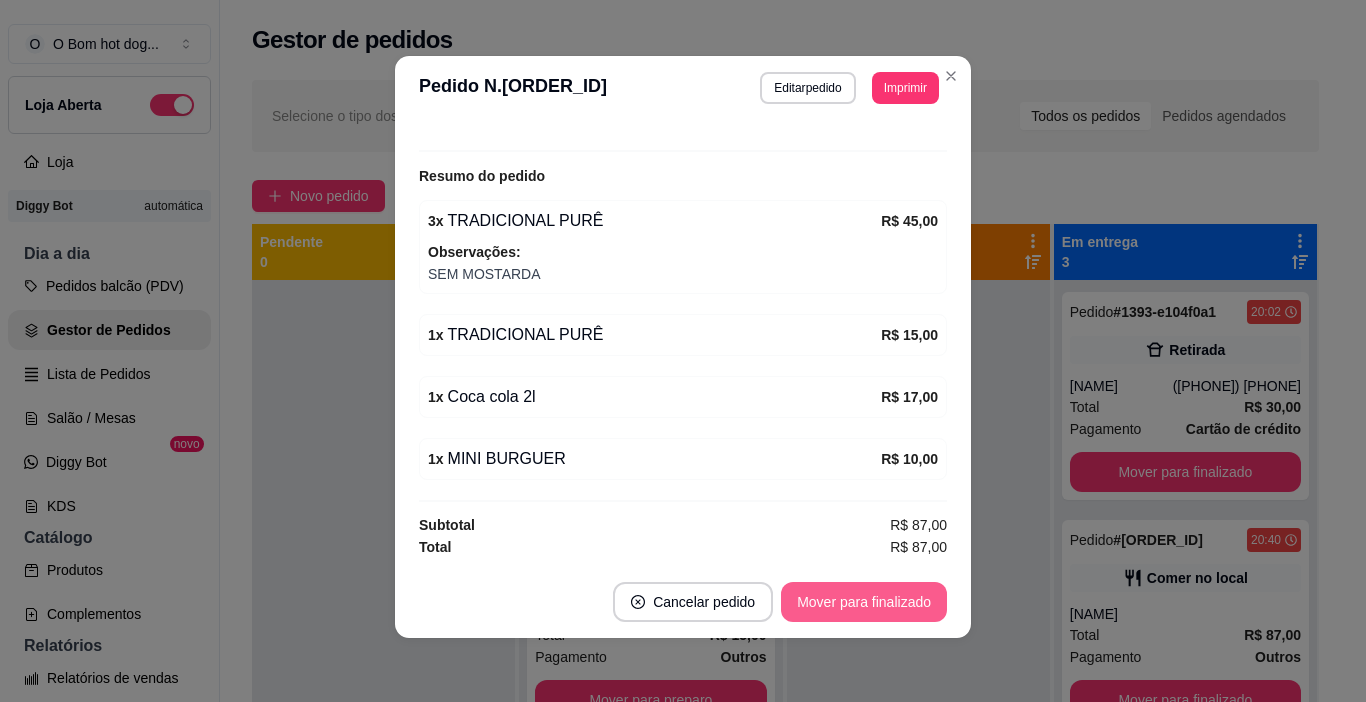 click on "Mover para finalizado" at bounding box center [864, 602] 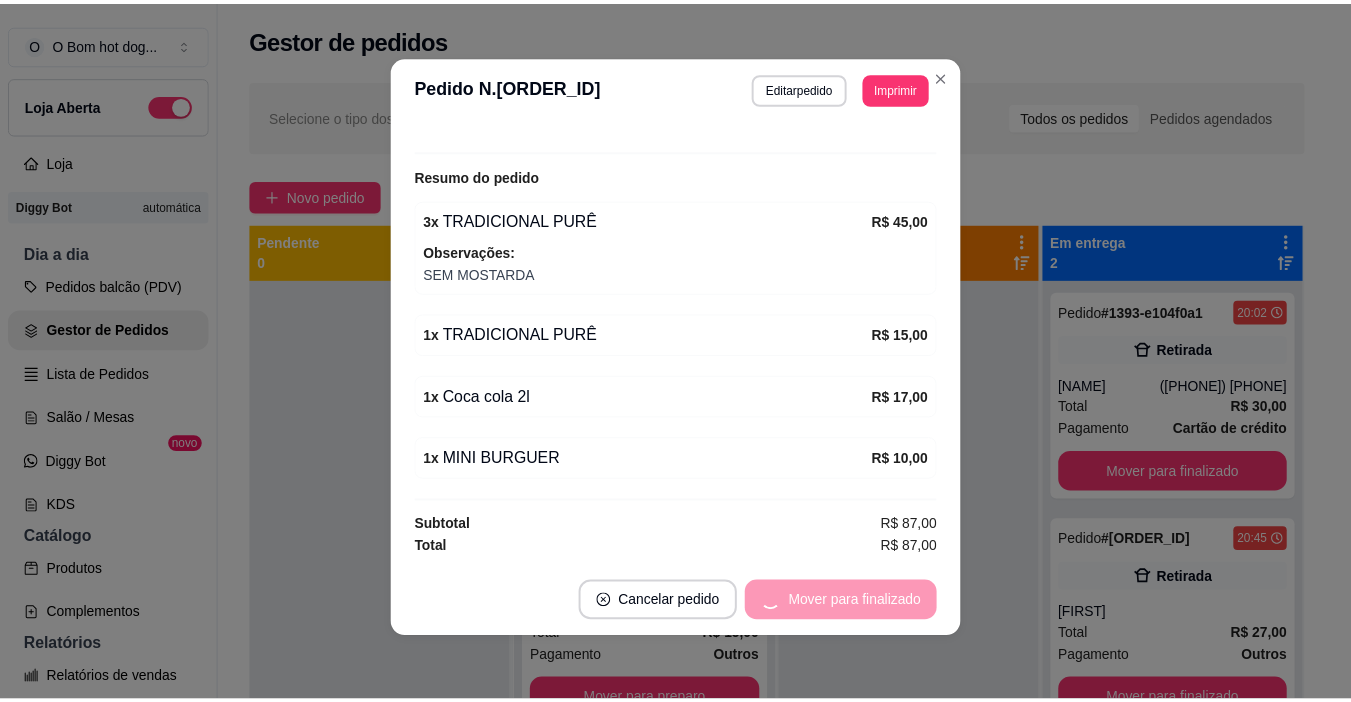 scroll, scrollTop: 307, scrollLeft: 0, axis: vertical 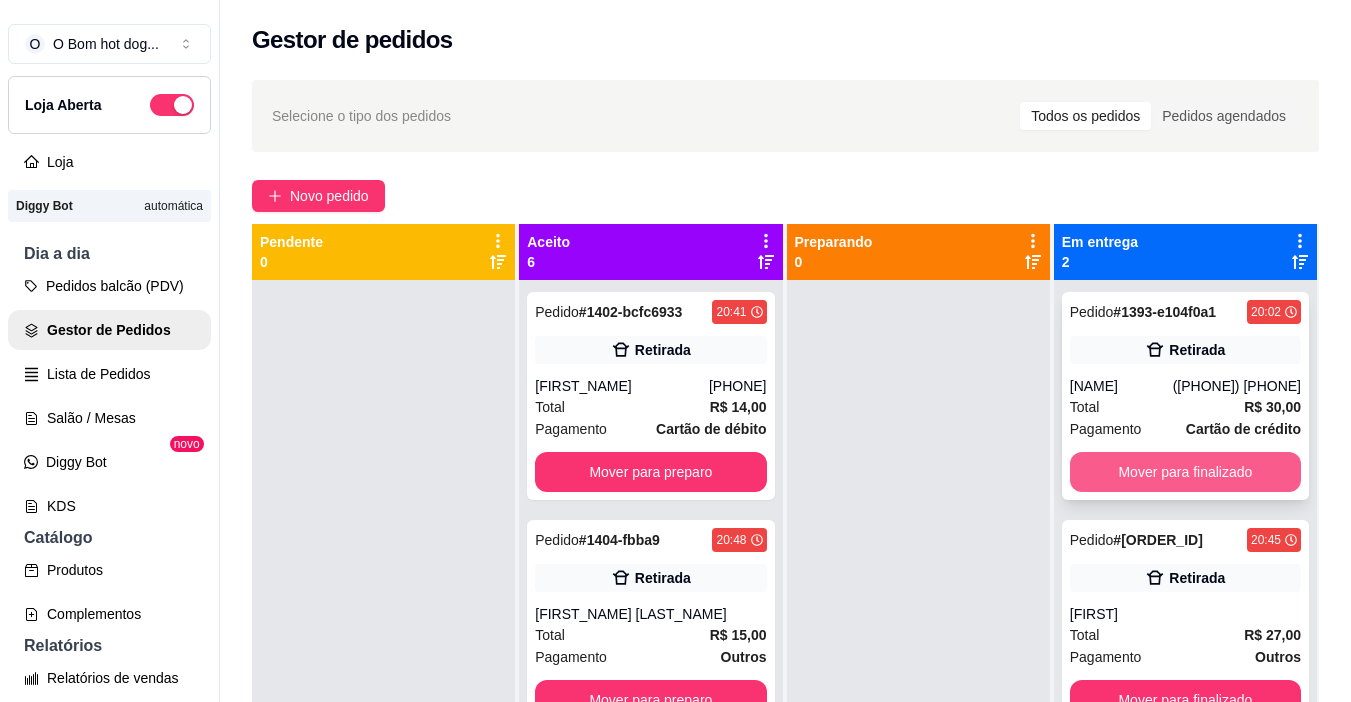 click on "Mover para finalizado" at bounding box center [1185, 472] 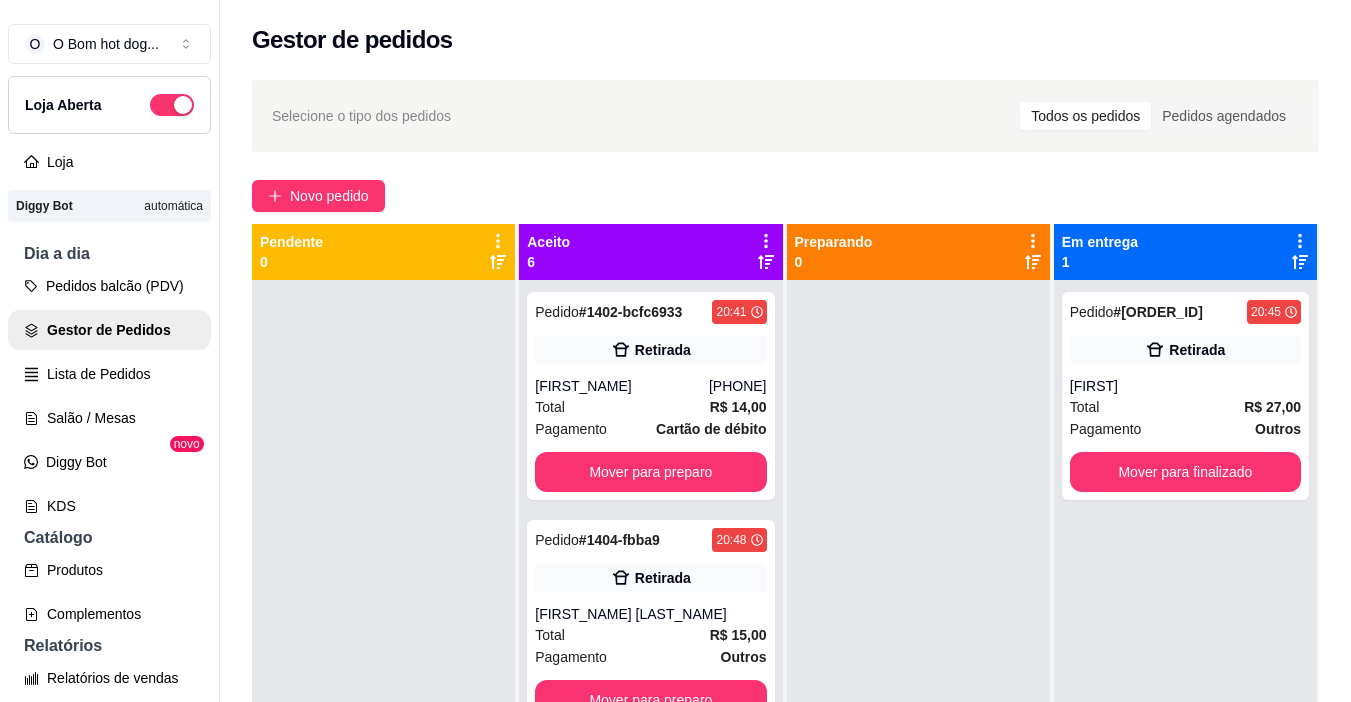 scroll, scrollTop: 56, scrollLeft: 0, axis: vertical 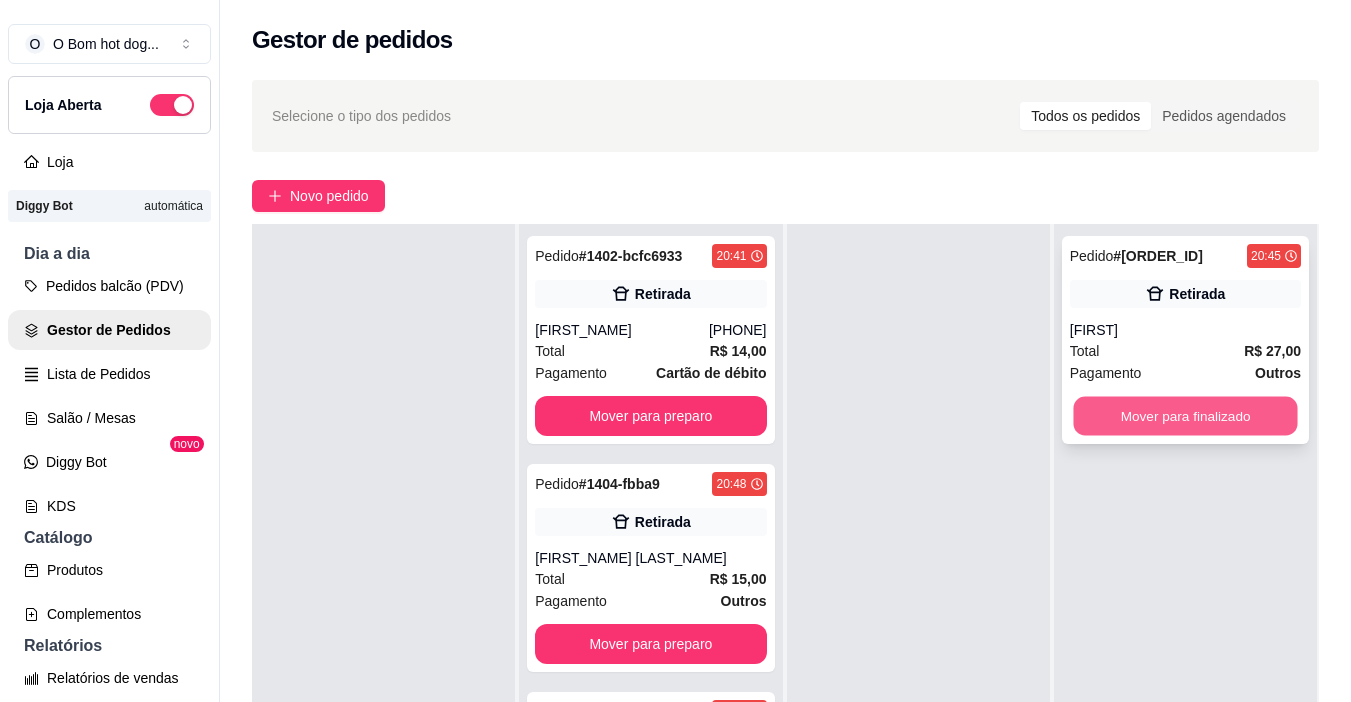 click on "Mover para finalizado" at bounding box center [1185, 416] 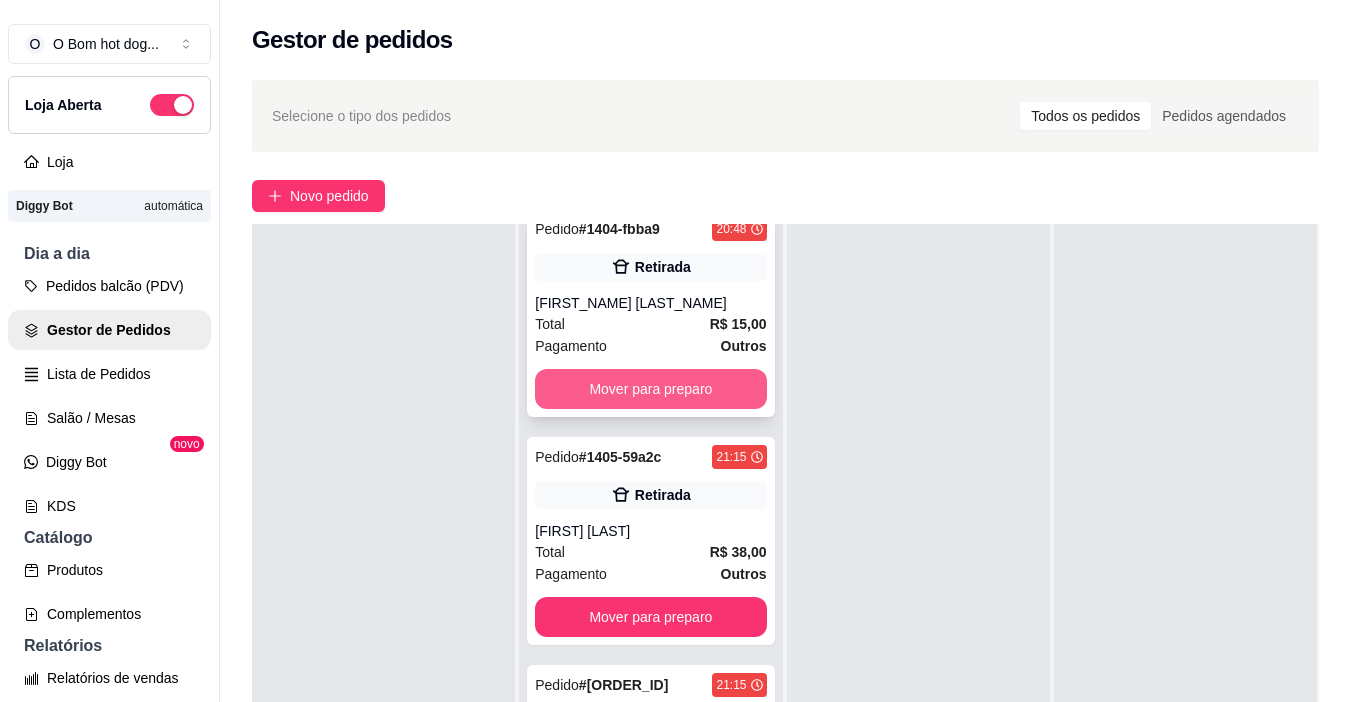 scroll, scrollTop: 300, scrollLeft: 0, axis: vertical 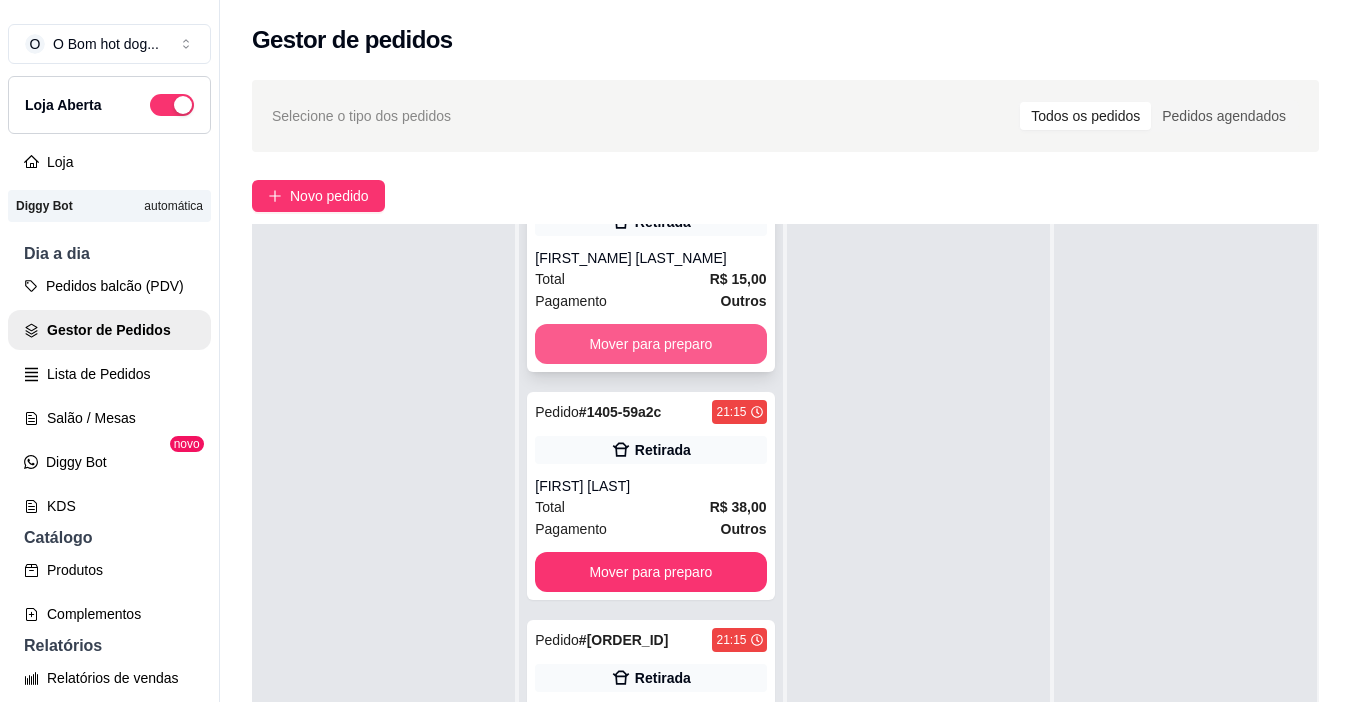 click on "Mover para preparo" at bounding box center [650, 344] 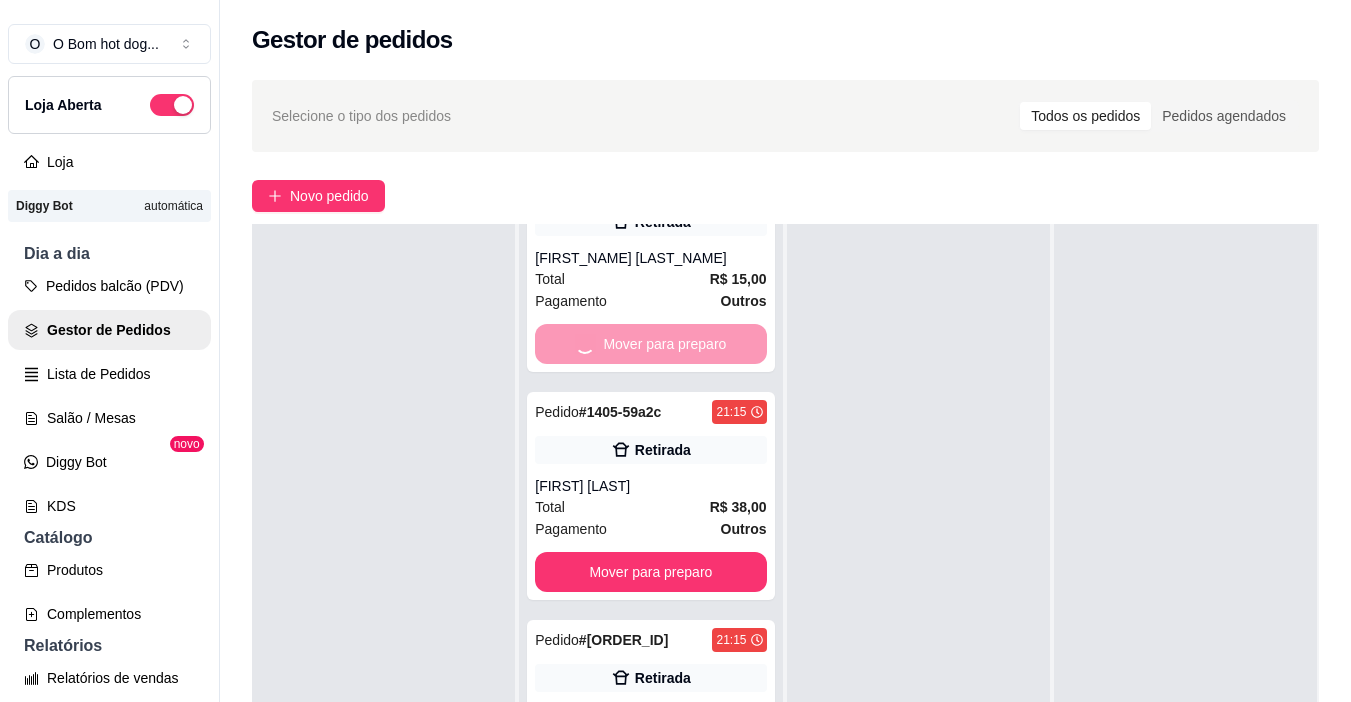 scroll, scrollTop: 72, scrollLeft: 0, axis: vertical 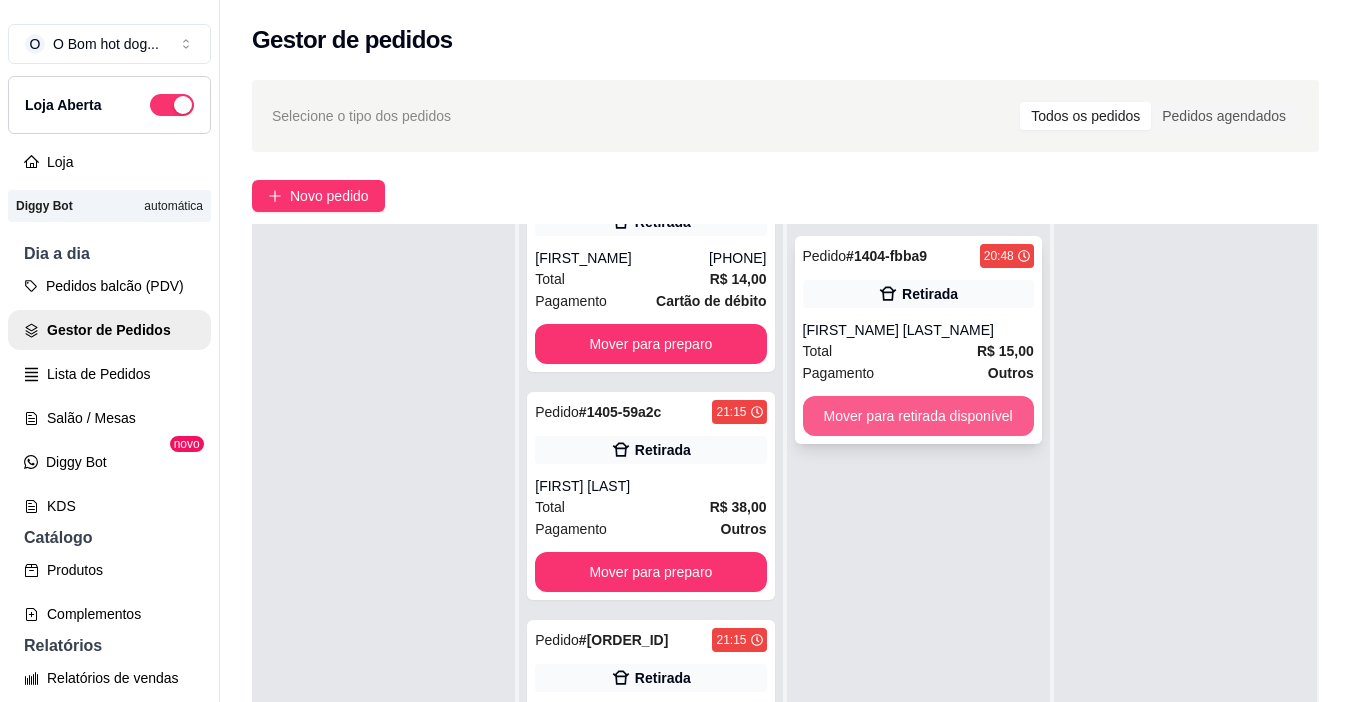 click on "Mover para retirada disponível" at bounding box center (918, 416) 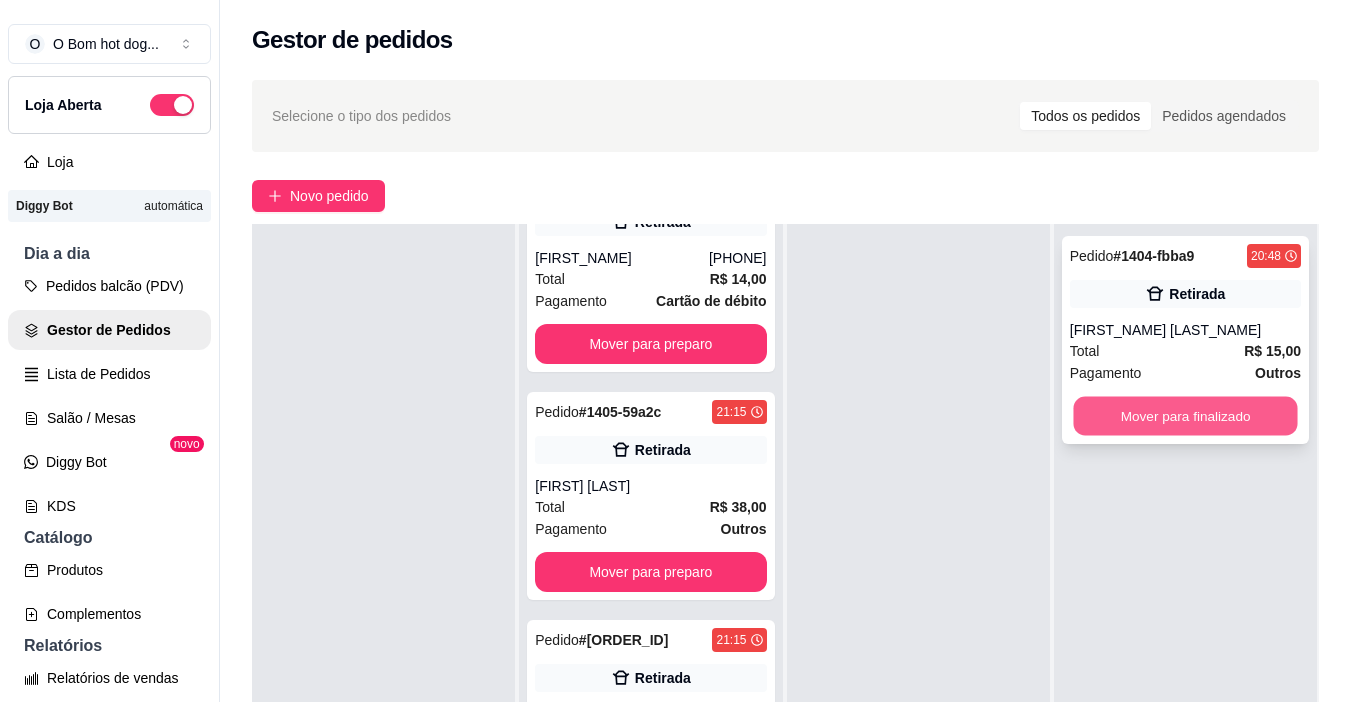 click on "Mover para finalizado" at bounding box center [1185, 416] 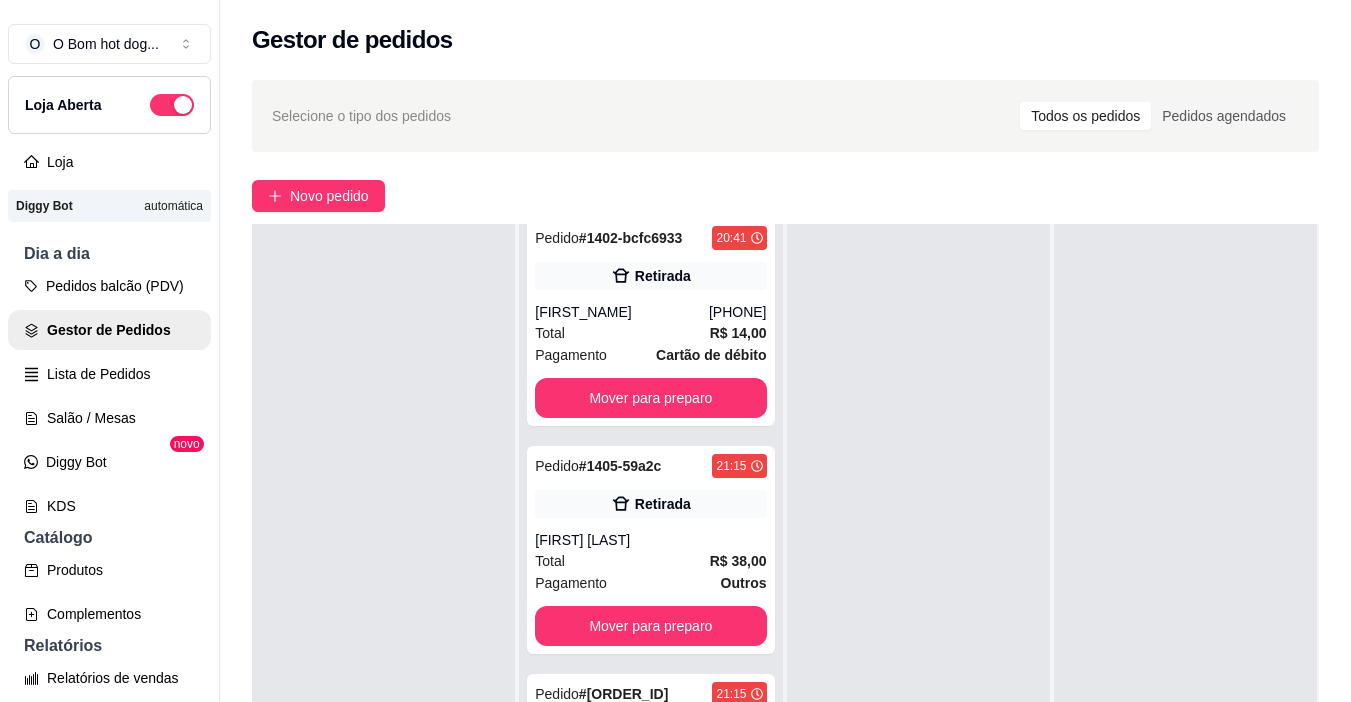 scroll, scrollTop: 0, scrollLeft: 0, axis: both 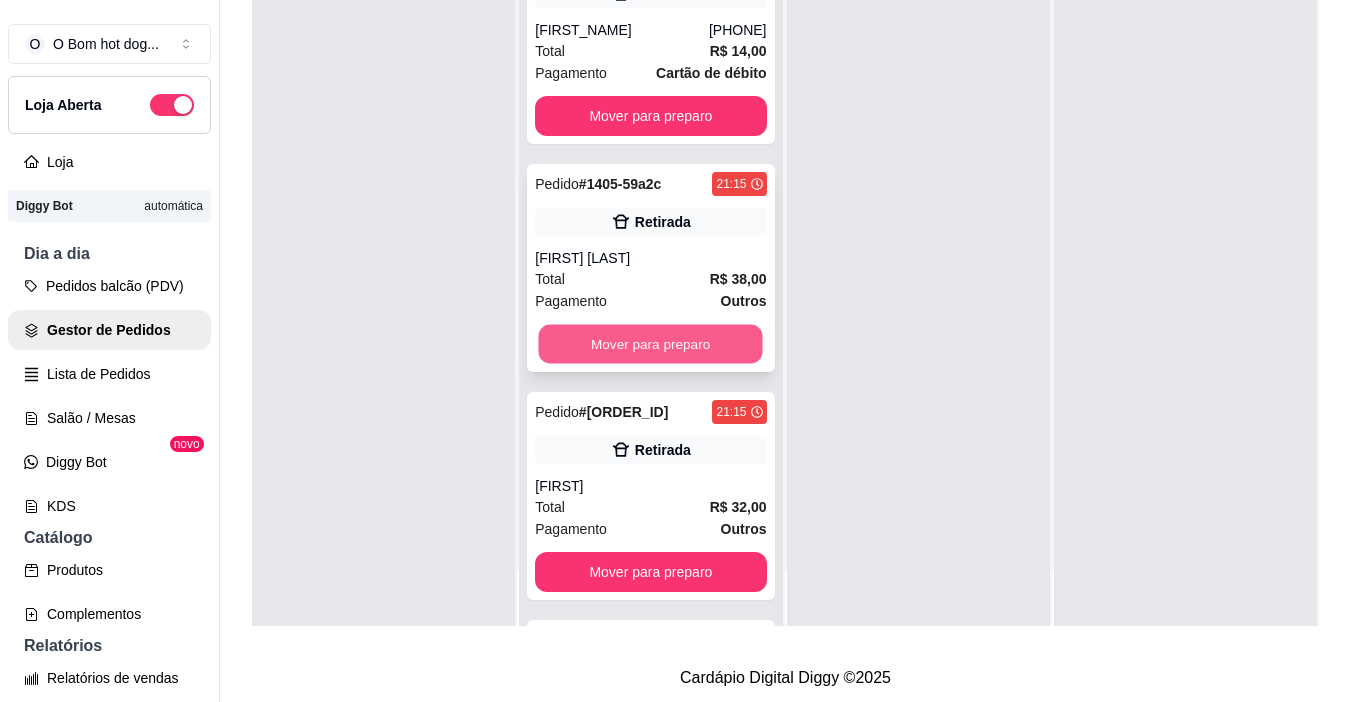 click on "Mover para preparo" at bounding box center [651, 344] 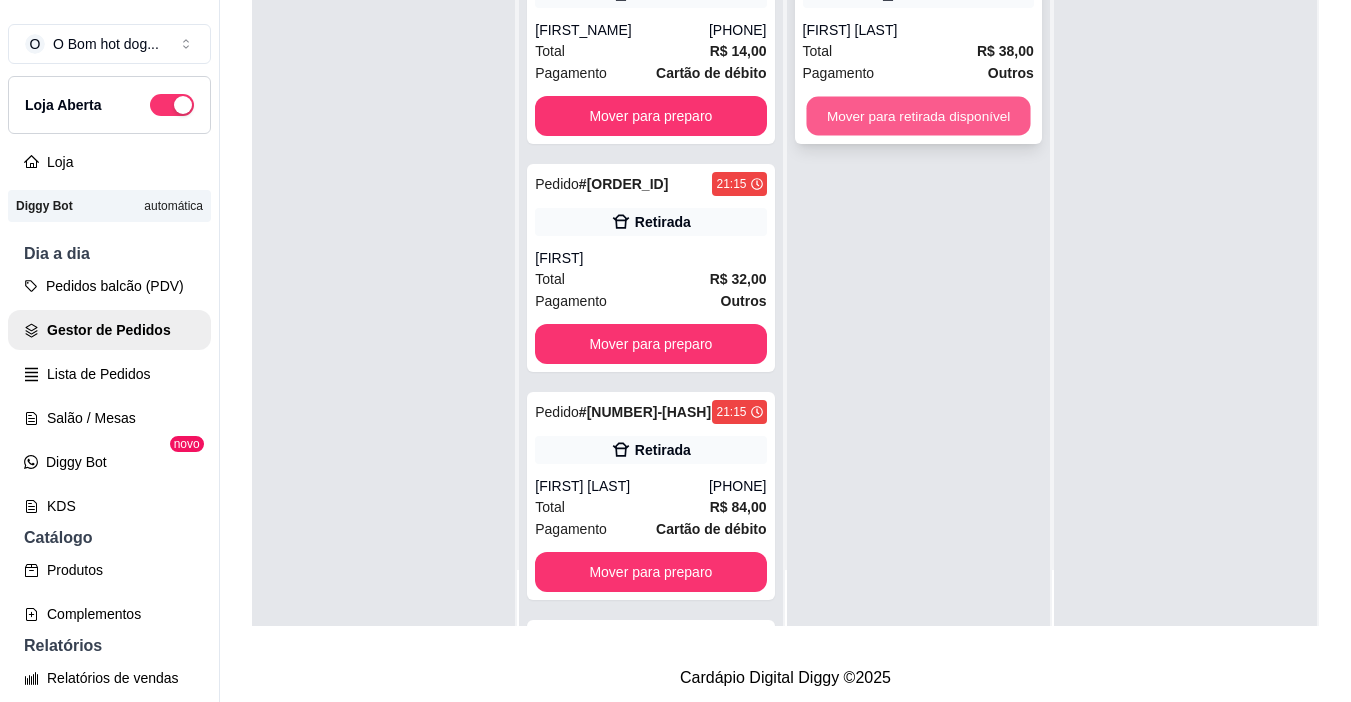 click on "Mover para retirada disponível" at bounding box center [918, 116] 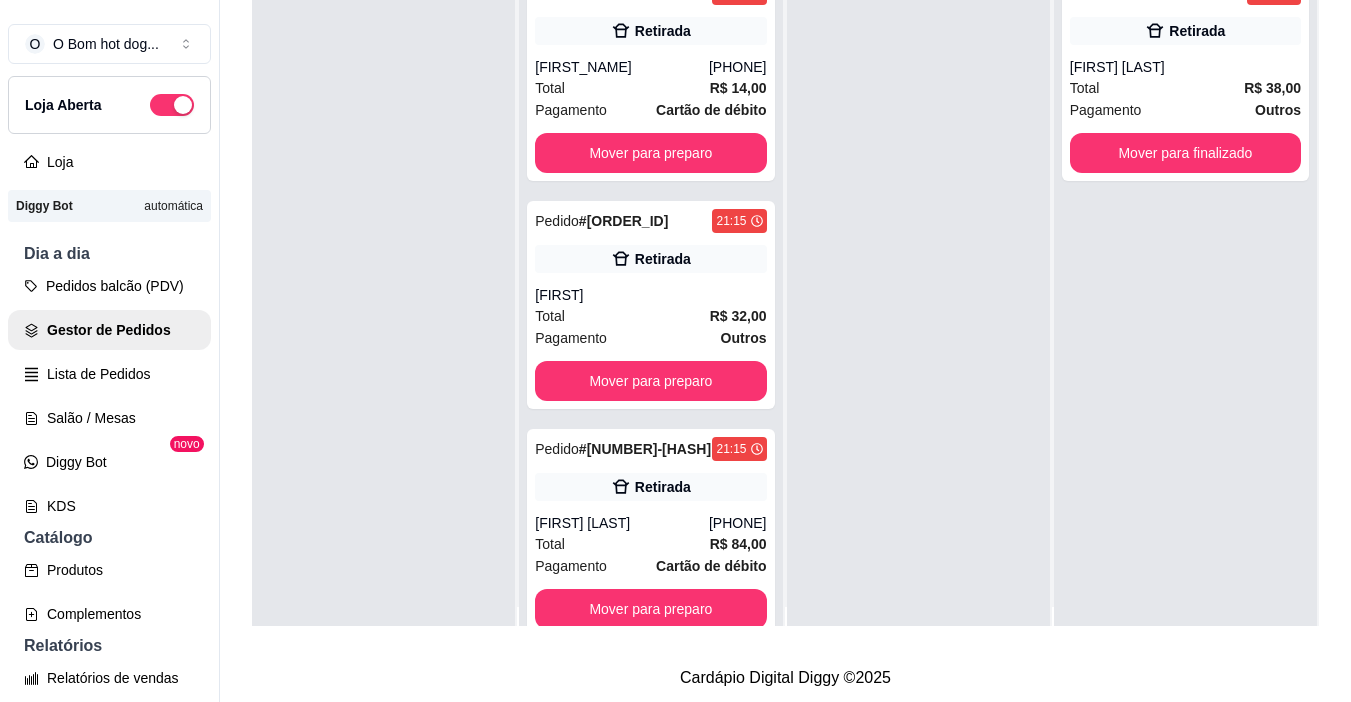scroll, scrollTop: 0, scrollLeft: 0, axis: both 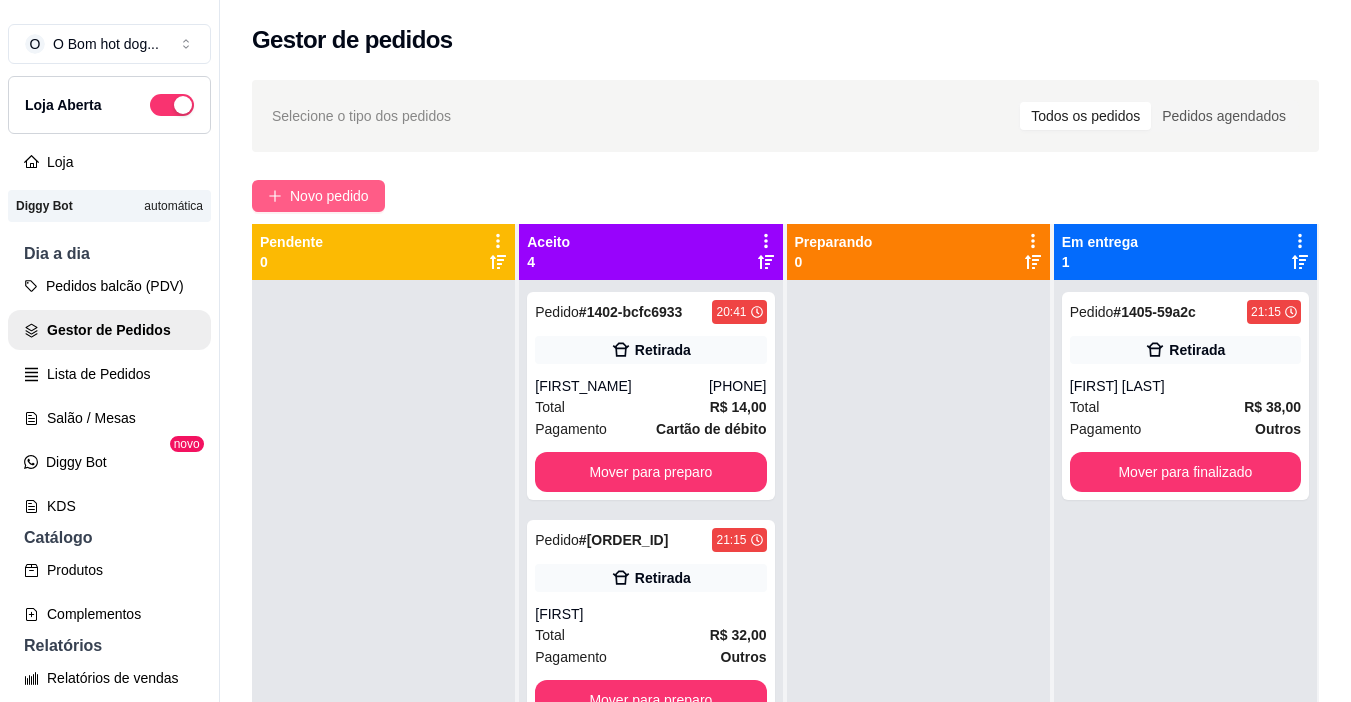 click on "Novo pedido" at bounding box center [329, 196] 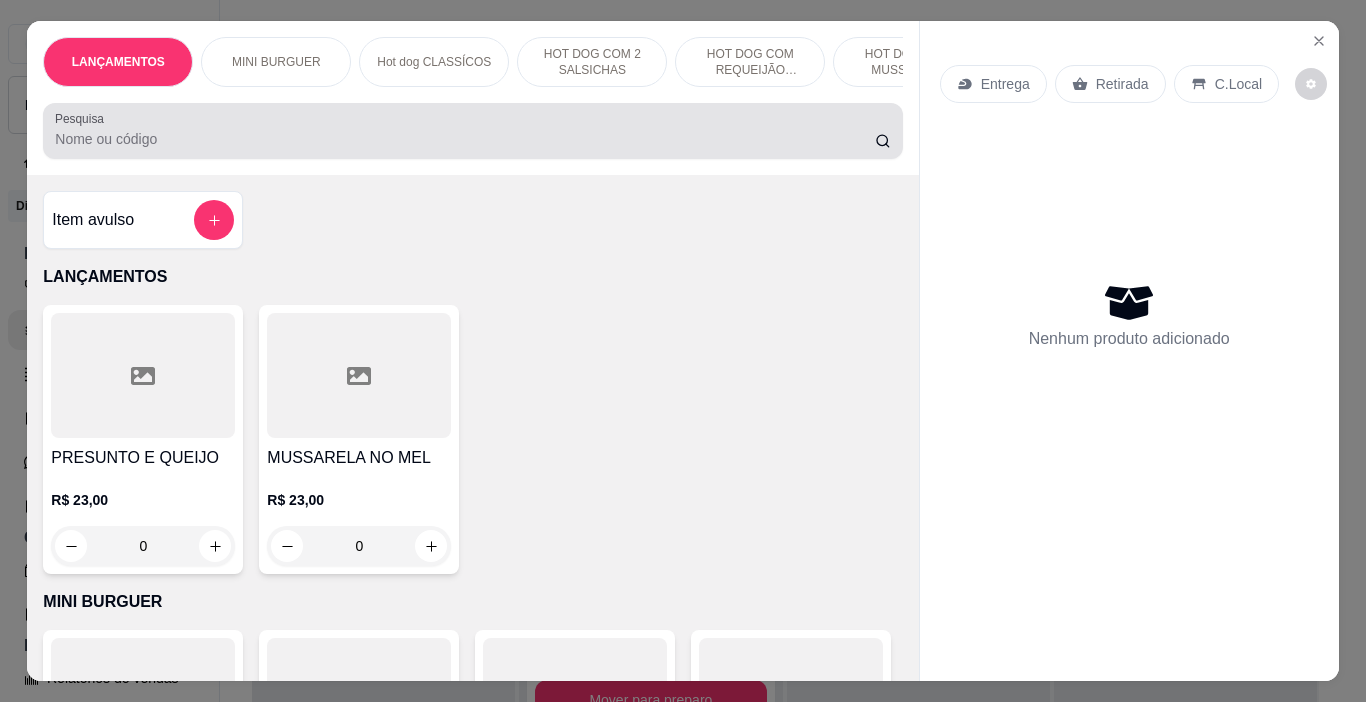 drag, startPoint x: 161, startPoint y: 131, endPoint x: 171, endPoint y: 127, distance: 10.770329 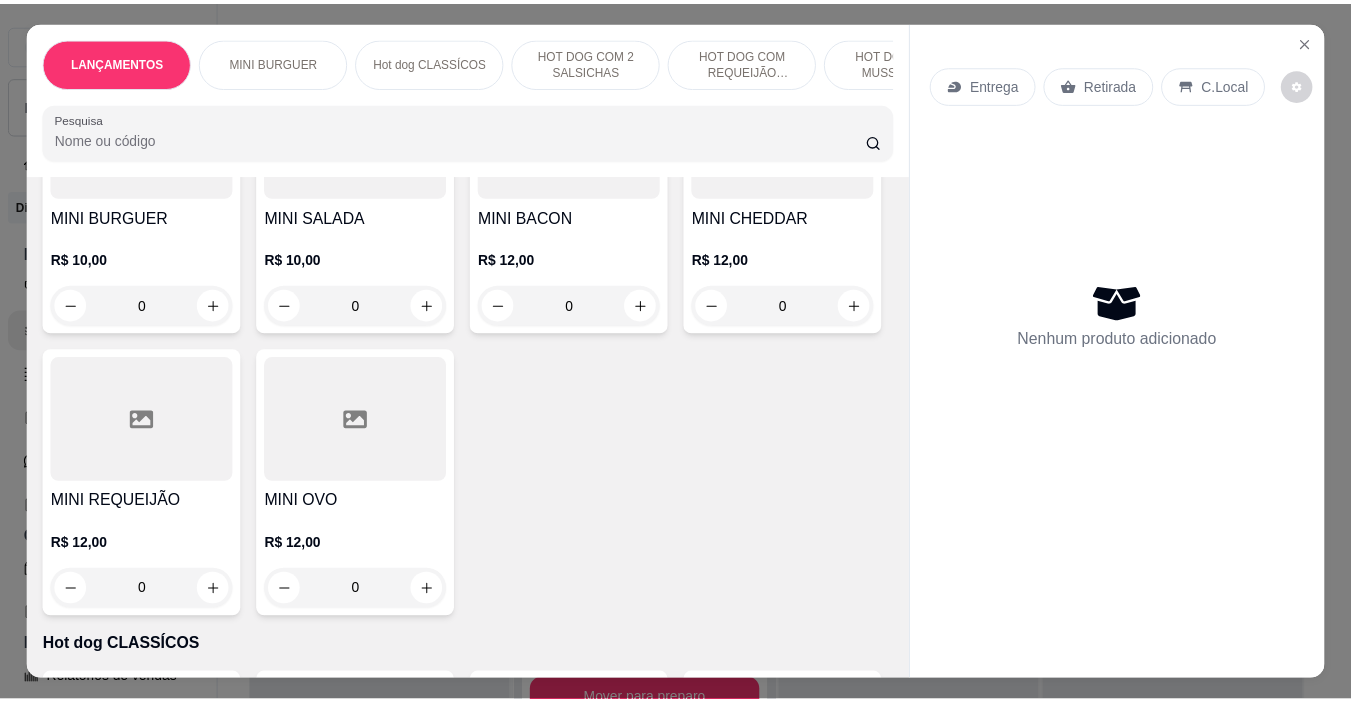 scroll, scrollTop: 600, scrollLeft: 0, axis: vertical 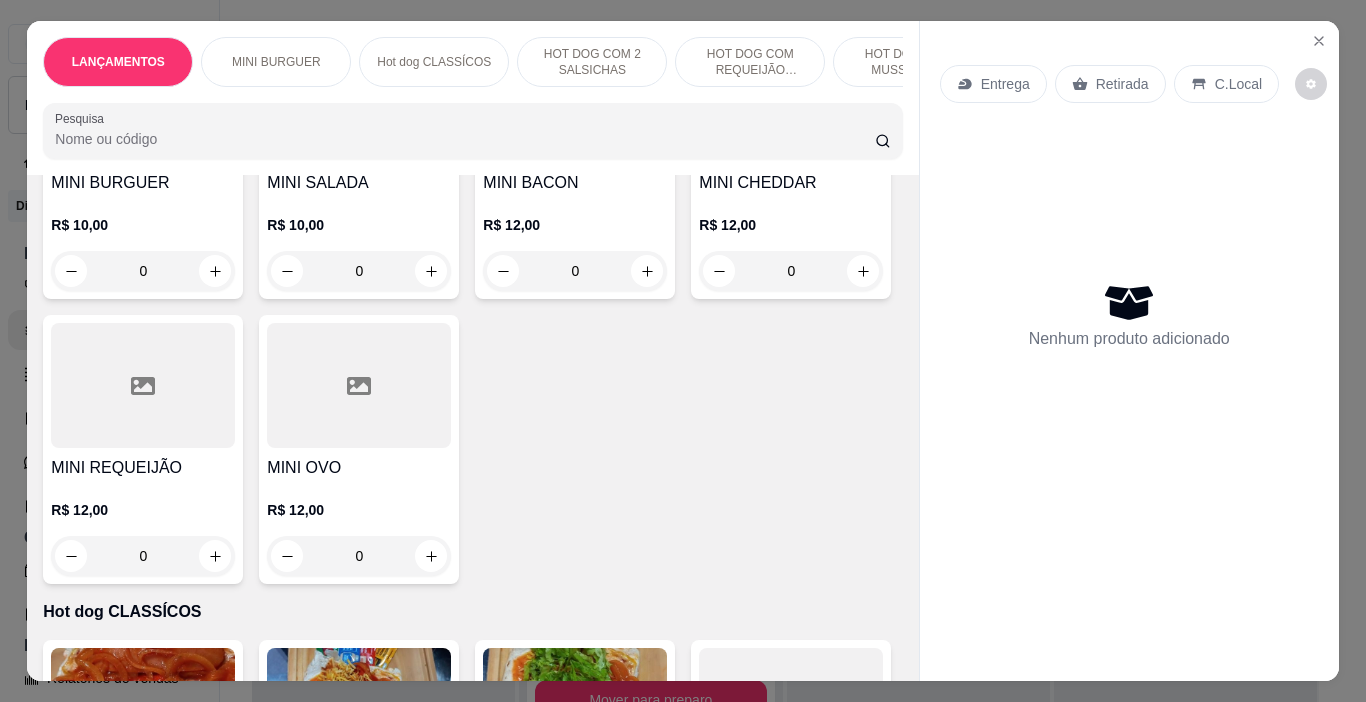 click on "0" at bounding box center [575, 271] 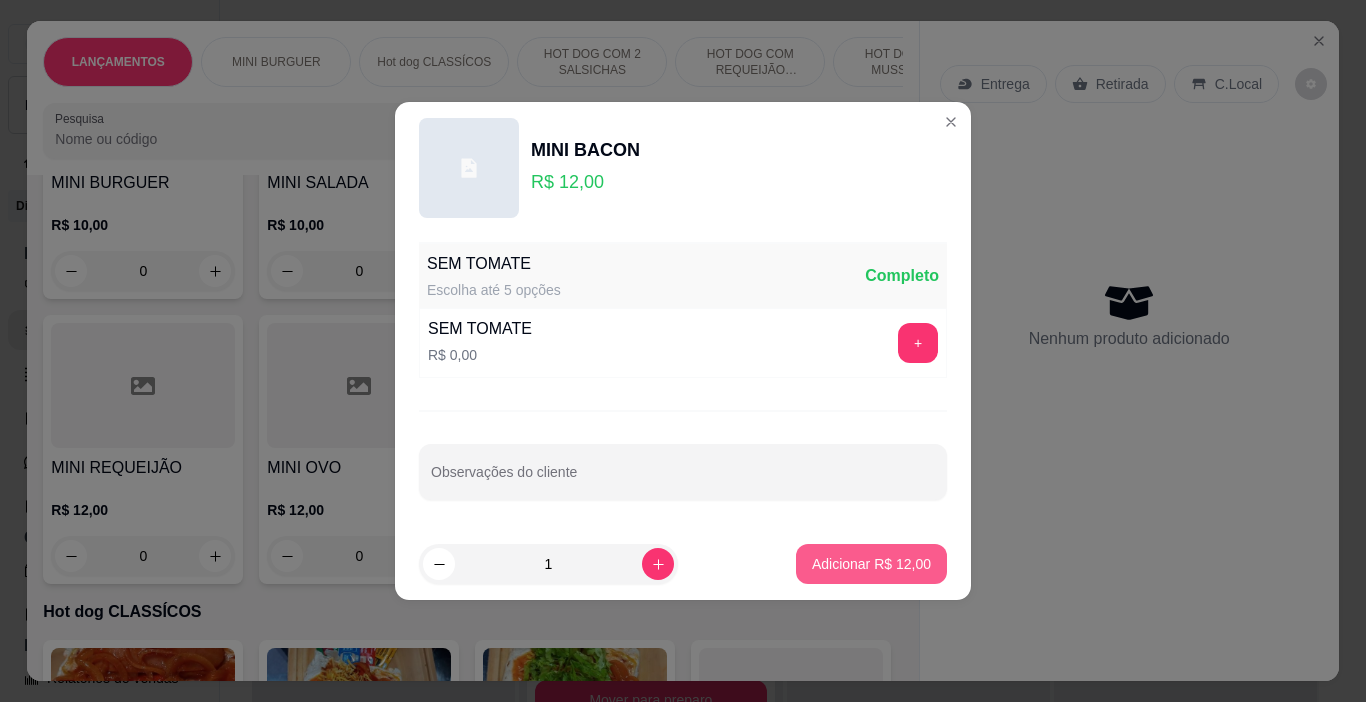 click on "Adicionar   R$ 12,00" at bounding box center [871, 564] 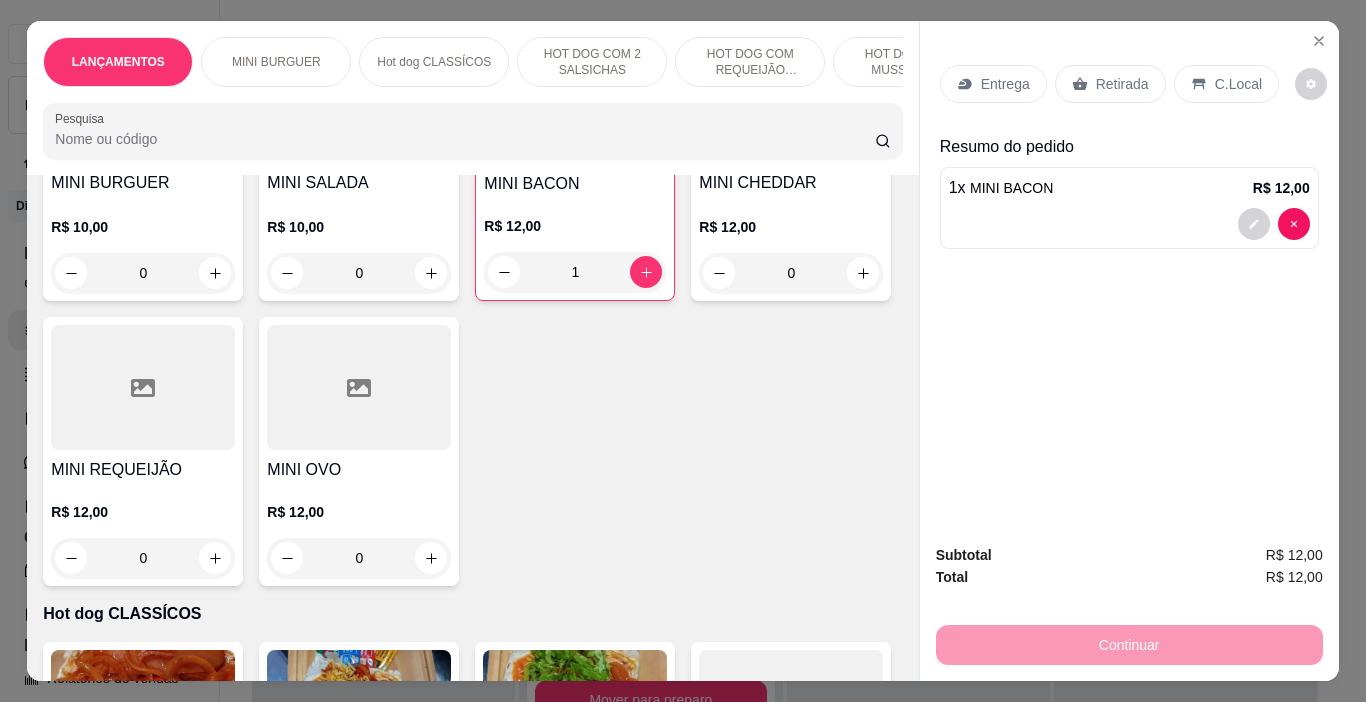 click on "Retirada" at bounding box center [1122, 84] 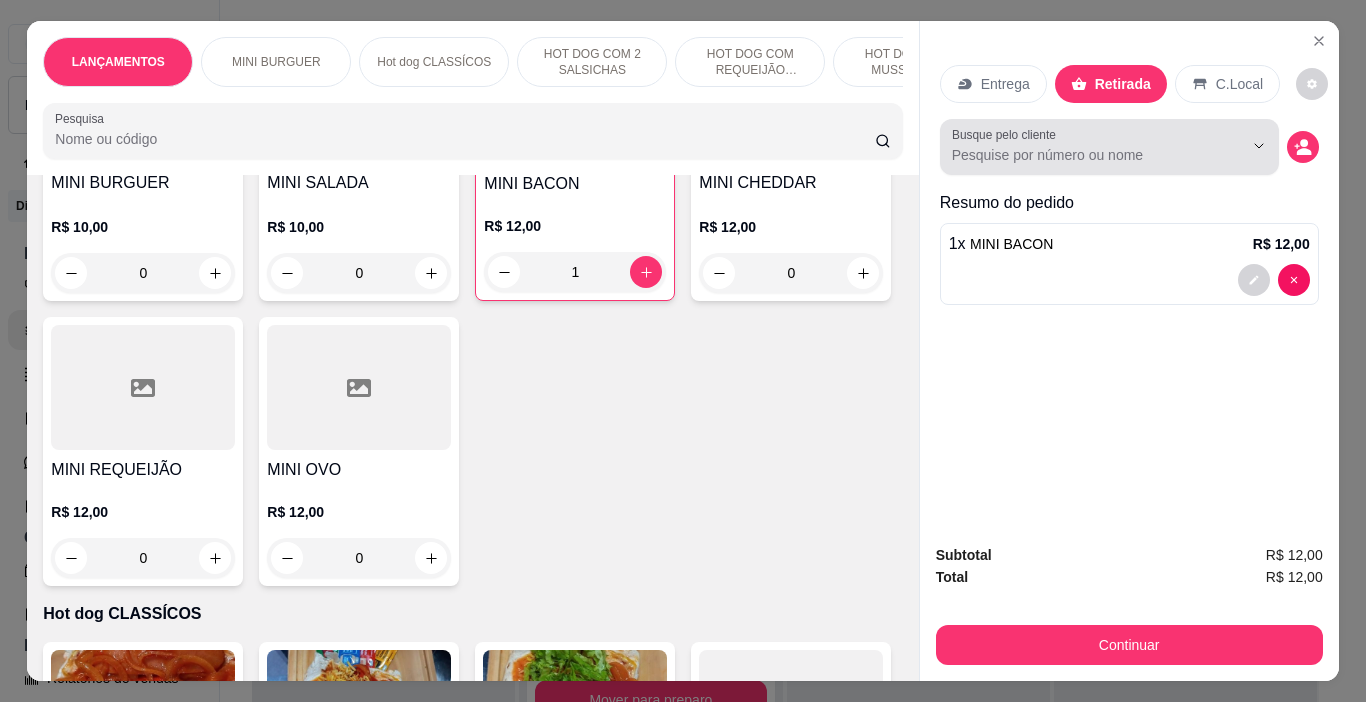 click on "Busque pelo cliente" at bounding box center [1081, 155] 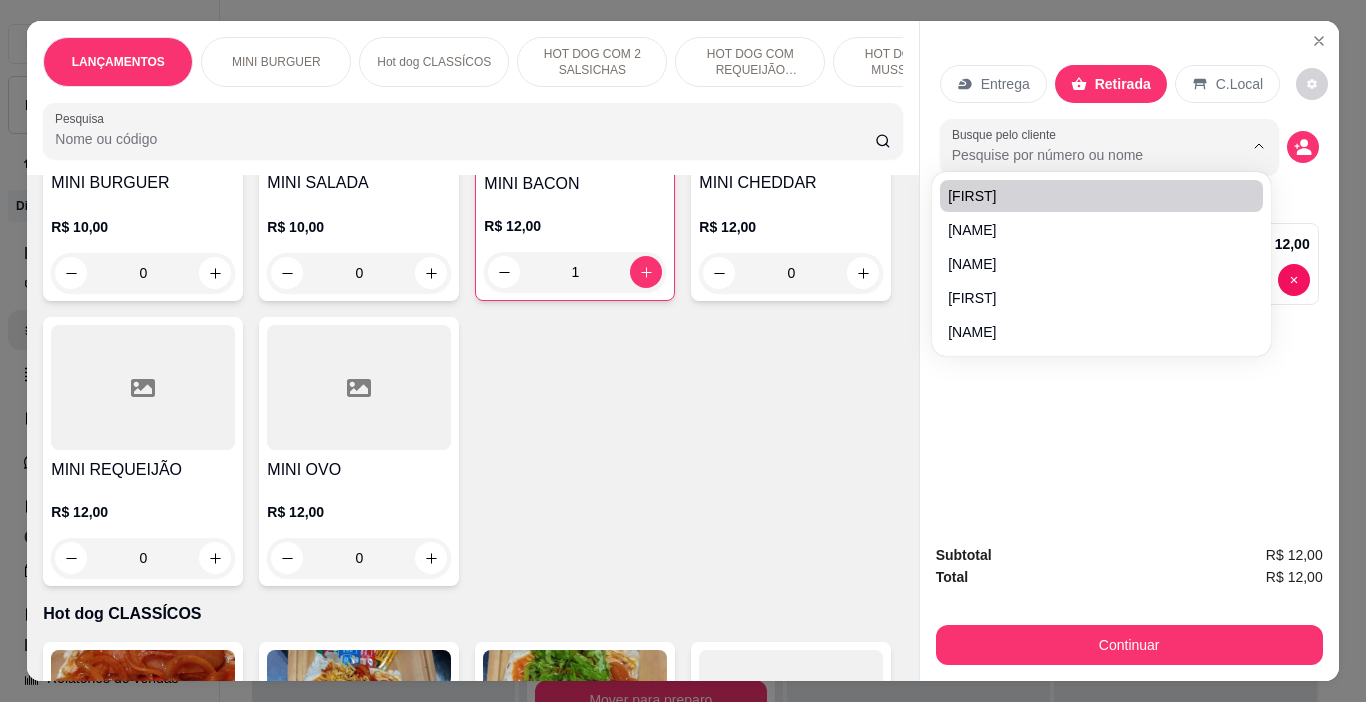 click on "Busque pelo cliente" at bounding box center (1081, 155) 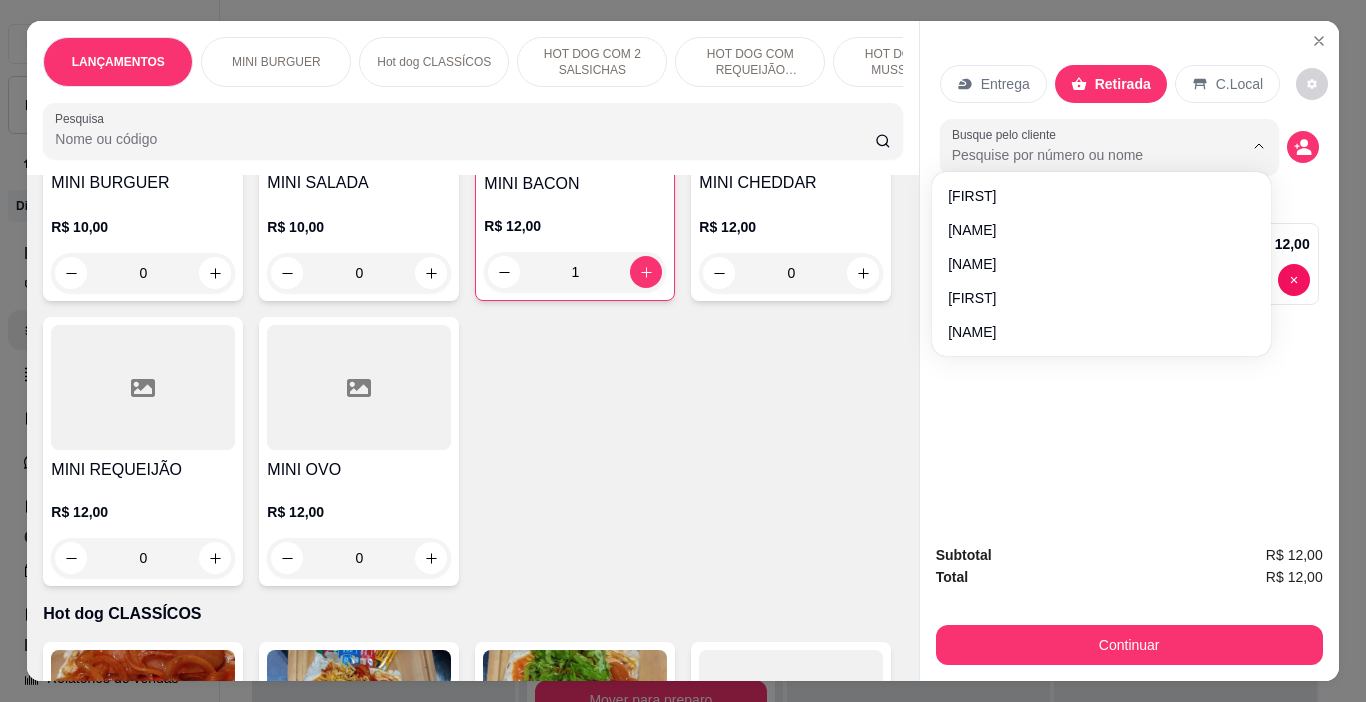 click on "Busque pelo cliente" at bounding box center (1081, 155) 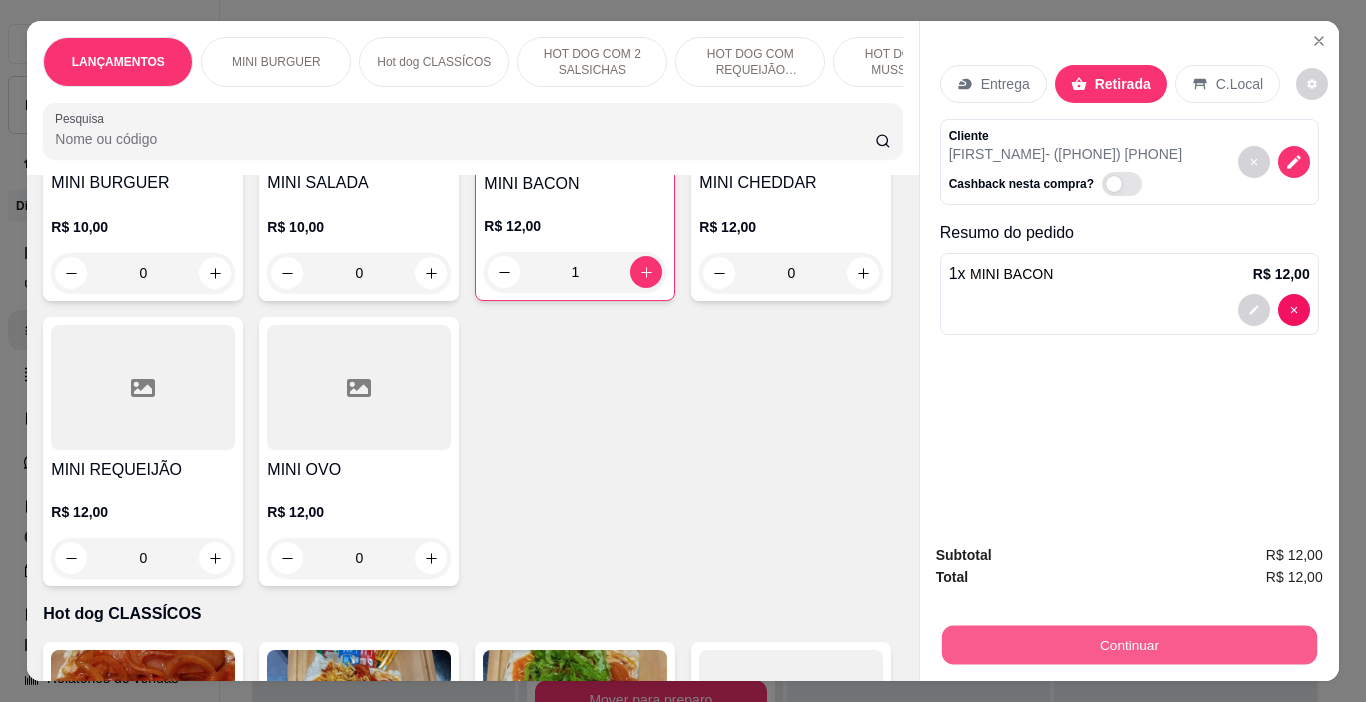 click on "Continuar" at bounding box center (1128, 645) 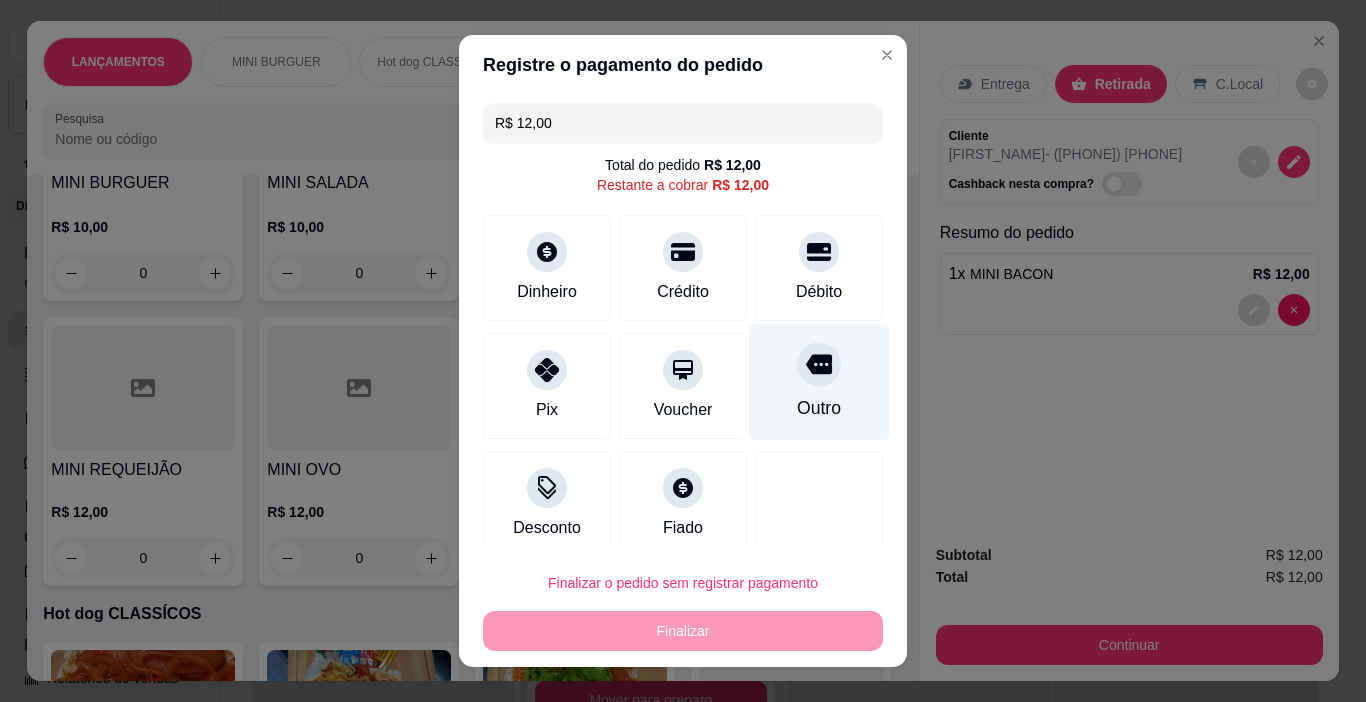 click at bounding box center [819, 365] 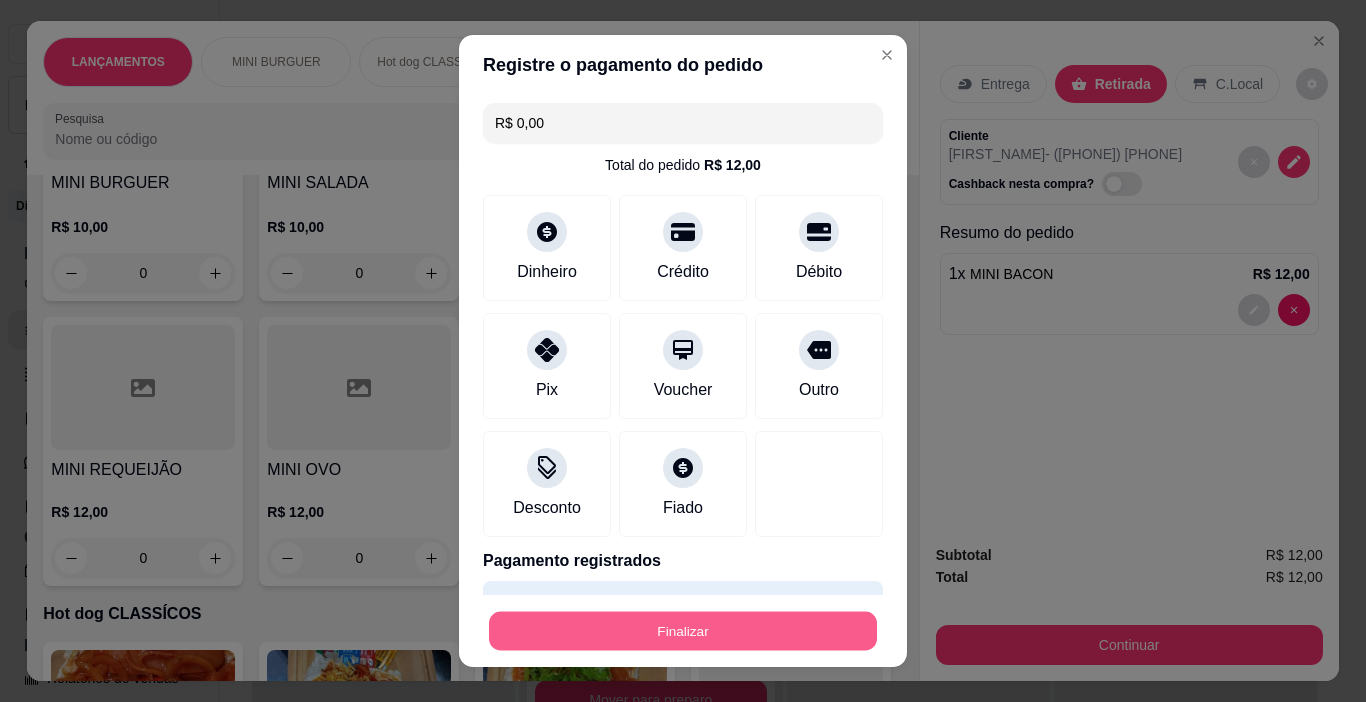 click on "Finalizar" at bounding box center (683, 631) 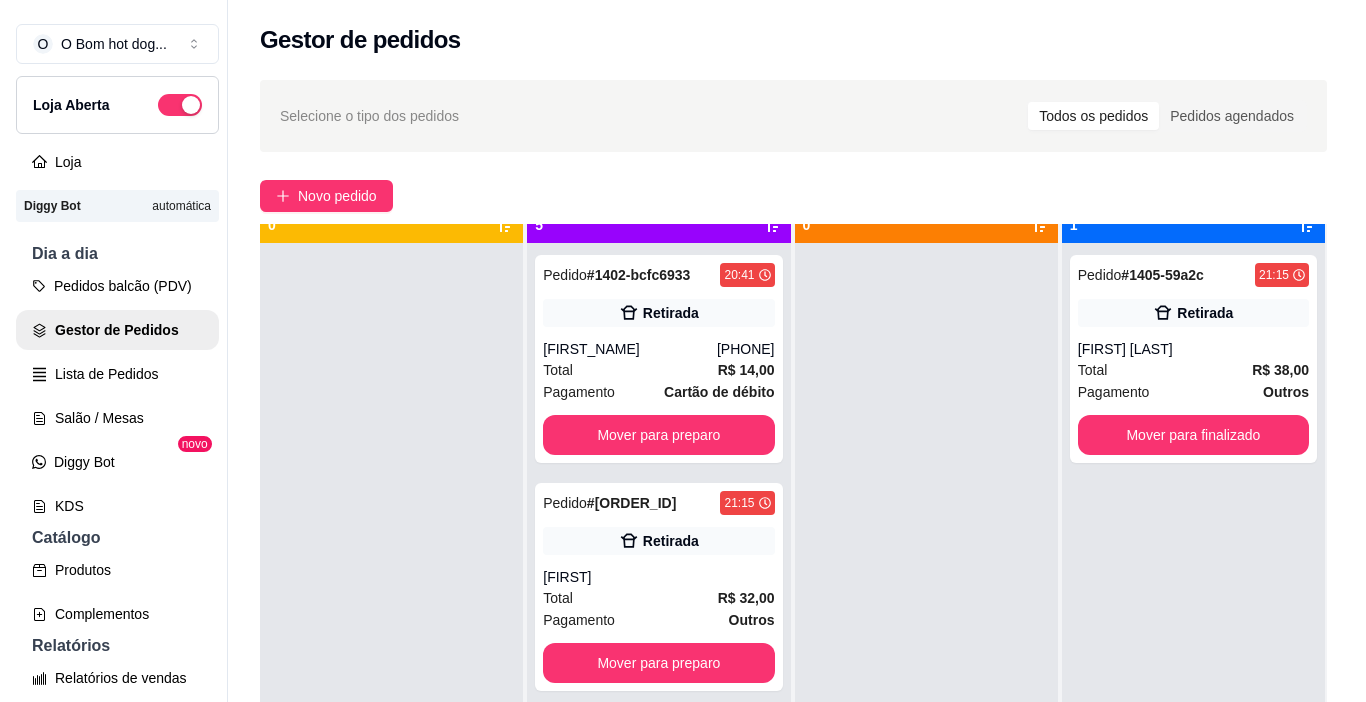 scroll, scrollTop: 56, scrollLeft: 0, axis: vertical 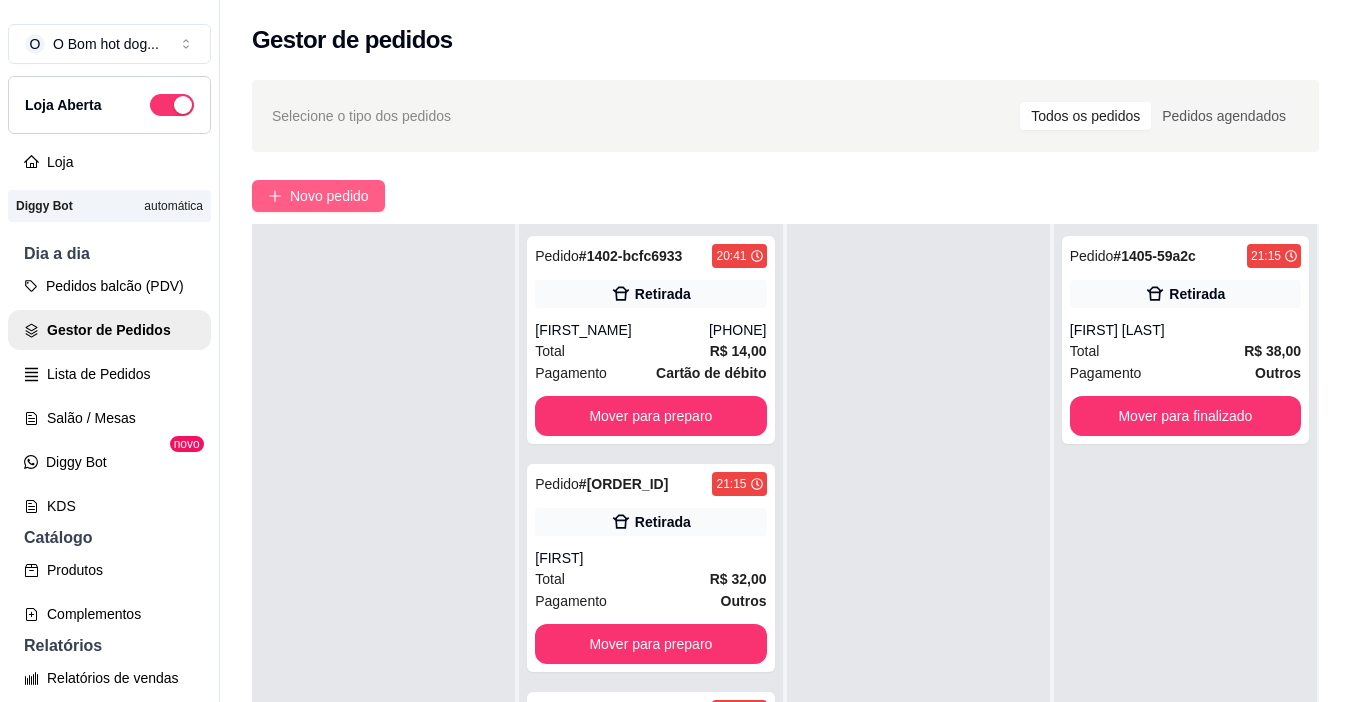 click on "Novo pedido" at bounding box center (329, 196) 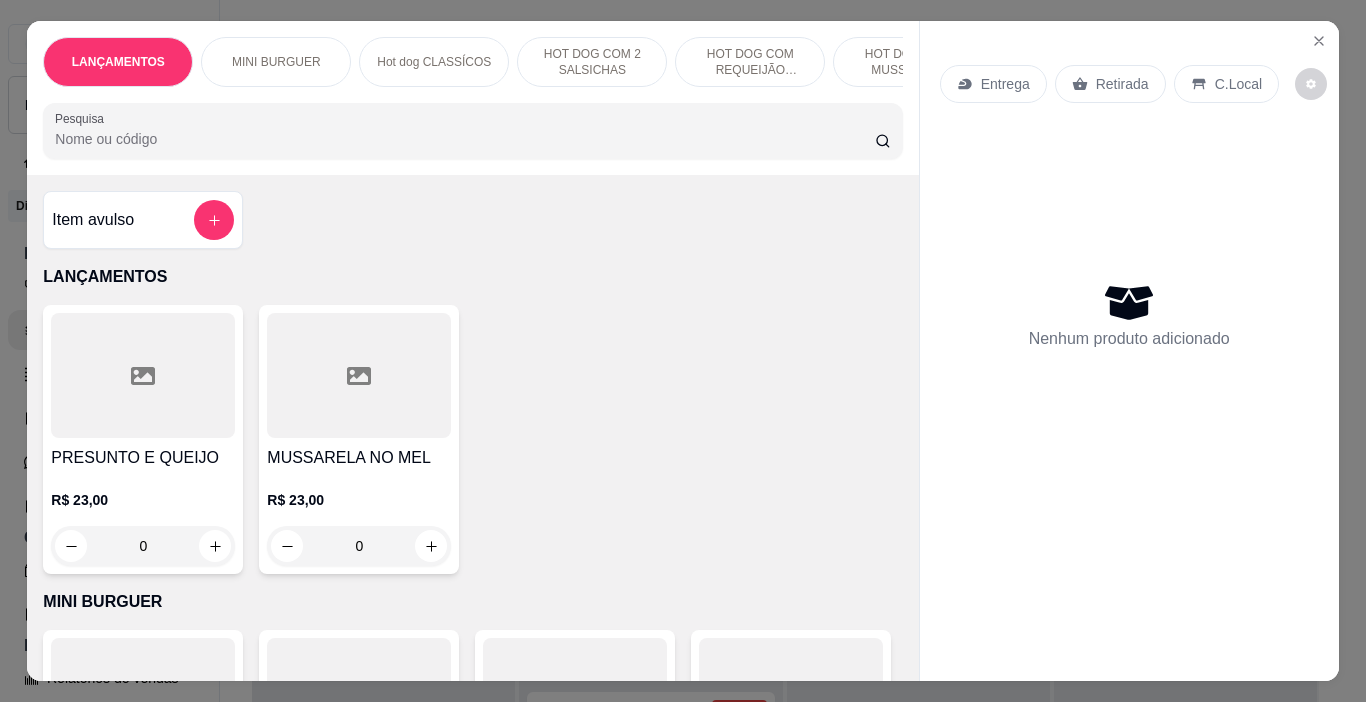 drag, startPoint x: 1135, startPoint y: 74, endPoint x: 1122, endPoint y: 73, distance: 13.038404 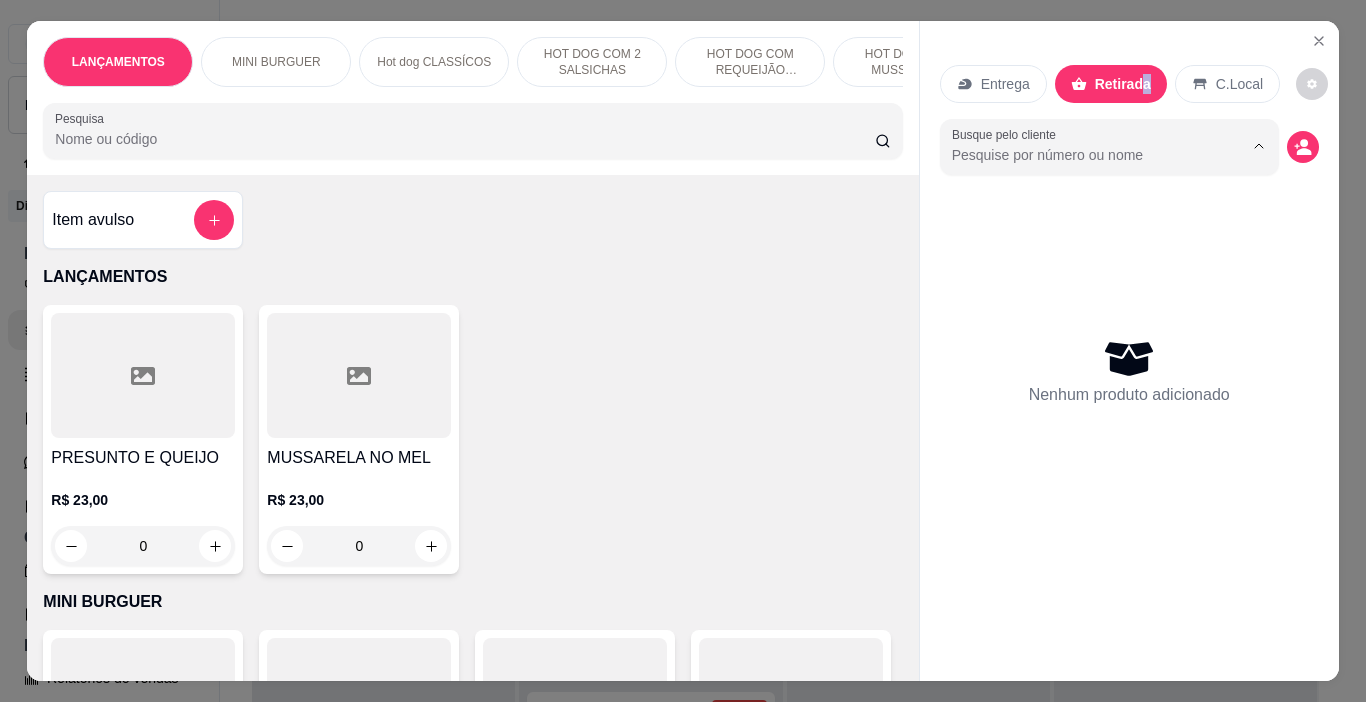 click on "Busque pelo cliente" at bounding box center (1081, 155) 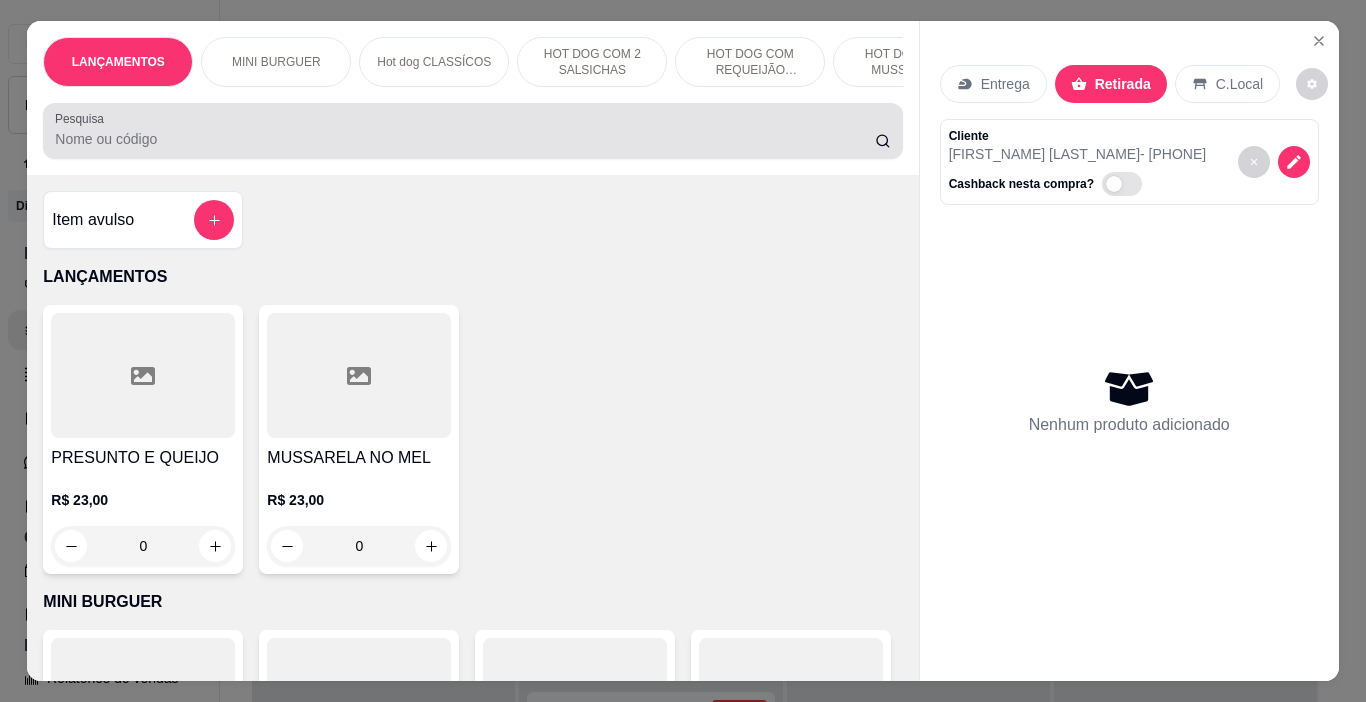 click on "Pesquisa" at bounding box center (465, 139) 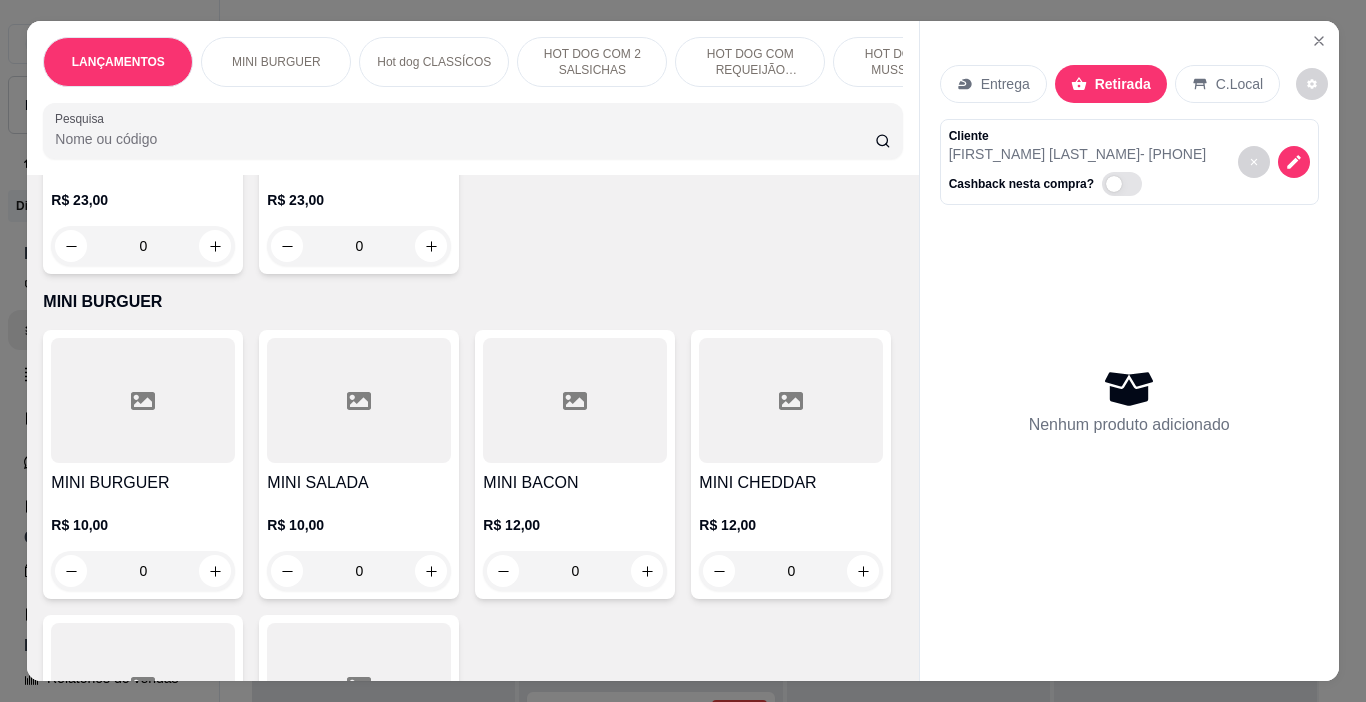 scroll, scrollTop: 400, scrollLeft: 0, axis: vertical 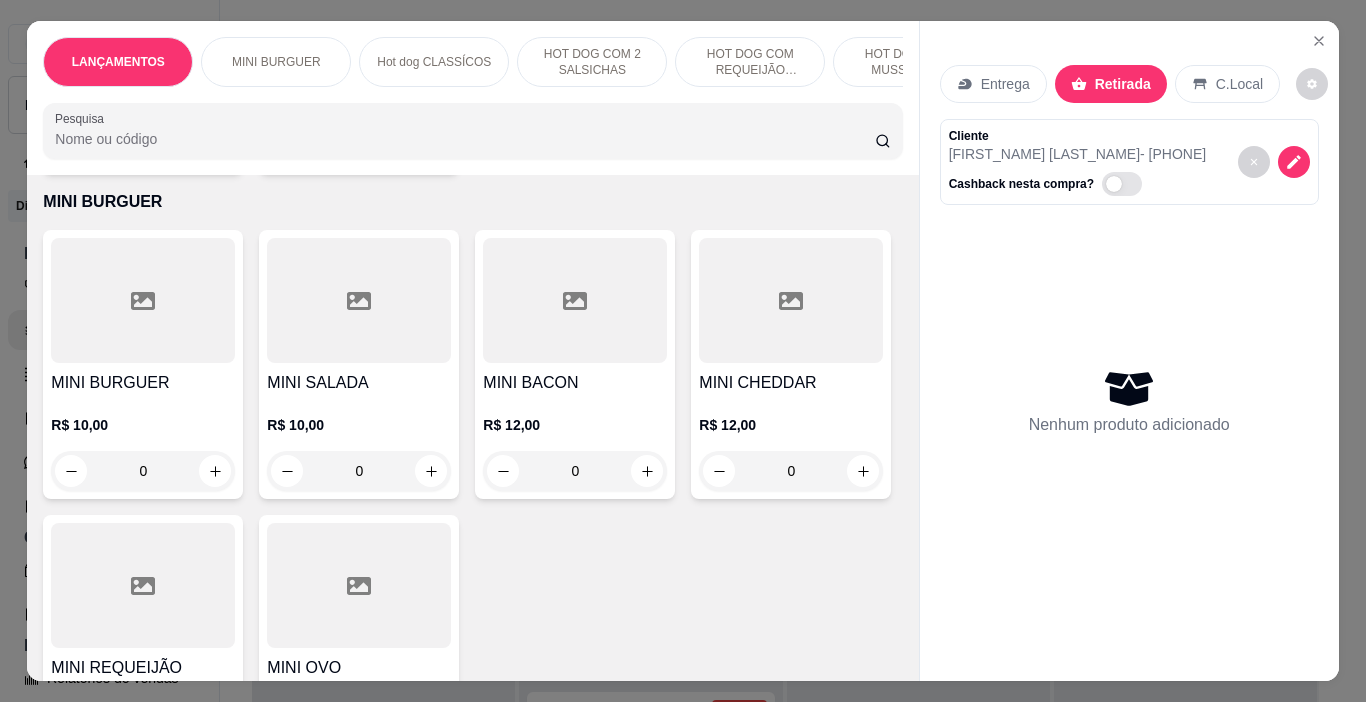 click on "0" at bounding box center [575, 471] 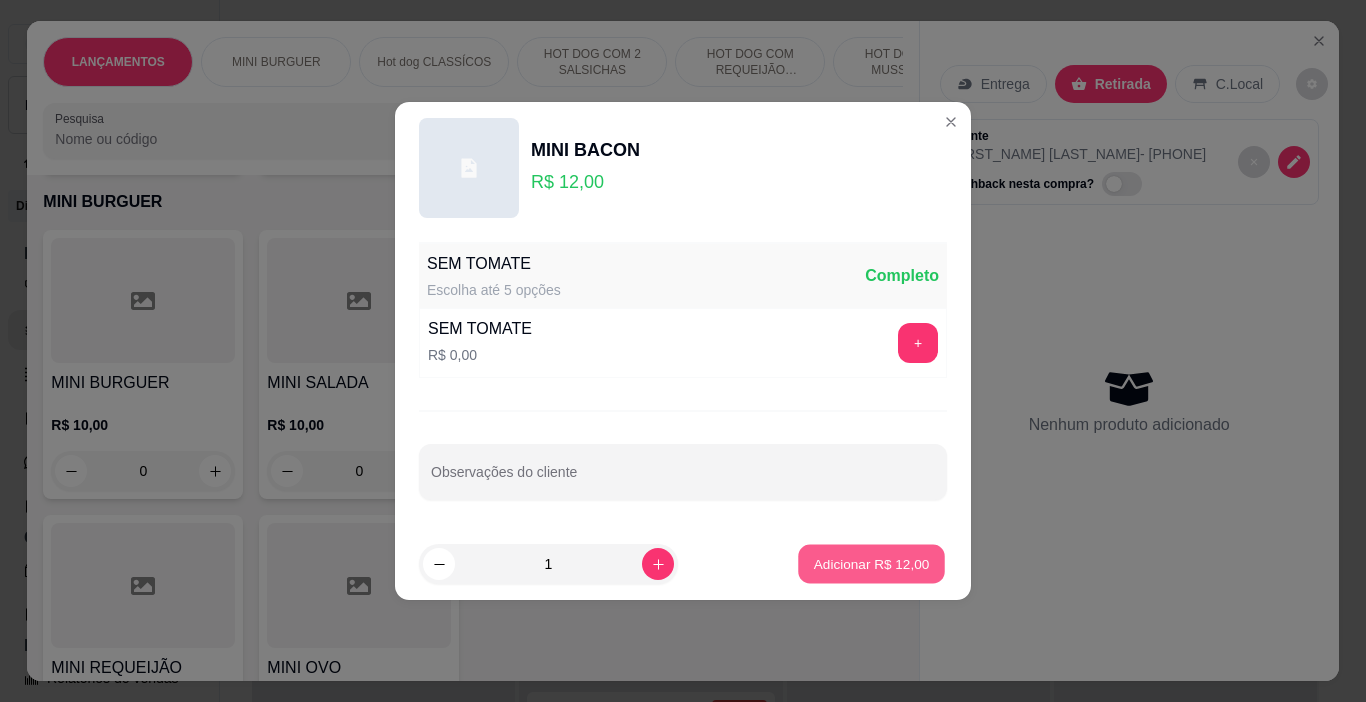 click on "Adicionar   R$ 12,00" at bounding box center (872, 563) 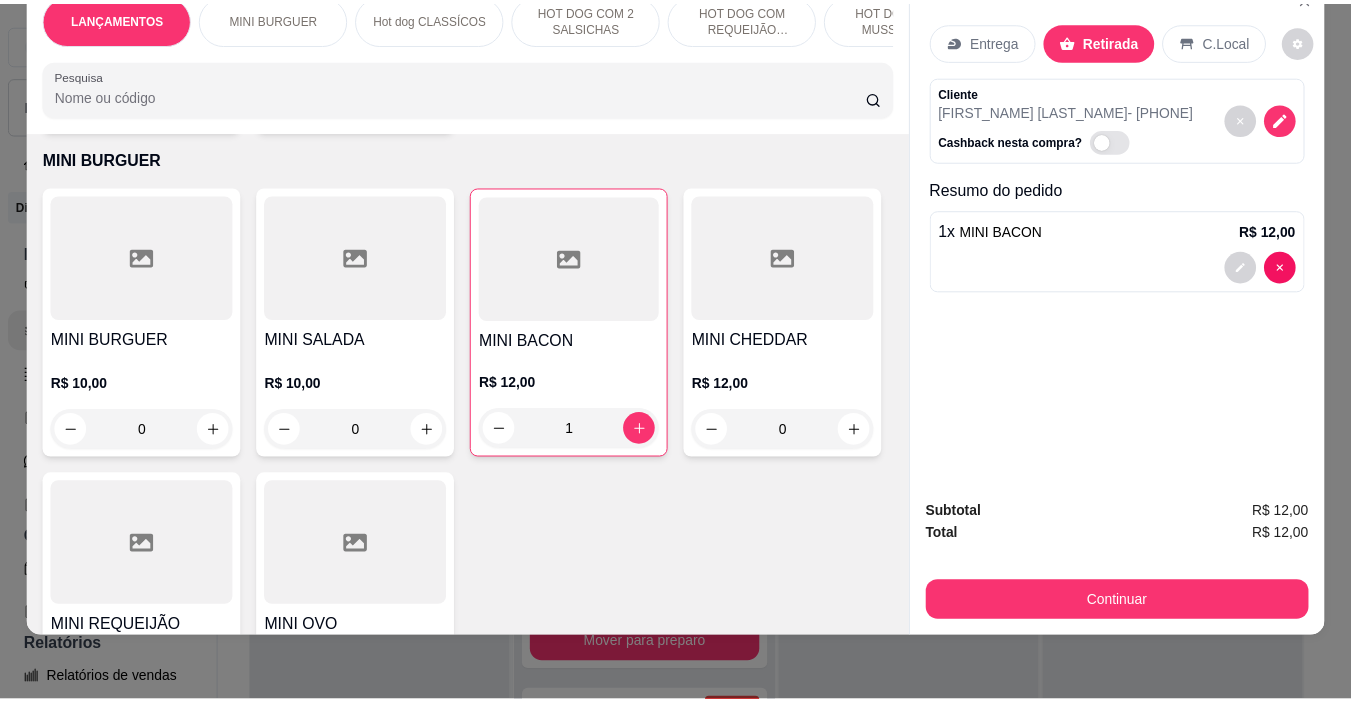 scroll, scrollTop: 0, scrollLeft: 0, axis: both 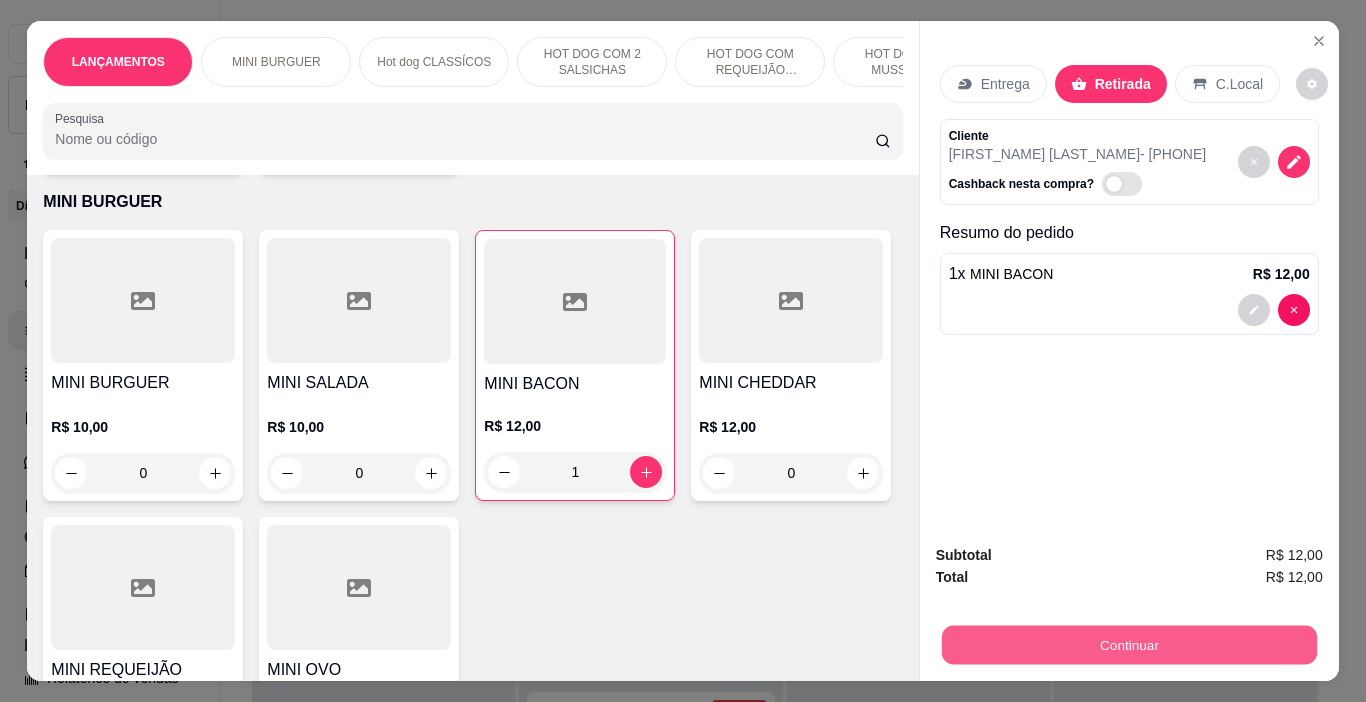 click on "Continuar" at bounding box center [1128, 645] 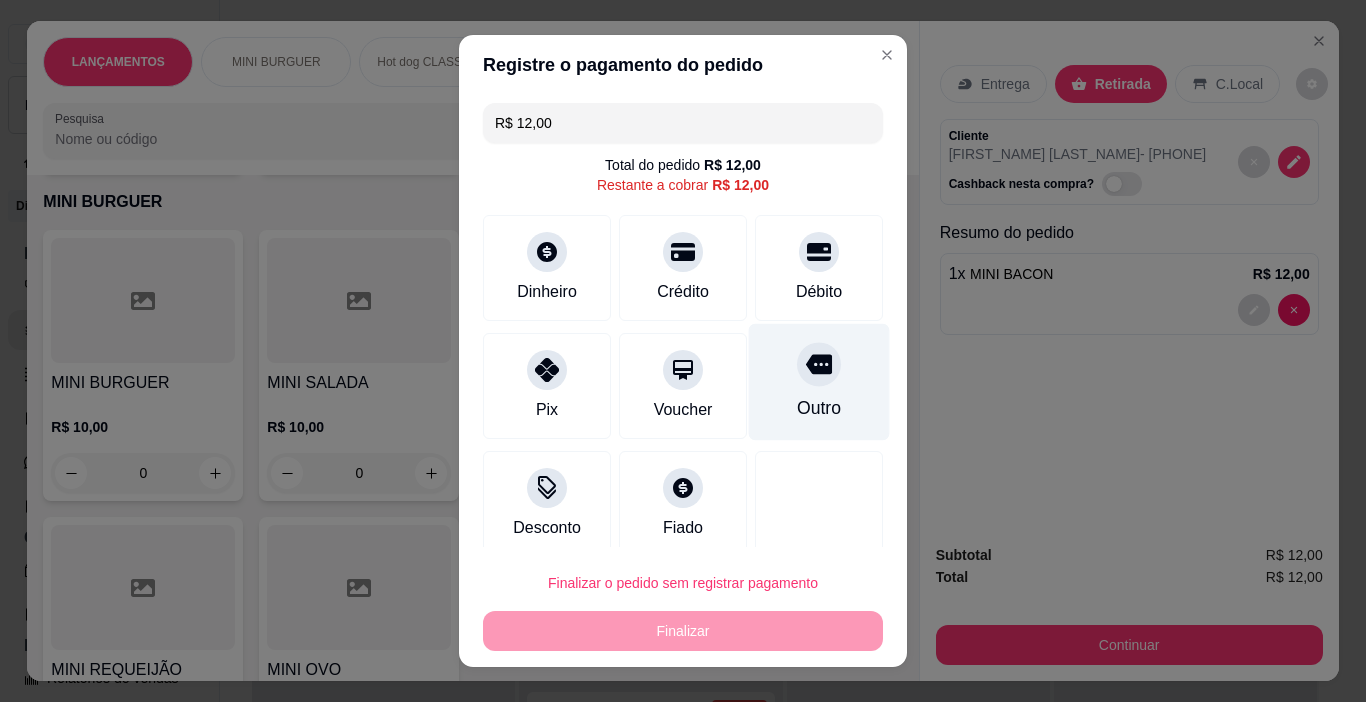 click 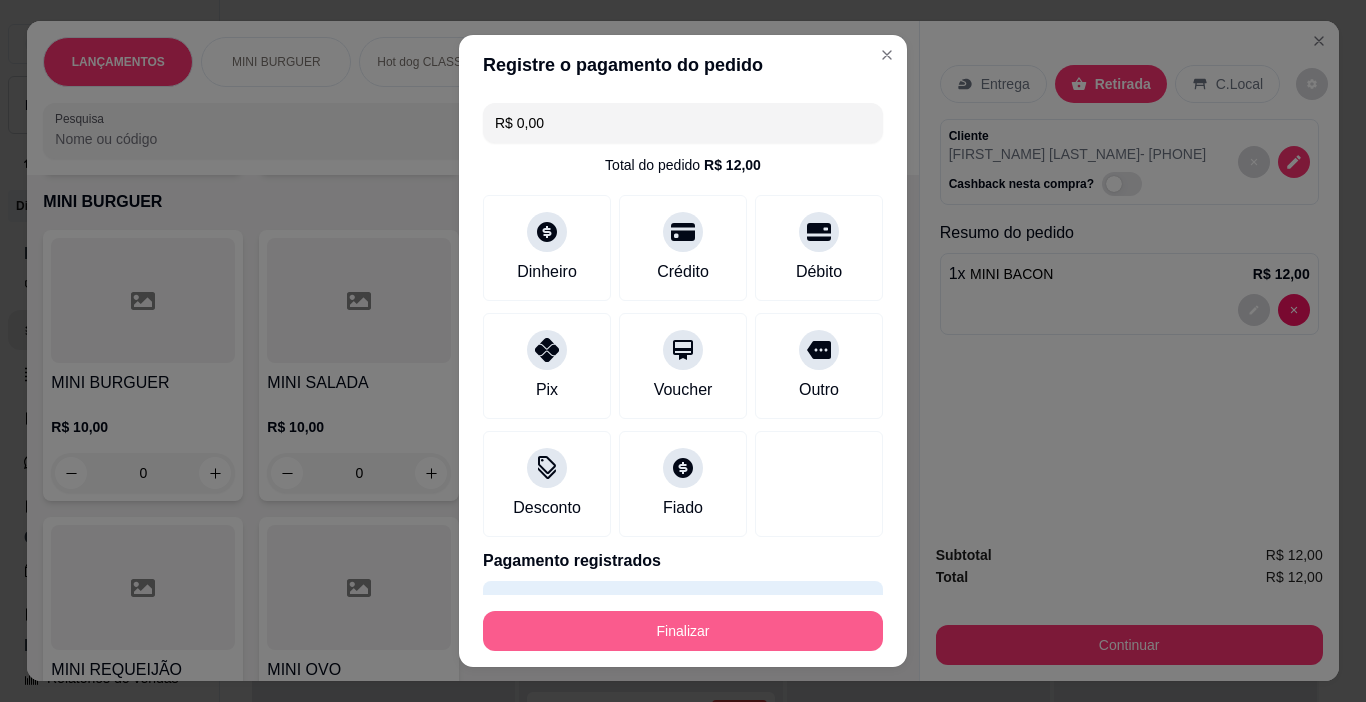 click on "Finalizar" at bounding box center [683, 631] 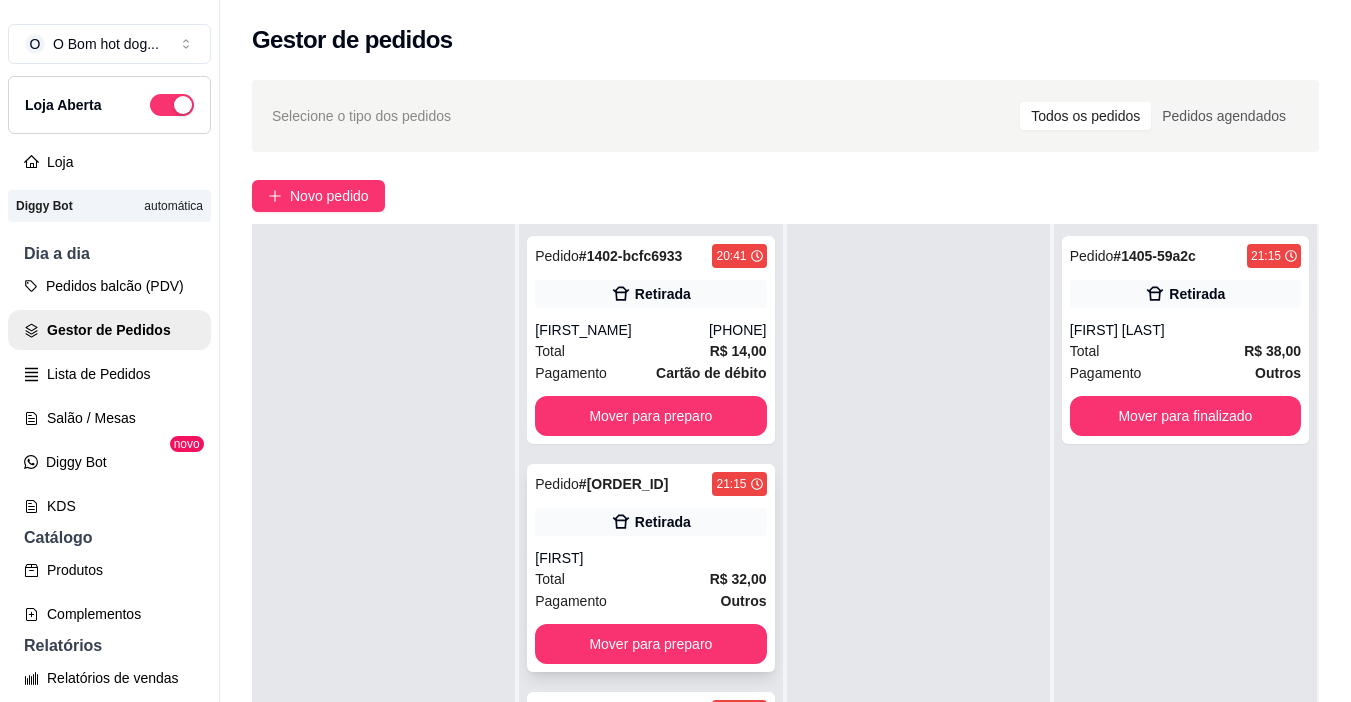 scroll, scrollTop: 100, scrollLeft: 0, axis: vertical 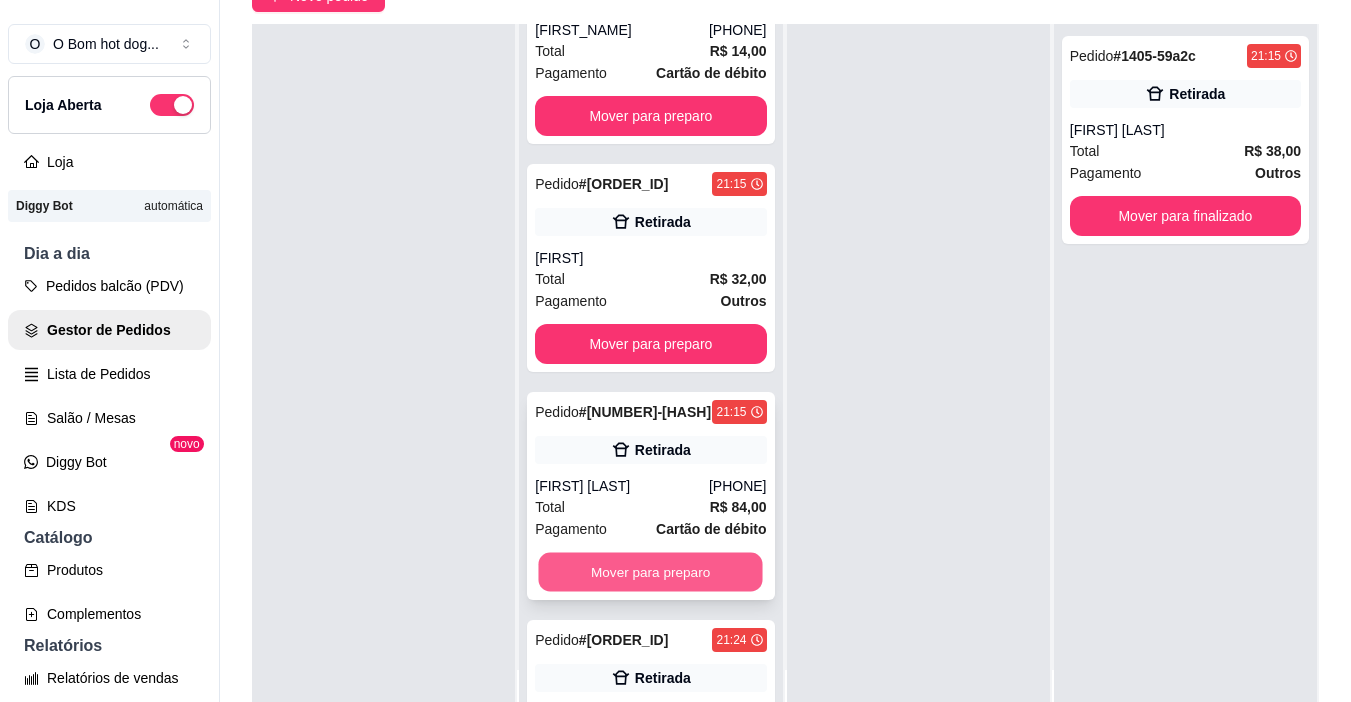 click on "Mover para preparo" at bounding box center (651, 572) 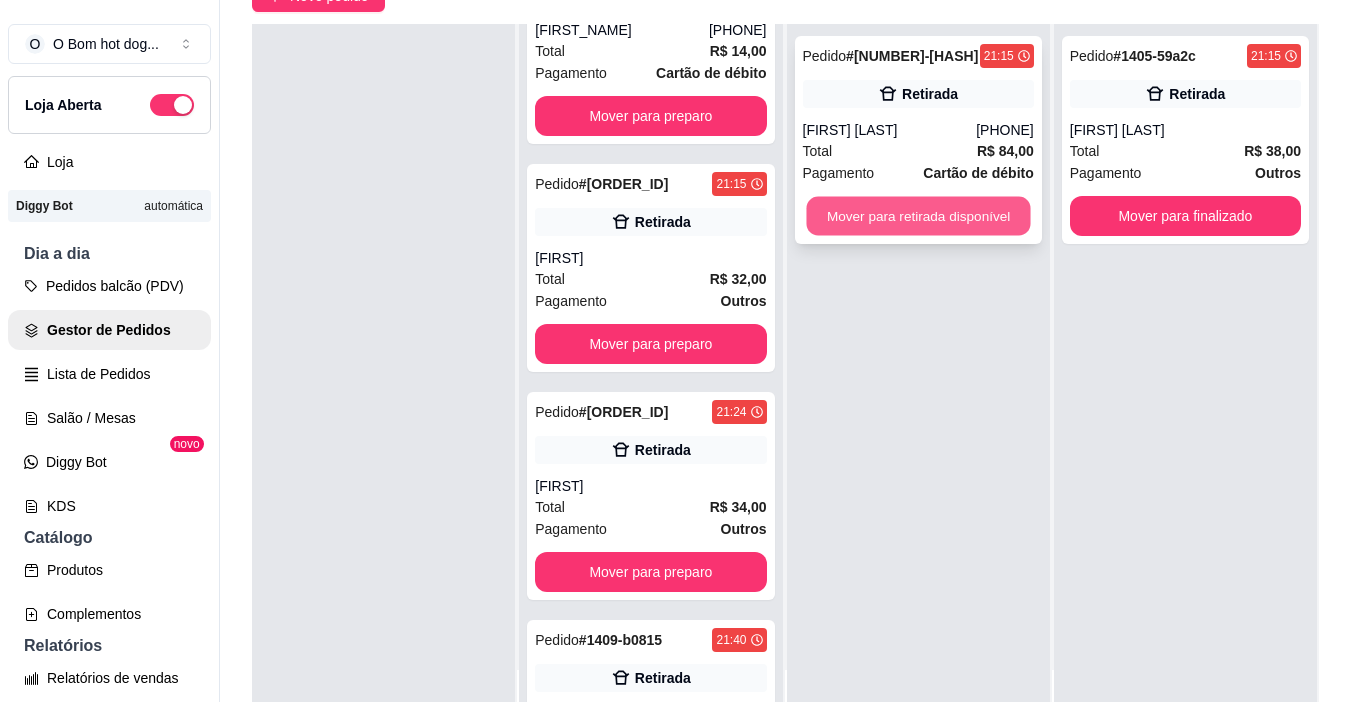 click on "Mover para retirada disponível" at bounding box center (918, 216) 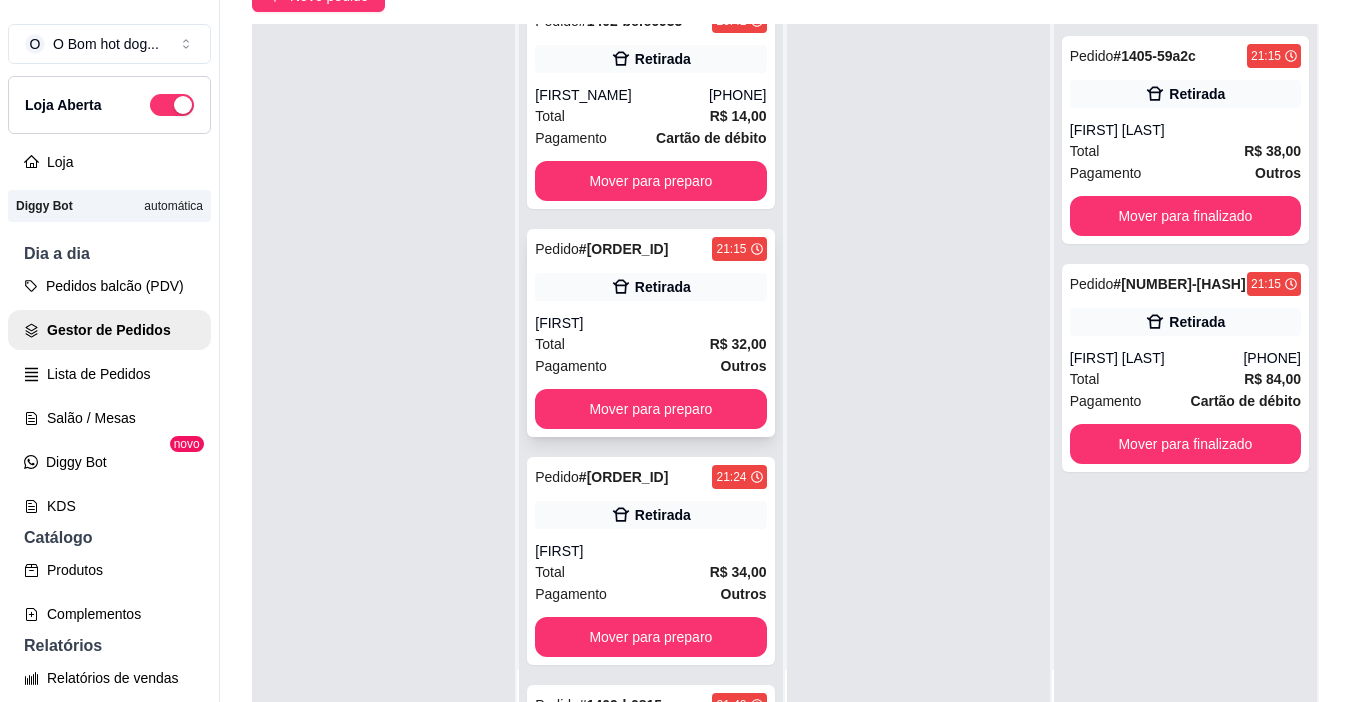 scroll, scrollTop: 0, scrollLeft: 0, axis: both 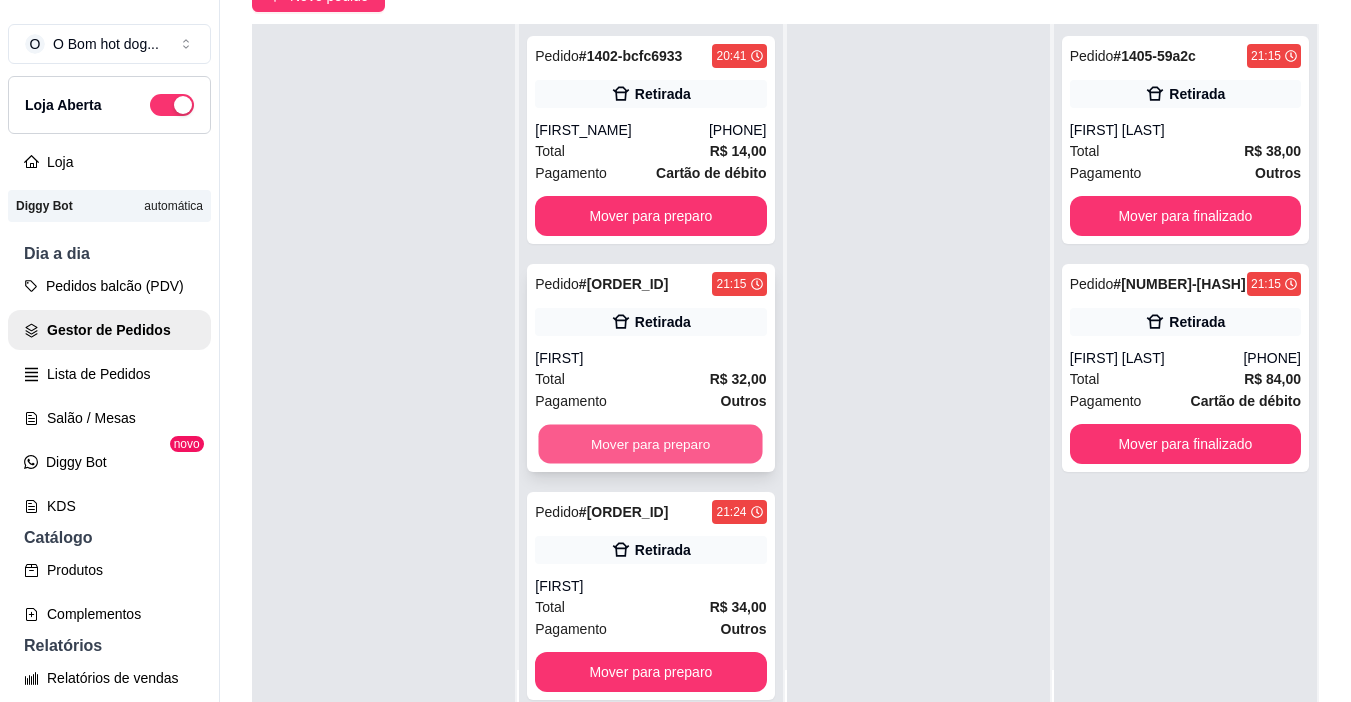 click on "Mover para preparo" at bounding box center [651, 444] 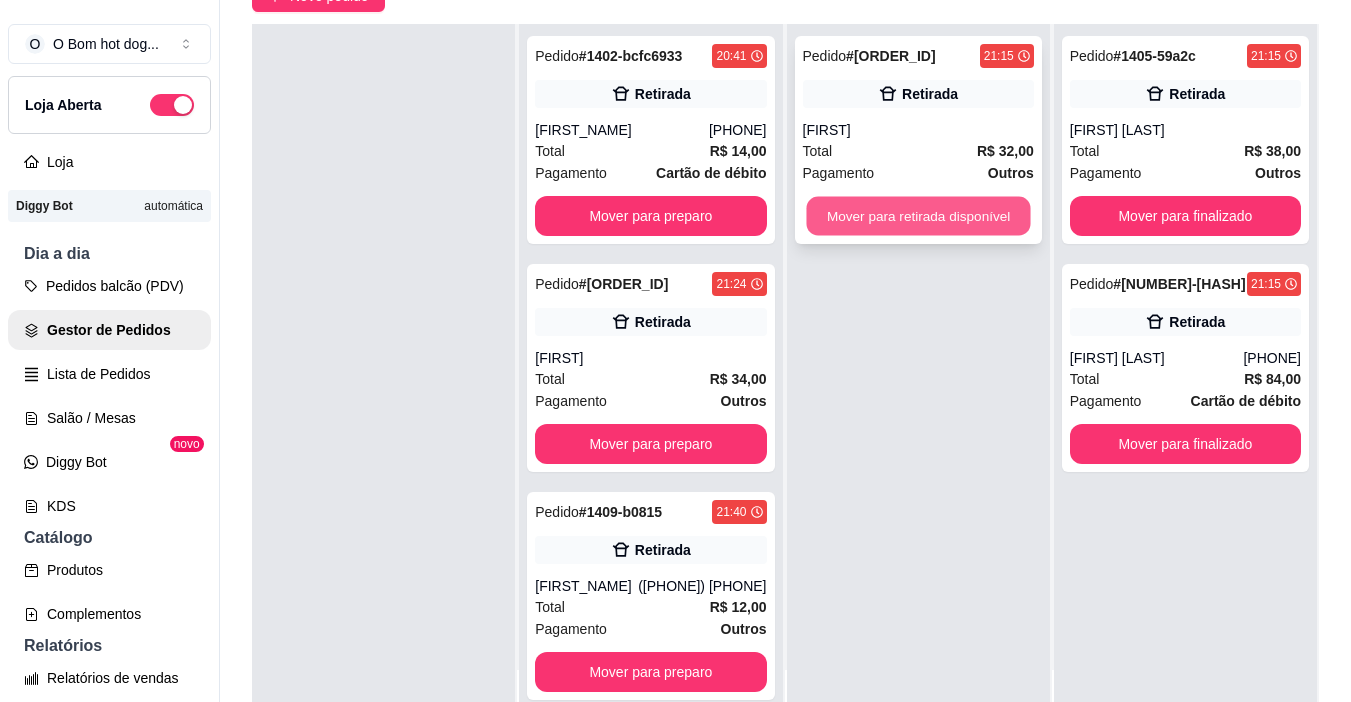 click on "Mover para retirada disponível" at bounding box center (918, 216) 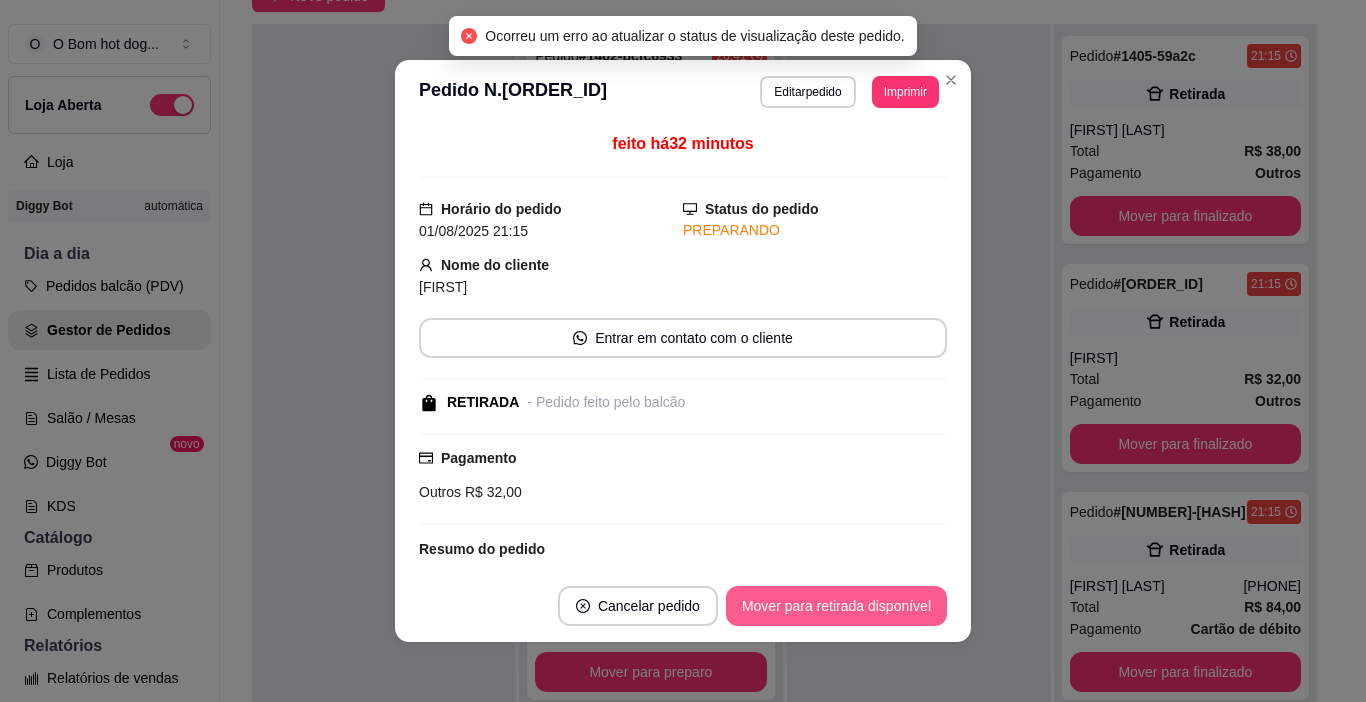 click on "Mover para retirada disponível" at bounding box center [836, 606] 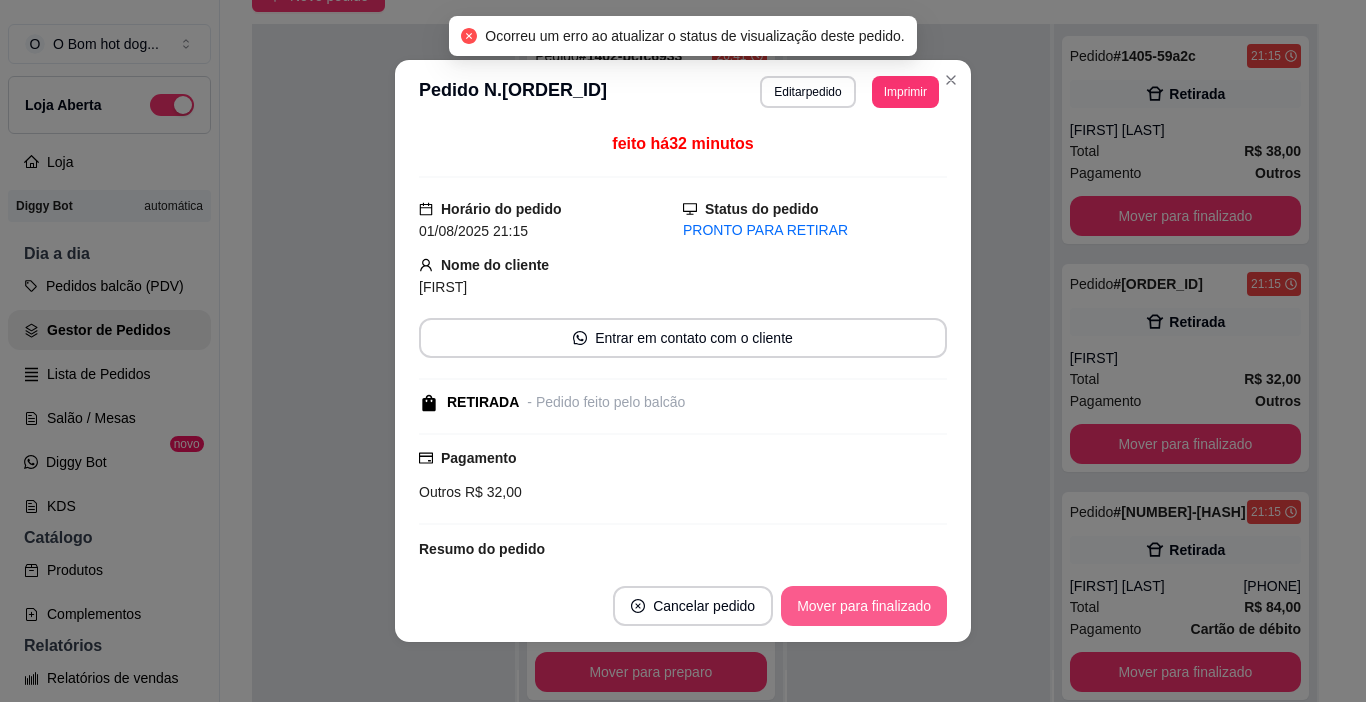 click on "Mover para finalizado" at bounding box center [864, 606] 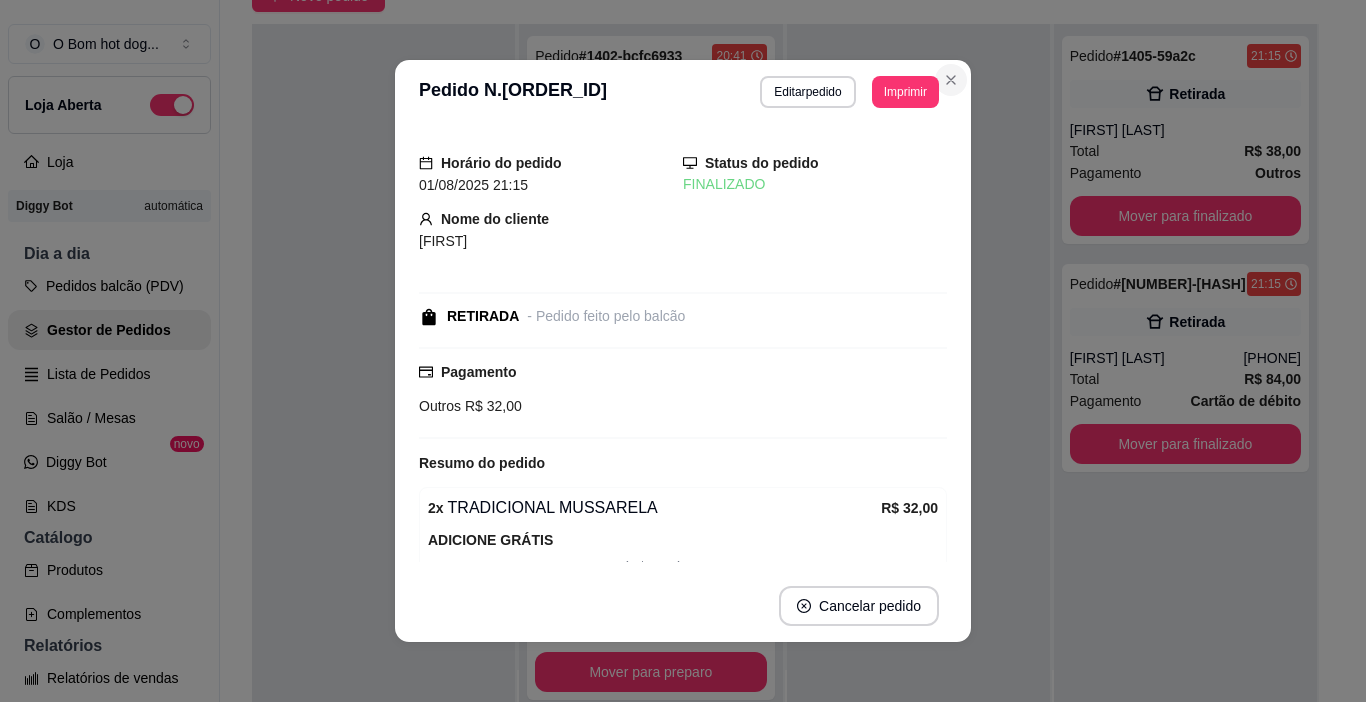 click on "**********" at bounding box center [683, 92] 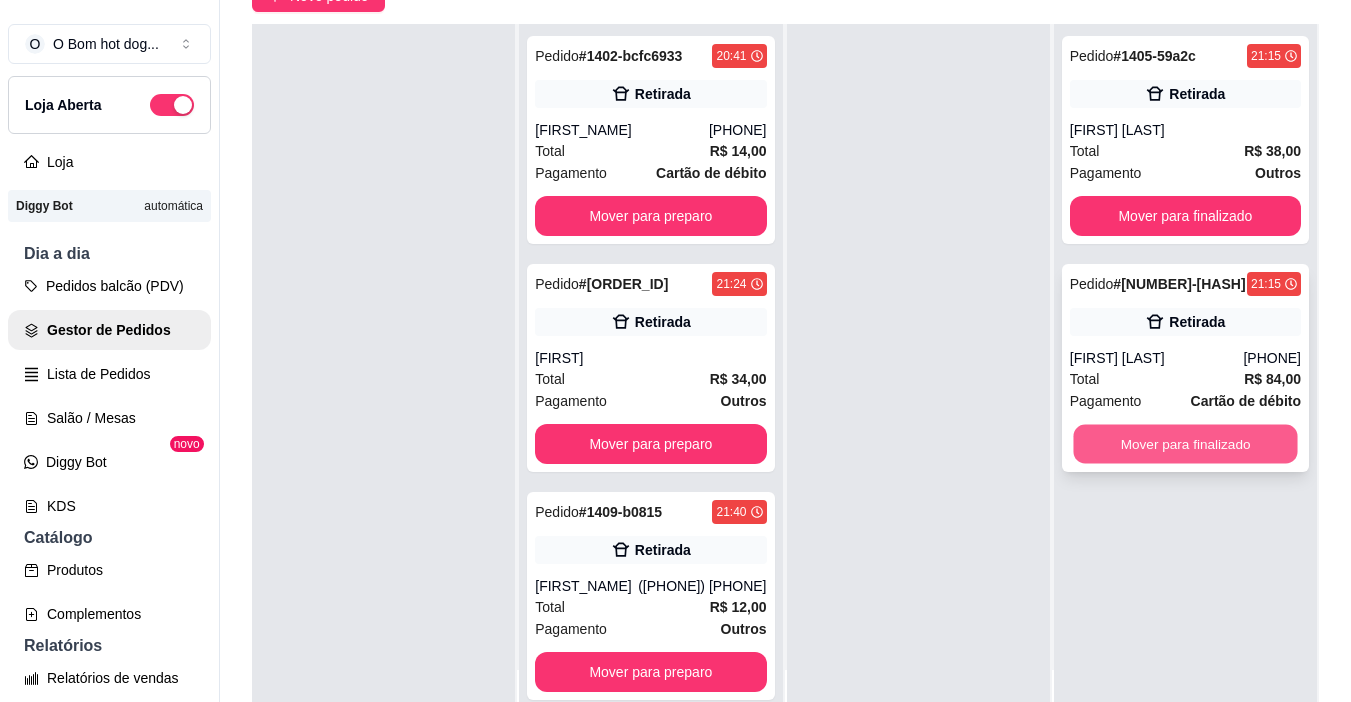 click on "Mover para finalizado" at bounding box center [1185, 444] 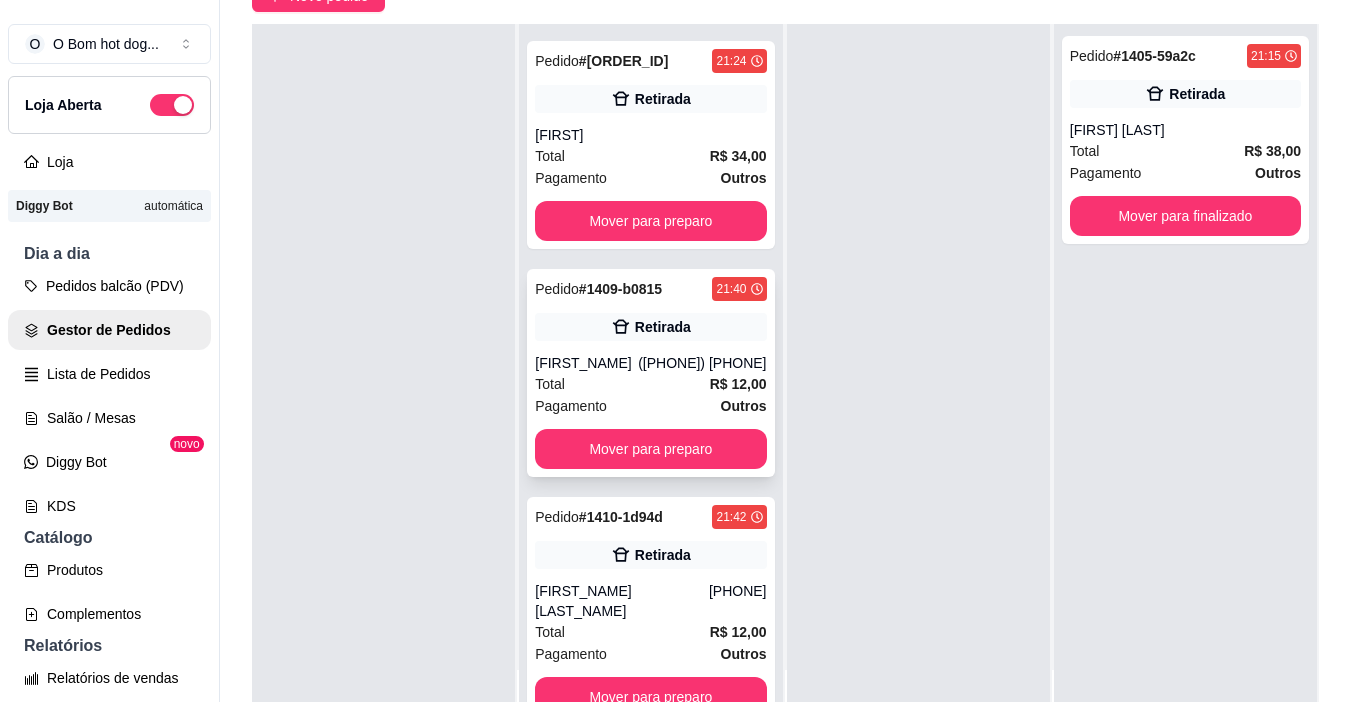 scroll, scrollTop: 230, scrollLeft: 0, axis: vertical 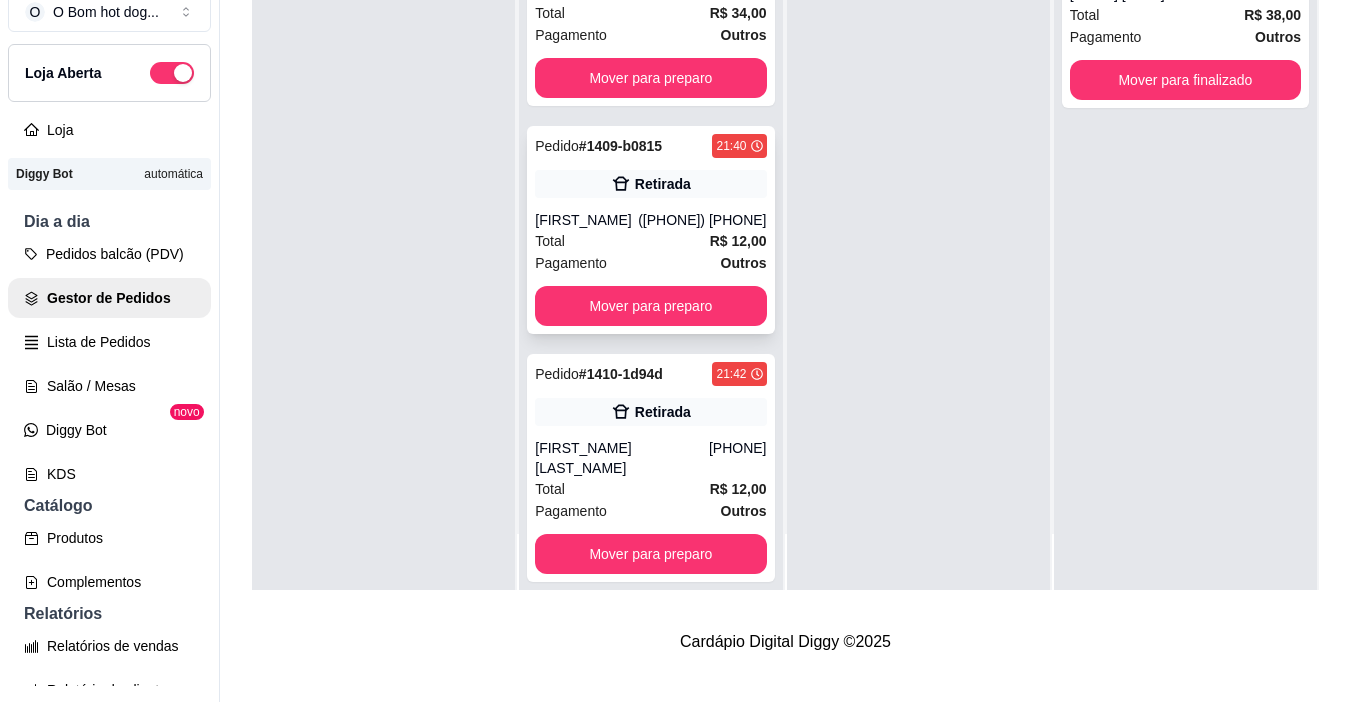click on "Total R$ 12,00" at bounding box center (650, 241) 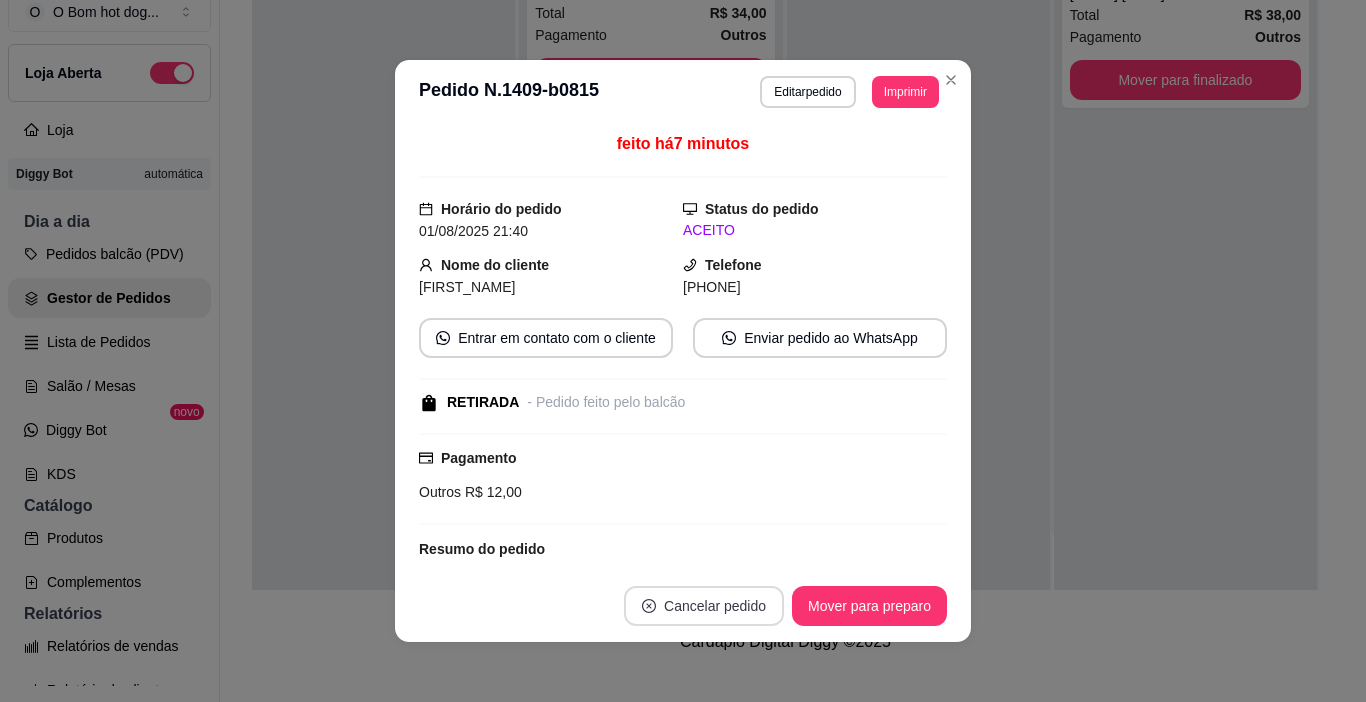 click on "Cancelar pedido" at bounding box center [704, 606] 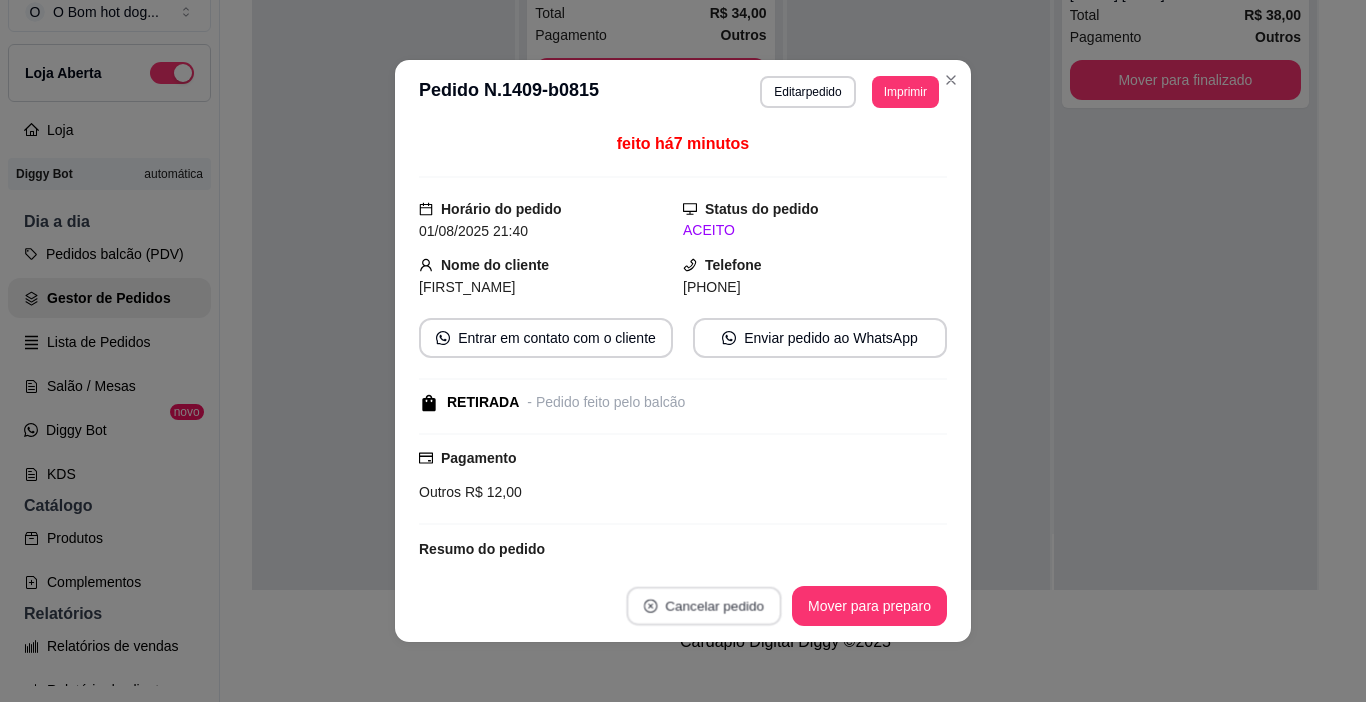 click on "Cancelar pedido" at bounding box center (703, 606) 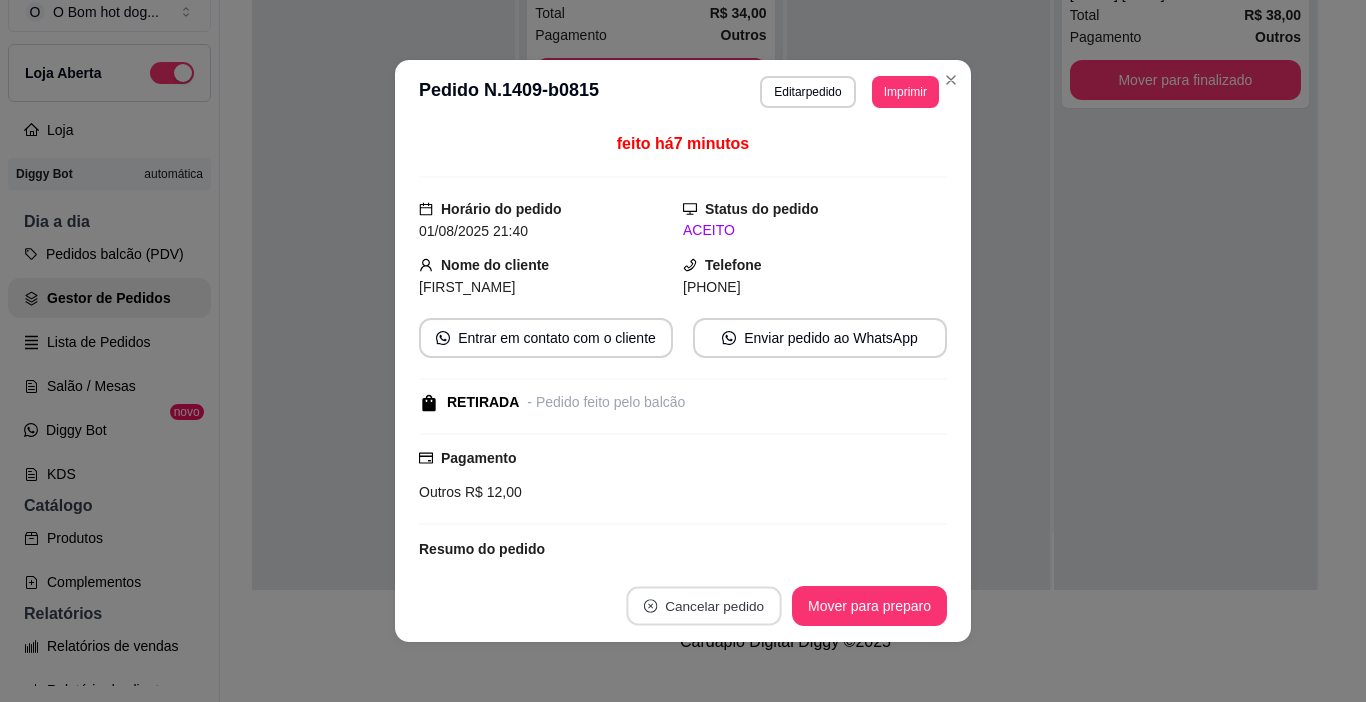 click on "Cancelar pedido" at bounding box center (703, 606) 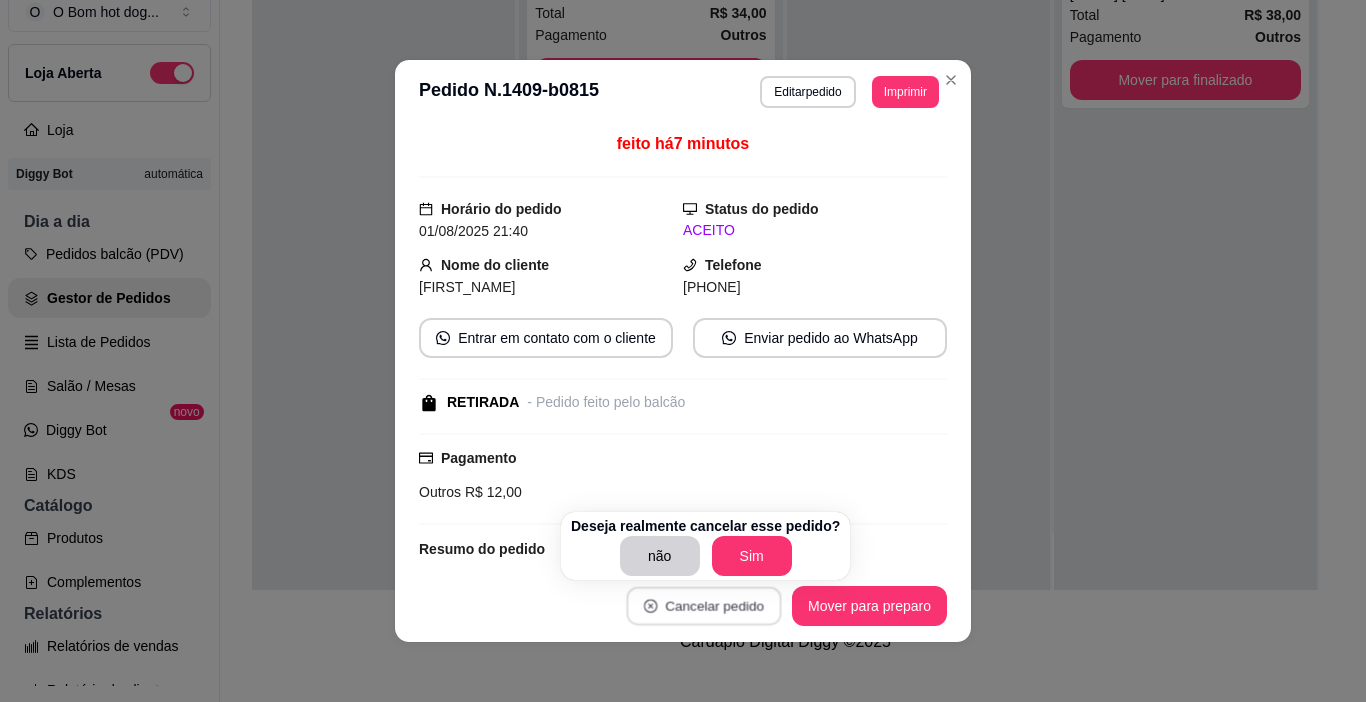 click on "Cancelar pedido" at bounding box center (703, 606) 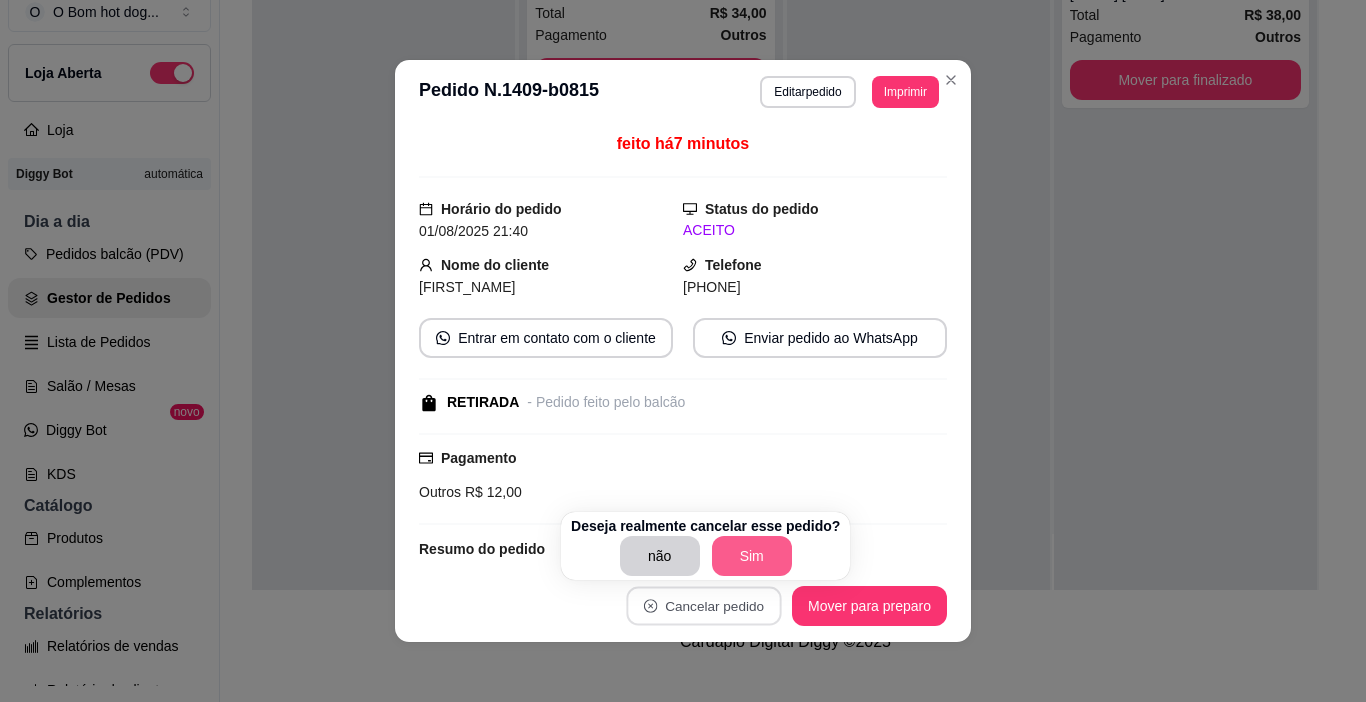 click on "Sim" at bounding box center [752, 556] 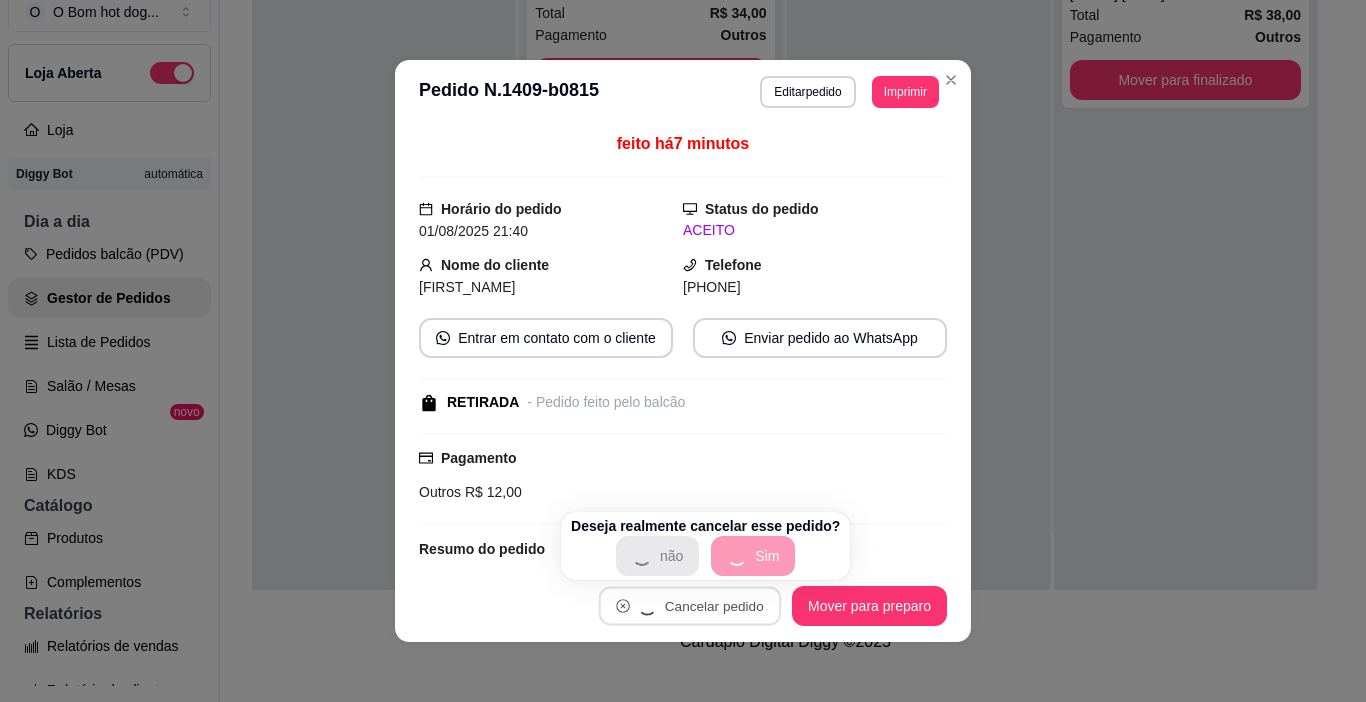 click on "não Sim" at bounding box center (705, 556) 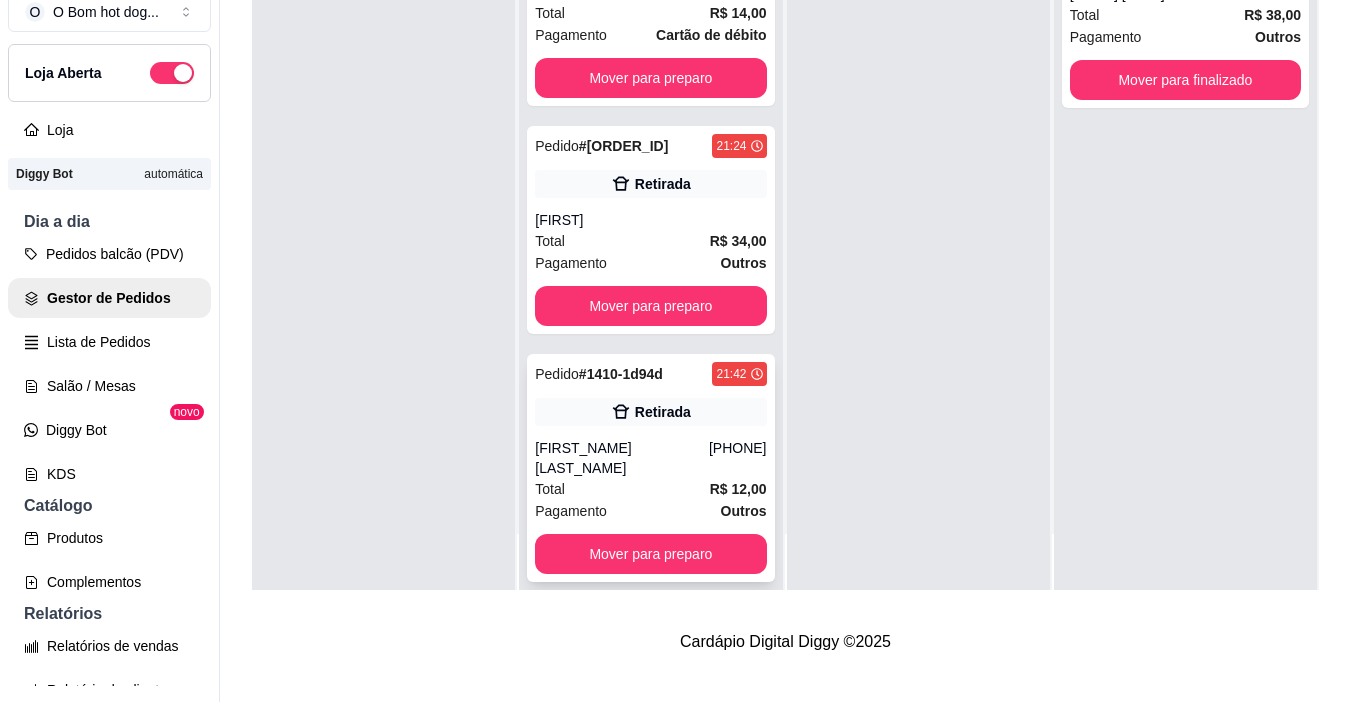 scroll, scrollTop: 0, scrollLeft: 0, axis: both 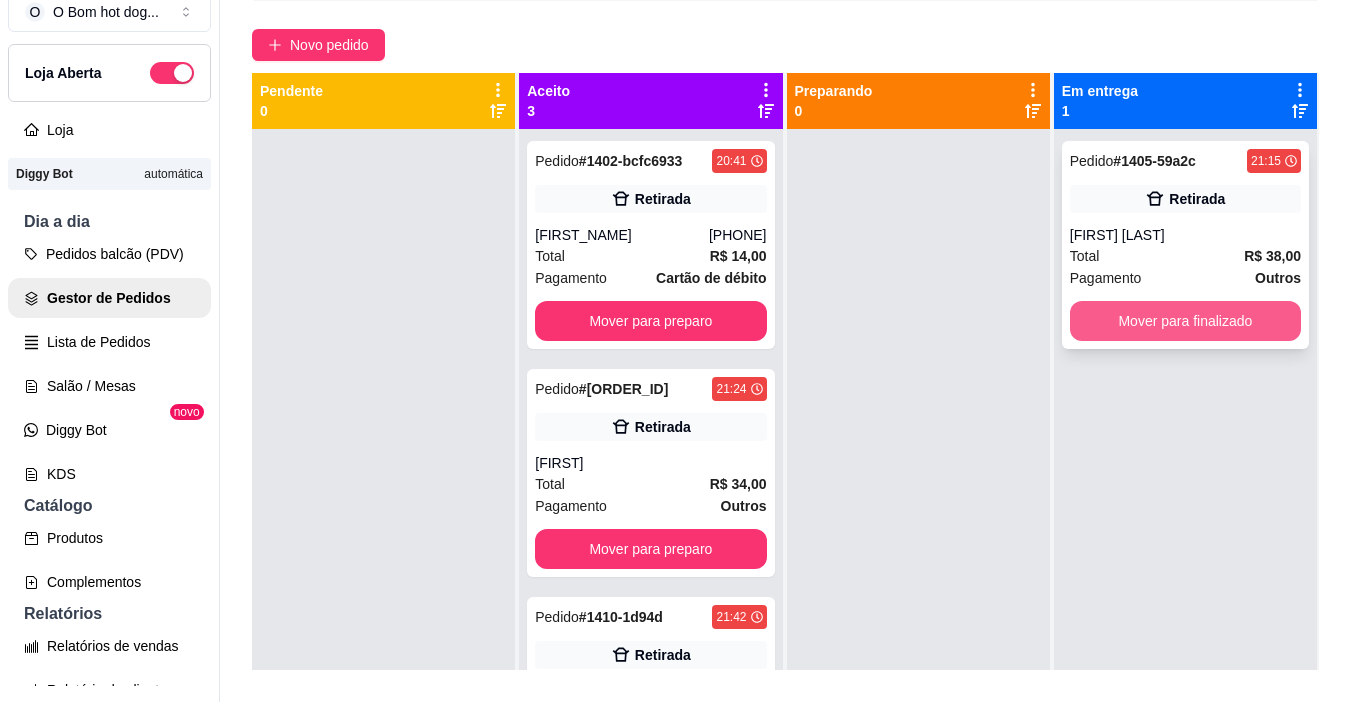 click on "Mover para finalizado" at bounding box center [1185, 321] 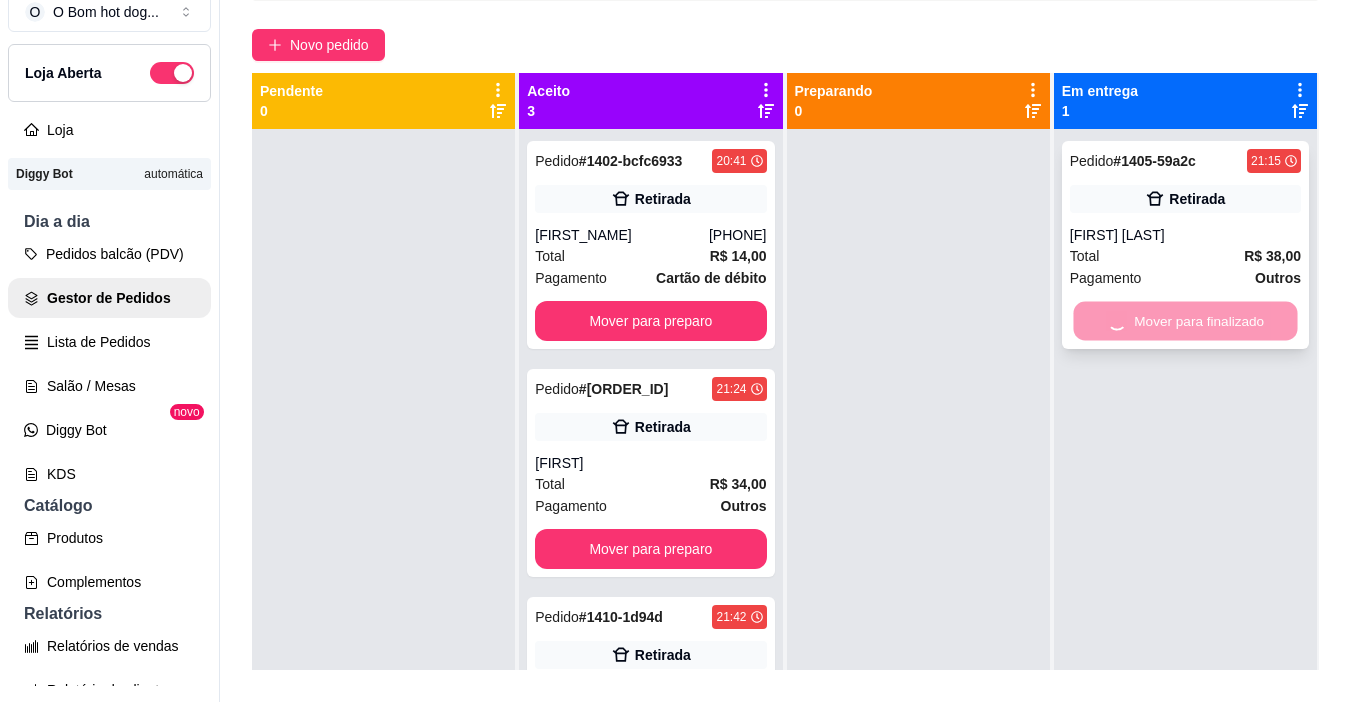 click on "Mover para finalizado" at bounding box center [1185, 321] 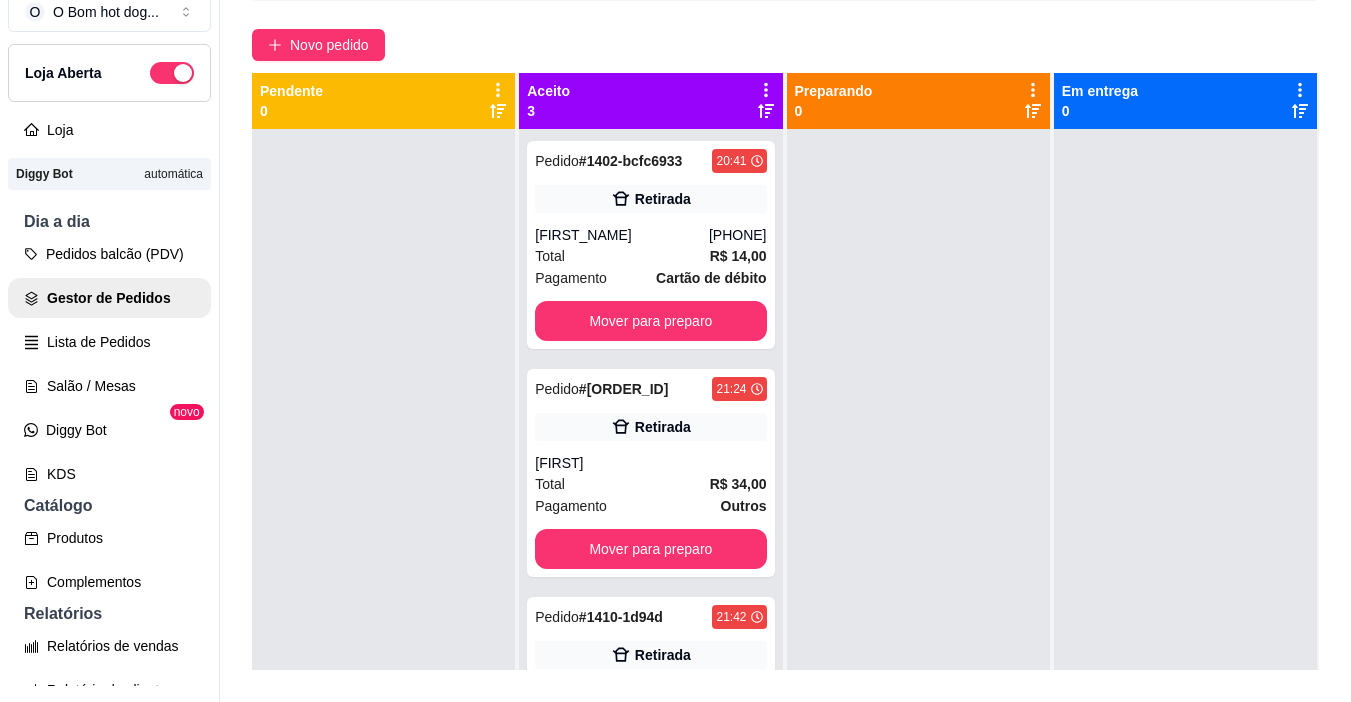 scroll, scrollTop: 2, scrollLeft: 0, axis: vertical 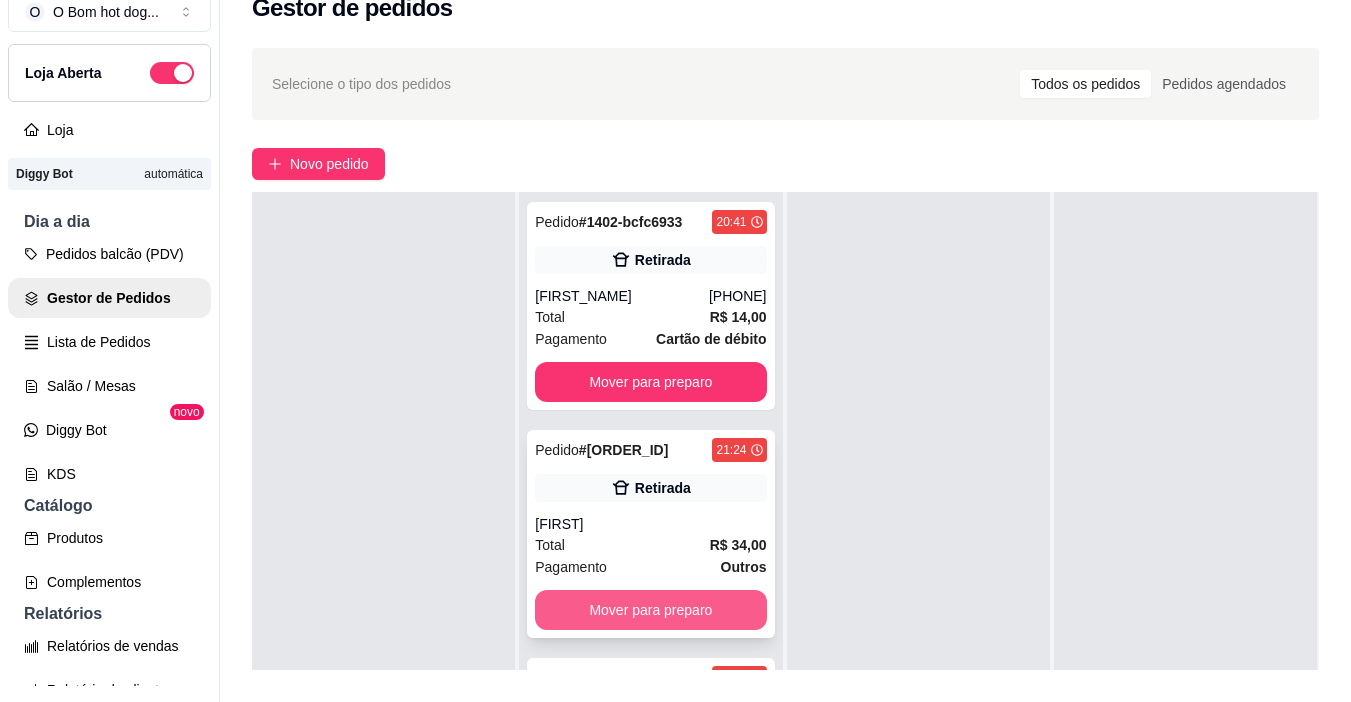 click on "Mover para preparo" at bounding box center (650, 610) 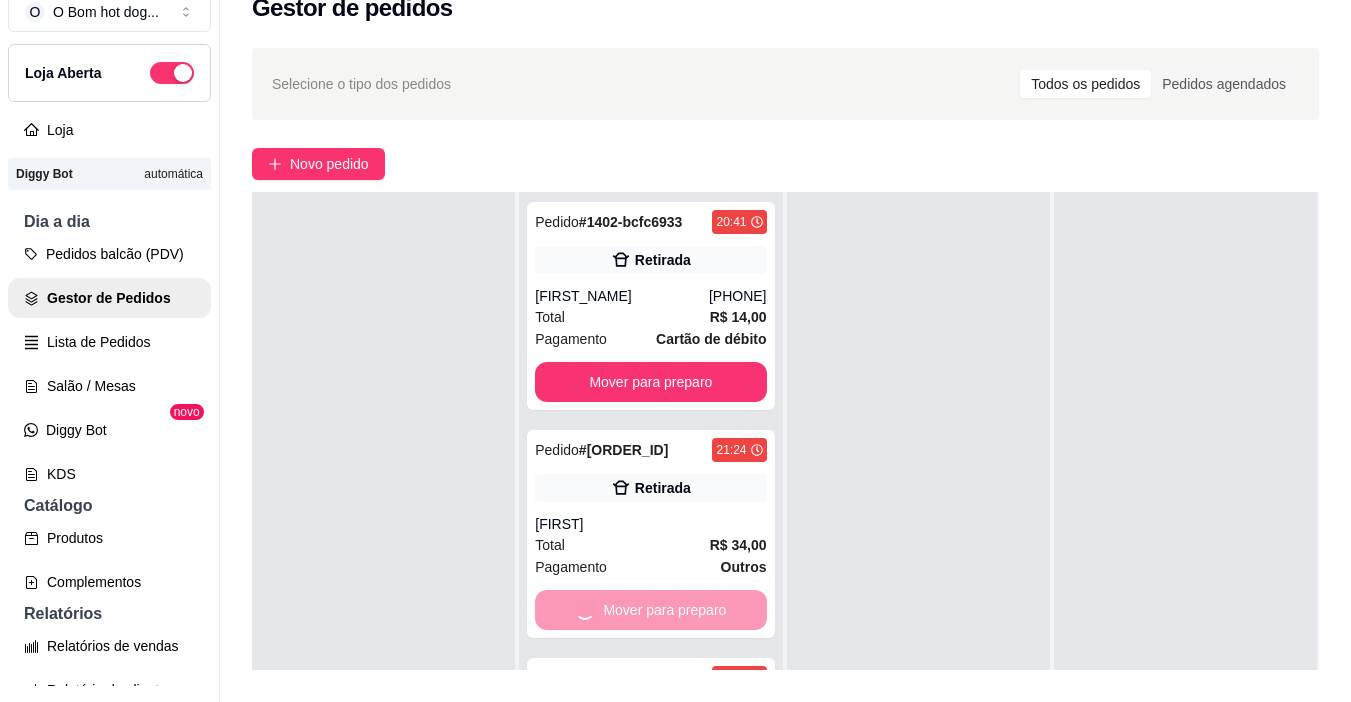 scroll, scrollTop: 0, scrollLeft: 0, axis: both 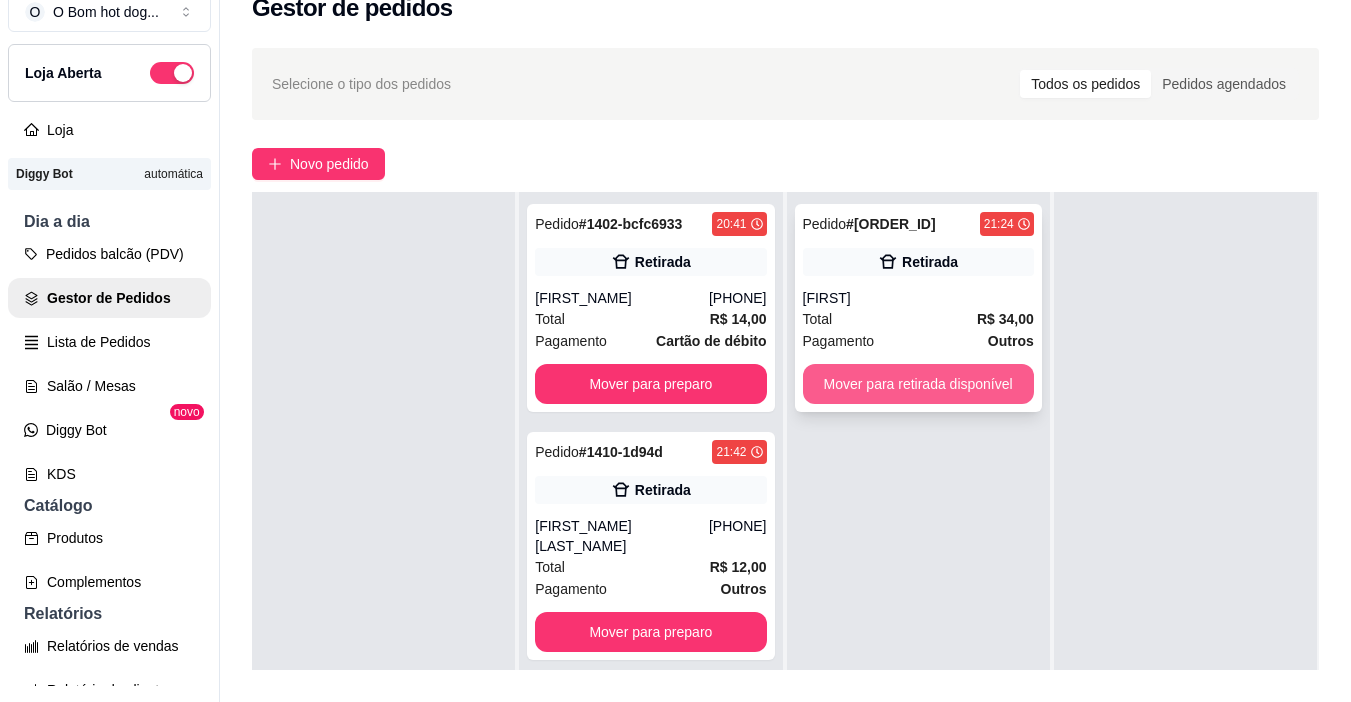 click on "Mover para retirada disponível" at bounding box center (918, 384) 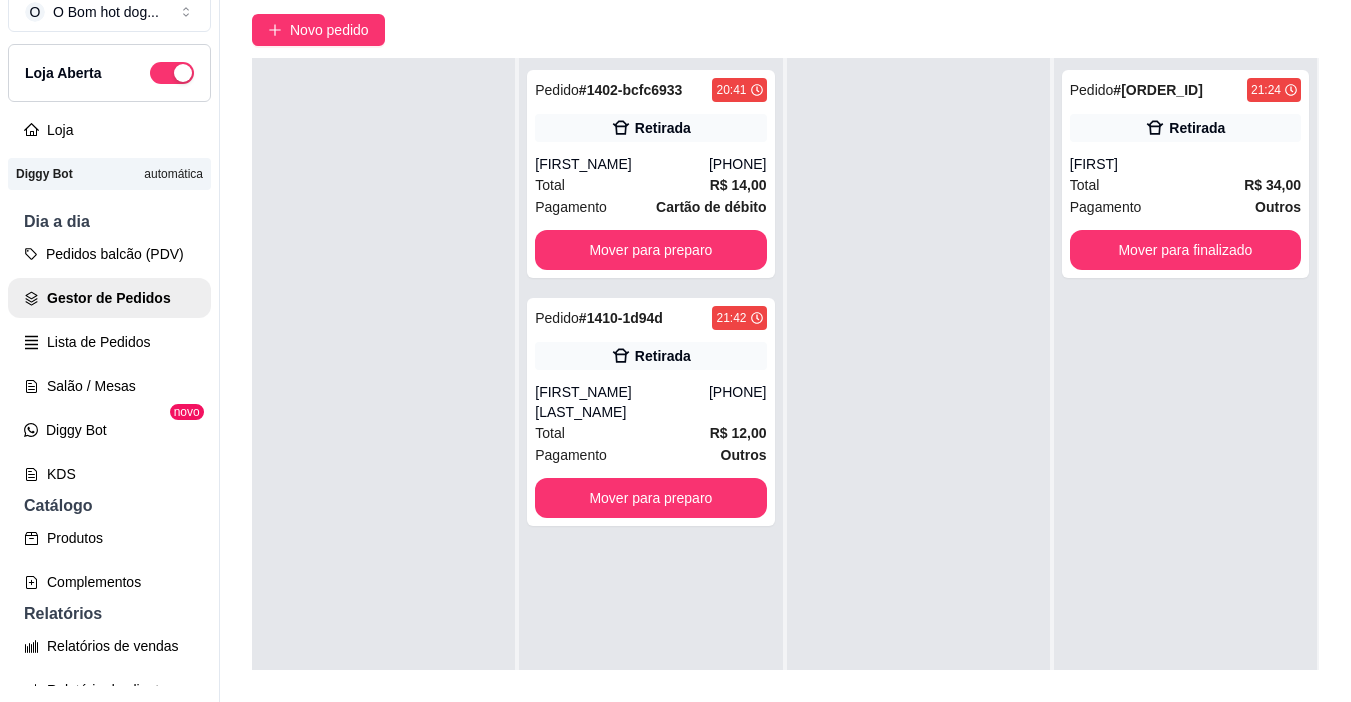 scroll, scrollTop: 319, scrollLeft: 0, axis: vertical 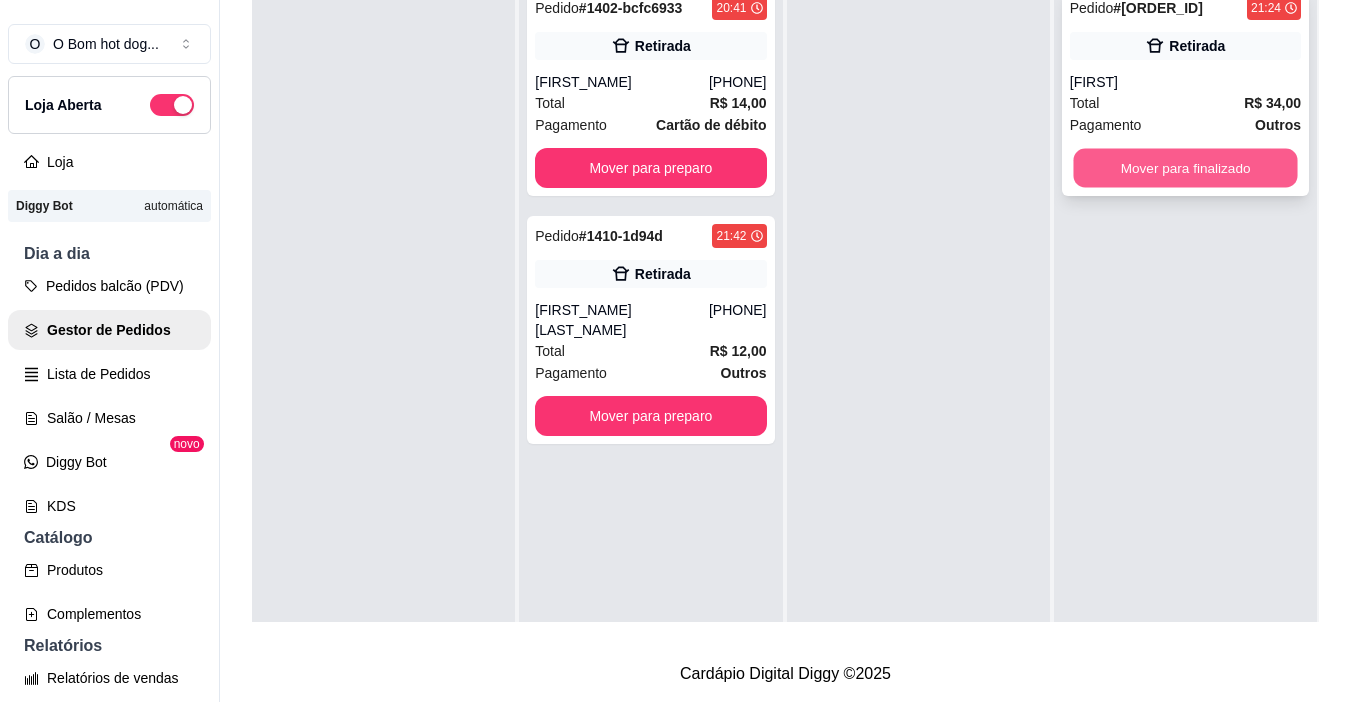 click on "Mover para finalizado" at bounding box center (1185, 168) 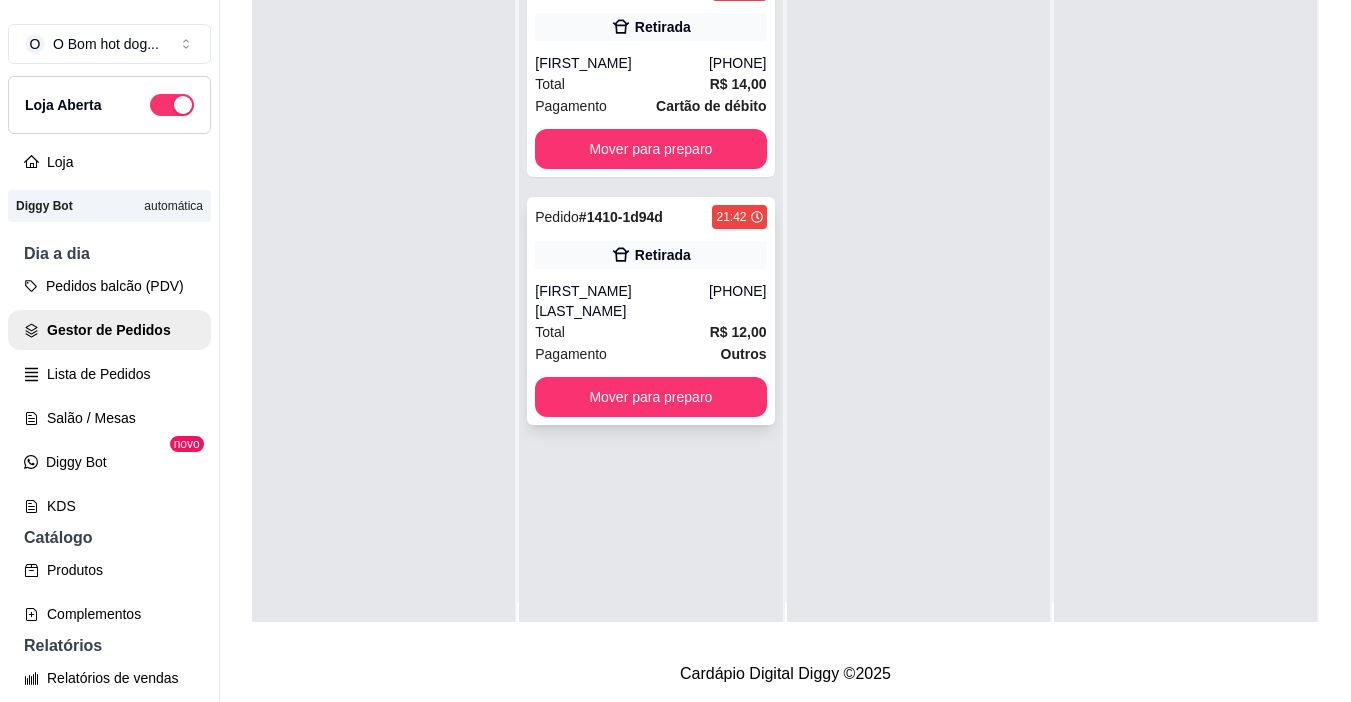 scroll, scrollTop: 0, scrollLeft: 0, axis: both 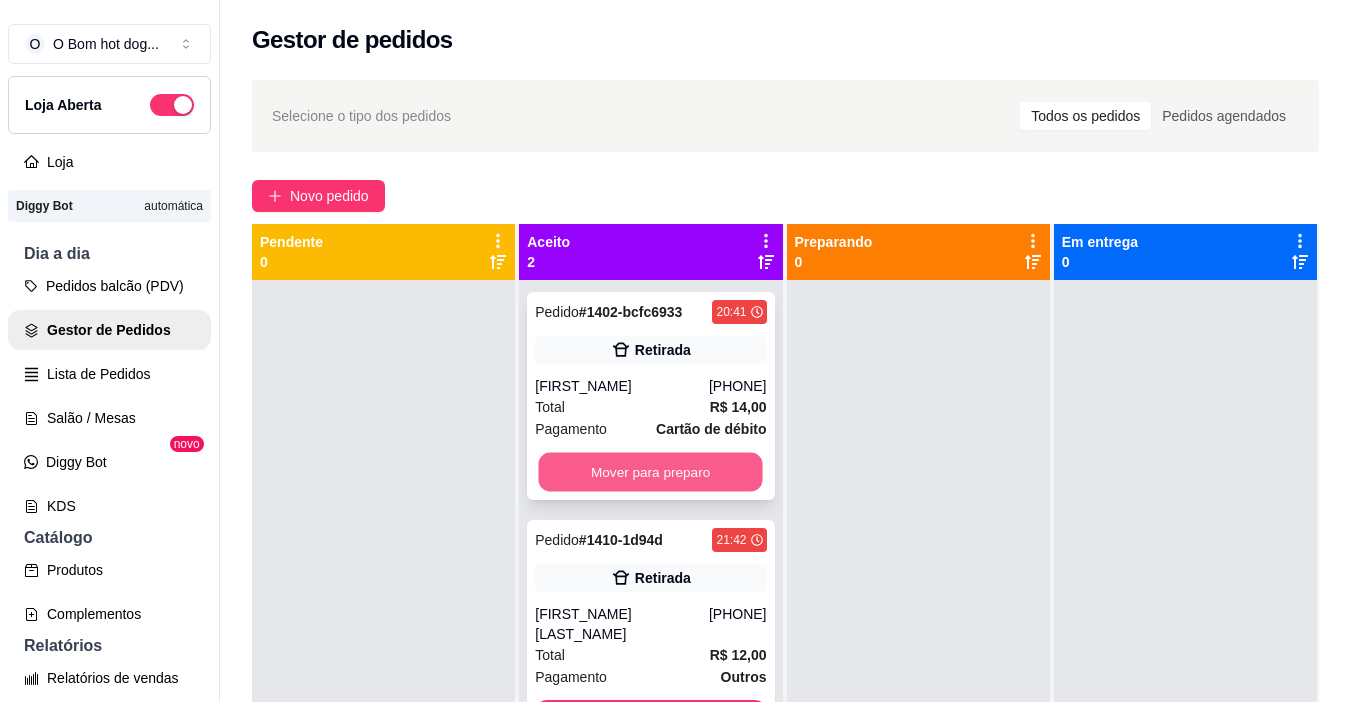 click on "Mover para preparo" at bounding box center [651, 472] 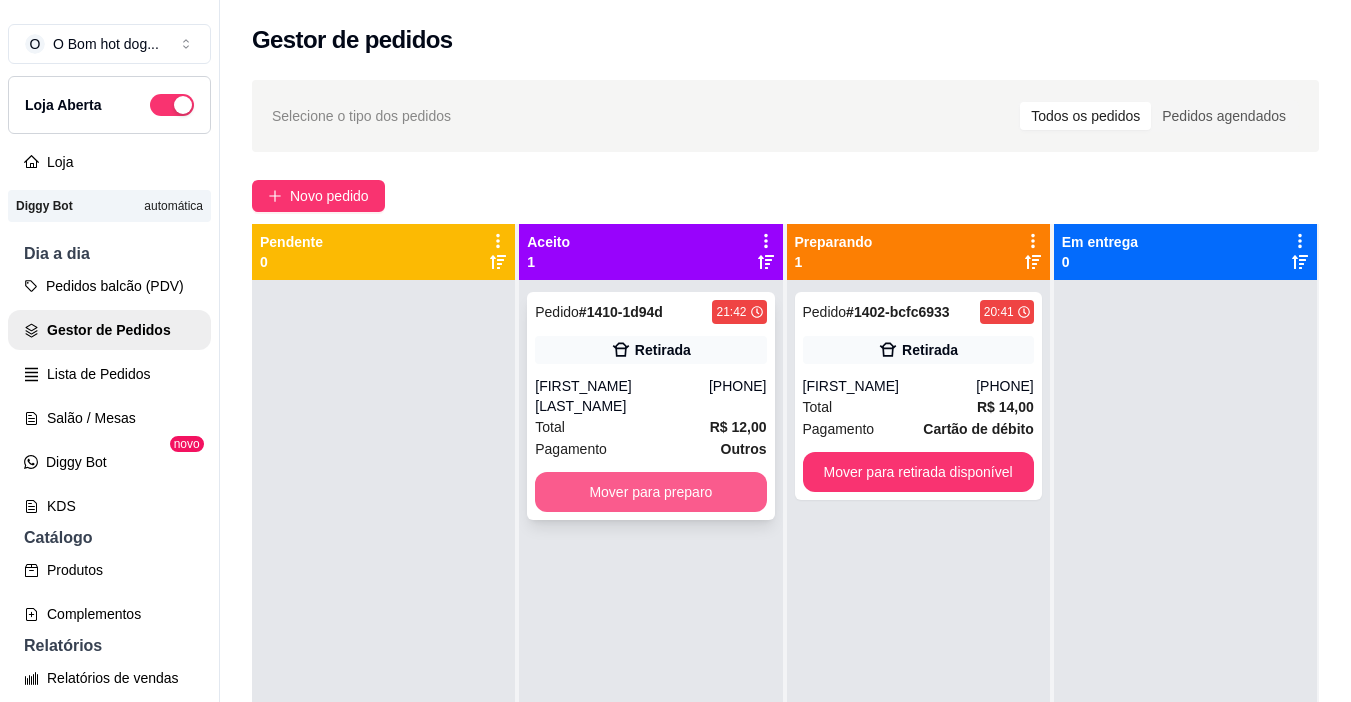 click on "Mover para preparo" at bounding box center (650, 492) 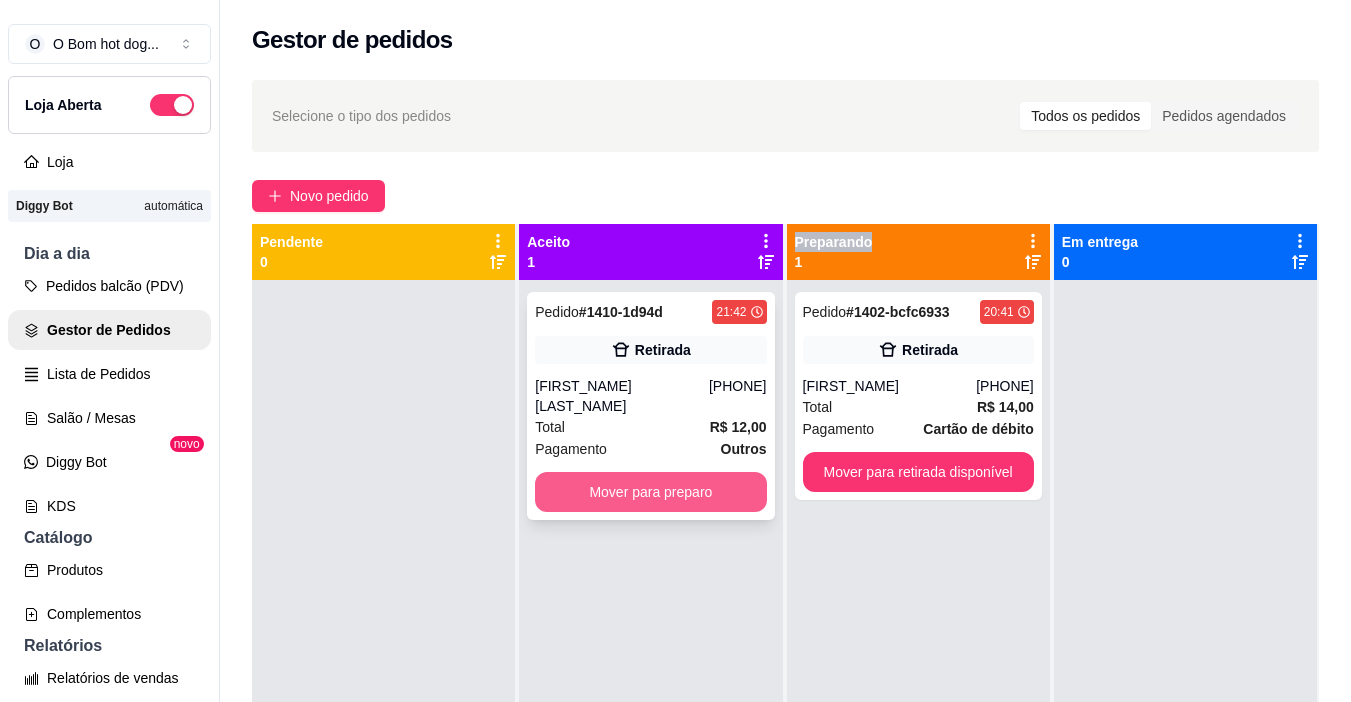 click on "Mover para preparo" at bounding box center [650, 492] 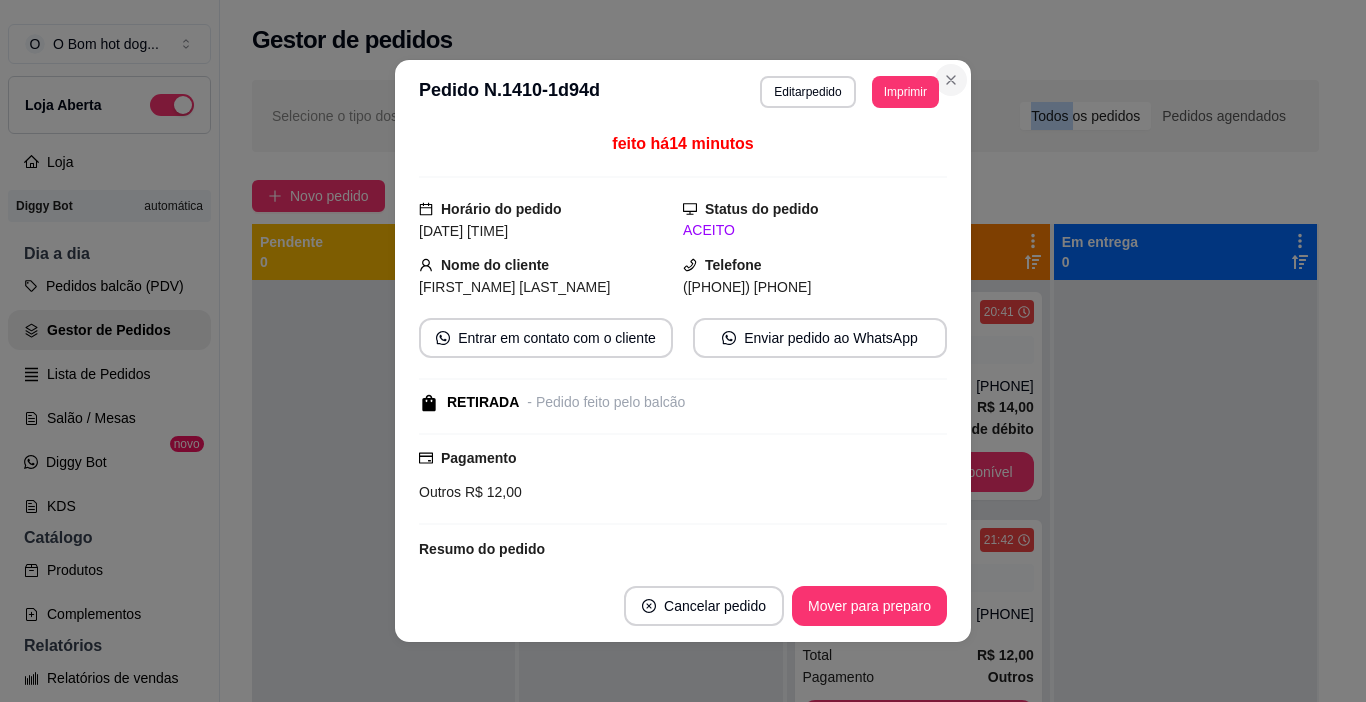 click on "Selecione o tipo dos pedidos Todos os pedidos Pedidos agendados Novo pedido Pendente 0 Aceito 0 Preparando 2 Pedido  # 1402-bcfc6933 [TIME] Retirada [FIRST] ([PHONE]) Total R$ 14,00 Pagamento Cartão de débito Mover para retirada disponível Pedido  # 1410-1d94d [TIME] Retirada [FIRST] [LAST] ([PHONE]) Total R$ 12,00 Pagamento Outros Mover para retirada disponível Em entrega 0" at bounding box center [785, 509] 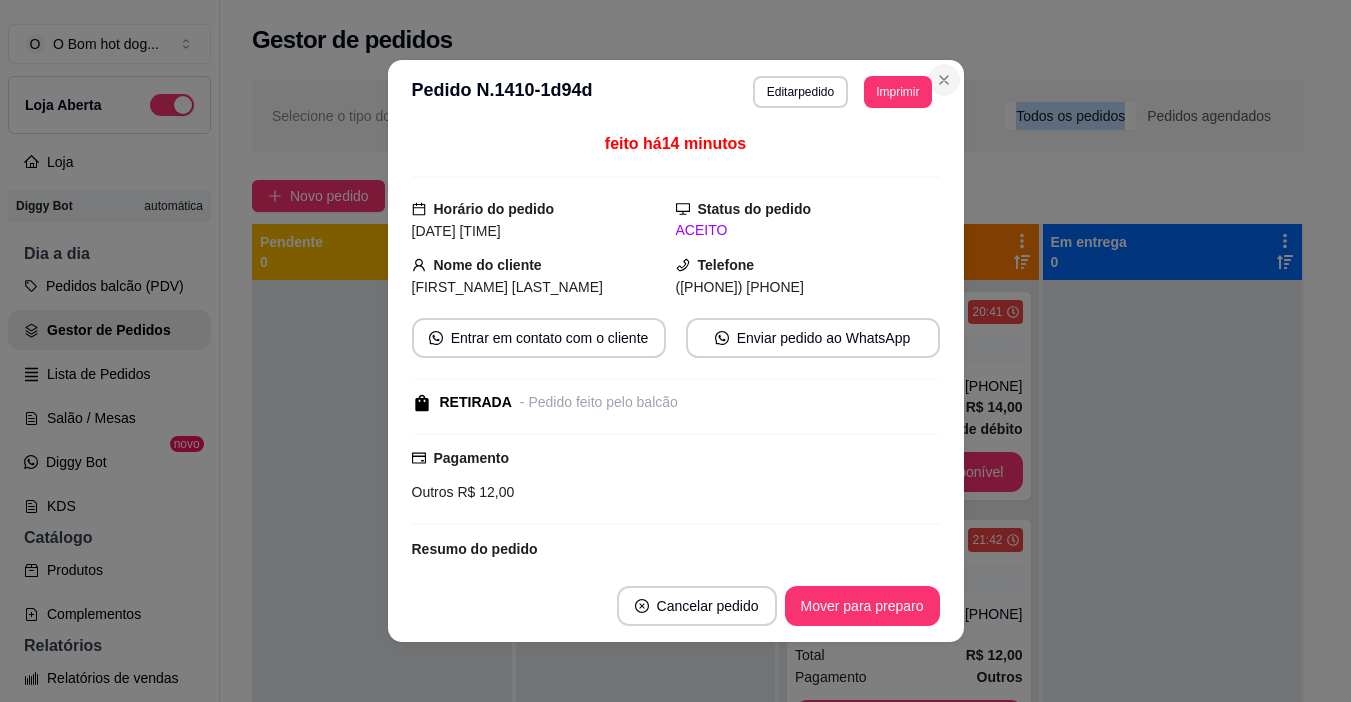 click on "Selecione o tipo dos pedidos Todos os pedidos Pedidos agendados Novo pedido Pendente 0 Aceito 0 Preparando 2 Pedido  # 1402-bcfc6933 [TIME] Retirada [FIRST] ([PHONE]) Total R$ 14,00 Pagamento Cartão de débito Mover para retirada disponível Pedido  # 1410-1d94d [TIME] Retirada [FIRST] [LAST] ([PHONE]) Total R$ 12,00 Pagamento Outros Mover para retirada disponível Em entrega 0" at bounding box center [778, 509] 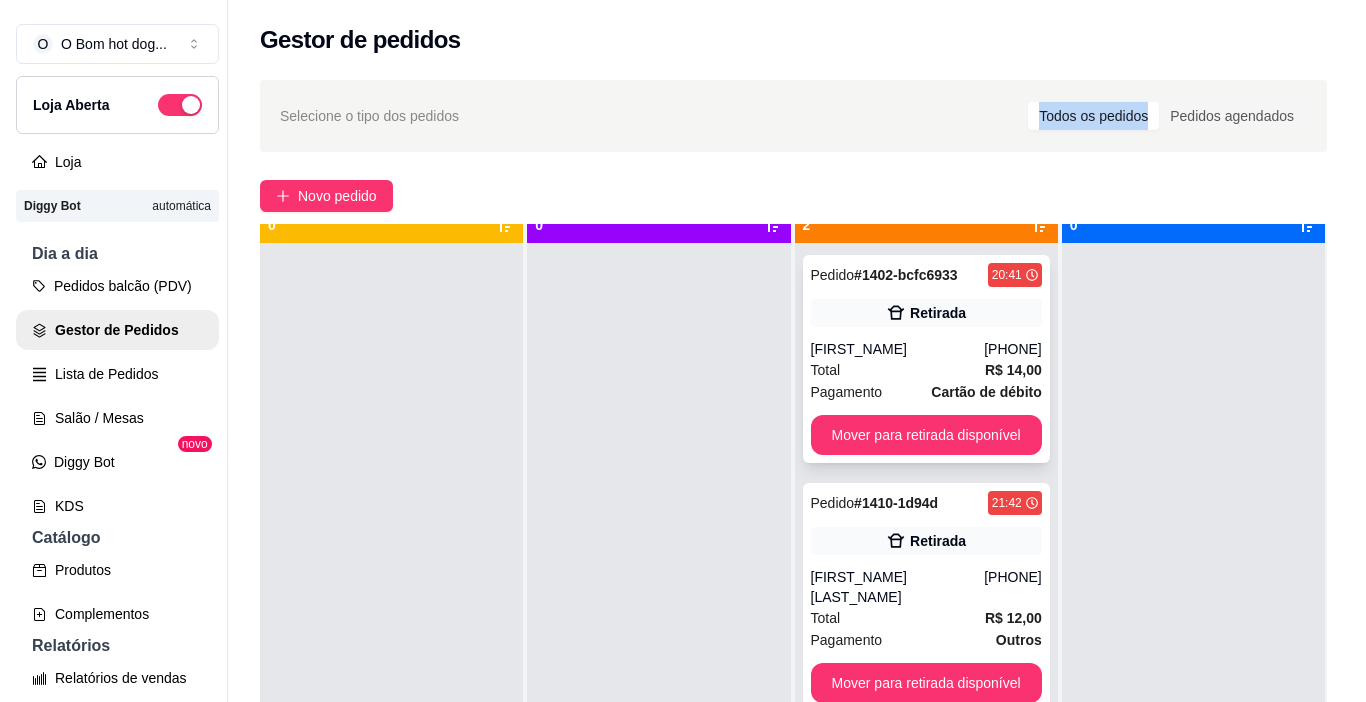 scroll, scrollTop: 56, scrollLeft: 0, axis: vertical 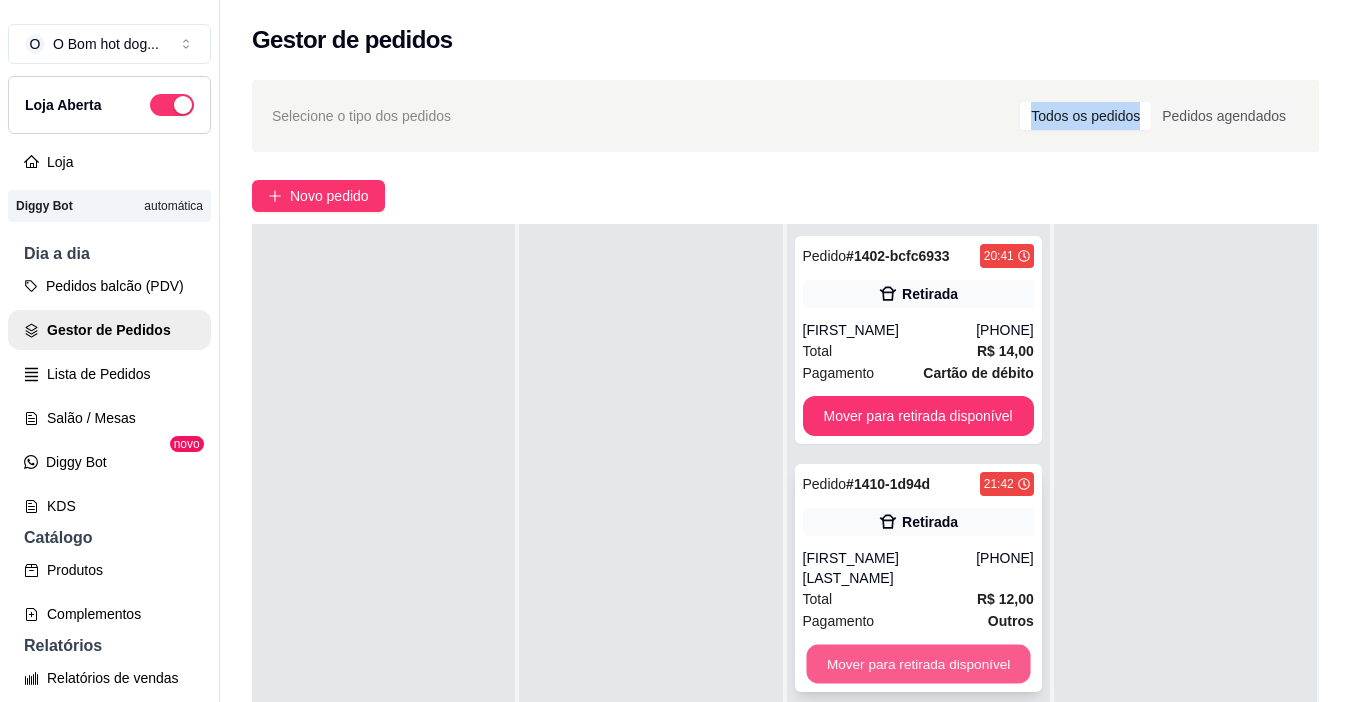 click on "Mover para retirada disponível" at bounding box center [918, 664] 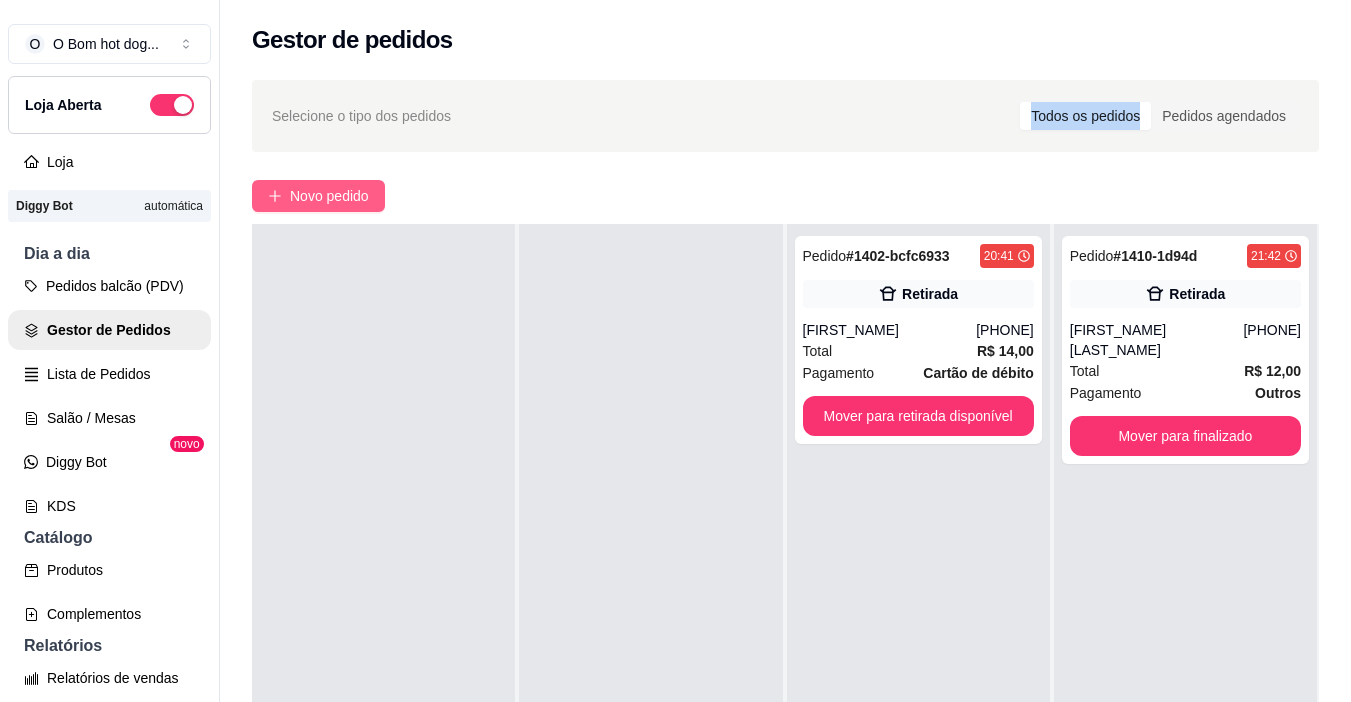 click on "Novo pedido" at bounding box center [329, 196] 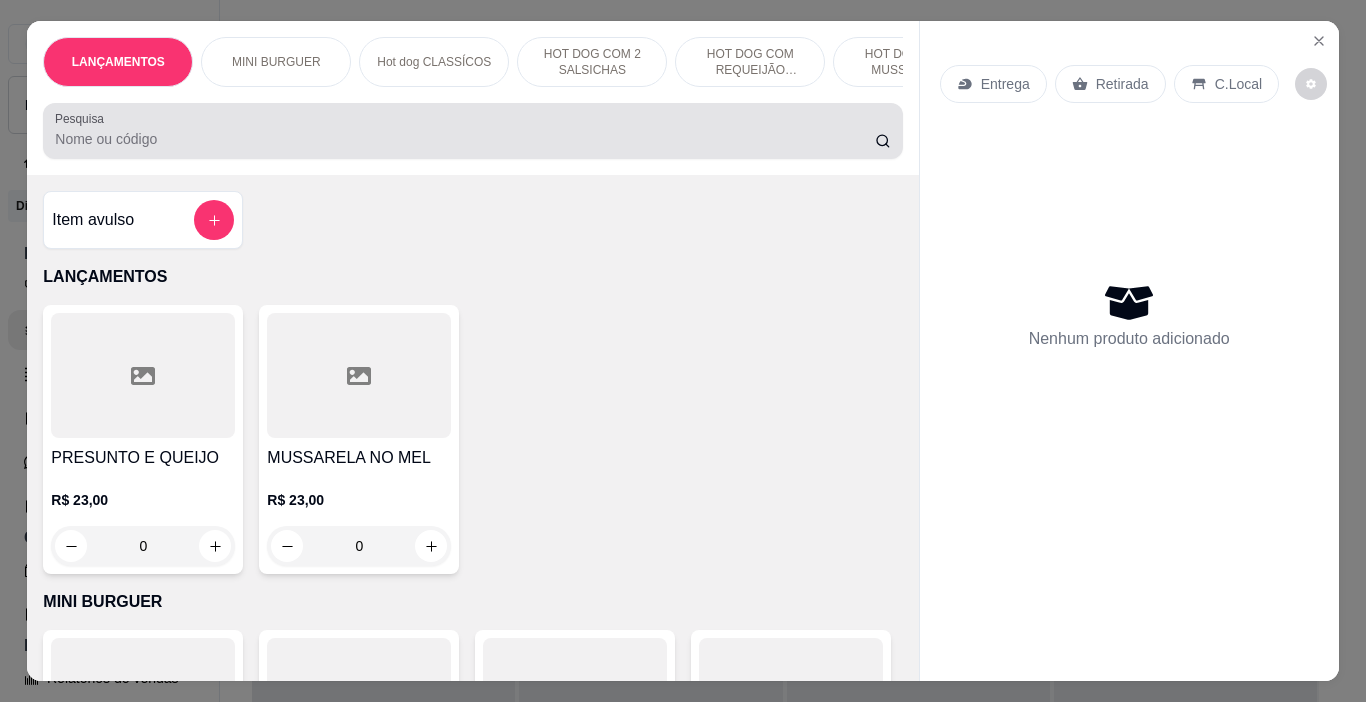 click on "Pesquisa" at bounding box center [465, 139] 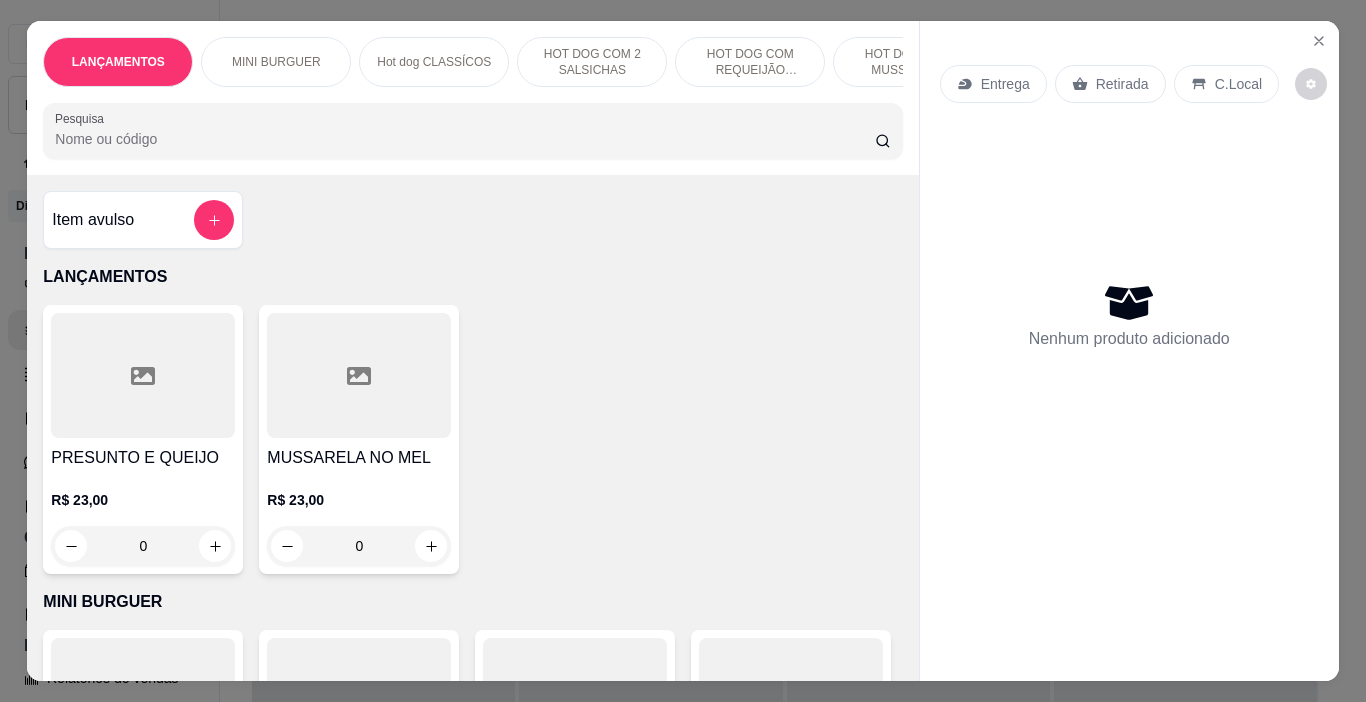 click on "Pesquisa" at bounding box center [465, 139] 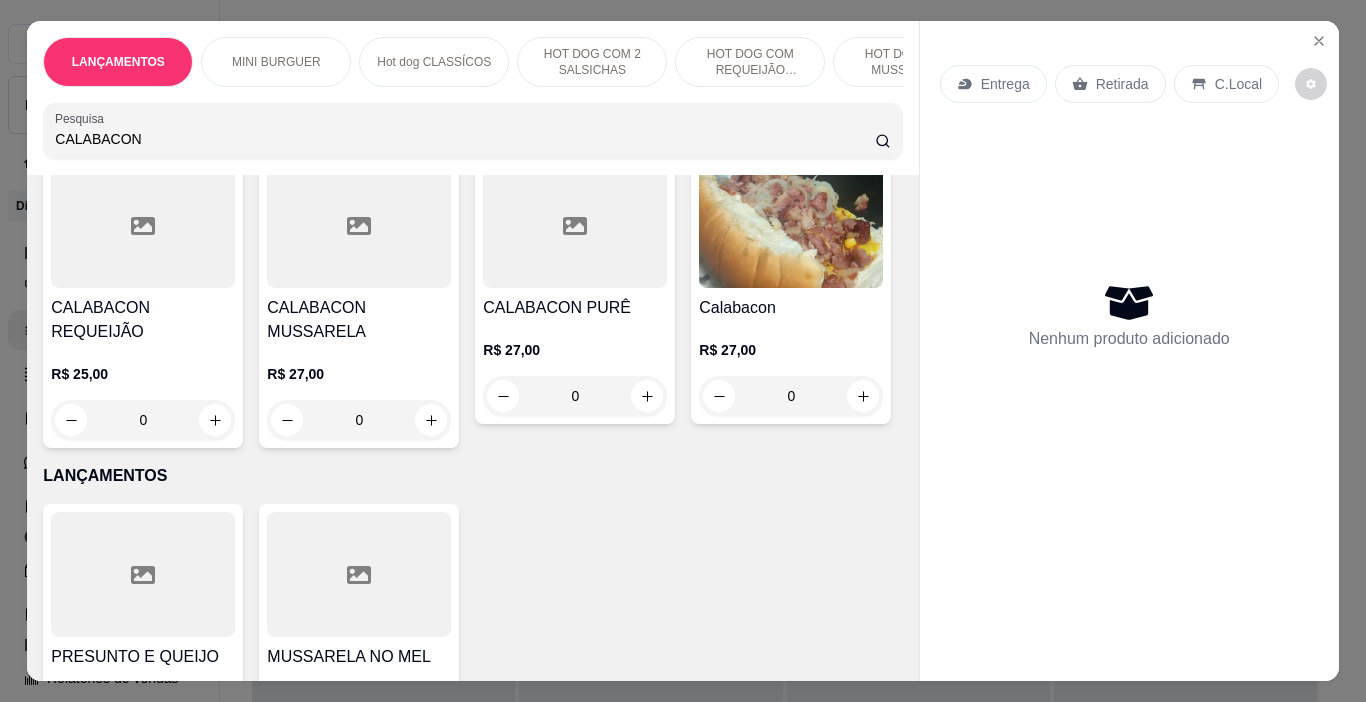 scroll, scrollTop: 400, scrollLeft: 0, axis: vertical 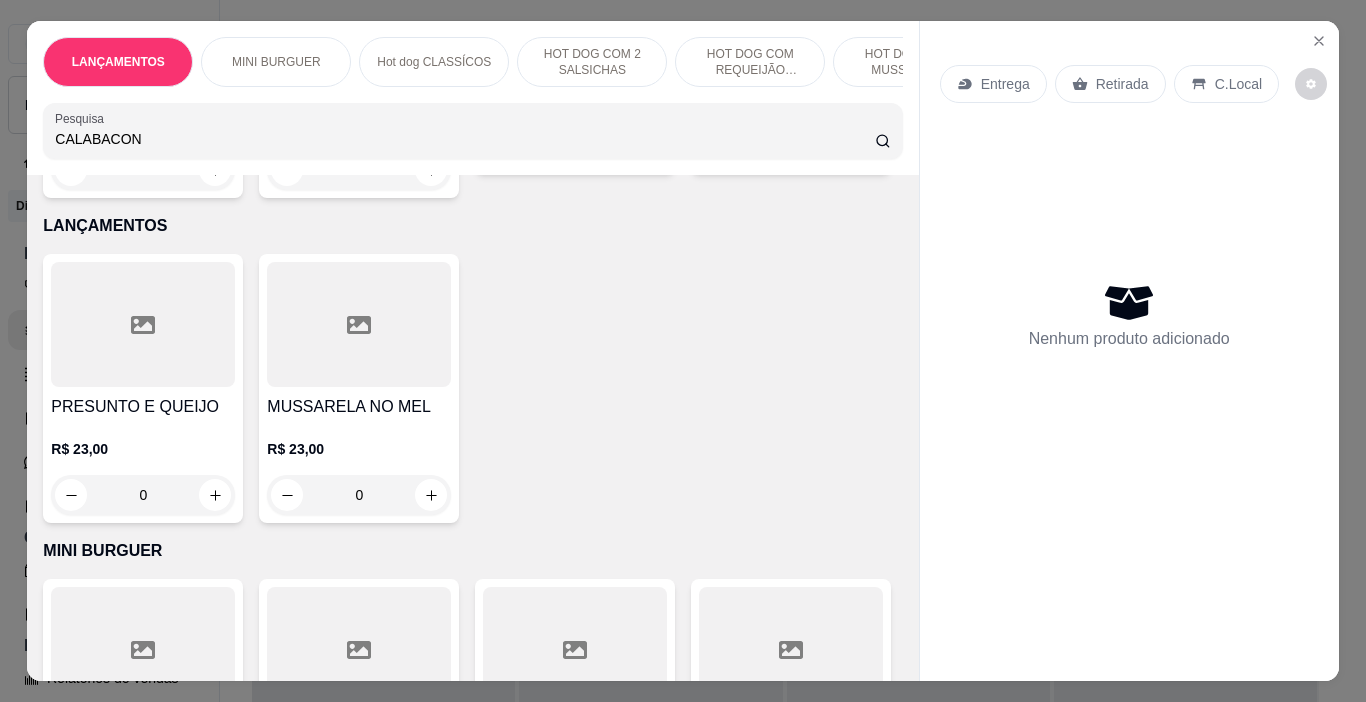click on "0" at bounding box center [791, 146] 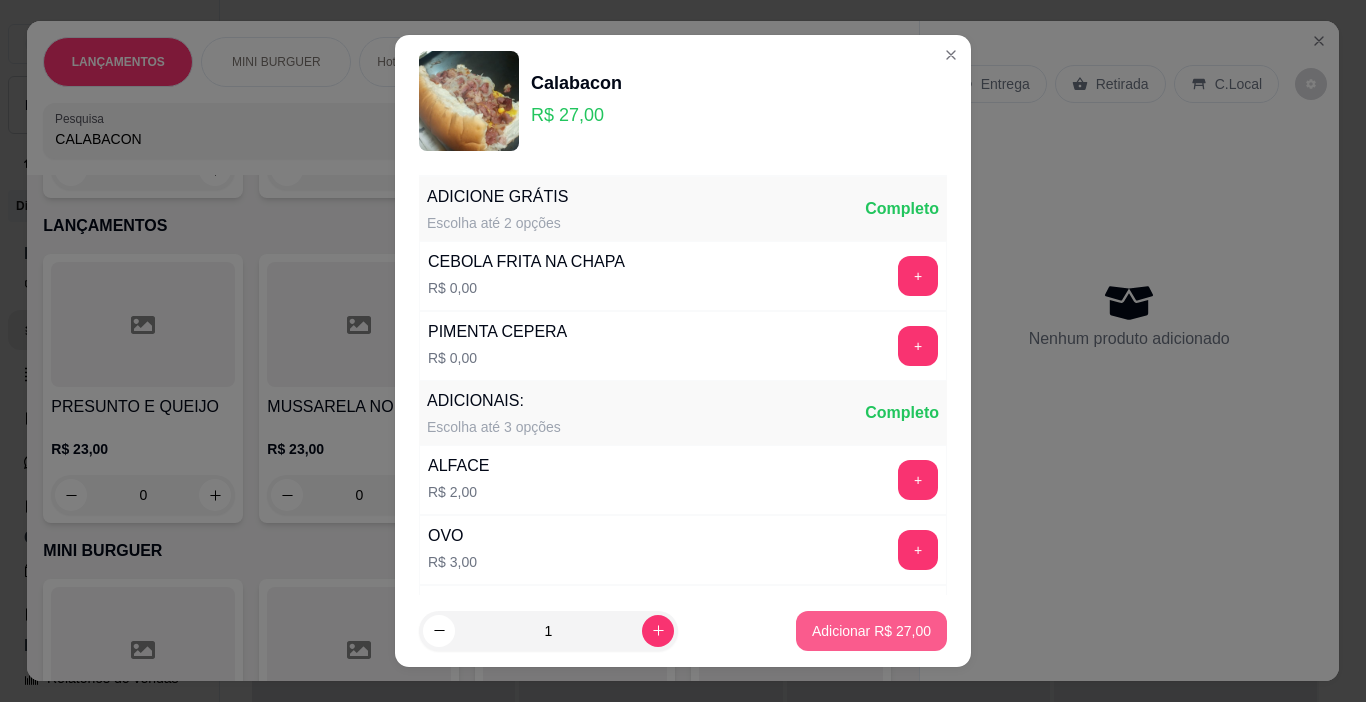 click on "Adicionar   R$ 27,00" at bounding box center [871, 631] 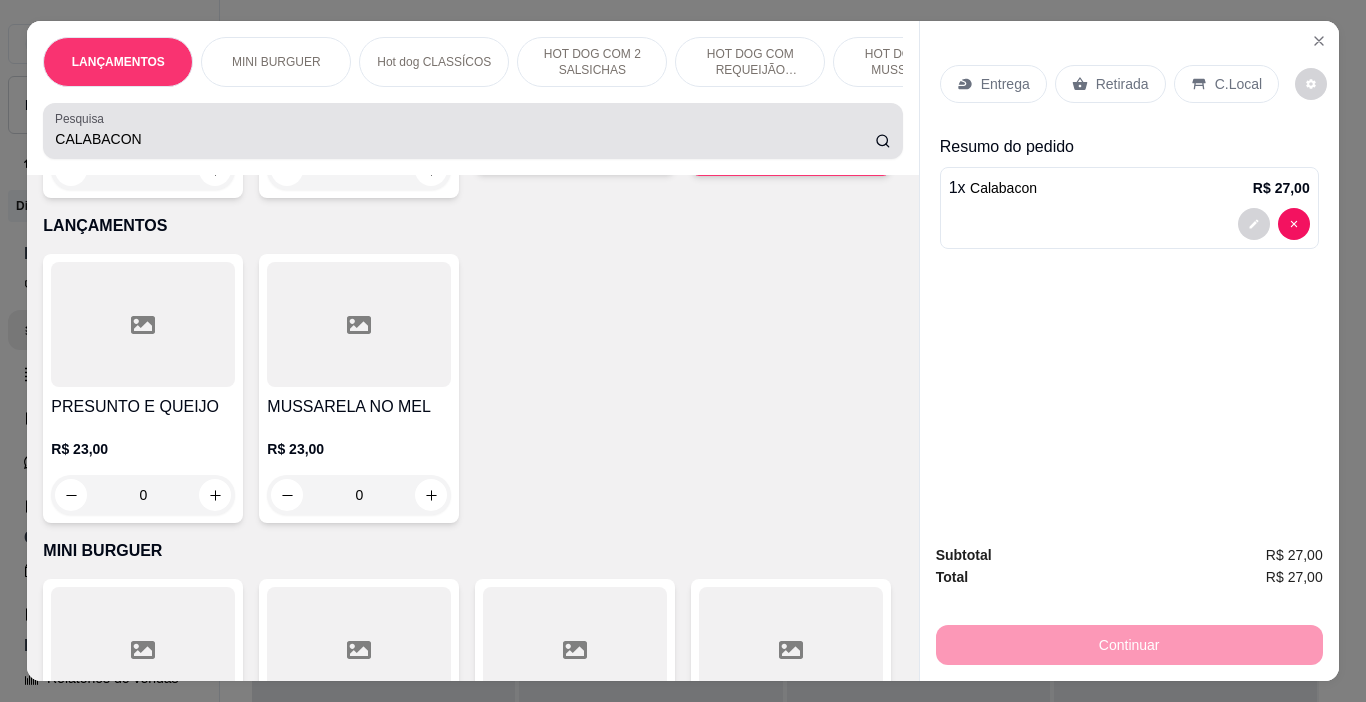 click on "CALABACON" at bounding box center (472, 131) 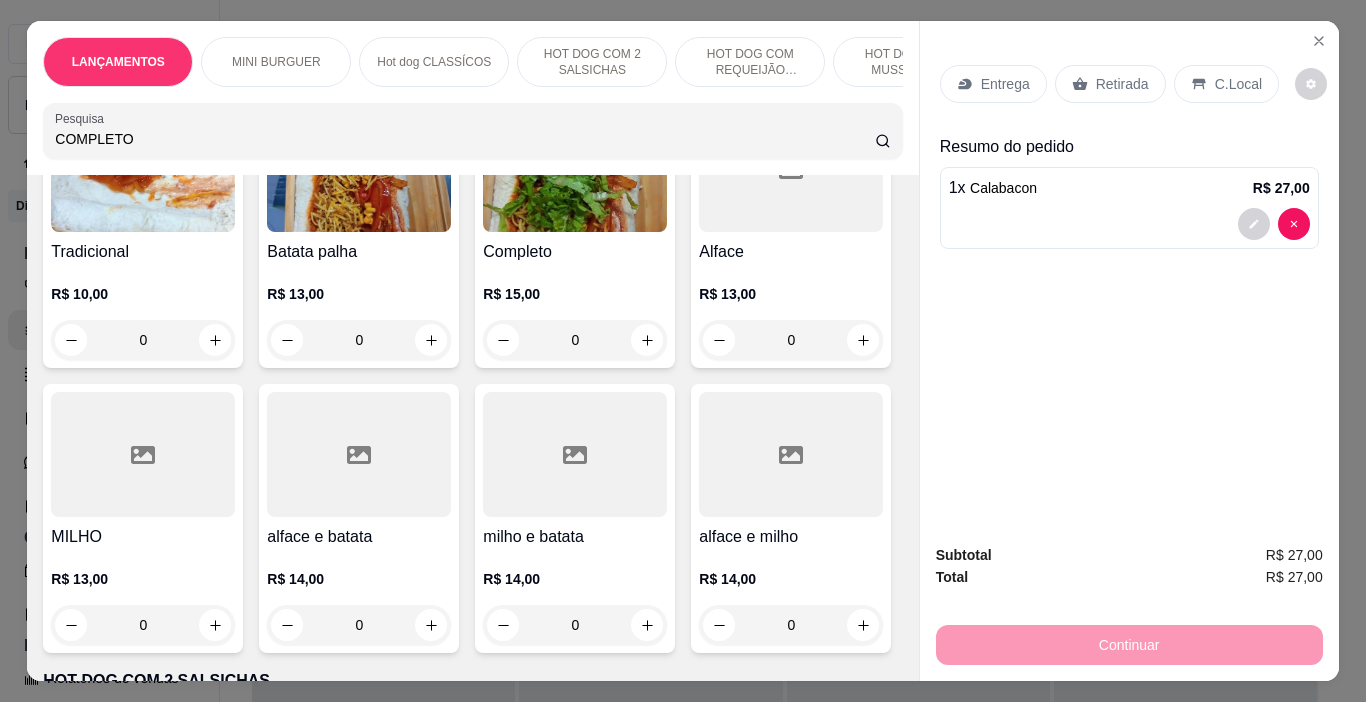 scroll, scrollTop: 1768, scrollLeft: 0, axis: vertical 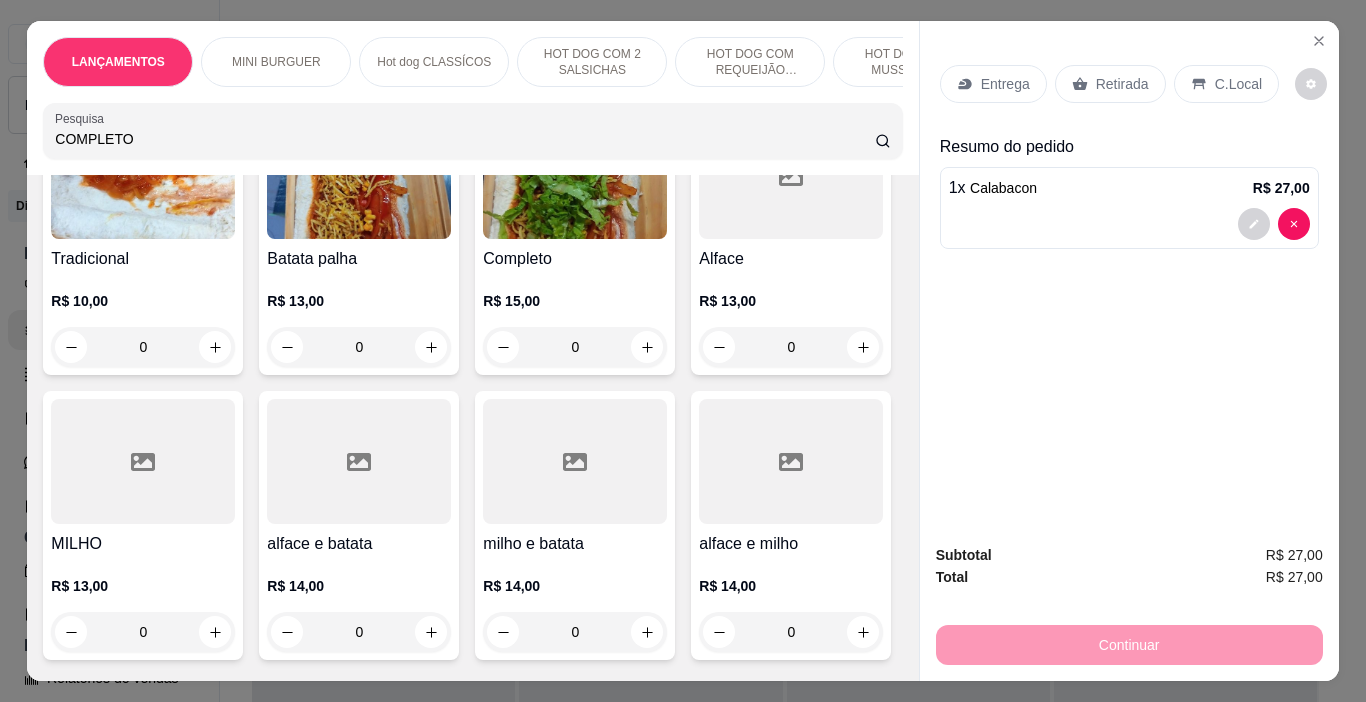 click on "0" at bounding box center [575, 347] 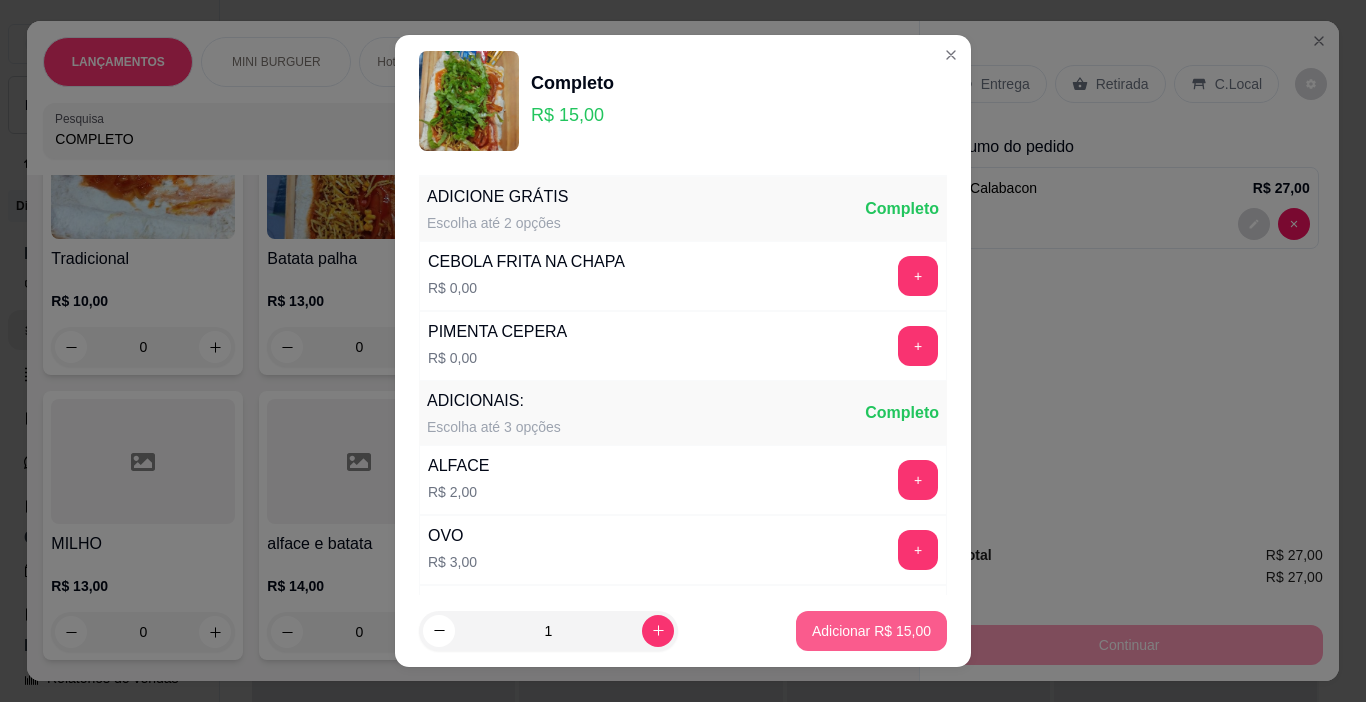 click on "Adicionar   R$ 15,00" at bounding box center (871, 631) 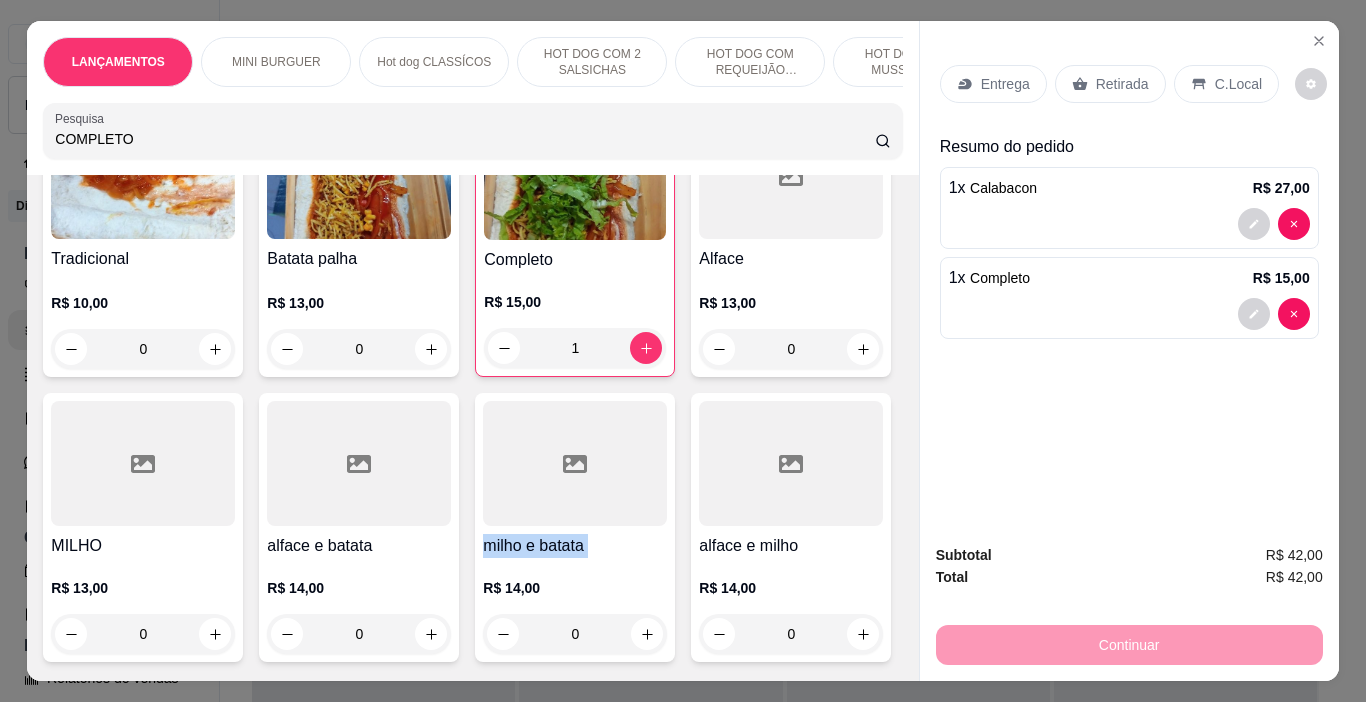 scroll, scrollTop: 1770, scrollLeft: 0, axis: vertical 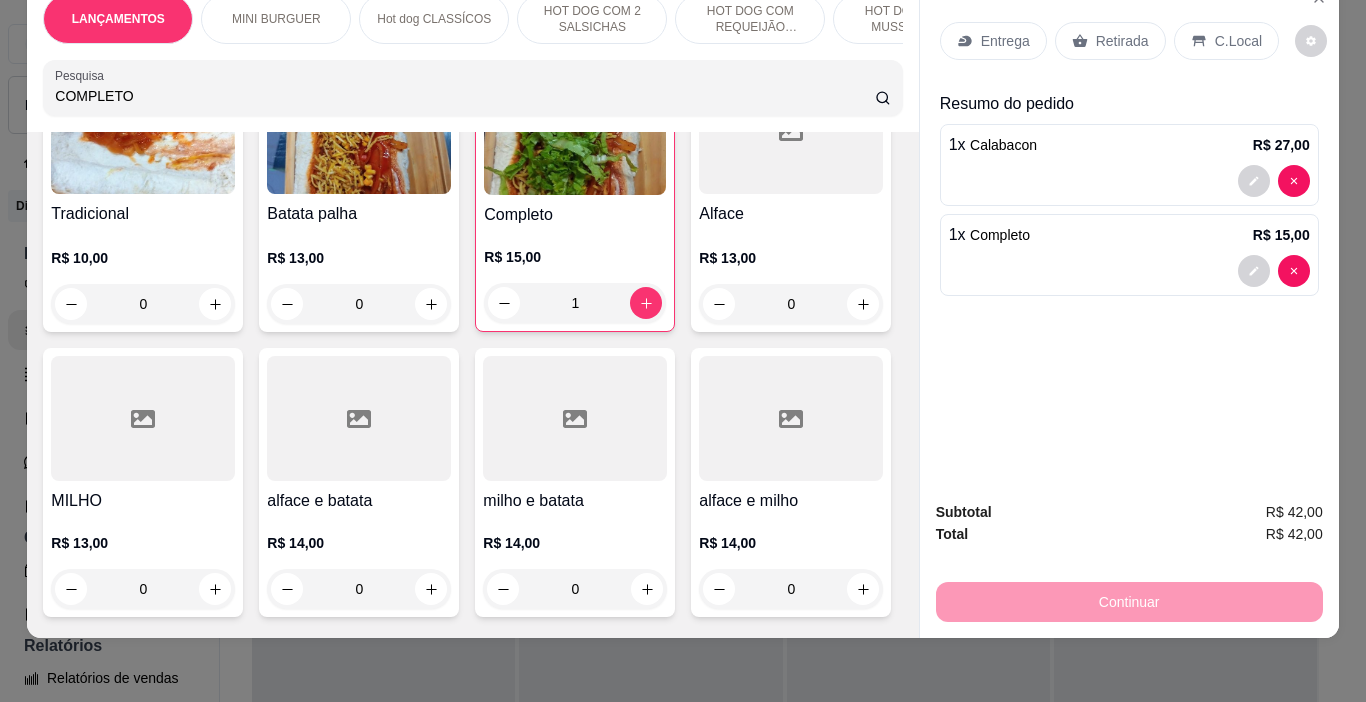 click on "Retirada" at bounding box center [1110, 41] 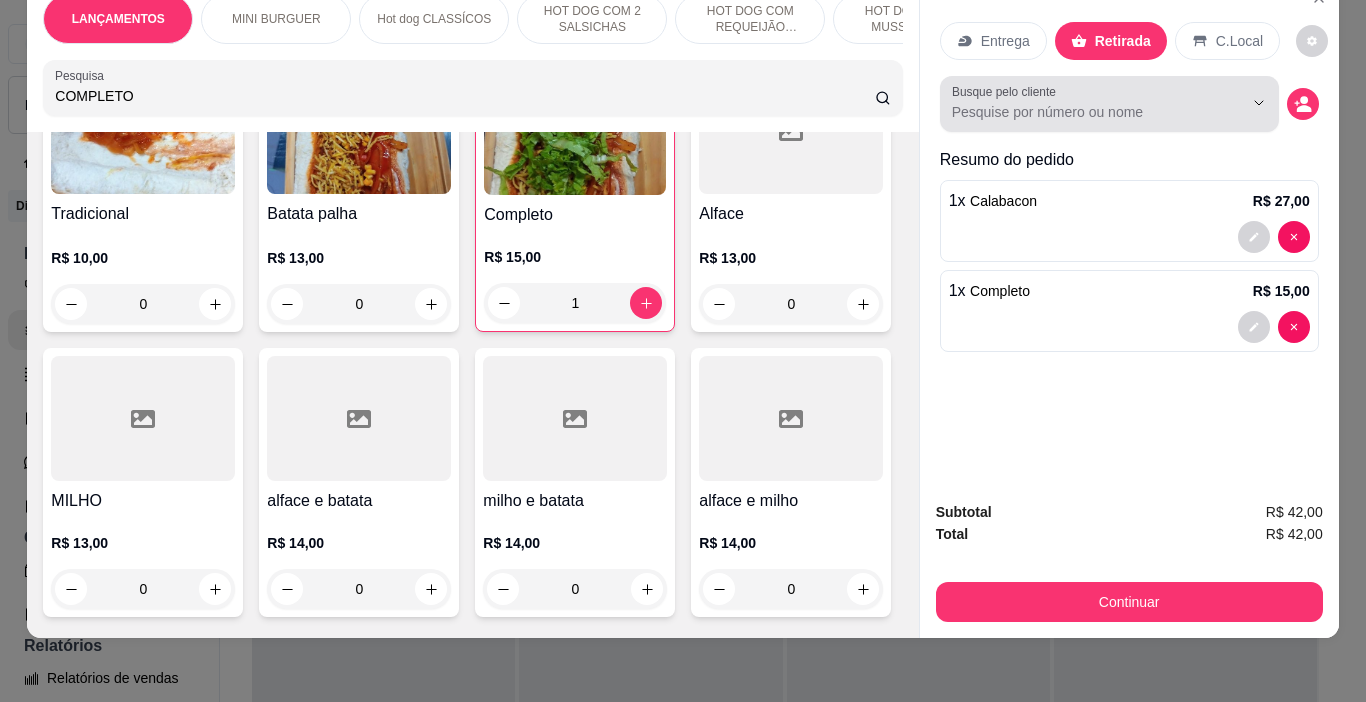 click on "Busque pelo cliente" at bounding box center (1081, 112) 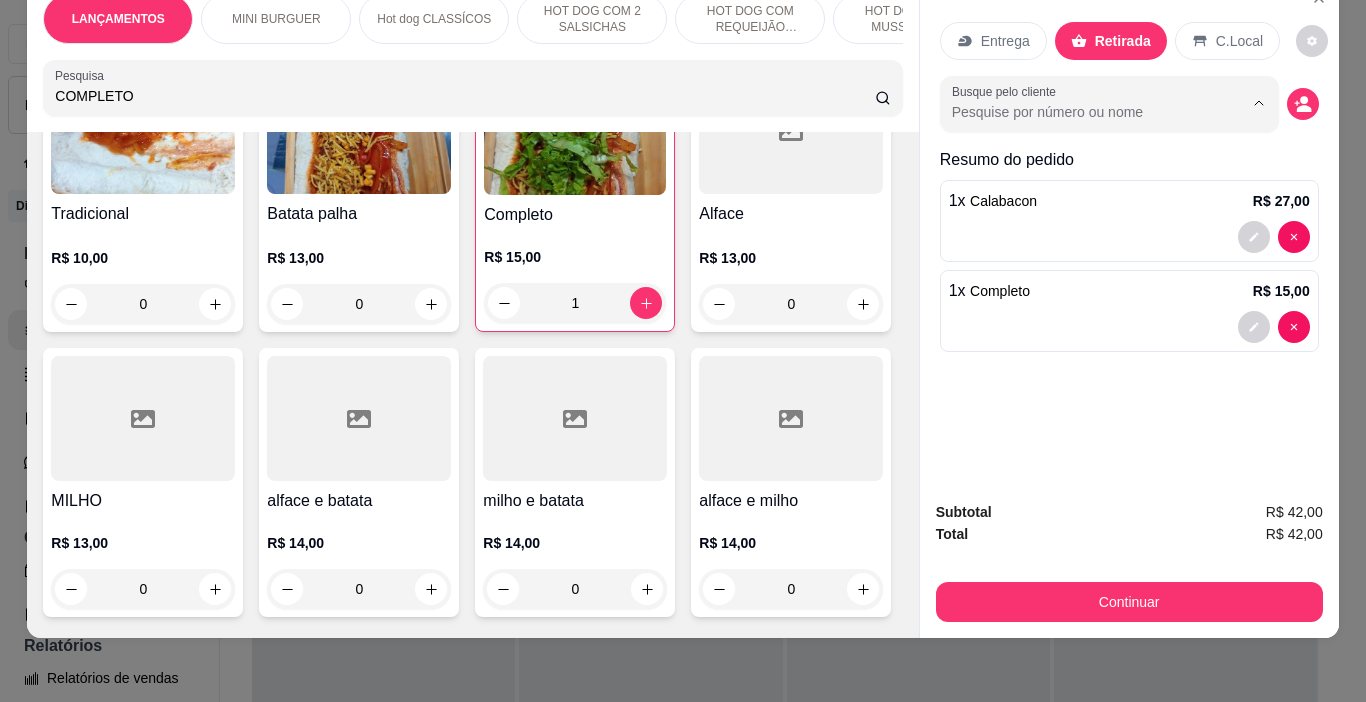 click on "Busque pelo cliente" at bounding box center (1081, 112) 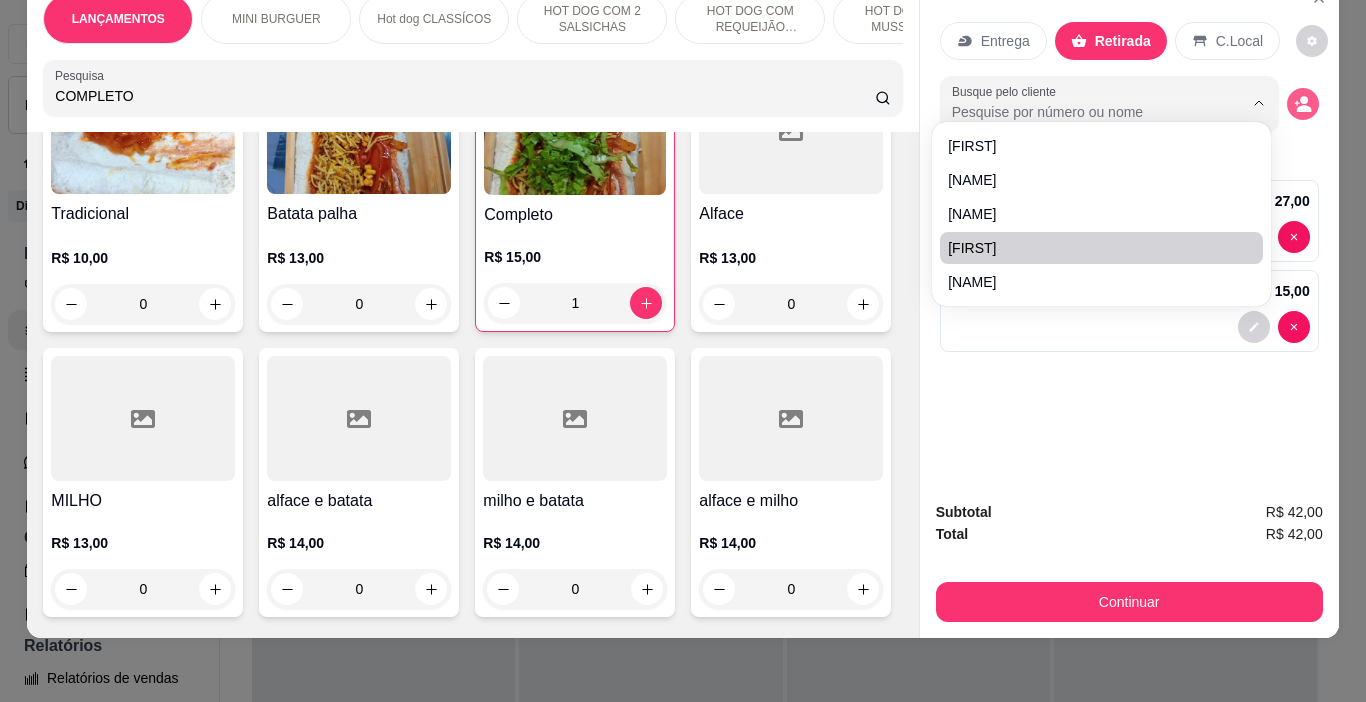 click at bounding box center (1303, 104) 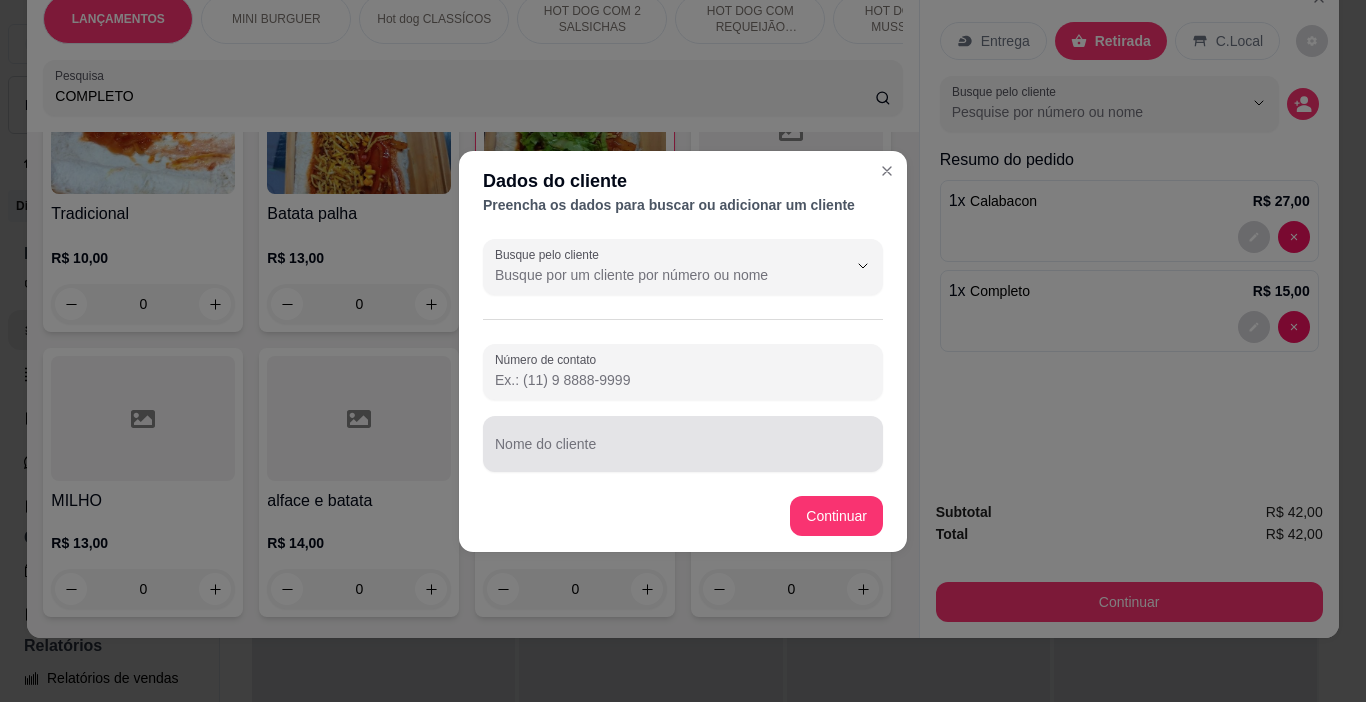 click at bounding box center [683, 444] 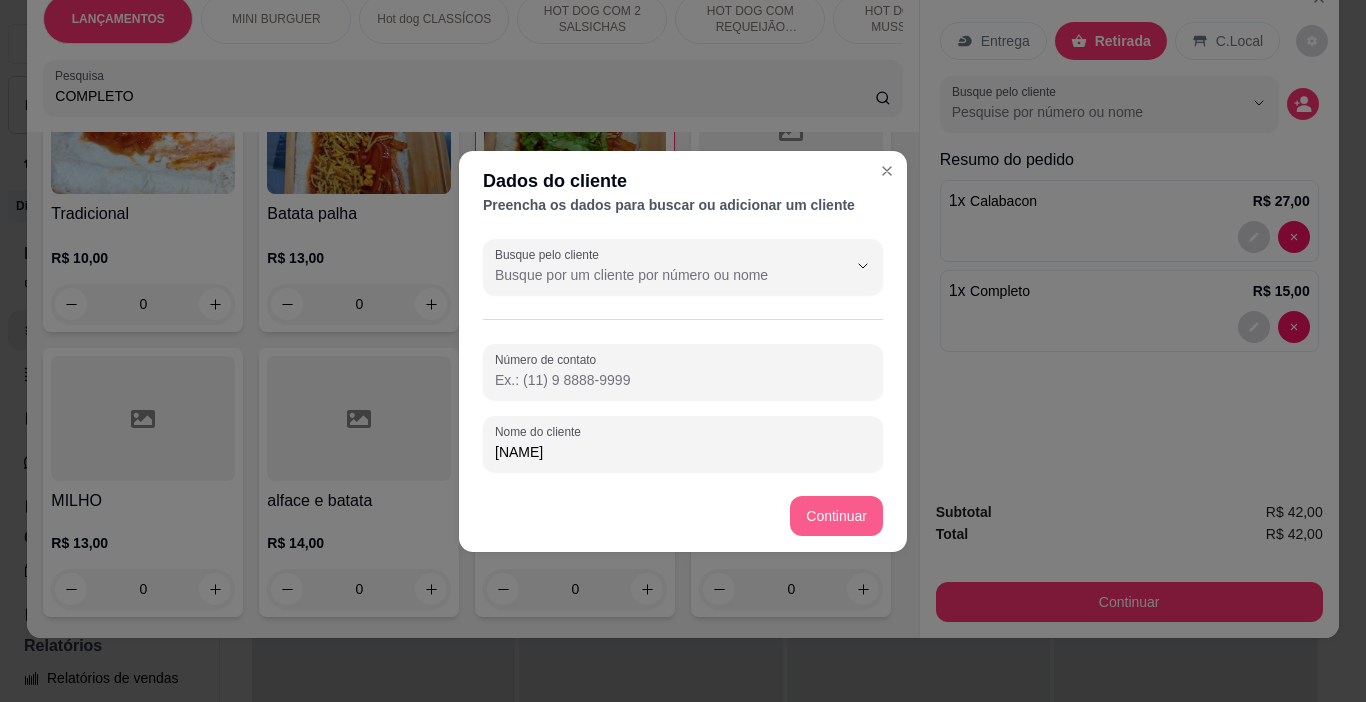click on "Tradicional    R$ 10,00 0 Batata palha    R$ 13,00 0 Completo    R$ 15,00 1 Alface   R$ 13,00 0 MILHO   R$ 13,00 0 alface e batata   R$ 14,00 0 milho e batata   R$ 14,00 0 alface e milho   R$ 14,00 0" at bounding box center (472, 339) 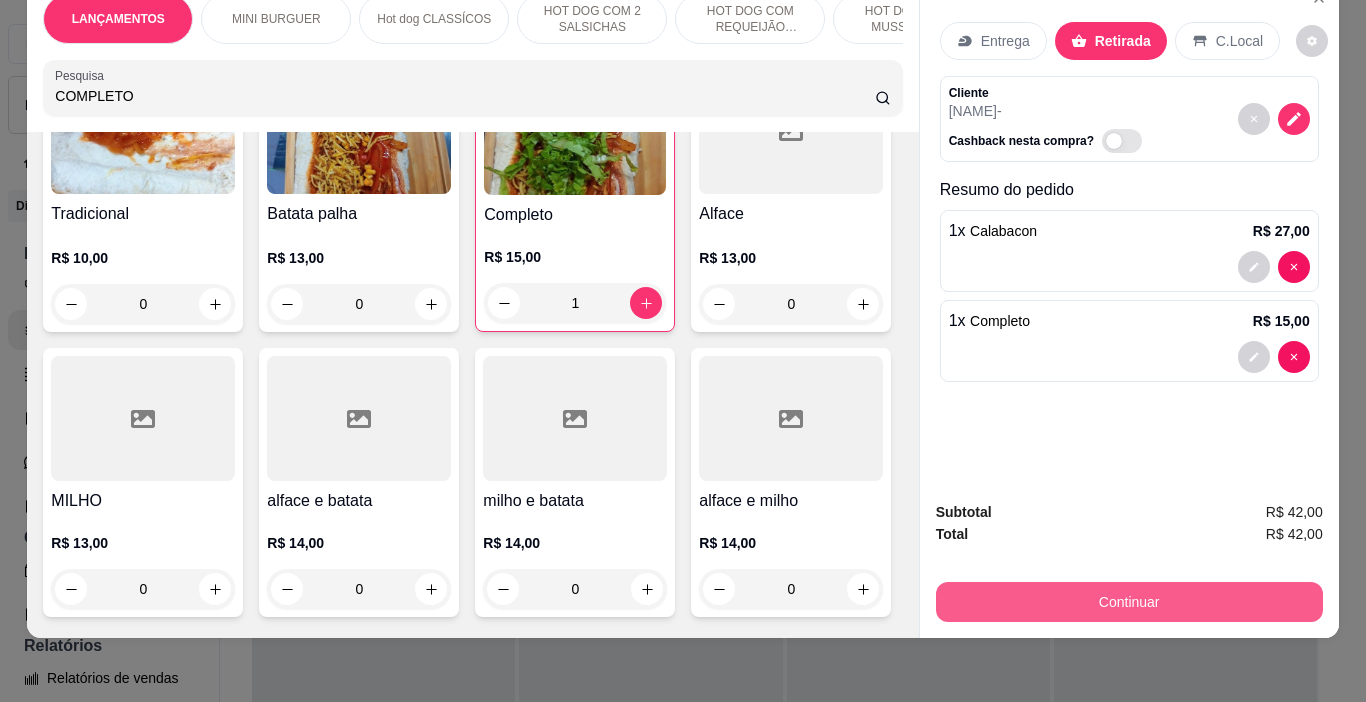 drag, startPoint x: 1251, startPoint y: 566, endPoint x: 1262, endPoint y: 582, distance: 19.416489 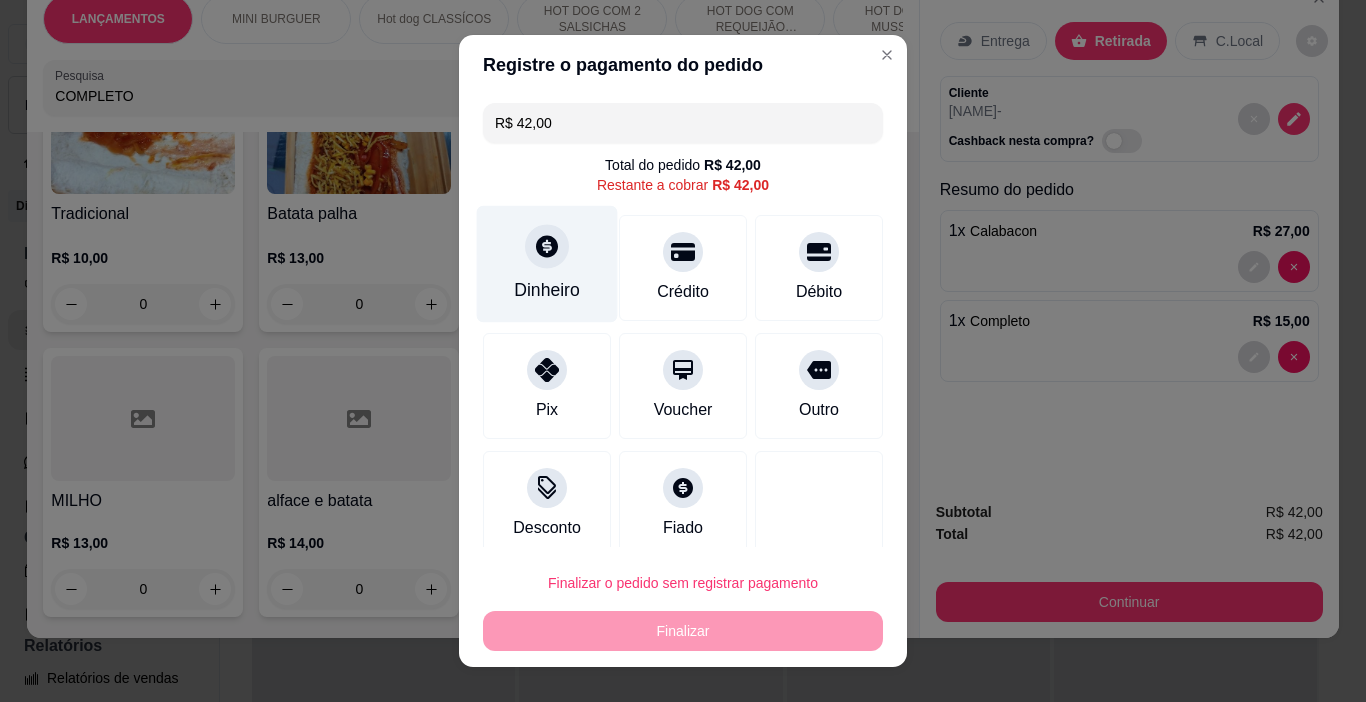 click on "Dinheiro" at bounding box center [547, 264] 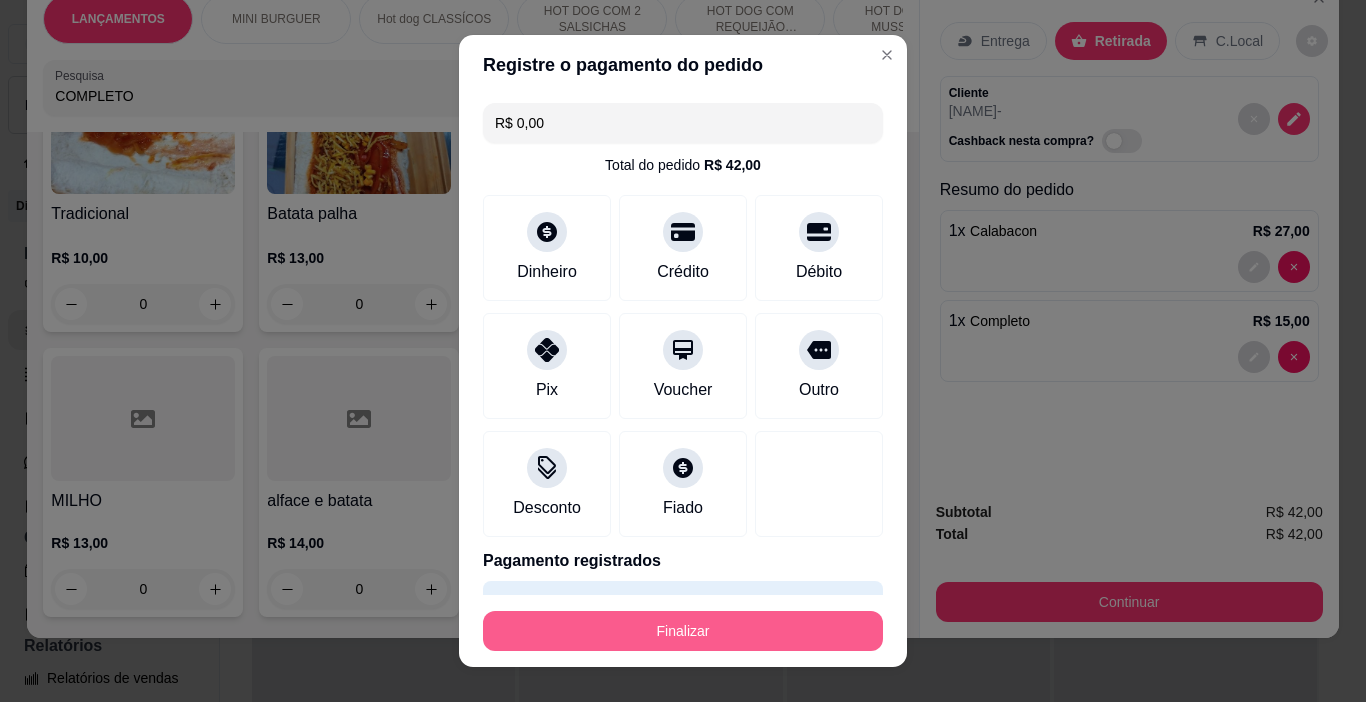click on "Finalizar" at bounding box center [683, 631] 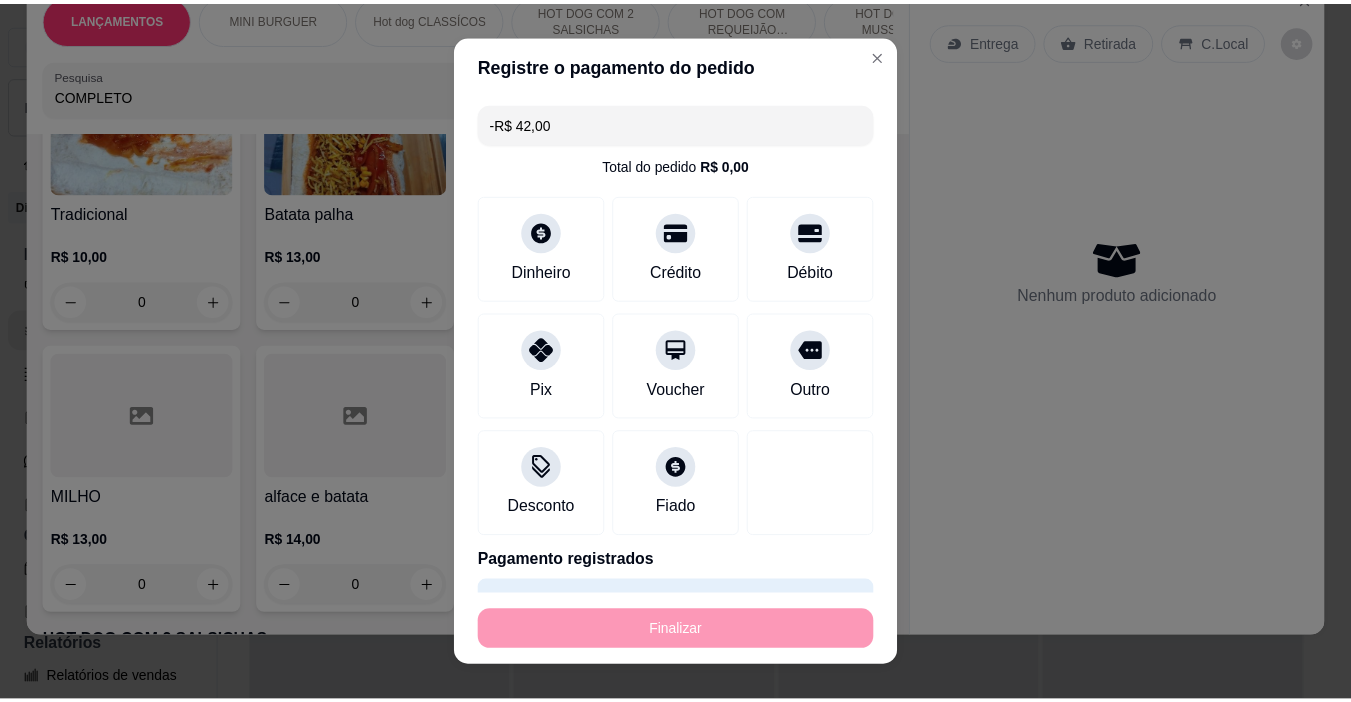 scroll, scrollTop: 1768, scrollLeft: 0, axis: vertical 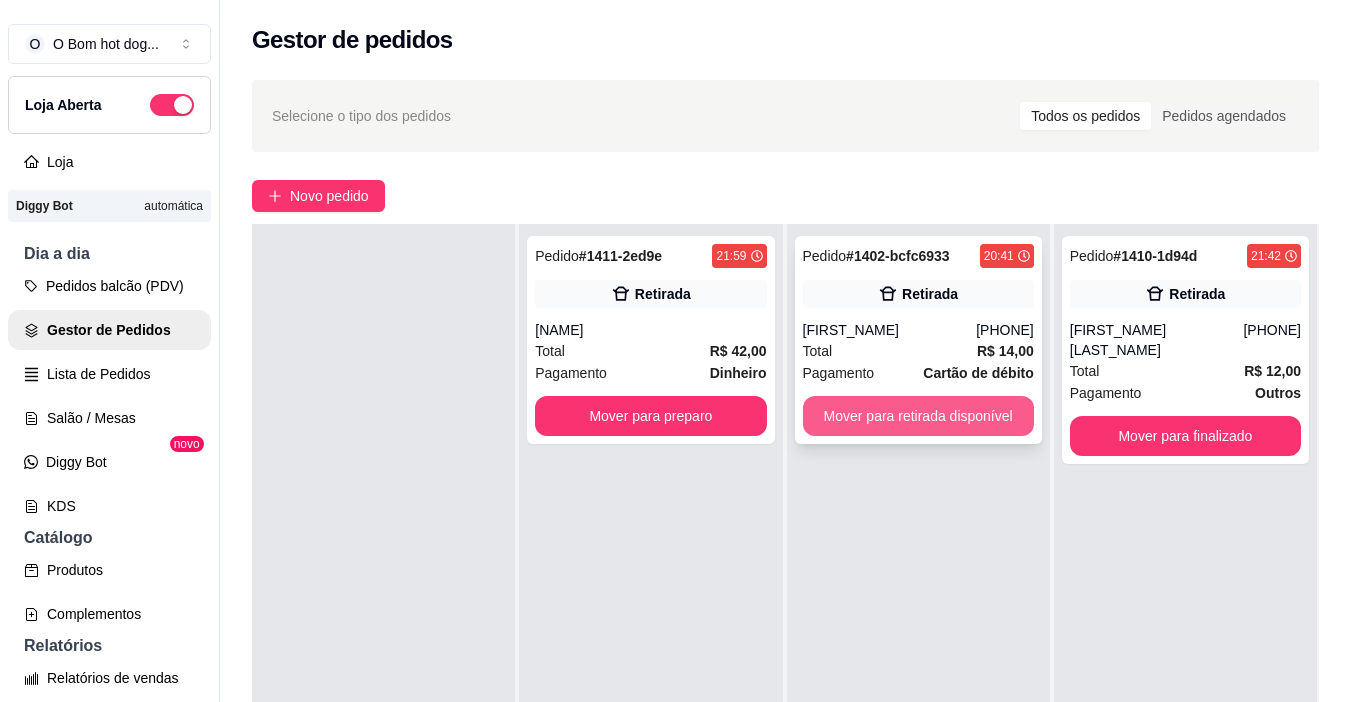 click on "Mover para retirada disponível" at bounding box center [918, 416] 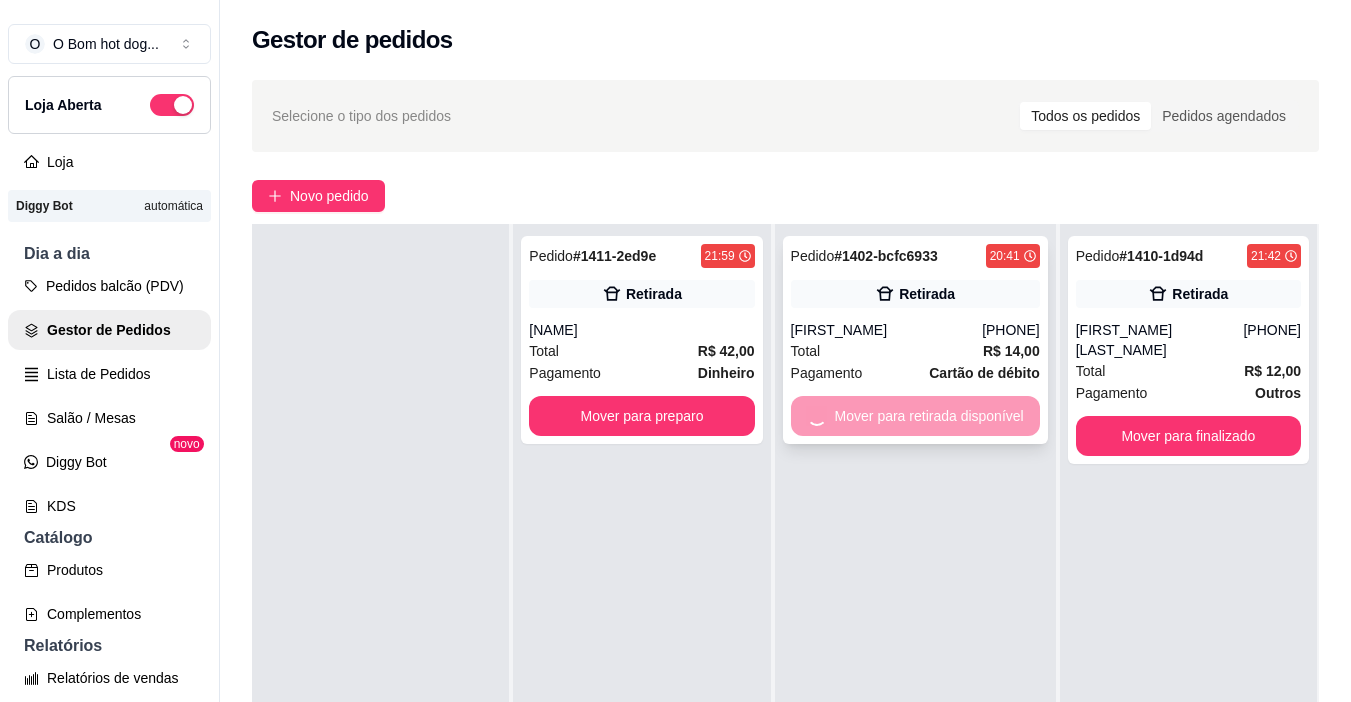 drag, startPoint x: 947, startPoint y: 405, endPoint x: 947, endPoint y: 416, distance: 11 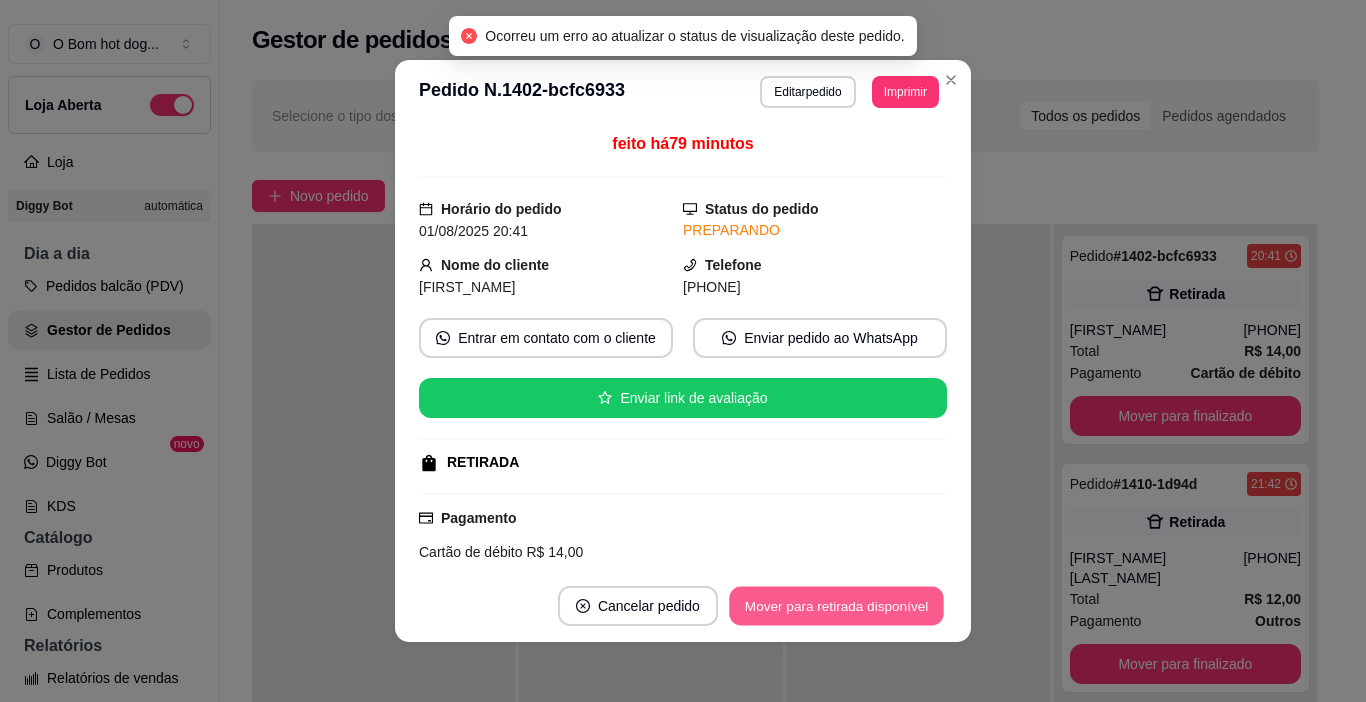 click on "Mover para retirada disponível" at bounding box center [836, 606] 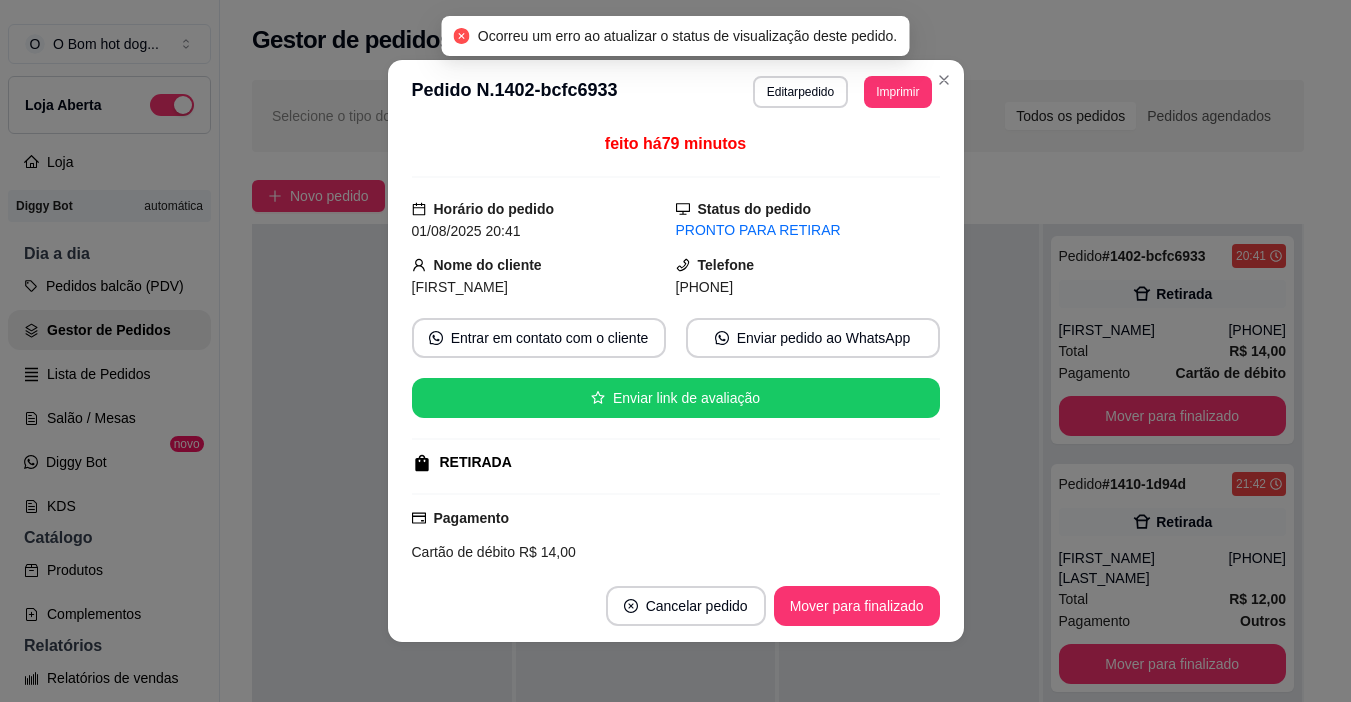 click on "Selecione o tipo dos pedidos Todos os pedidos Pedidos agendados Novo pedido Pendente 0 Aceito 1 Pedido # 1411-2ed9e 21:59 Retirada [FIRST] Total R$ 42,00 Pagamento Dinheiro Mover para preparo Preparando 0 Em entrega 2 Pedido # 1402-bcfc6933 20:41 Retirada [FIRST] ([PHONE]) Total R$ 14,00 Pagamento Cartão de débito Mover para finalizado Pedido # 1410-1d94d 21:42 Retirada [FIRST] ([PHONE]) Total R$ 12,00 Pagamento Outros Mover para finalizado" at bounding box center (778, 509) 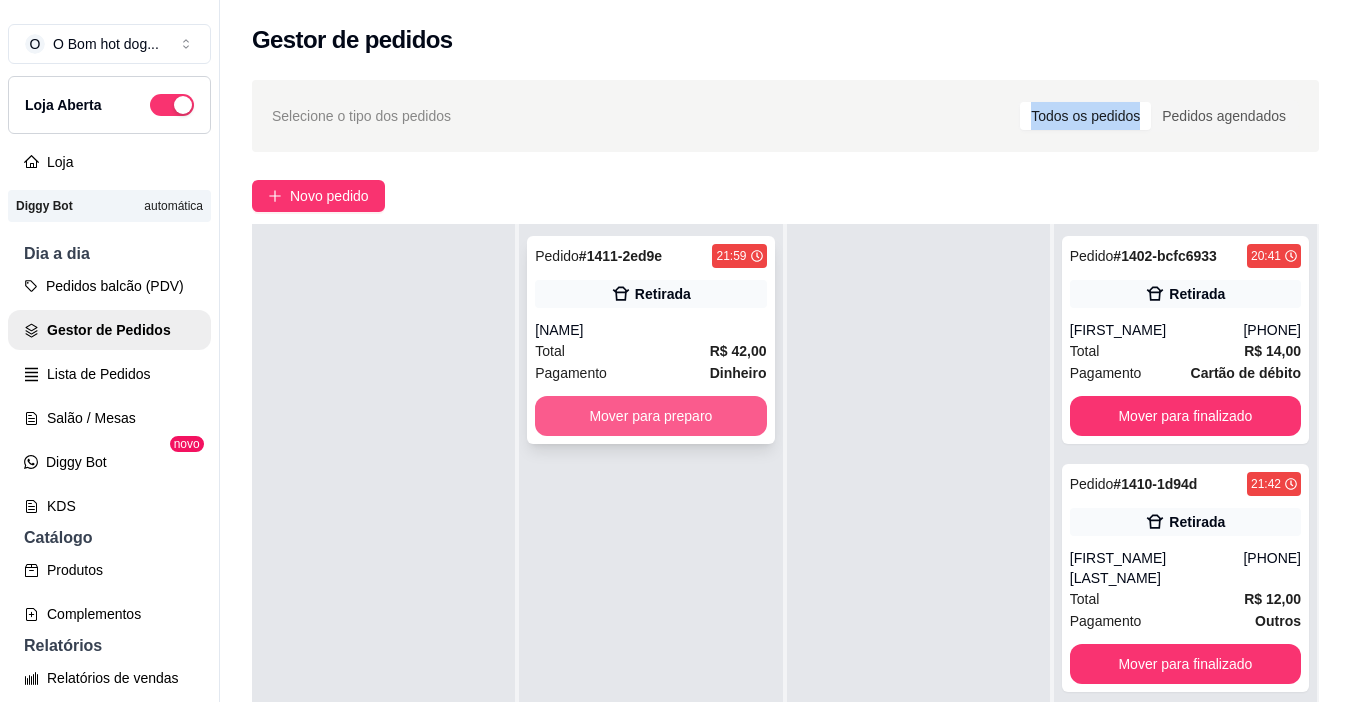 click on "Mover para preparo" at bounding box center (650, 416) 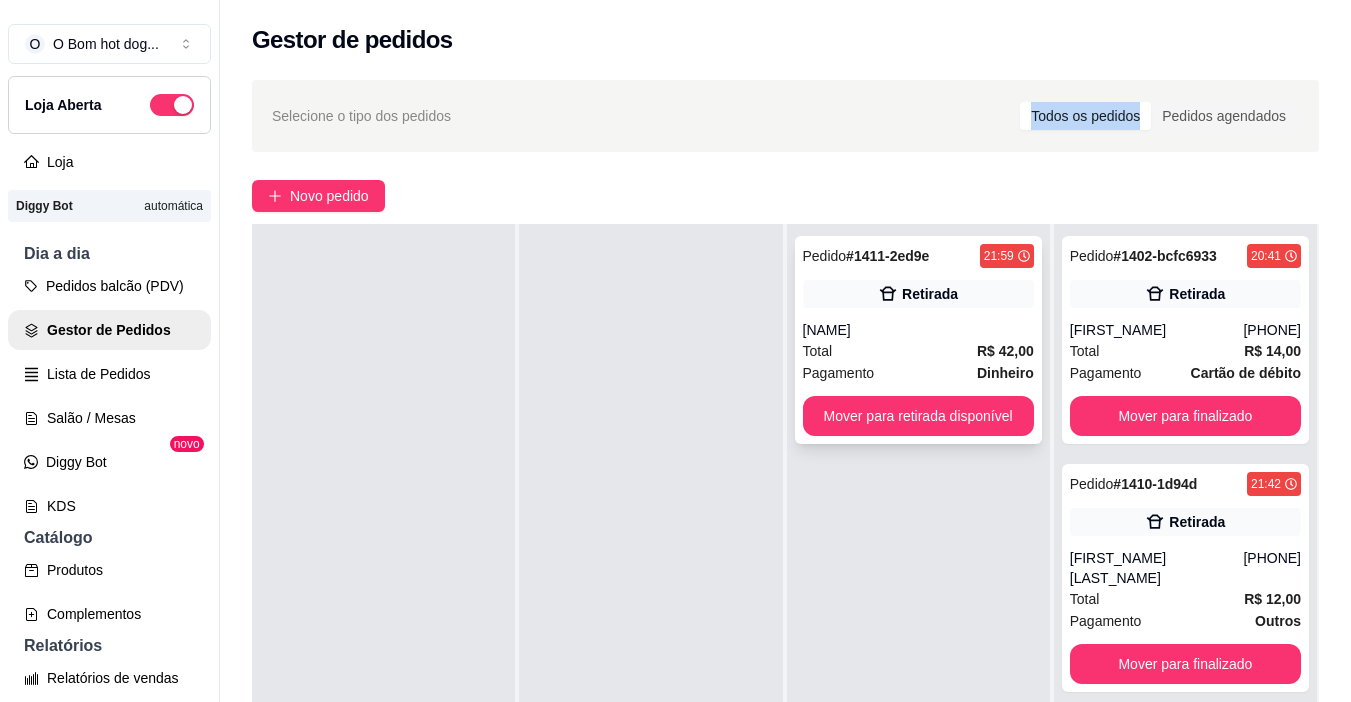 click on "Pedido  # [ORDER_ID] [TIME] Retirada [FIRST] Total R$ 42,00 Pagamento Dinheiro Mover para retirada disponível" at bounding box center [918, 340] 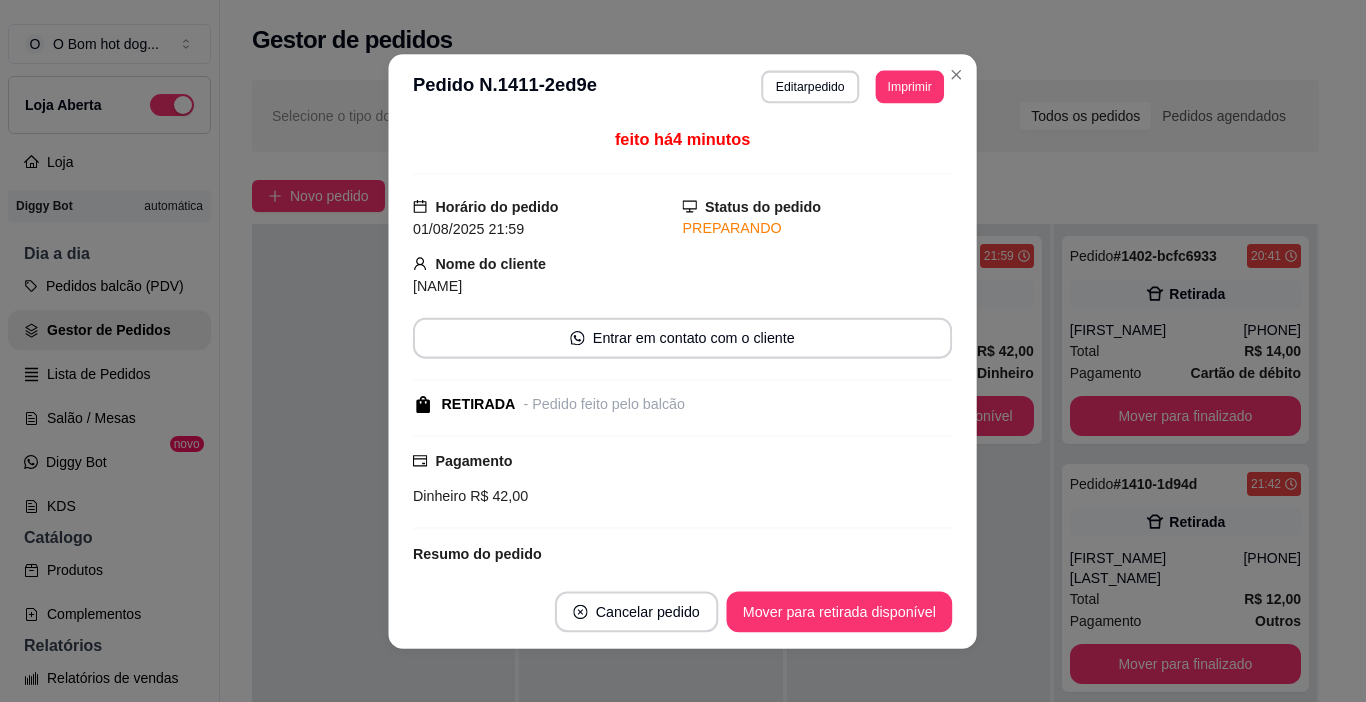 click on "feito há  4   minutos Horário do pedido [DATE] [TIME] Status do pedido PREPARANDO Nome do cliente [FIRST] Entrar em contato com o cliente RETIRADA - Pedido feito pelo balcão Pagamento Dinheiro   R$ 42,00 Resumo do pedido 1 x     Calabacon  R$ 27,00 1 x     Completo  R$ 15,00 Subtotal R$ 42,00 Total R$ 42,00" at bounding box center (682, 346) 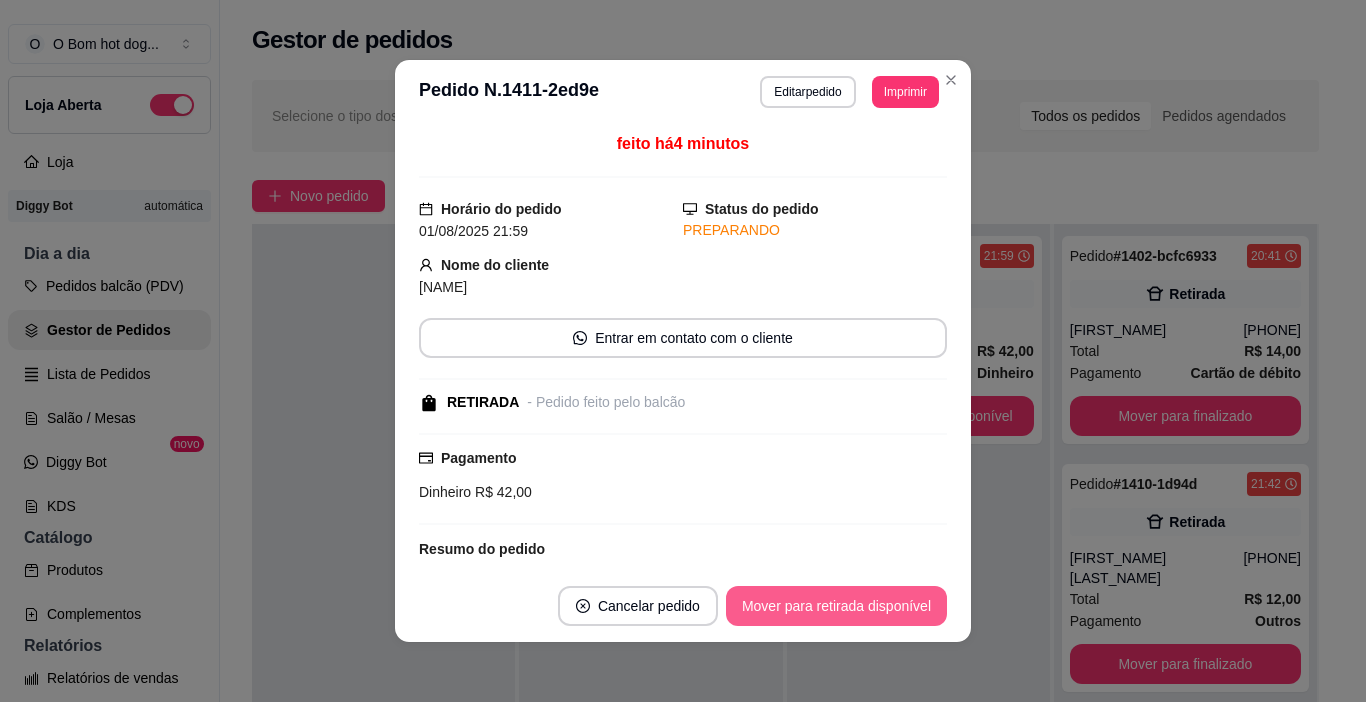 click on "Mover para retirada disponível" at bounding box center [836, 606] 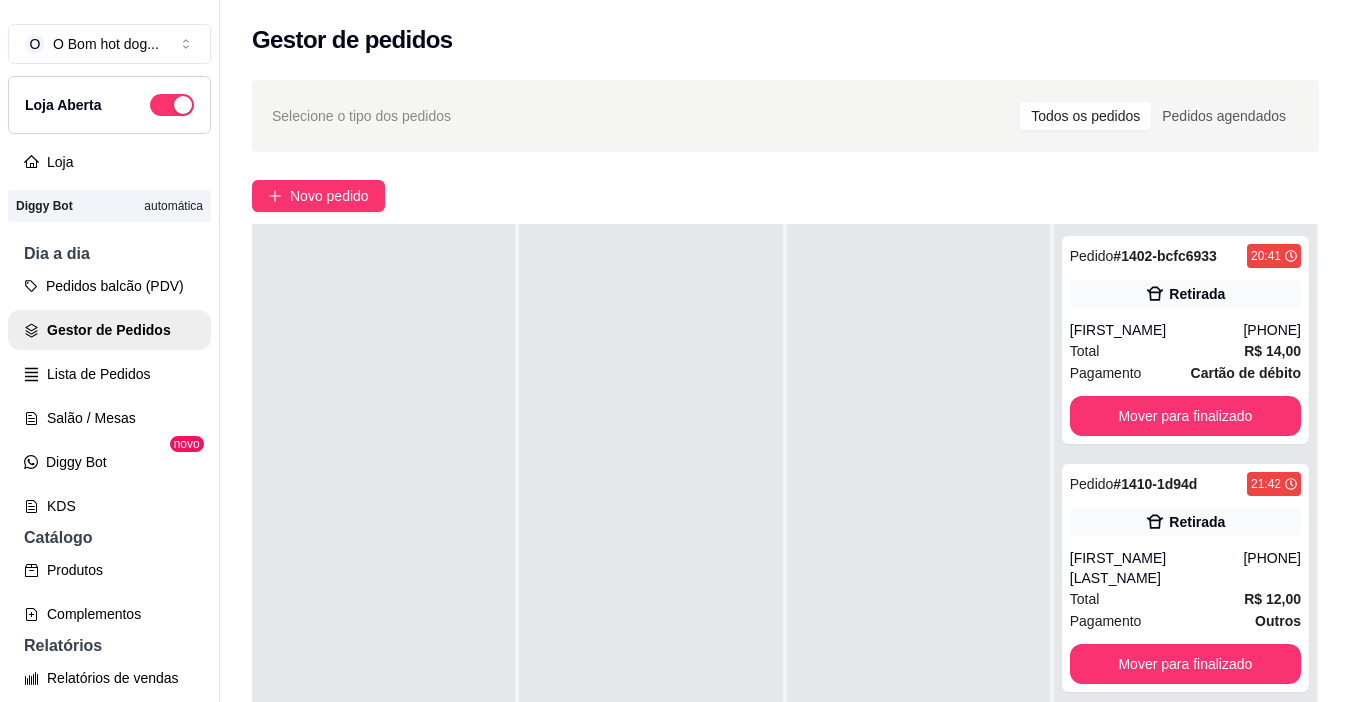 click at bounding box center (918, 575) 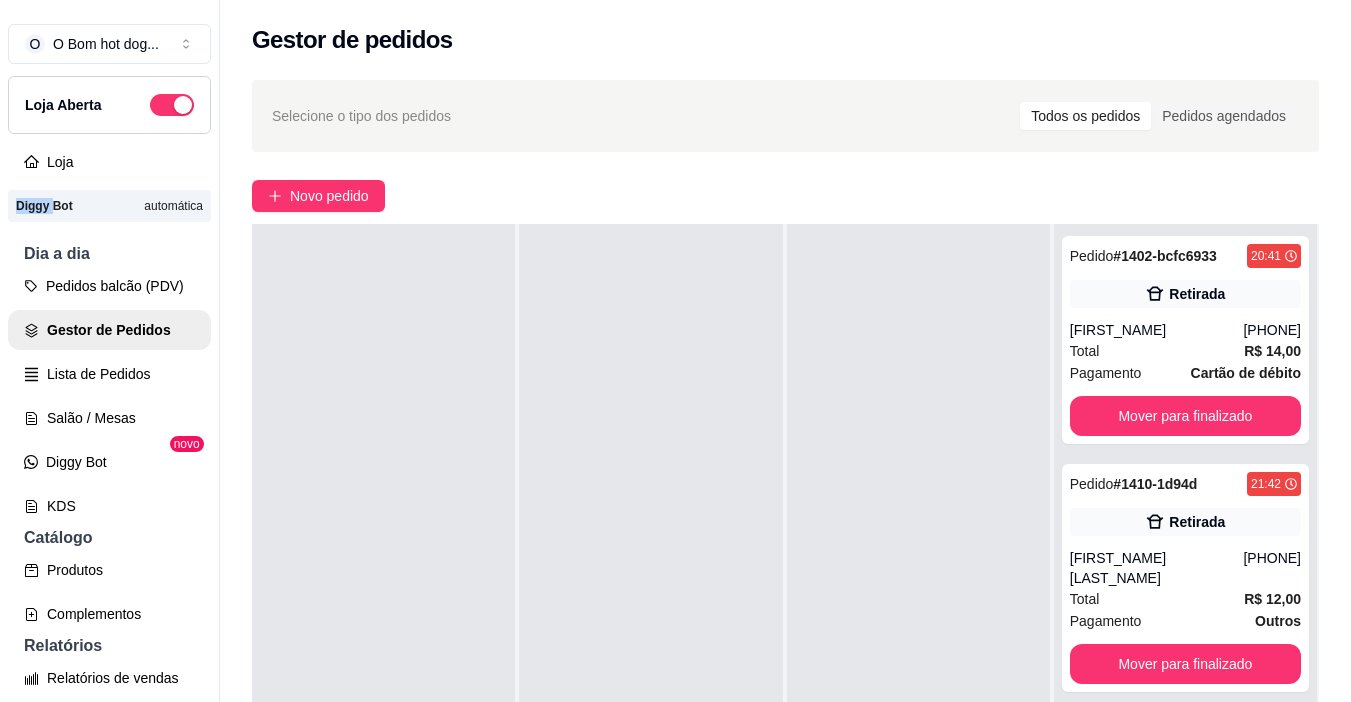 click on "Loja Aberta" at bounding box center [109, 105] 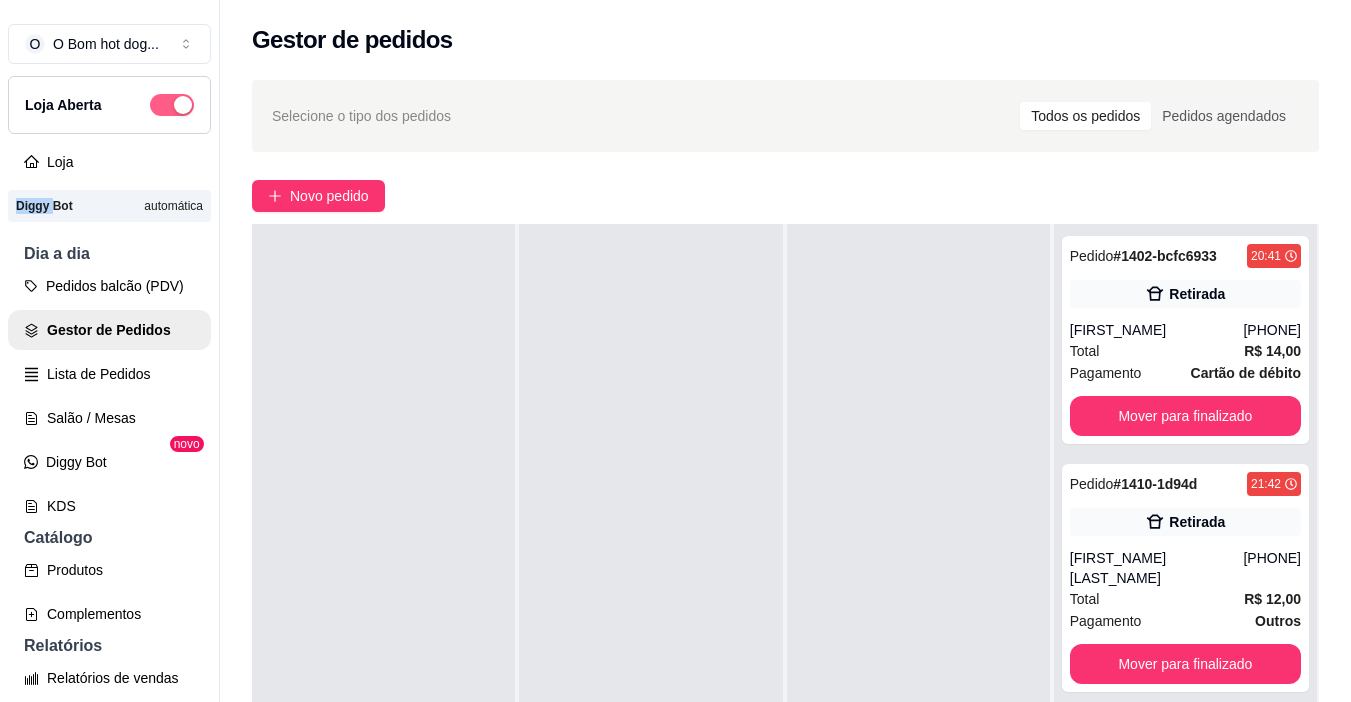 click at bounding box center (172, 105) 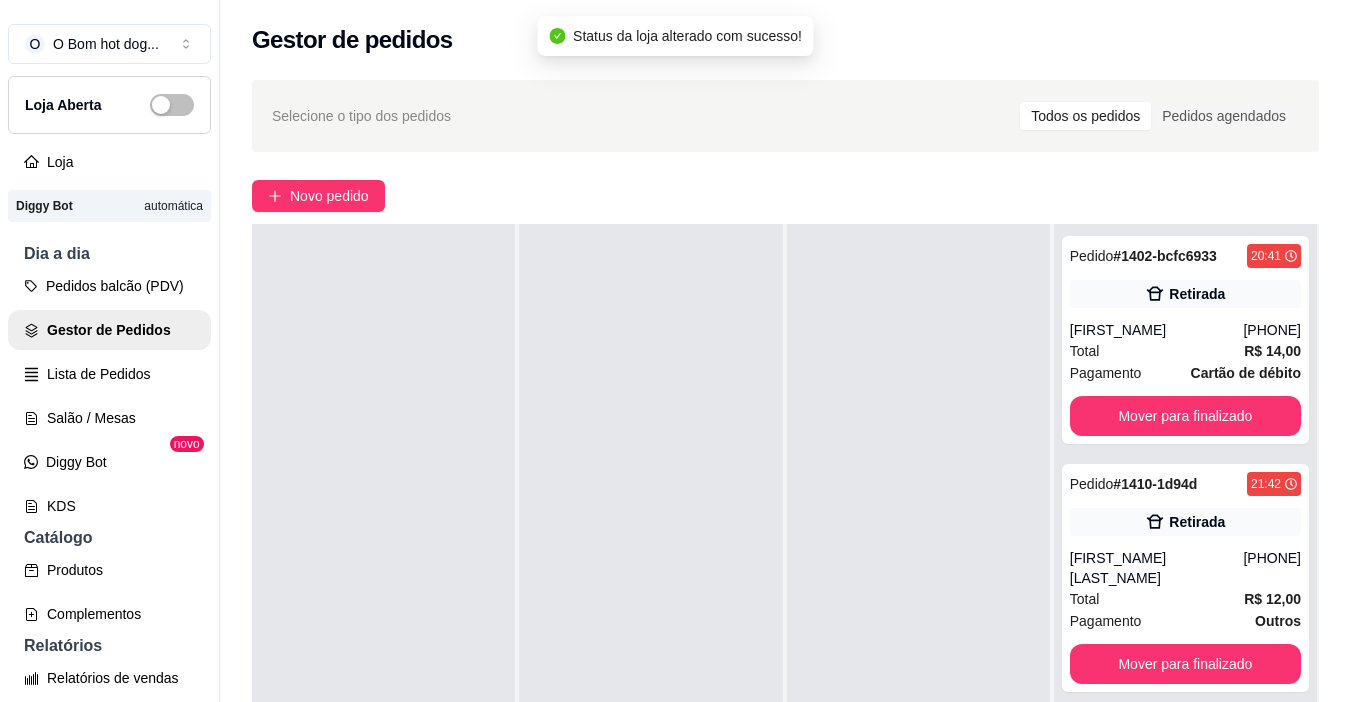 drag, startPoint x: 1169, startPoint y: 31, endPoint x: 1326, endPoint y: -7, distance: 161.53328 